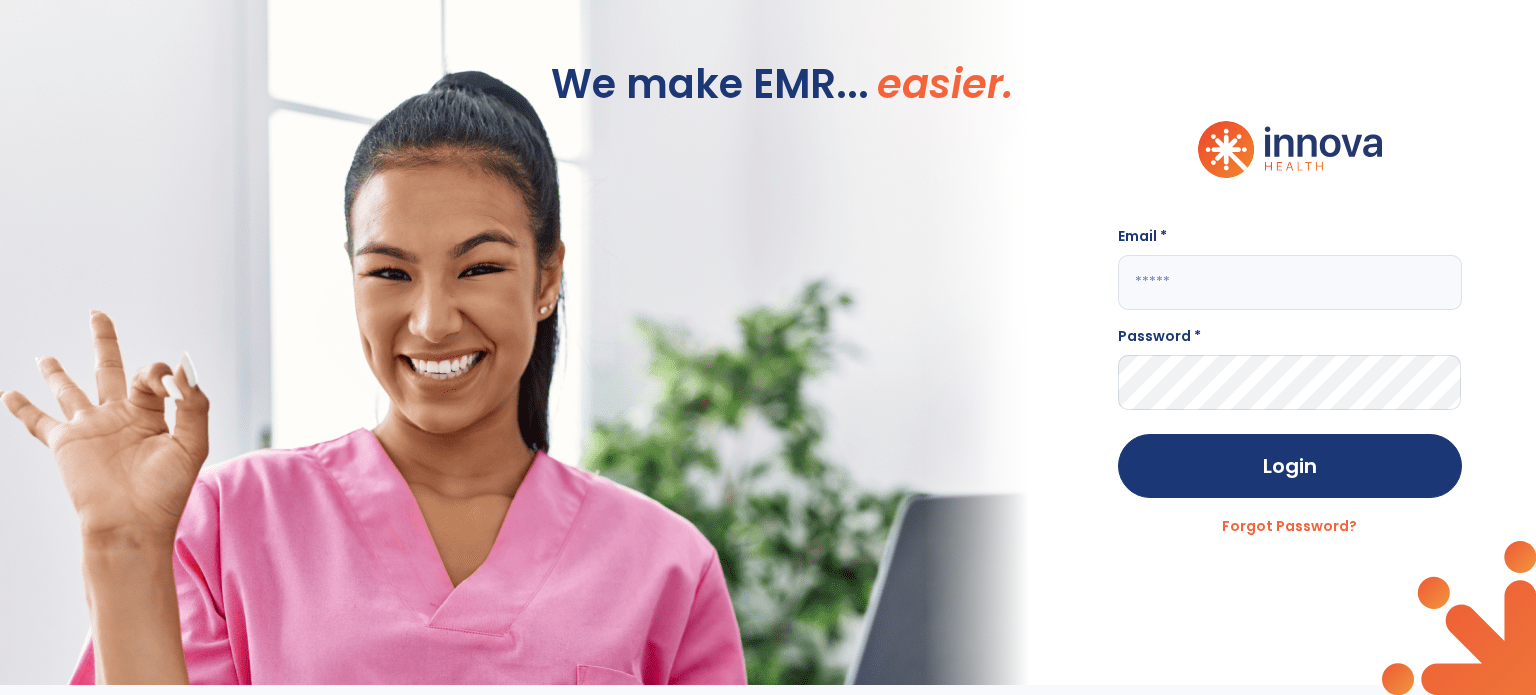 scroll, scrollTop: 0, scrollLeft: 0, axis: both 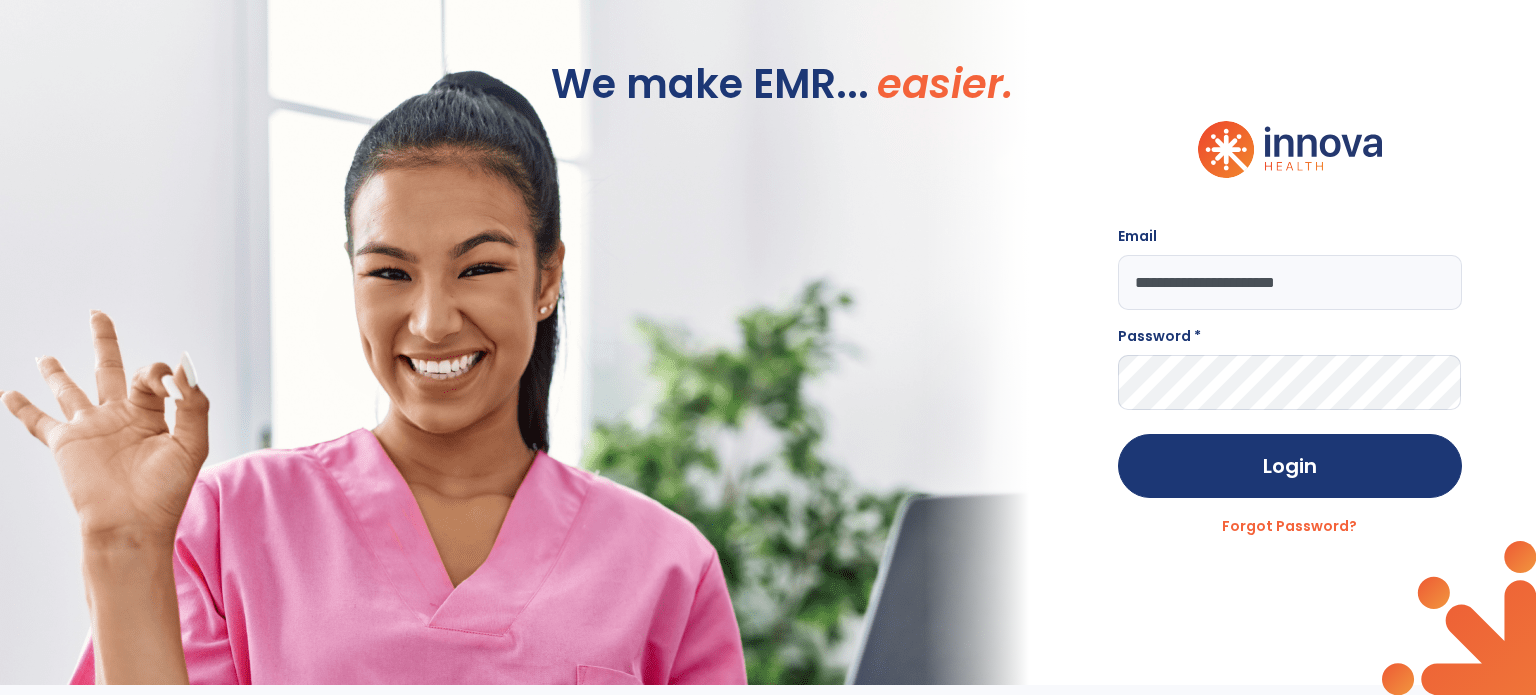 type on "**********" 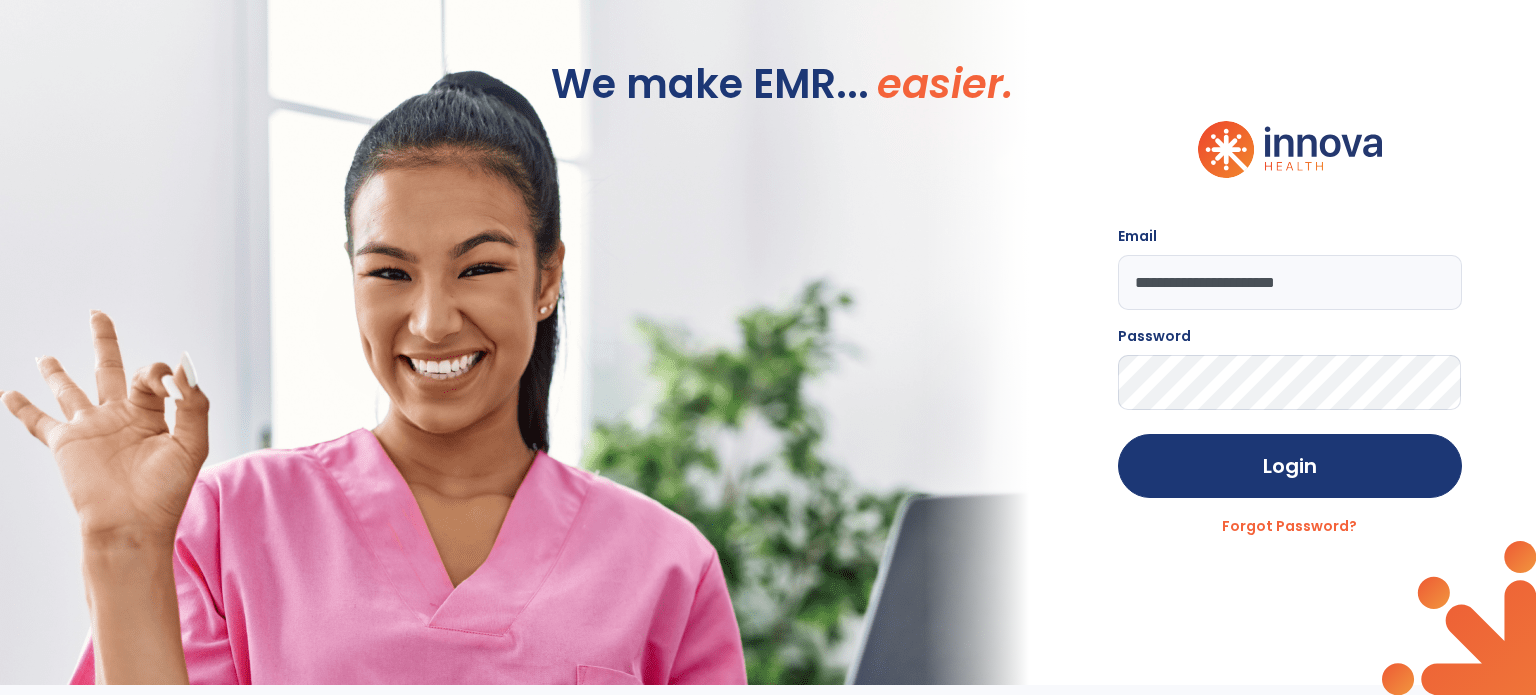 click on "Login" 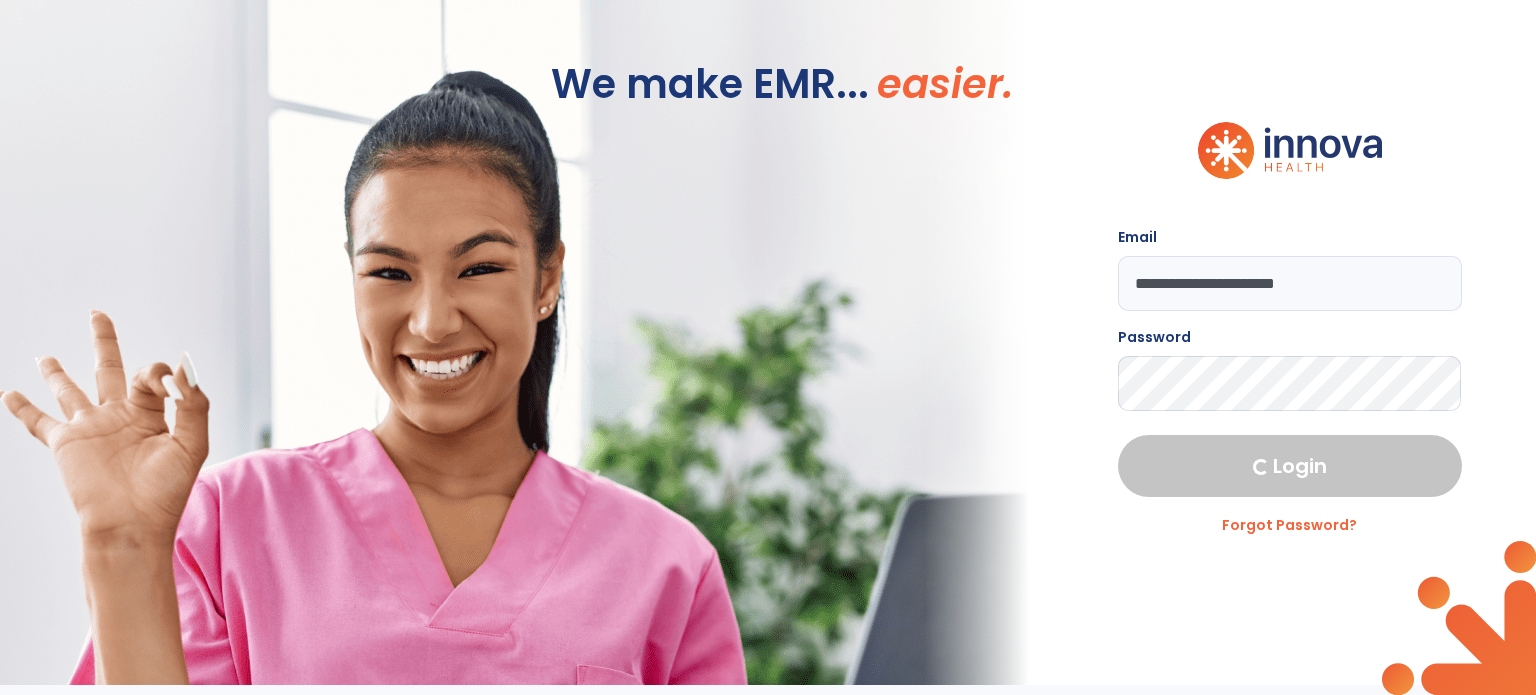 select on "****" 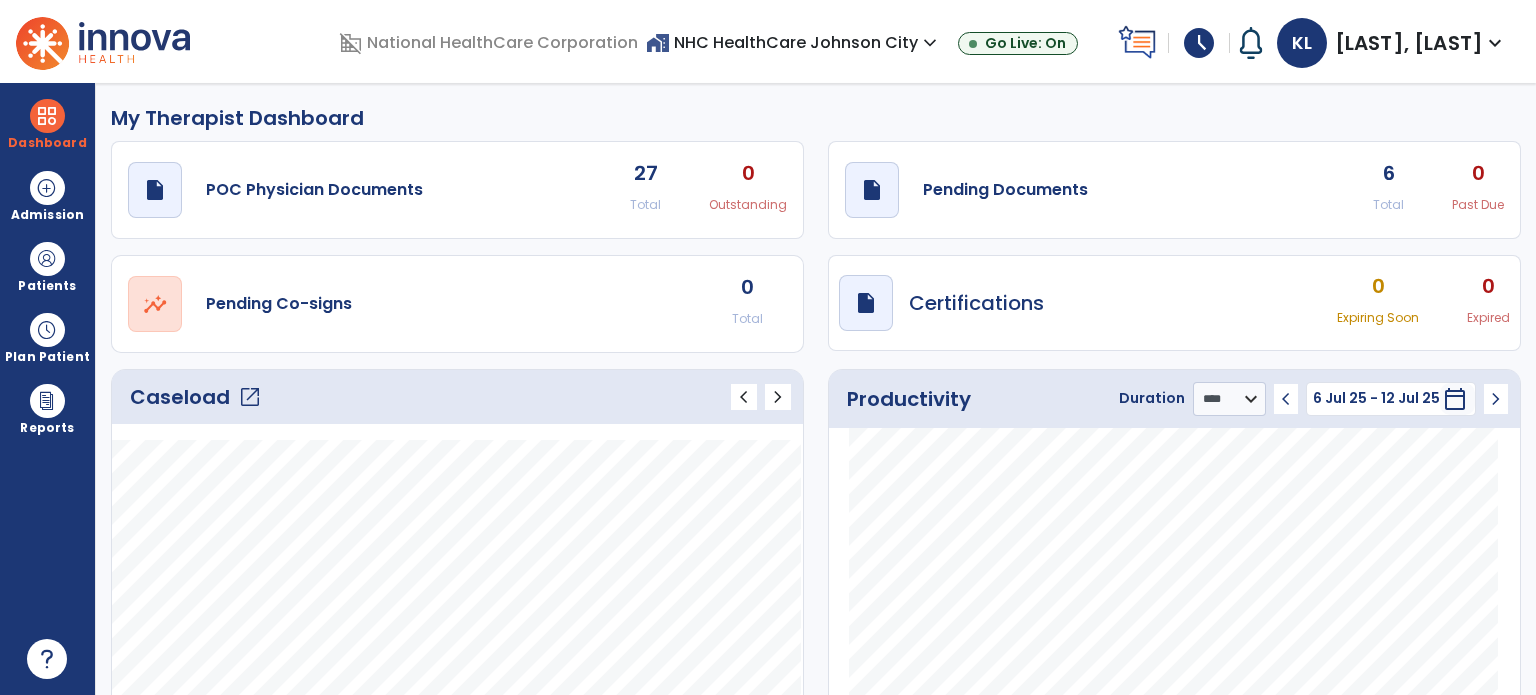 click on "Total" 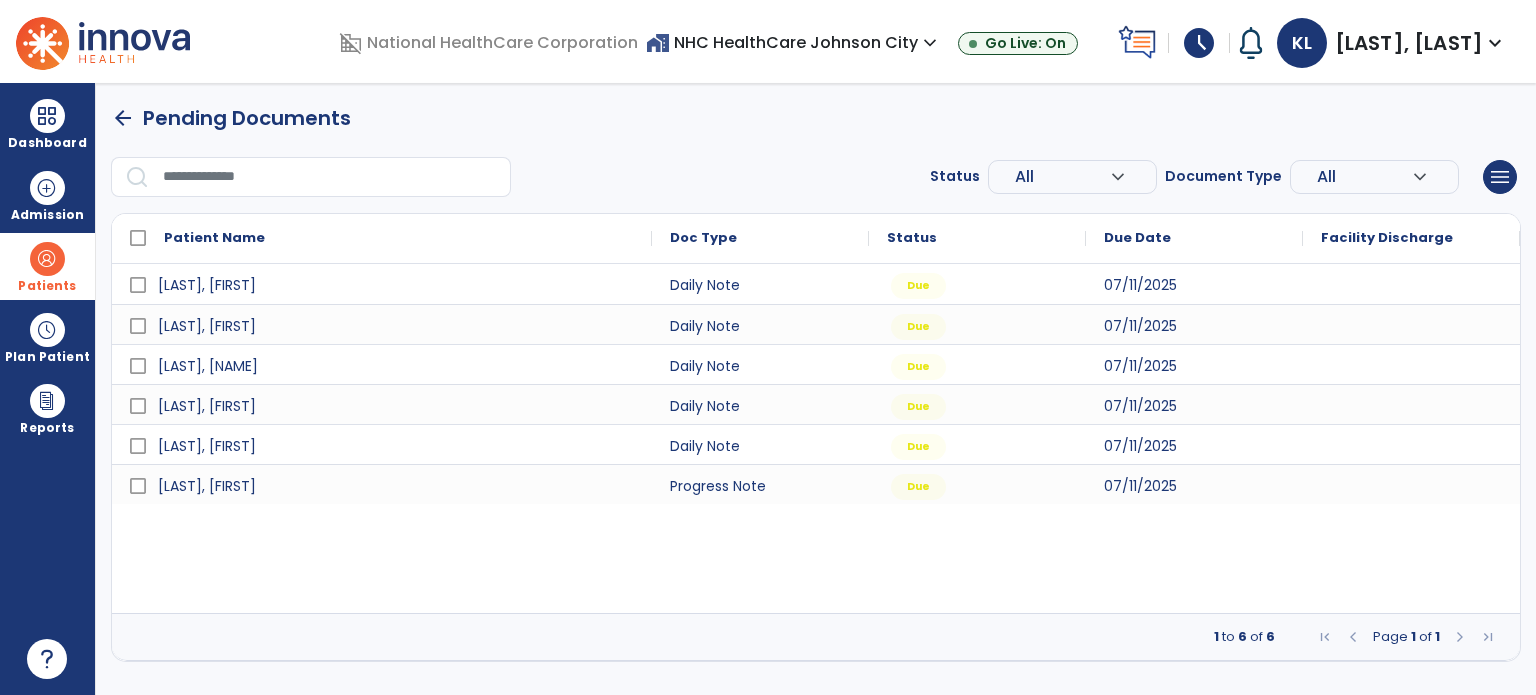 click at bounding box center (47, 259) 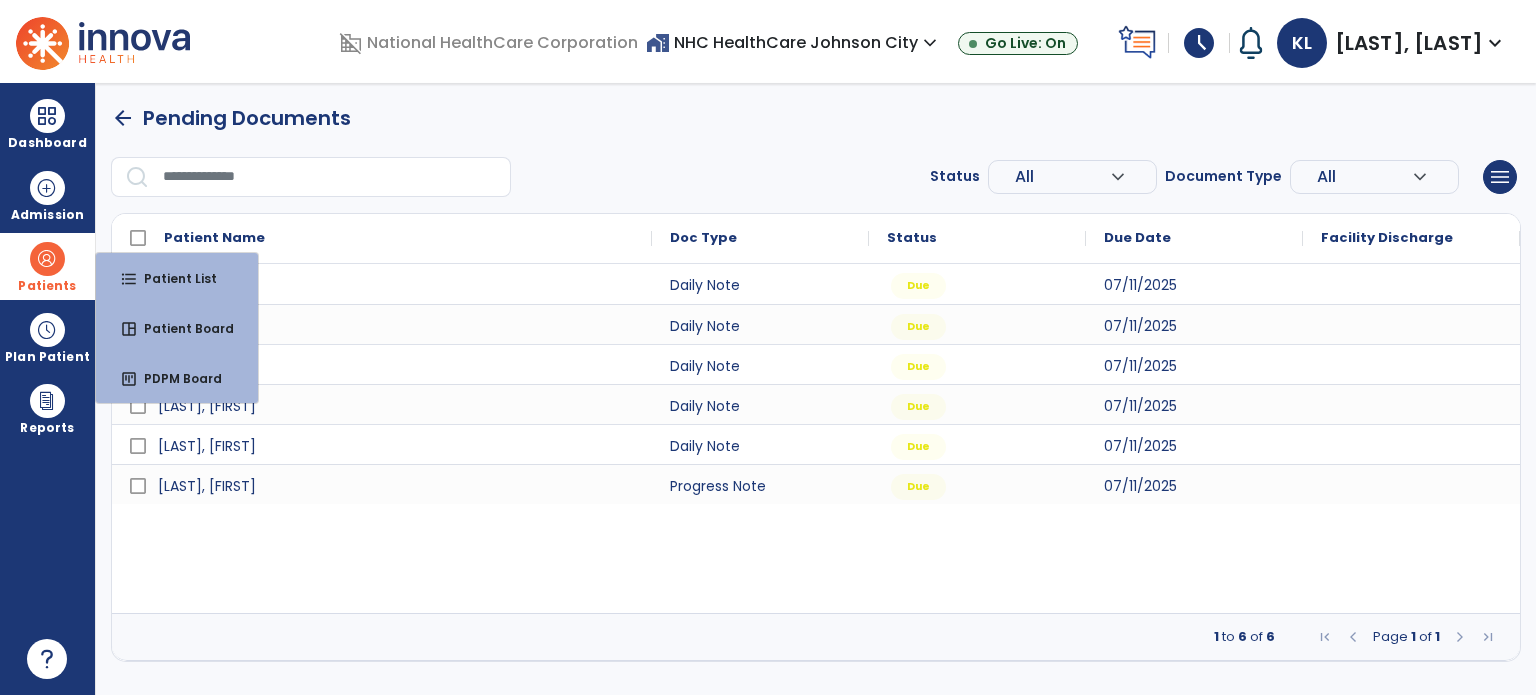 click on "format_list_bulleted  Patient List  space_dashboard  Patient Board  insert_chart  PDPM Board" at bounding box center (177, 328) 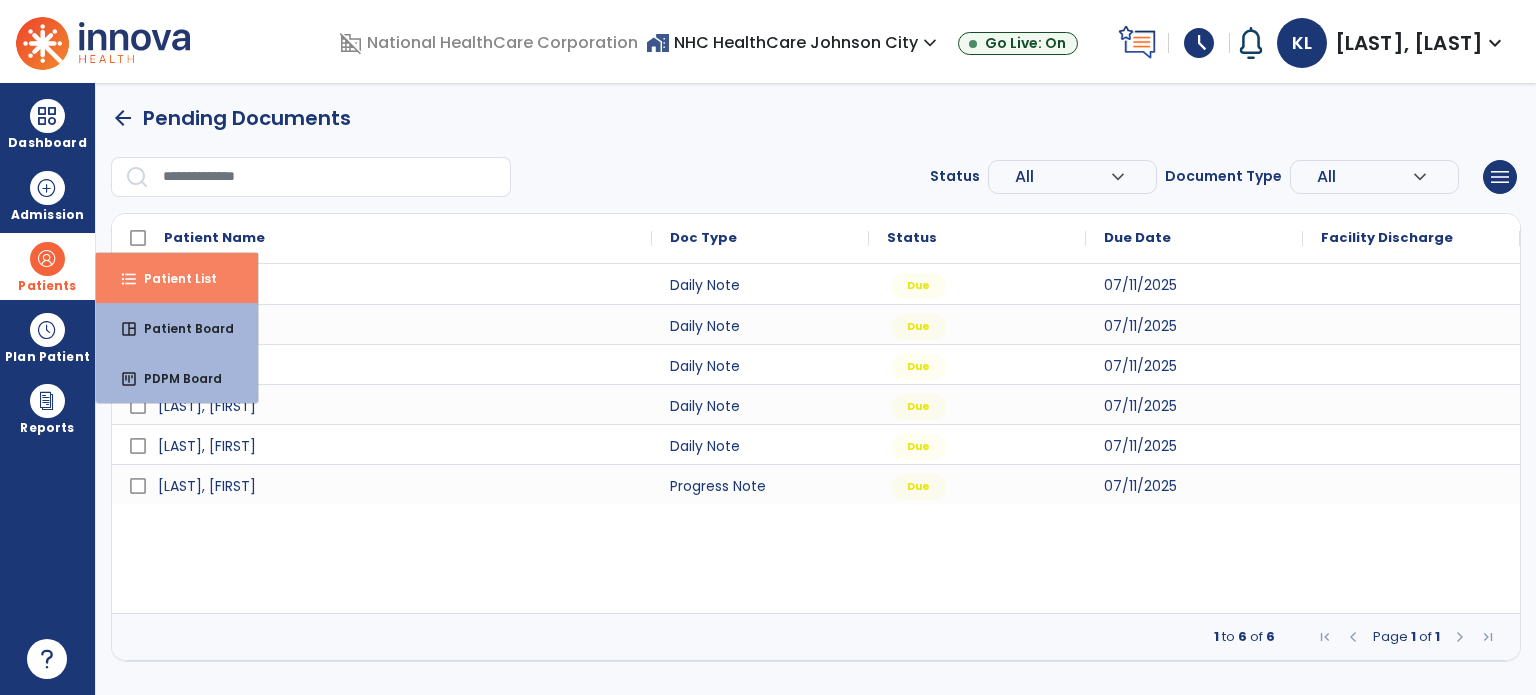 click on "format_list_bulleted  Patient List" at bounding box center [177, 278] 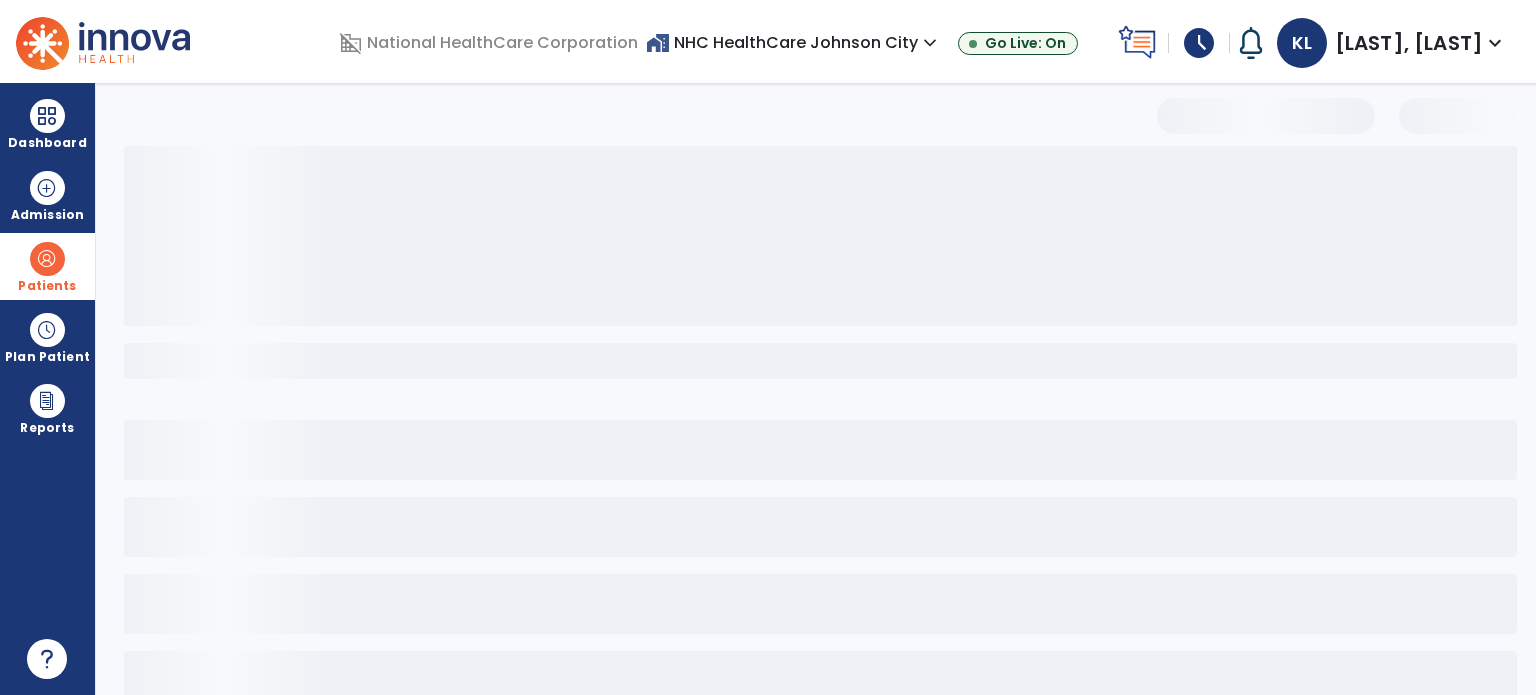 select on "***" 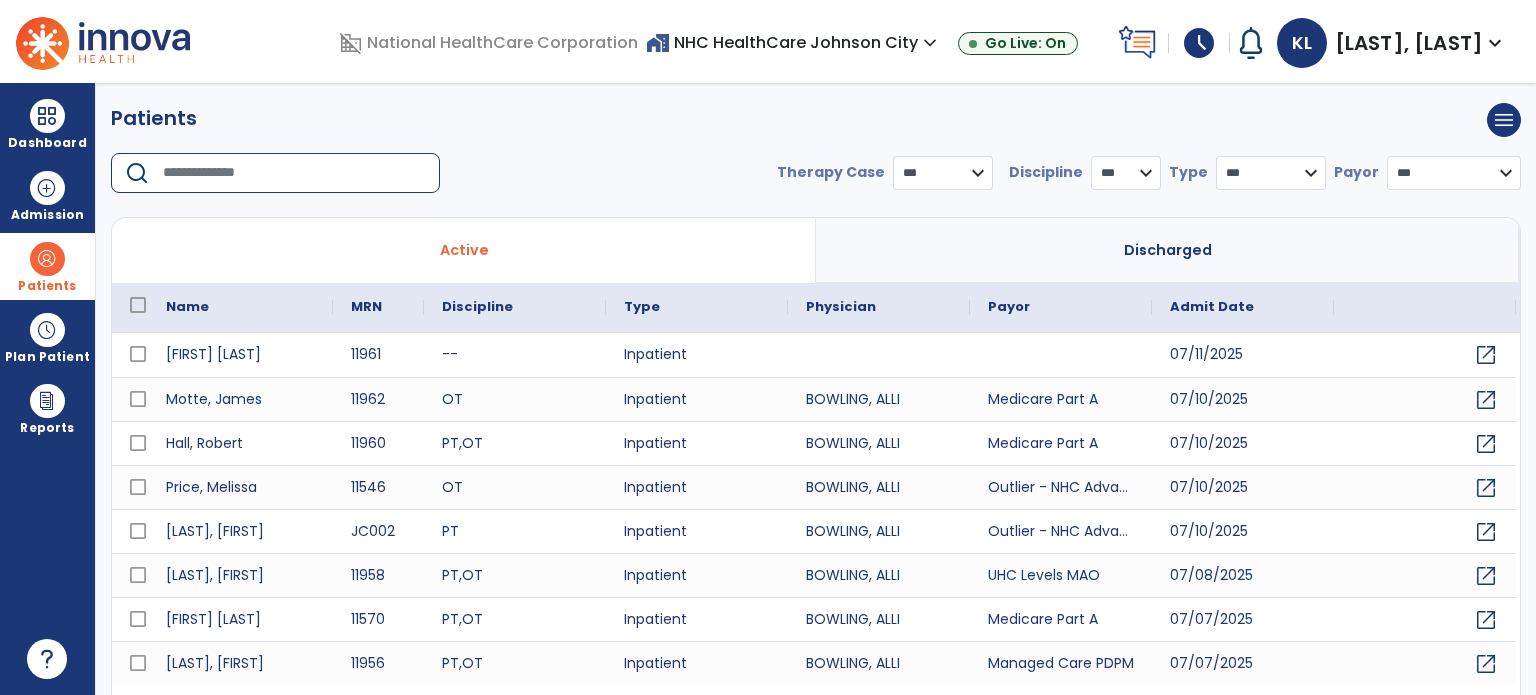 click at bounding box center (294, 173) 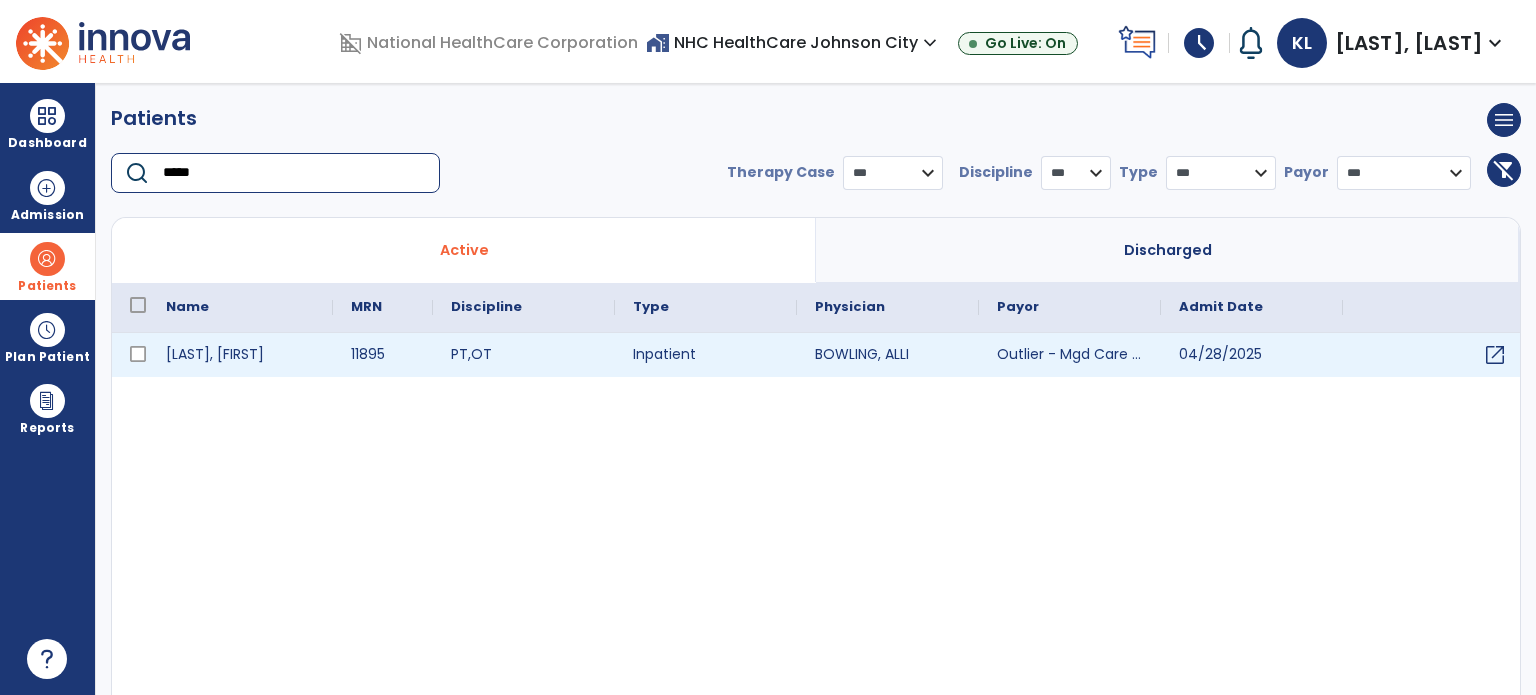 type on "*****" 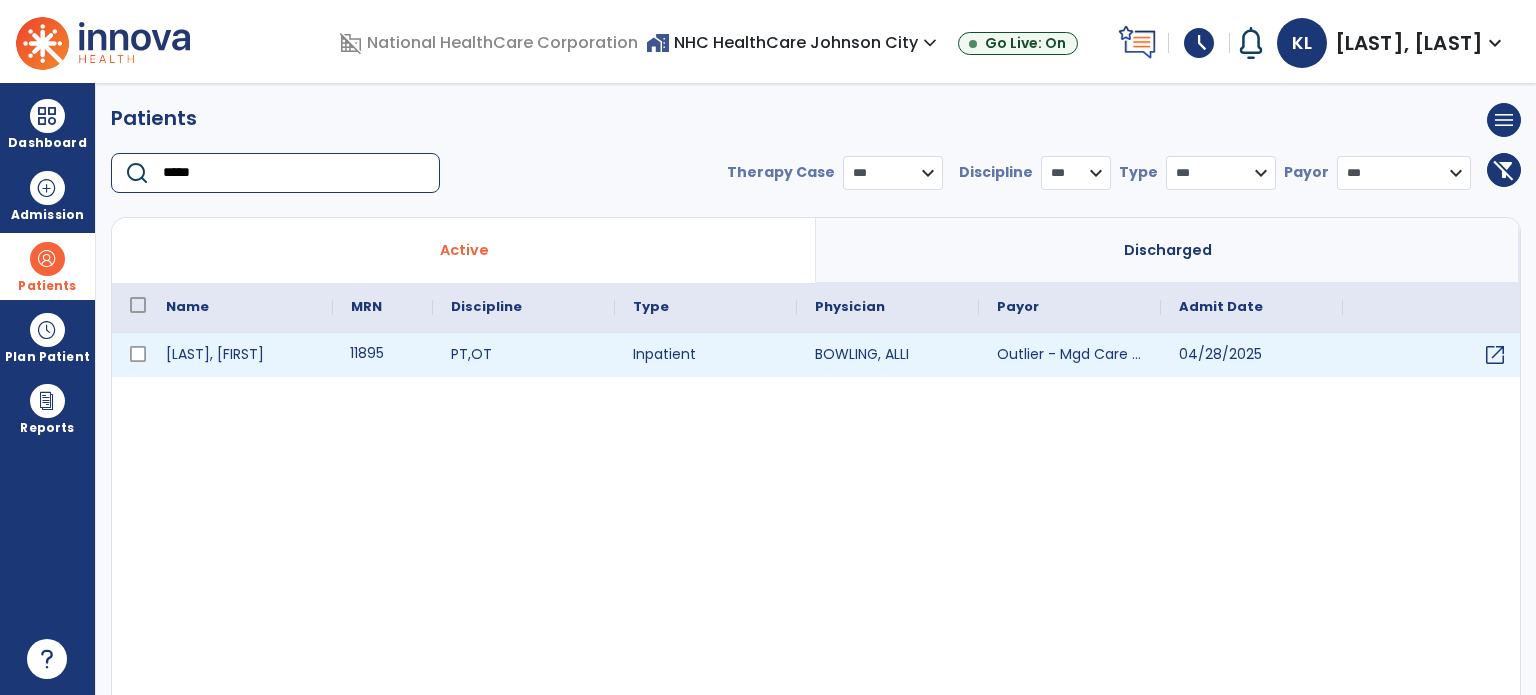 click on "11895" at bounding box center (383, 355) 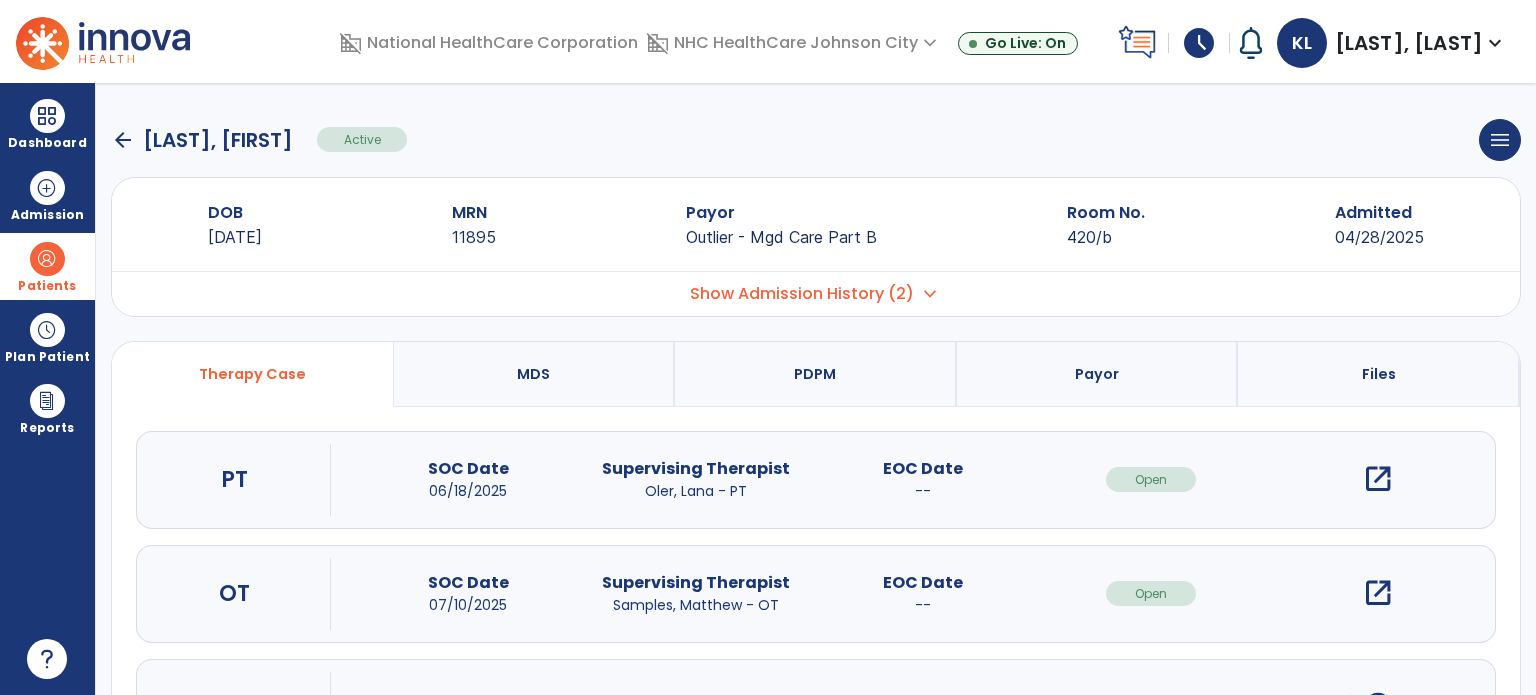 click on "open_in_new" at bounding box center [1378, 479] 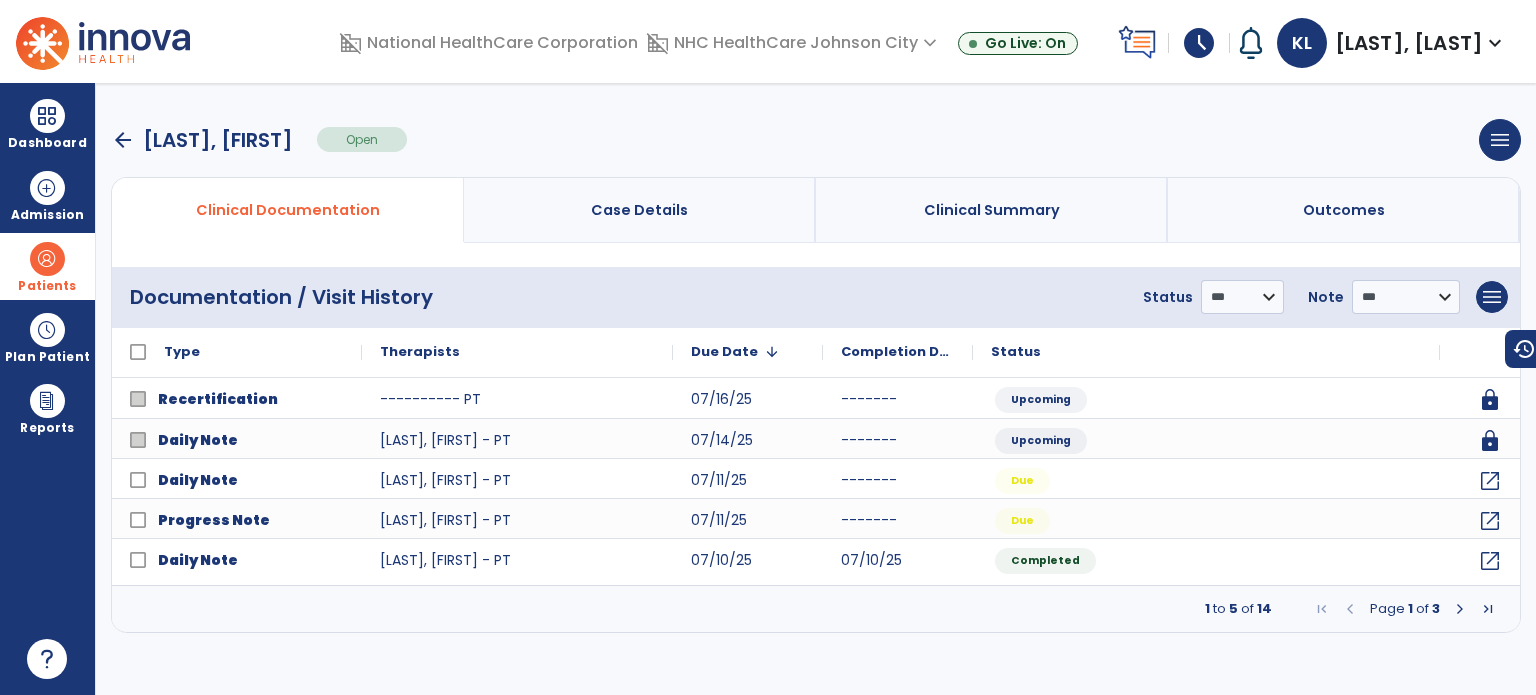 click on "**********" 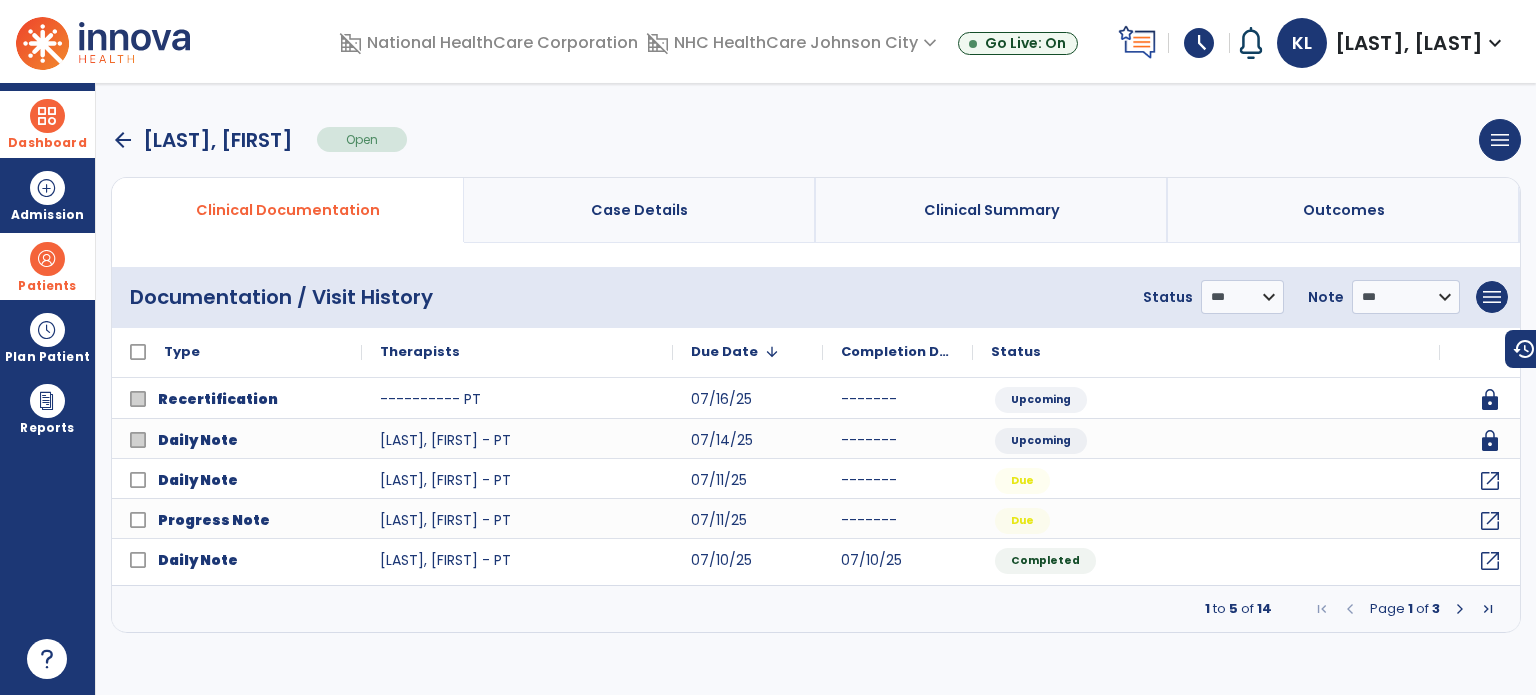 click on "Dashboard" at bounding box center [47, 124] 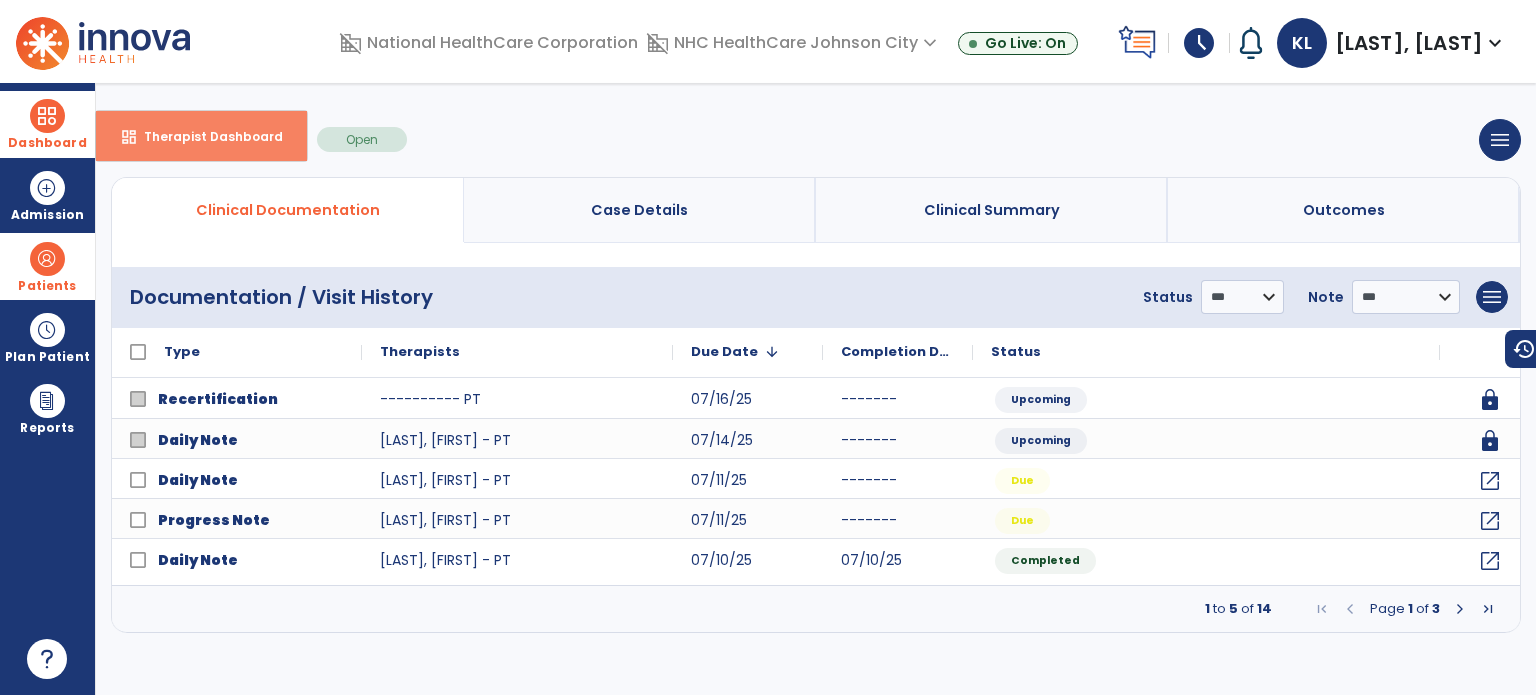 click on "dashboard" at bounding box center (129, 137) 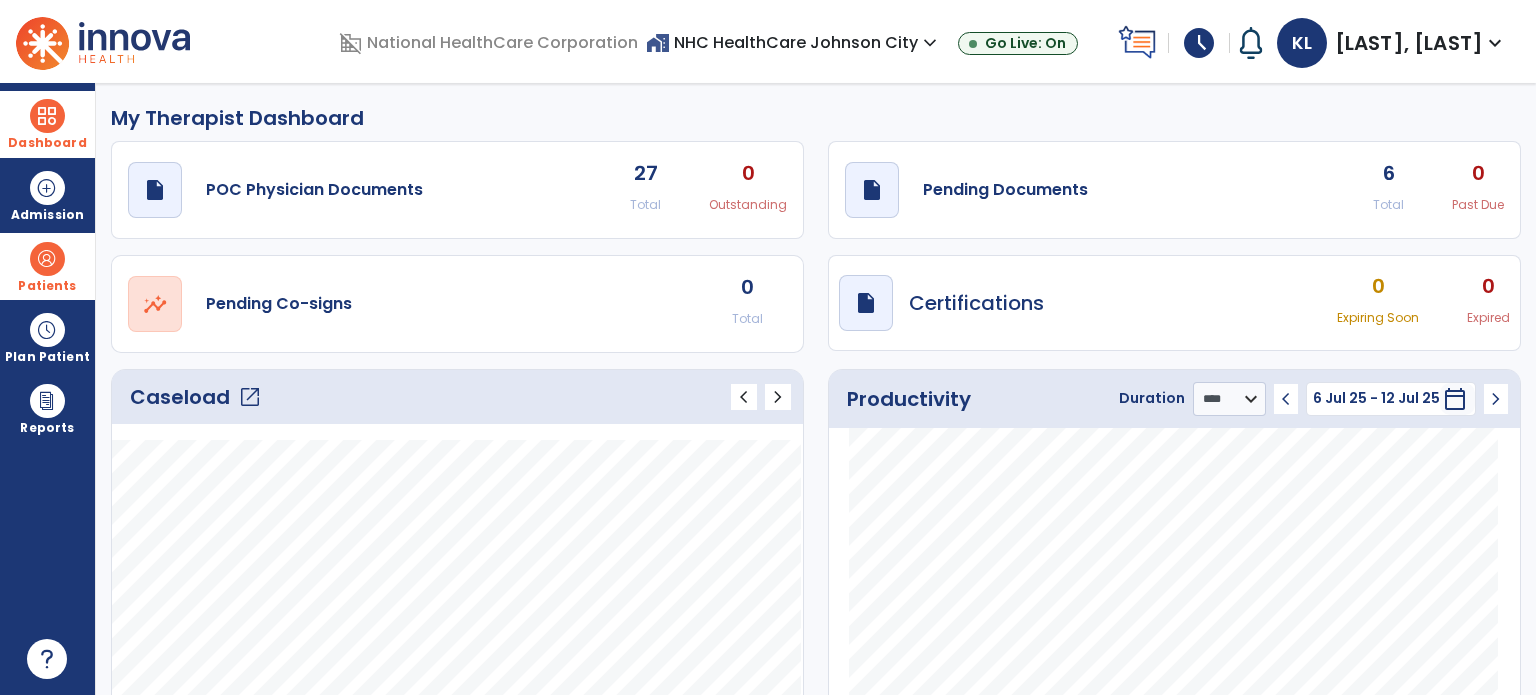 click on "6" 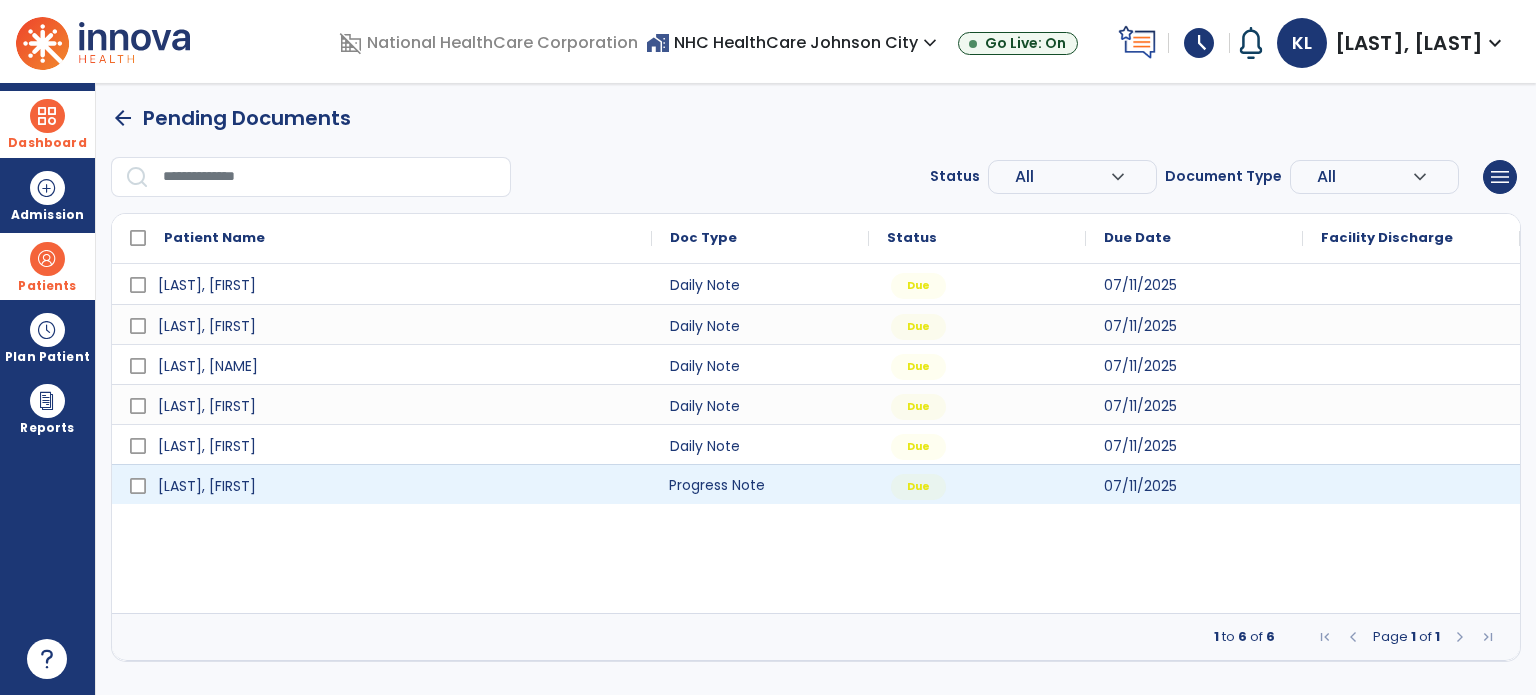 click on "Progress Note" at bounding box center [760, 484] 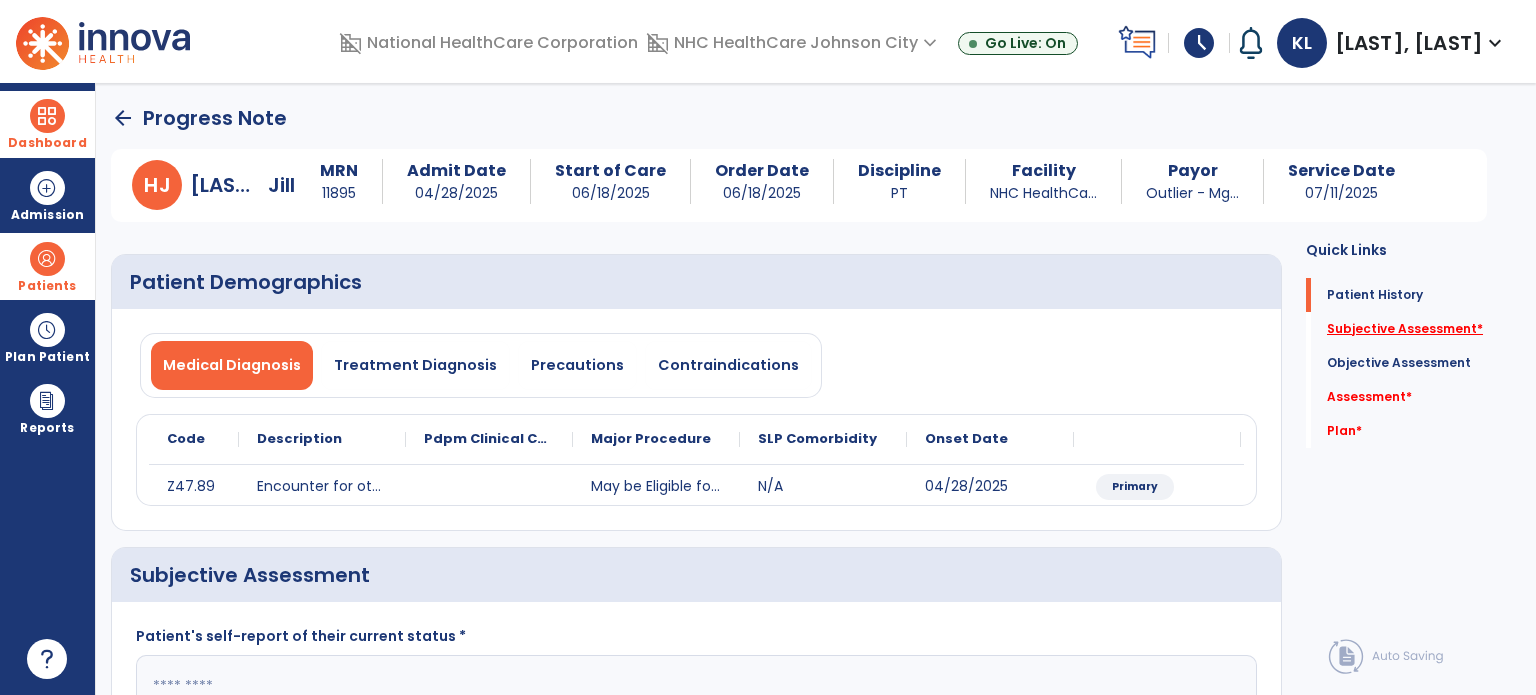 click on "Subjective Assessment   *" 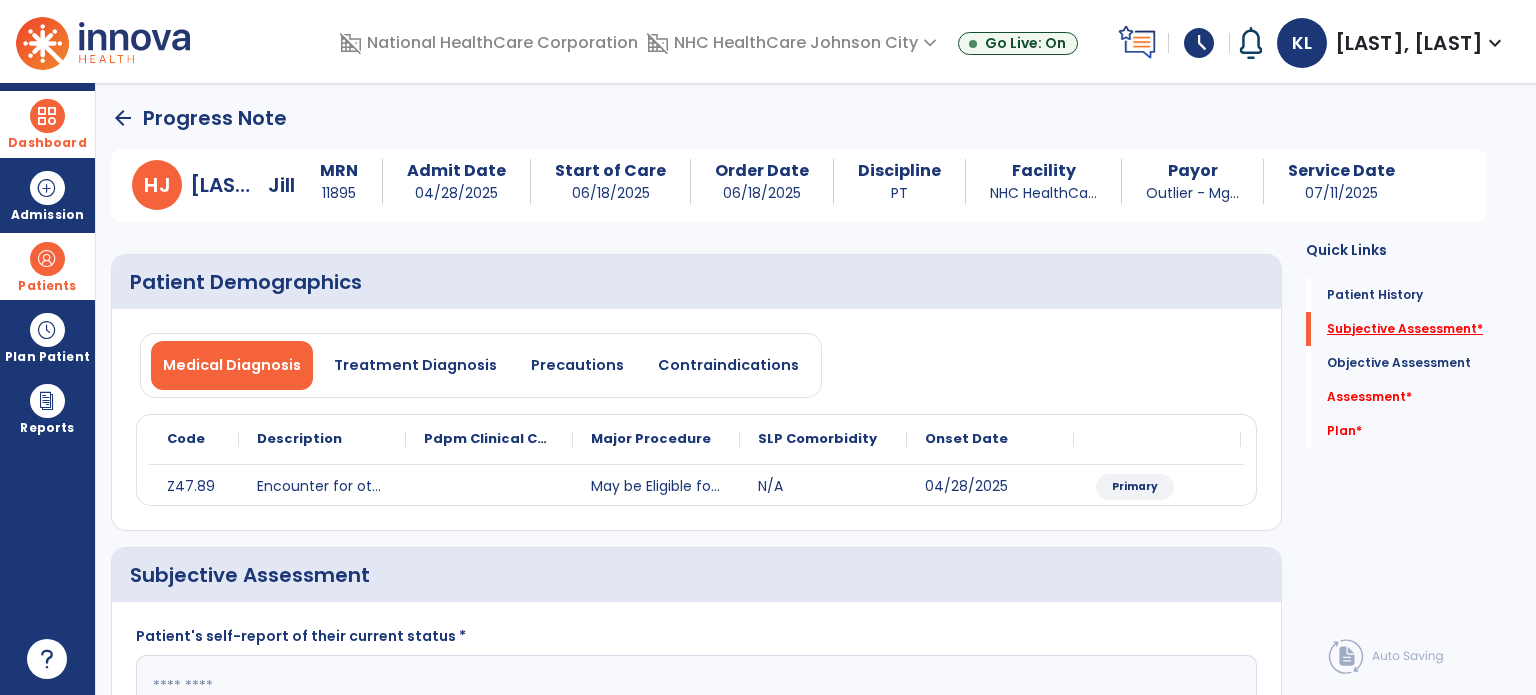 scroll, scrollTop: 40, scrollLeft: 0, axis: vertical 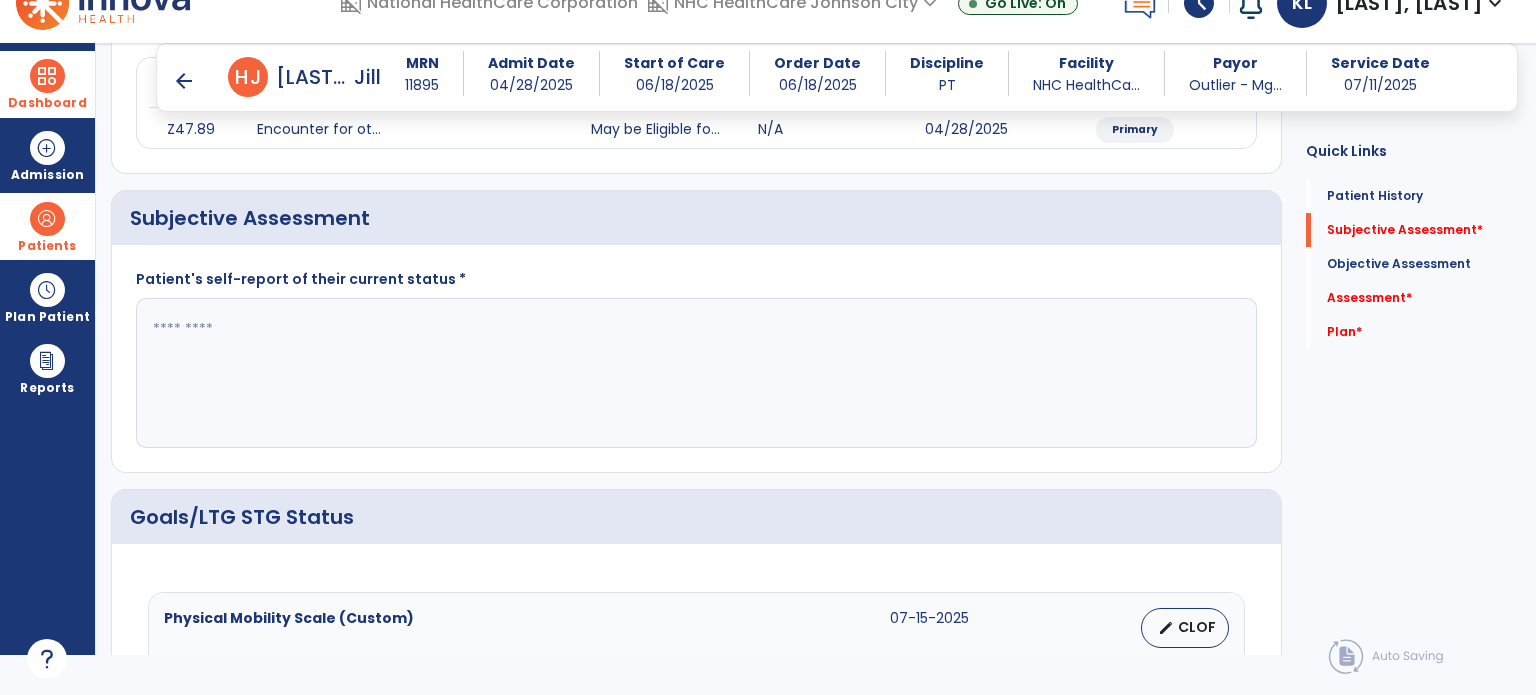 click 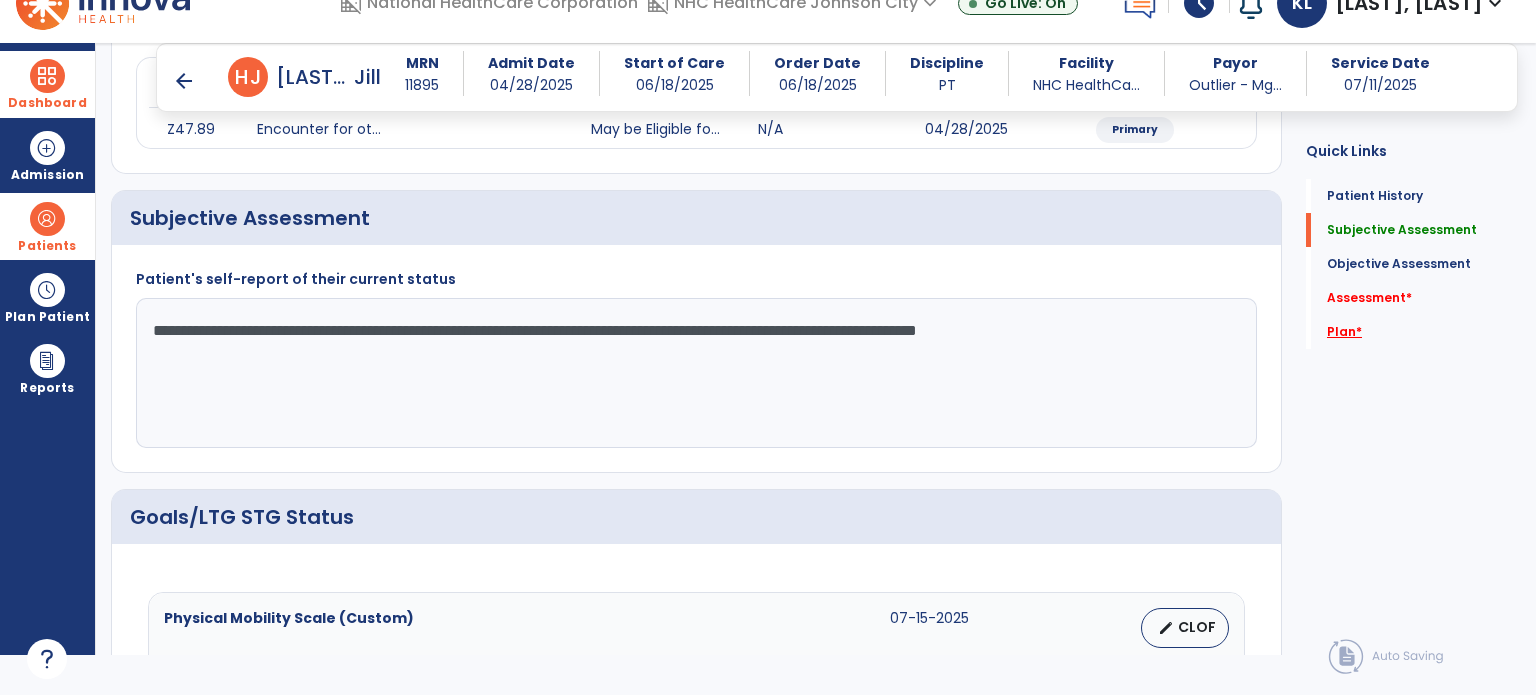 type on "**********" 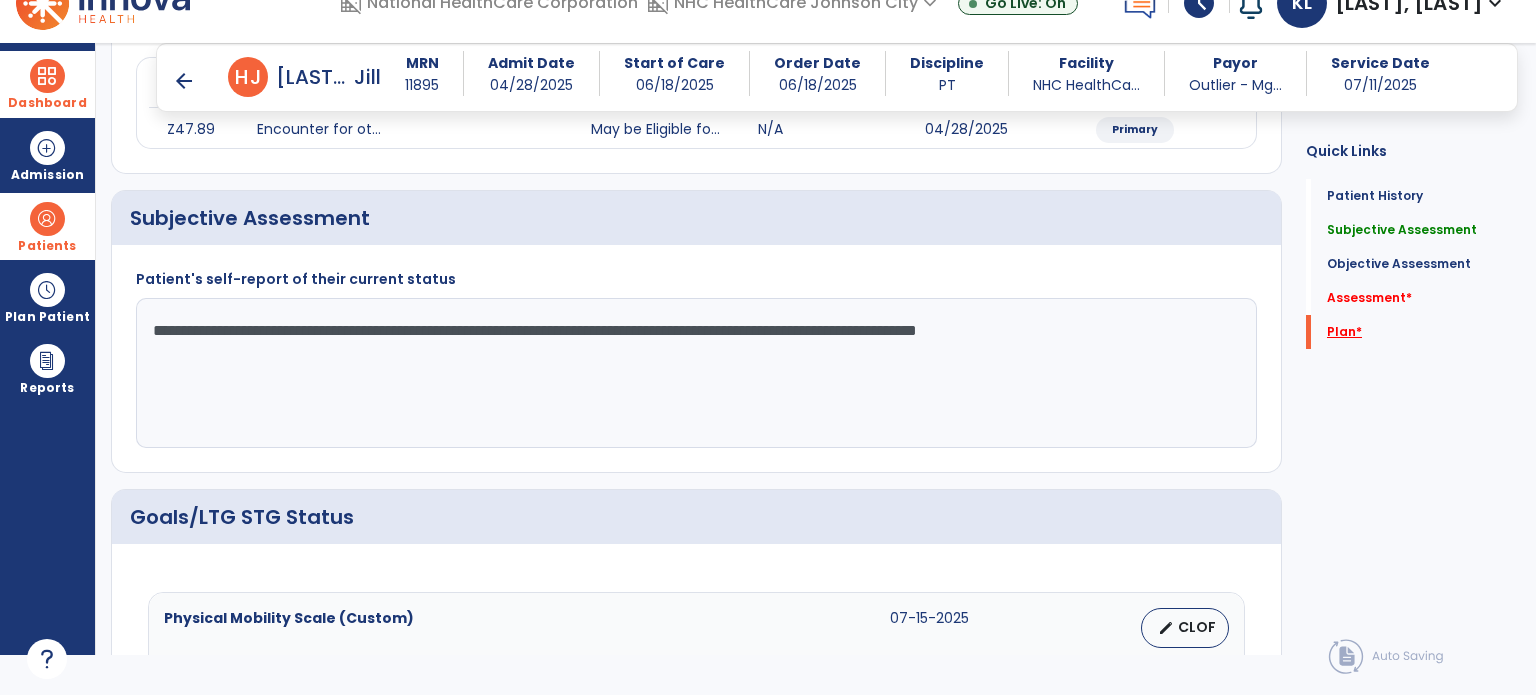 scroll, scrollTop: 134, scrollLeft: 0, axis: vertical 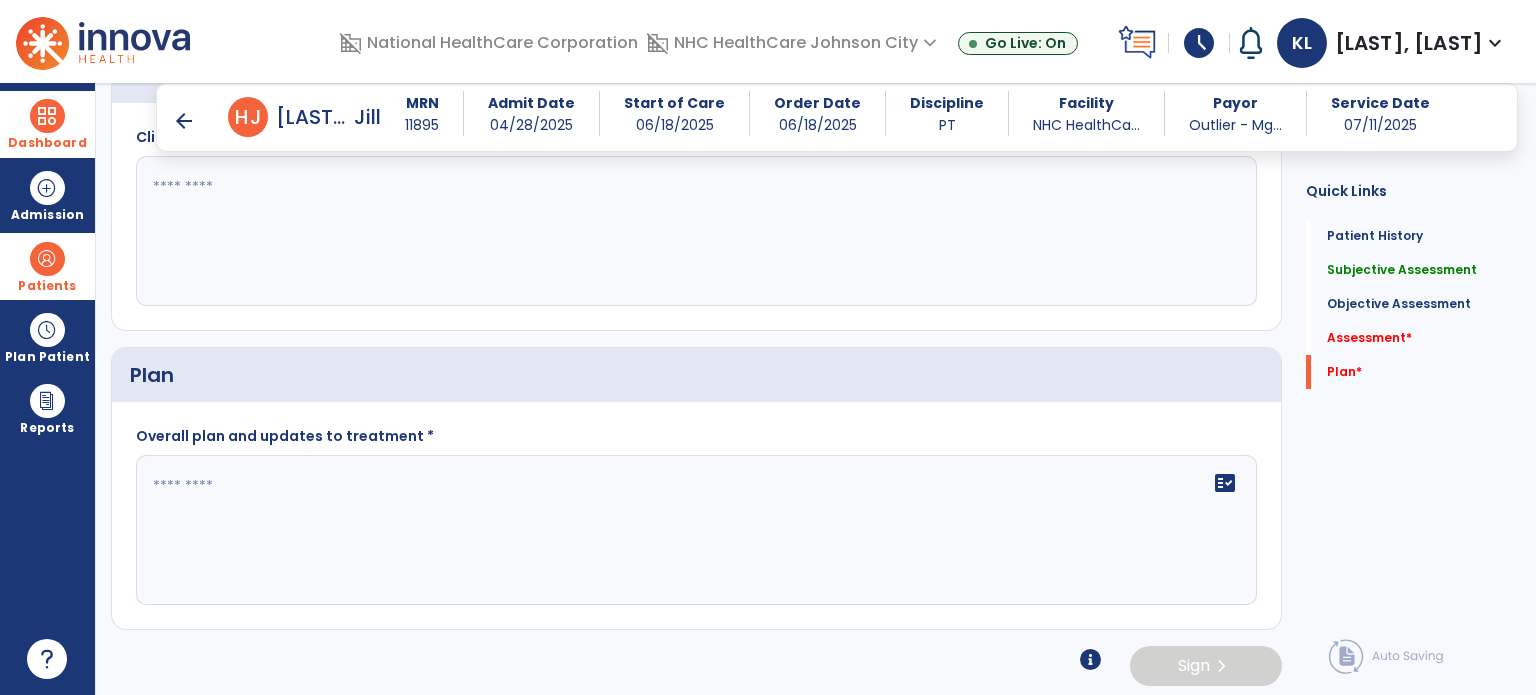 click on "fact_check" 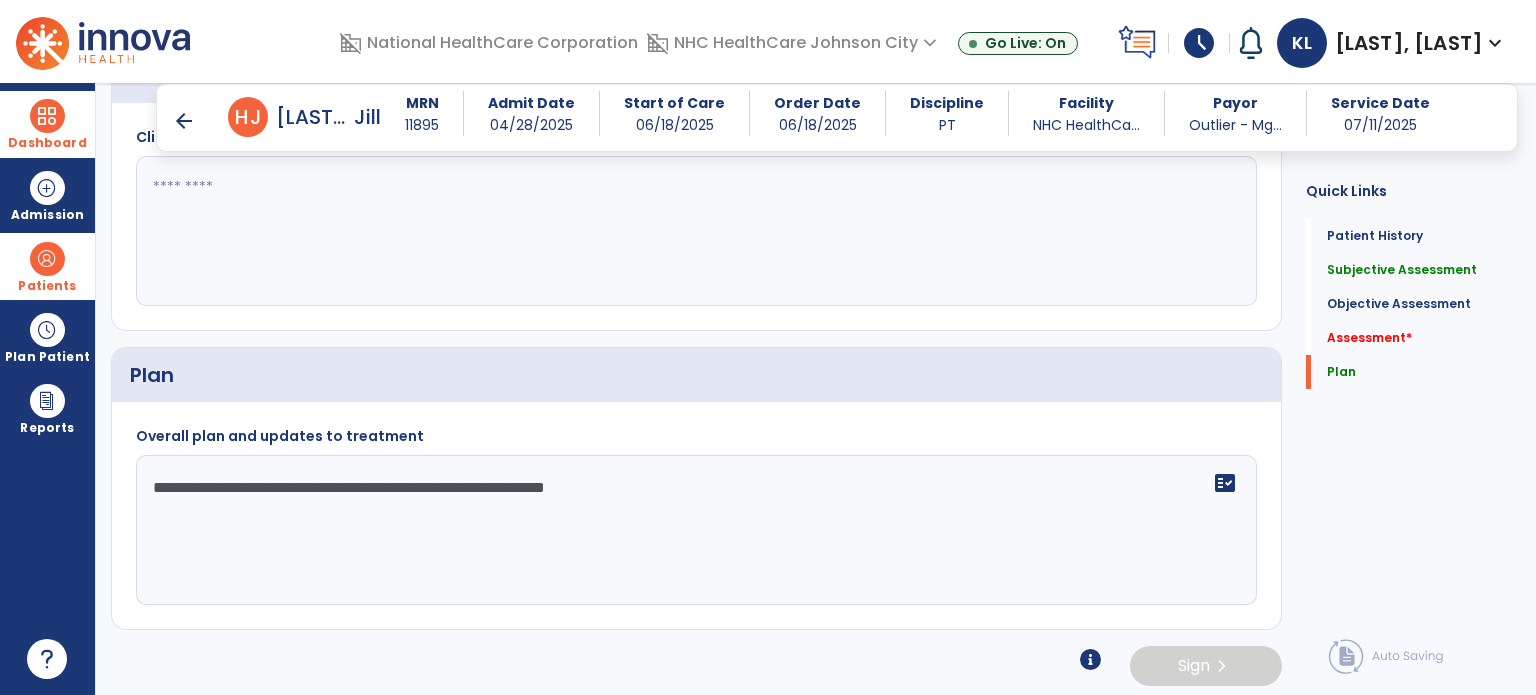 type on "**********" 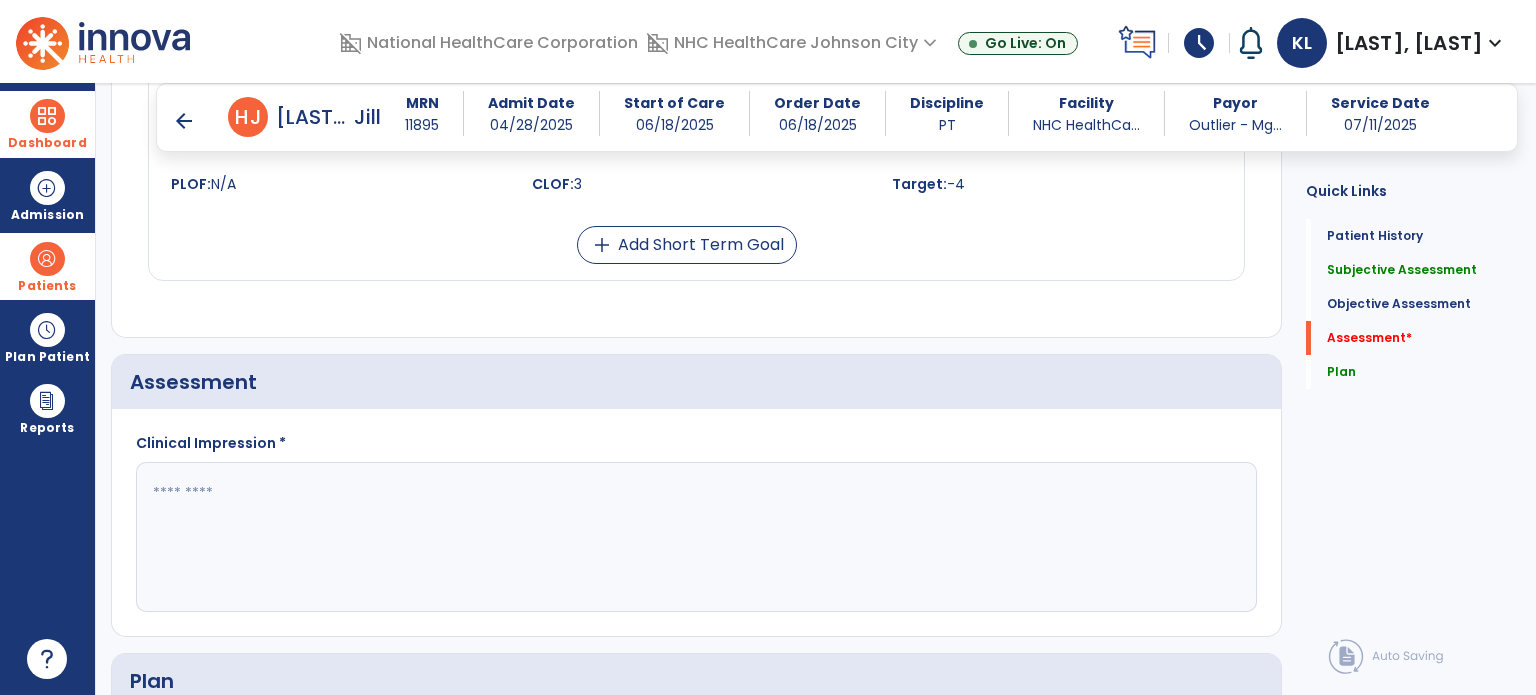 scroll, scrollTop: 1892, scrollLeft: 0, axis: vertical 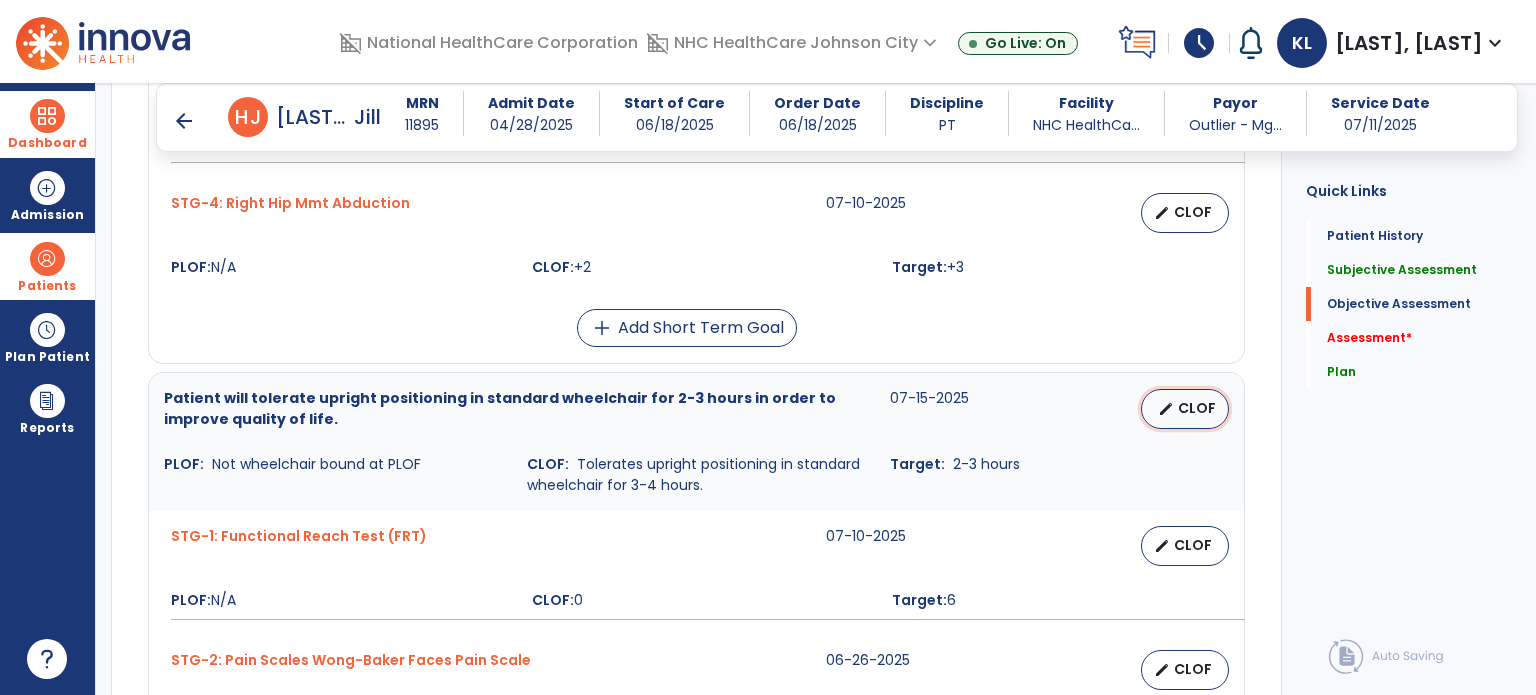 click on "CLOF" at bounding box center [1197, 408] 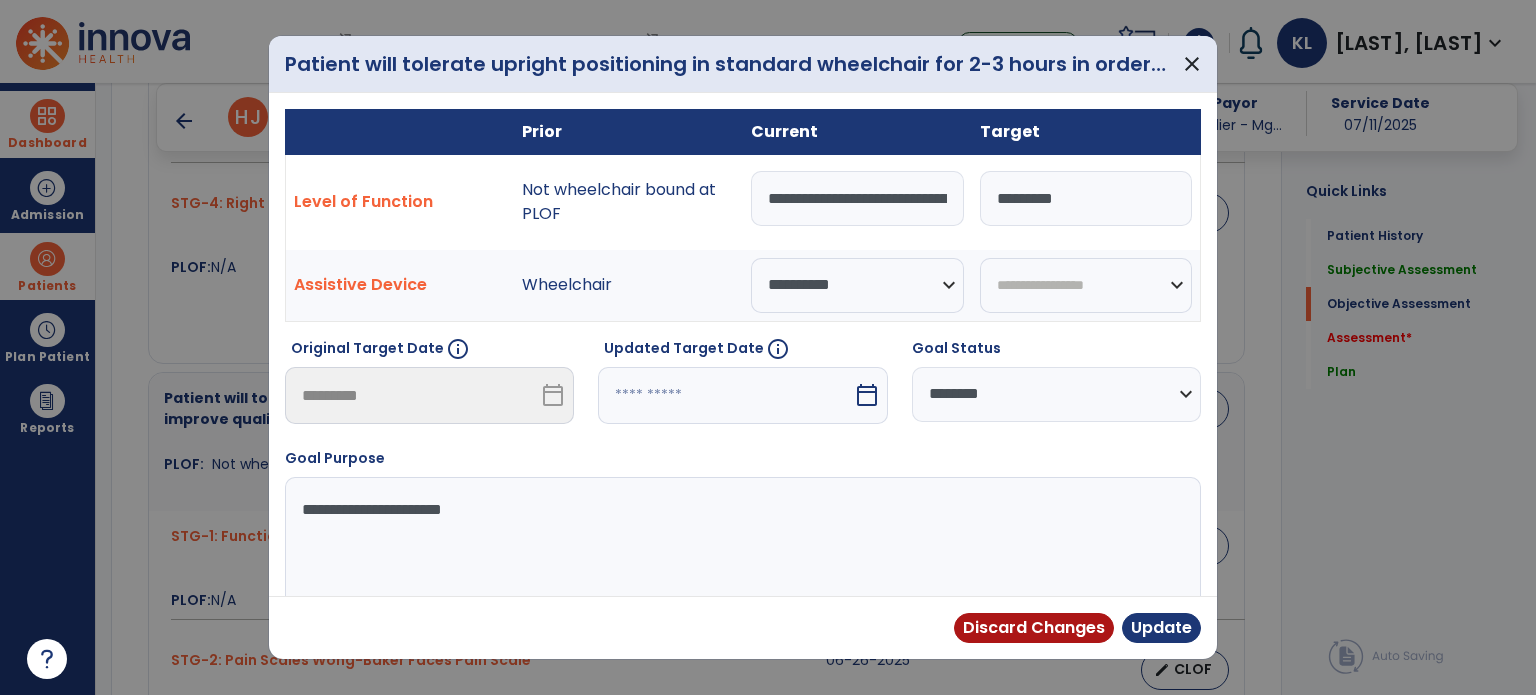 click on "**********" at bounding box center [857, 198] 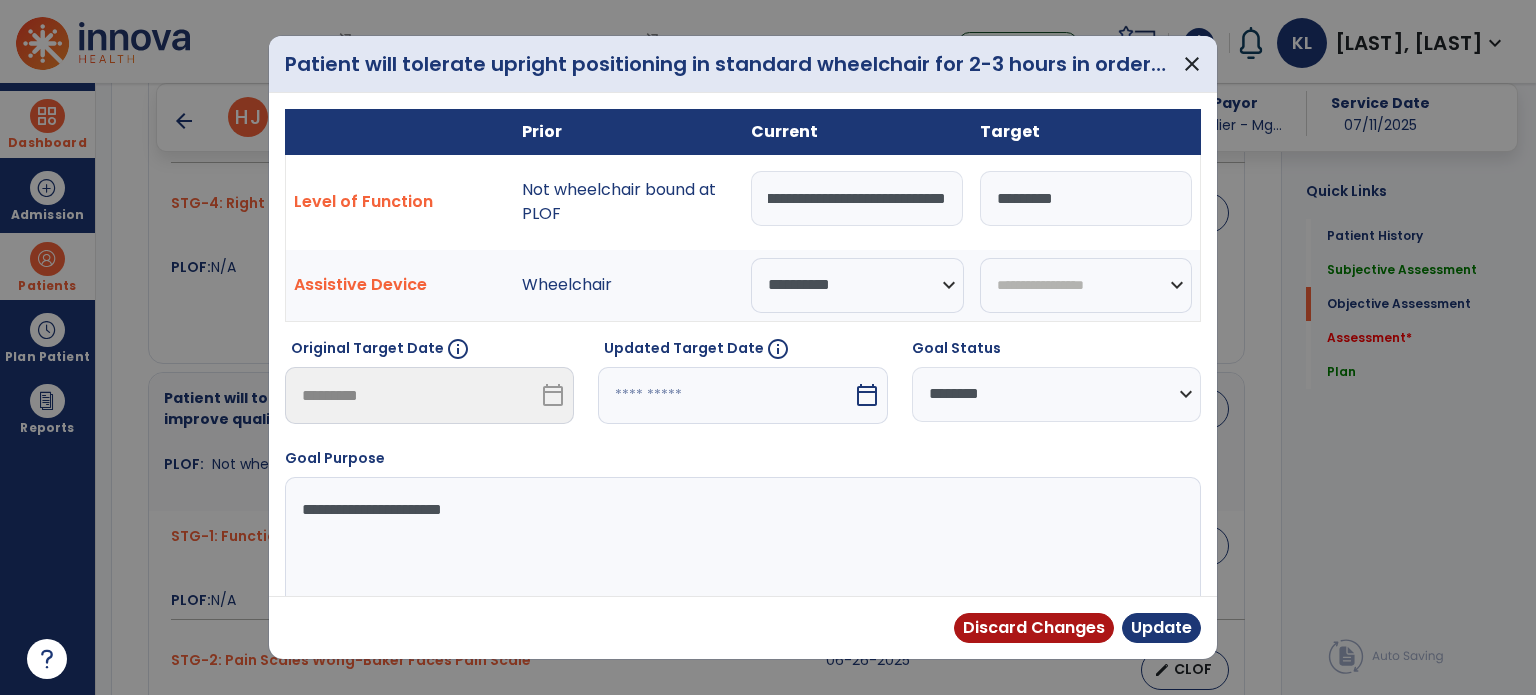 scroll, scrollTop: 0, scrollLeft: 353, axis: horizontal 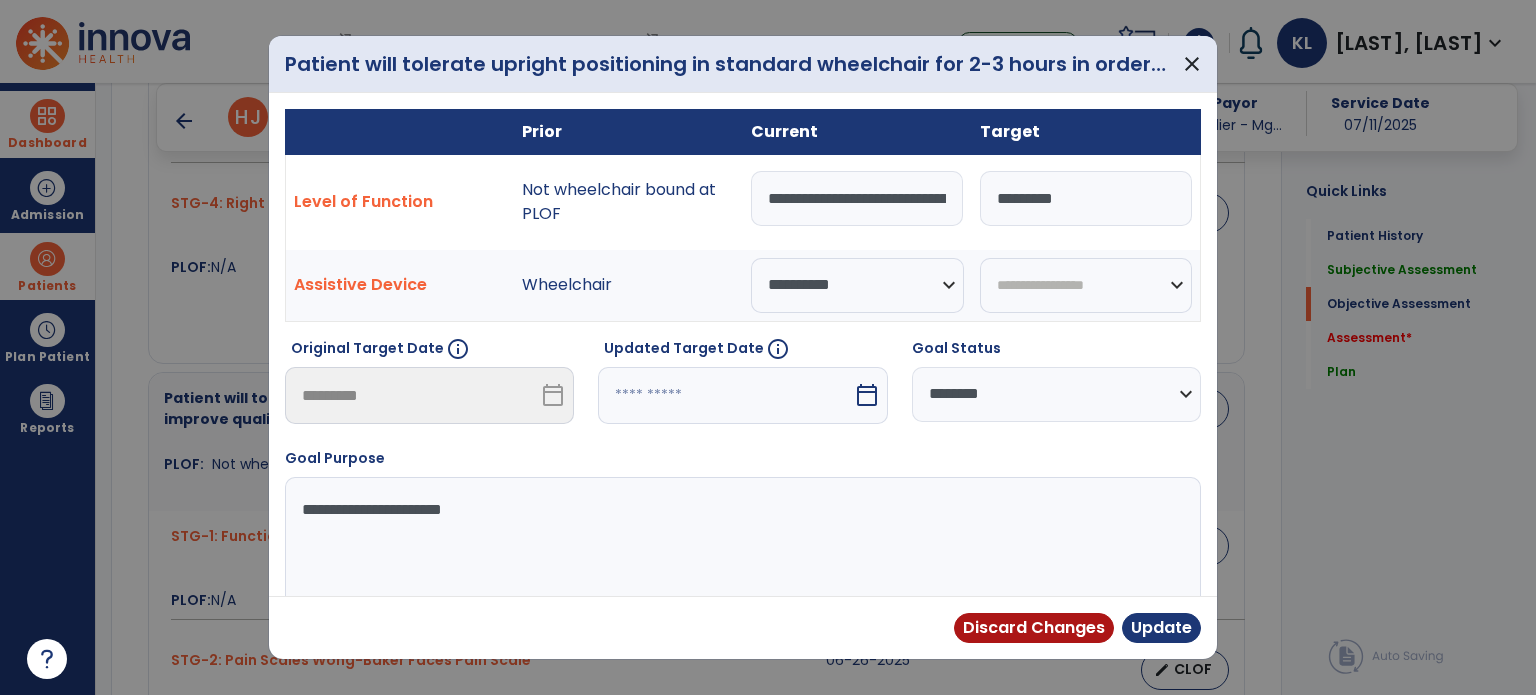 drag, startPoint x: 1073, startPoint y: 192, endPoint x: 880, endPoint y: 190, distance: 193.01036 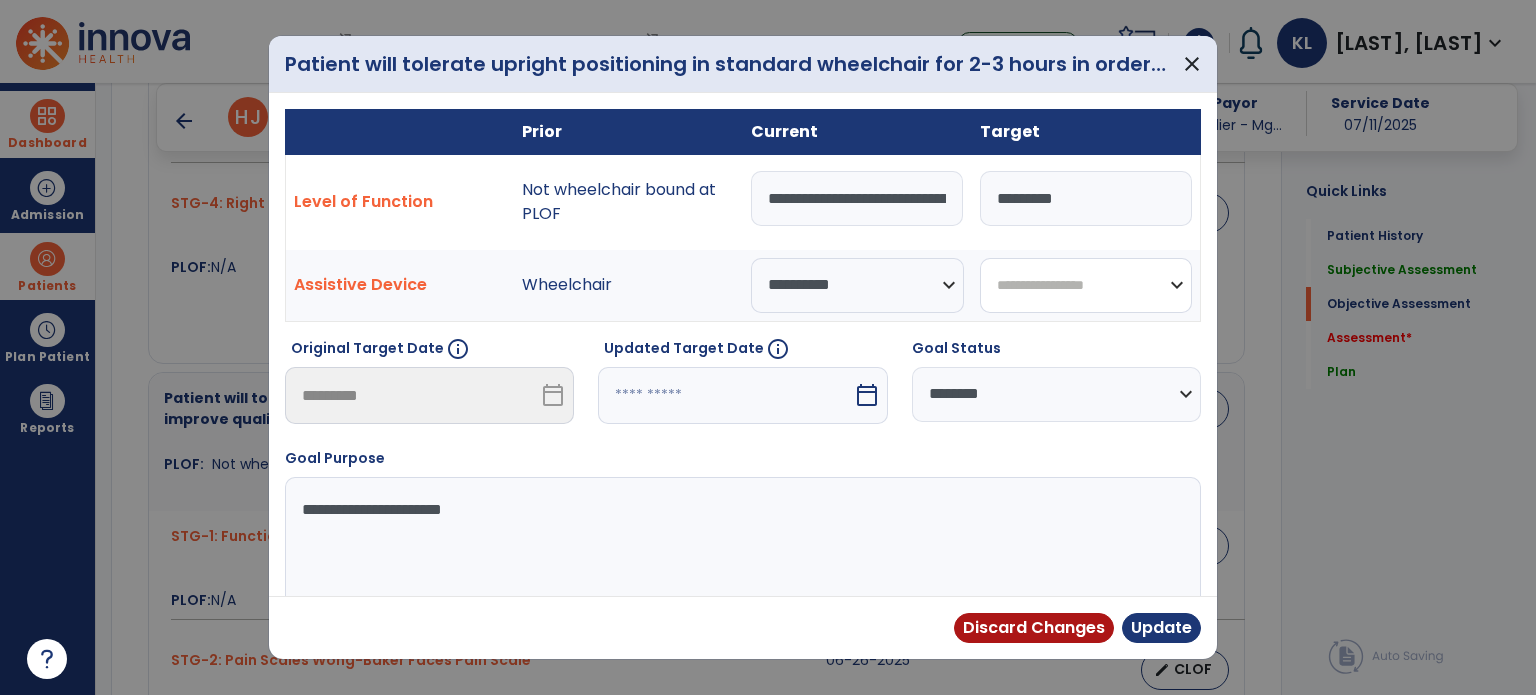 click on "**********" at bounding box center (1086, 285) 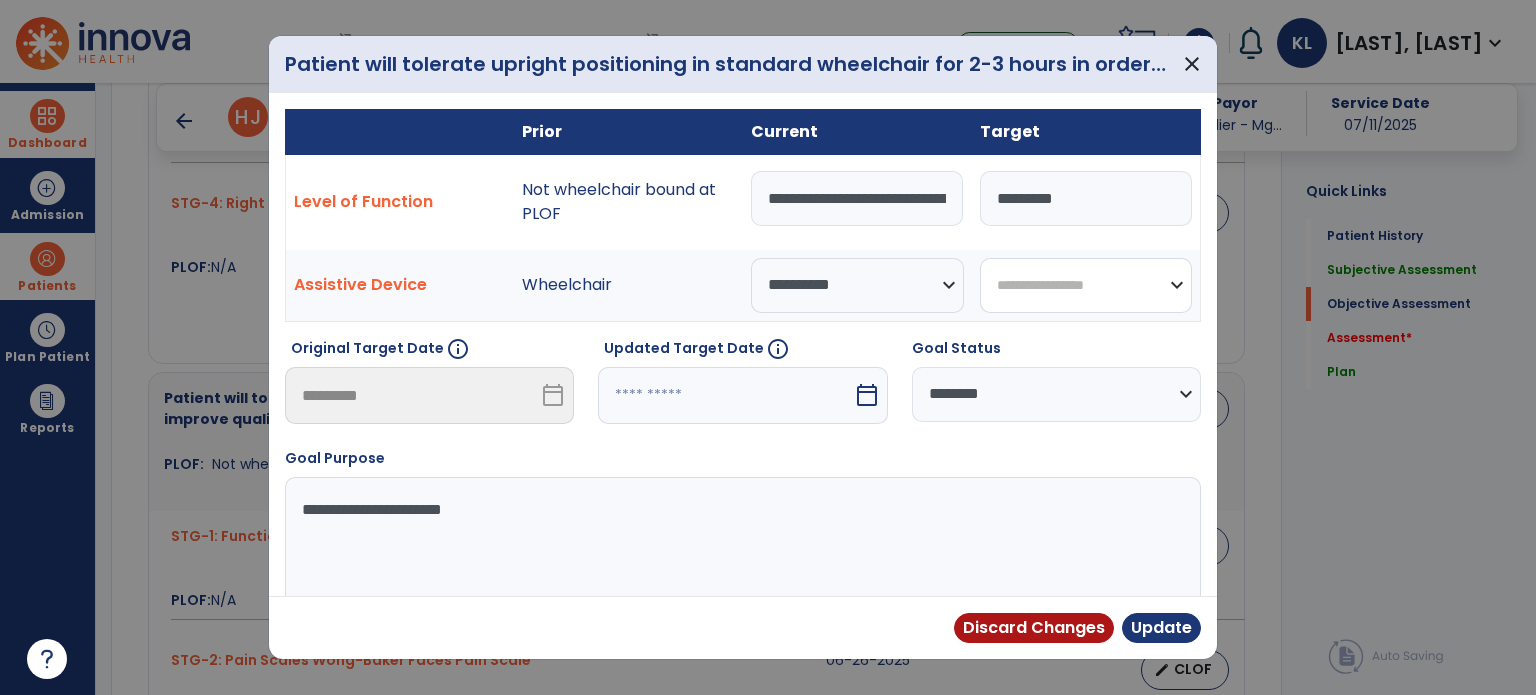 select on "**********" 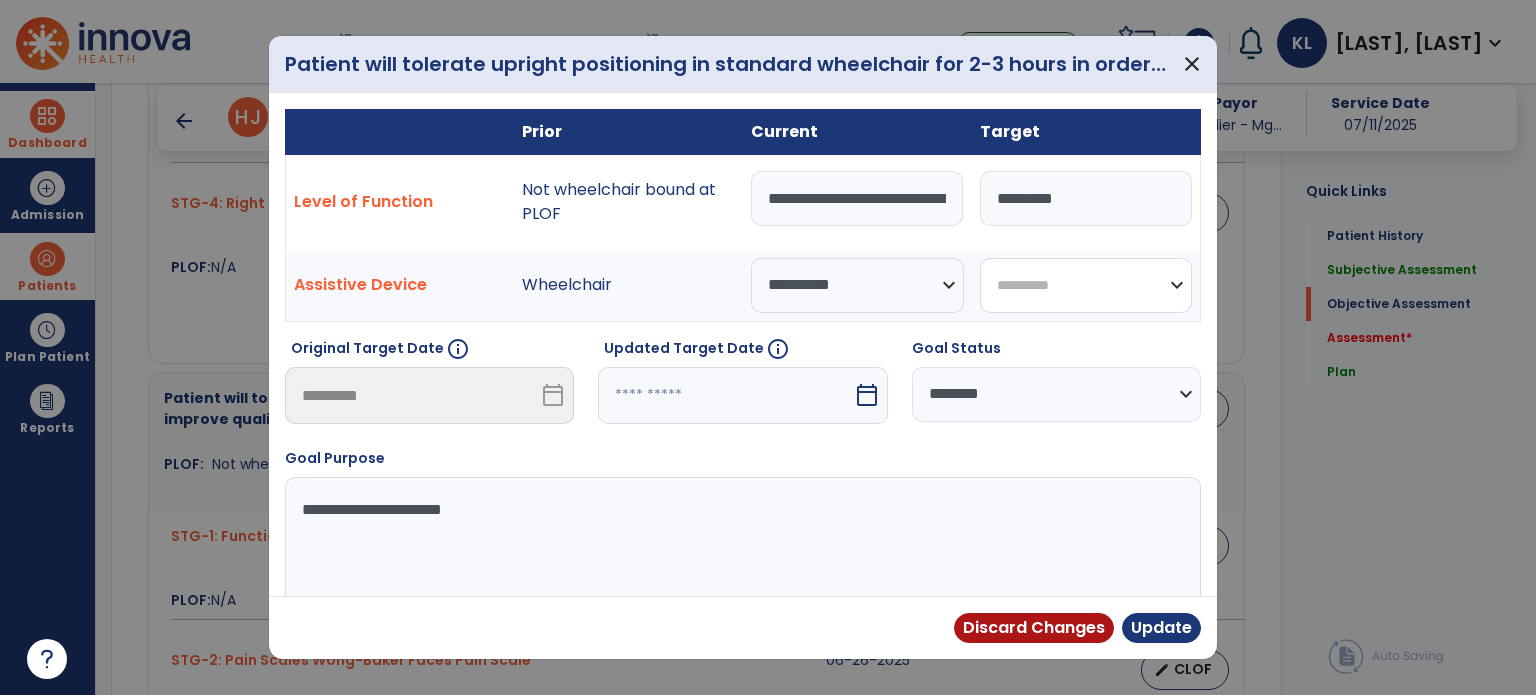 click on "**********" at bounding box center (1086, 285) 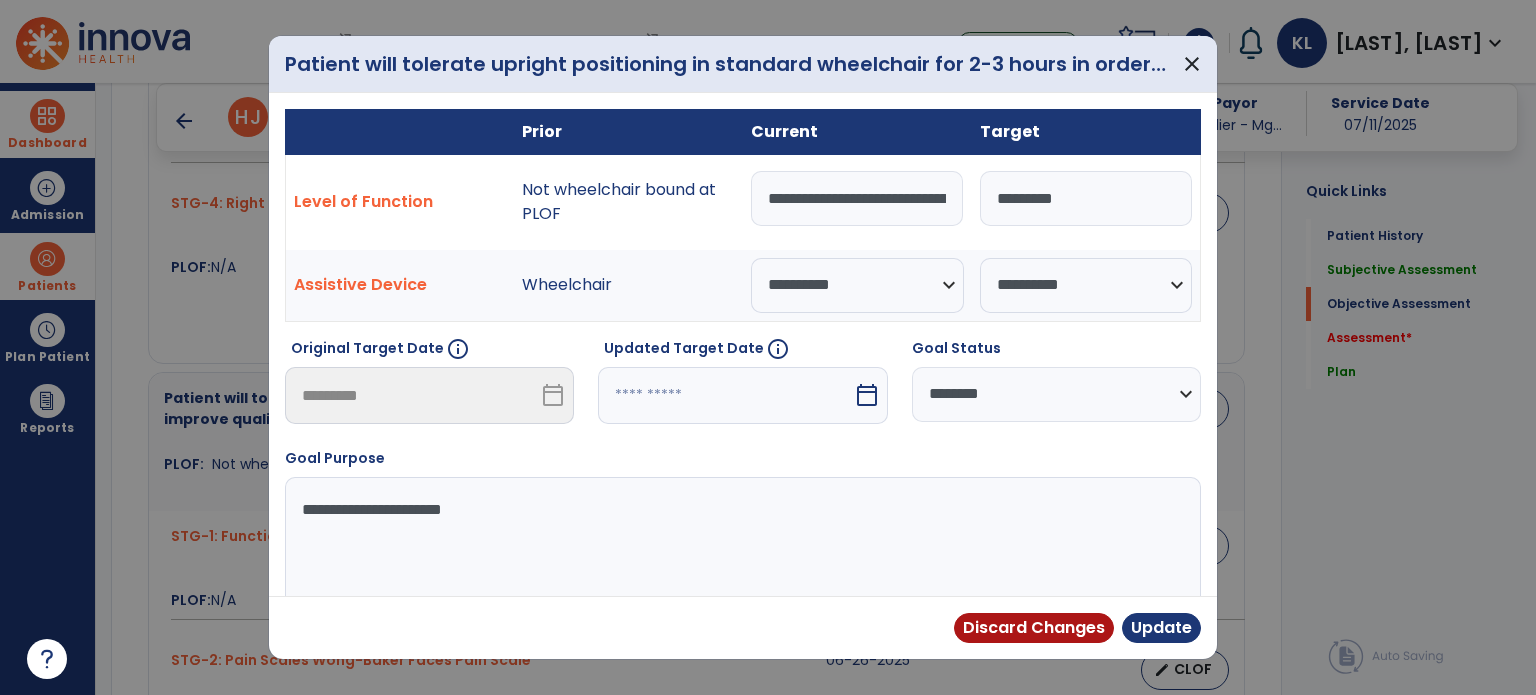 click at bounding box center (725, 395) 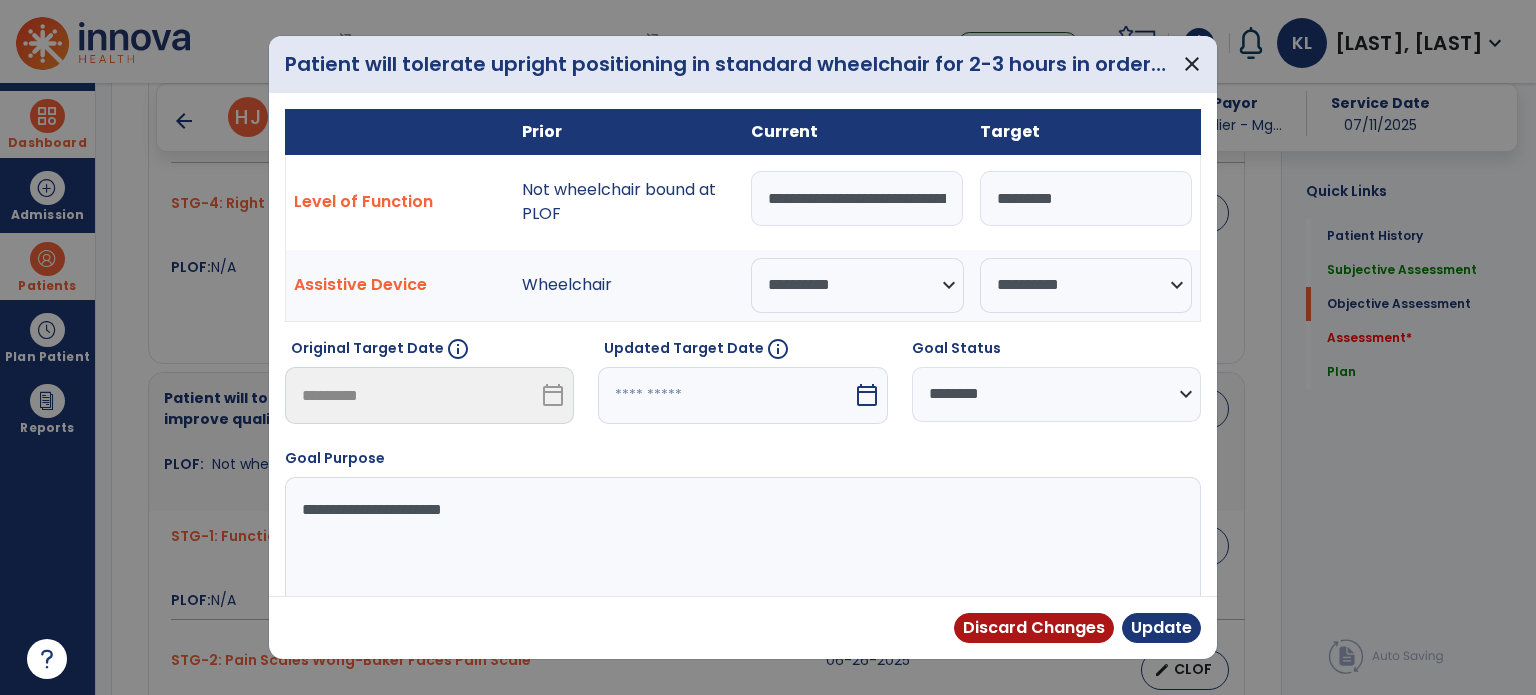 select on "*" 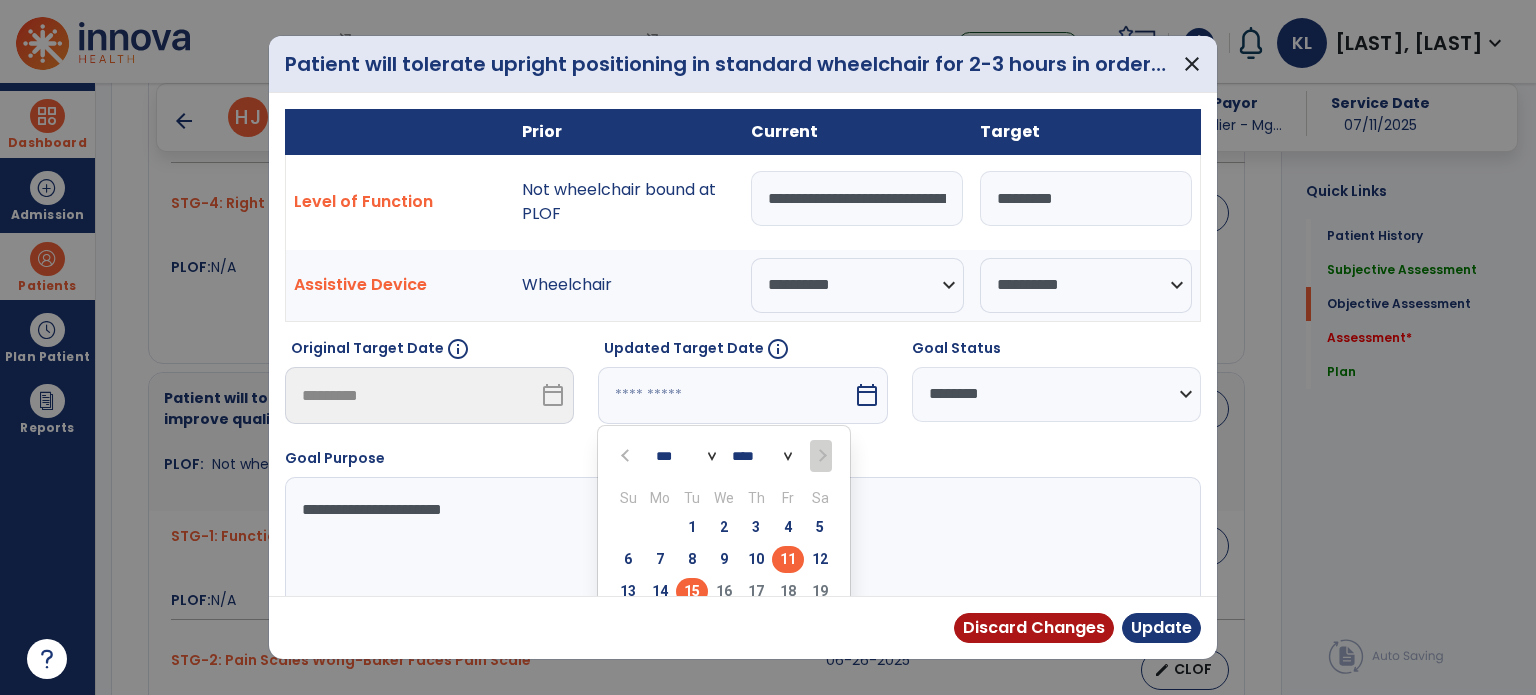 click on "15" at bounding box center [692, 591] 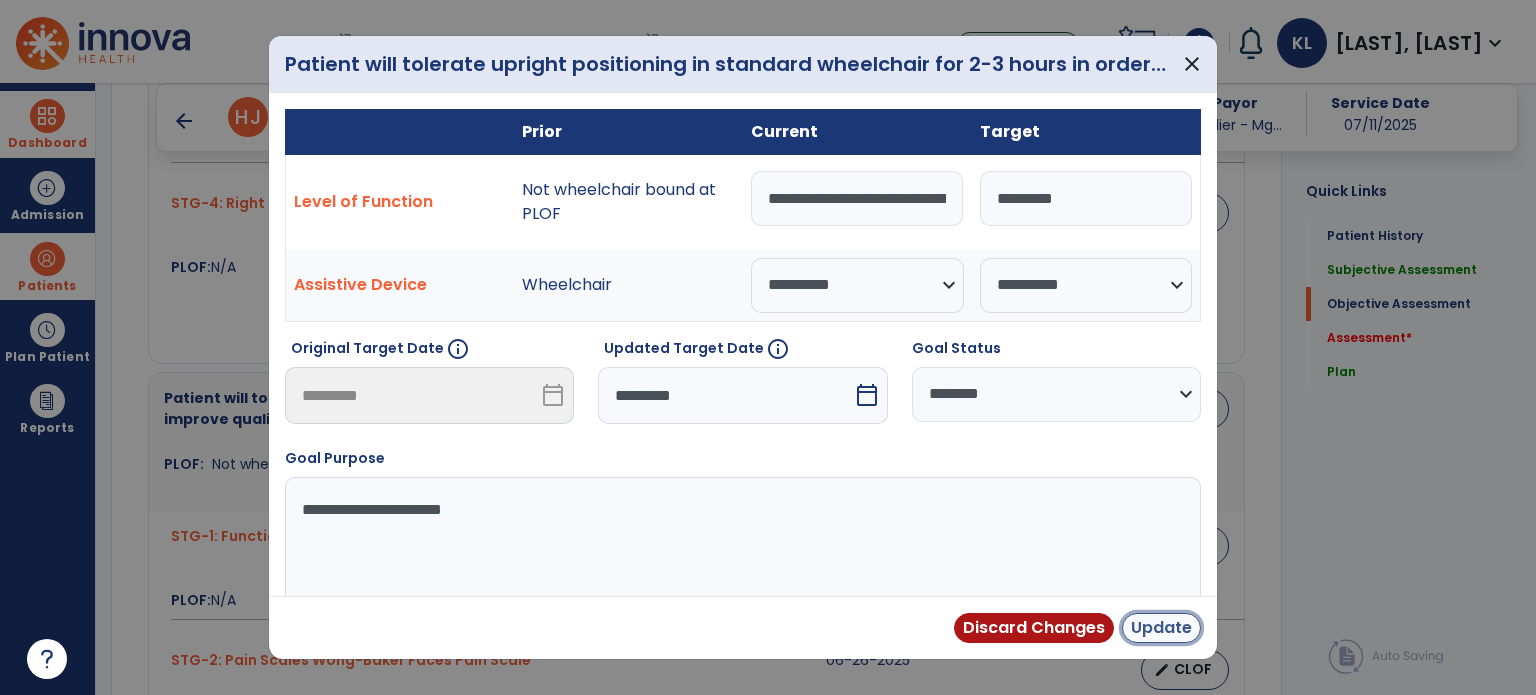 click on "Update" at bounding box center [1161, 628] 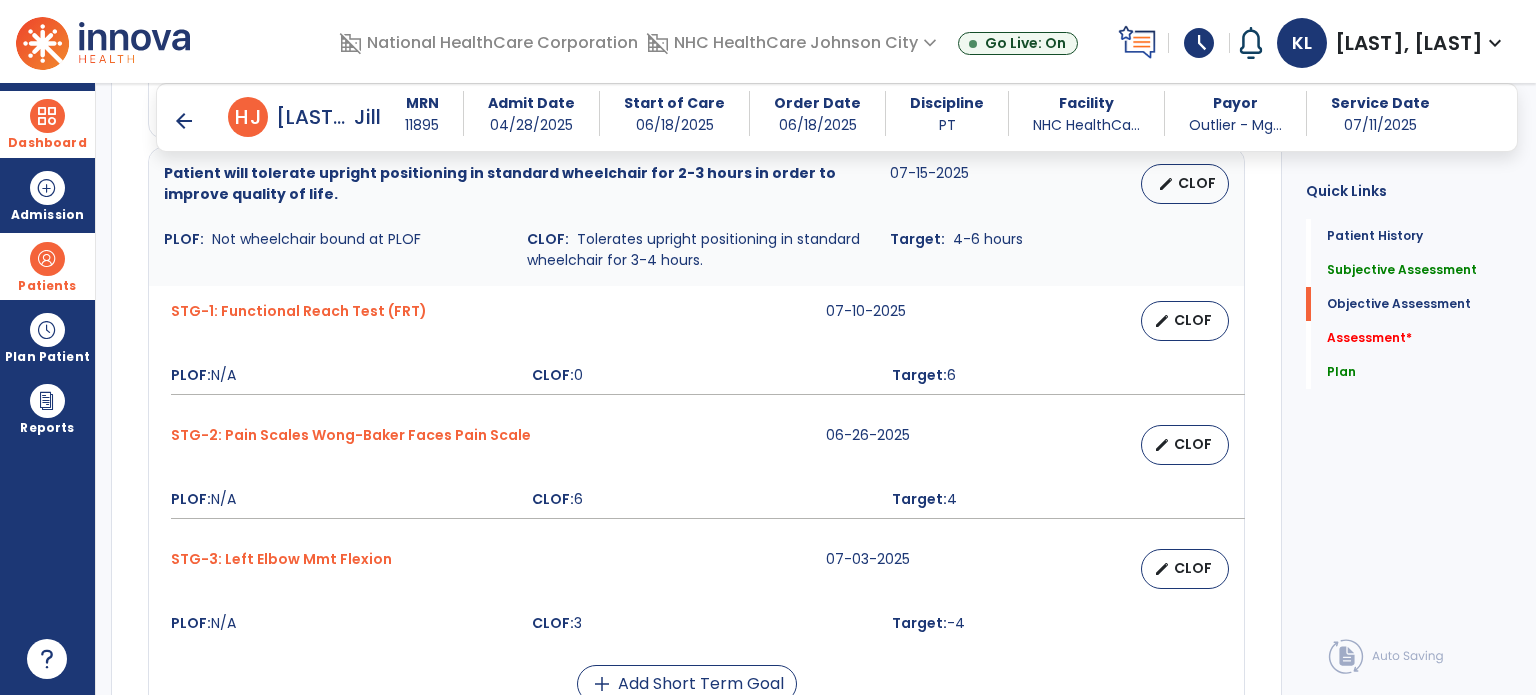 scroll, scrollTop: 1476, scrollLeft: 0, axis: vertical 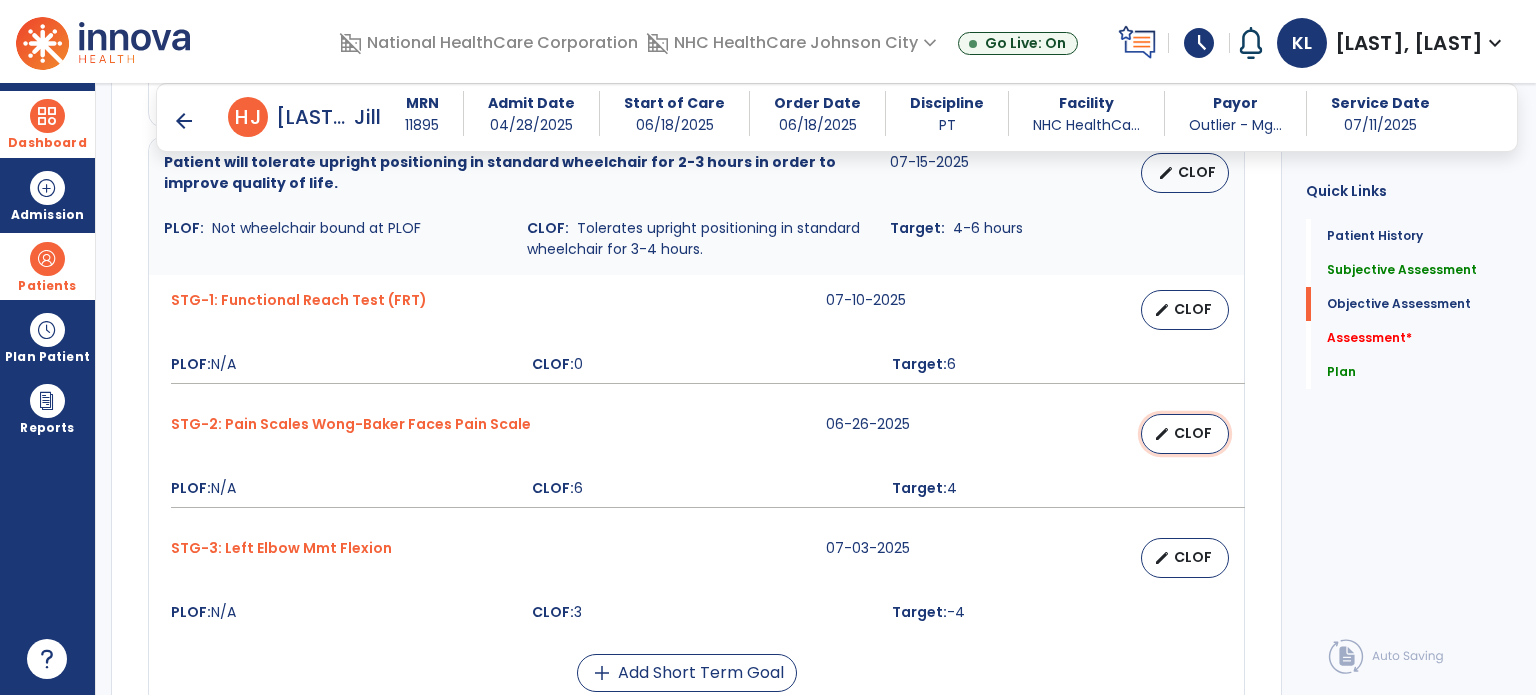 click on "CLOF" at bounding box center (1193, 433) 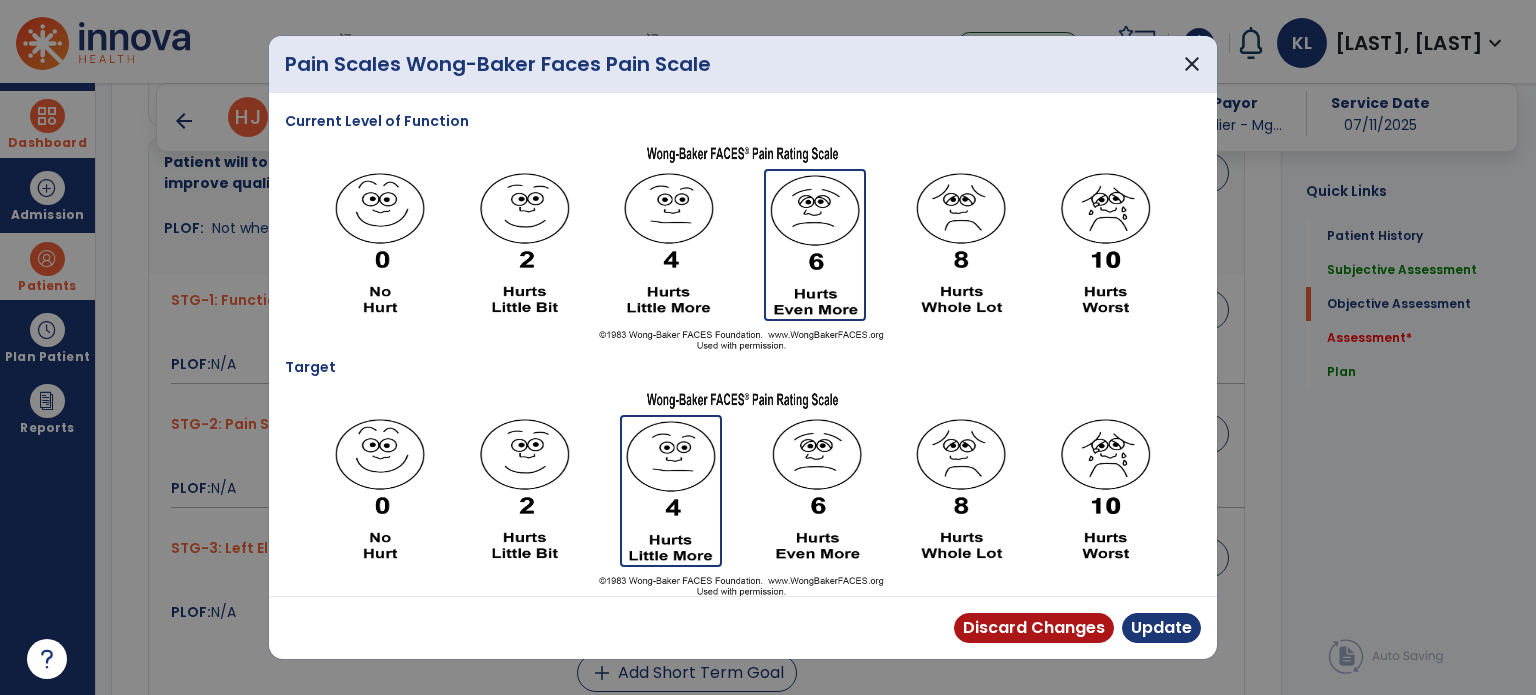 click at bounding box center [669, 243] 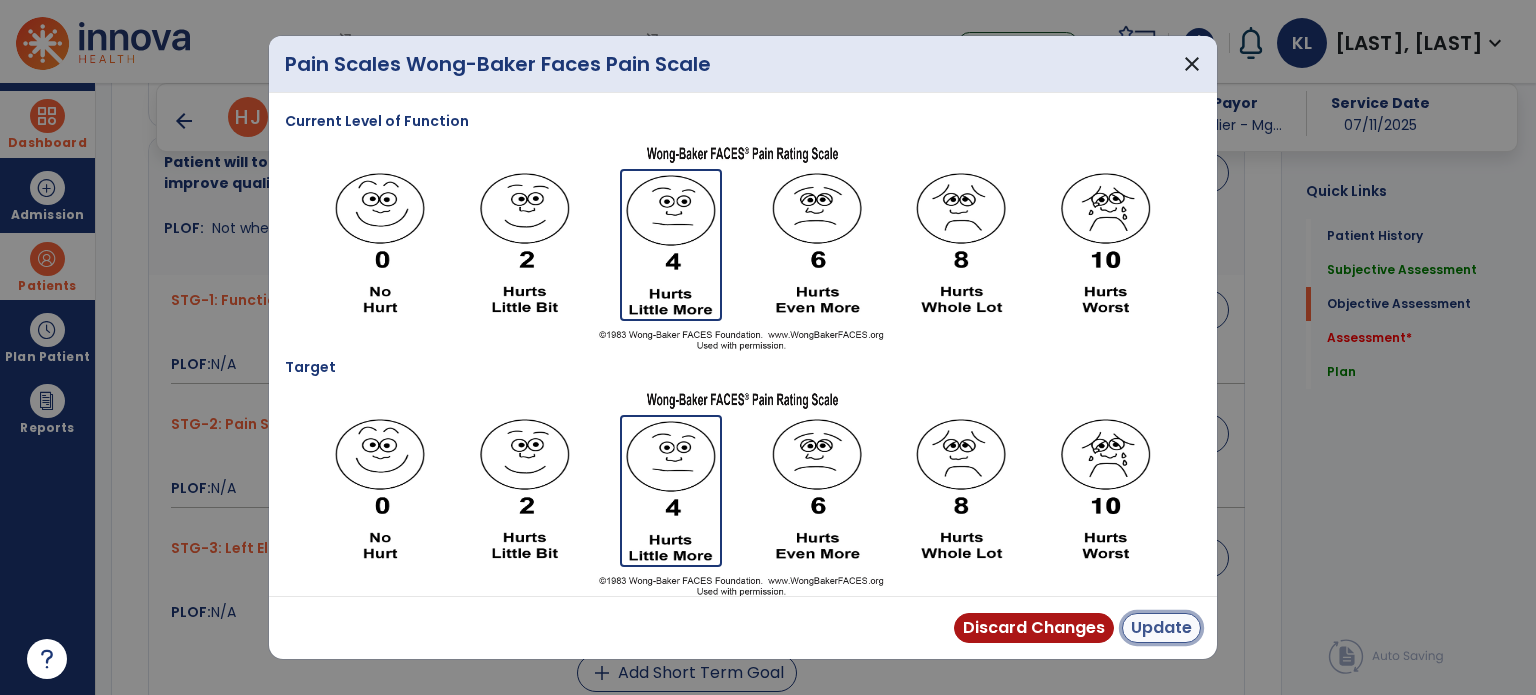 click on "Update" at bounding box center (1161, 628) 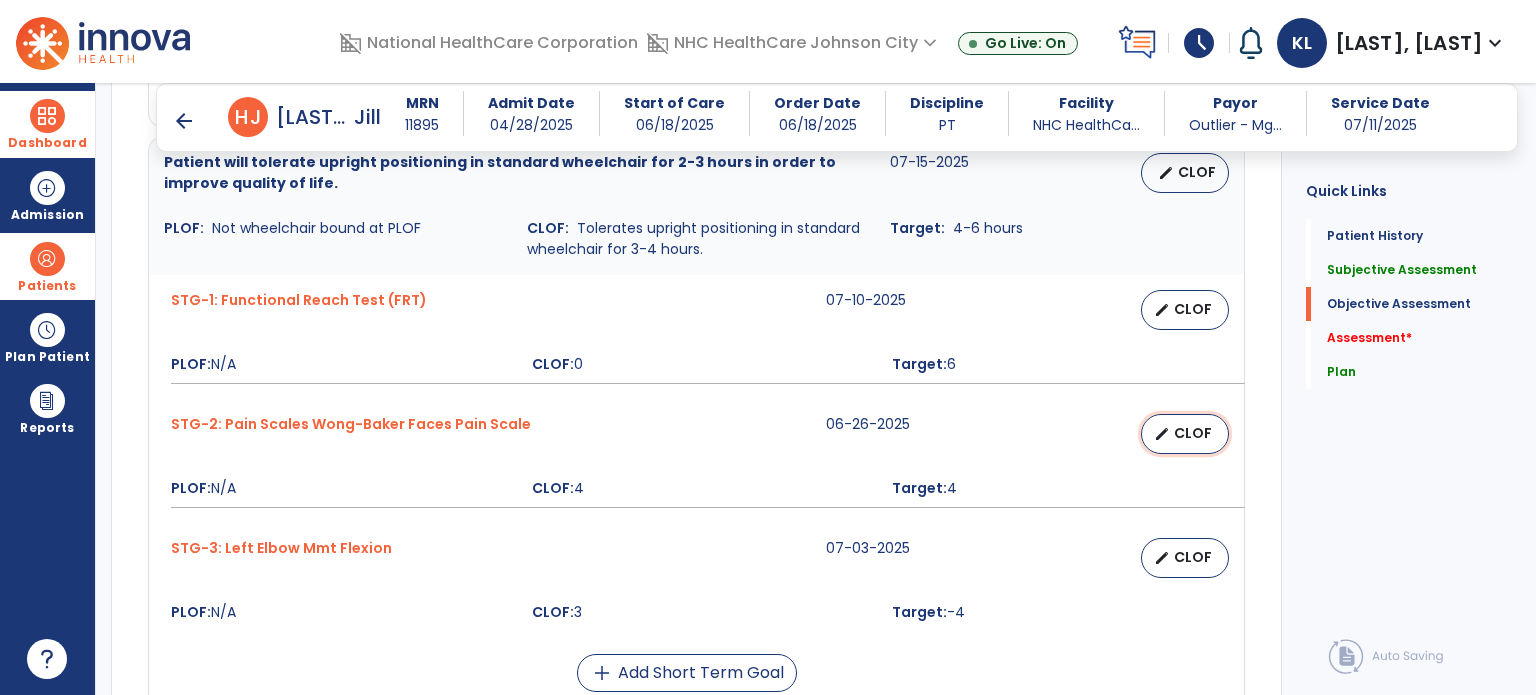 click on "CLOF" at bounding box center [1193, 433] 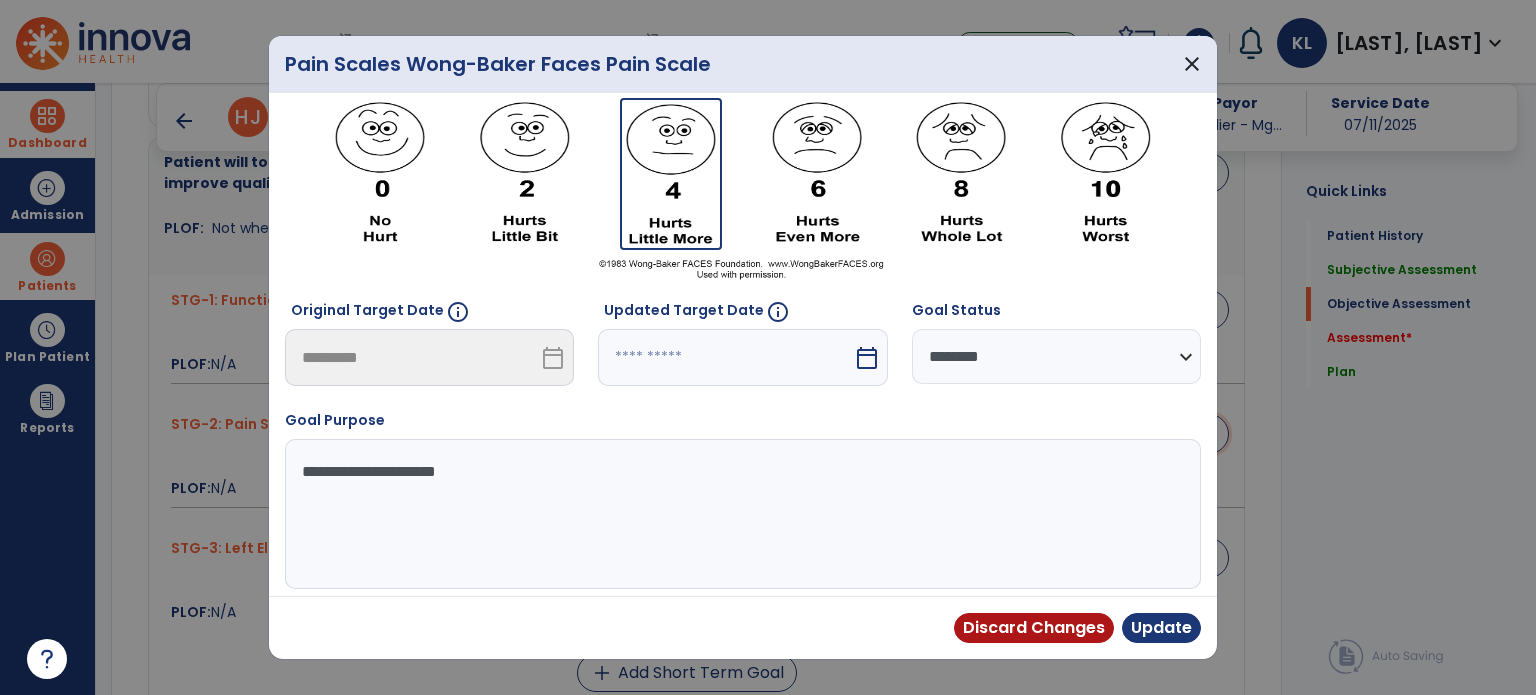 scroll, scrollTop: 327, scrollLeft: 0, axis: vertical 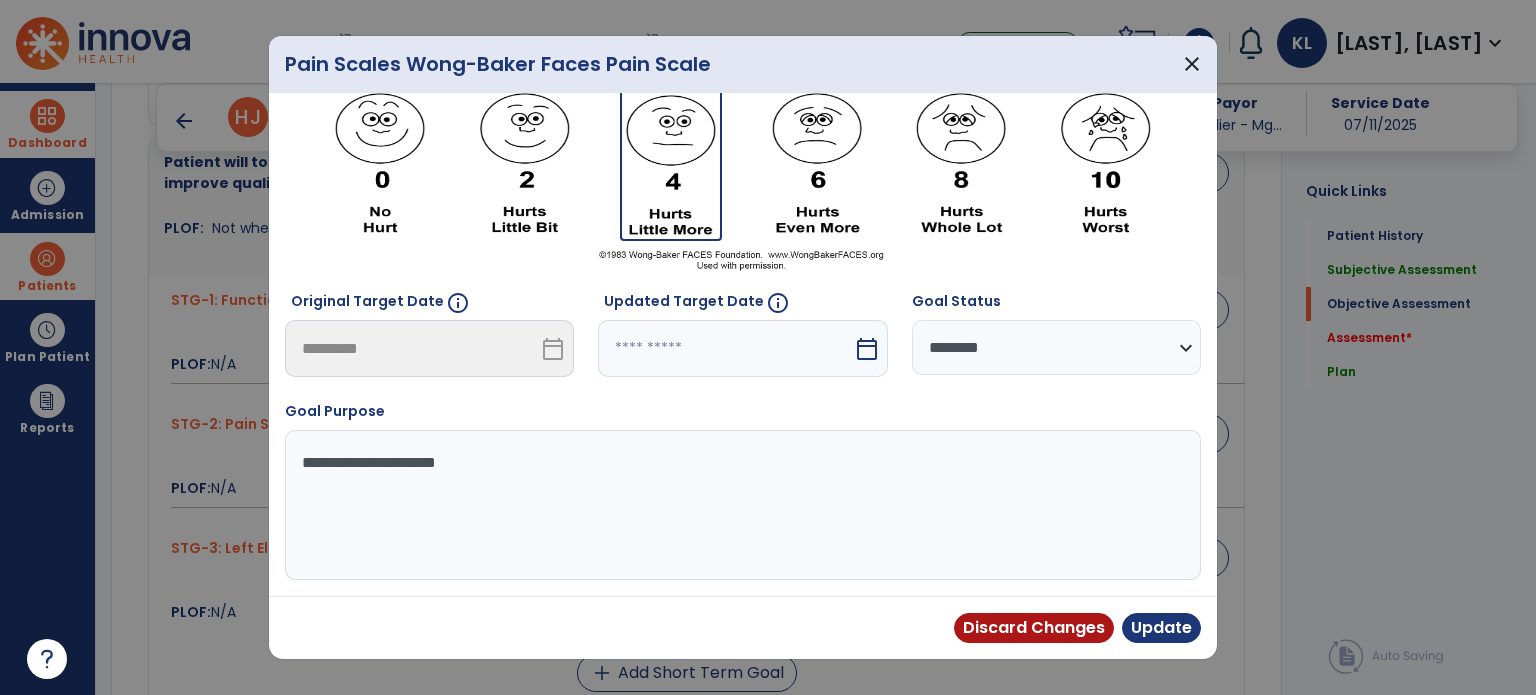 click at bounding box center (725, 348) 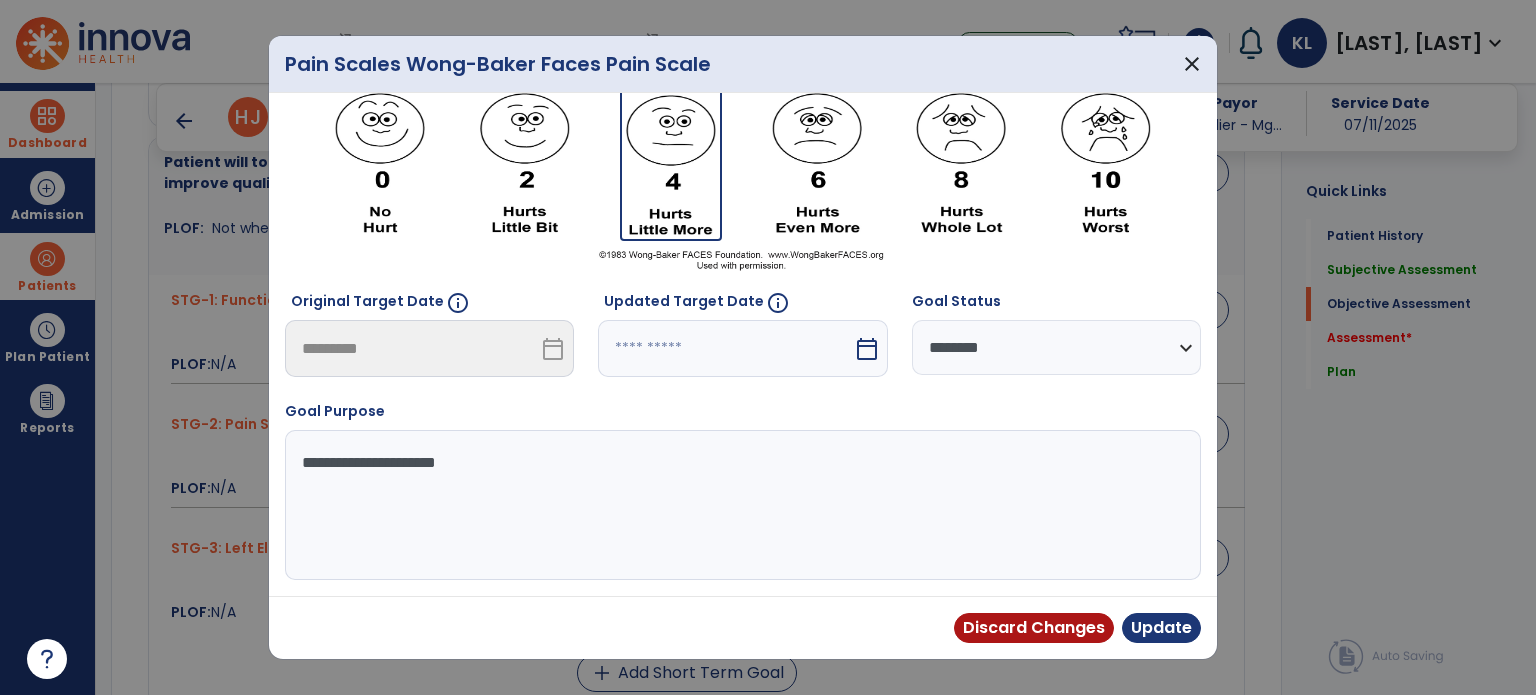 select on "*" 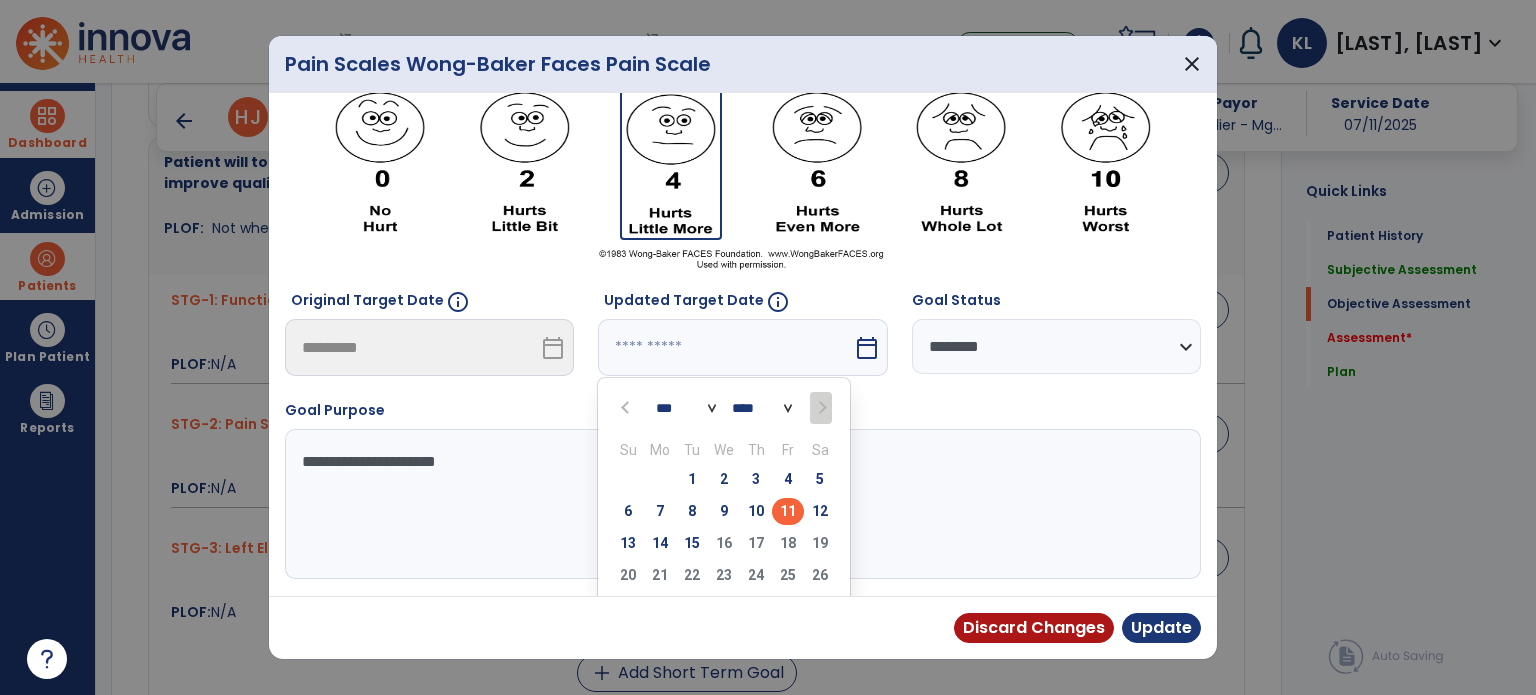 click on "11" at bounding box center (788, 511) 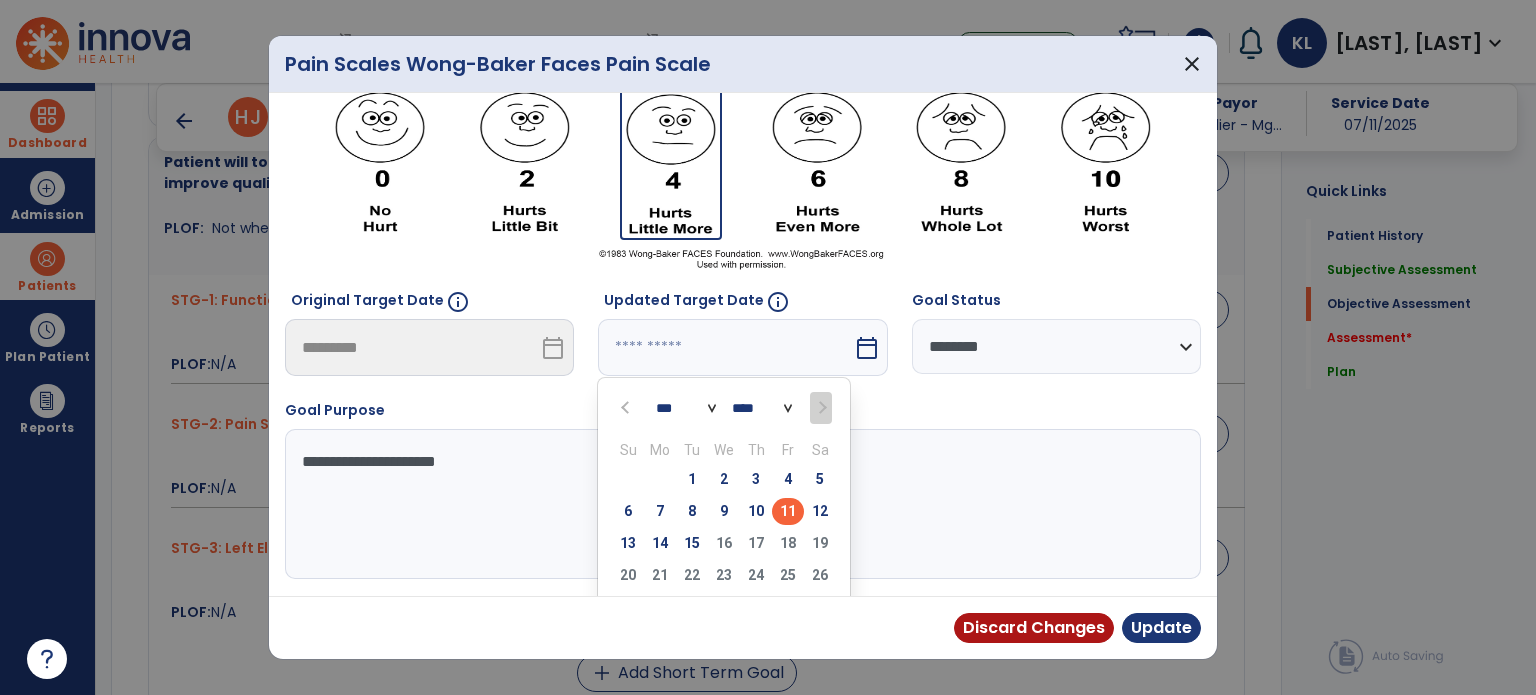 type on "*********" 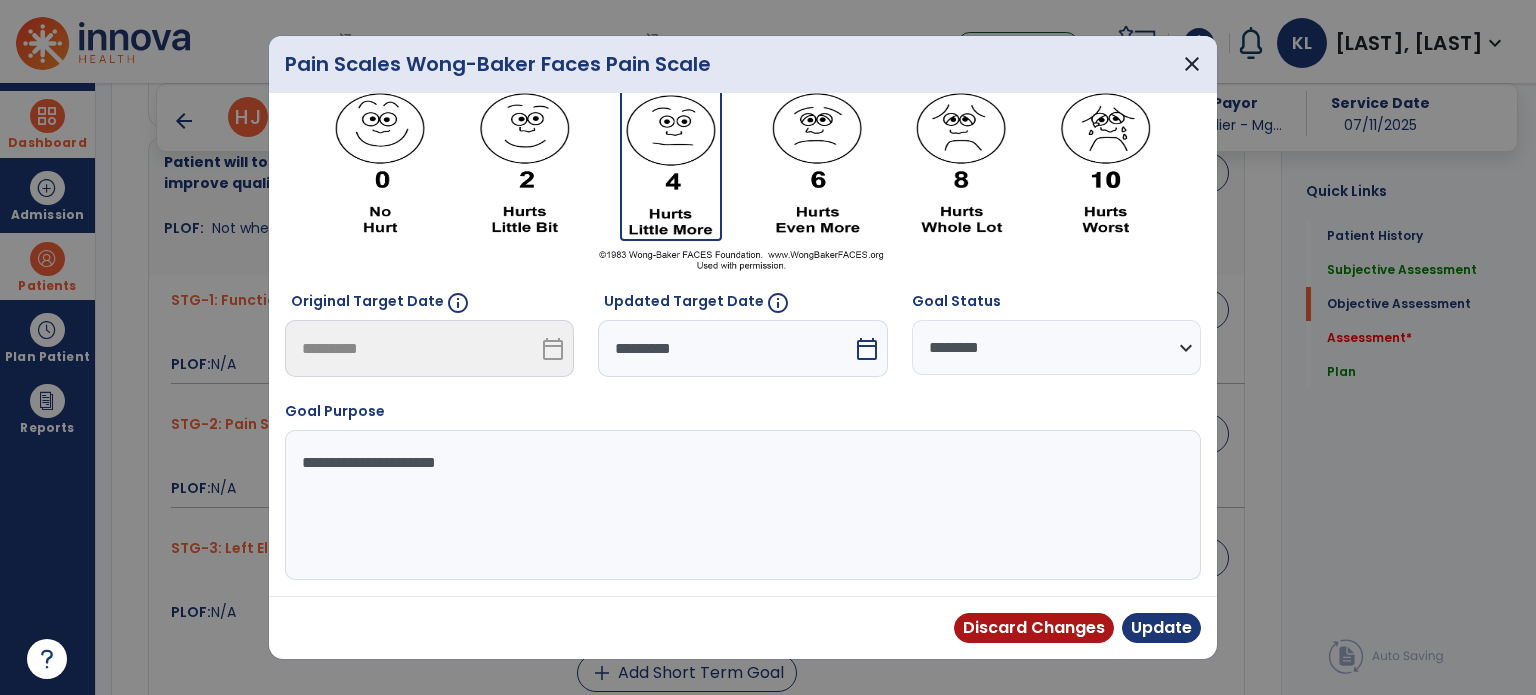 click on "**********" at bounding box center [1056, 347] 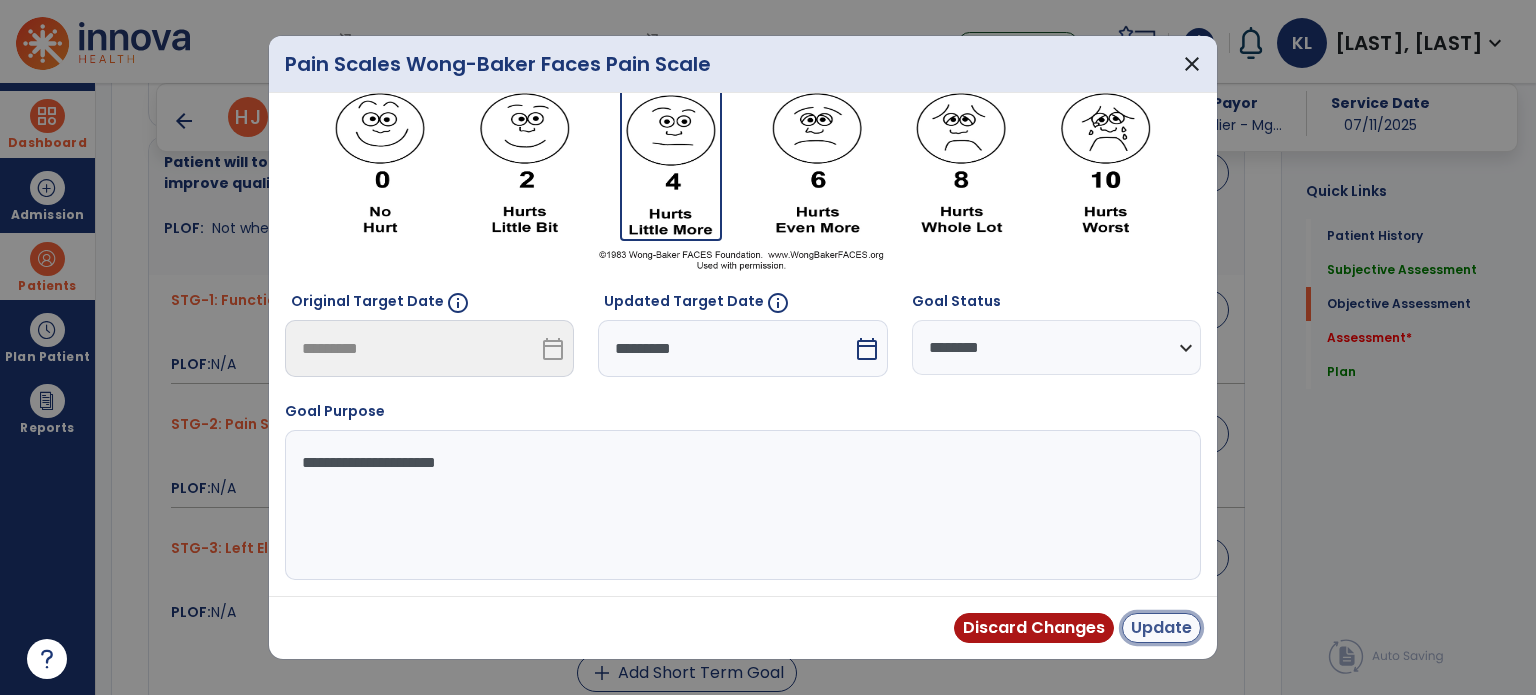 click on "Update" at bounding box center (1161, 628) 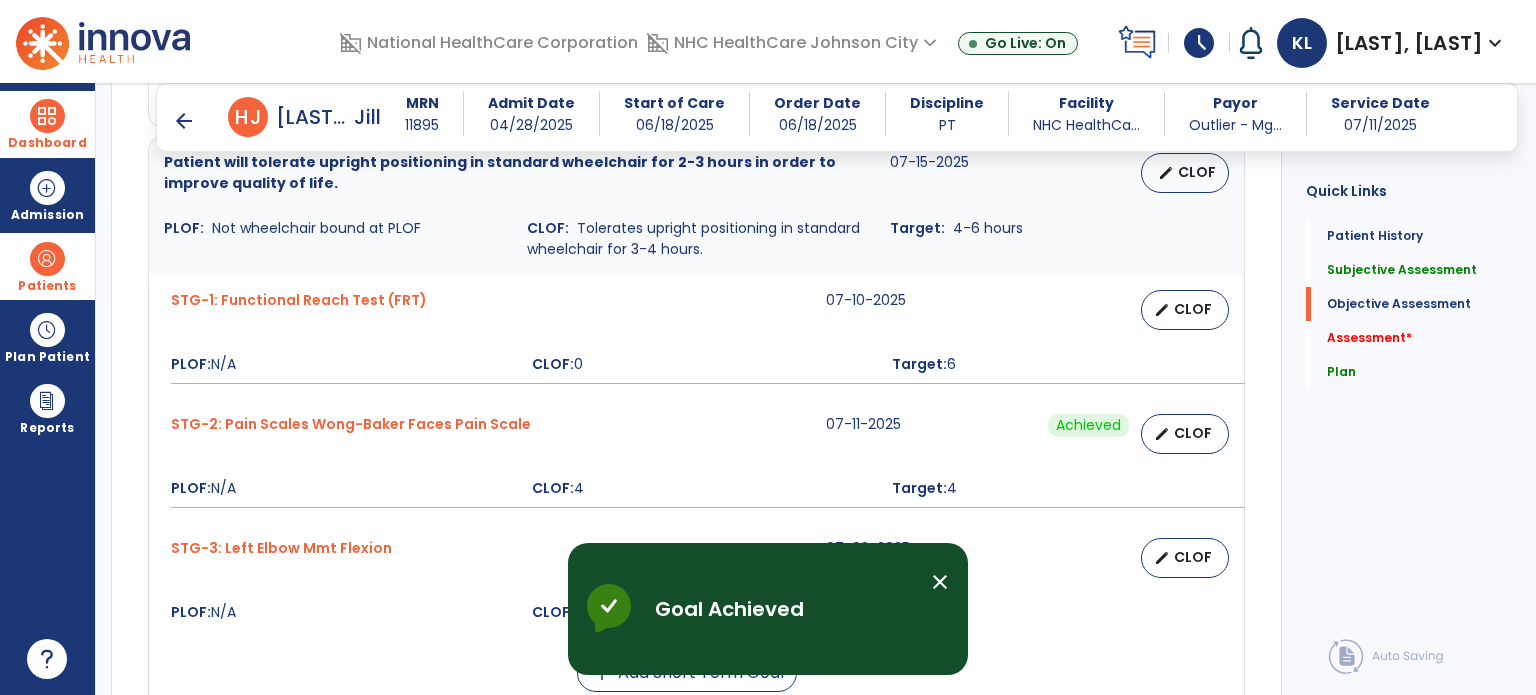 click on "Quick Links  Patient History   Patient History   Subjective Assessment   Subjective Assessment   Objective Assessment   Objective Assessment   Assessment   *  Assessment   *  Plan   Plan" 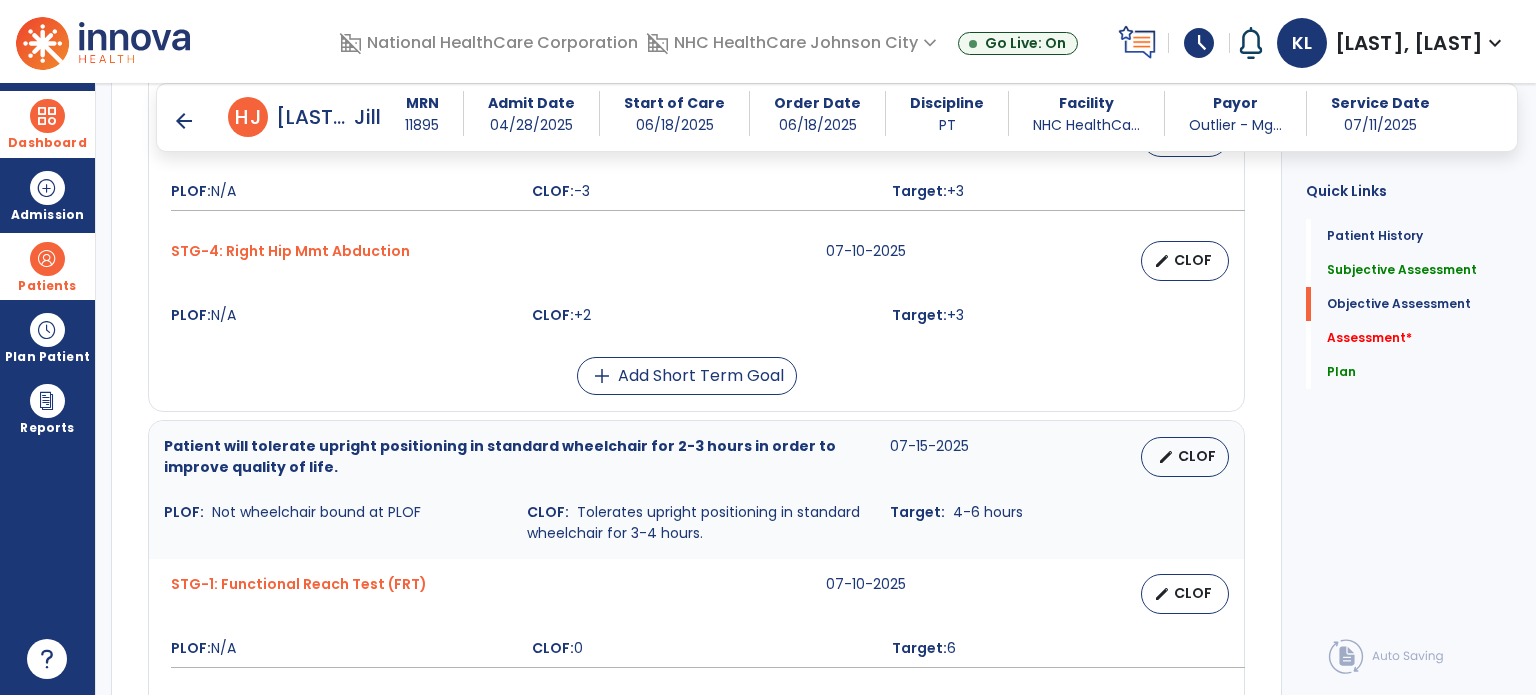 scroll, scrollTop: 1184, scrollLeft: 0, axis: vertical 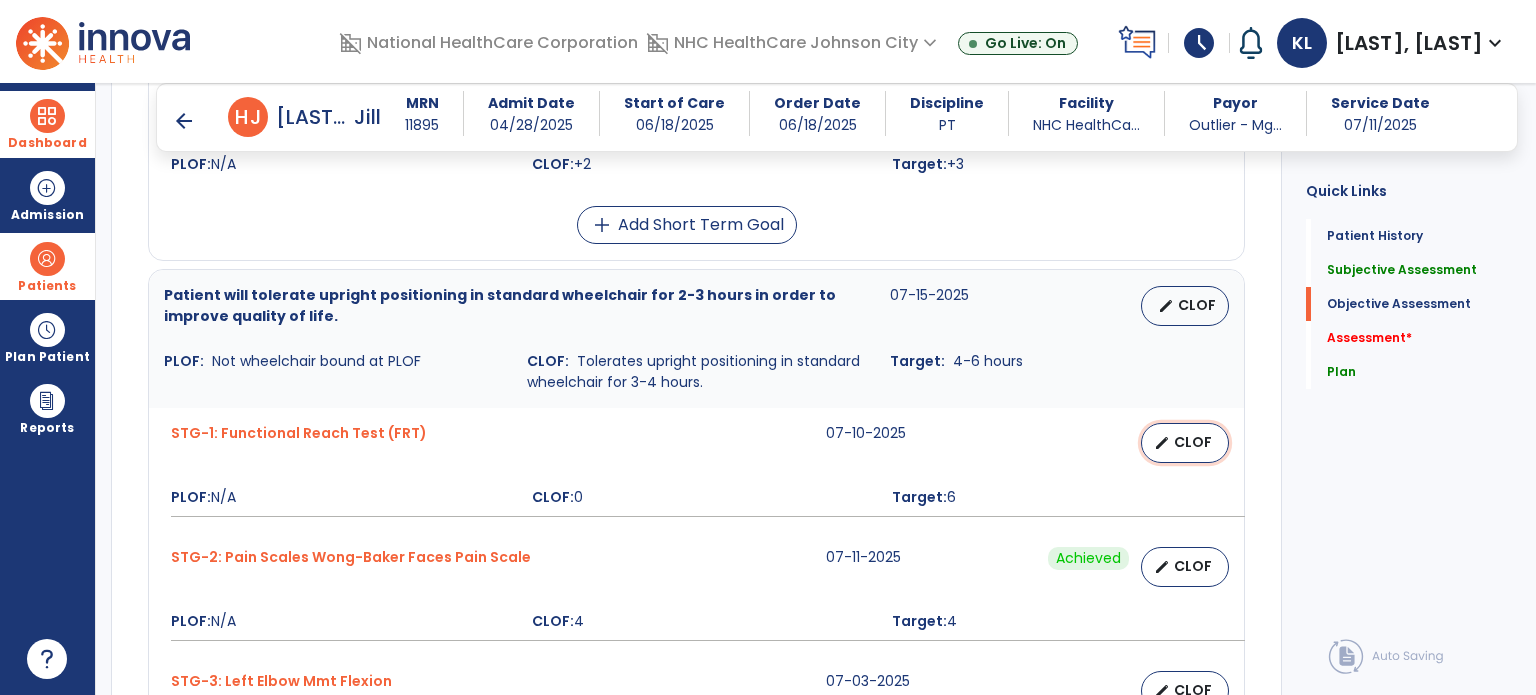 click on "CLOF" at bounding box center (1193, 442) 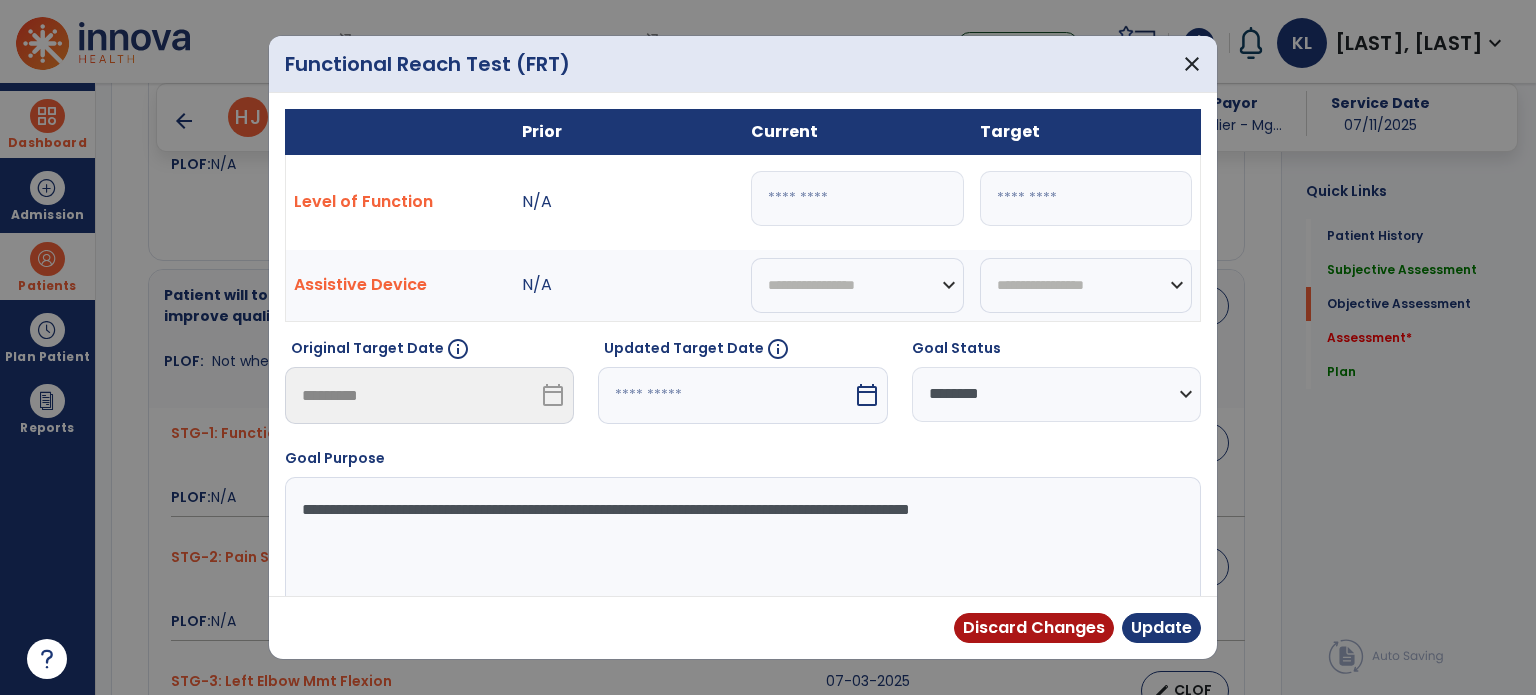 click on "*" at bounding box center [857, 198] 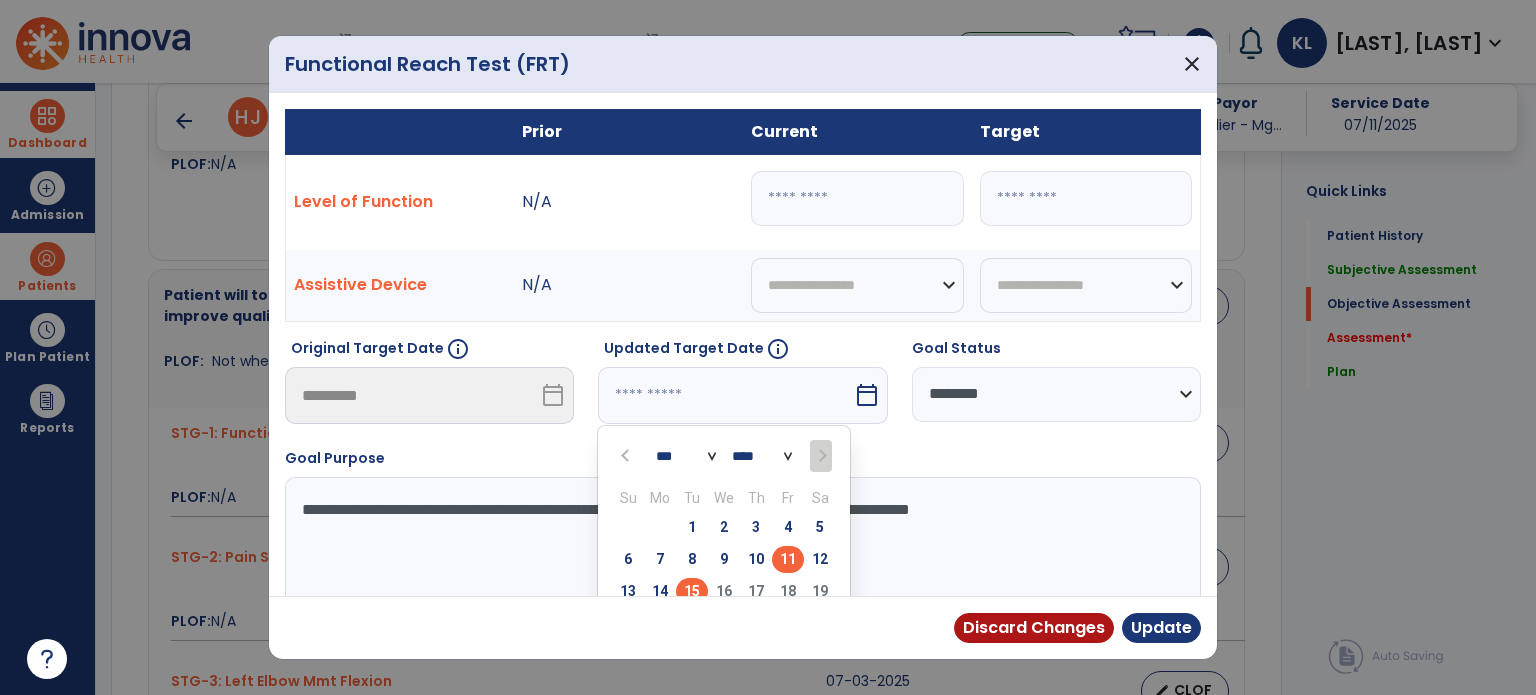 click on "15" at bounding box center (692, 591) 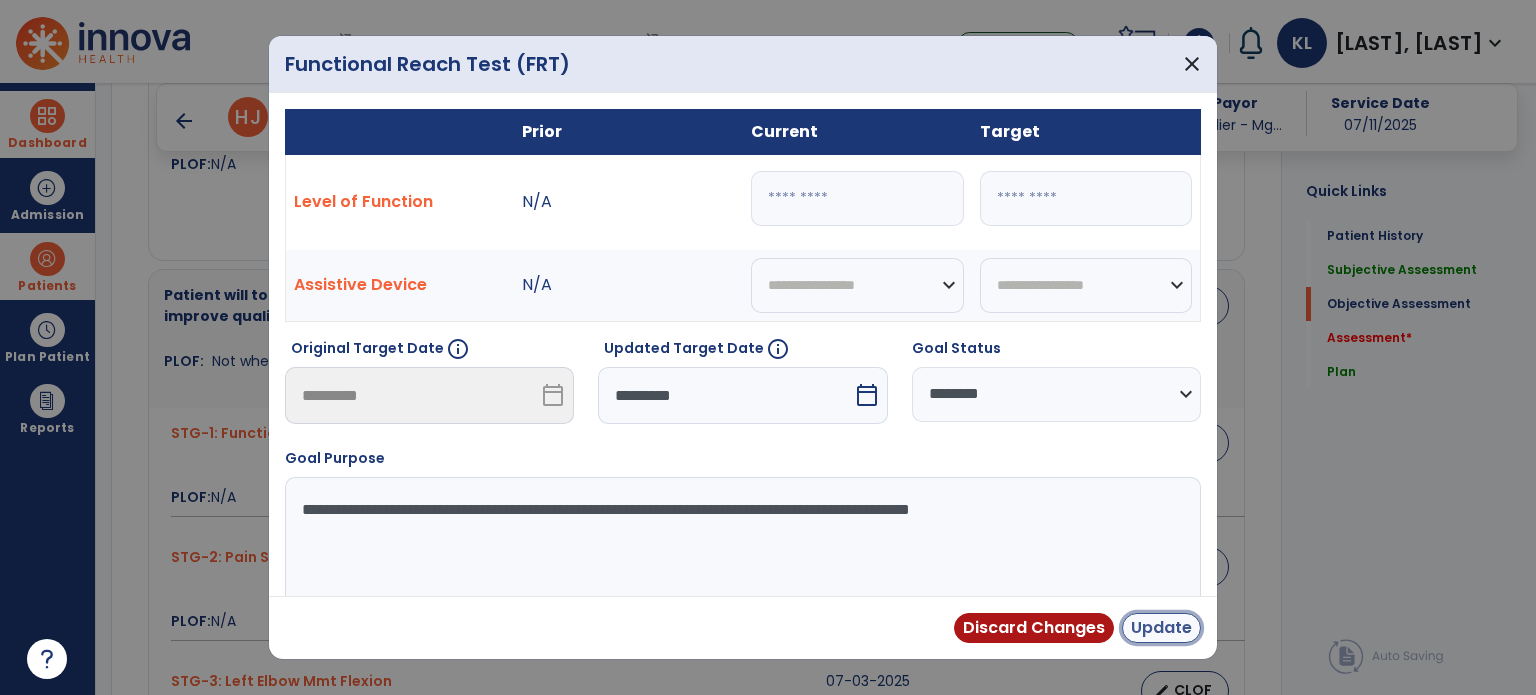 click on "Update" at bounding box center [1161, 628] 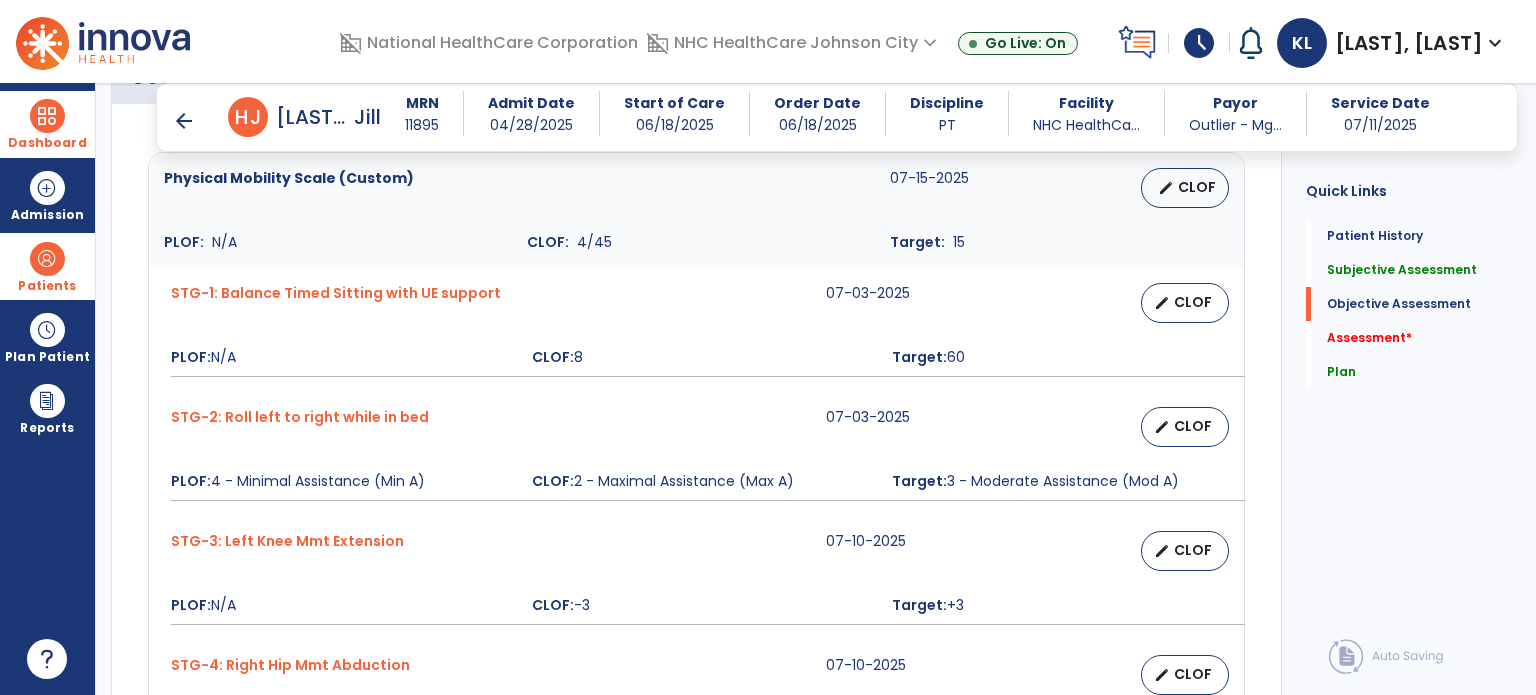 scroll, scrollTop: 771, scrollLeft: 0, axis: vertical 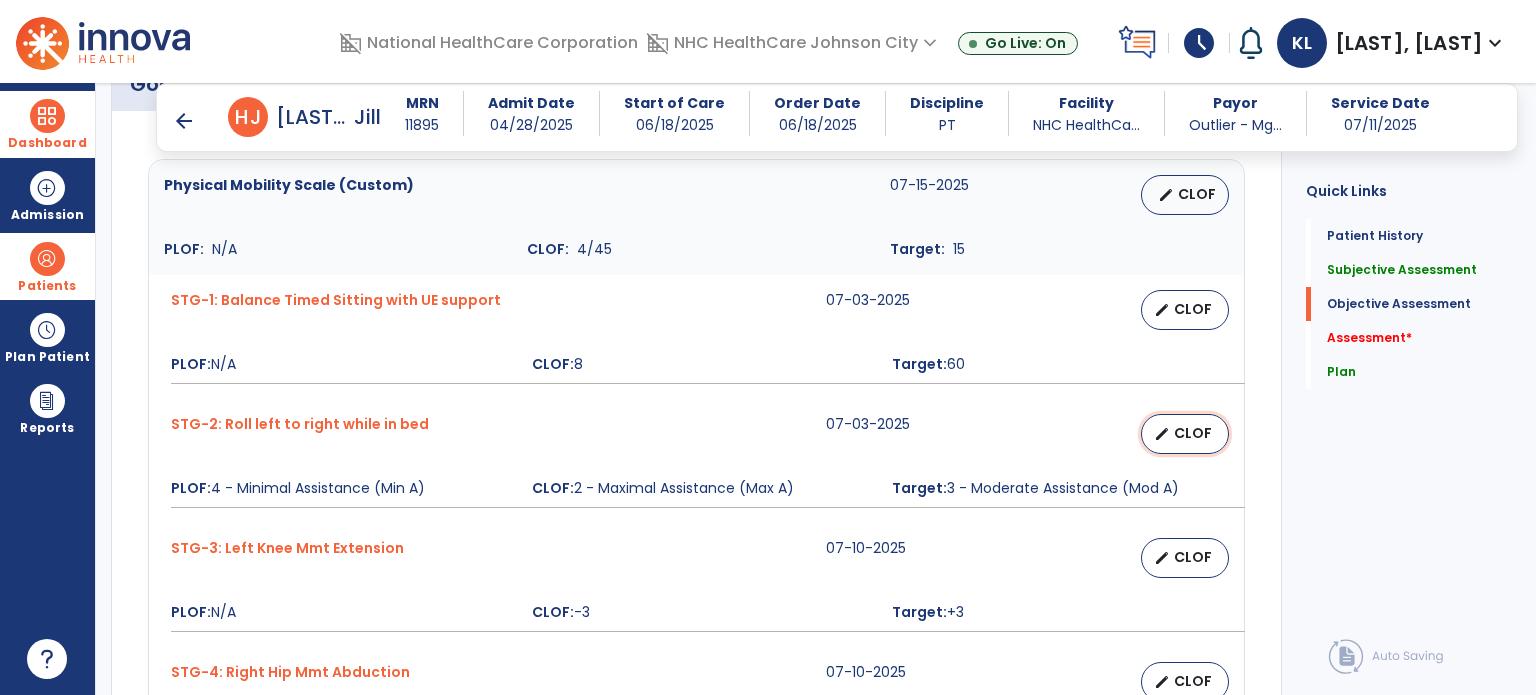 click on "CLOF" at bounding box center [1193, 433] 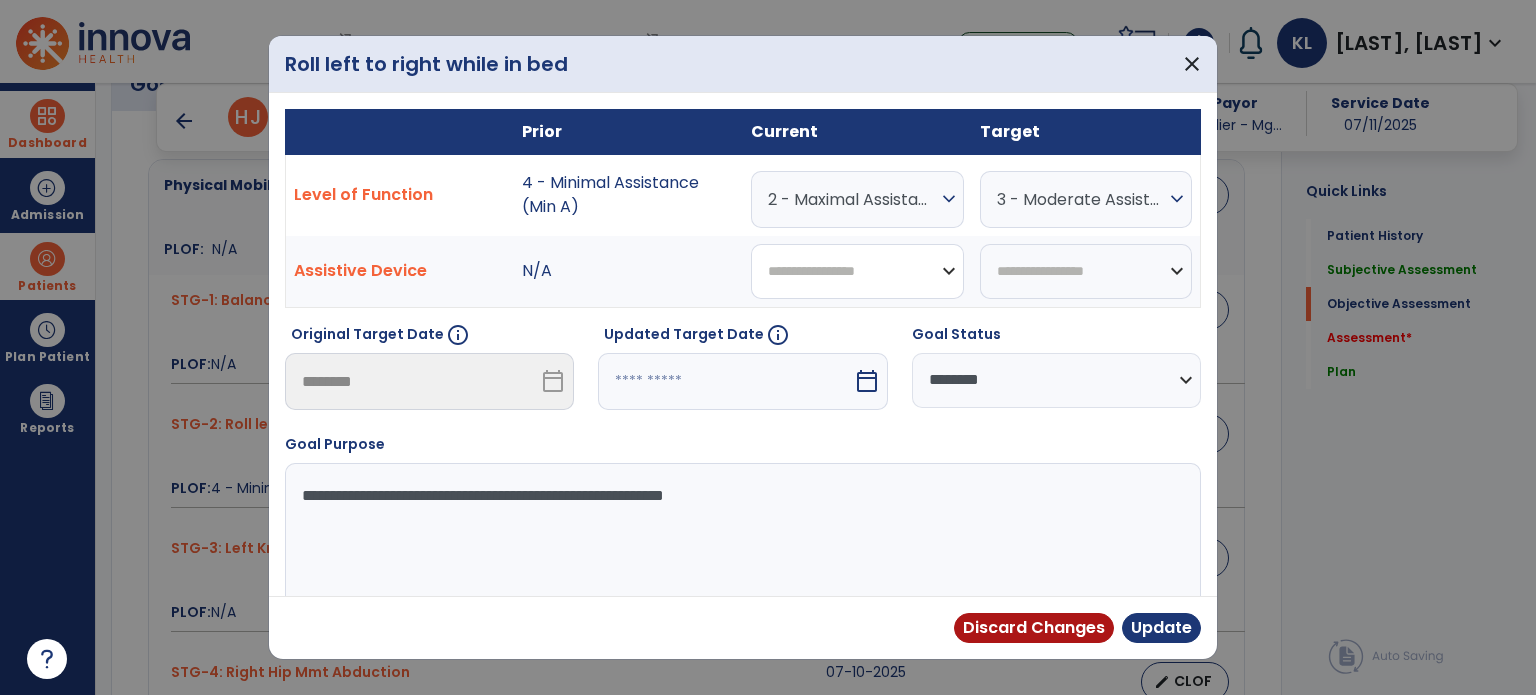 click on "**********" at bounding box center [857, 271] 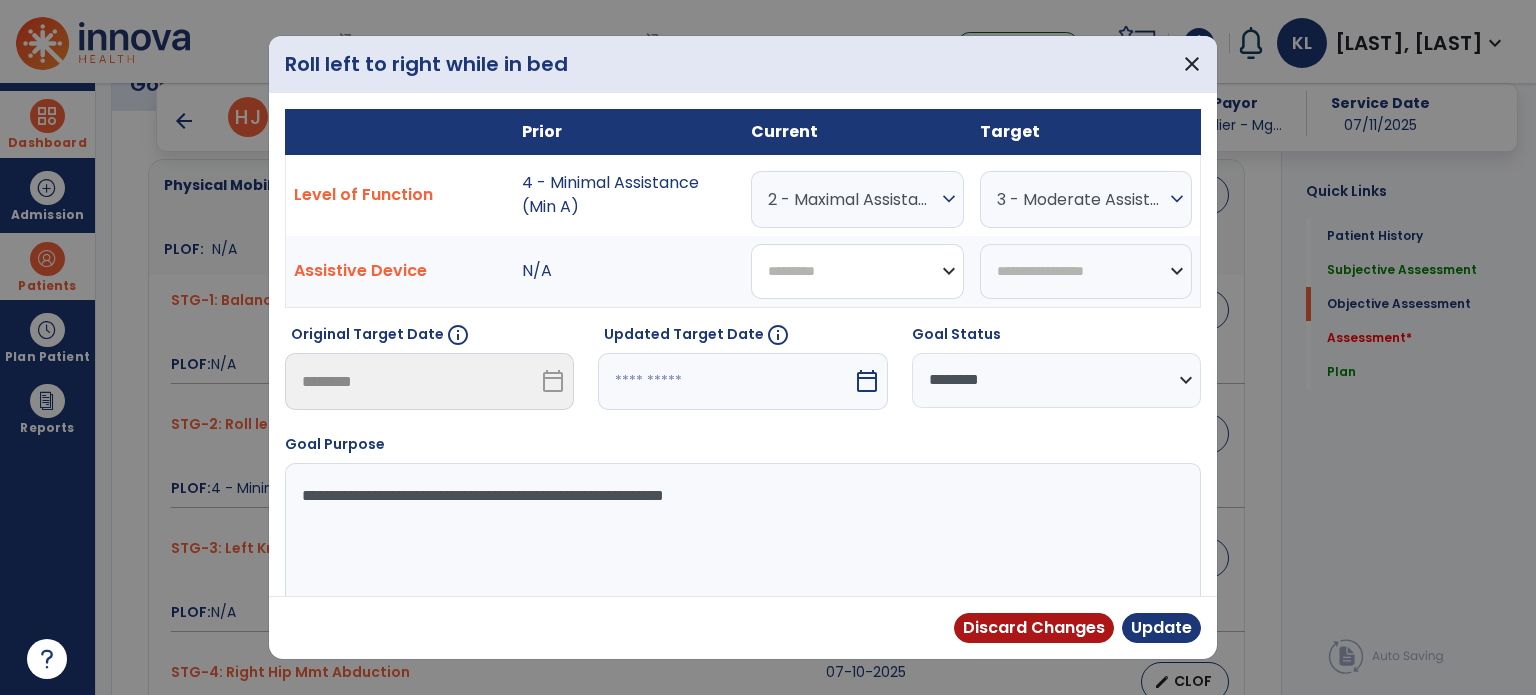 click on "**********" at bounding box center [857, 271] 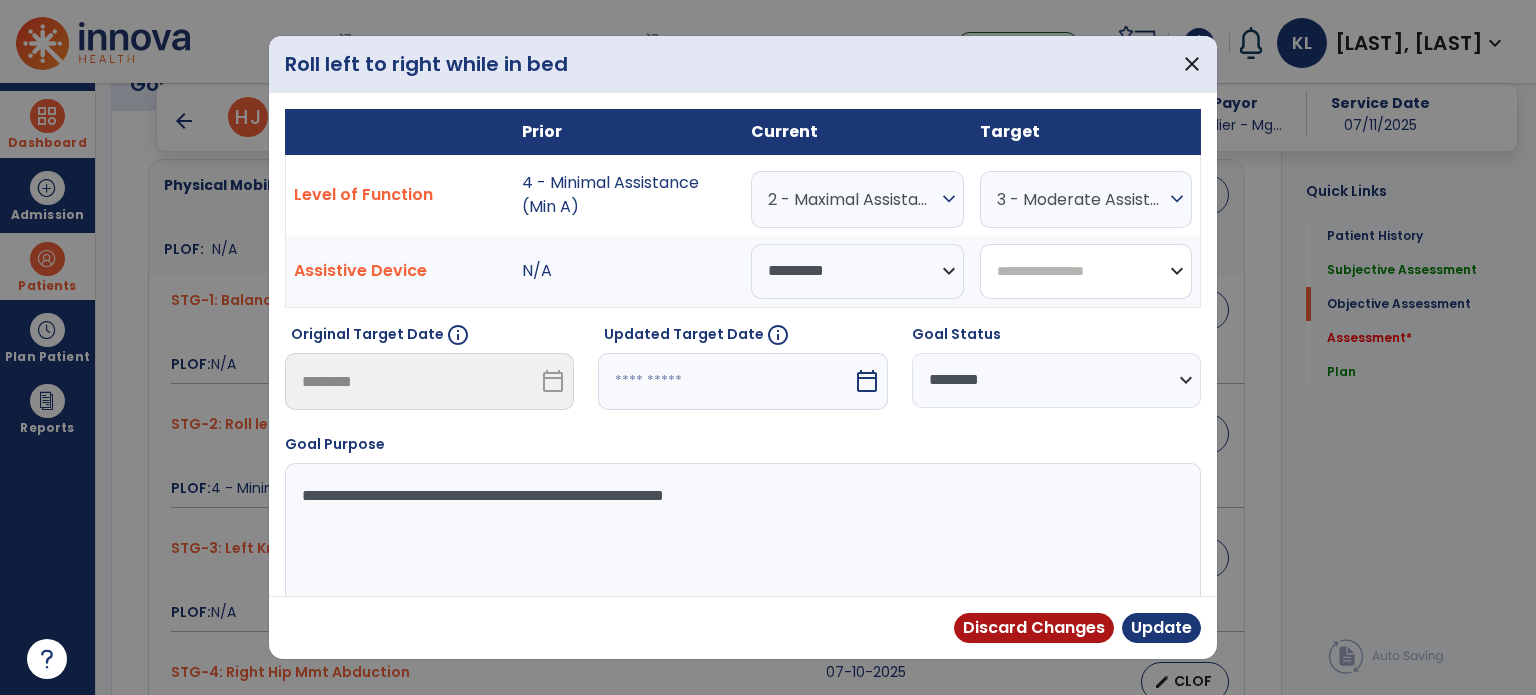 click on "**********" at bounding box center [1086, 271] 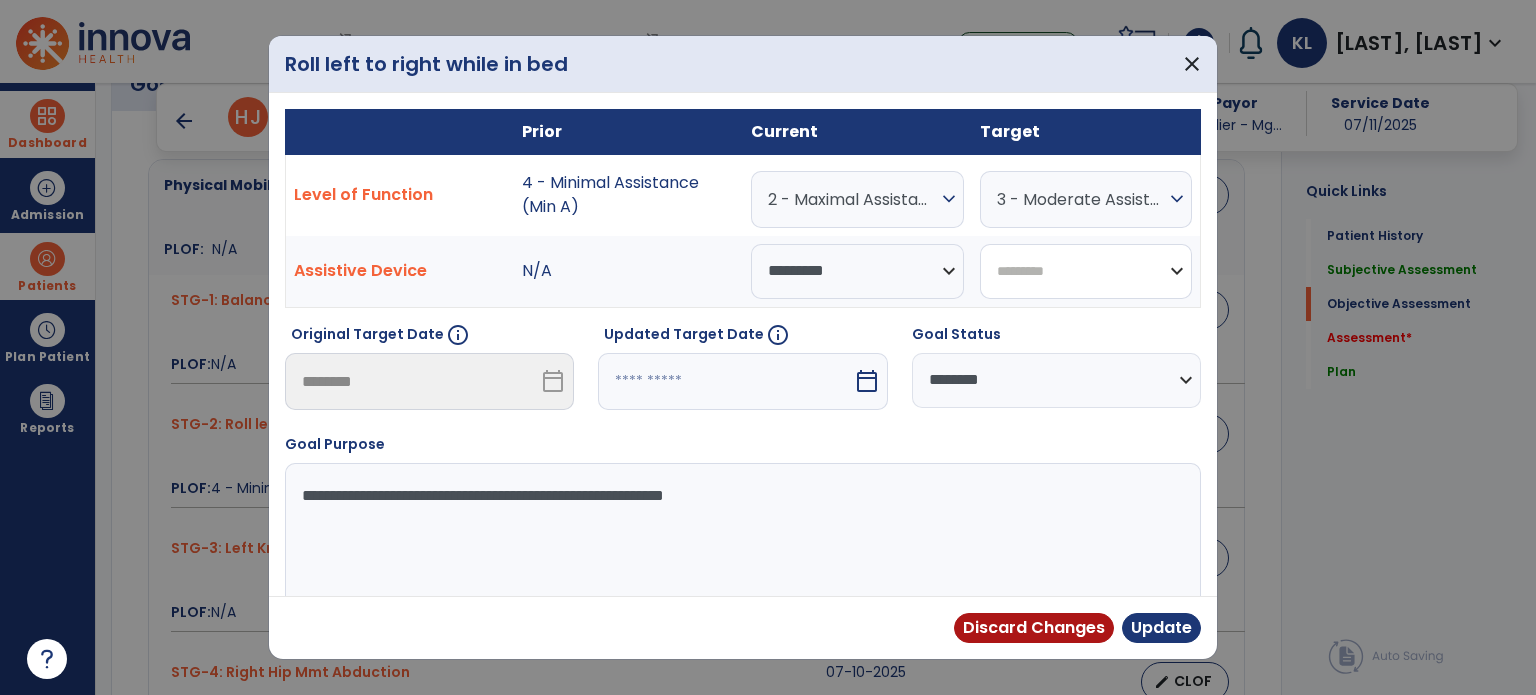 click on "**********" at bounding box center (1086, 271) 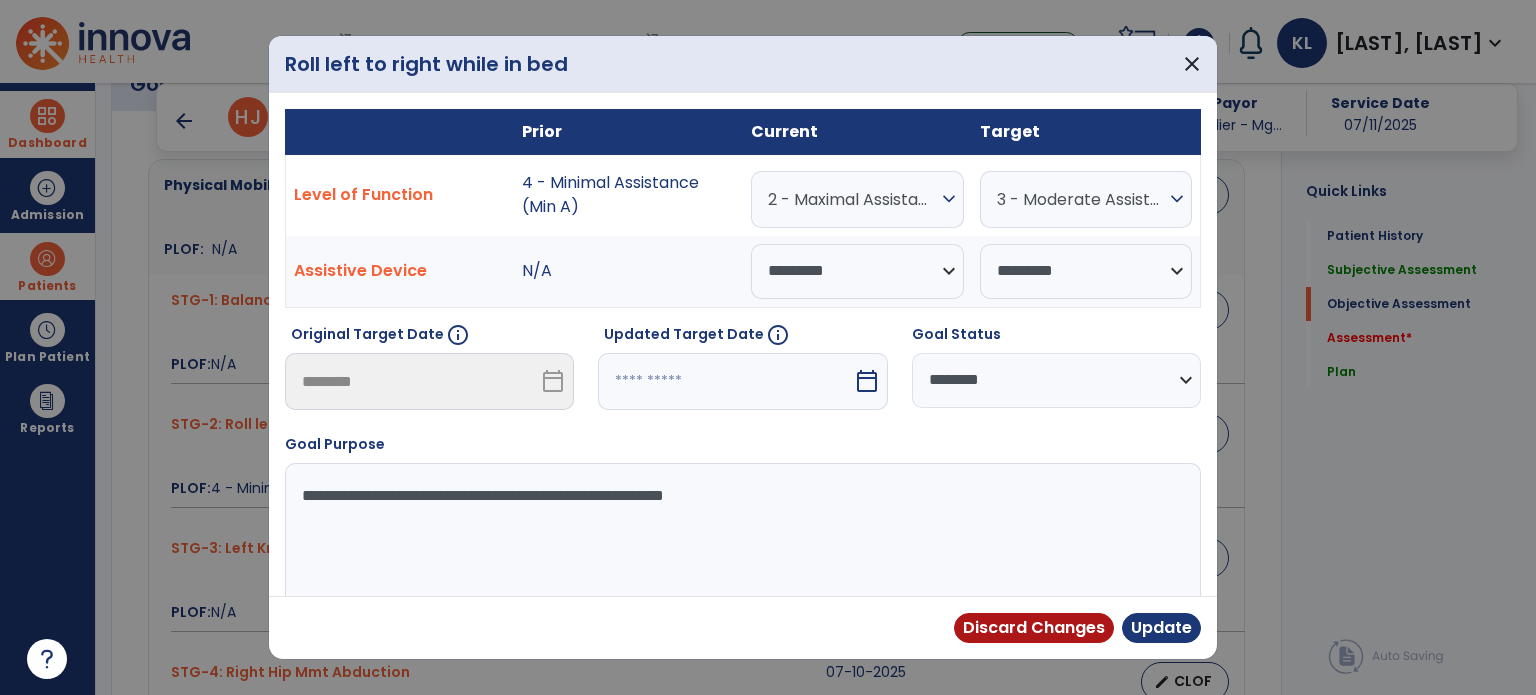 click on "Updated Target Date   info   calendar_today" at bounding box center (742, 375) 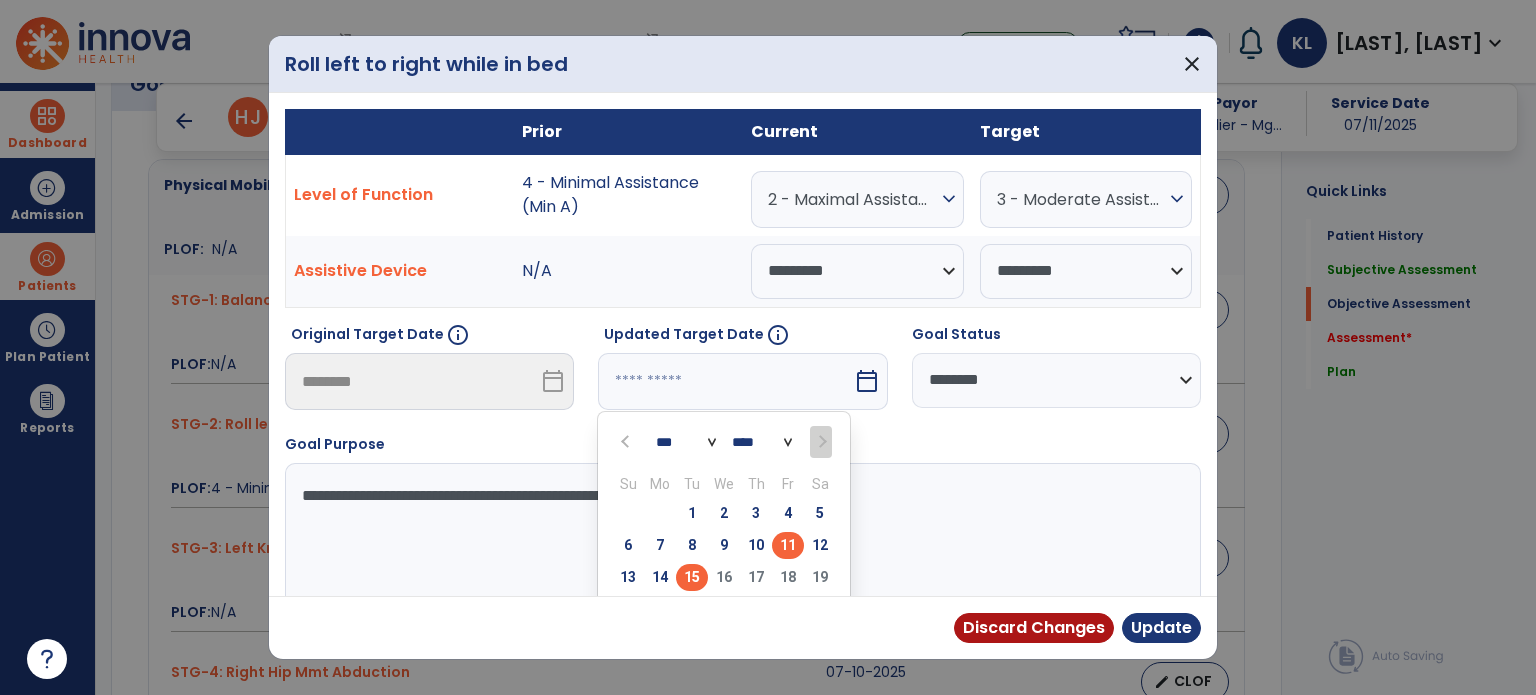 click on "15" at bounding box center (692, 577) 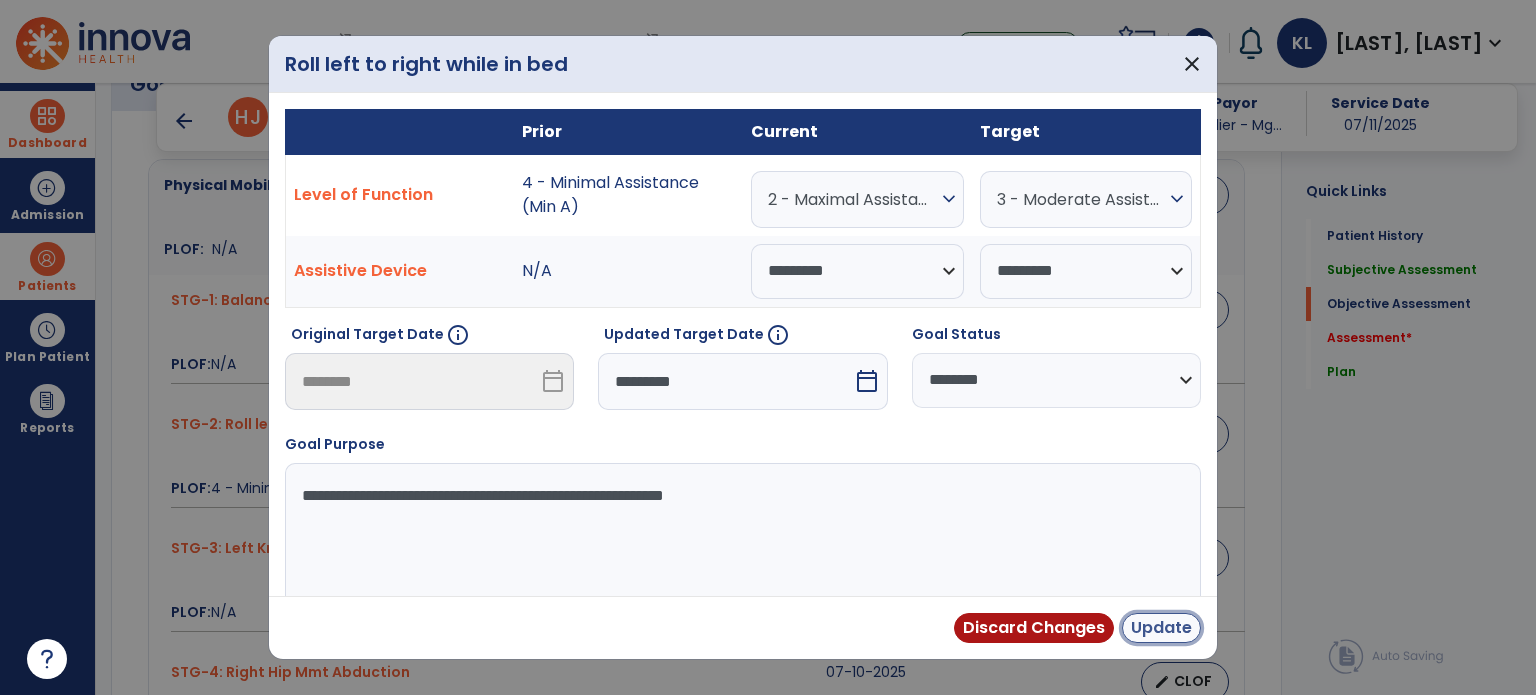 click on "Update" at bounding box center [1161, 628] 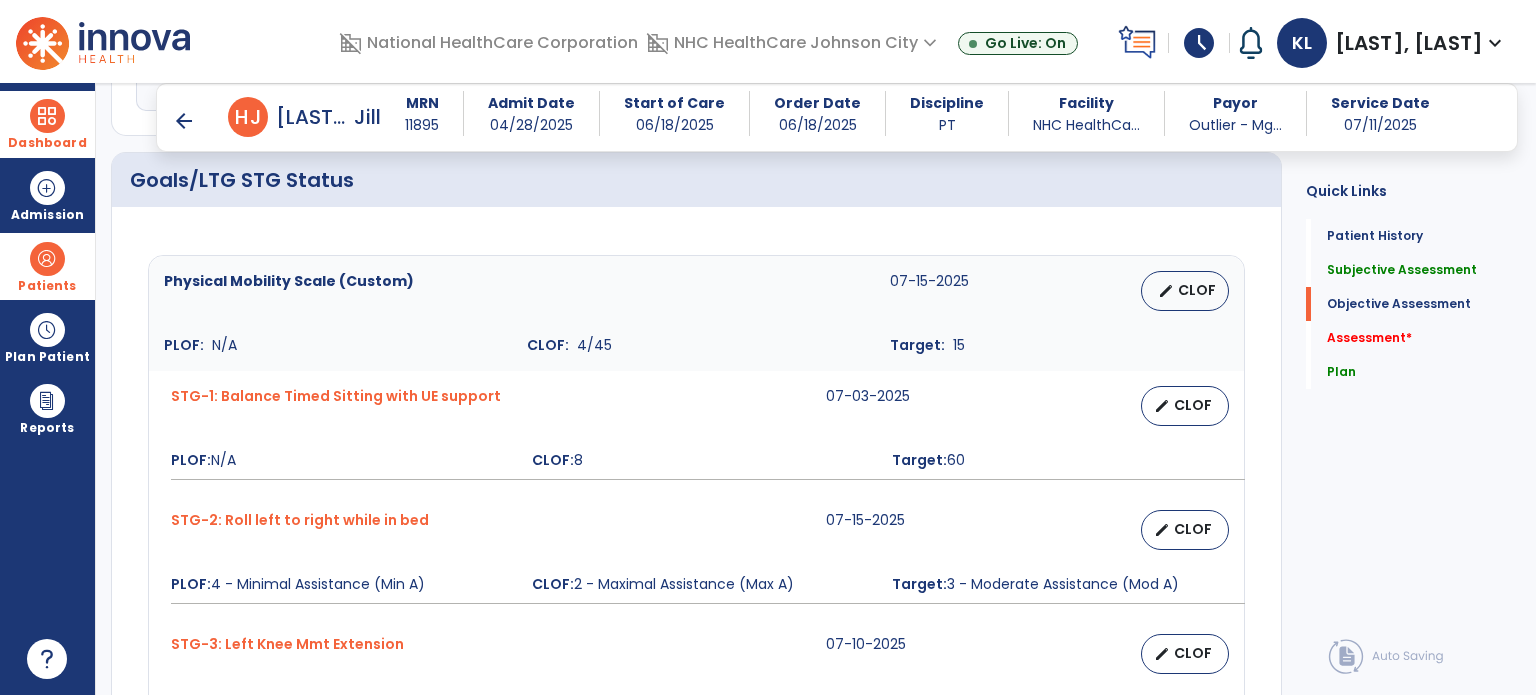 scroll, scrollTop: 686, scrollLeft: 0, axis: vertical 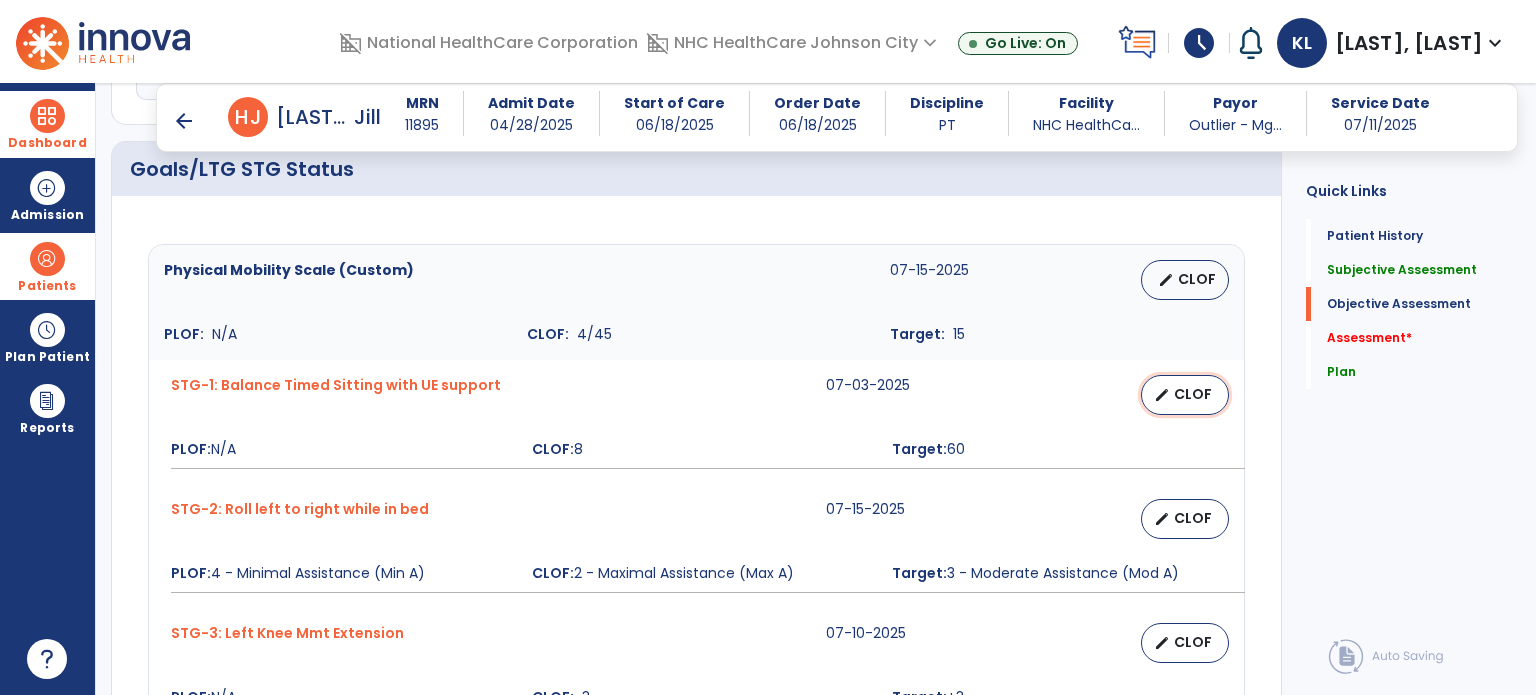 click on "CLOF" at bounding box center (1193, 394) 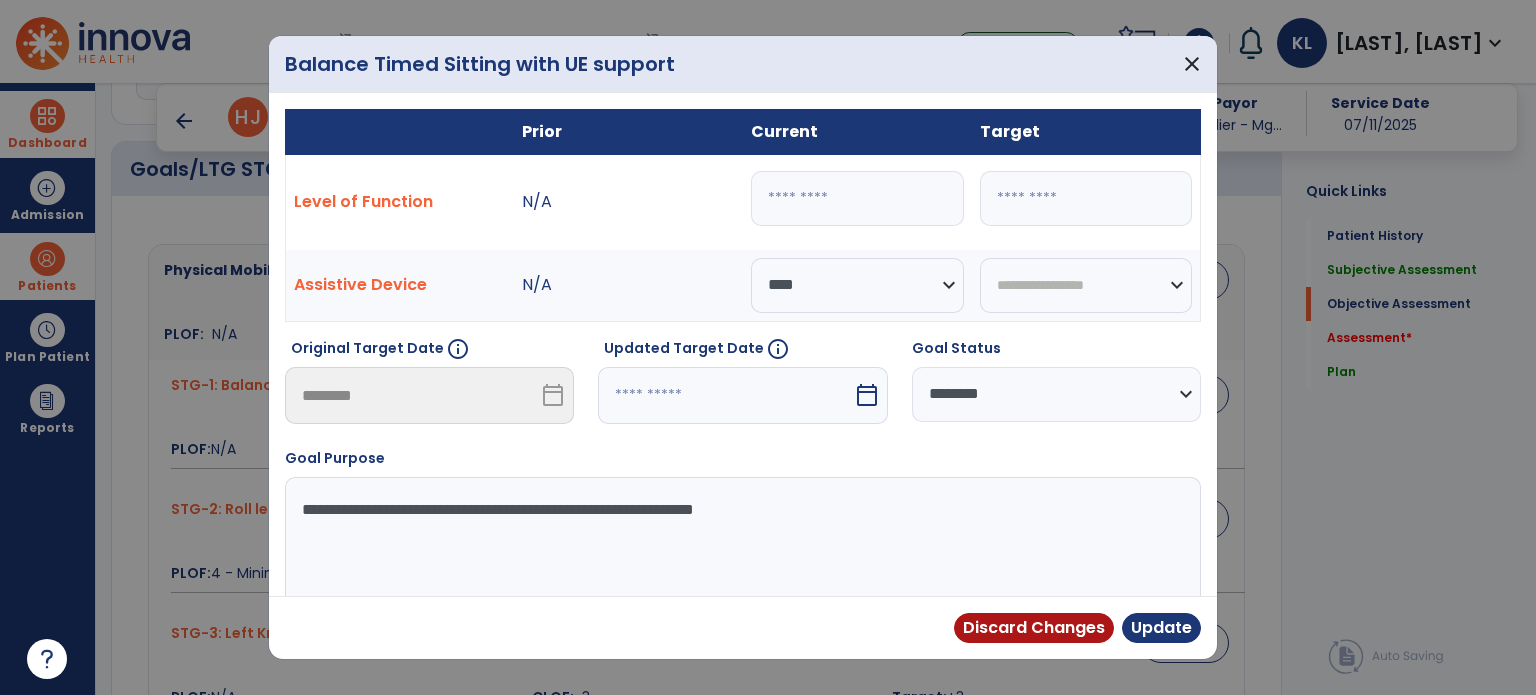 click on "*" at bounding box center (857, 198) 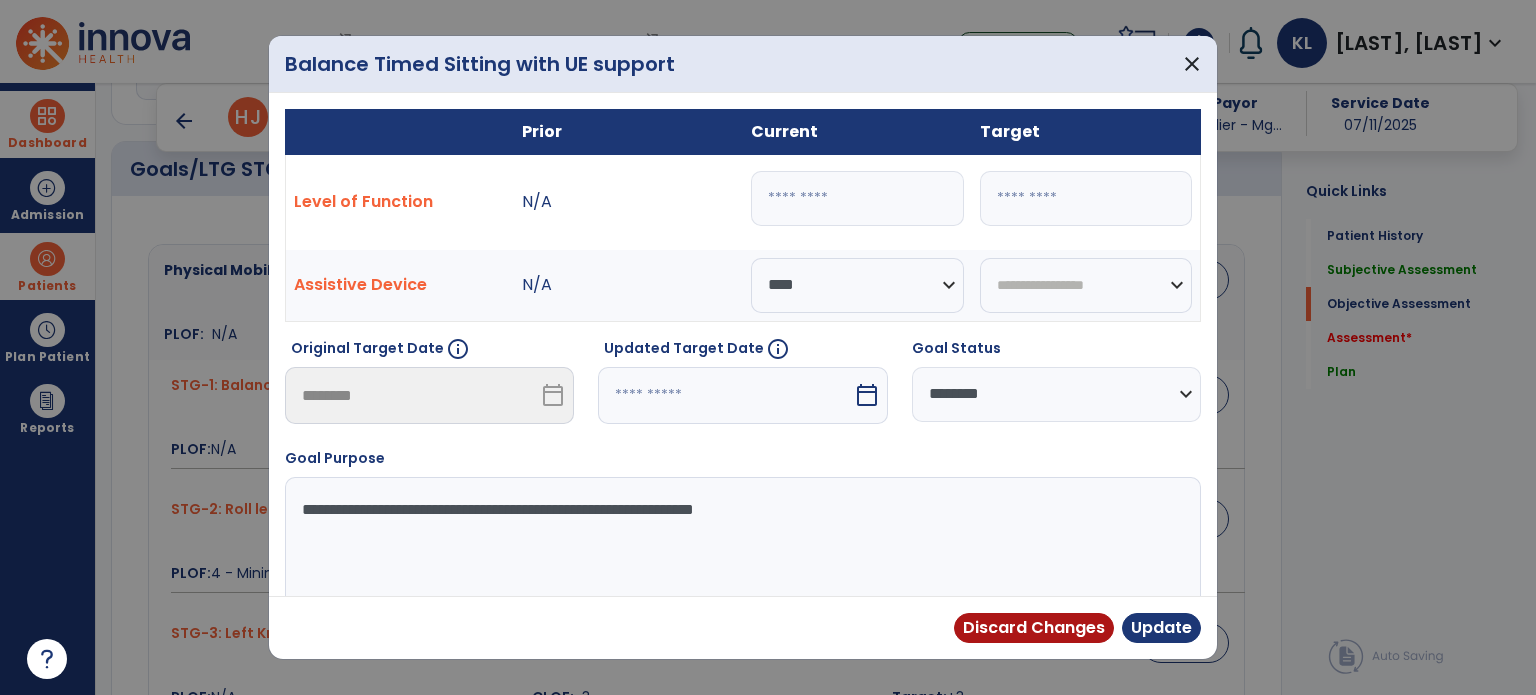 type on "***" 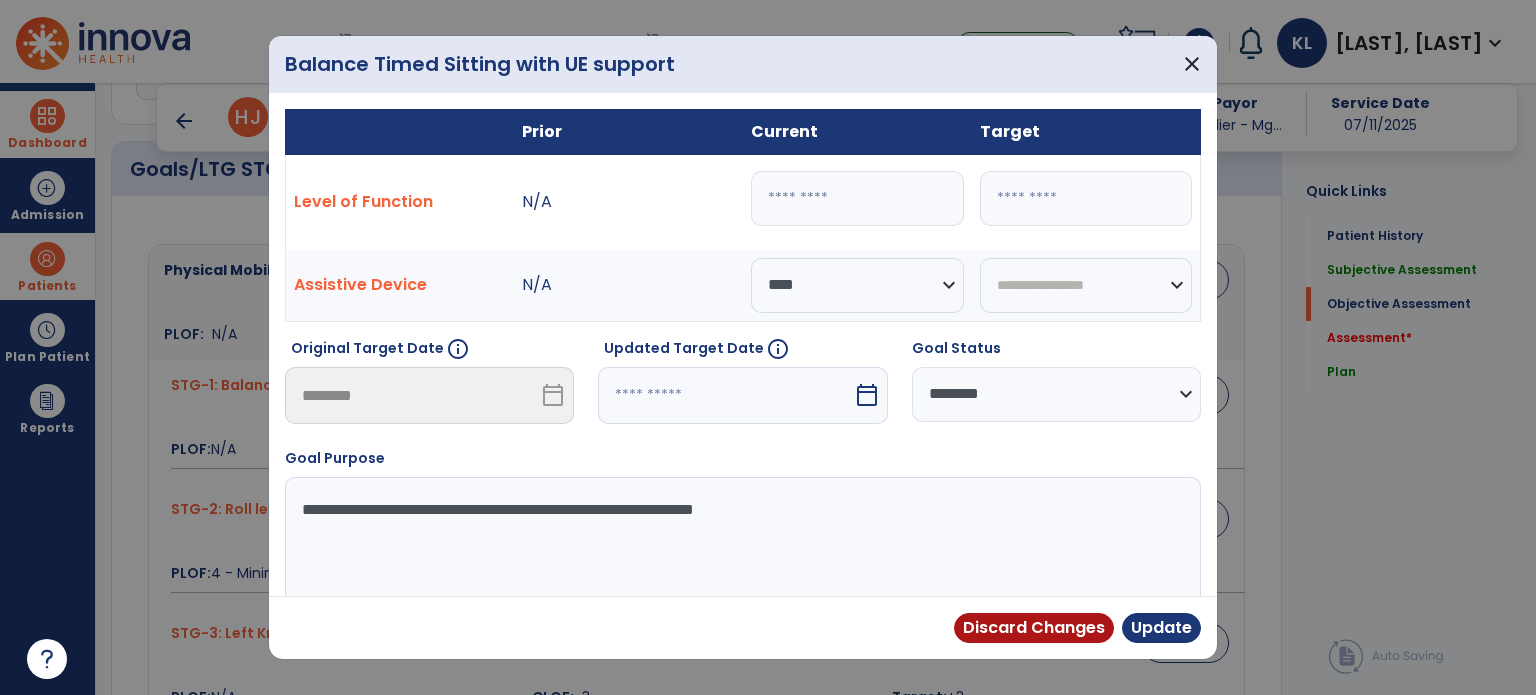 click at bounding box center [725, 395] 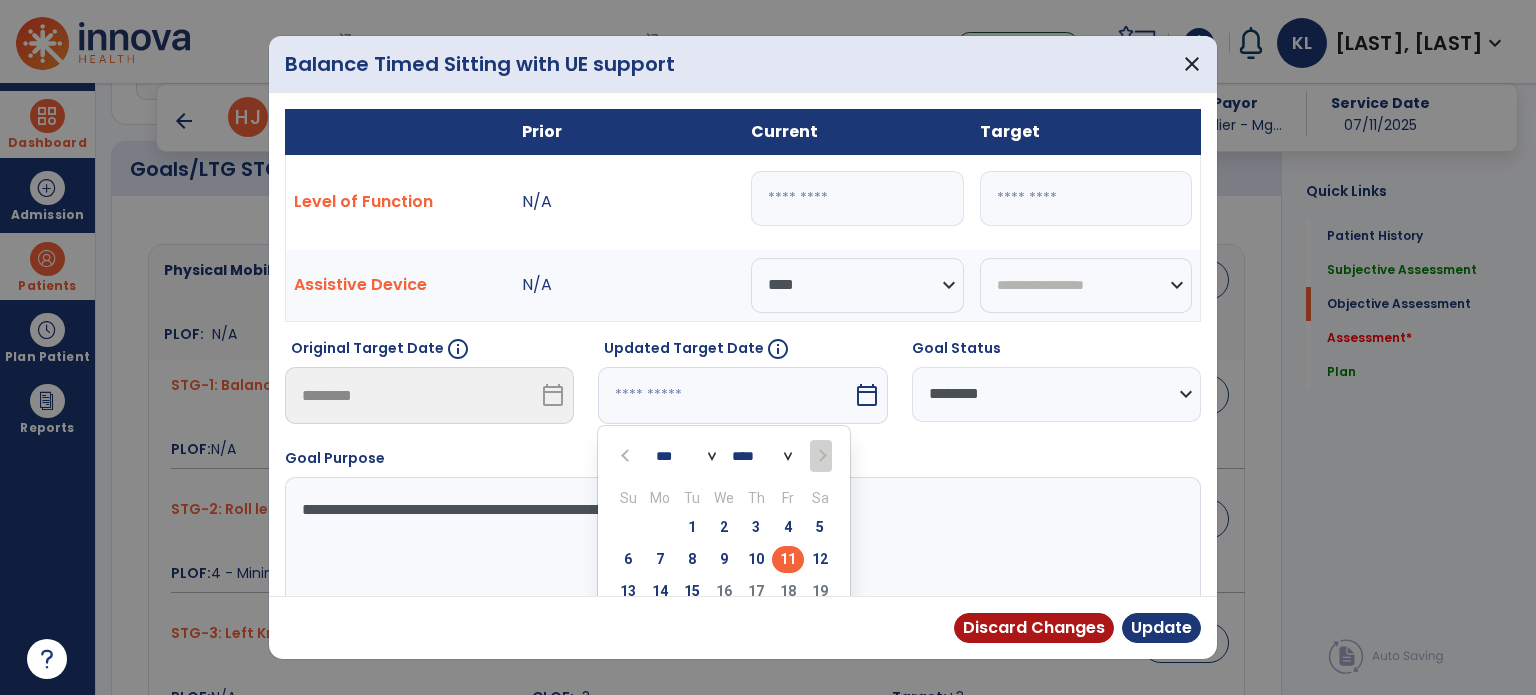 click on "11" at bounding box center (788, 559) 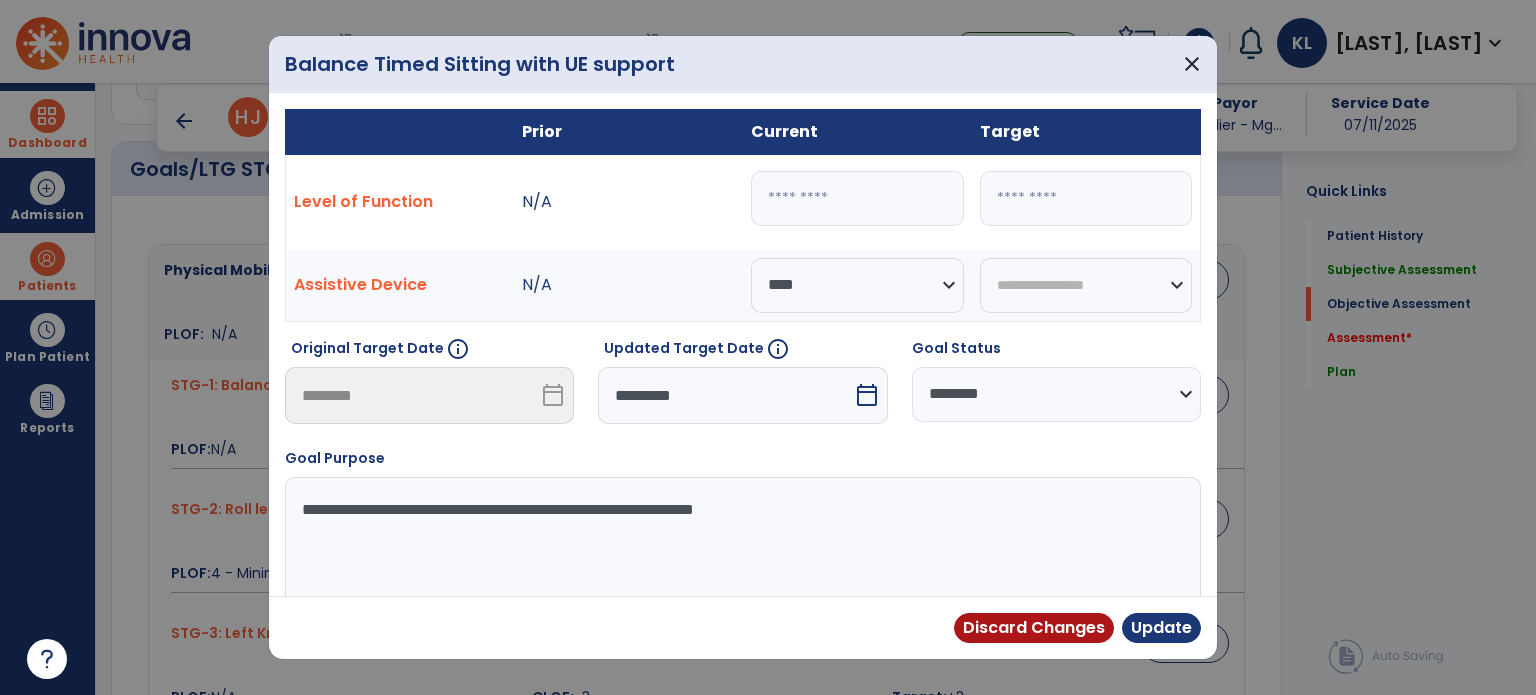drag, startPoint x: 1032, startPoint y: 214, endPoint x: 860, endPoint y: 213, distance: 172.00291 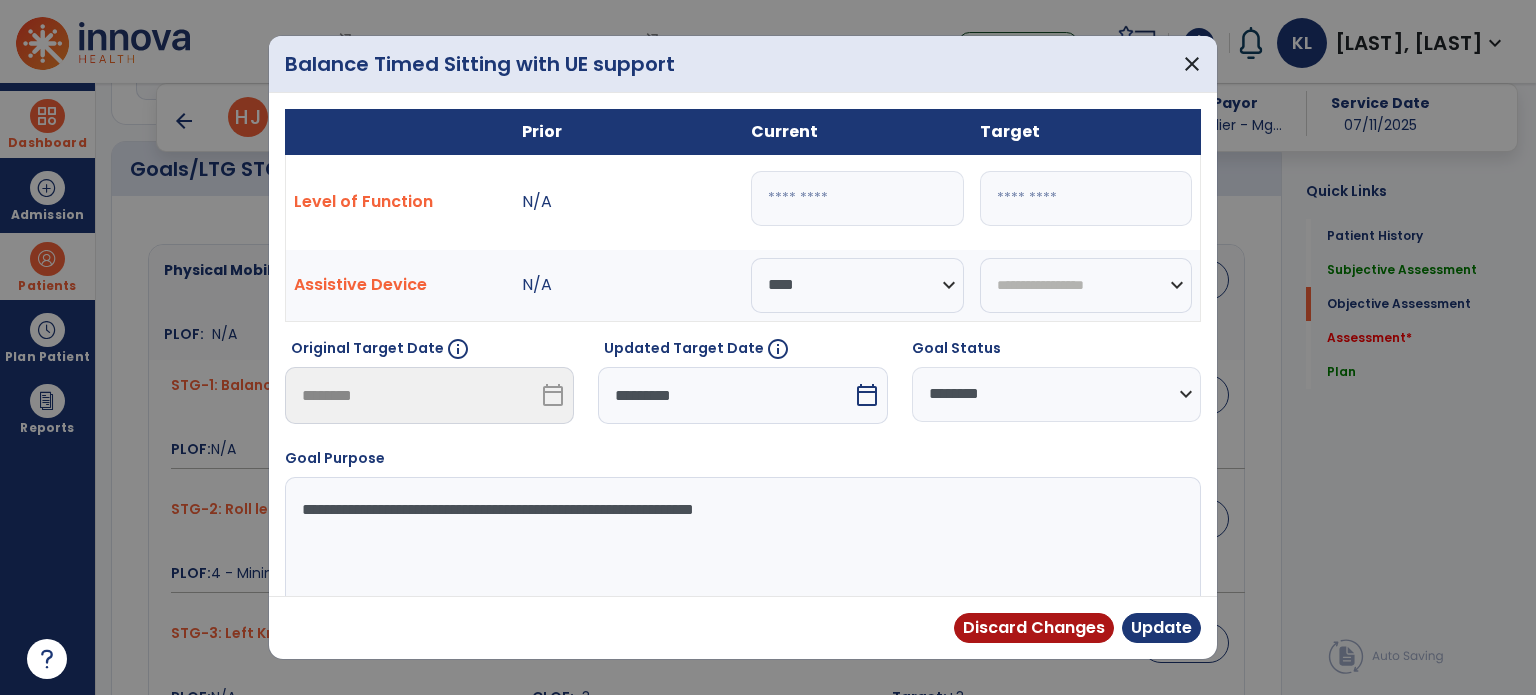 type on "*" 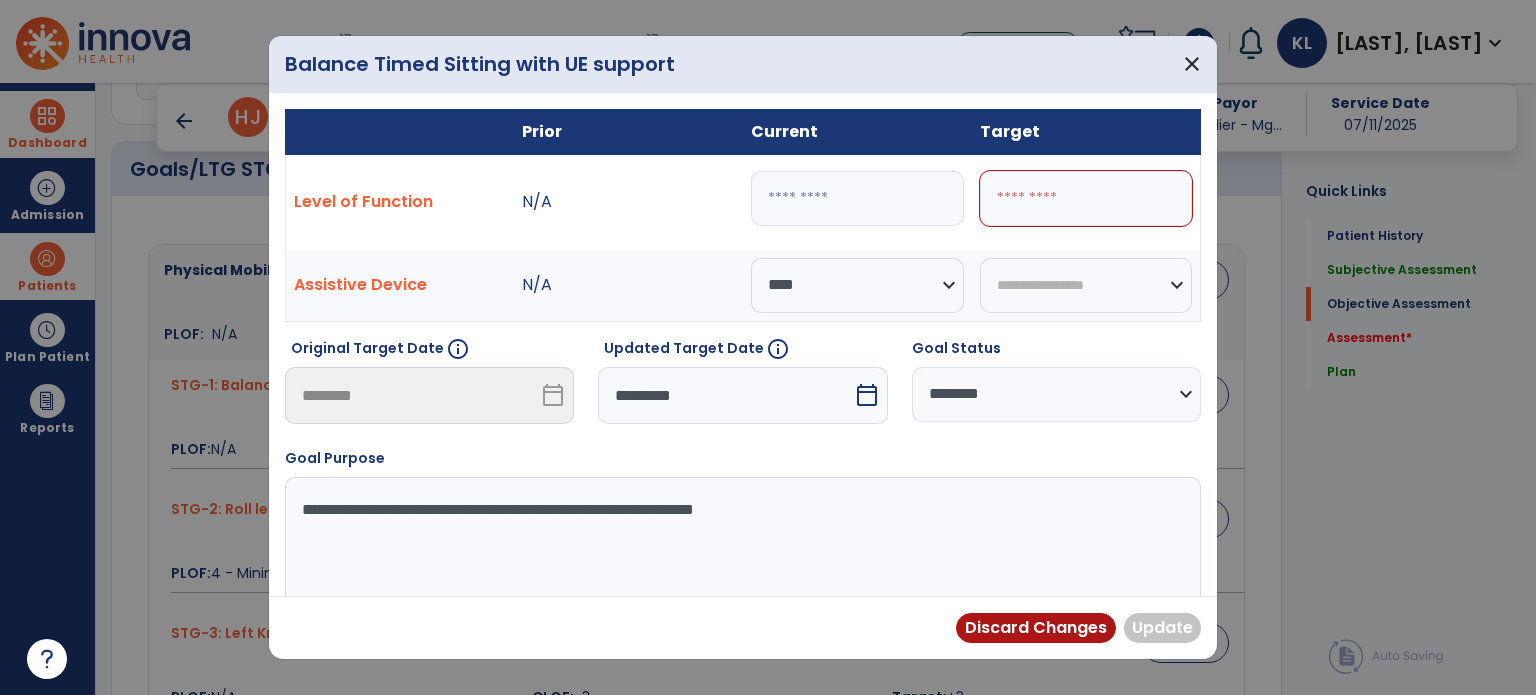type 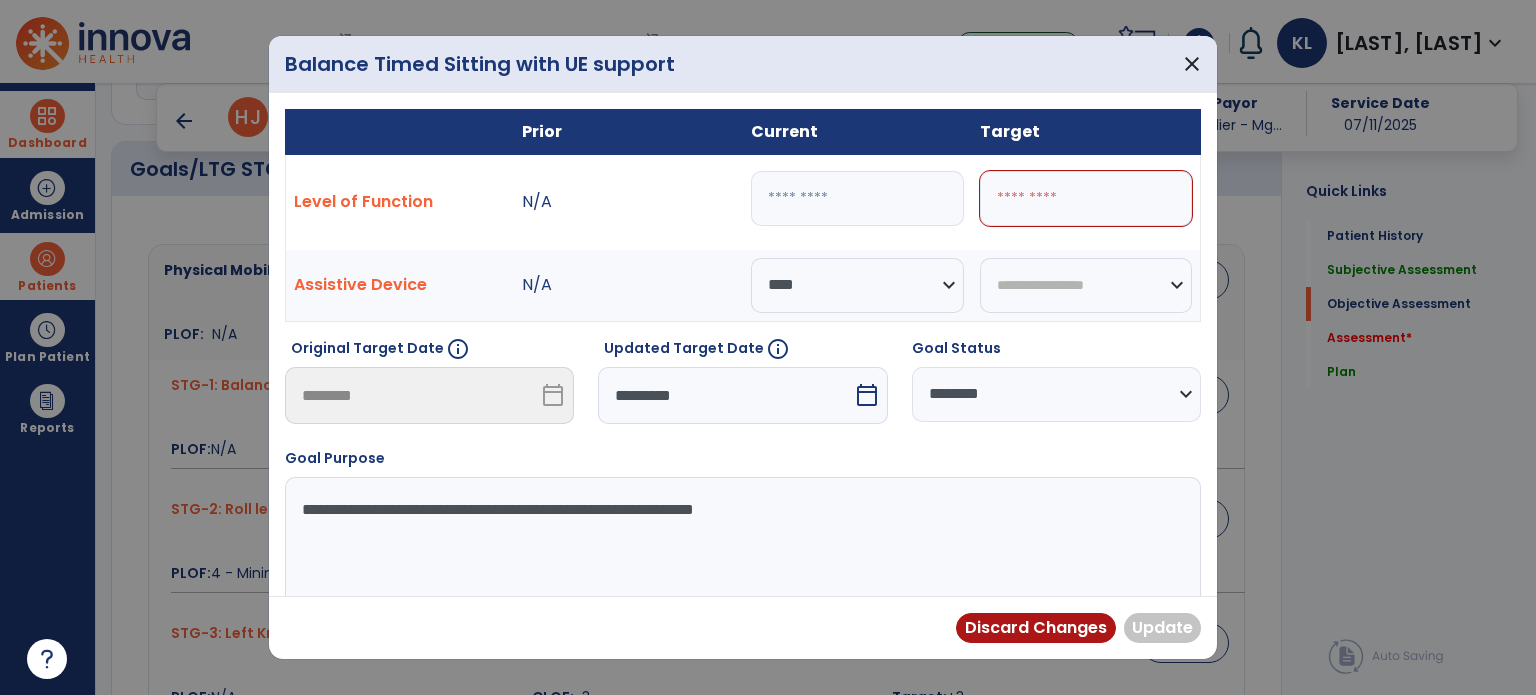 click on "***" at bounding box center (857, 198) 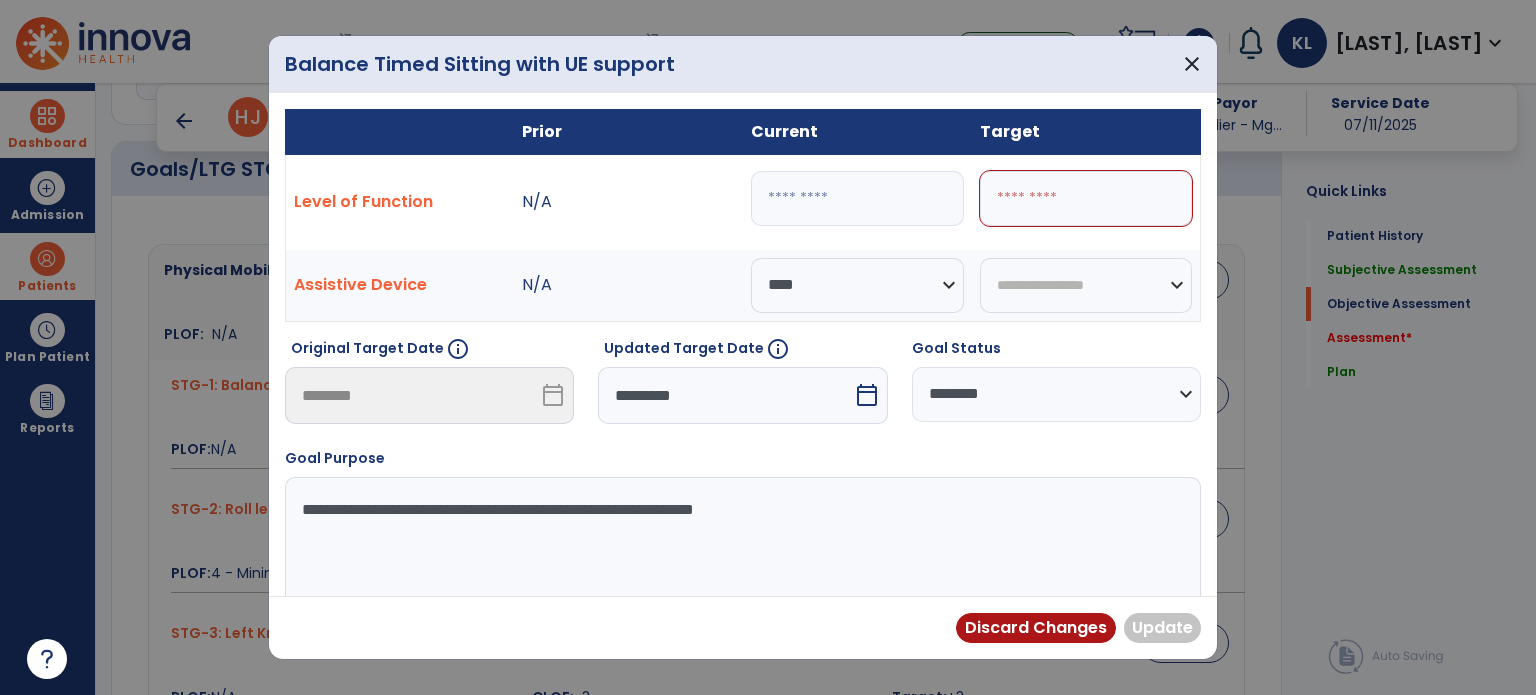 type on "*" 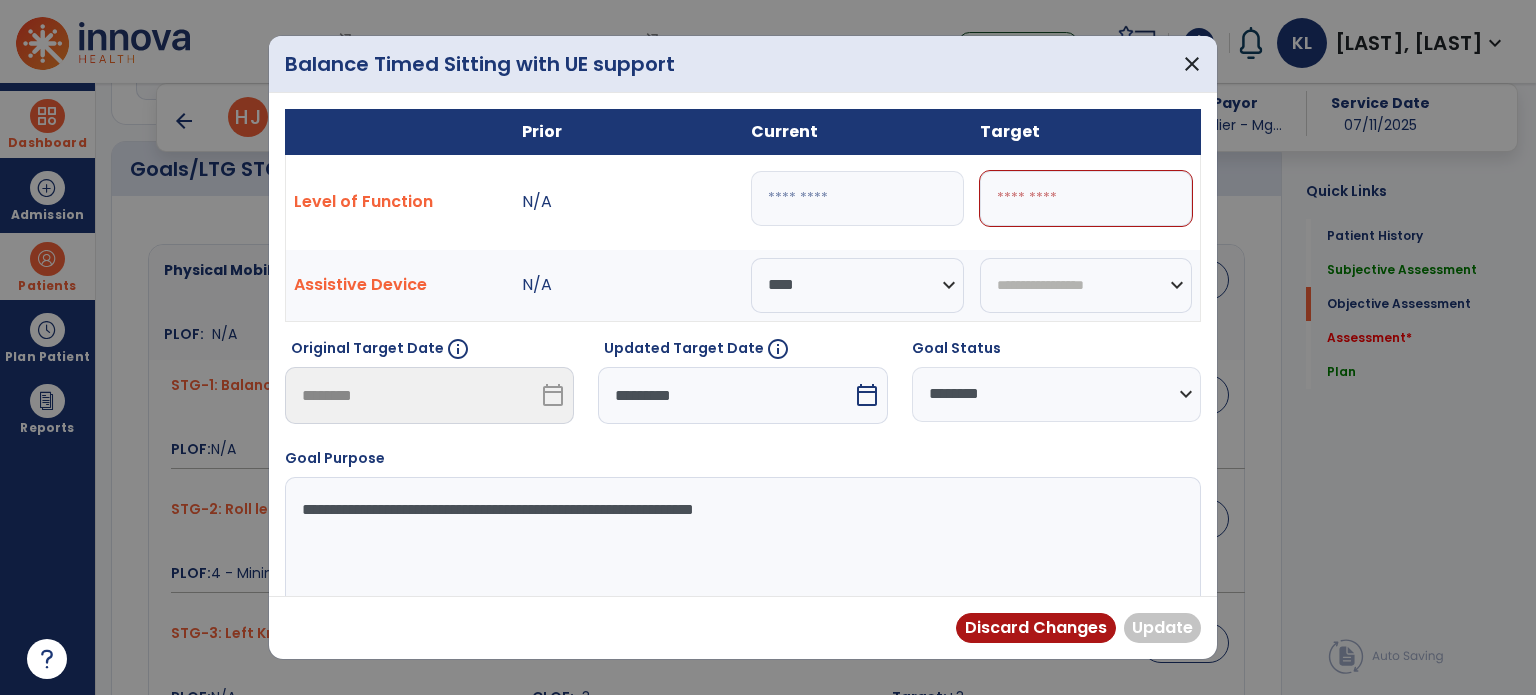 type on "***" 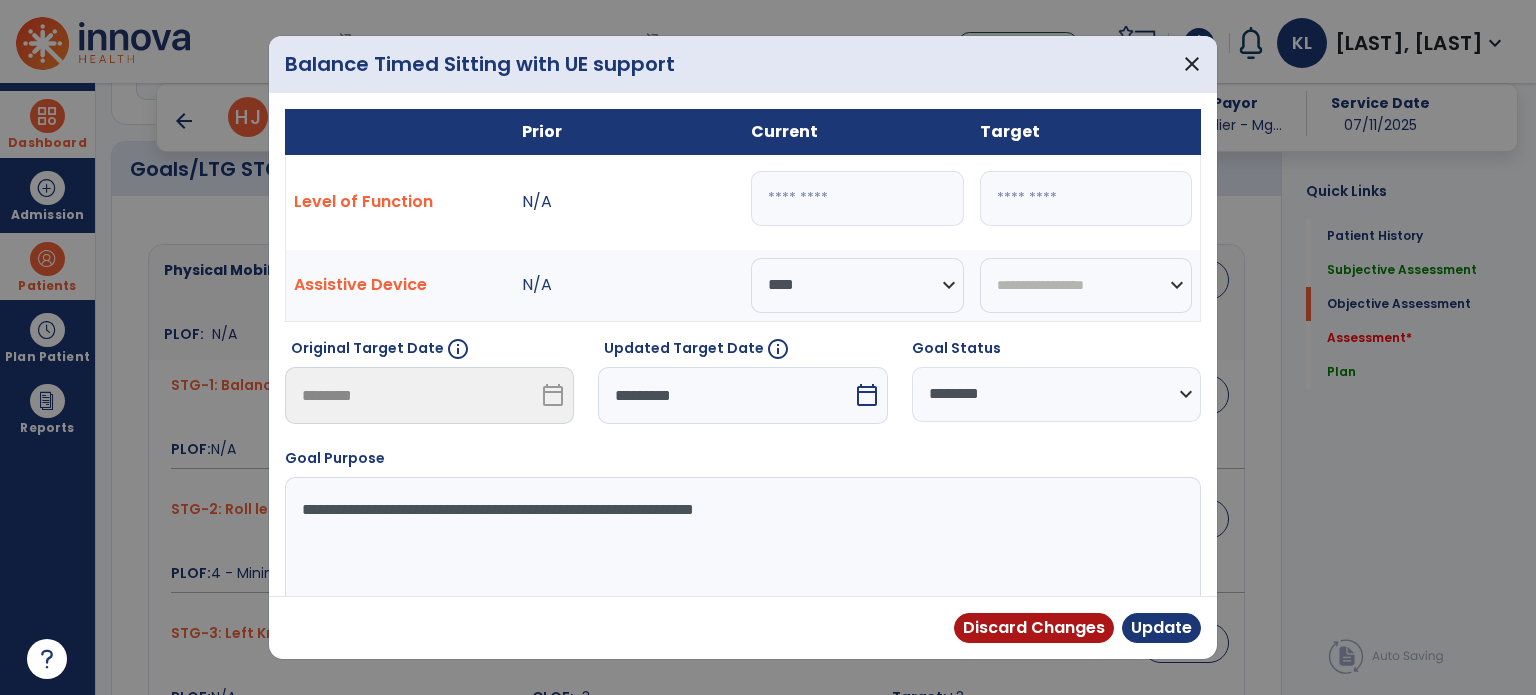 type on "***" 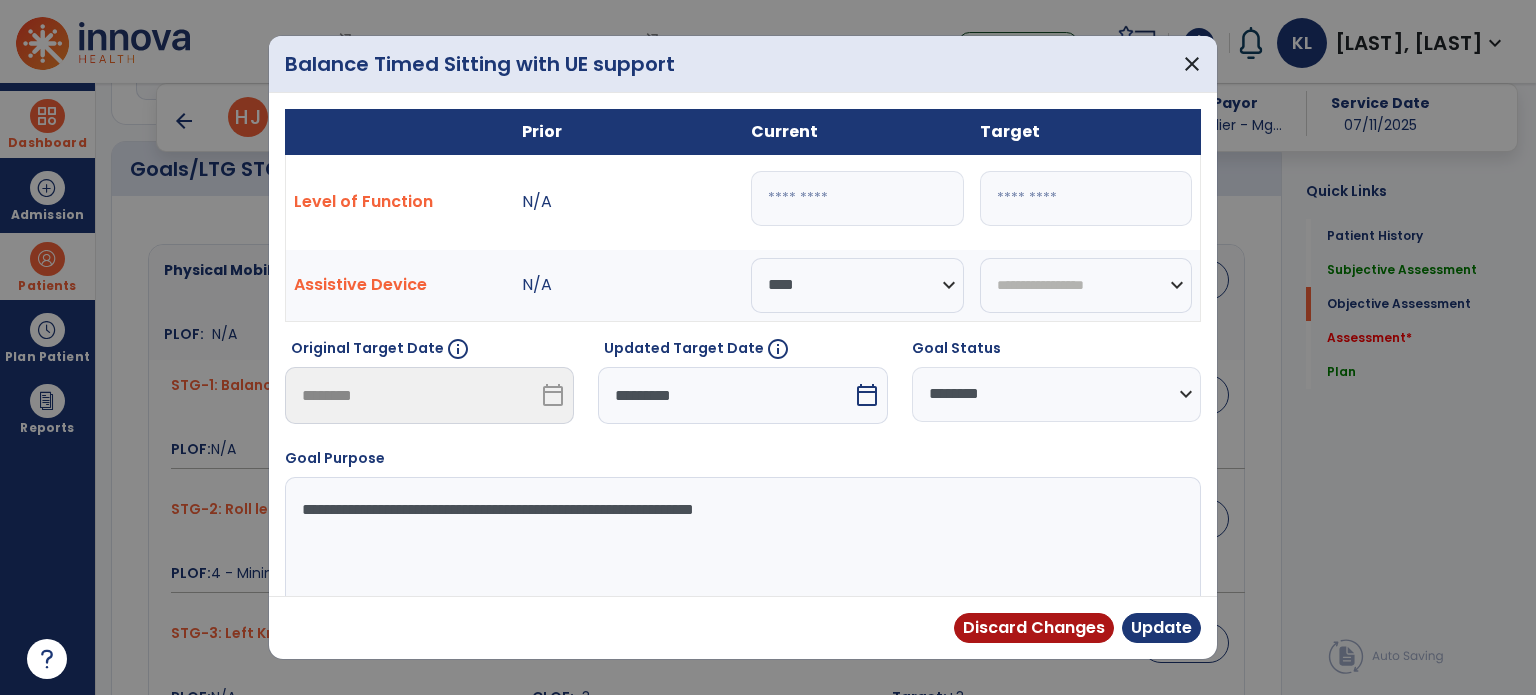 click on "*********" at bounding box center [725, 395] 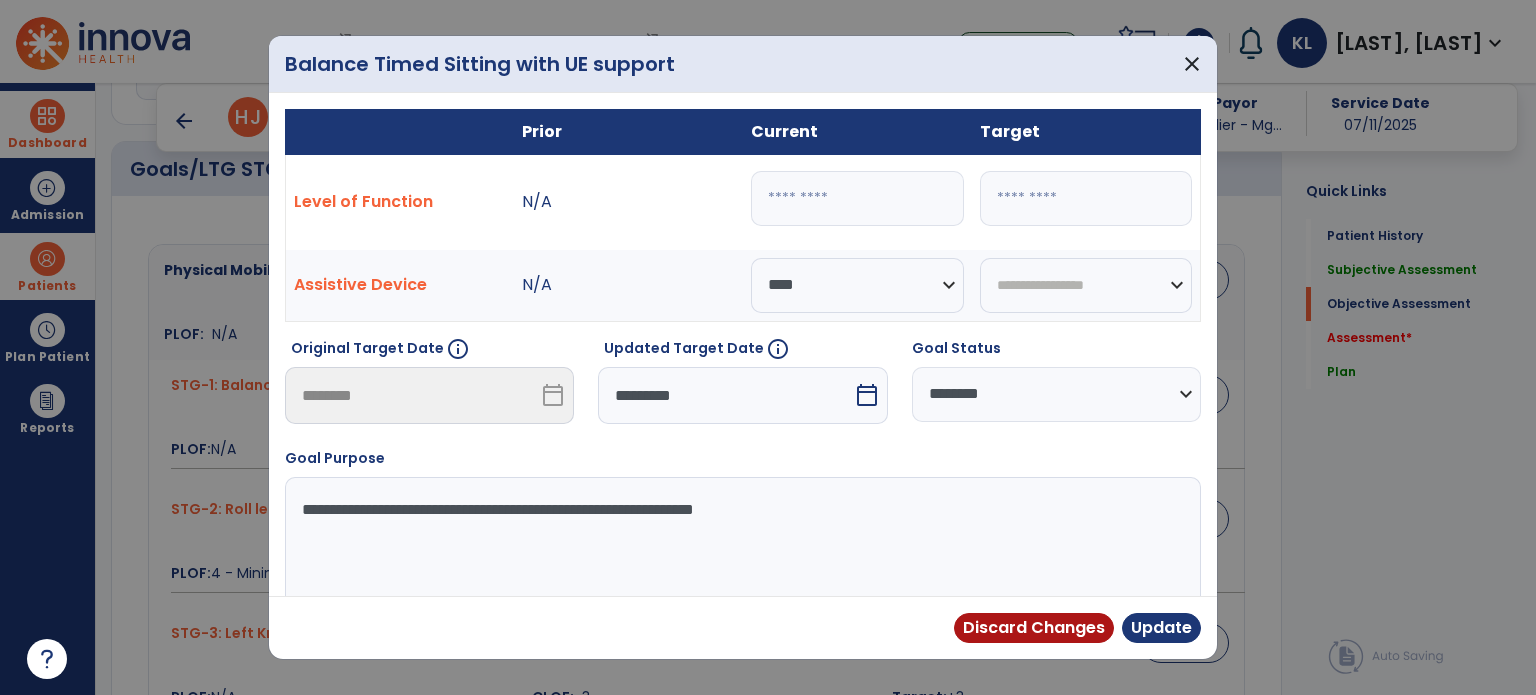 select on "*" 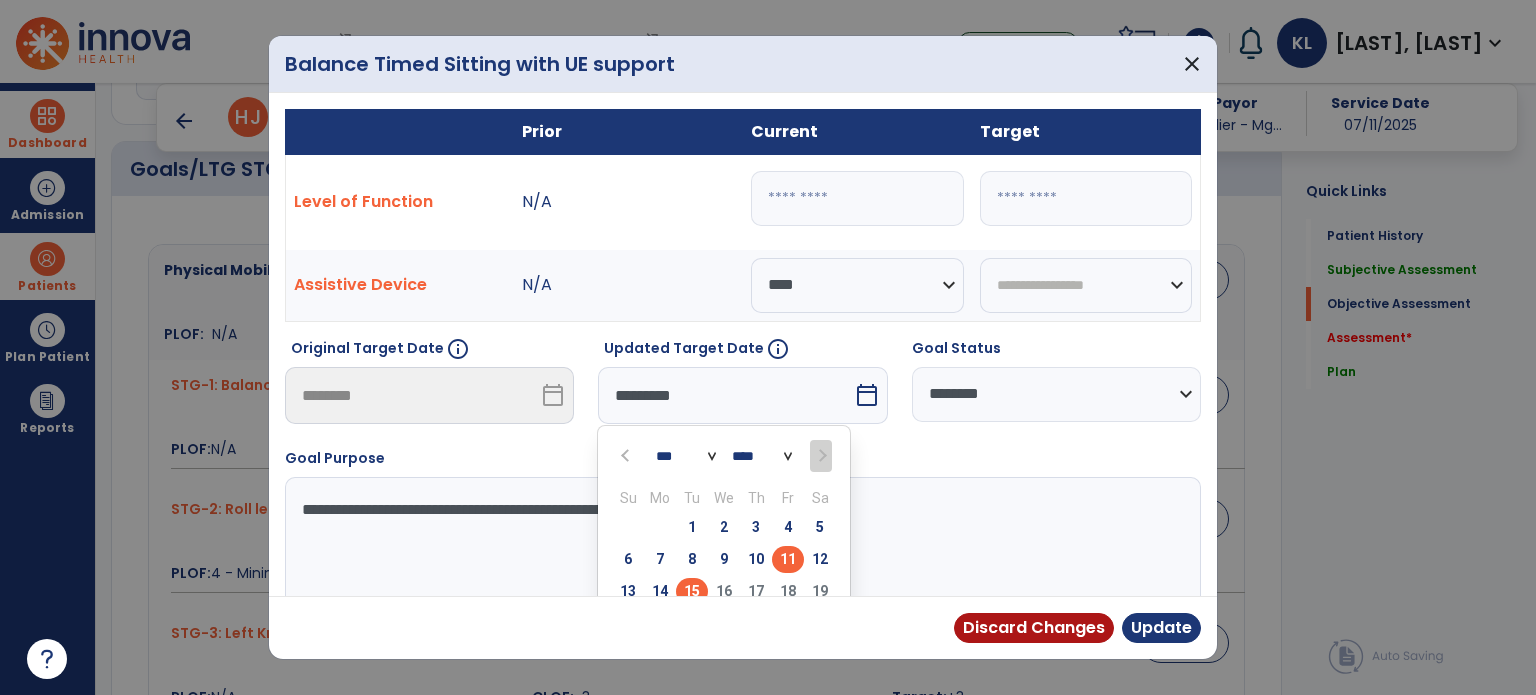 click on "15" at bounding box center [692, 591] 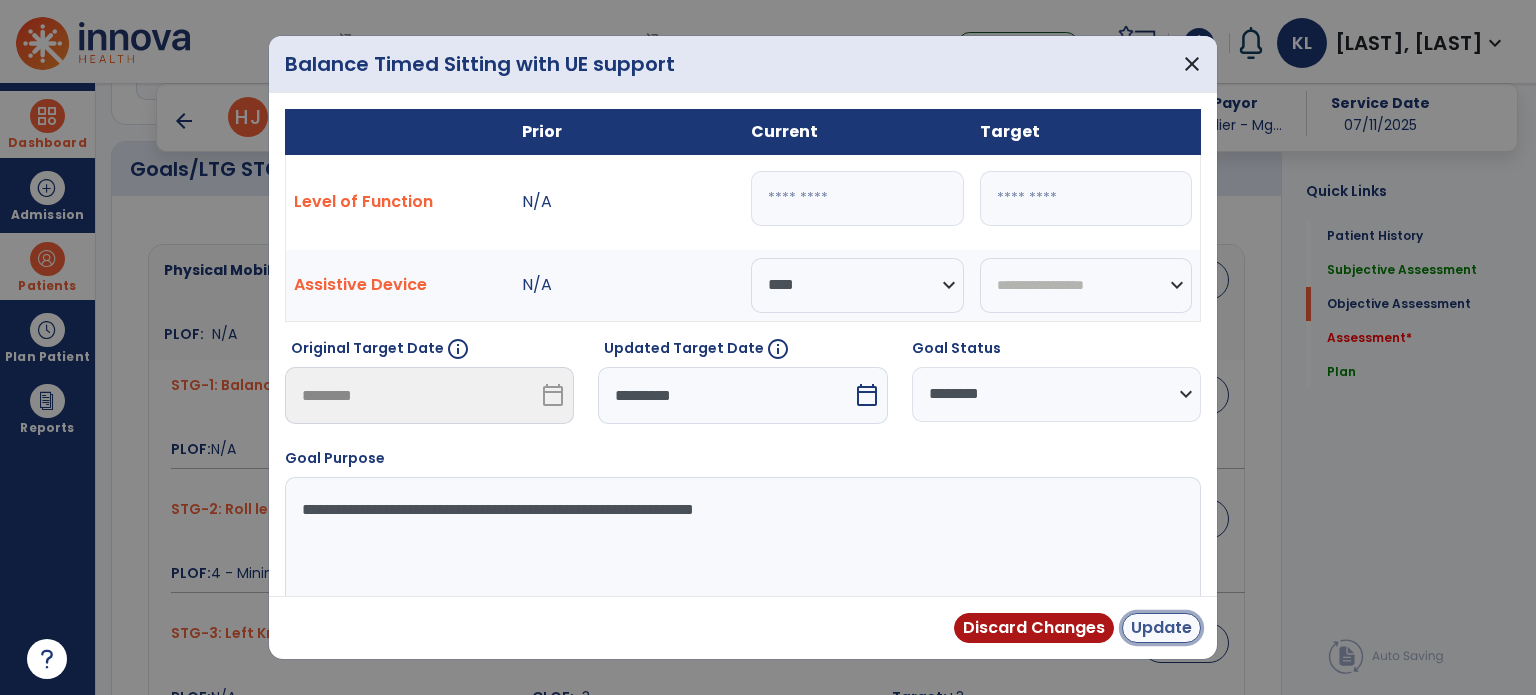 click on "Update" at bounding box center [1161, 628] 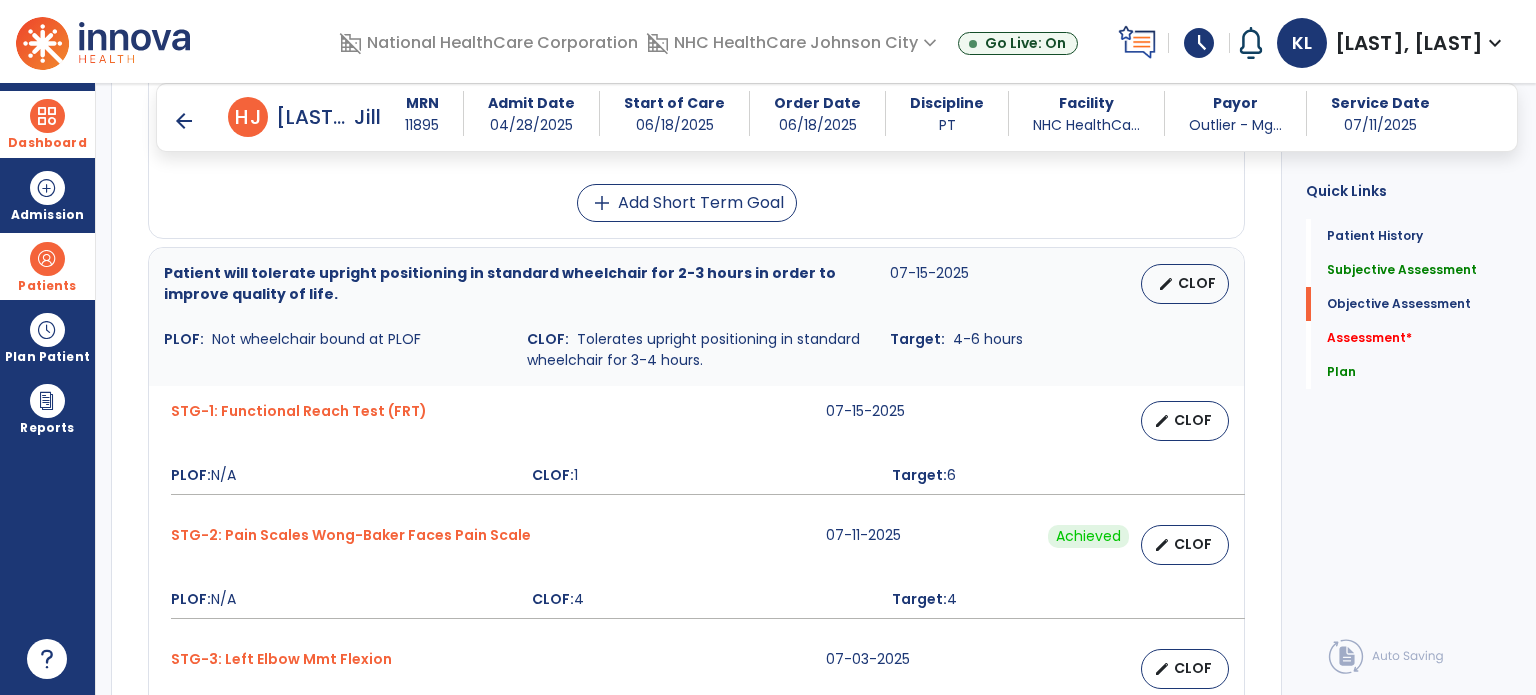 scroll, scrollTop: 1372, scrollLeft: 0, axis: vertical 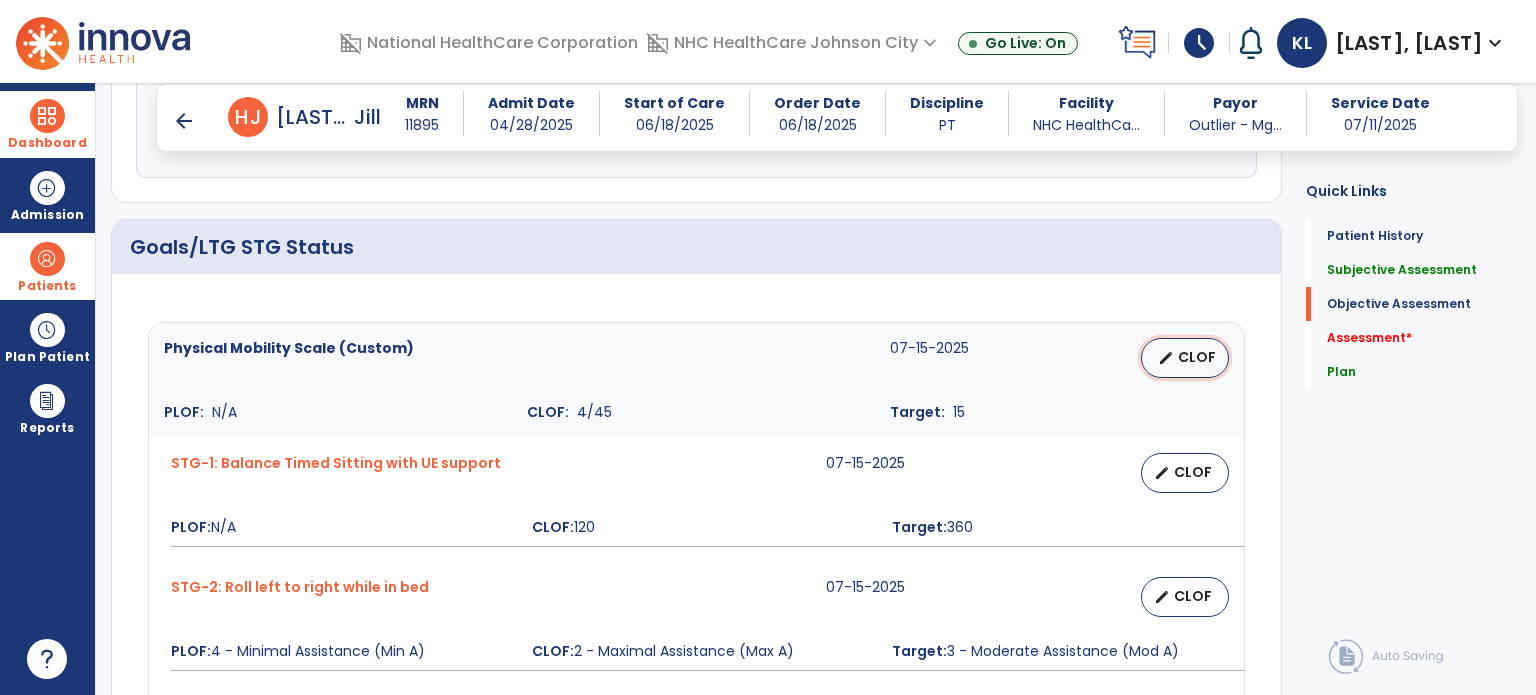 click on "edit   CLOF" at bounding box center [1185, 358] 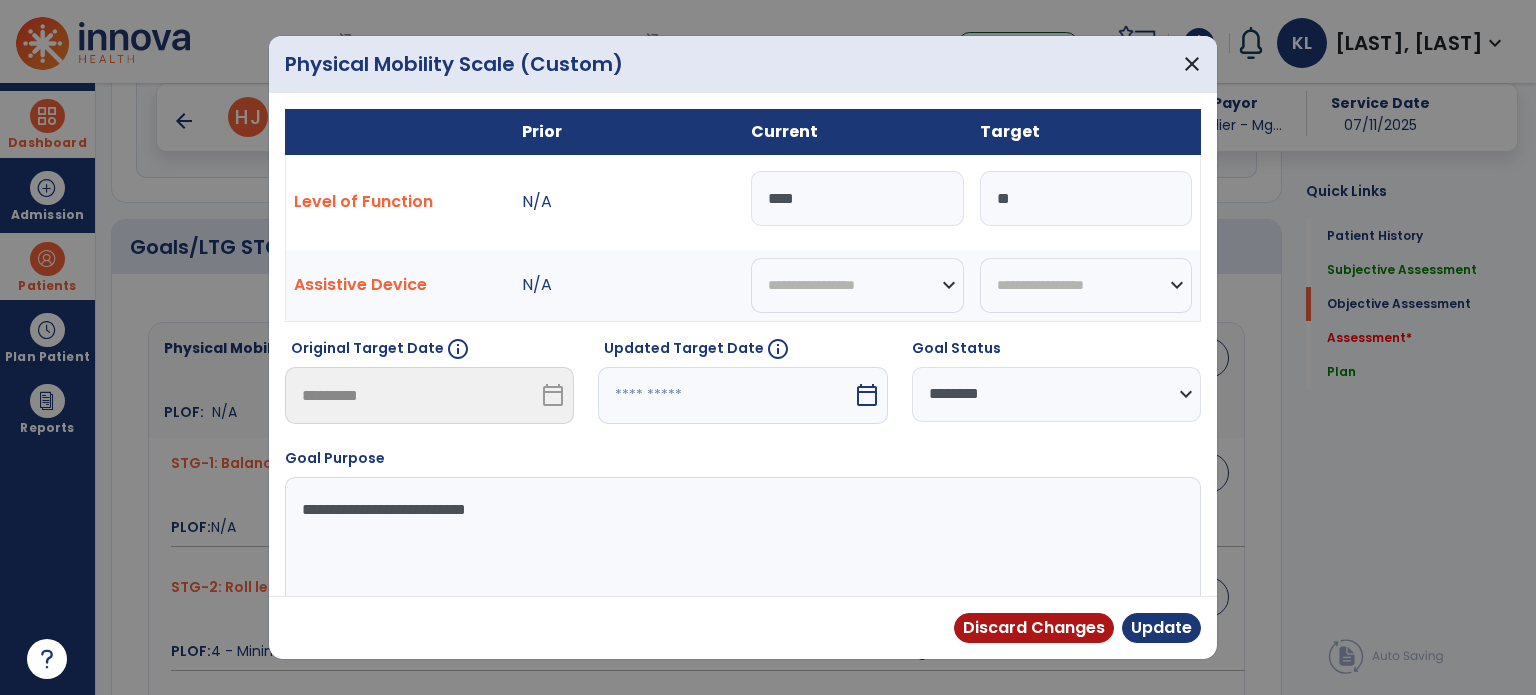 drag, startPoint x: 816, startPoint y: 209, endPoint x: 529, endPoint y: 201, distance: 287.11148 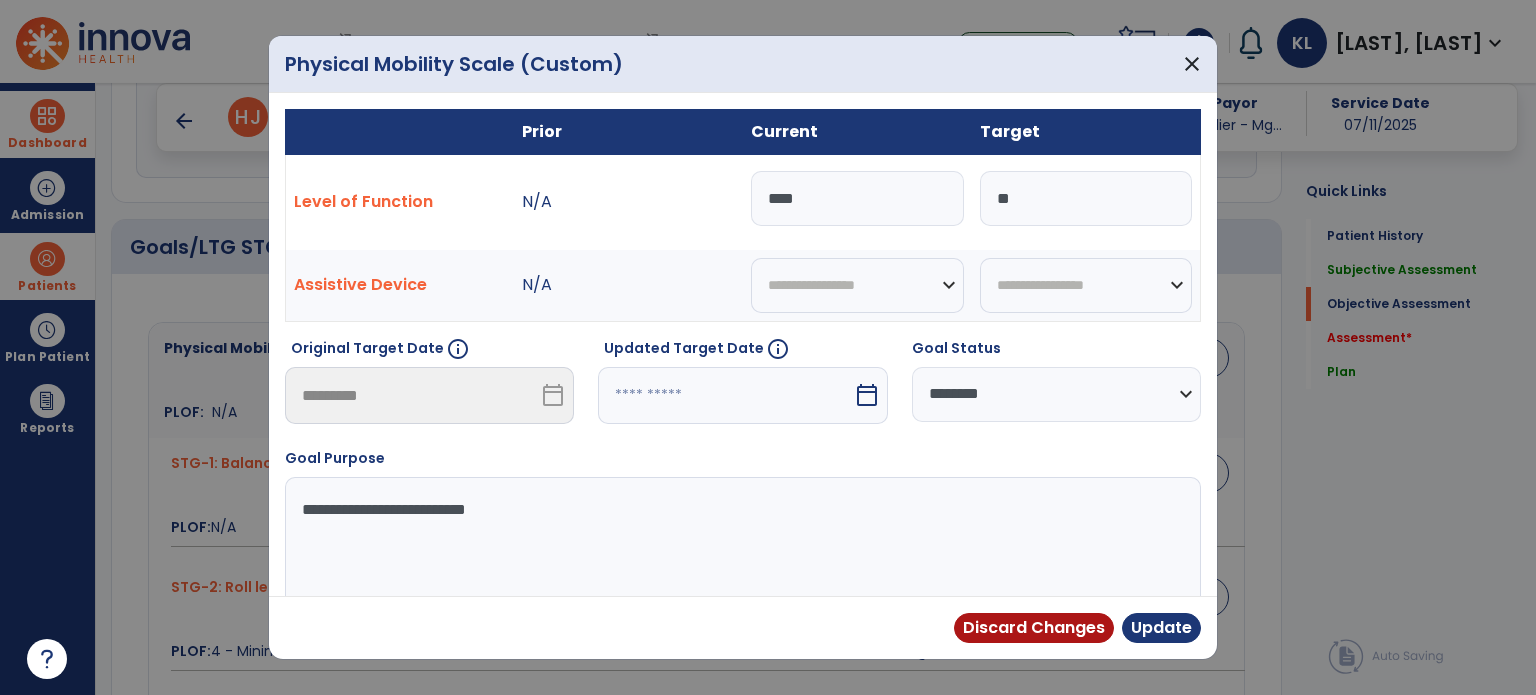 click on "Level of Function  N/A    ****   **" at bounding box center (743, 202) 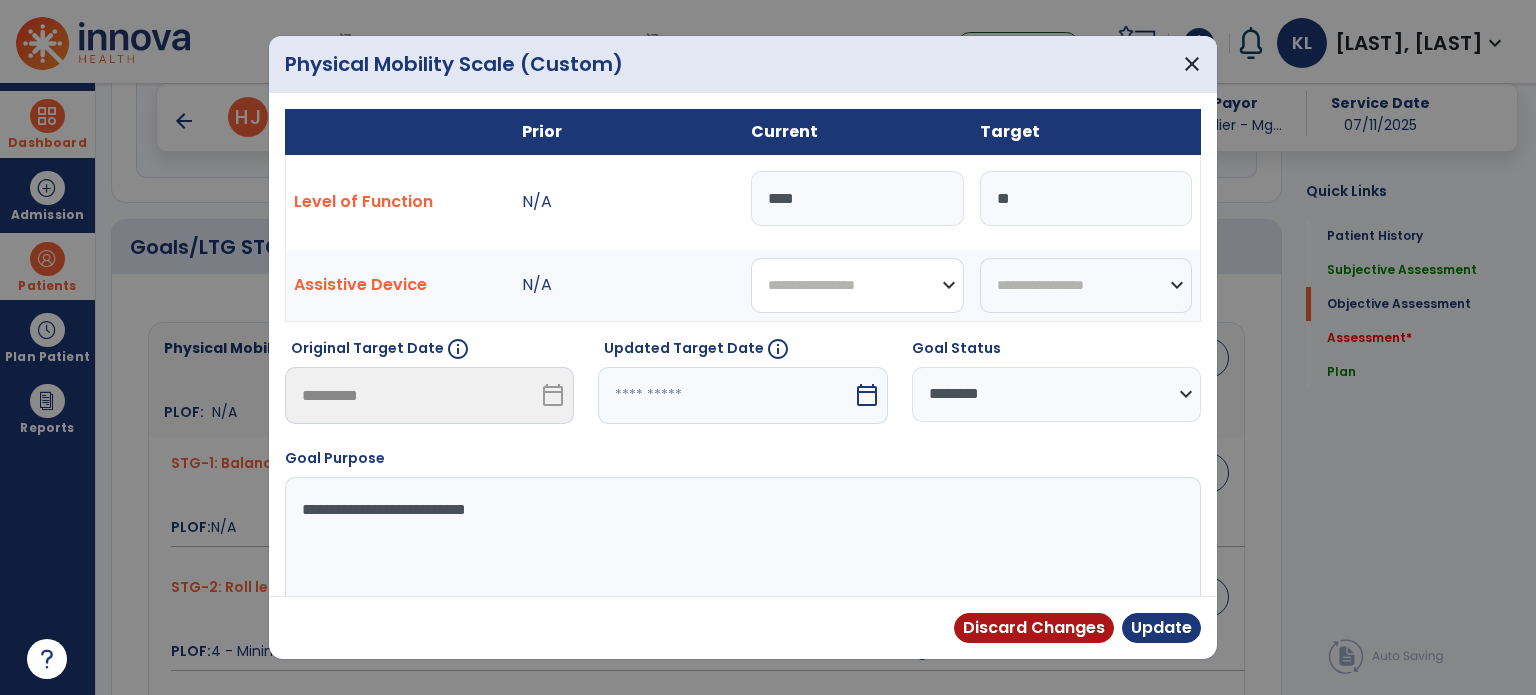 click on "**********" at bounding box center [857, 285] 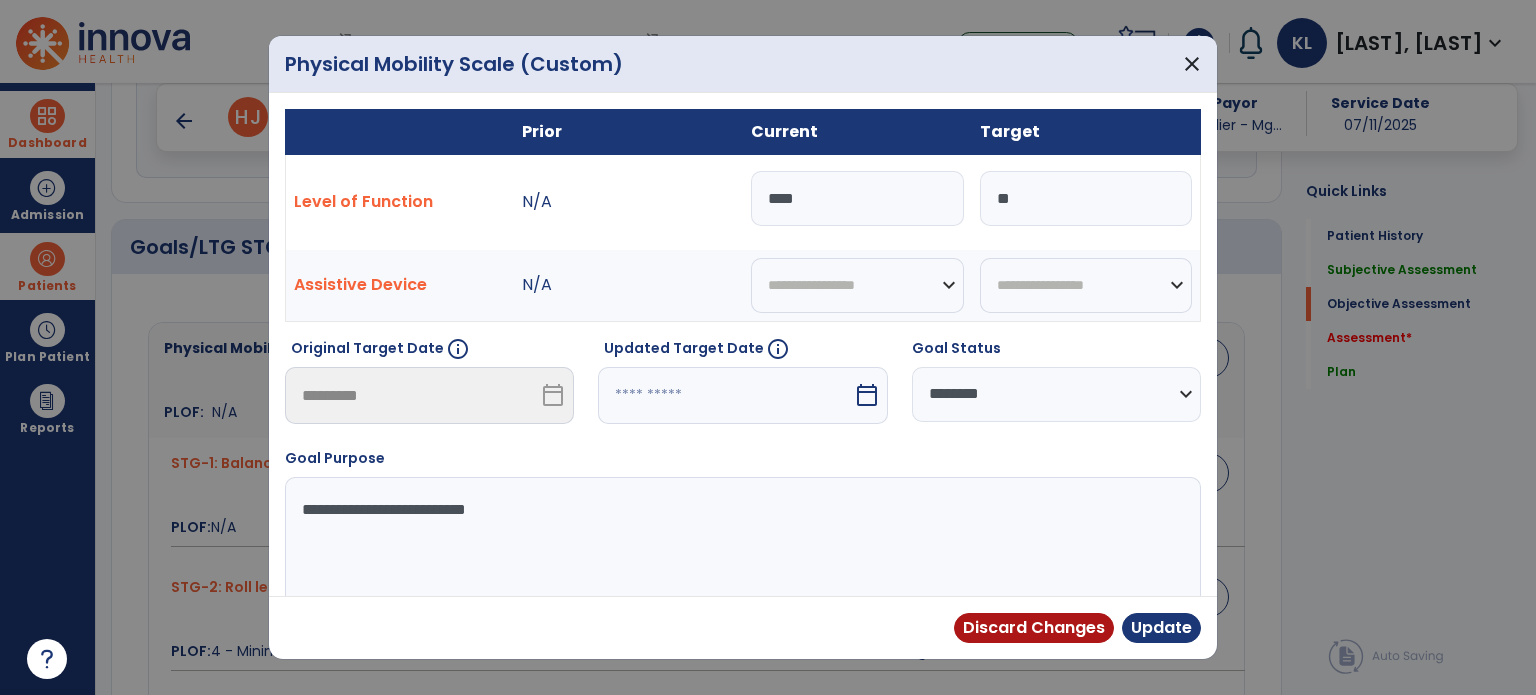 click on "Goal Status" at bounding box center (1056, 352) 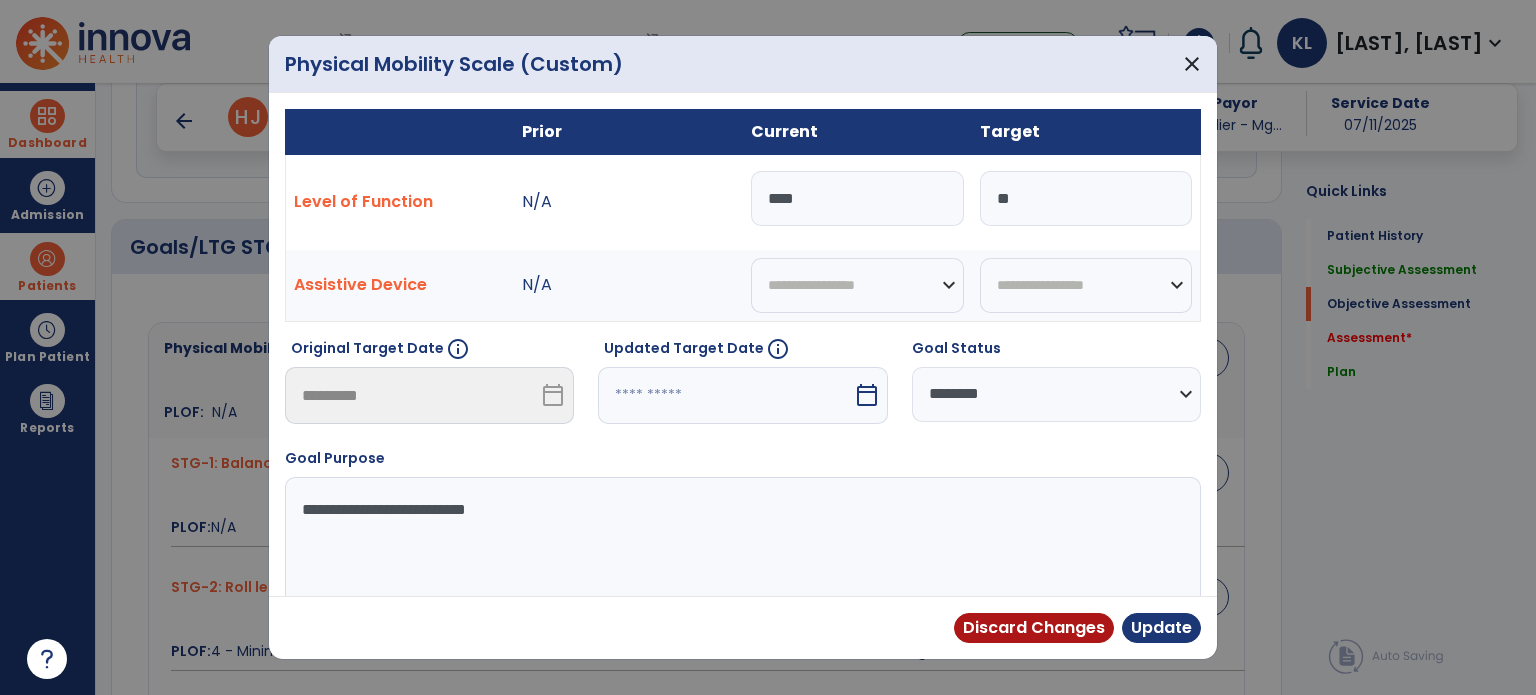 select on "*" 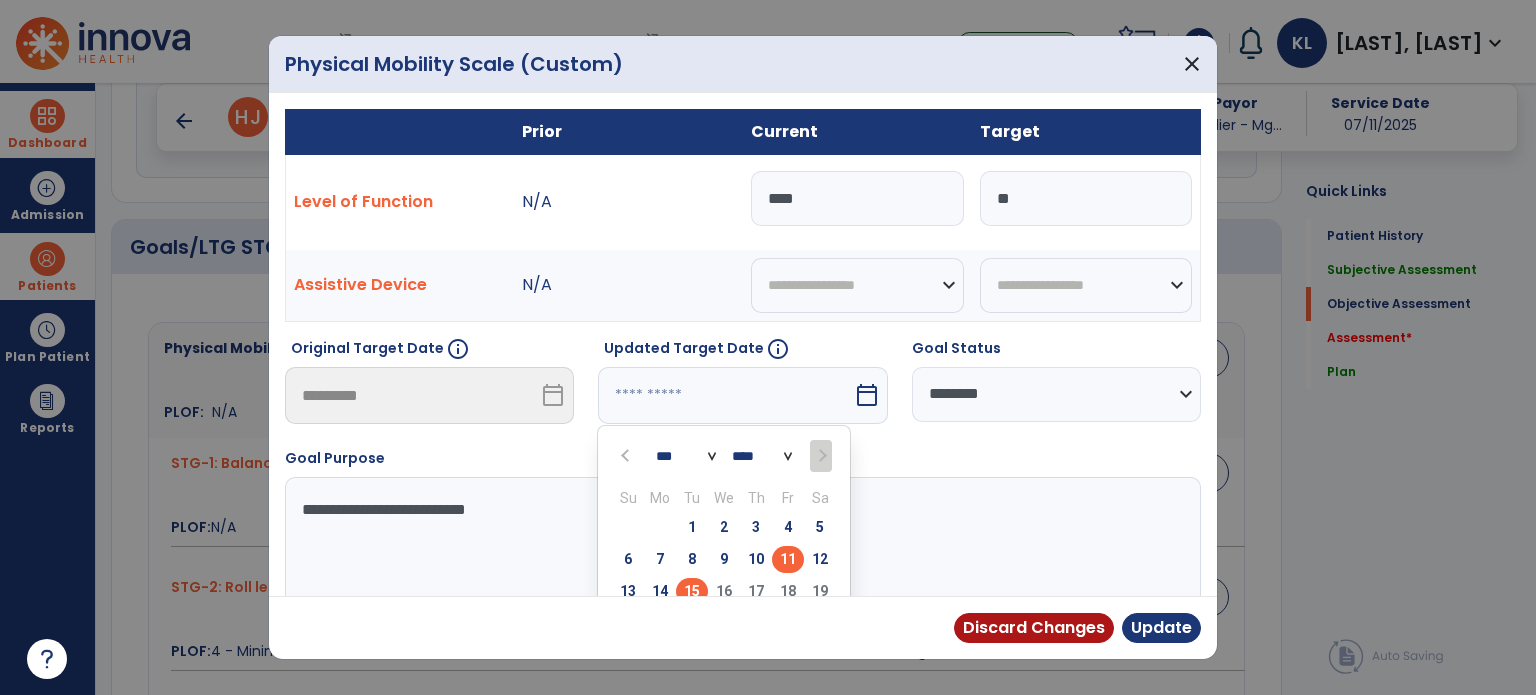 click on "15" at bounding box center (692, 591) 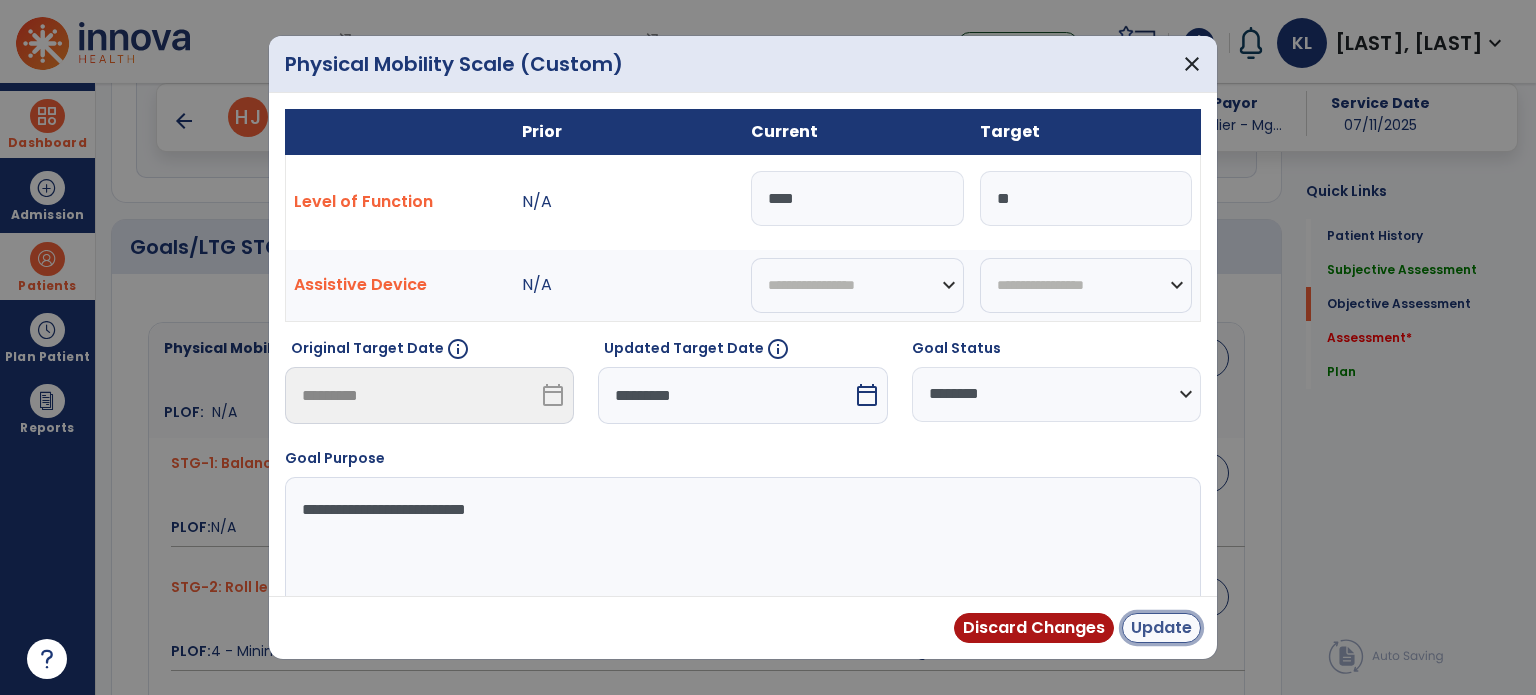 click on "Update" at bounding box center (1161, 628) 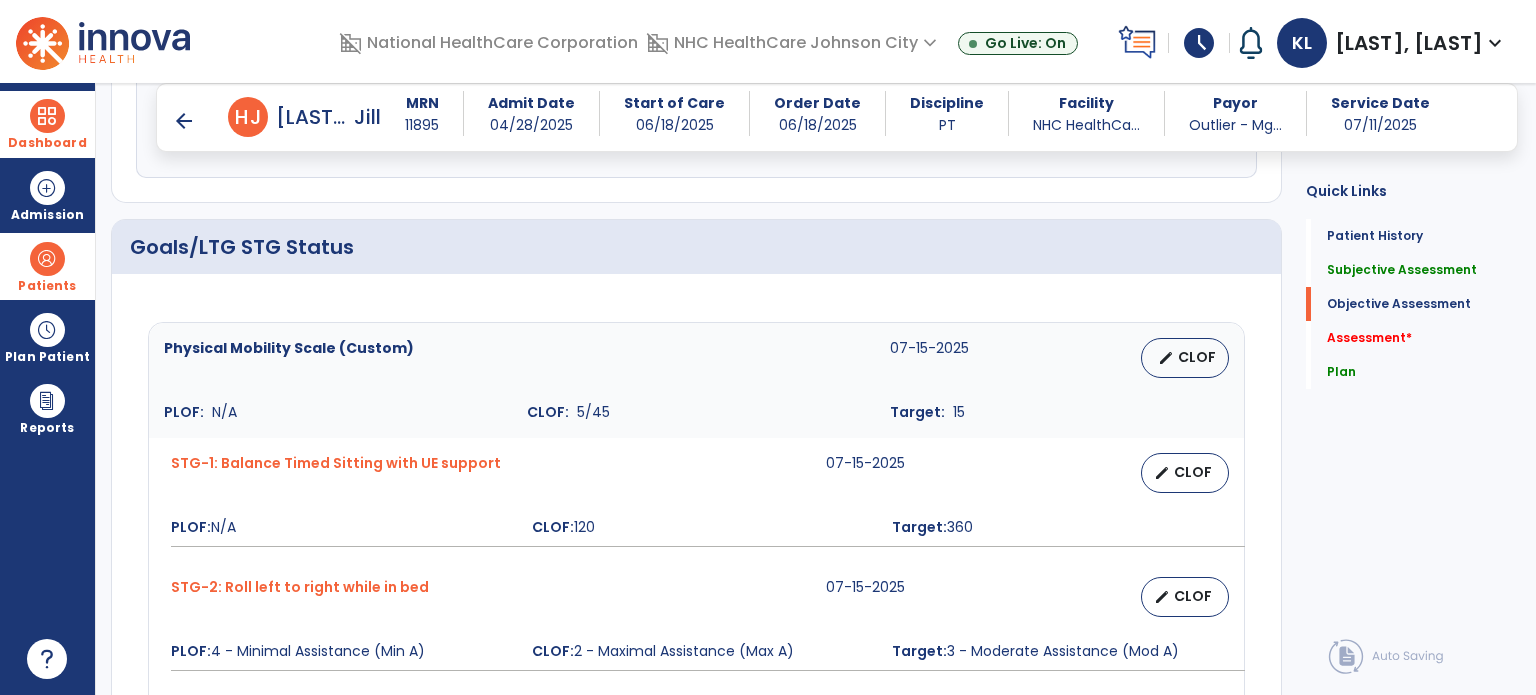 click on "Quick Links  Patient History   Patient History   Subjective Assessment   Subjective Assessment   Objective Assessment   Objective Assessment   Assessment   *  Assessment   *  Plan   Plan" 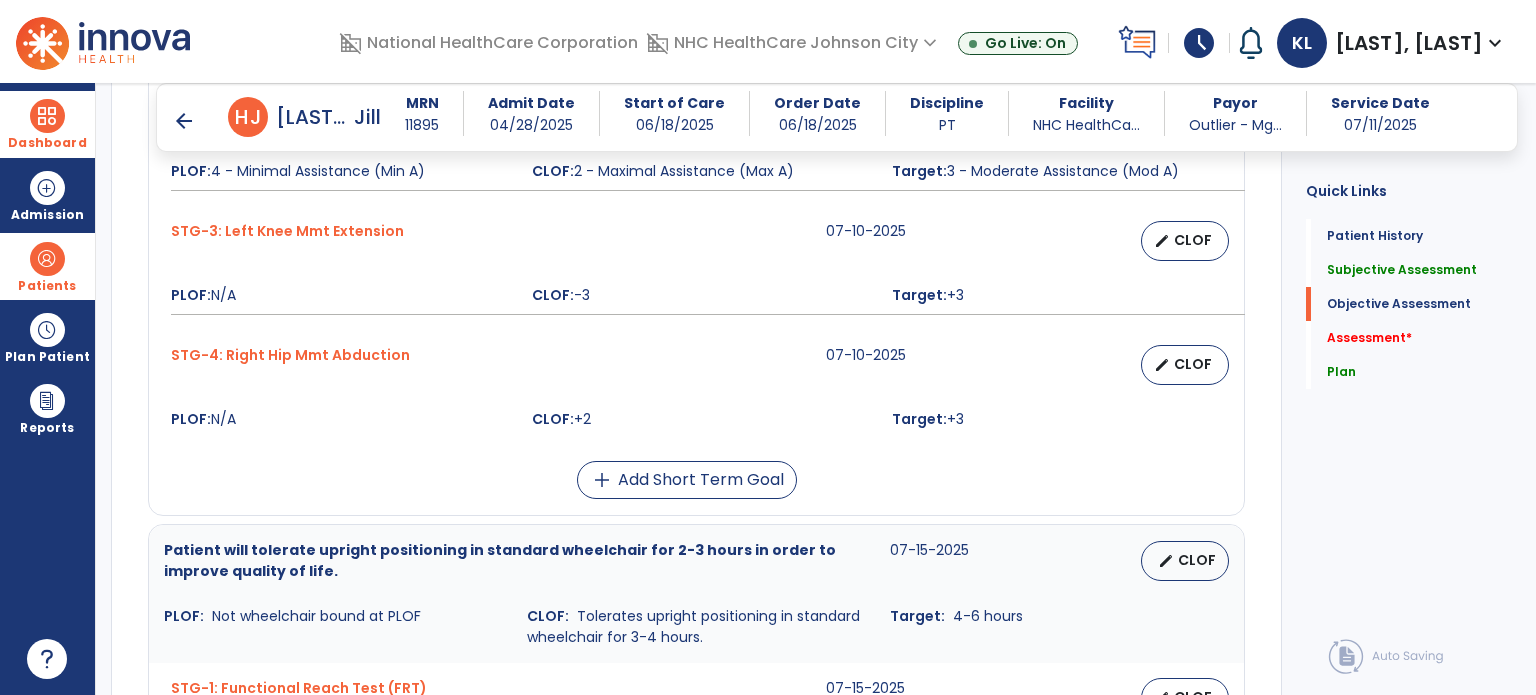scroll, scrollTop: 1128, scrollLeft: 0, axis: vertical 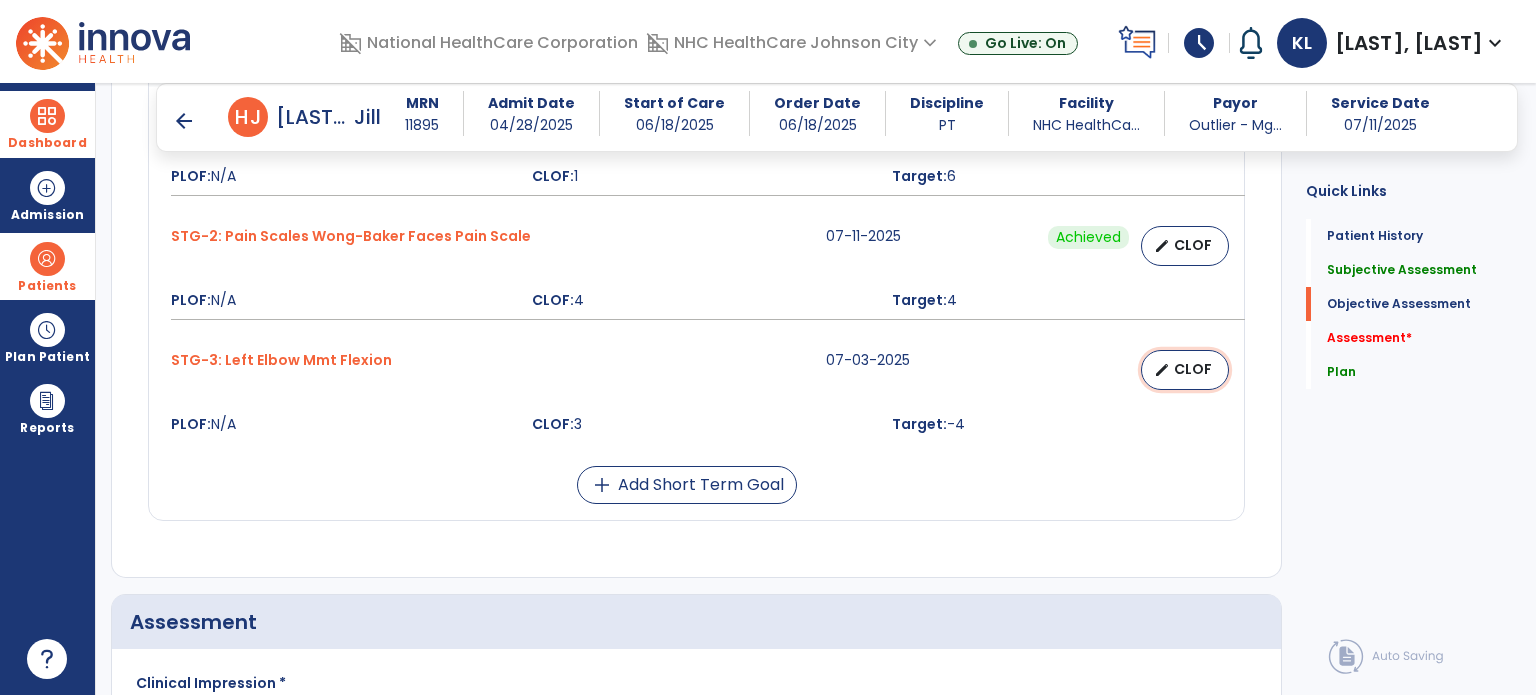 click on "edit   CLOF" at bounding box center (1185, 370) 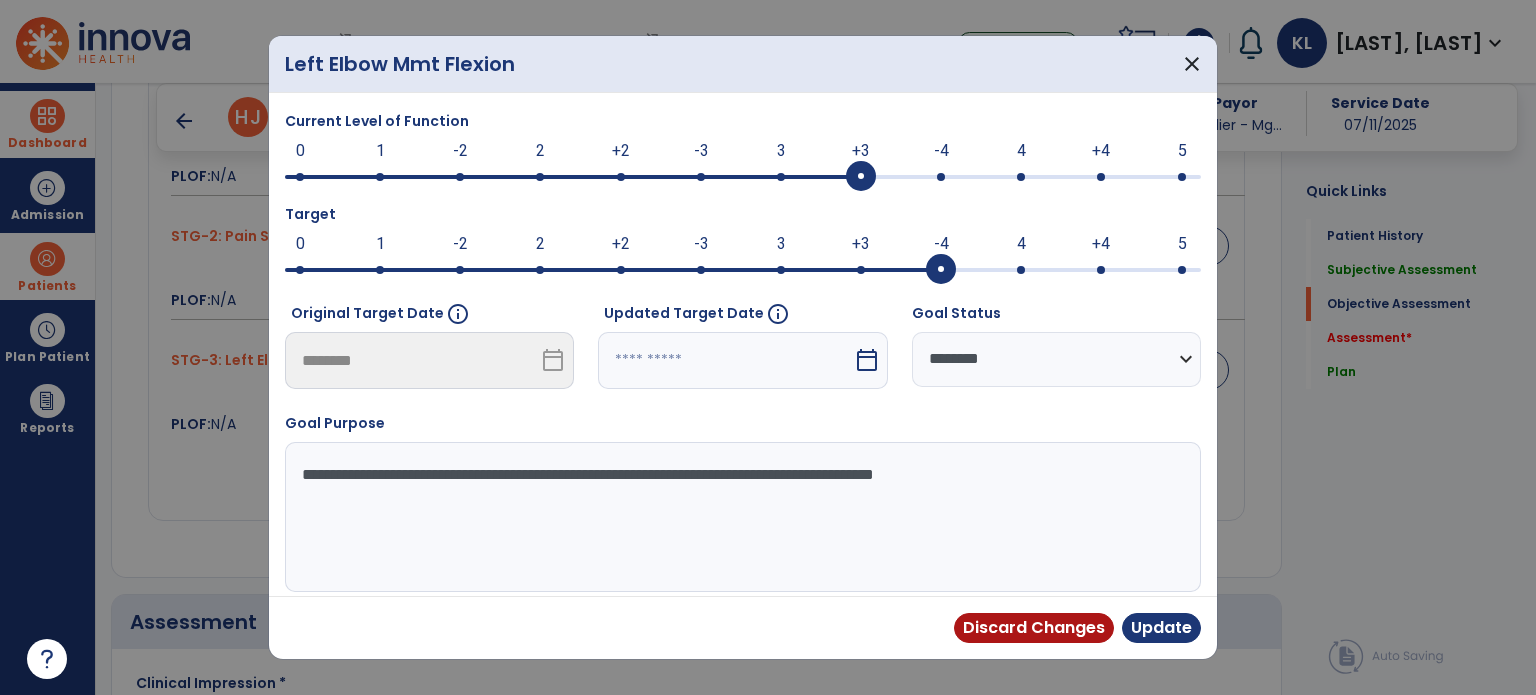 click at bounding box center [861, 177] 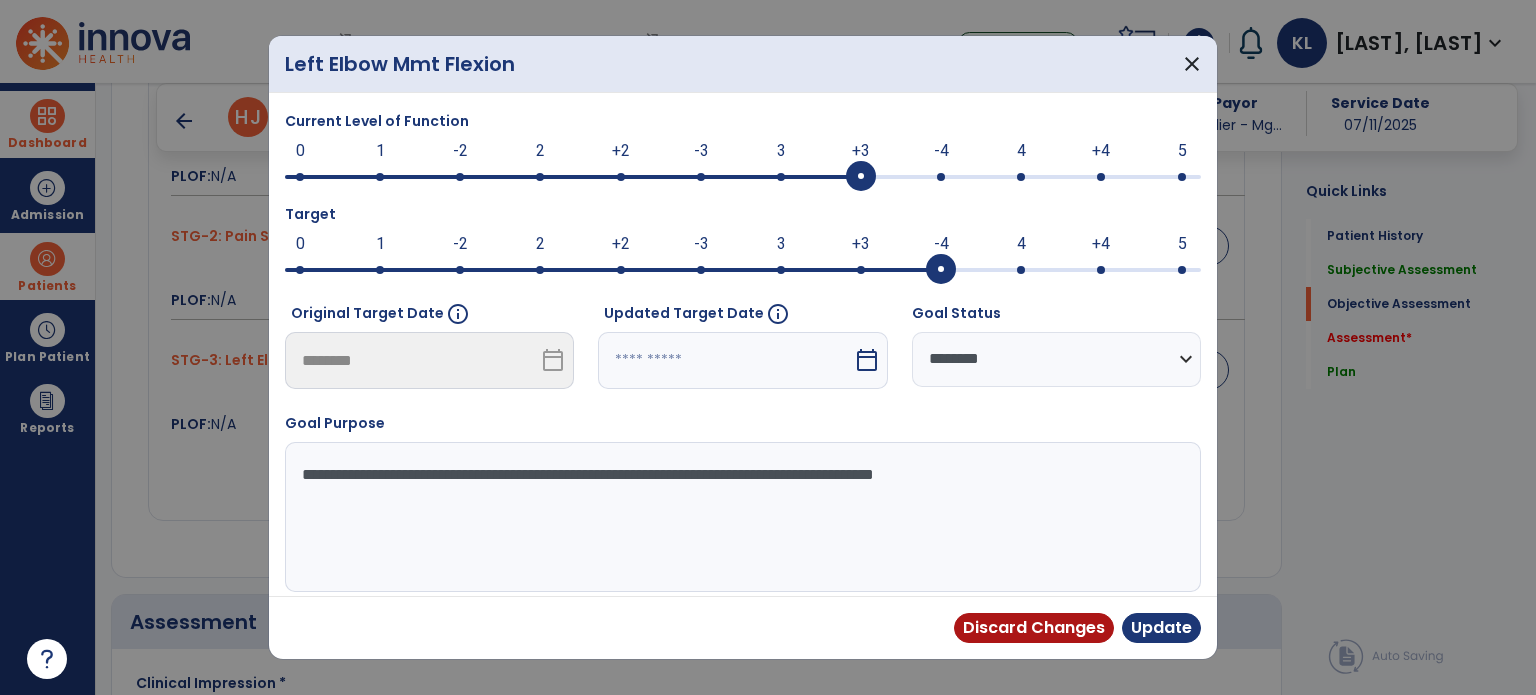 click at bounding box center (725, 360) 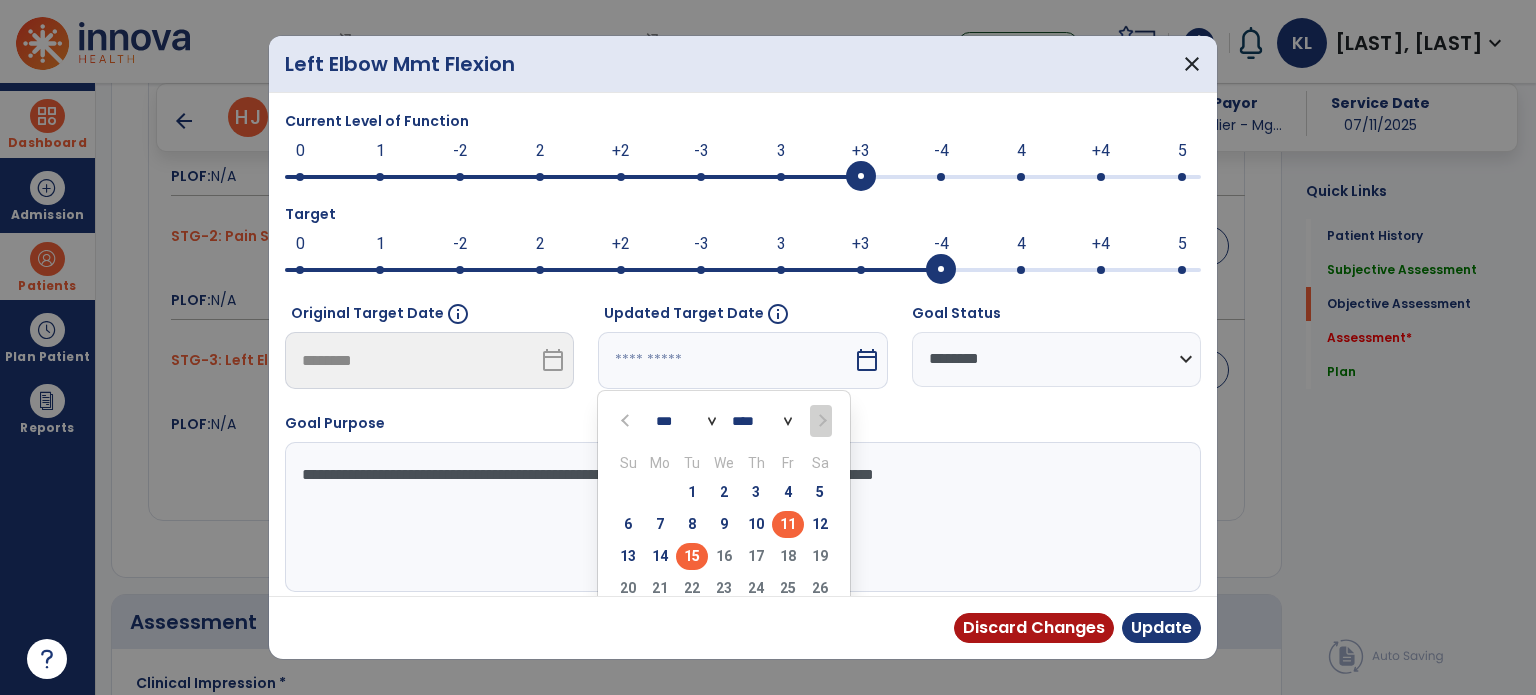click on "15" at bounding box center (692, 556) 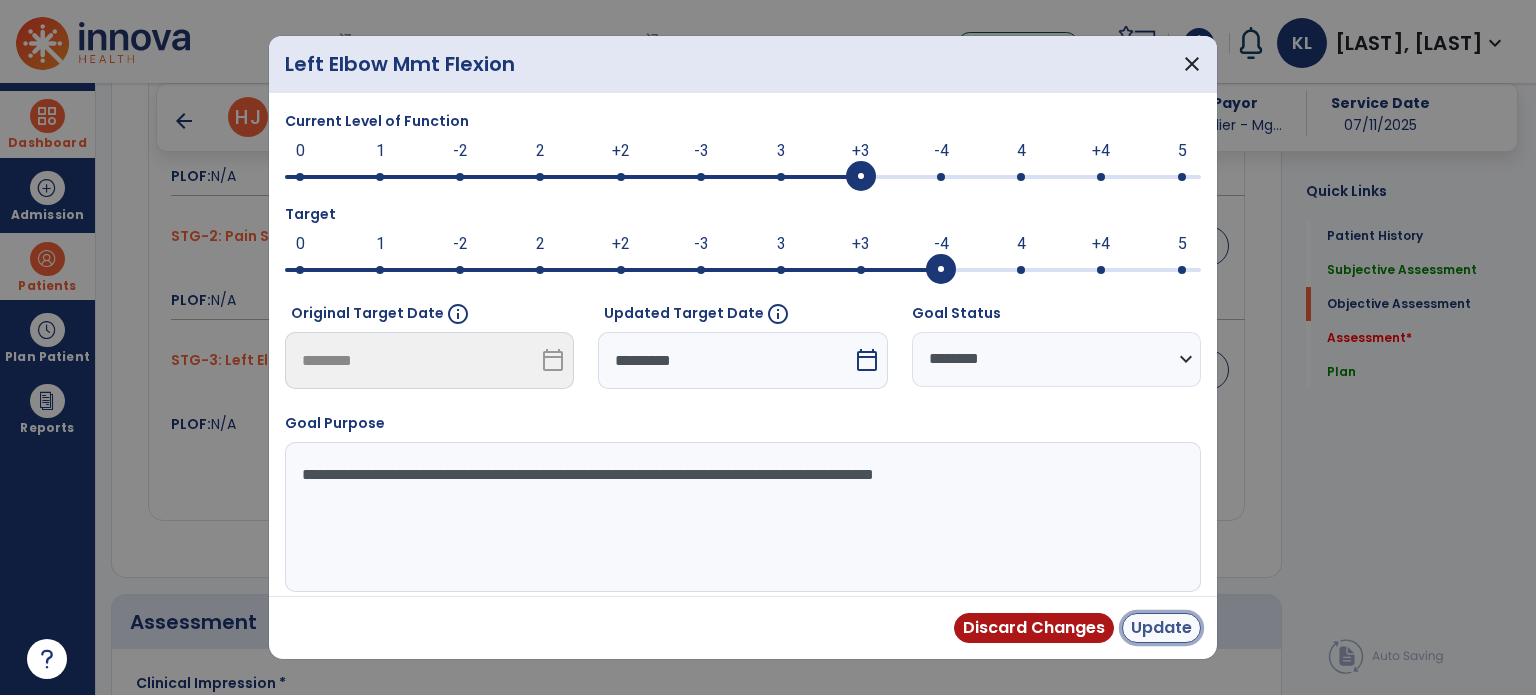 click on "Update" at bounding box center (1161, 628) 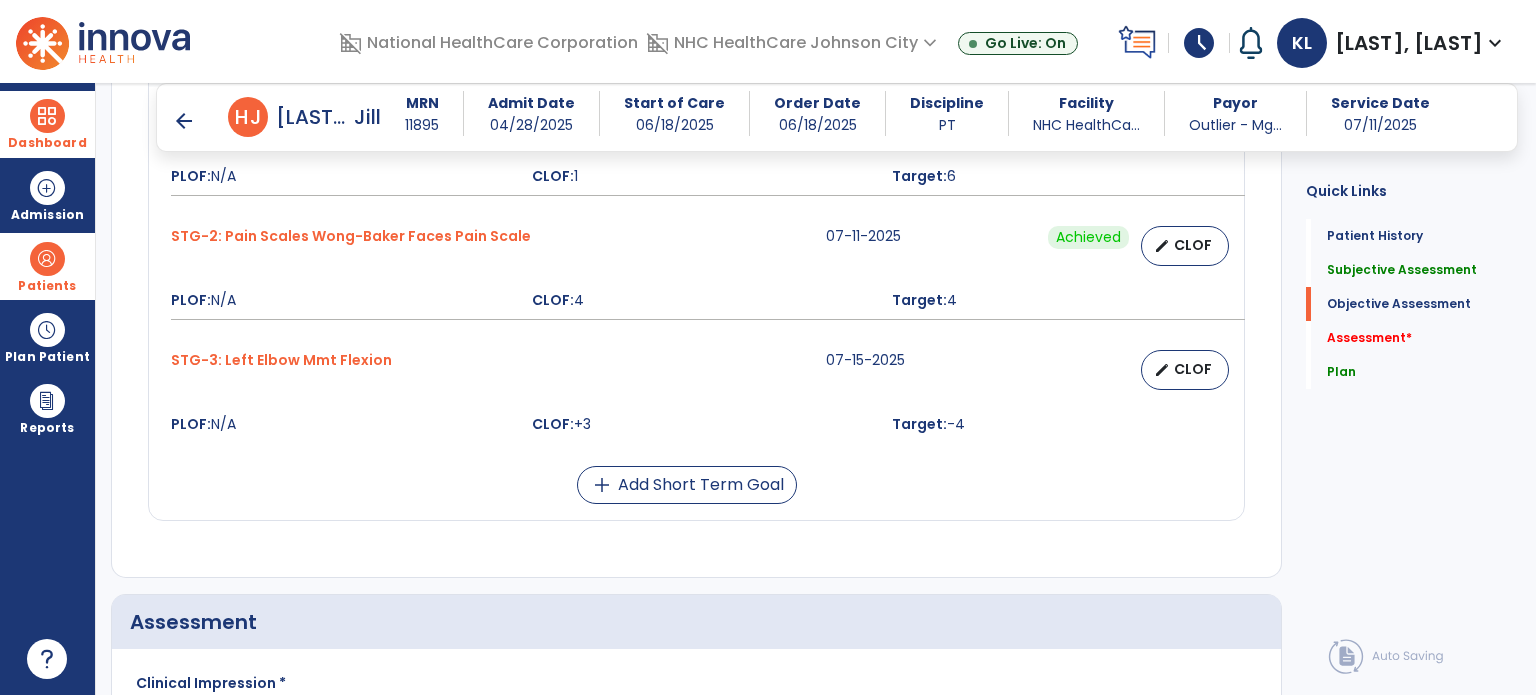 click on "Quick Links  Patient History   Patient History   Subjective Assessment   Subjective Assessment   Objective Assessment   Objective Assessment   Assessment   *  Assessment   *  Plan   Plan" 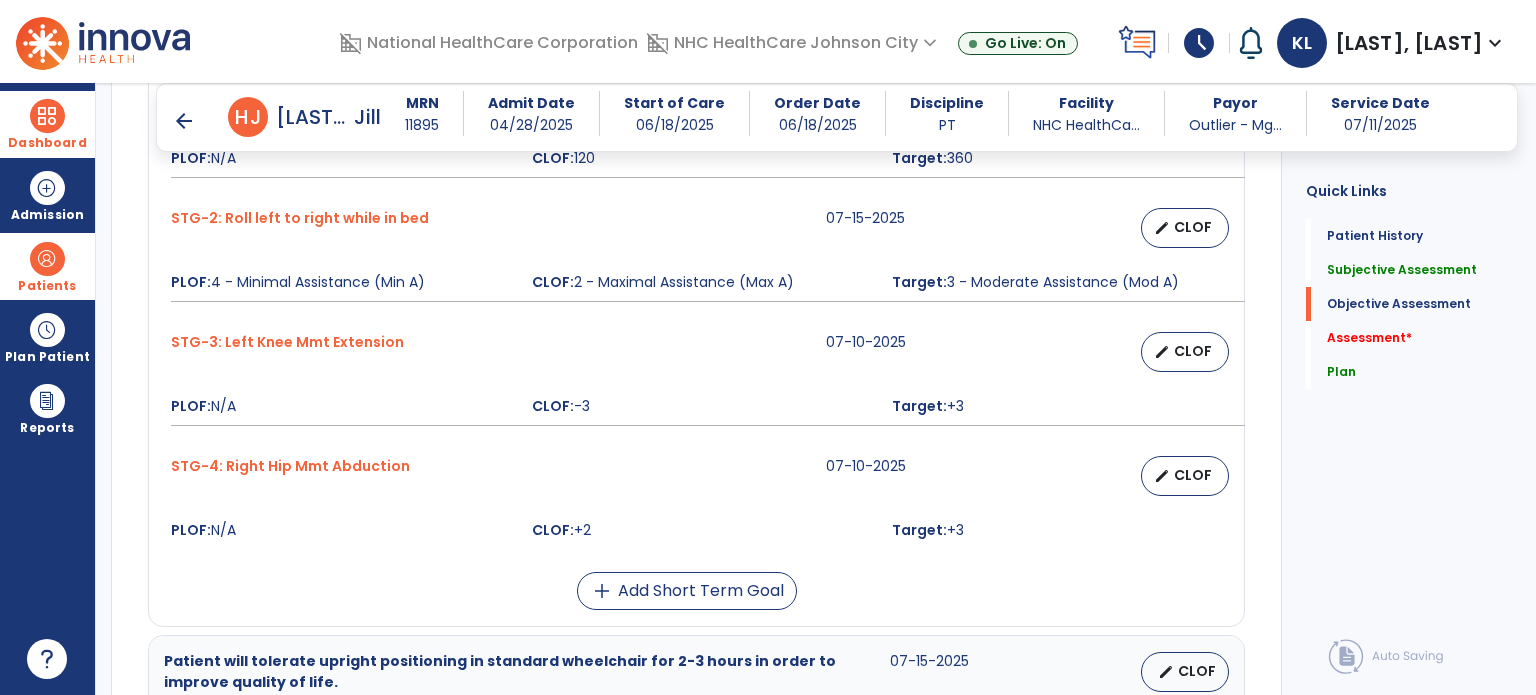 scroll, scrollTop: 970, scrollLeft: 0, axis: vertical 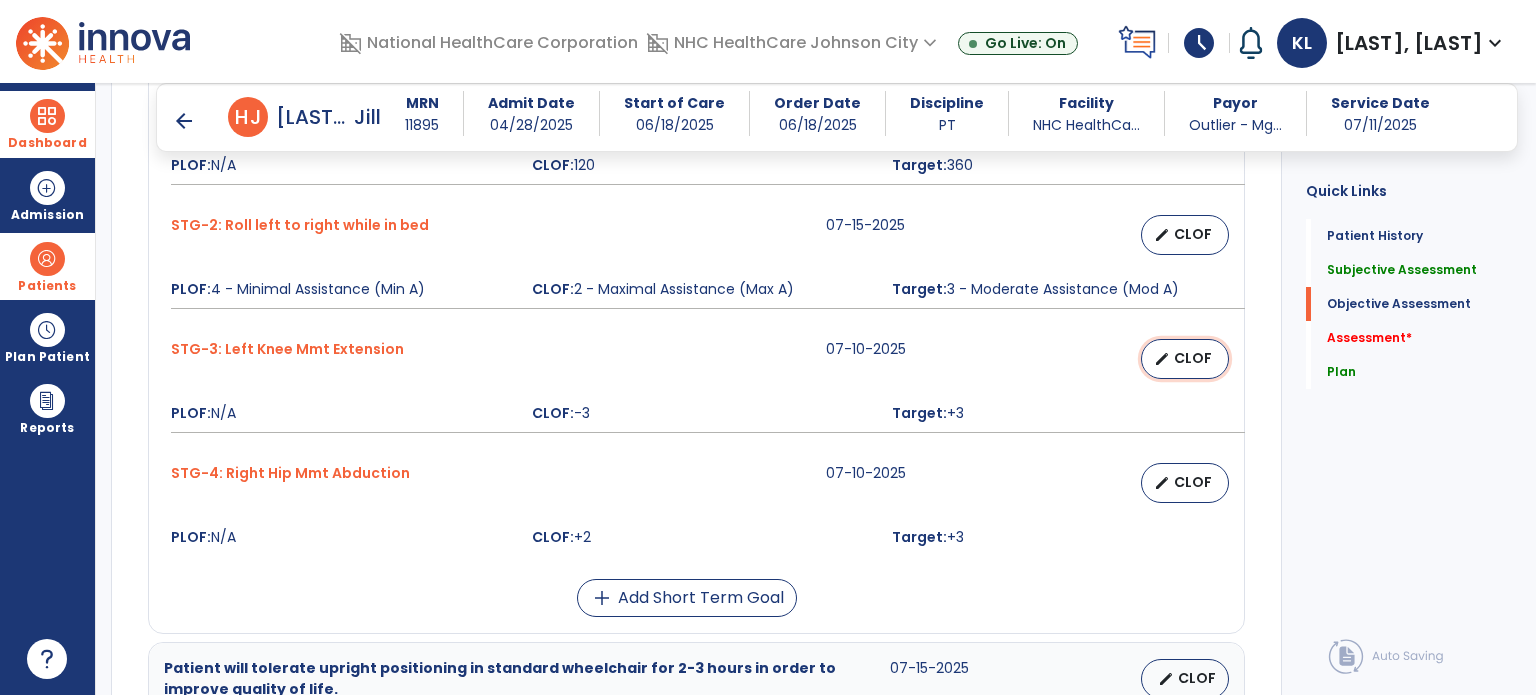 click on "CLOF" at bounding box center [1193, 358] 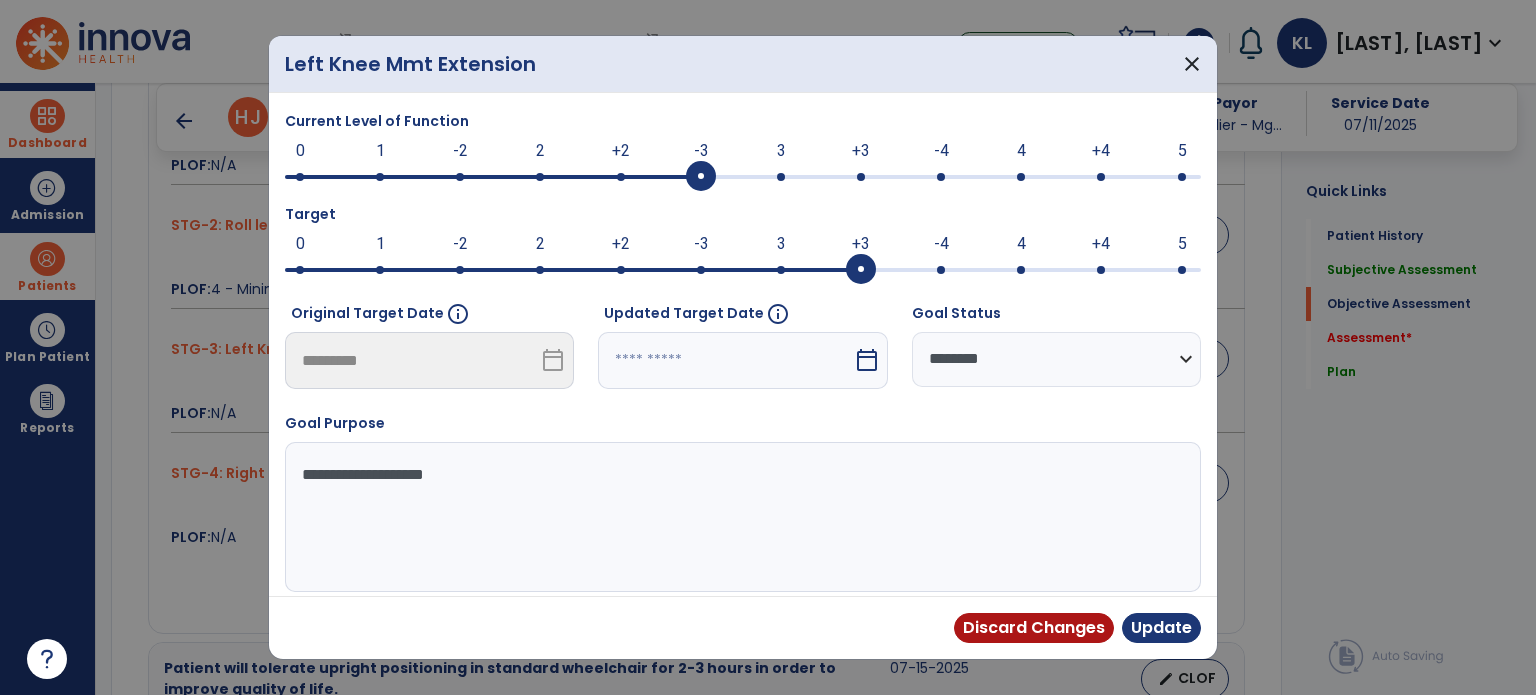 click at bounding box center (743, 177) 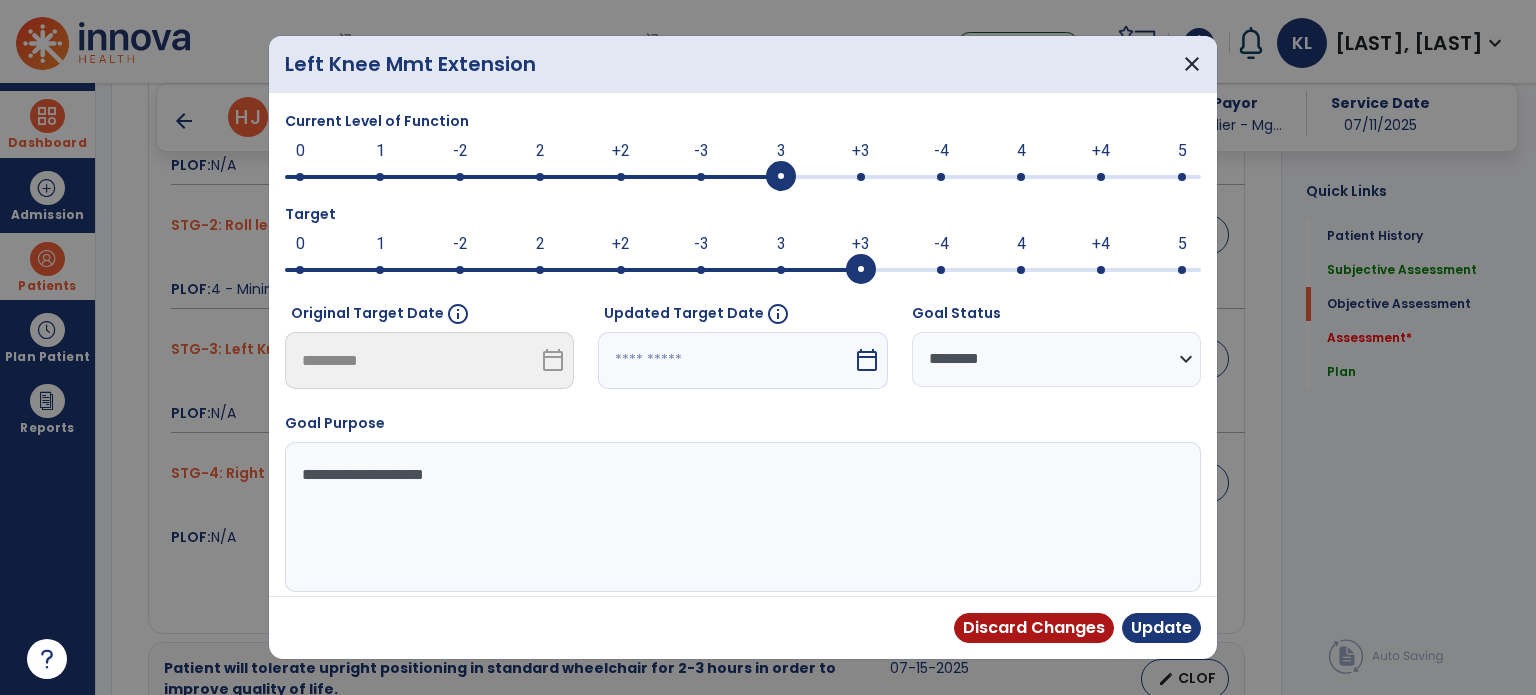 click at bounding box center (725, 360) 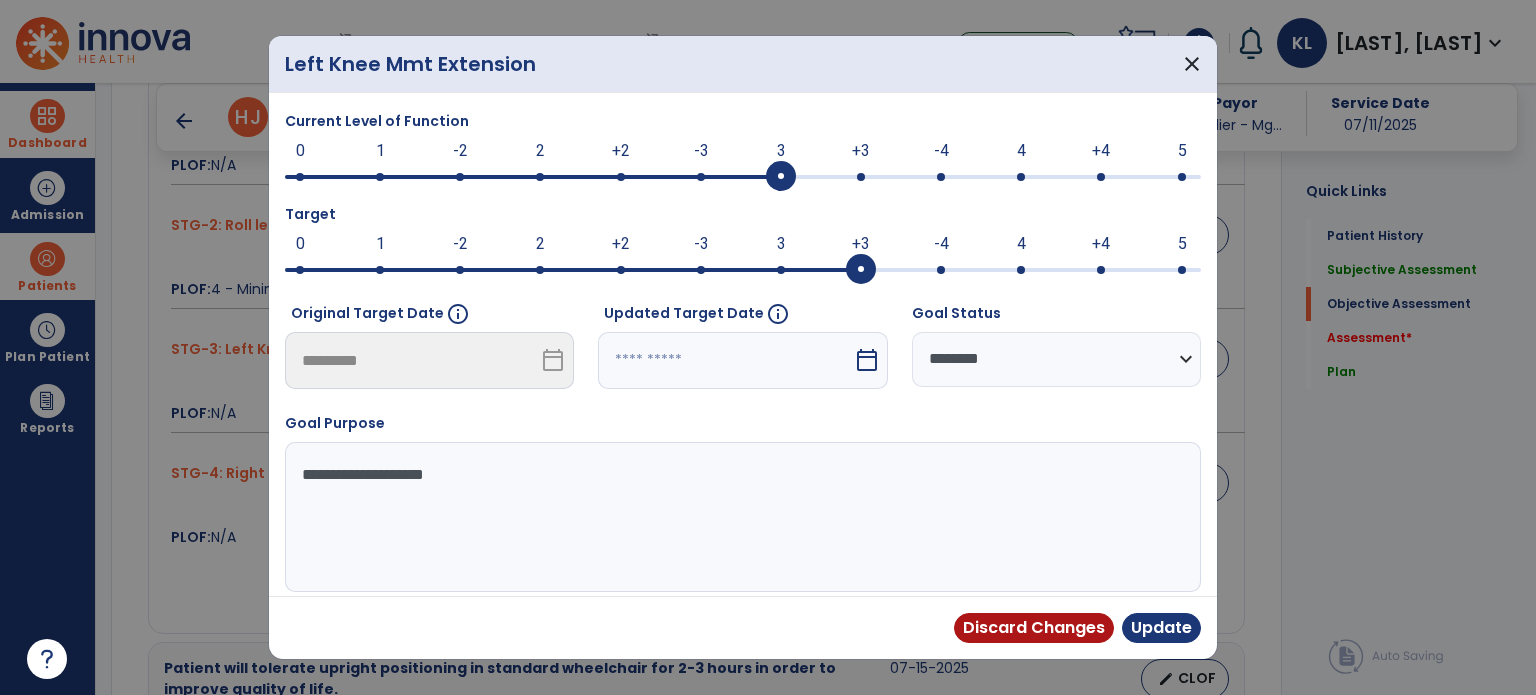 select on "*" 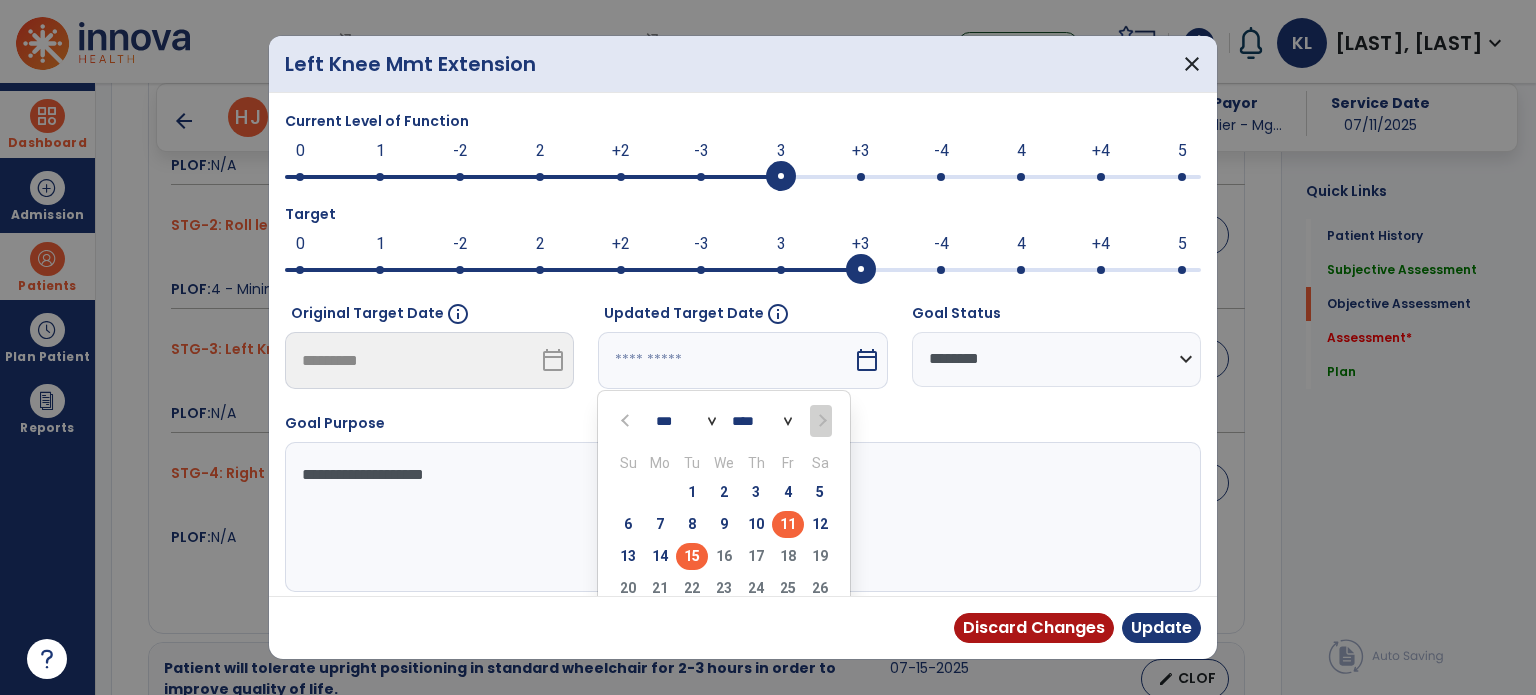 click on "15" at bounding box center (692, 556) 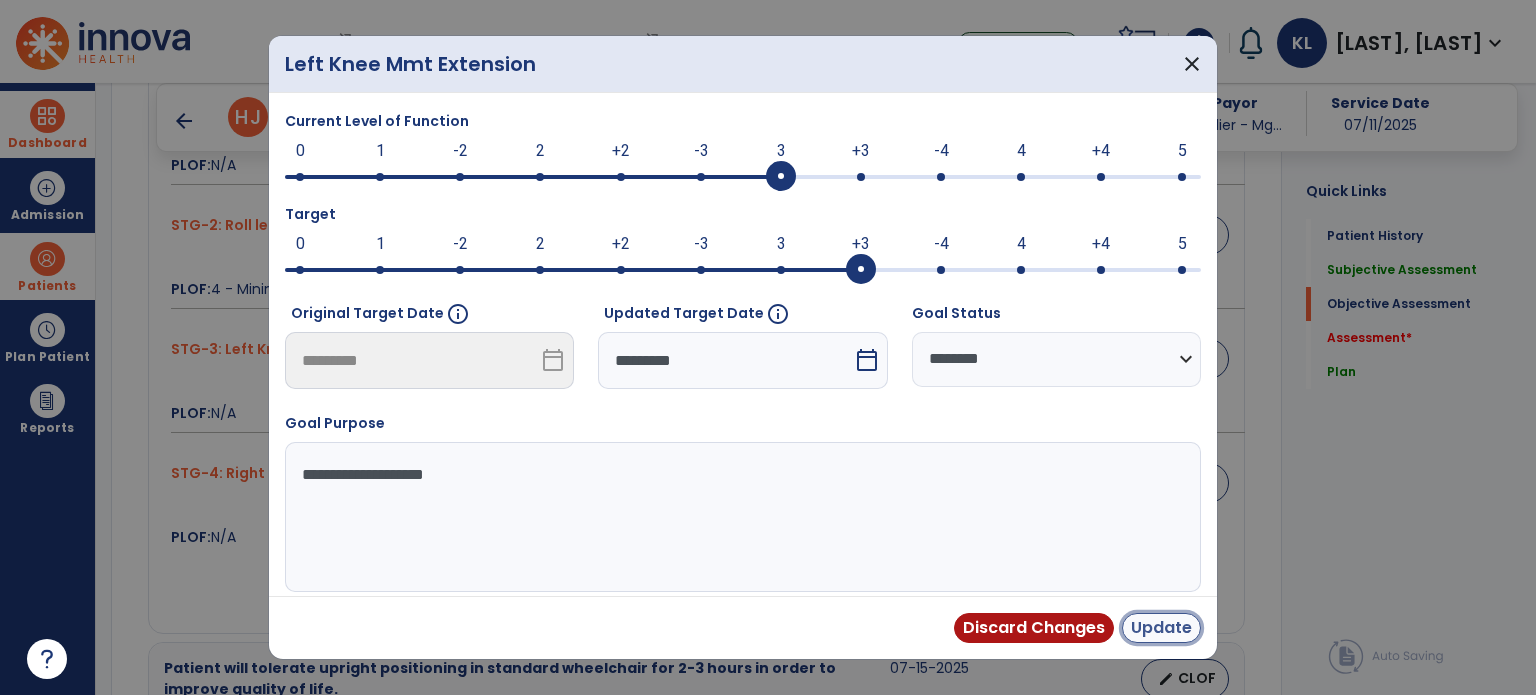 click on "Update" at bounding box center (1161, 628) 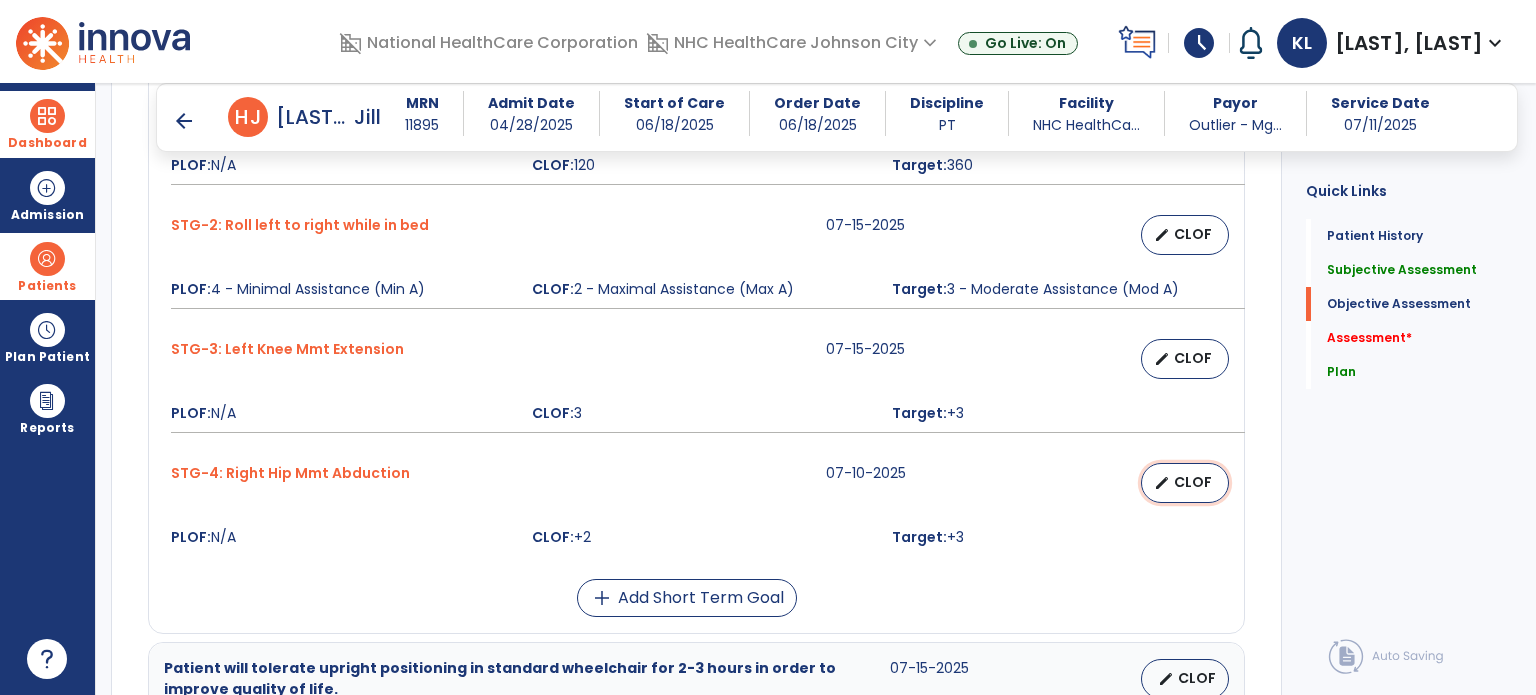 click on "CLOF" at bounding box center (1193, 482) 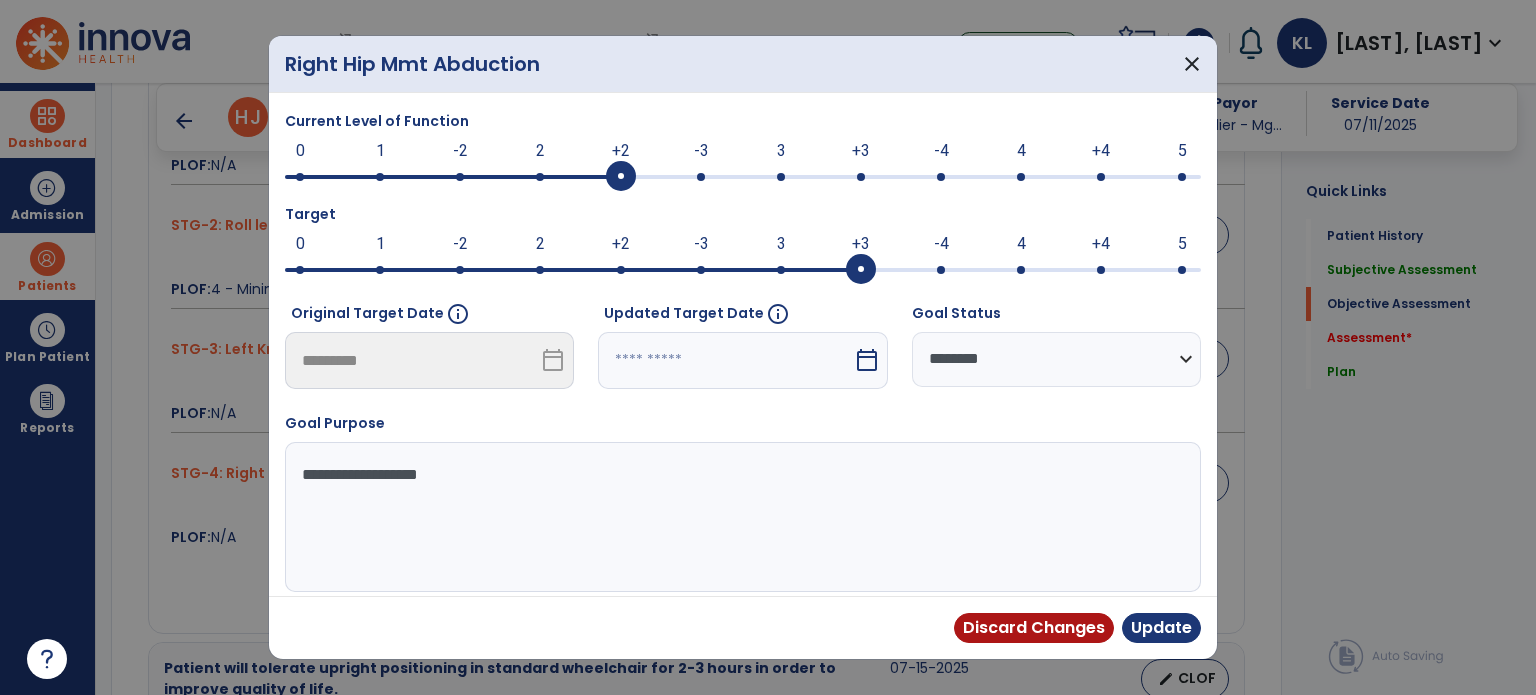 click at bounding box center [725, 360] 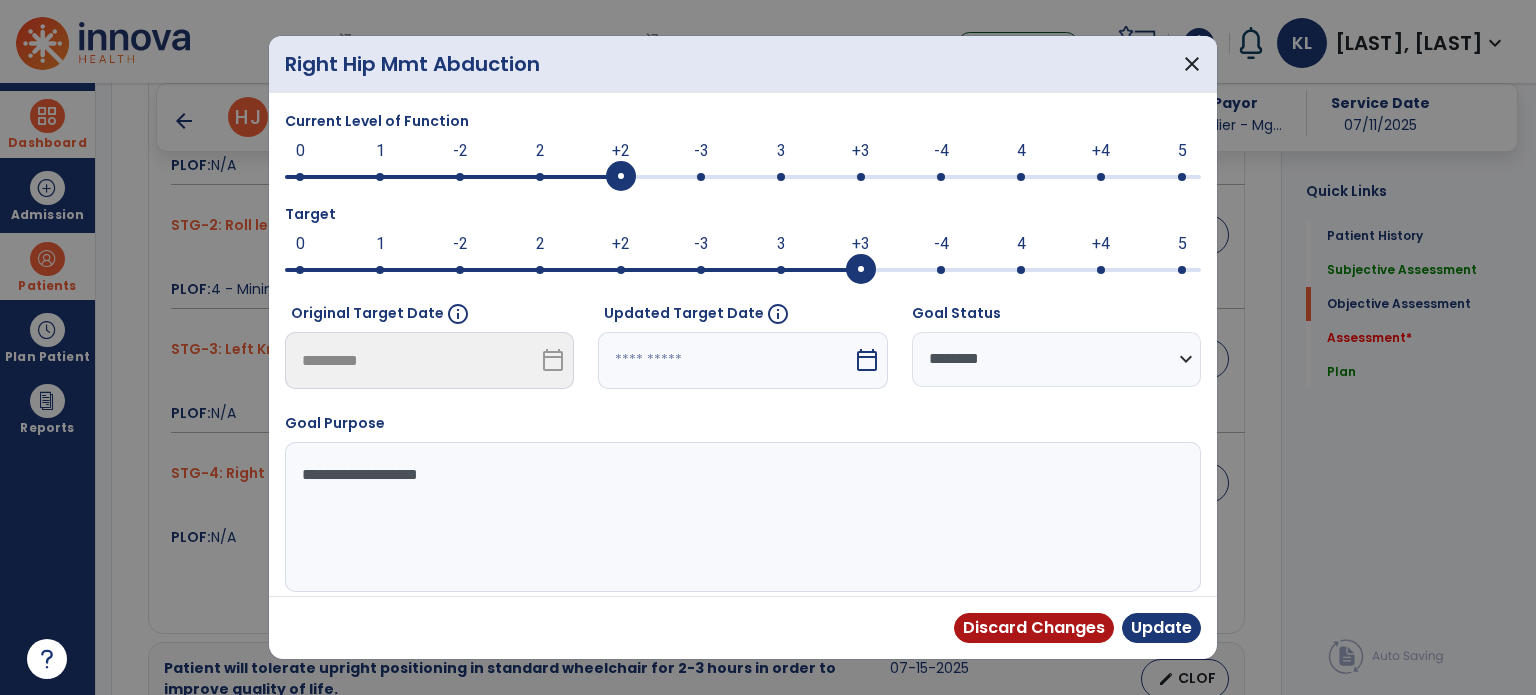 select on "*" 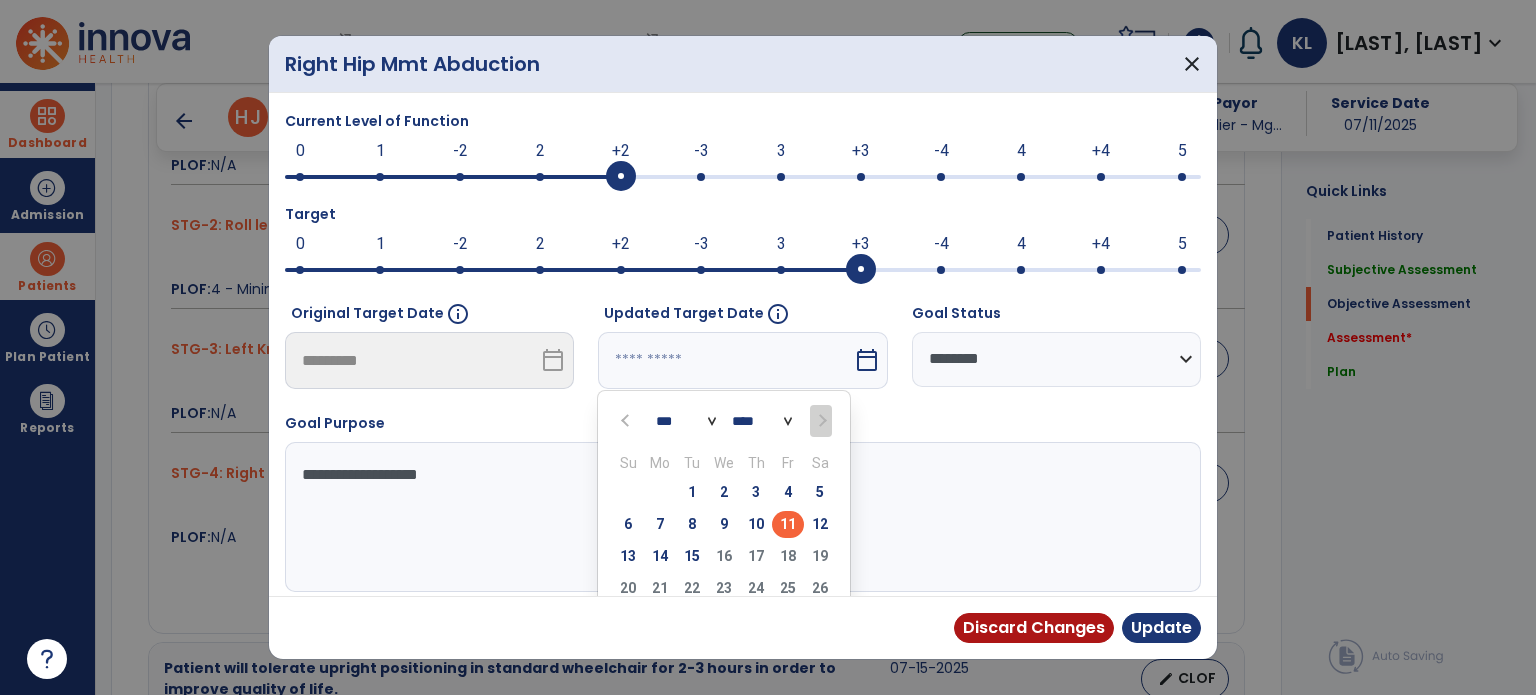 click on "15" at bounding box center [692, 559] 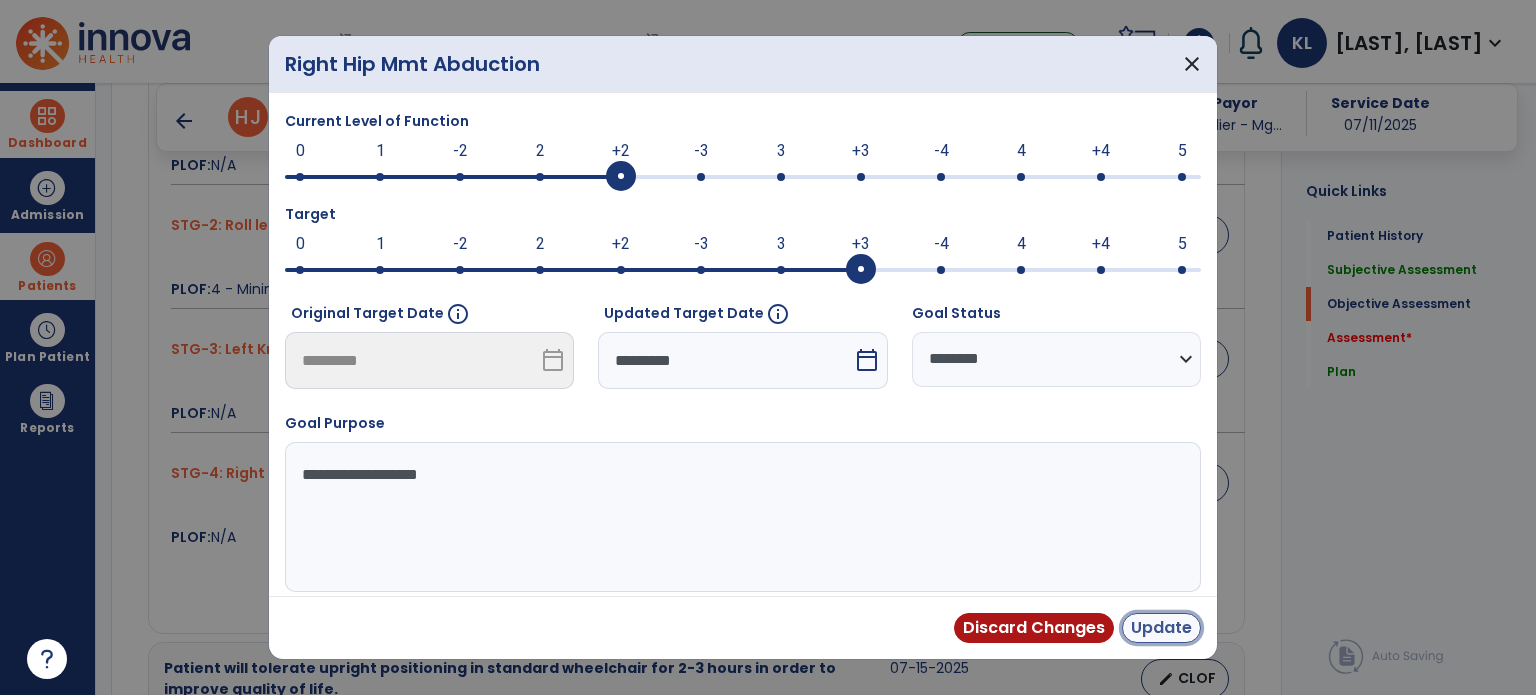 click on "Update" at bounding box center (1161, 628) 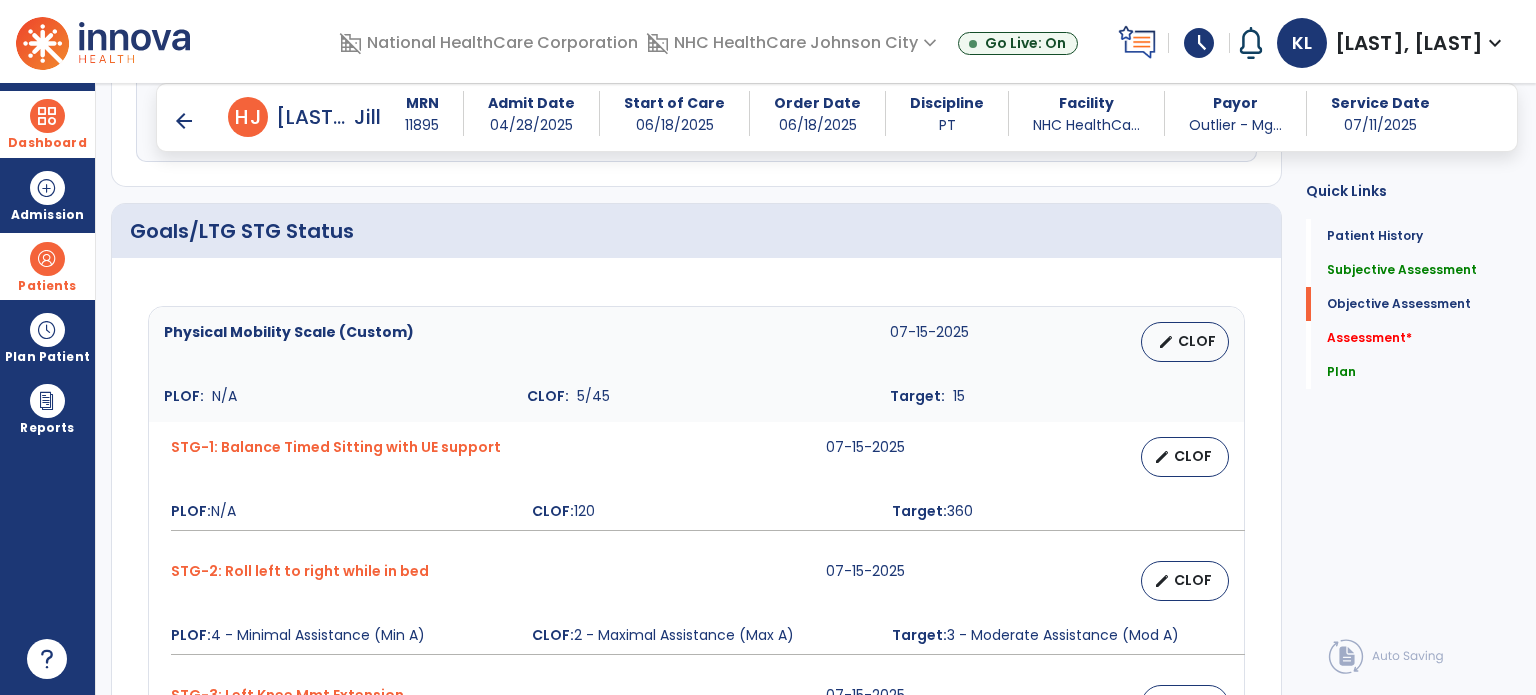 scroll, scrollTop: 620, scrollLeft: 0, axis: vertical 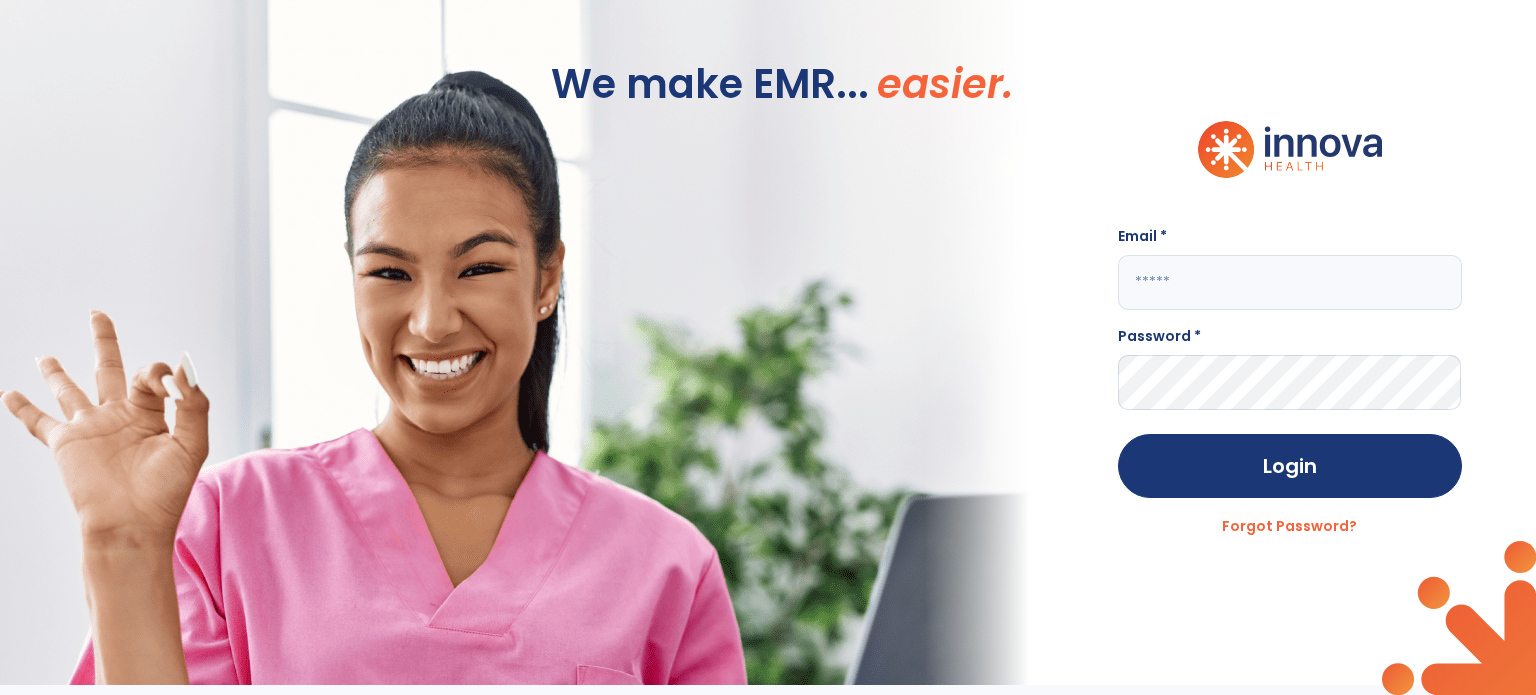 click 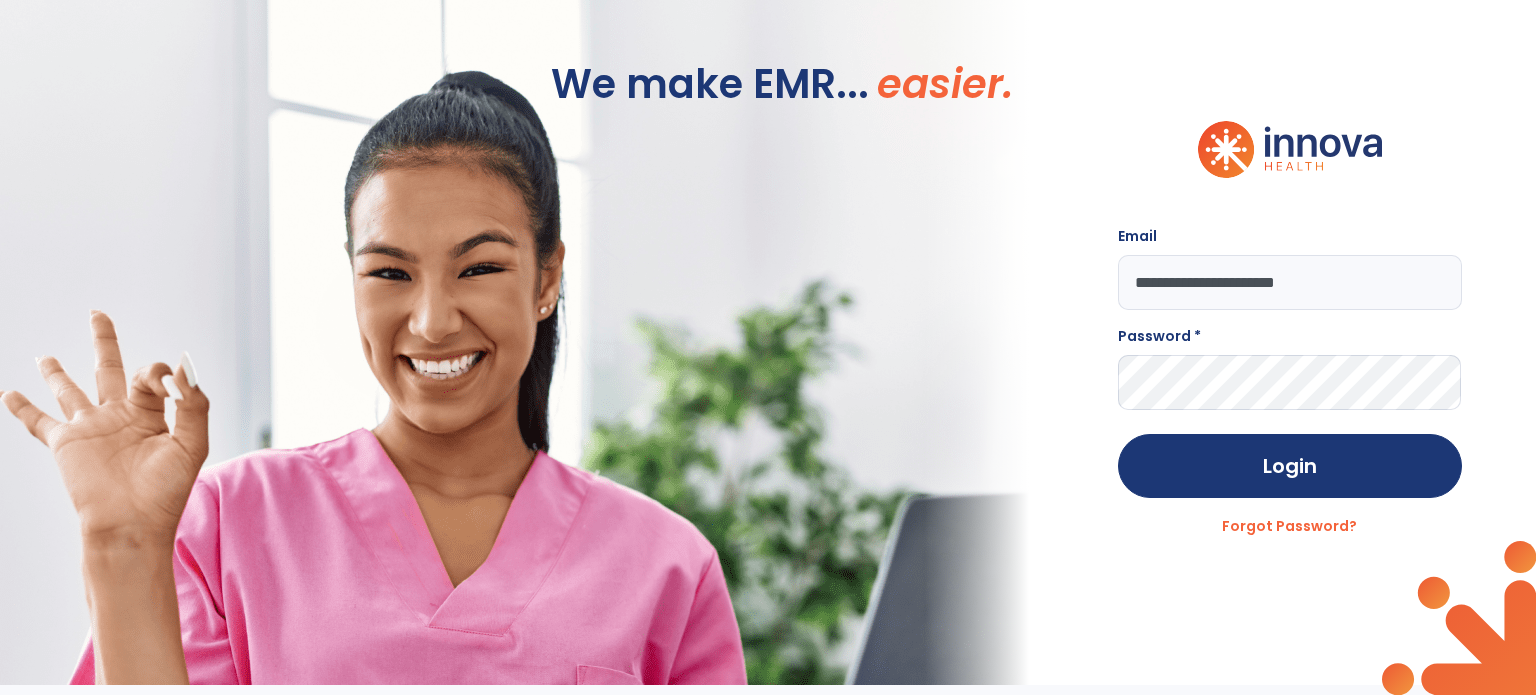 type on "**********" 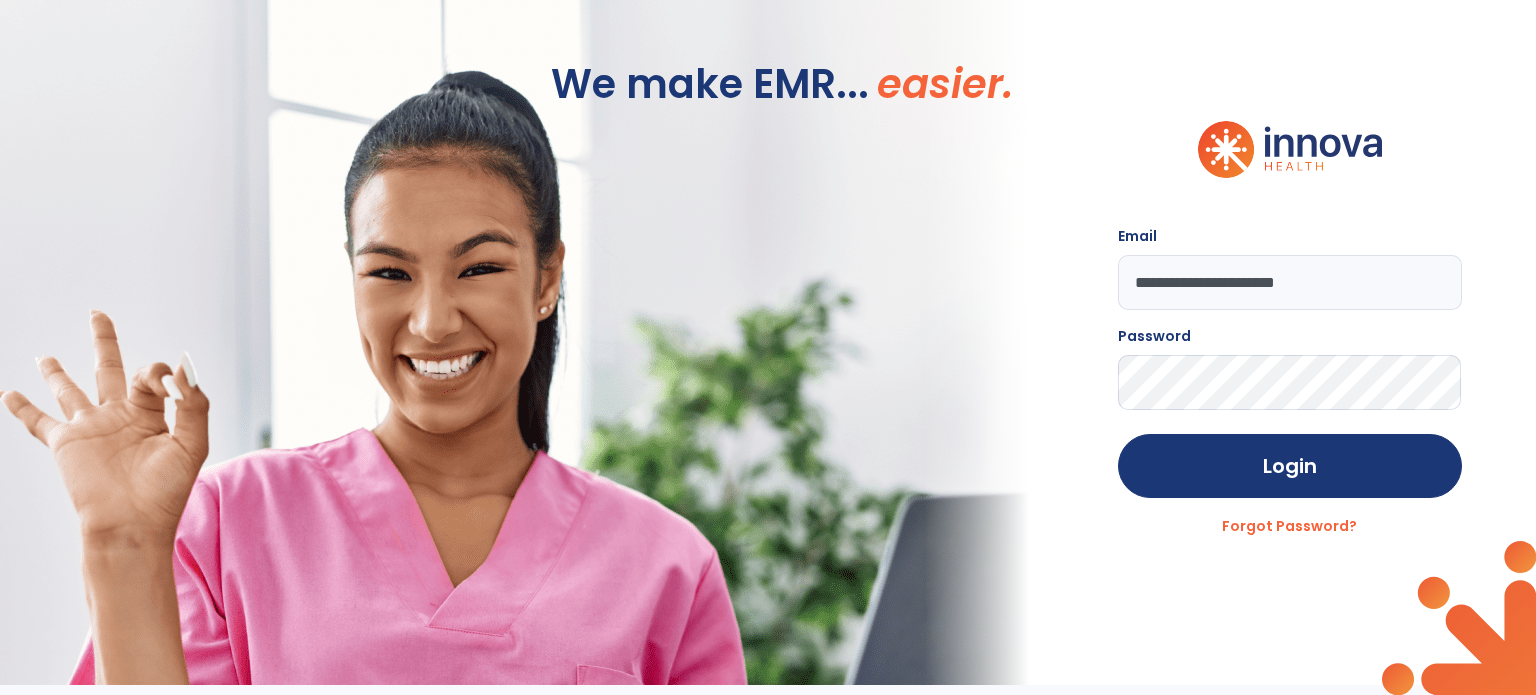 click on "Login" 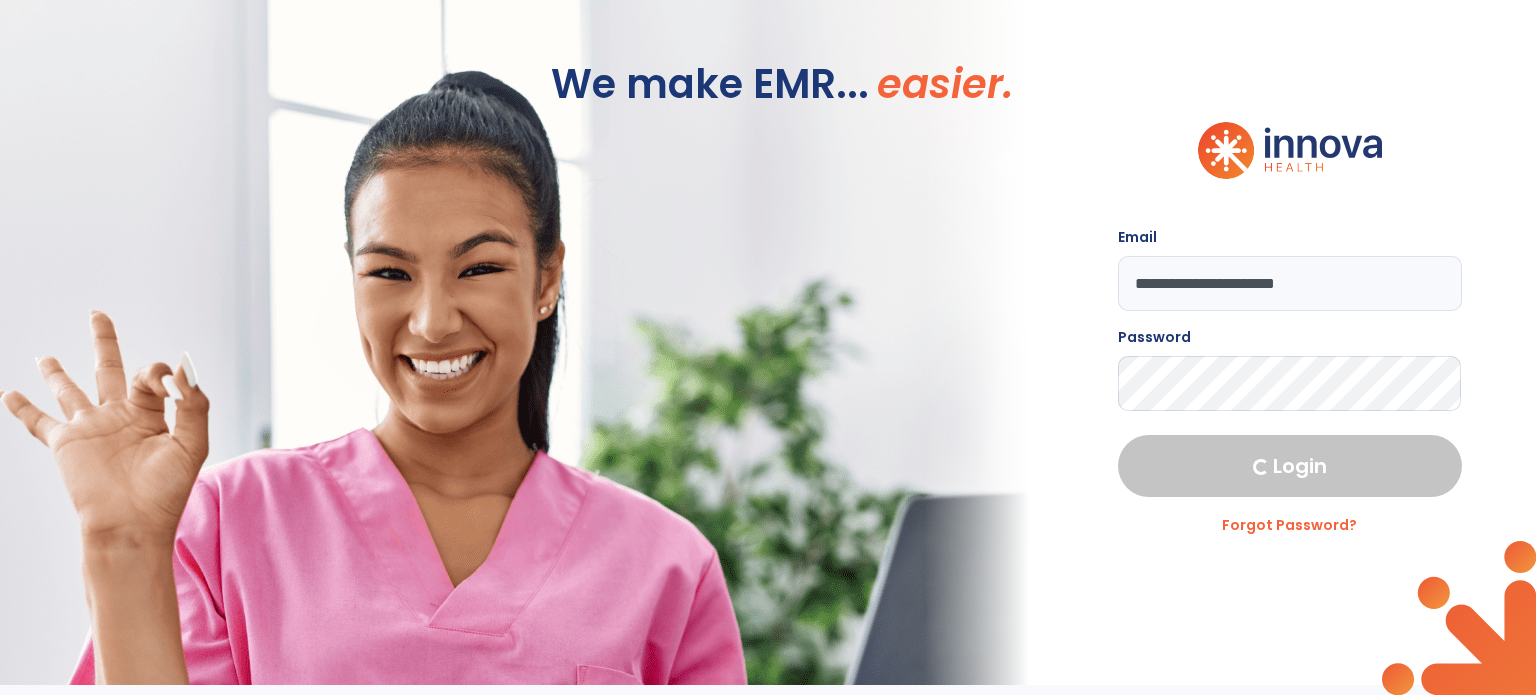 select on "****" 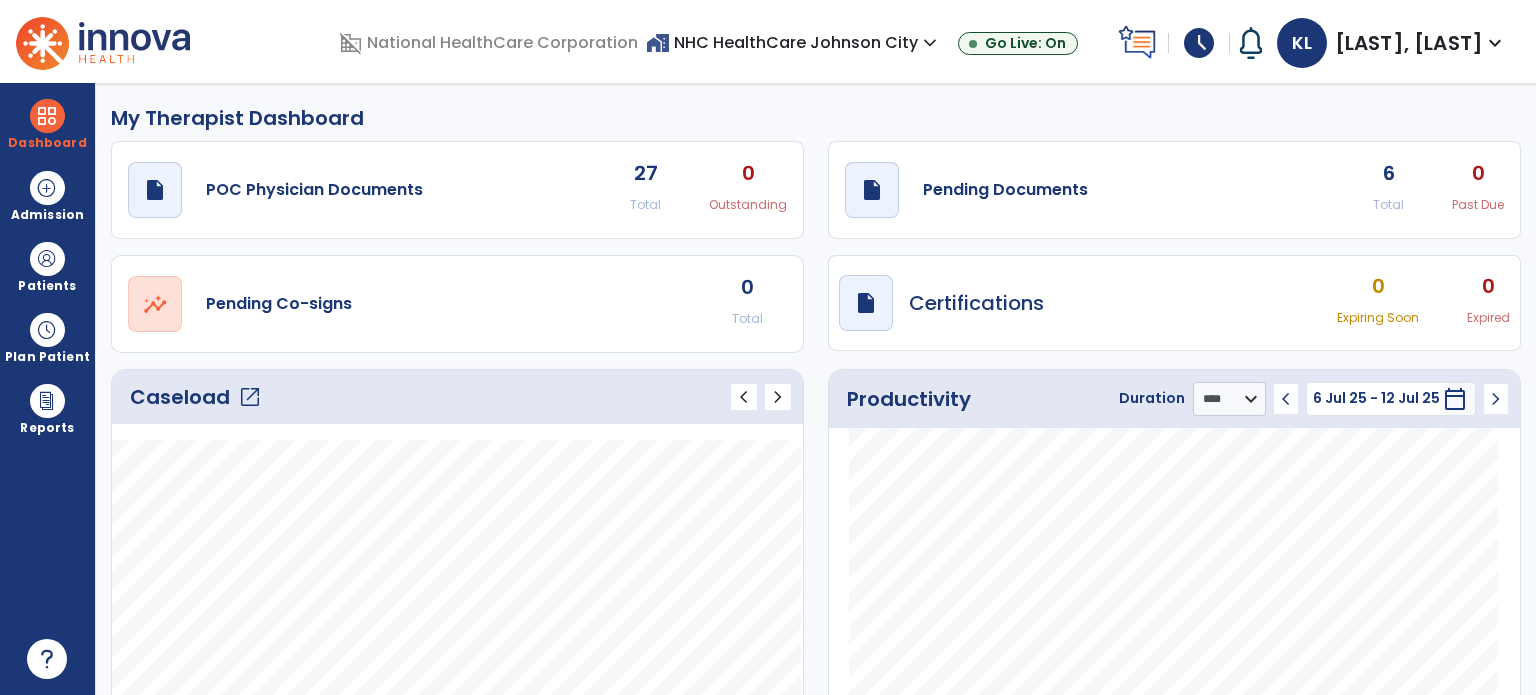 click on "6" 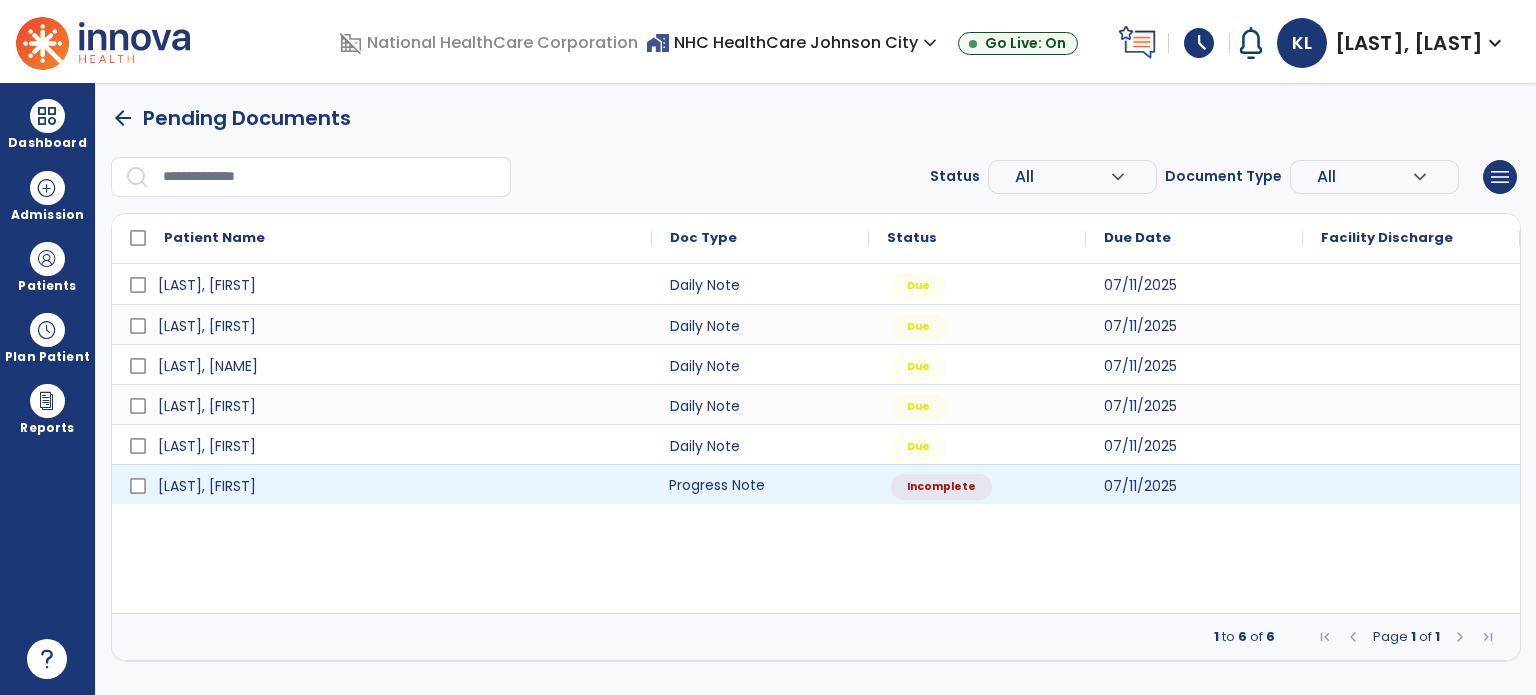 click on "Progress Note" at bounding box center (760, 484) 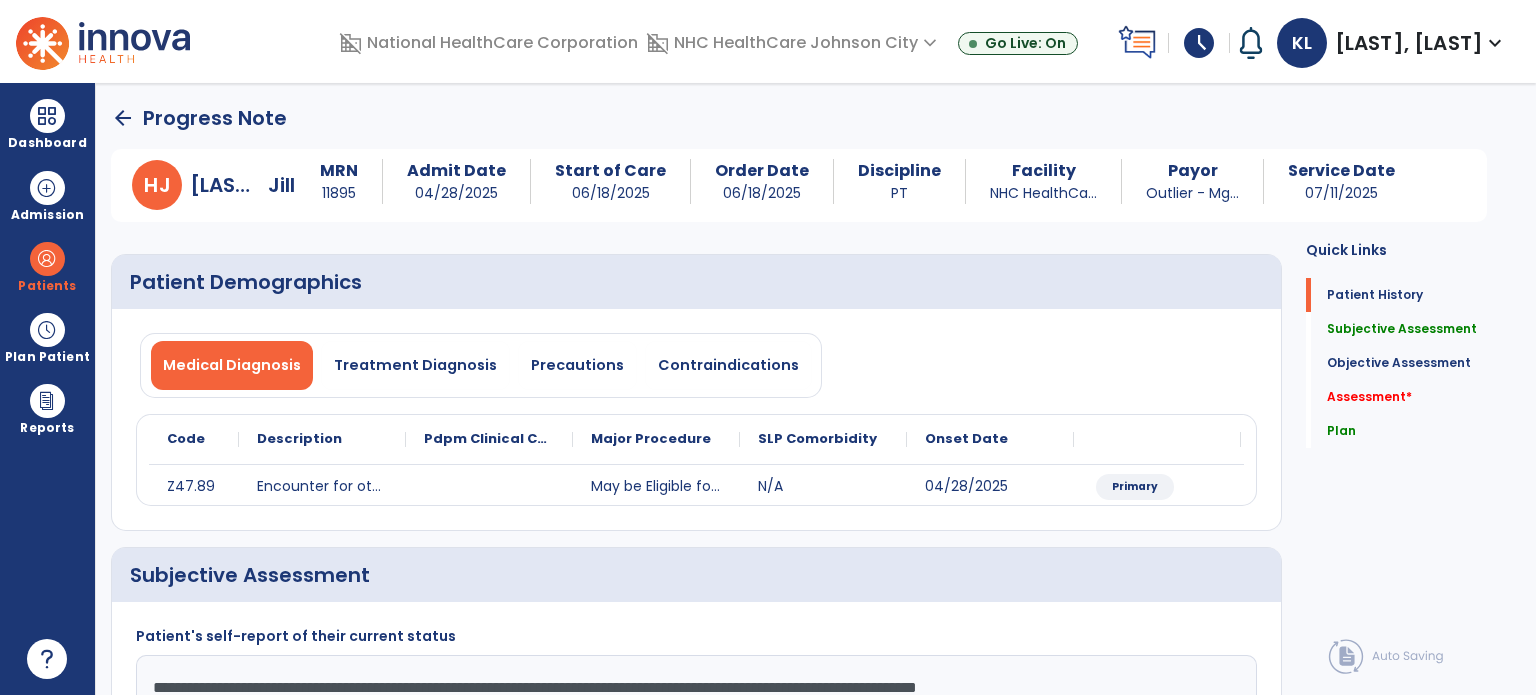 click on "schedule" at bounding box center [1199, 43] 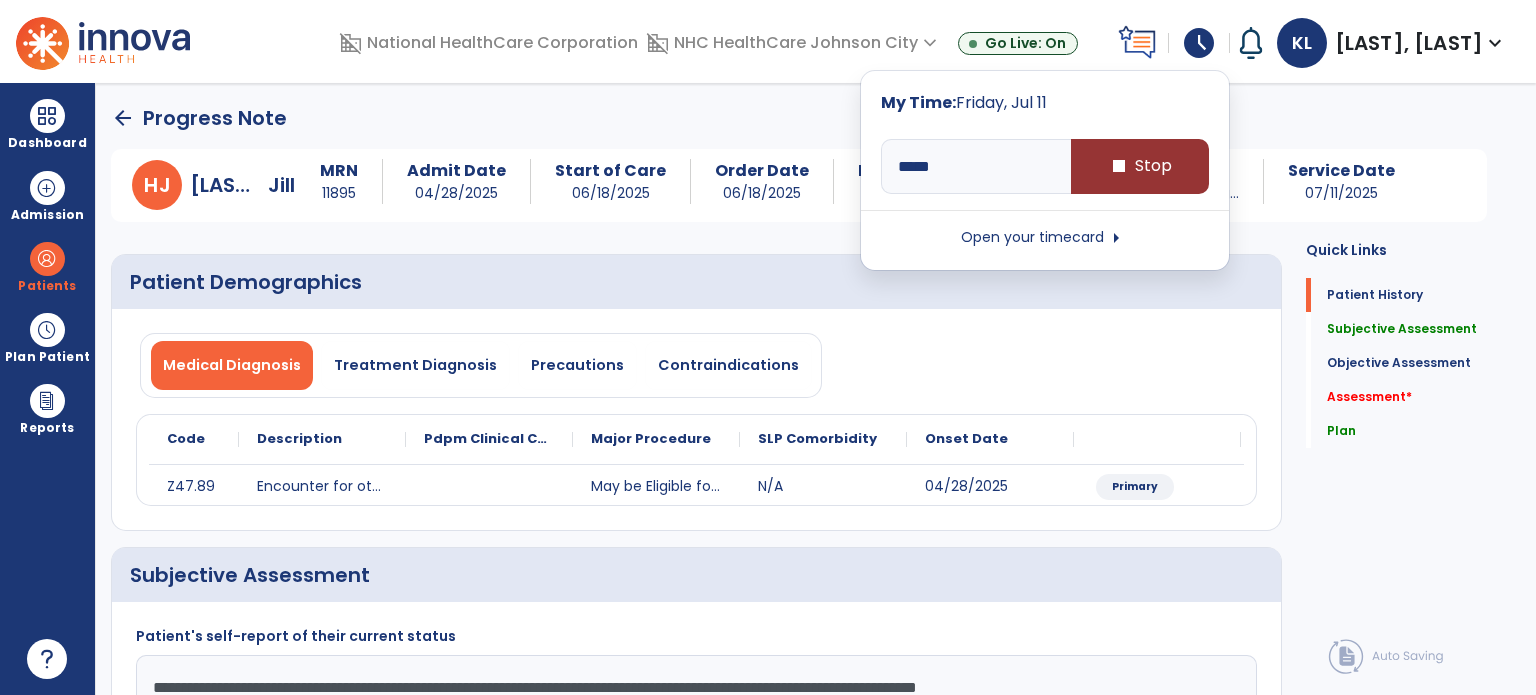 type on "*****" 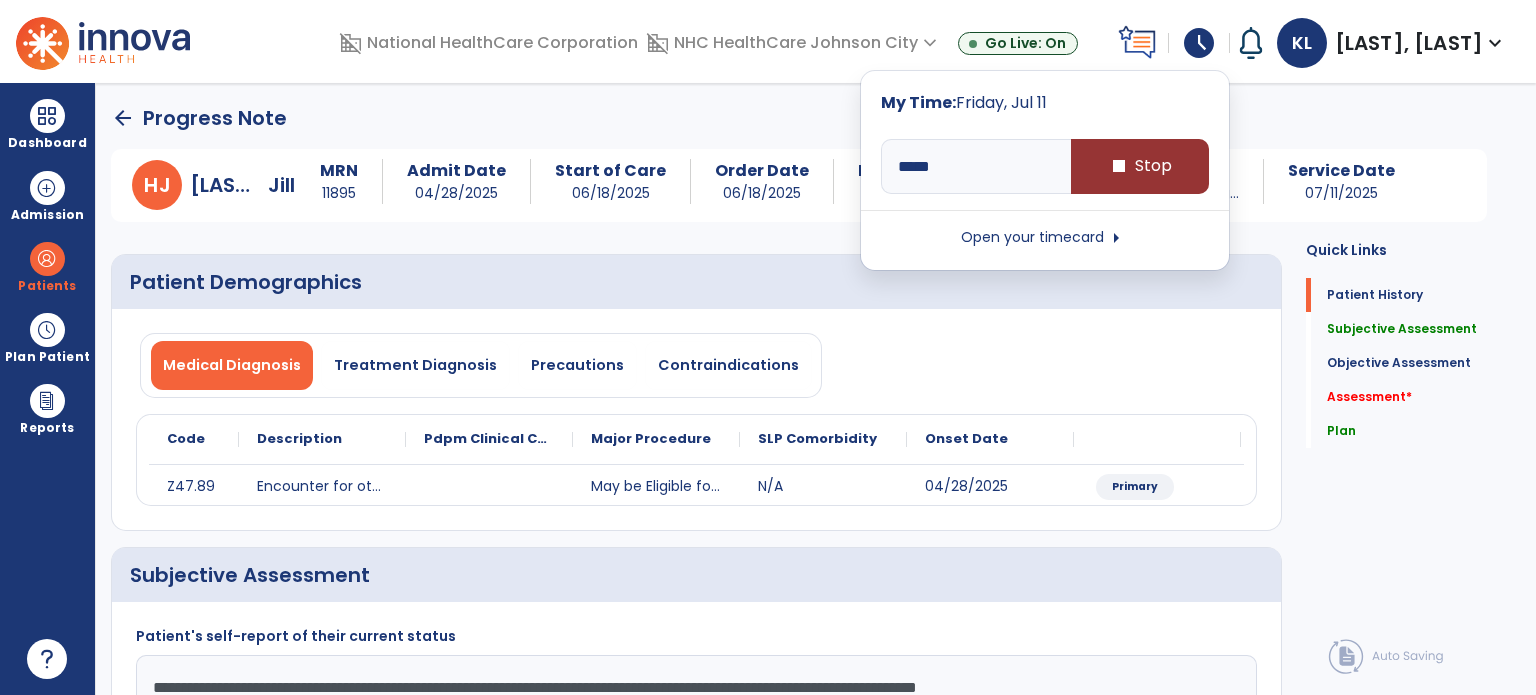 click on "stop  Stop" at bounding box center [1140, 166] 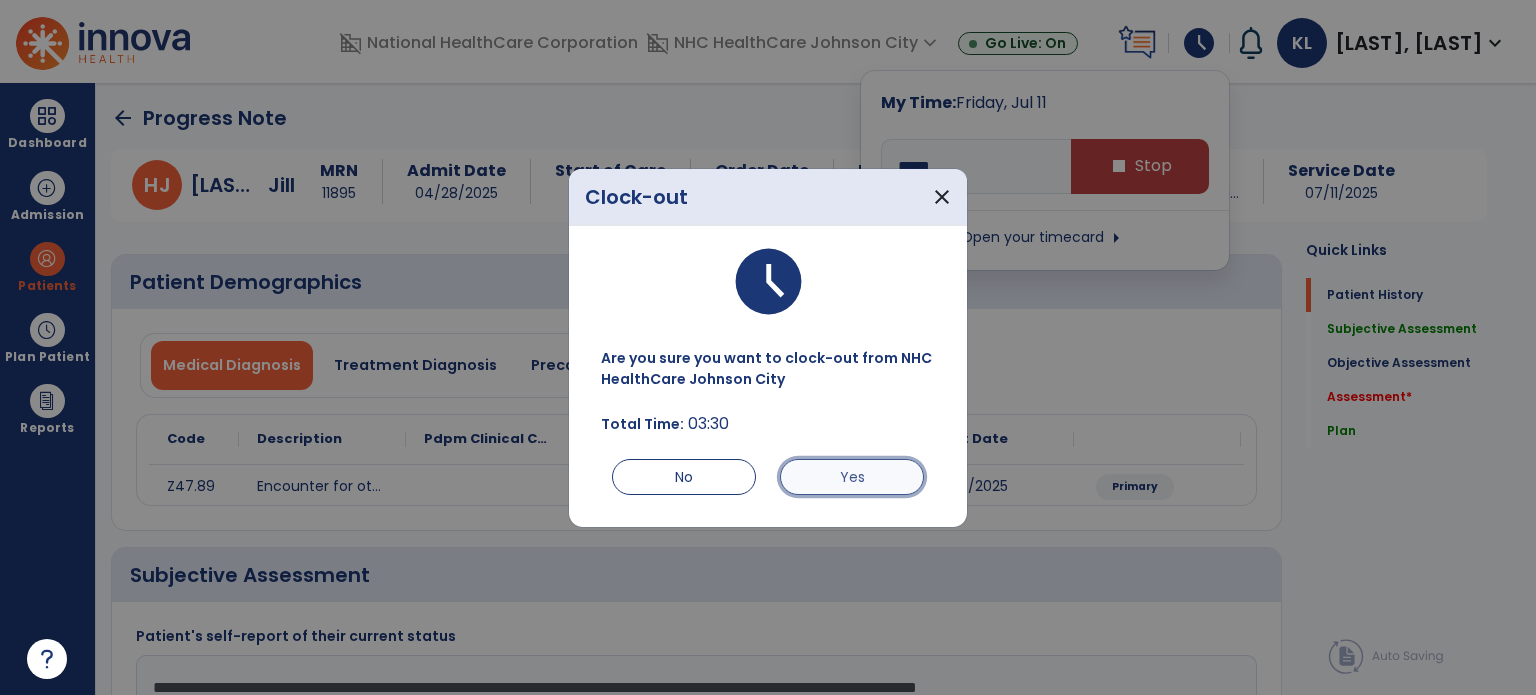 click on "Yes" at bounding box center [852, 477] 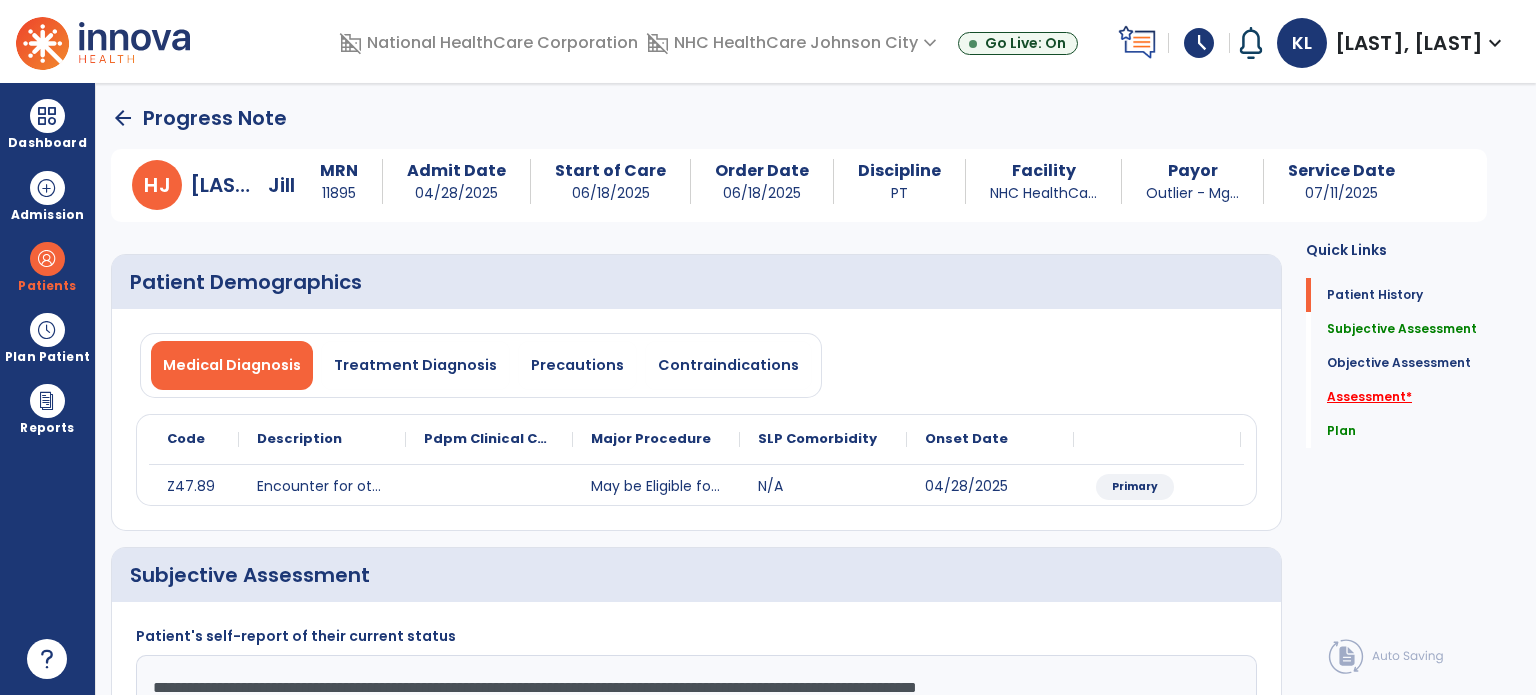 click on "Assessment   *" 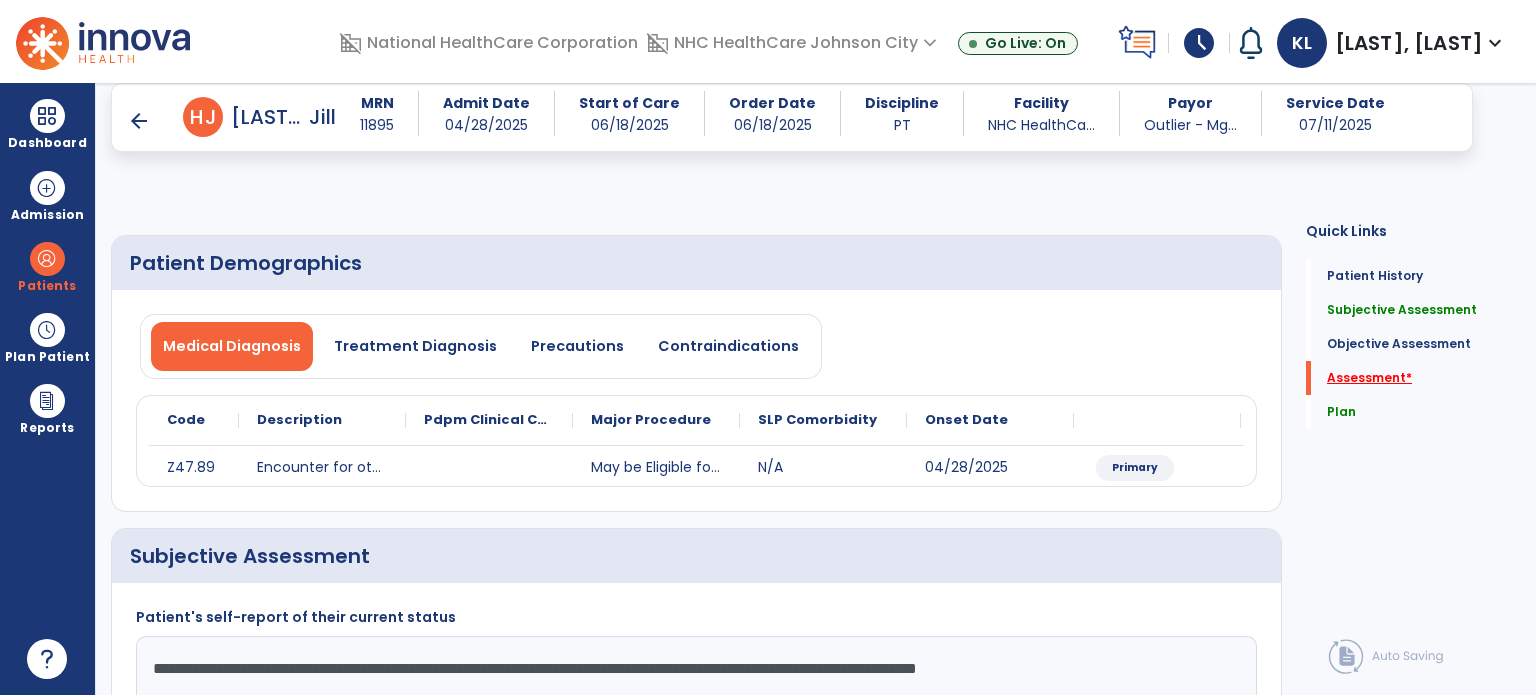 scroll, scrollTop: 41, scrollLeft: 0, axis: vertical 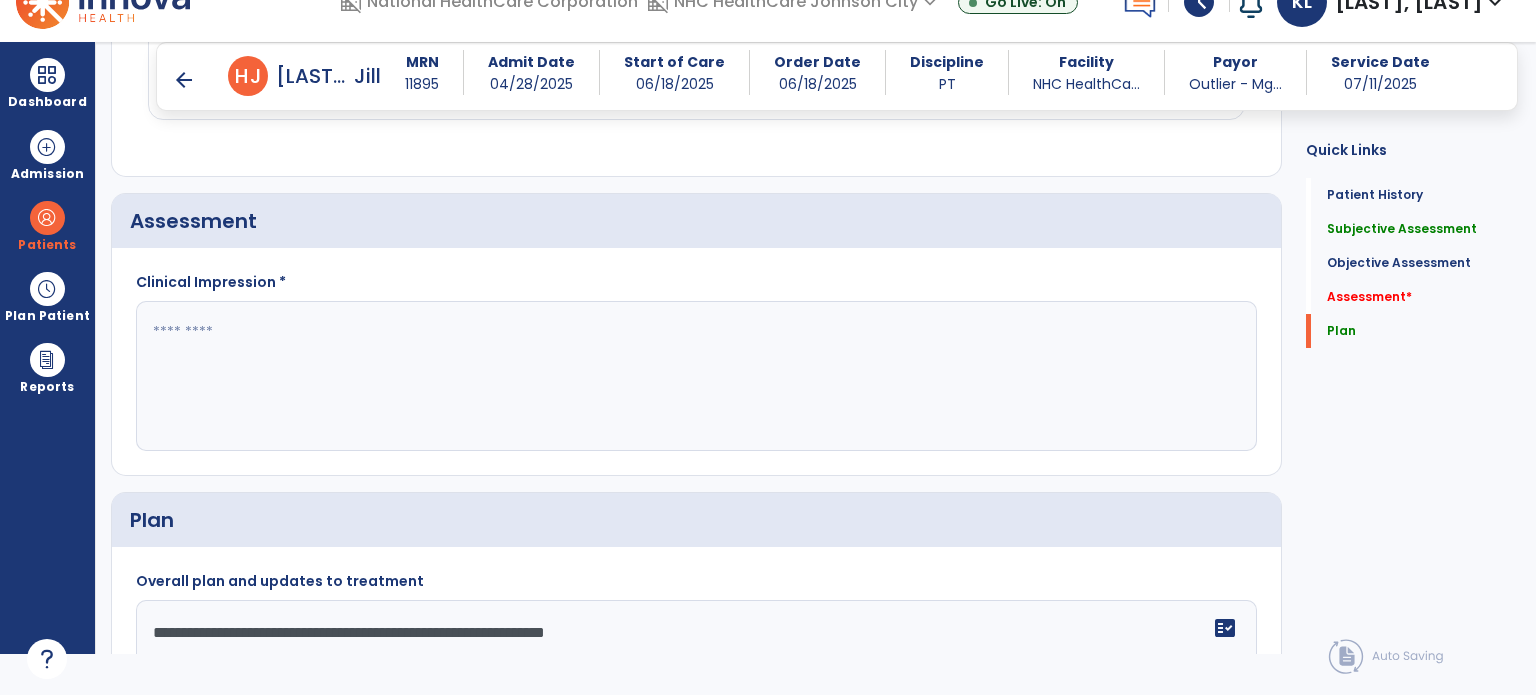 click 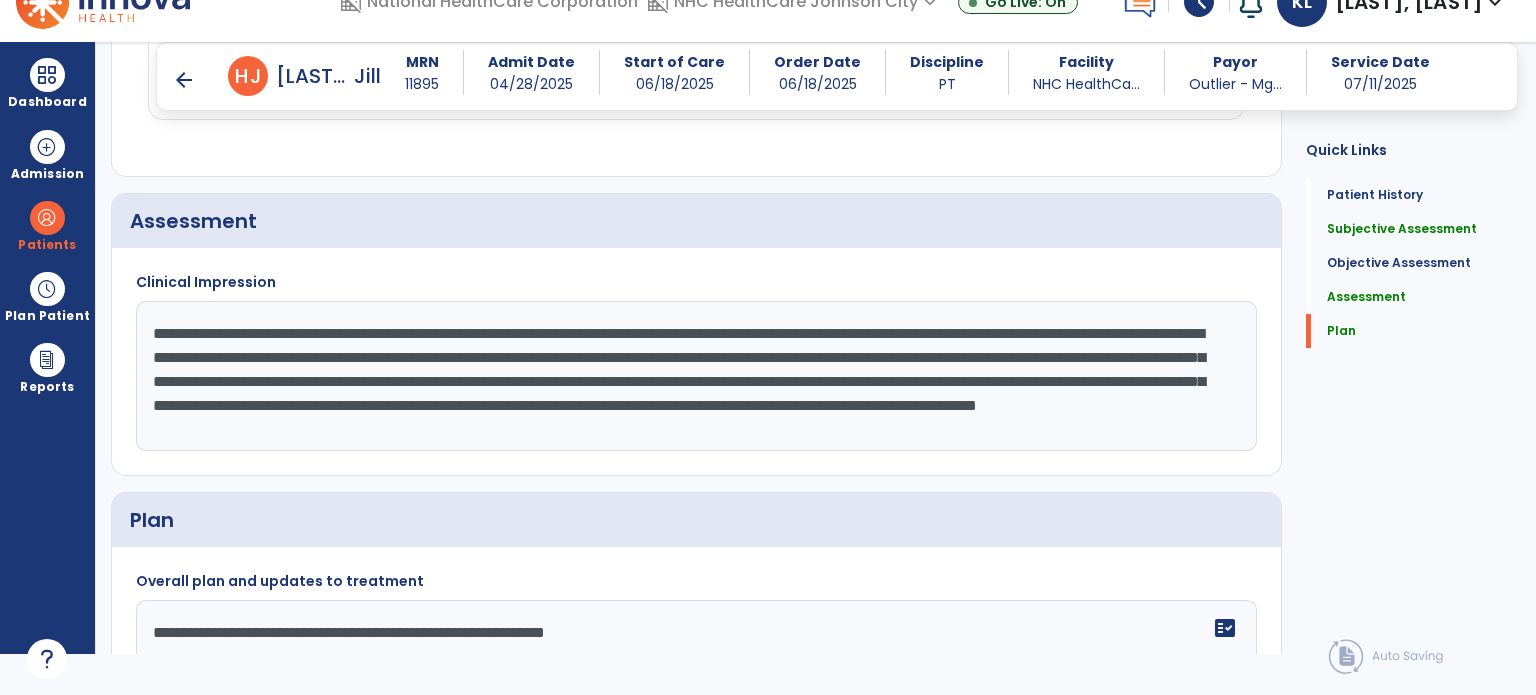 scroll, scrollTop: 16, scrollLeft: 0, axis: vertical 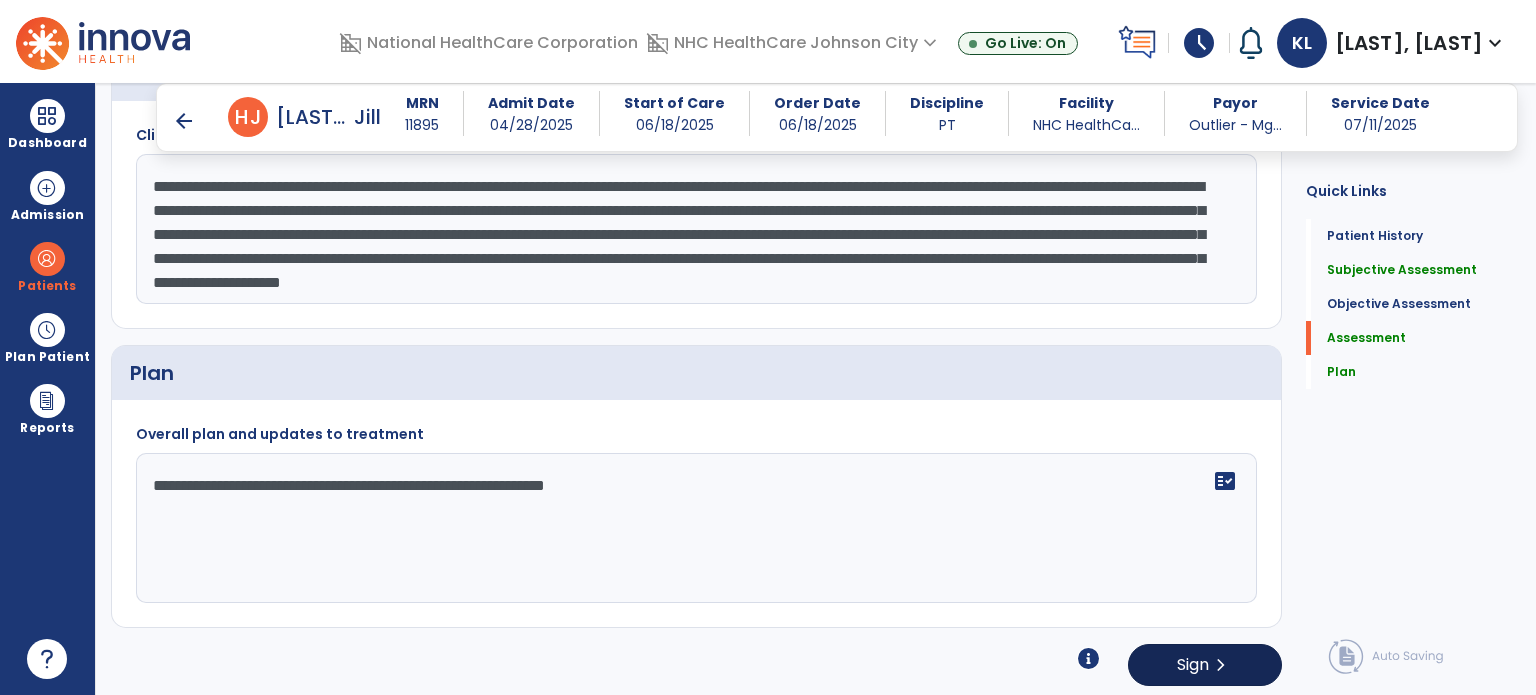 type on "**********" 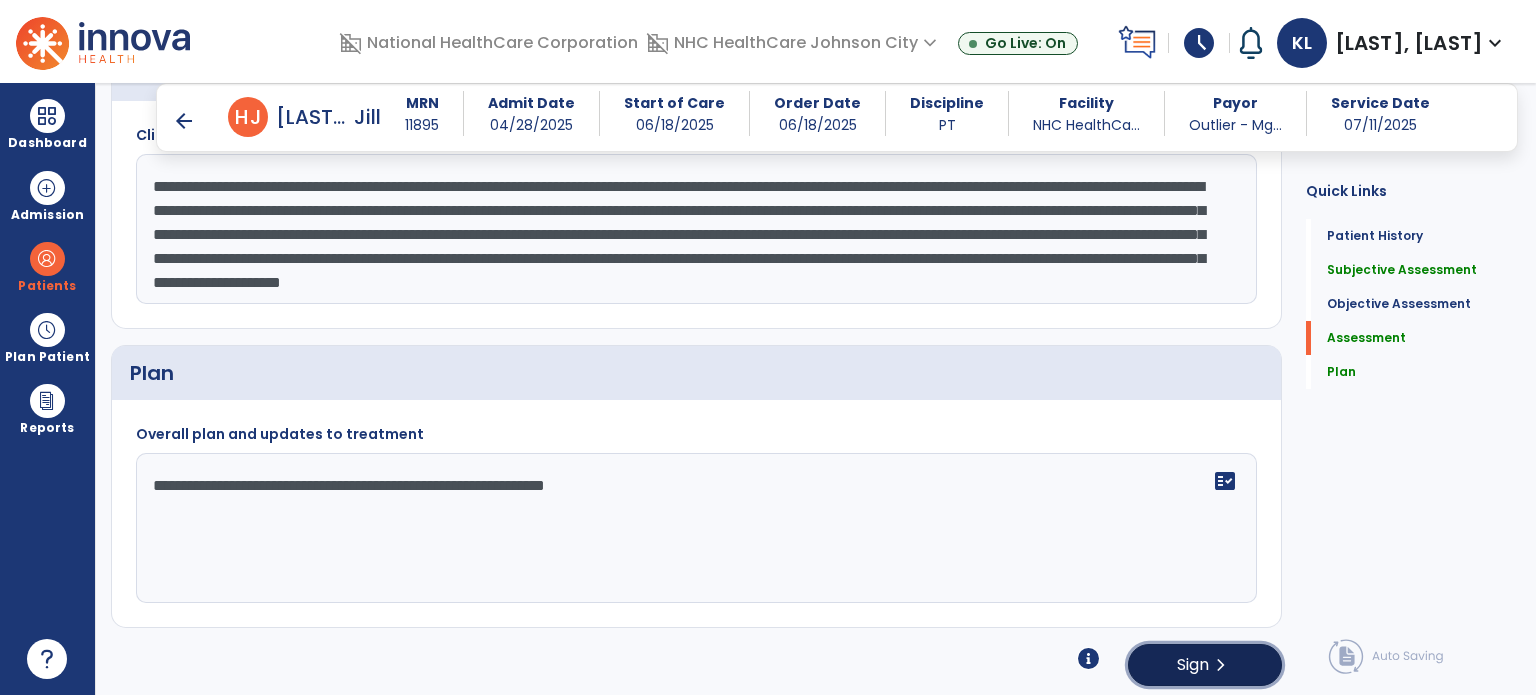 click on "chevron_right" 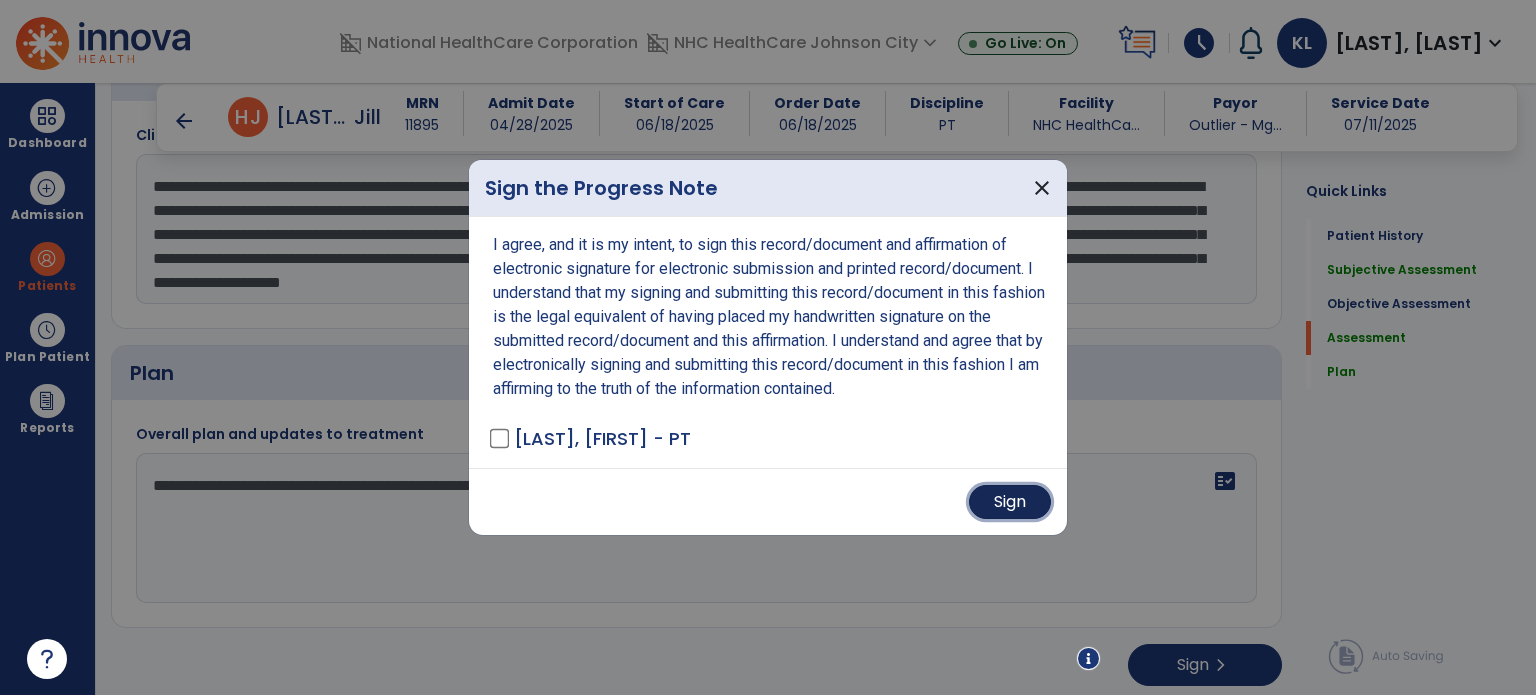 click on "Sign" at bounding box center (1010, 502) 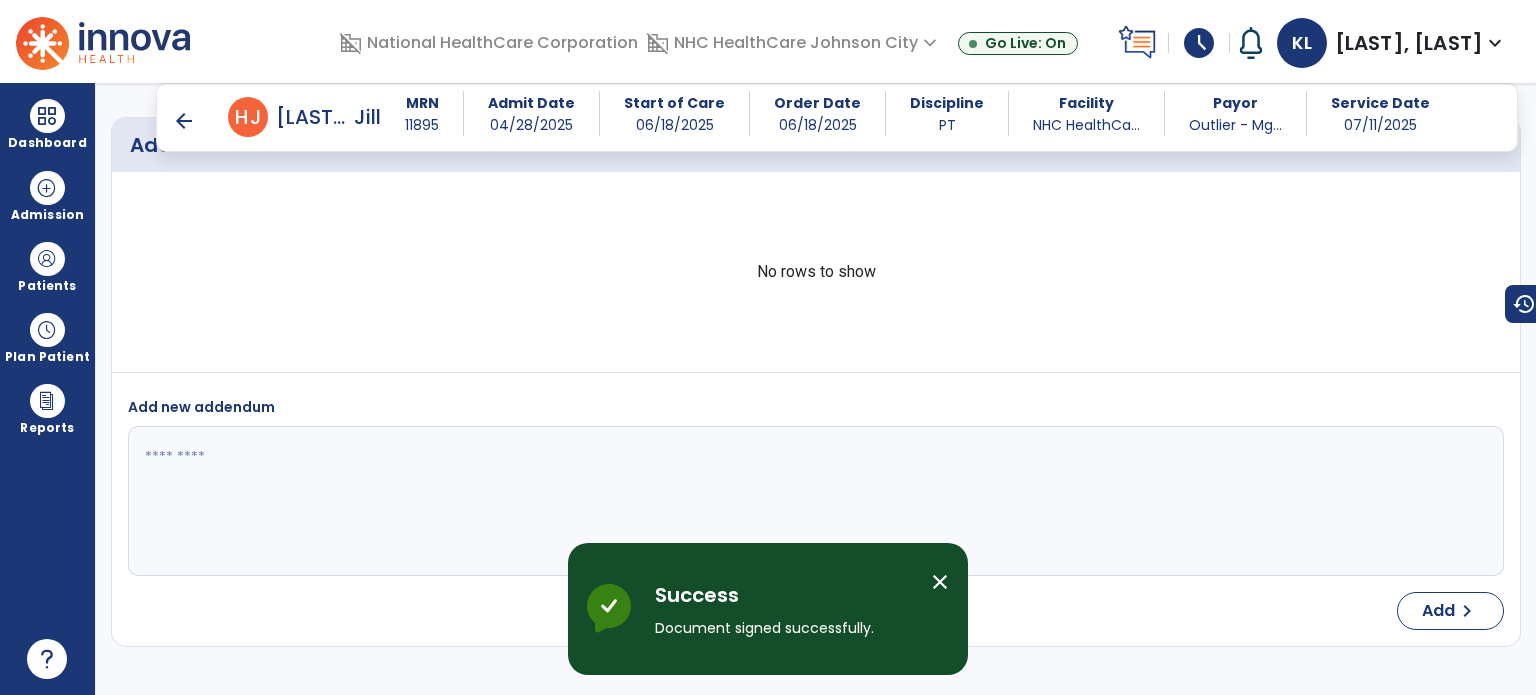 scroll, scrollTop: 3012, scrollLeft: 0, axis: vertical 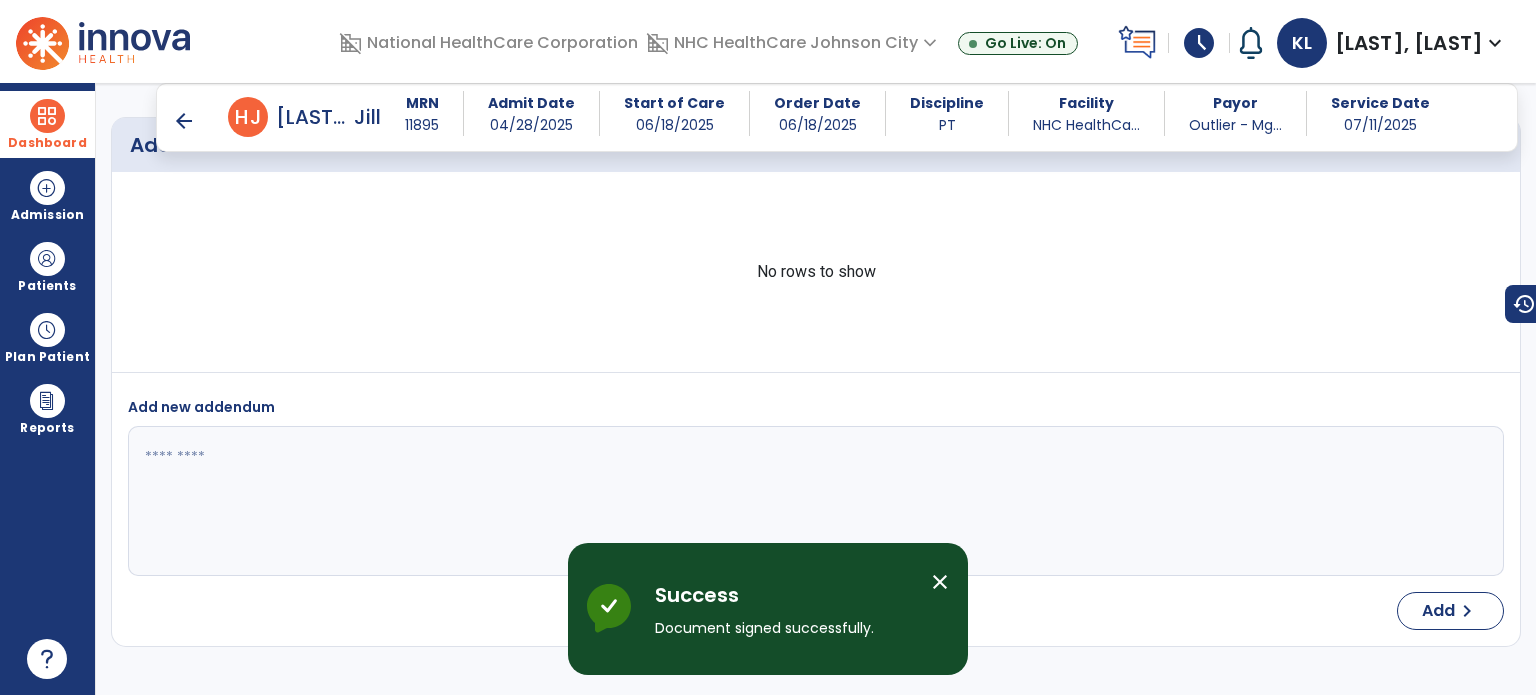 click on "Dashboard" at bounding box center (47, 143) 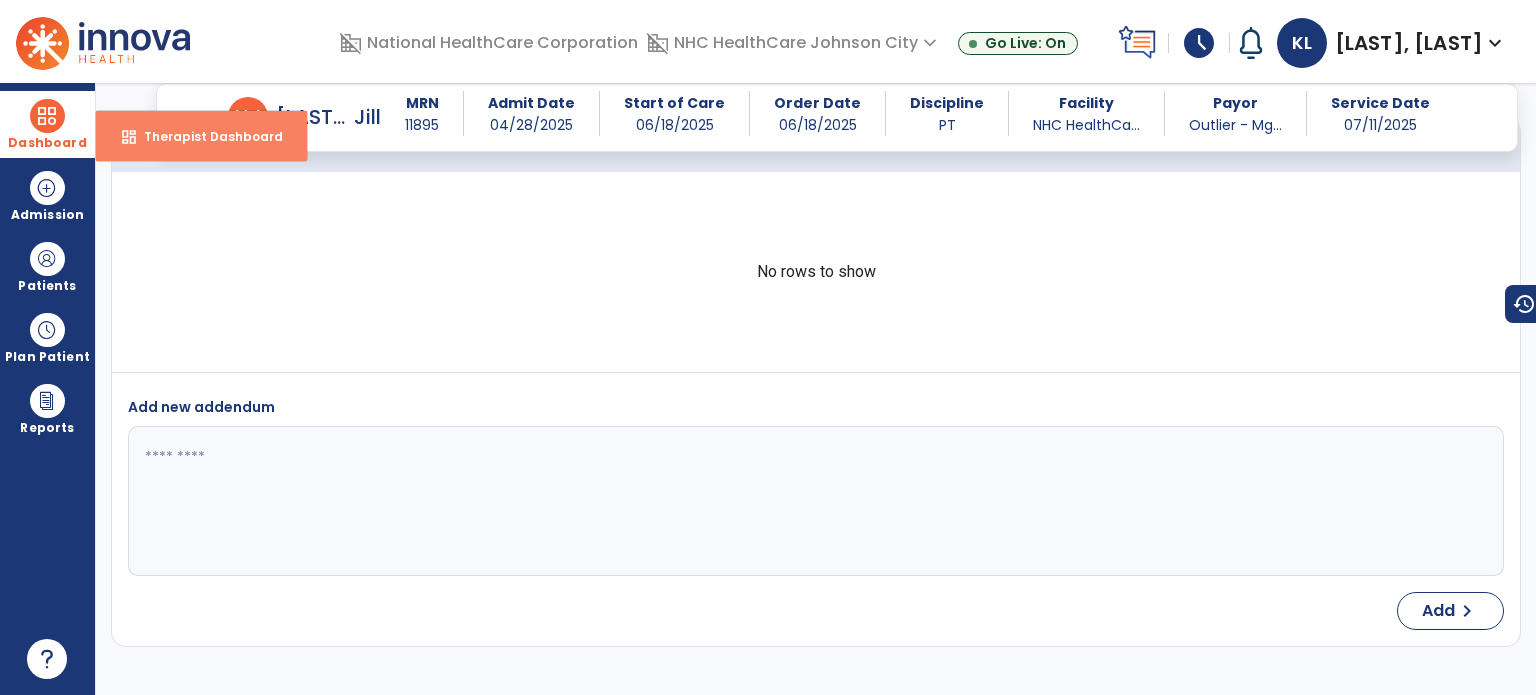 click on "dashboard" at bounding box center (129, 137) 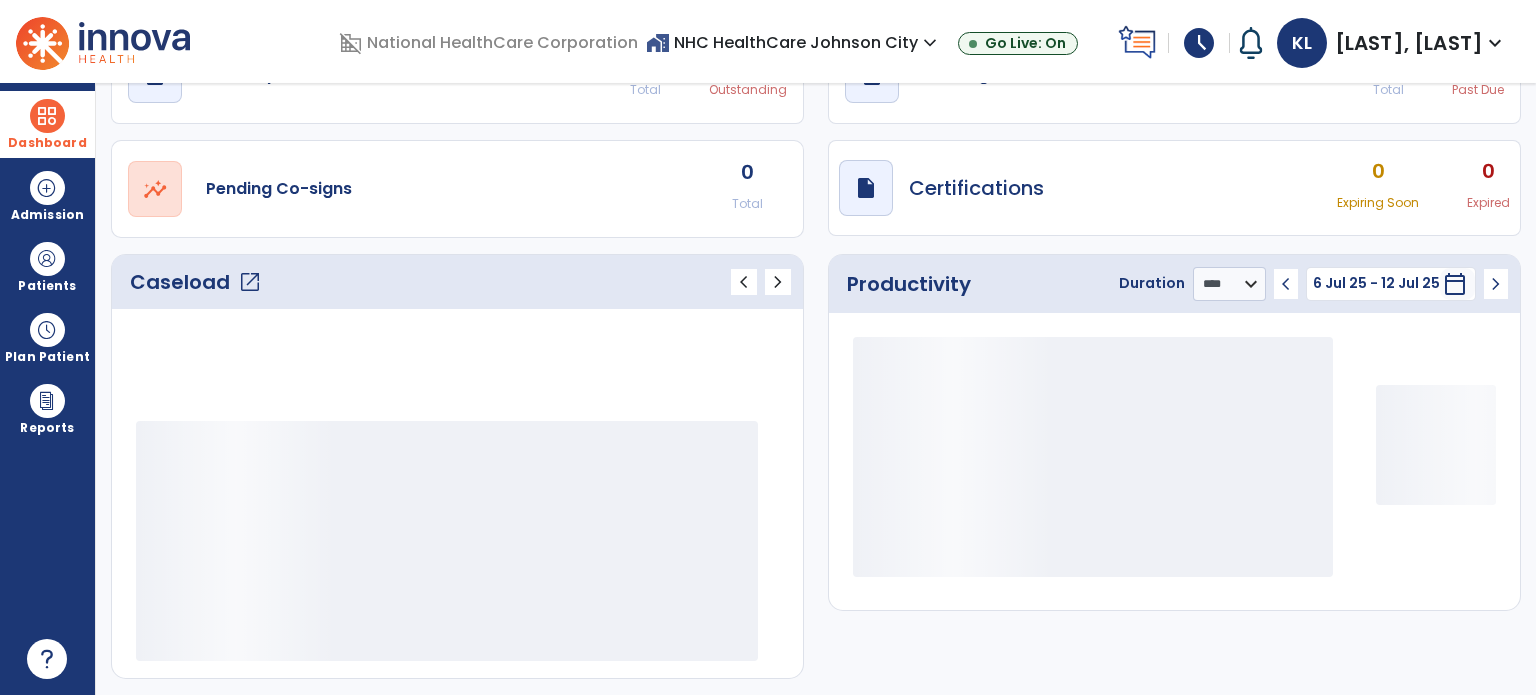 scroll, scrollTop: 112, scrollLeft: 0, axis: vertical 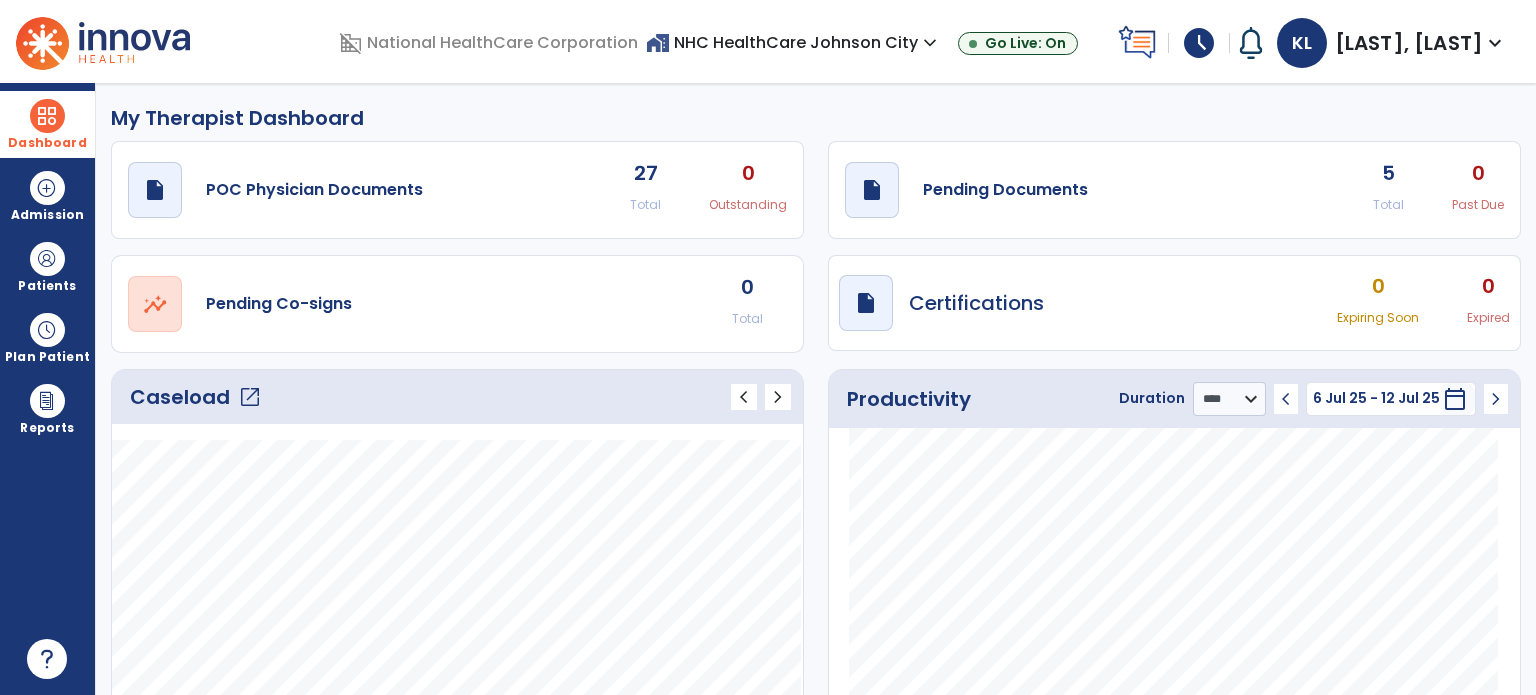click on "Total" 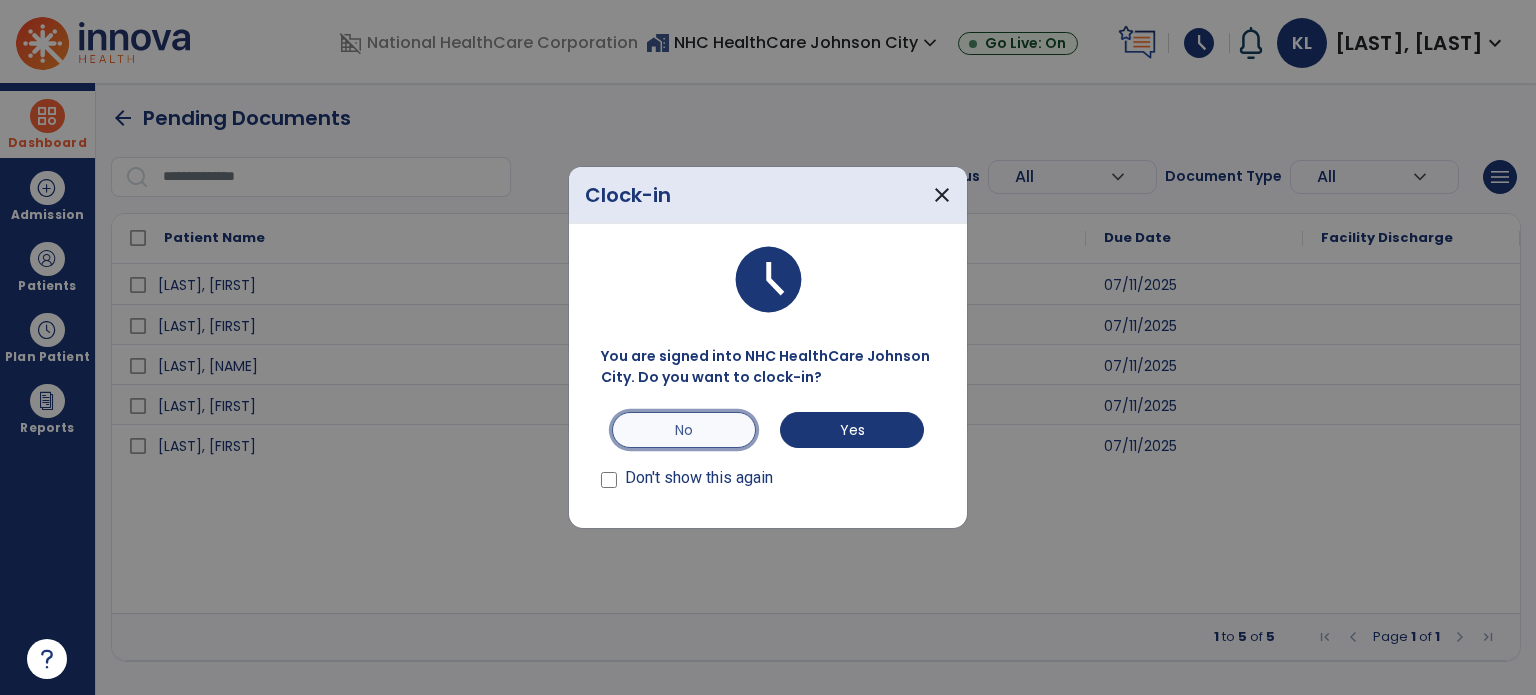 click on "No" at bounding box center (684, 430) 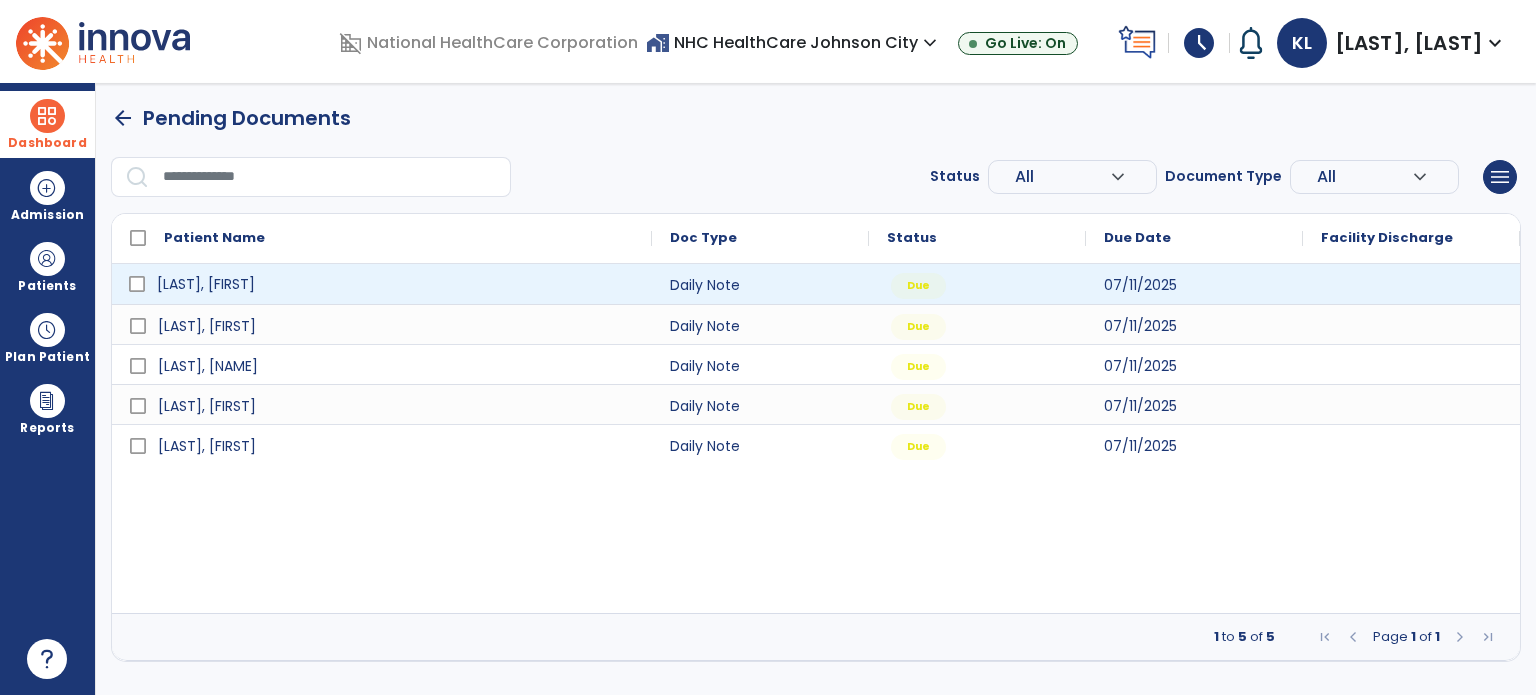 click on "[LAST], [FIRST]" at bounding box center [206, 284] 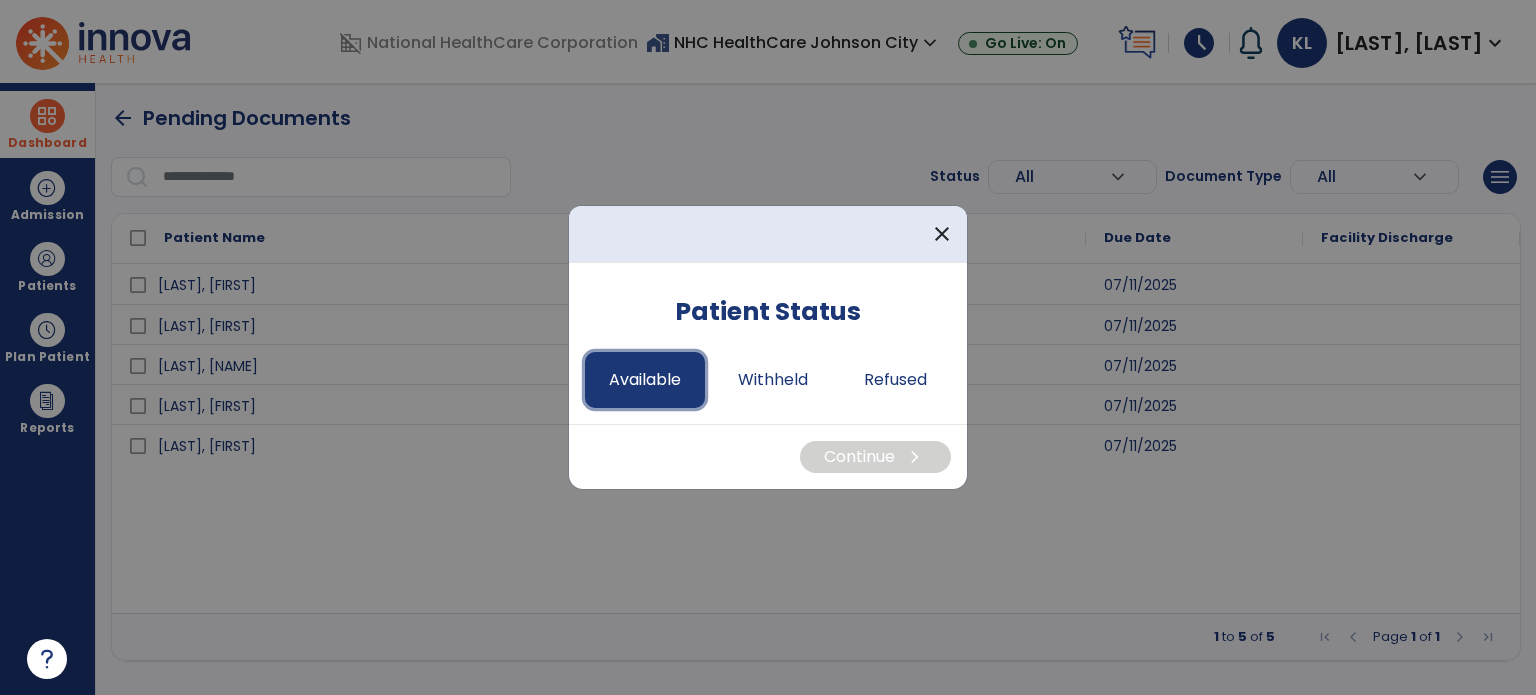 click on "Available" at bounding box center (645, 380) 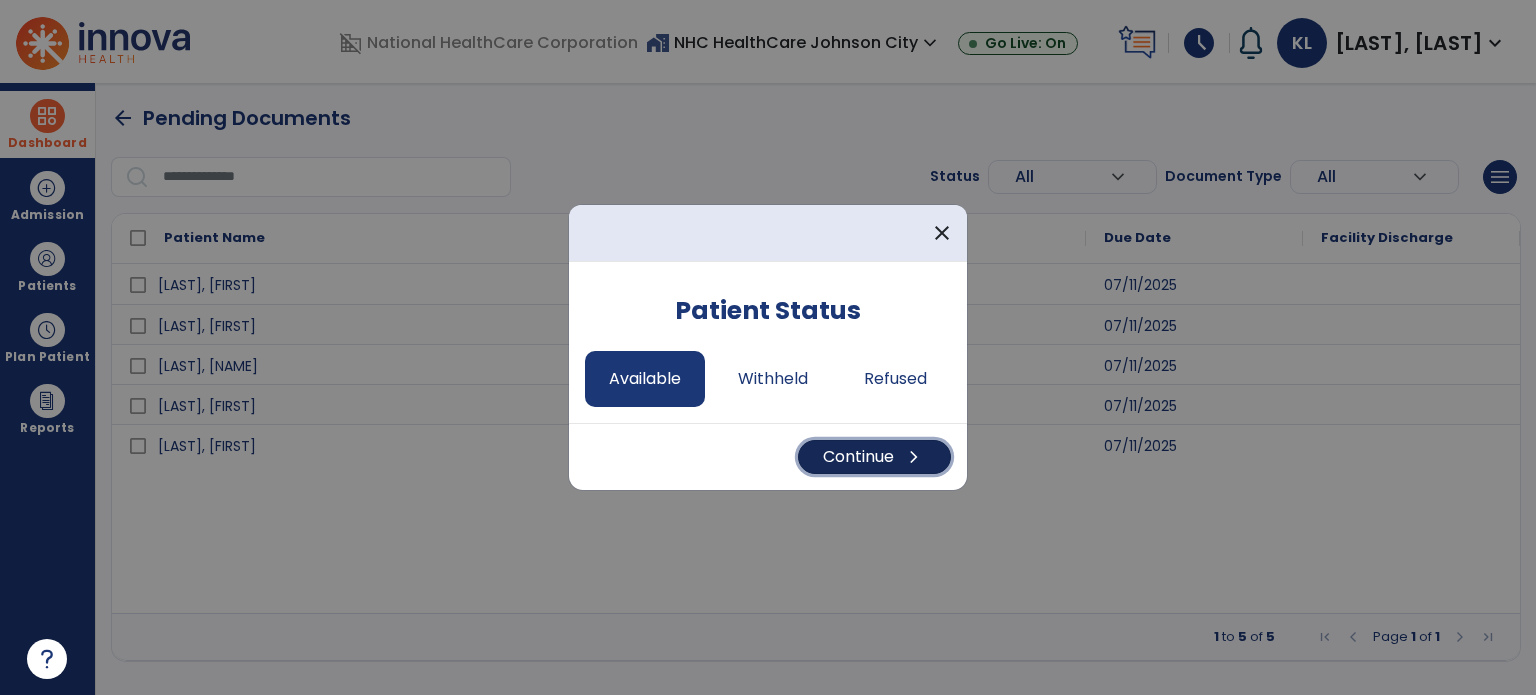 click on "Continue   chevron_right" at bounding box center [874, 457] 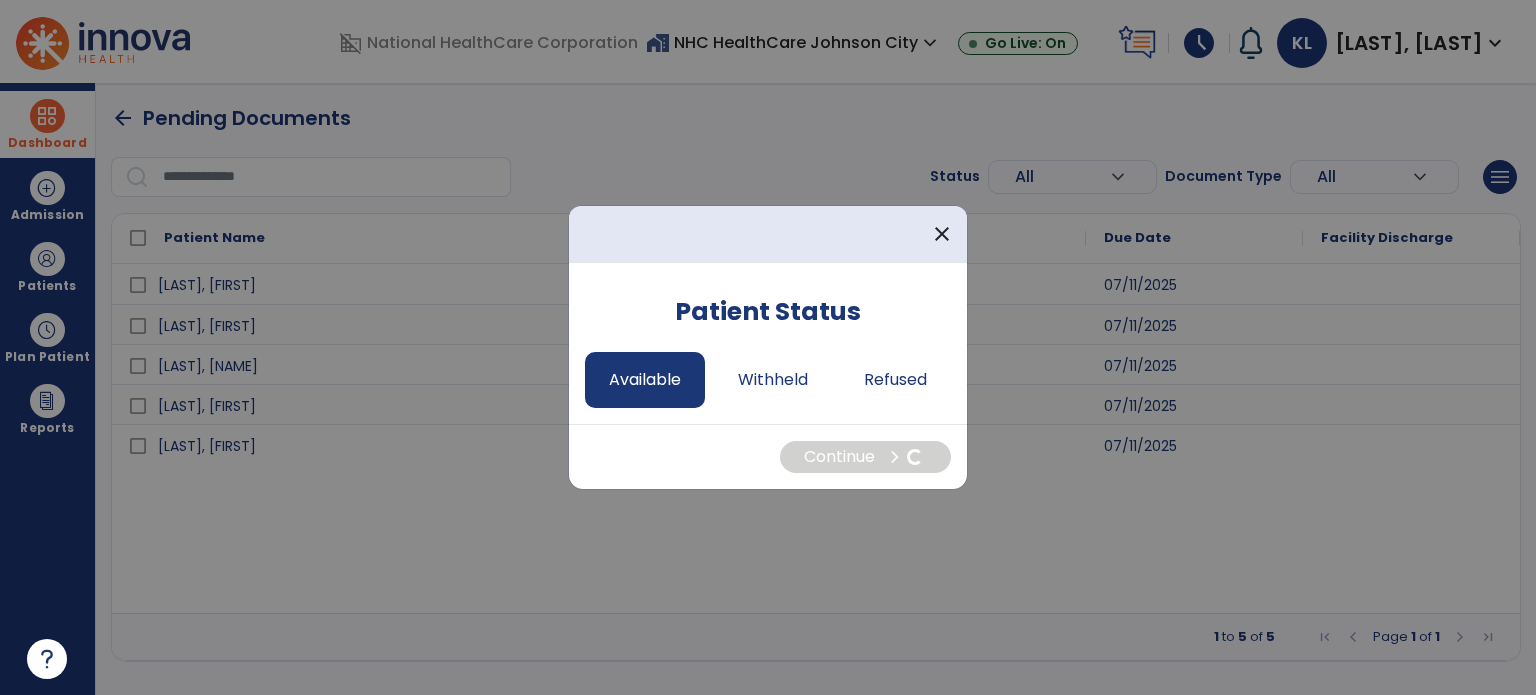 select on "*" 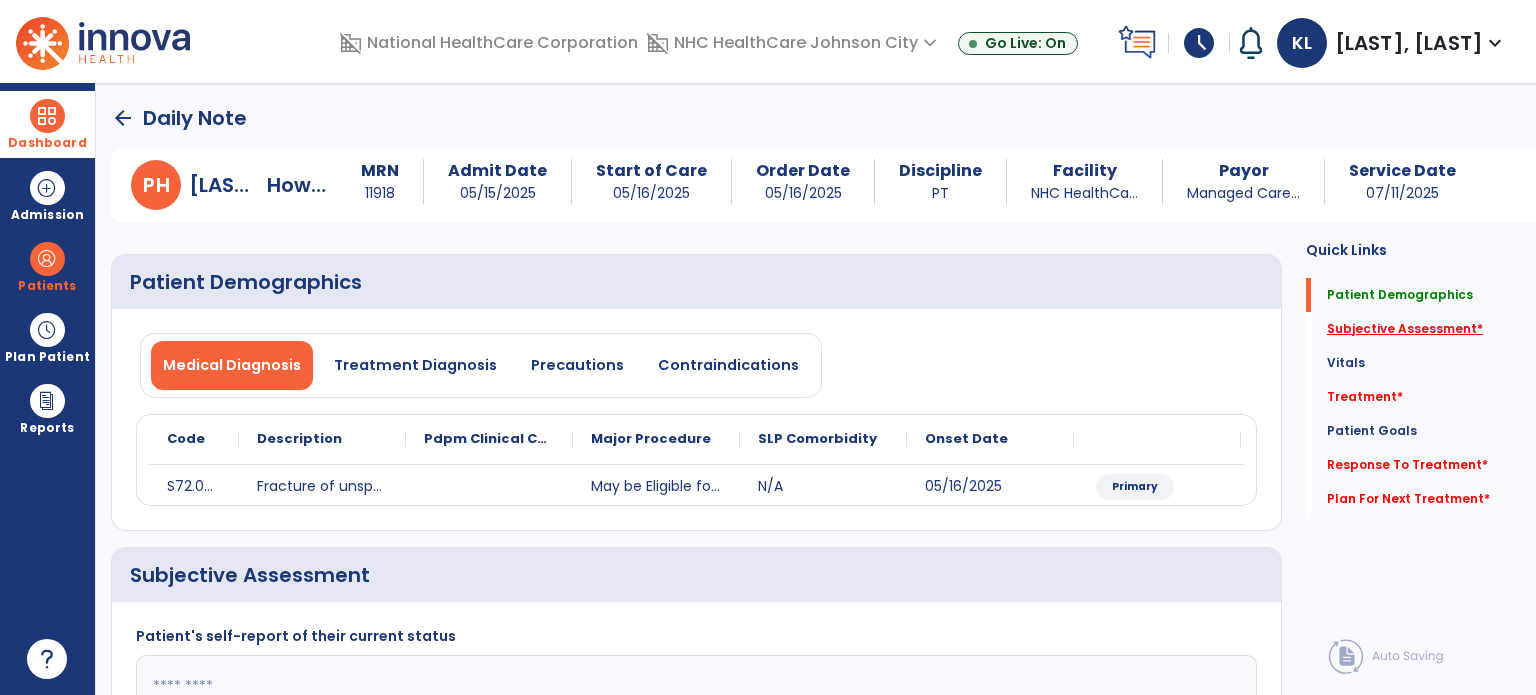 click on "Subjective Assessment   *" 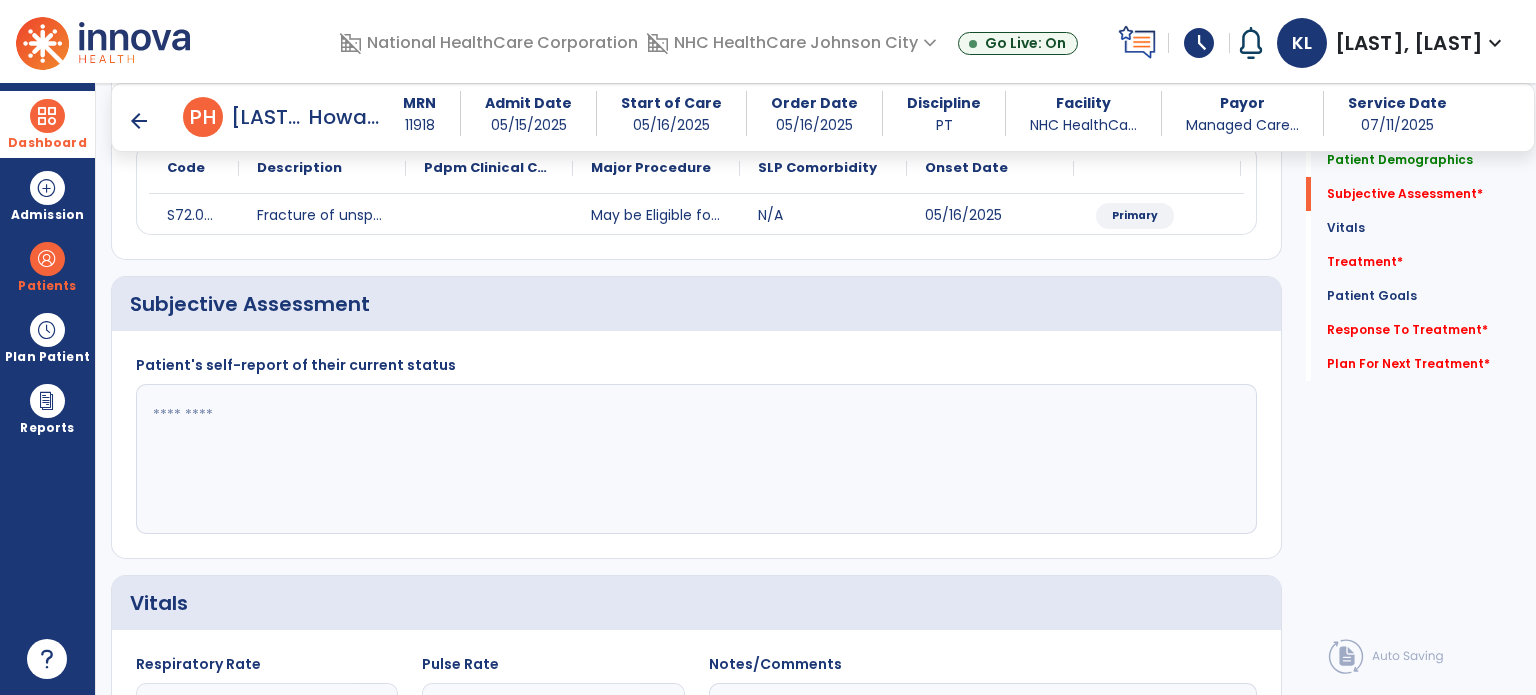 scroll, scrollTop: 298, scrollLeft: 0, axis: vertical 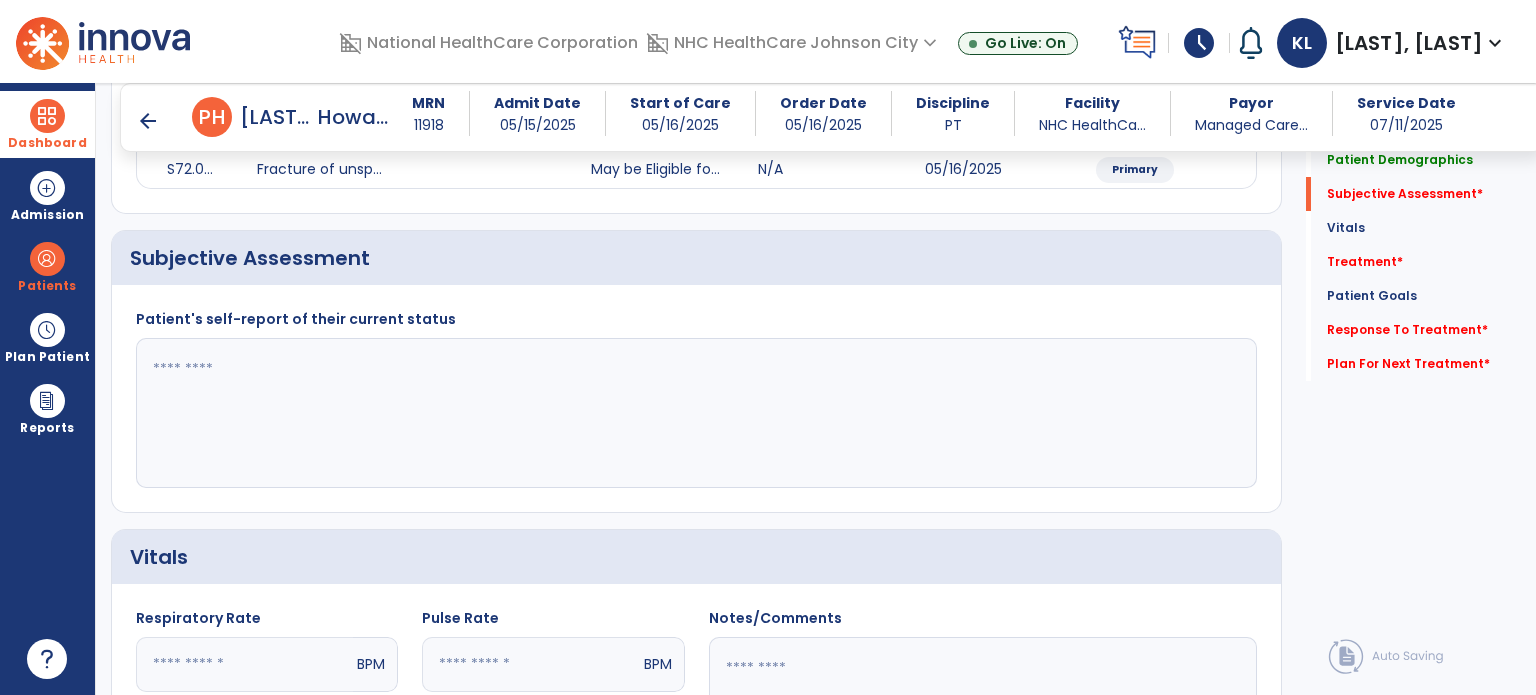 click 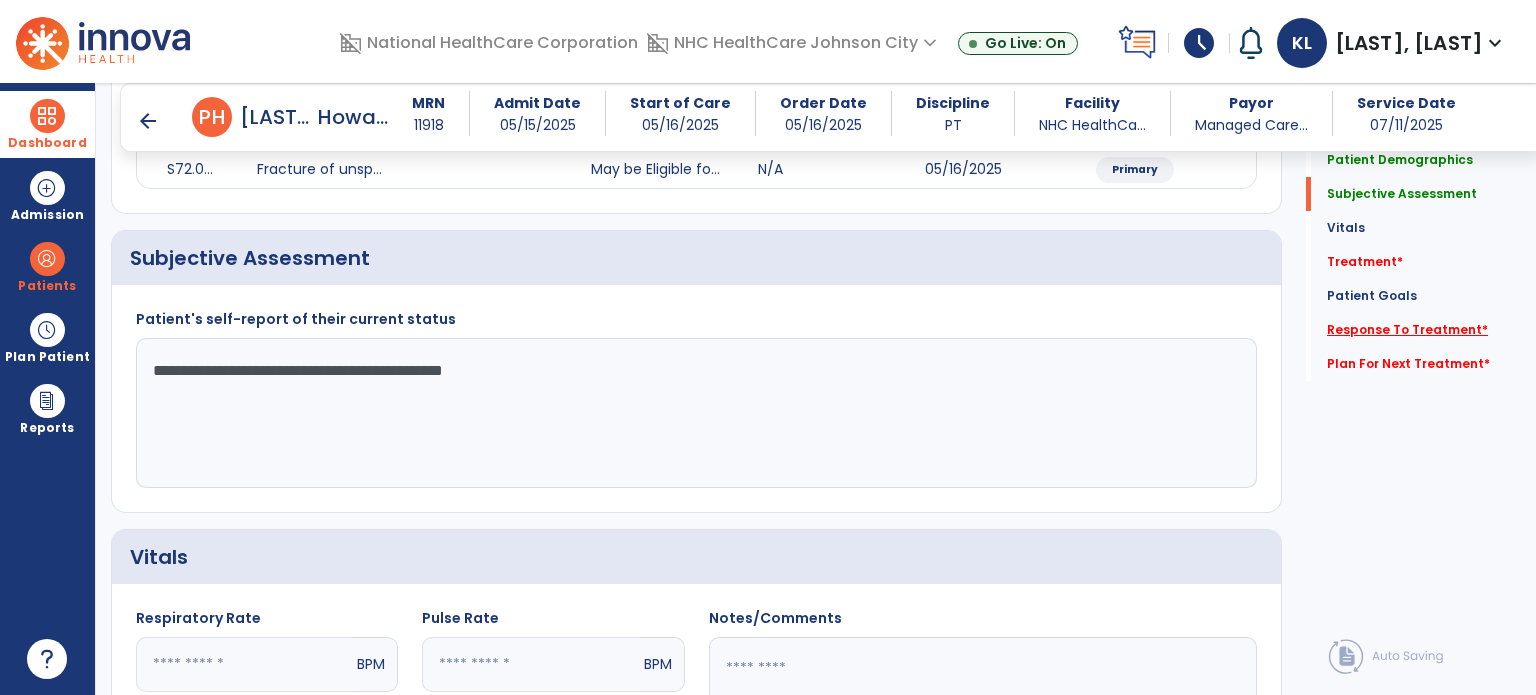 type on "**********" 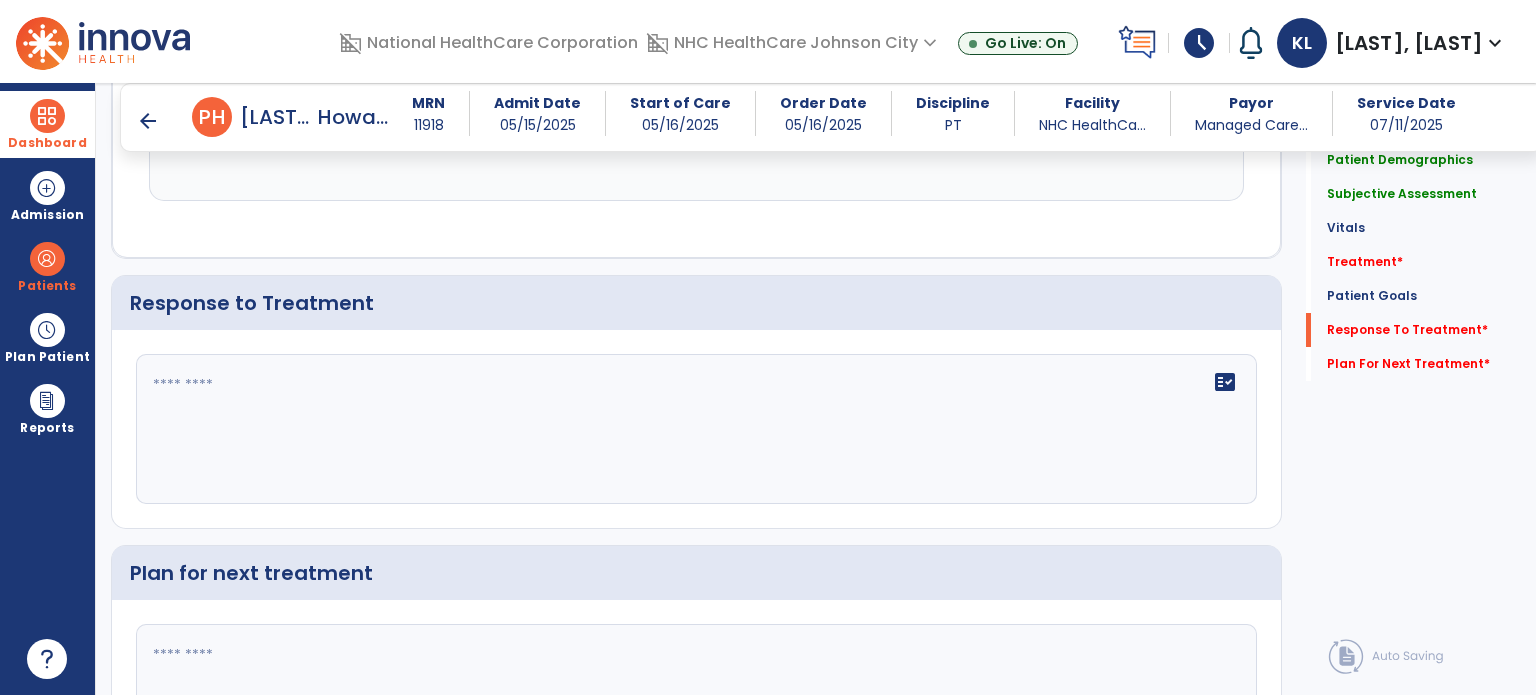 scroll, scrollTop: 2152, scrollLeft: 0, axis: vertical 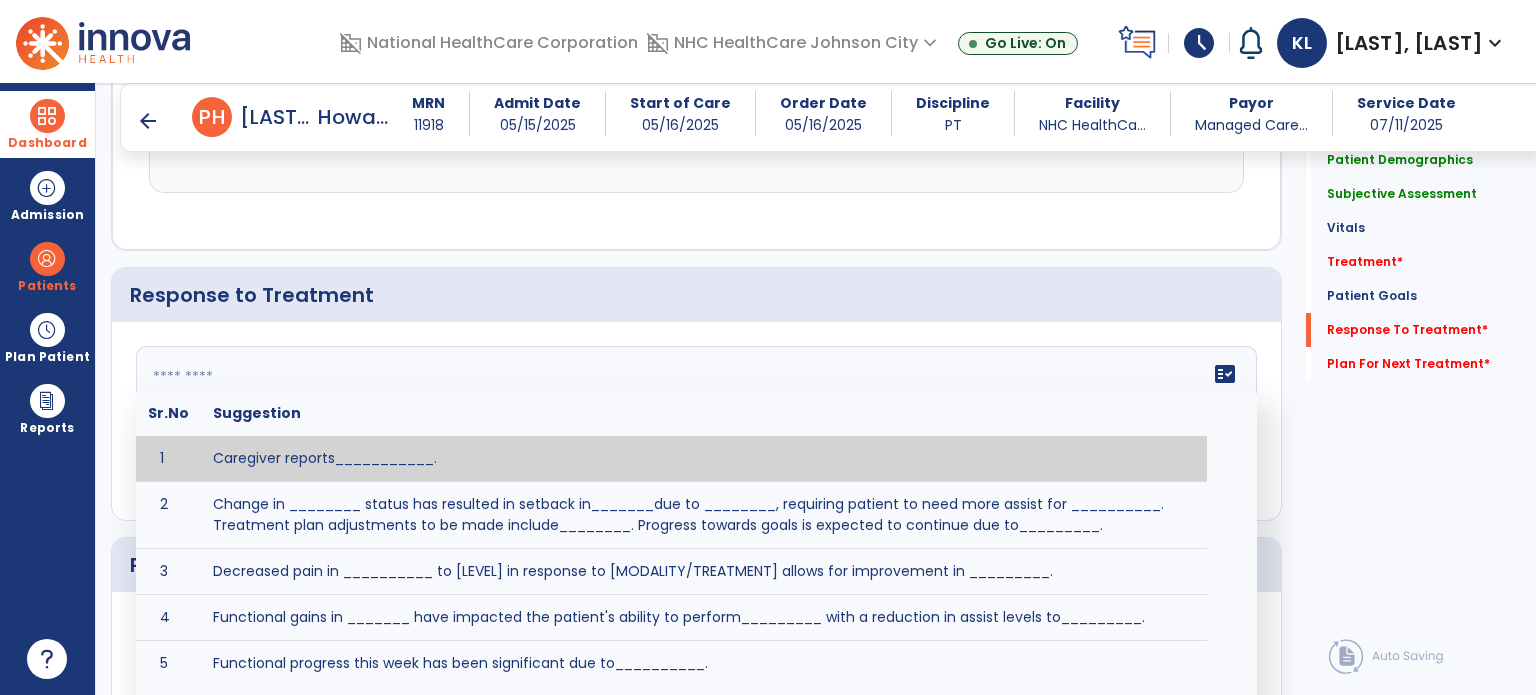 click on "fact_check  Sr.No Suggestion 1 Caregiver reports___________. 2 Change in ________ status has resulted in setback in_______due to ________, requiring patient to need more assist for __________.   Treatment plan adjustments to be made include________.  Progress towards goals is expected to continue due to_________. 3 Decreased pain in __________ to [LEVEL] in response to [MODALITY/TREATMENT] allows for improvement in _________. 4 Functional gains in _______ have impacted the patient's ability to perform_________ with a reduction in assist levels to_________. 5 Functional progress this week has been significant due to__________. 6 Gains in ________ have improved the patient's ability to perform ______with decreased levels of assist to___________. 7 Improvement in ________allows patient to tolerate higher levels of challenges in_________. 8 Pain in [AREA] has decreased to [LEVEL] in response to [TREATMENT/MODALITY], allowing fore ease in completing__________. 9 10 11 12 13 14 15 16 17 18 19 20 21" 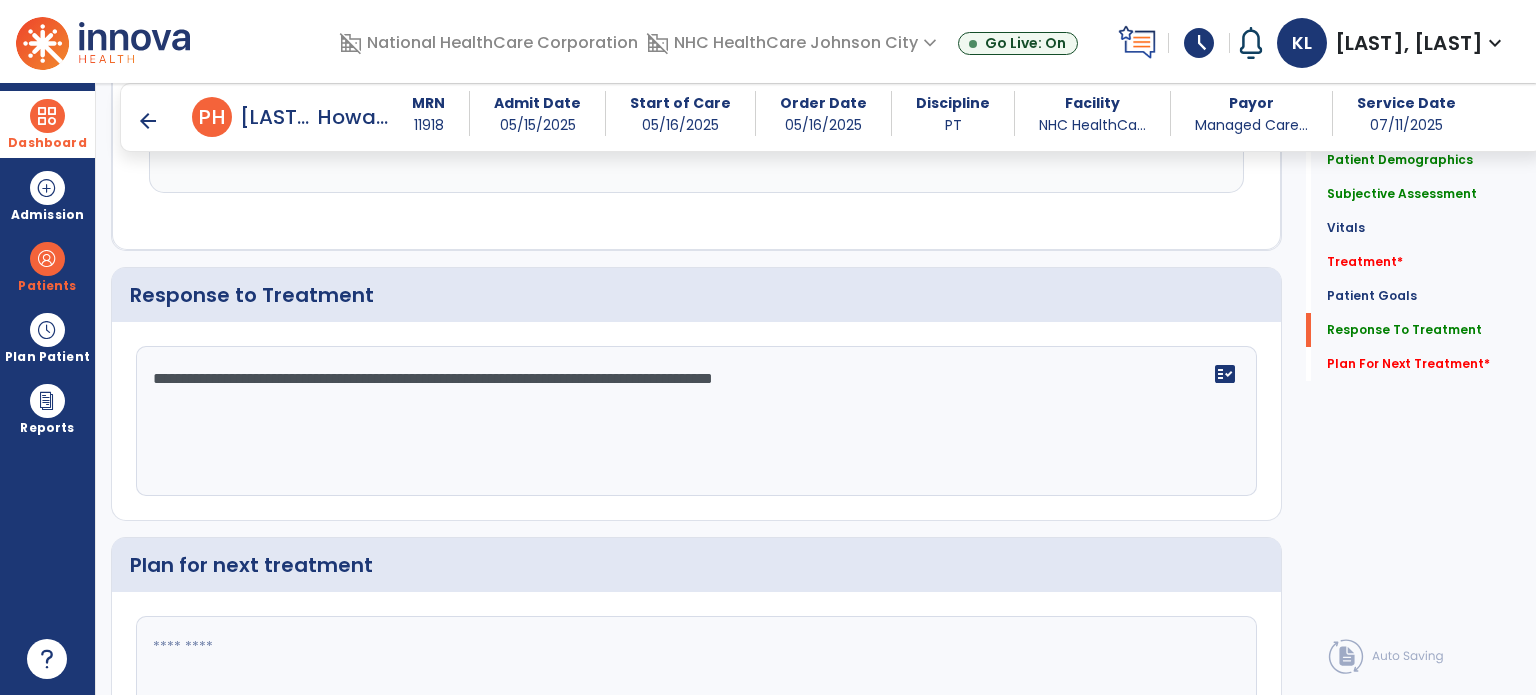 type on "**********" 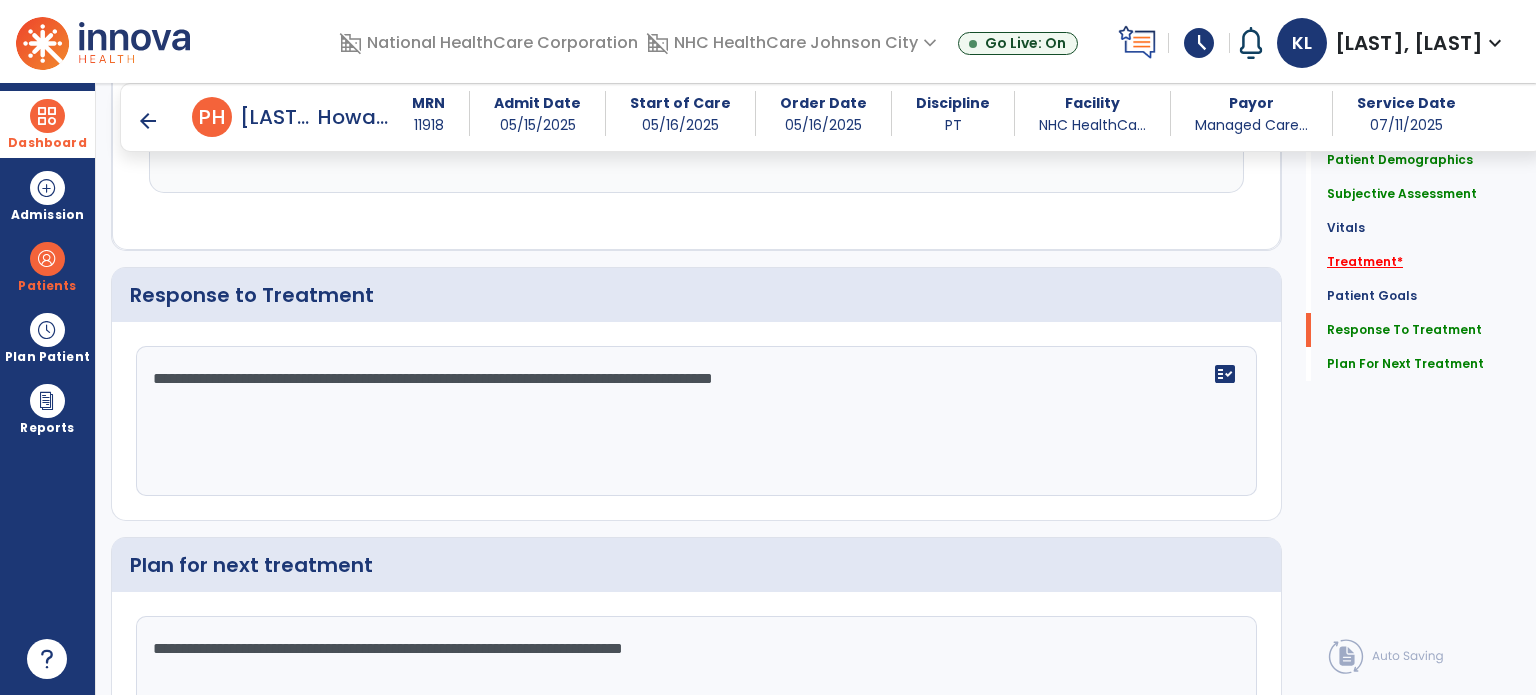 type on "**********" 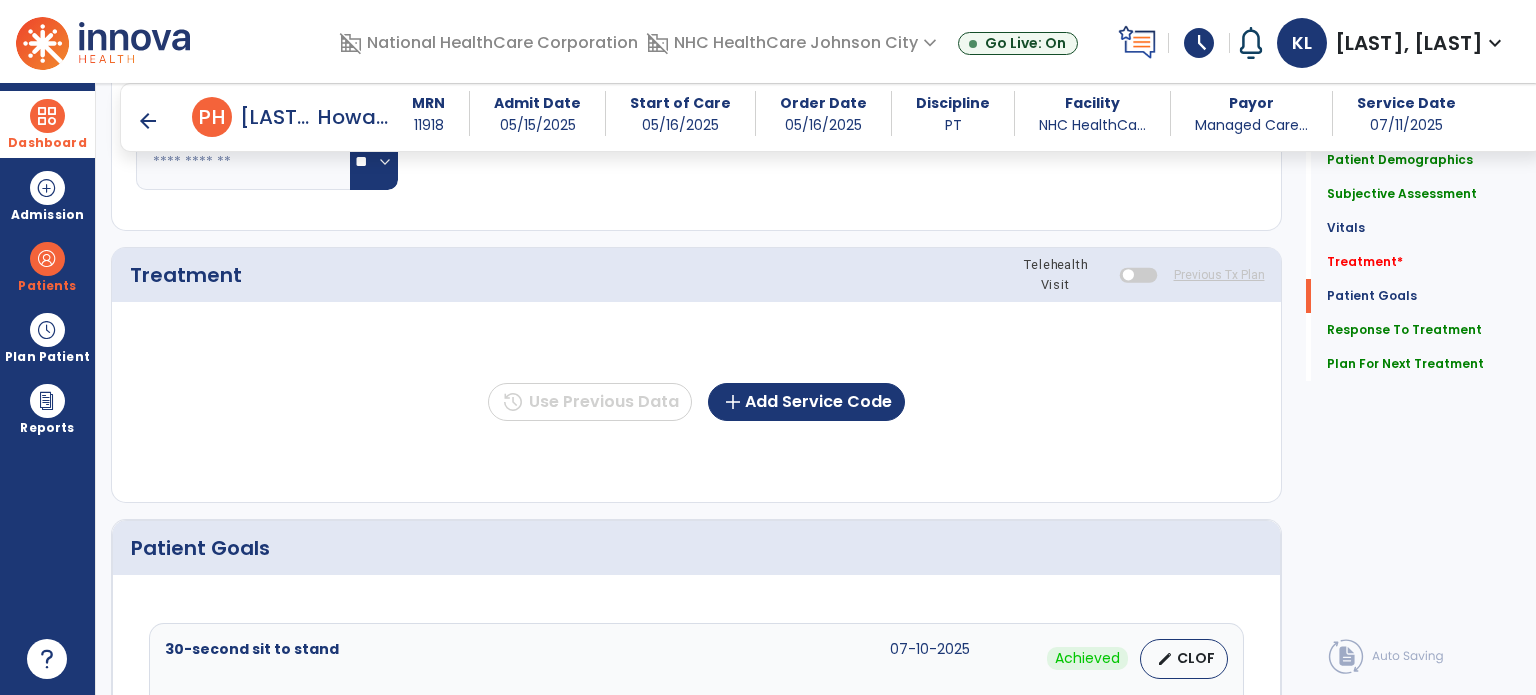 scroll, scrollTop: 987, scrollLeft: 0, axis: vertical 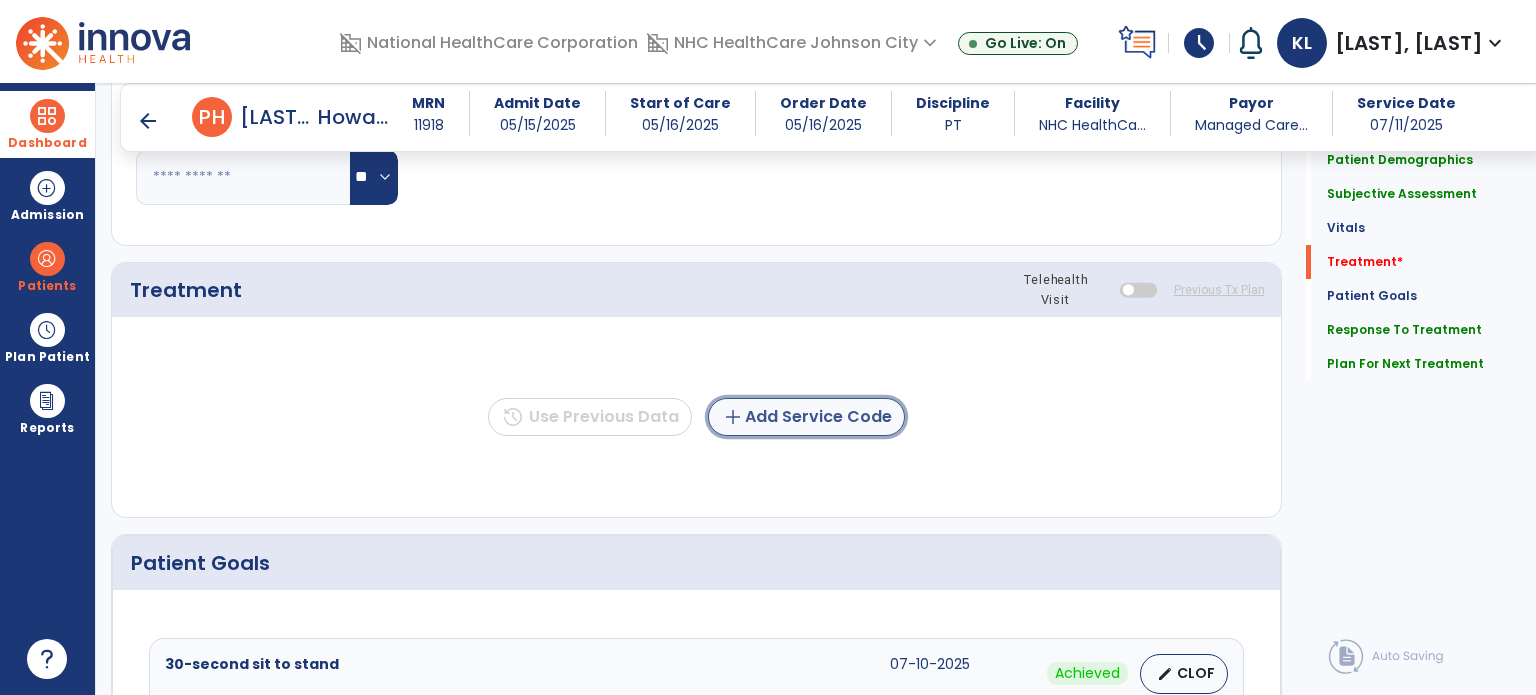 click on "add  Add Service Code" 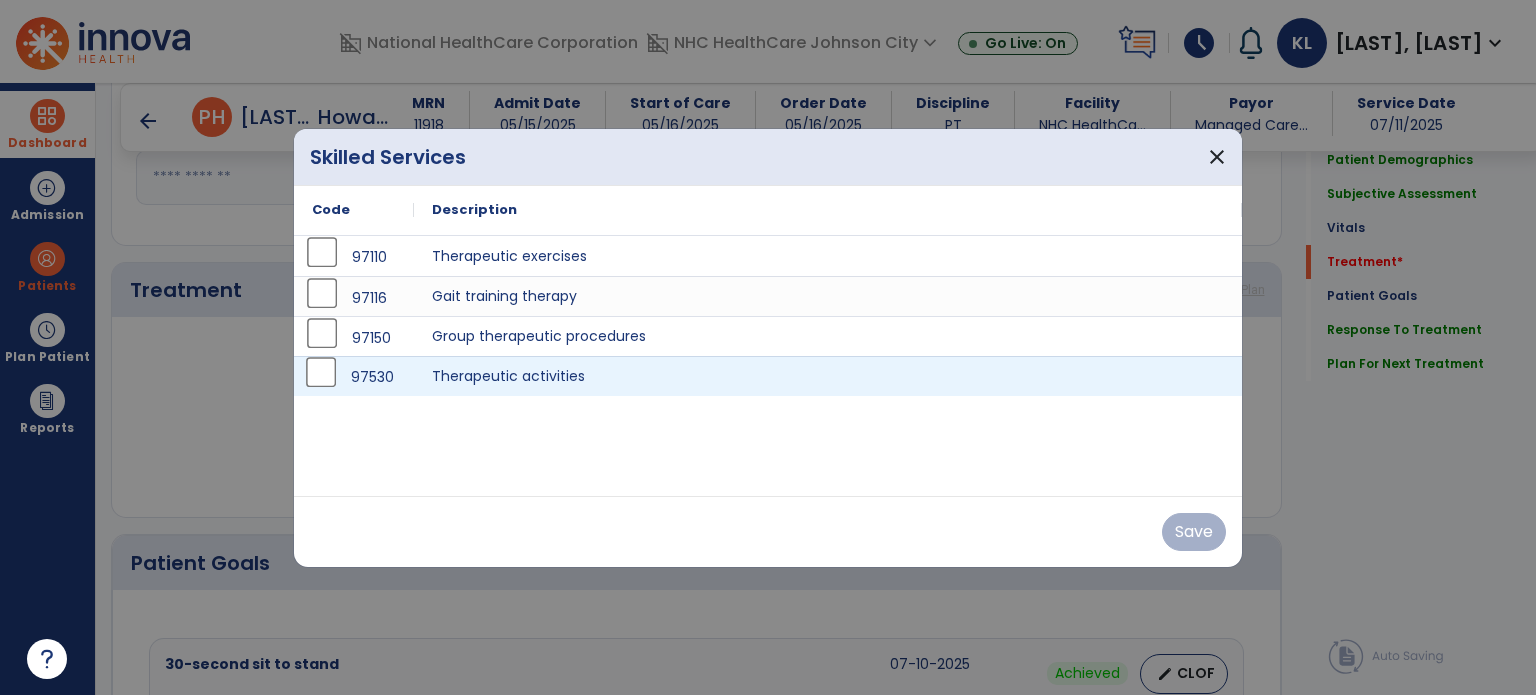 click on "97530" at bounding box center [354, 377] 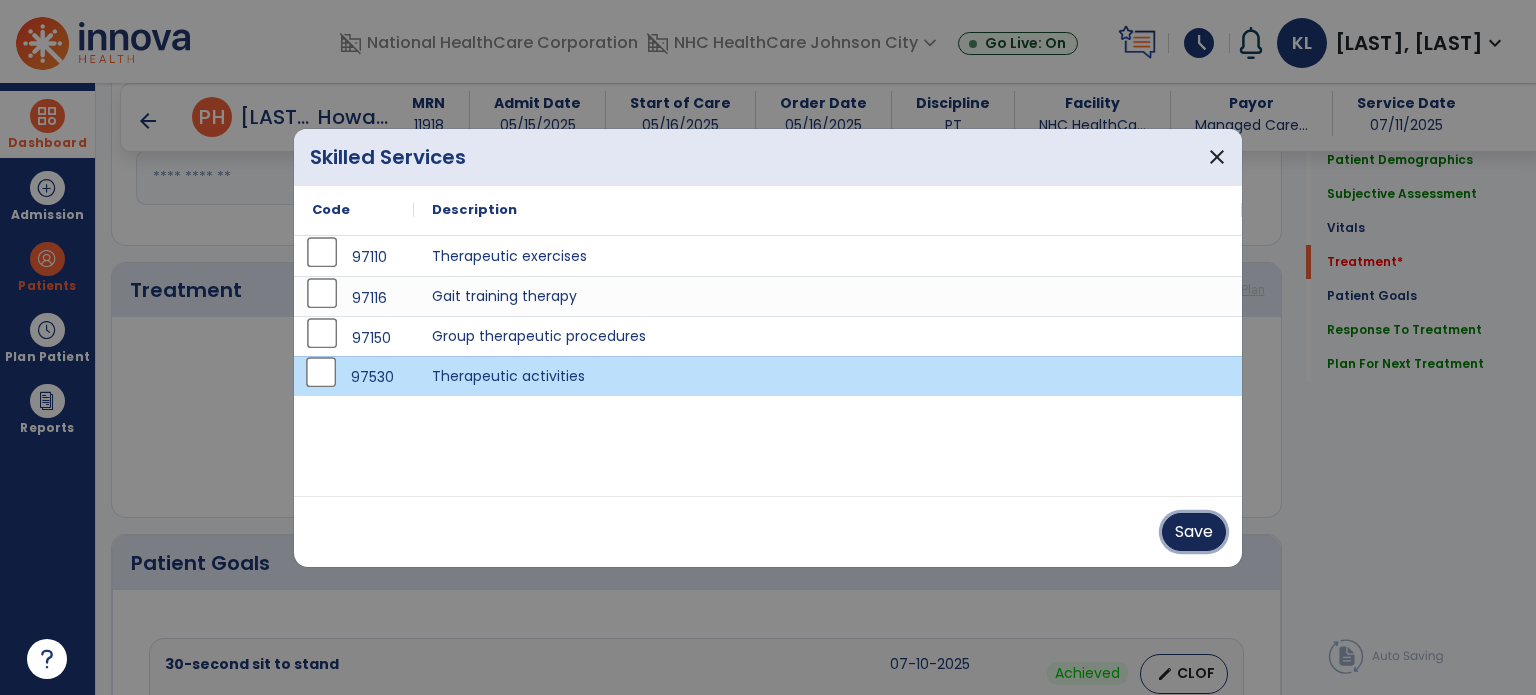click on "Save" at bounding box center [1194, 532] 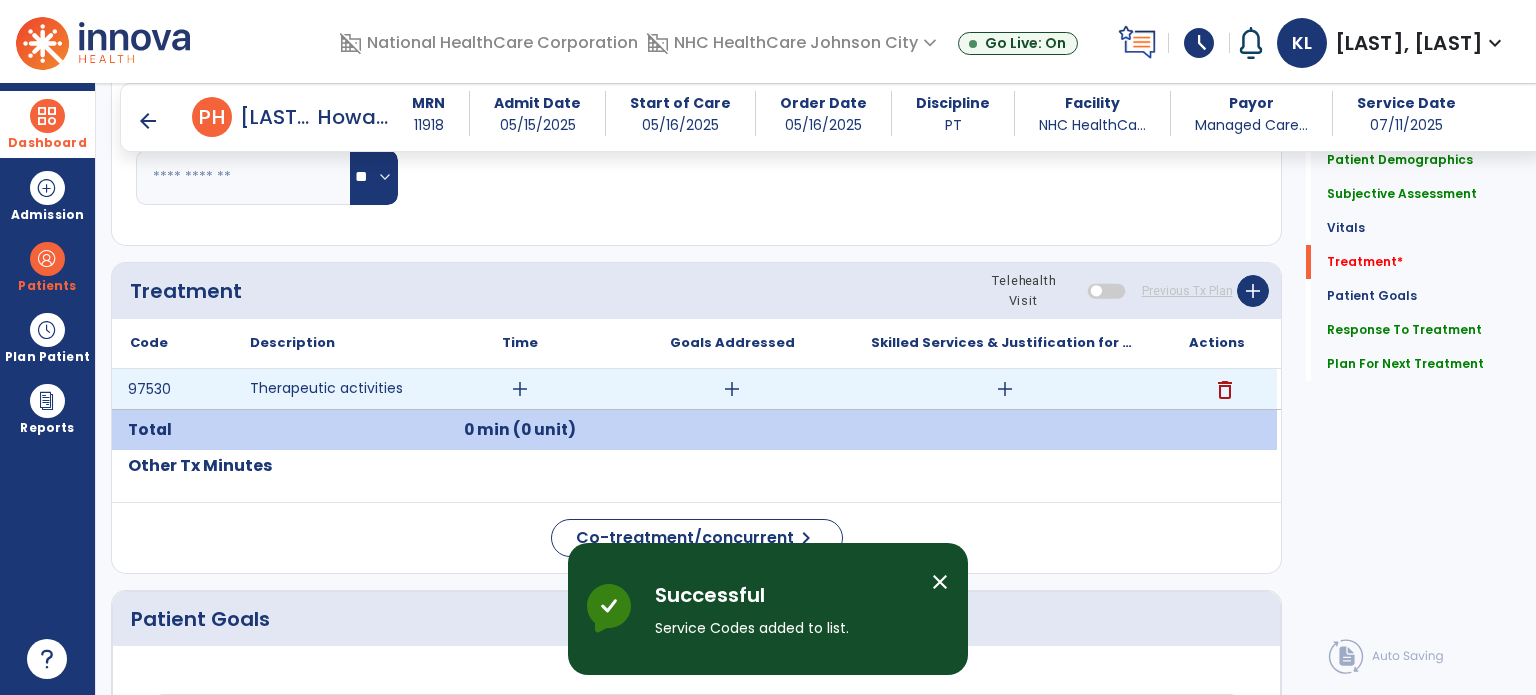 click on "add" at bounding box center [520, 389] 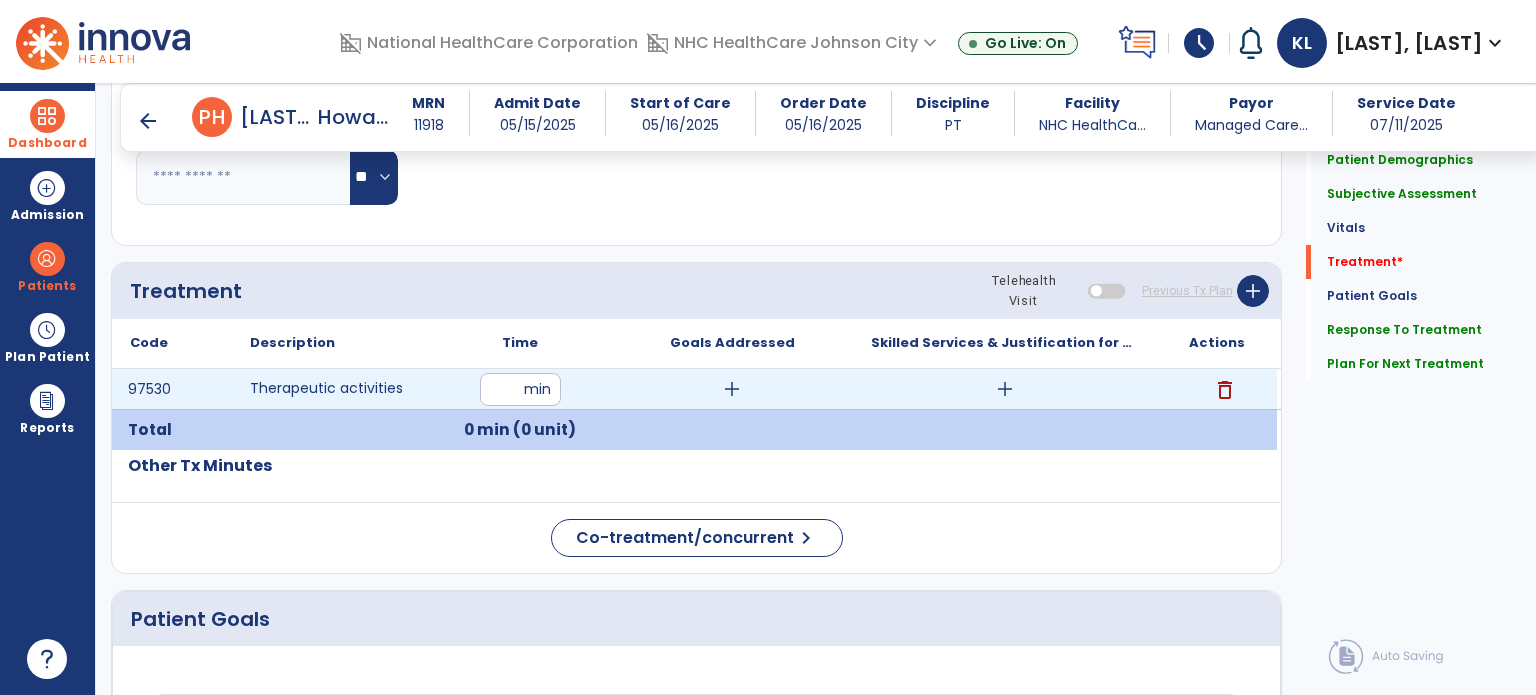 type on "*" 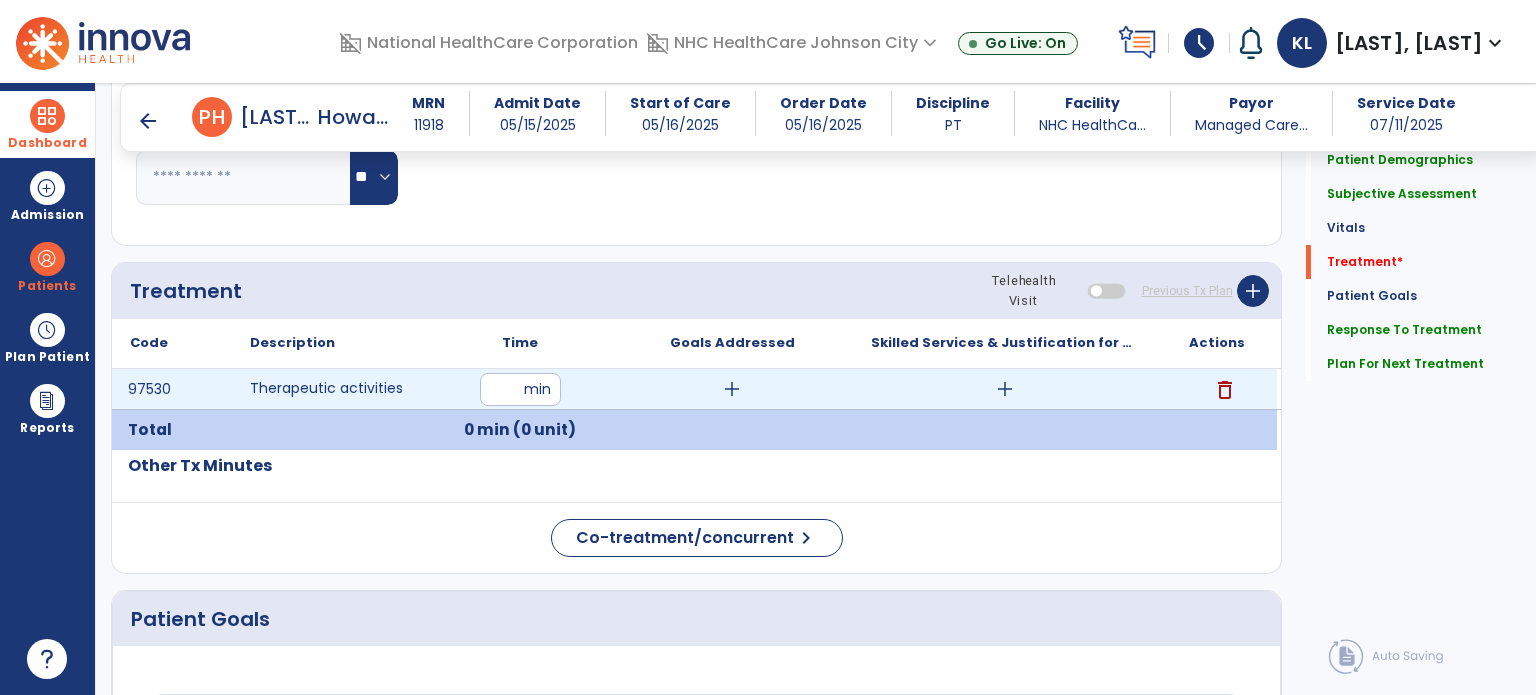 type on "**" 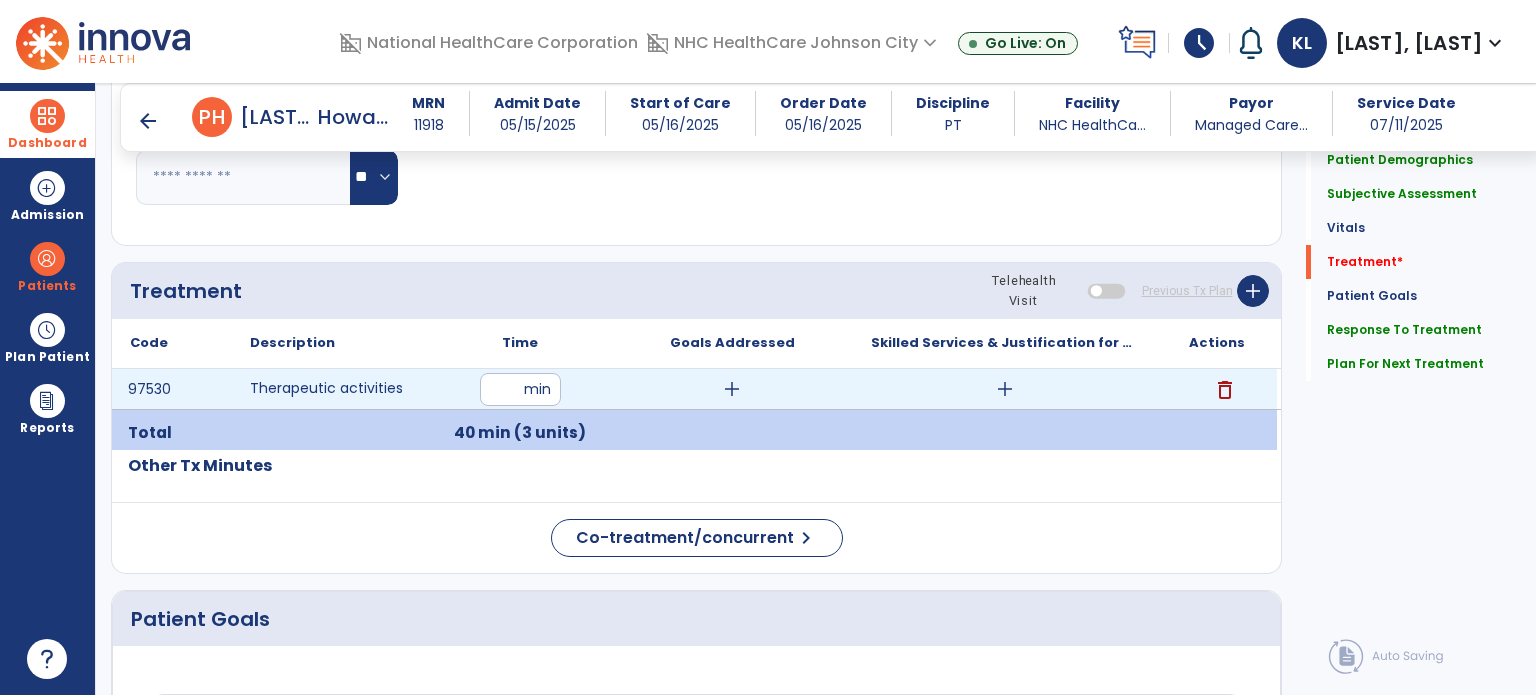 click on "add" at bounding box center [1005, 389] 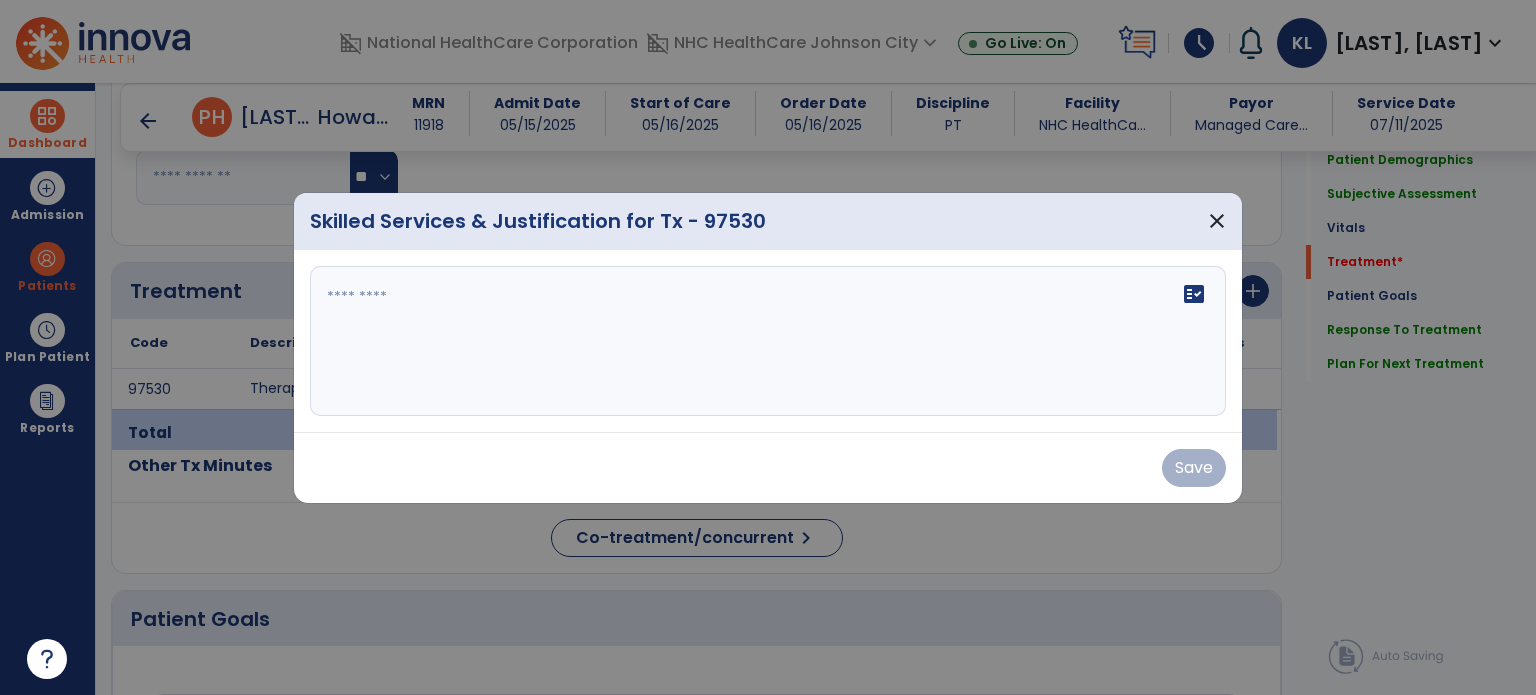 click on "fact_check" at bounding box center (768, 341) 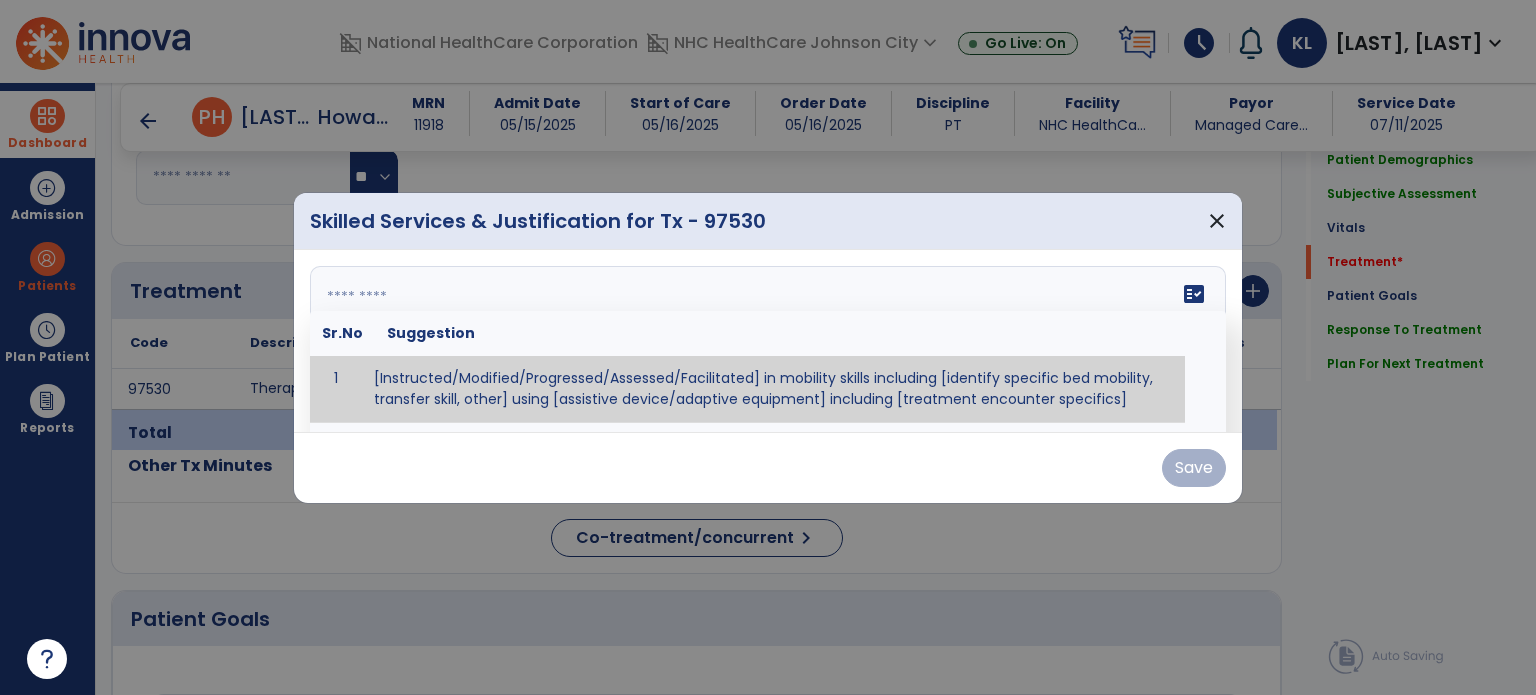 type on "*" 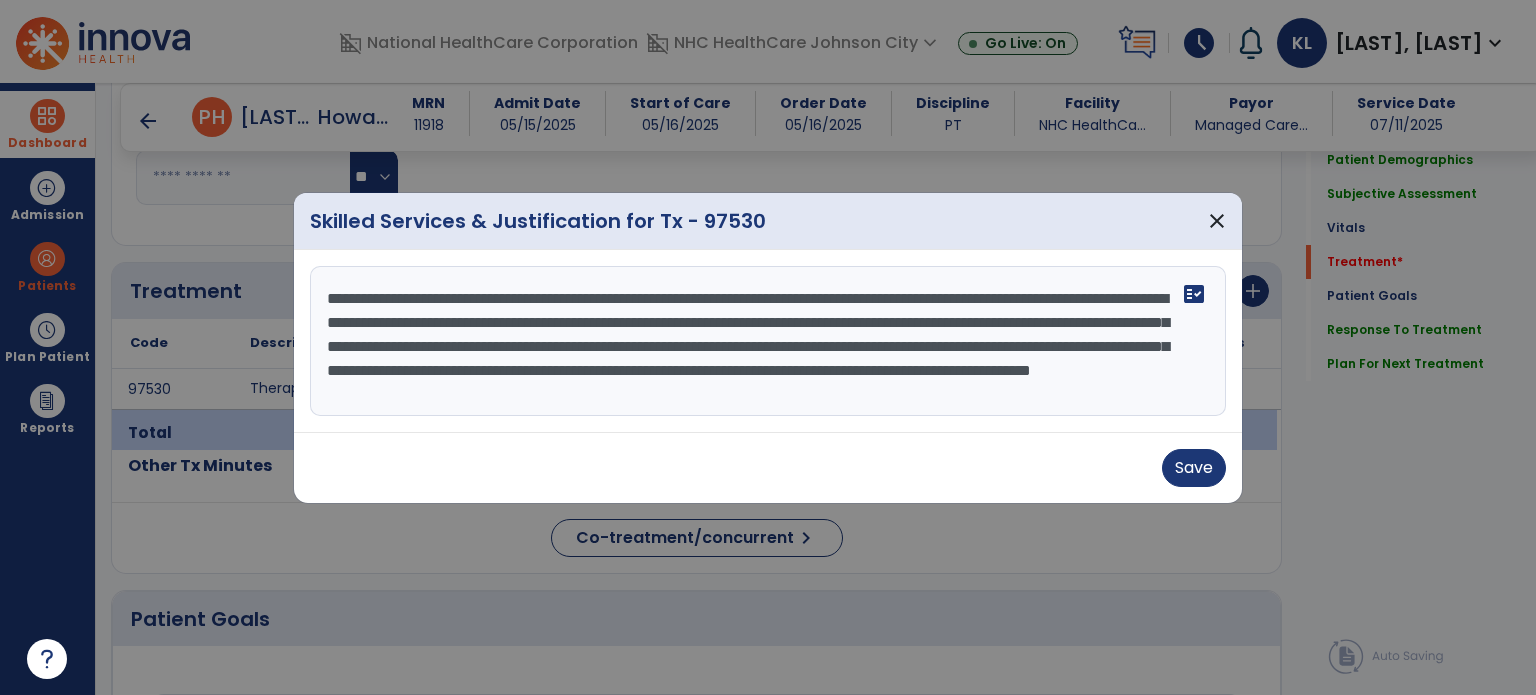 scroll, scrollTop: 15, scrollLeft: 0, axis: vertical 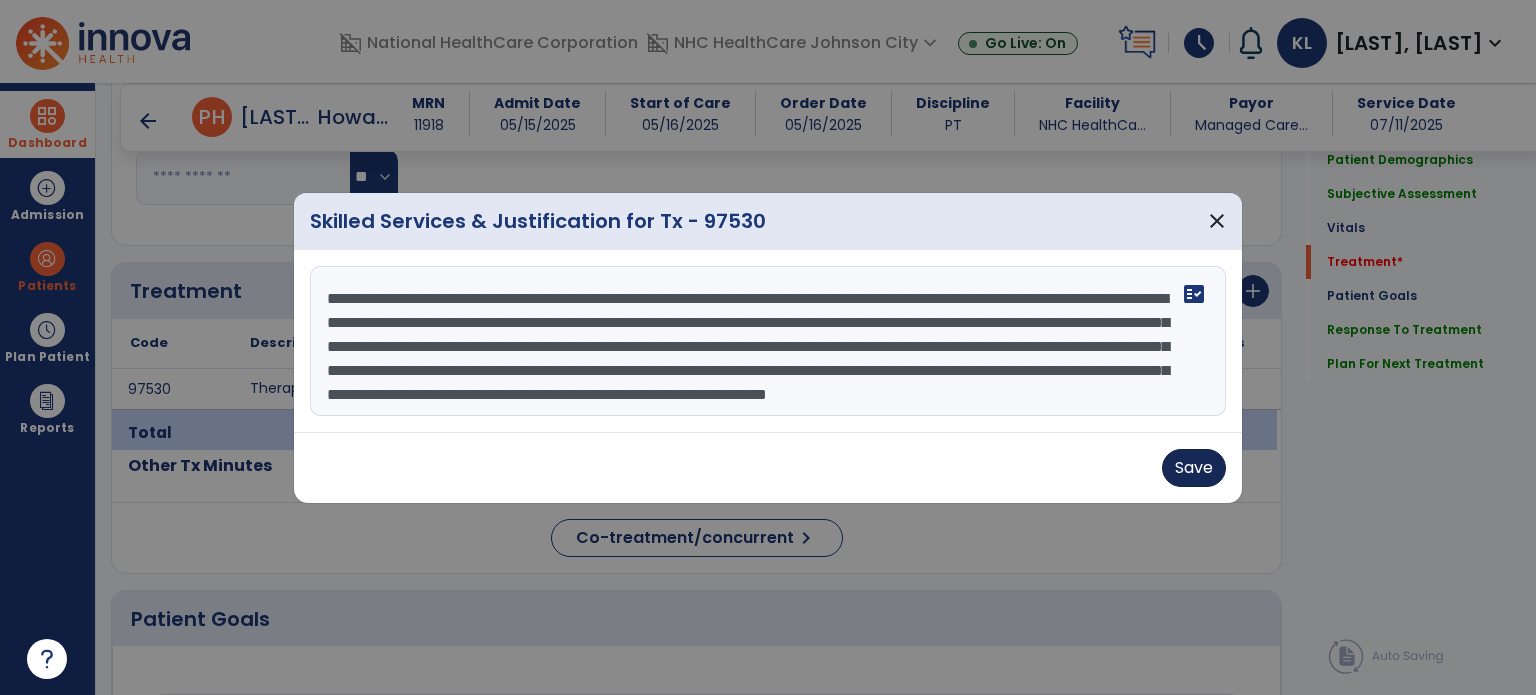 type on "**********" 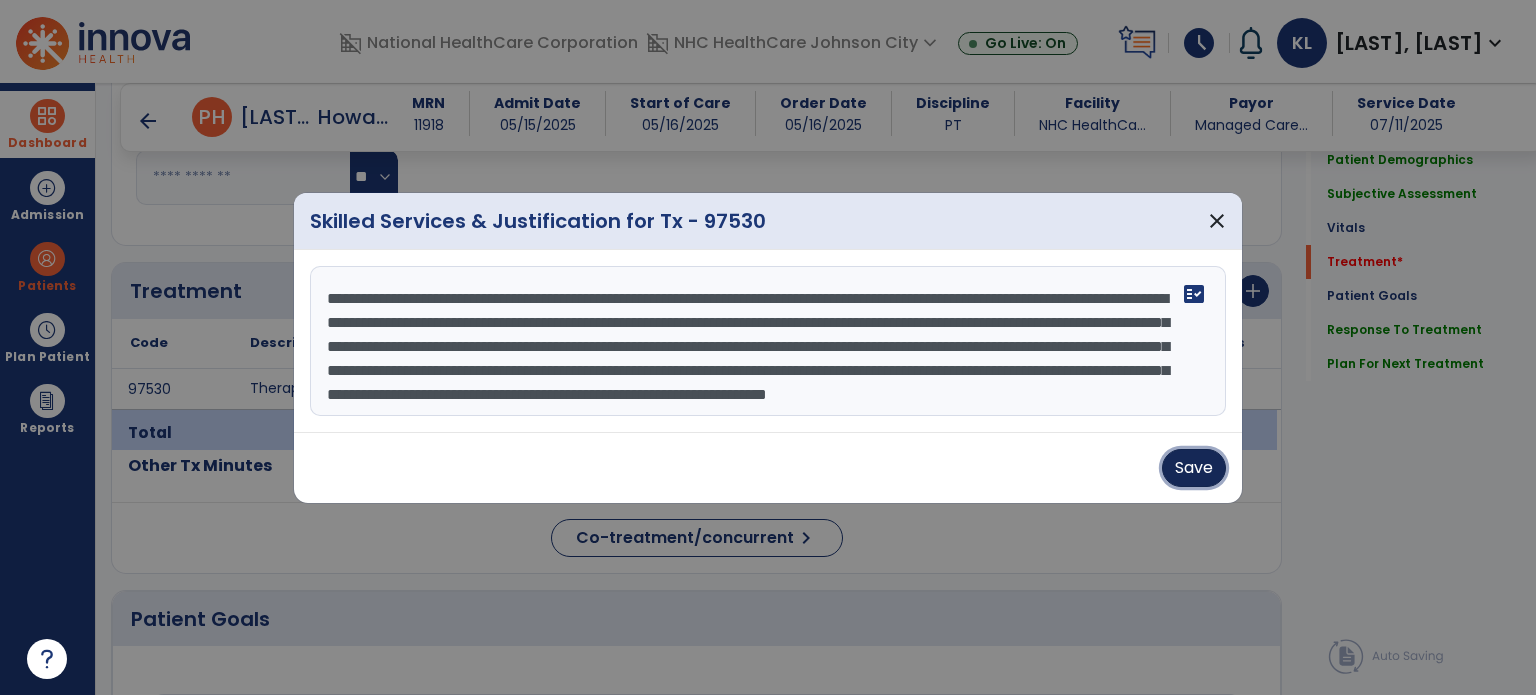 click on "Save" at bounding box center (1194, 468) 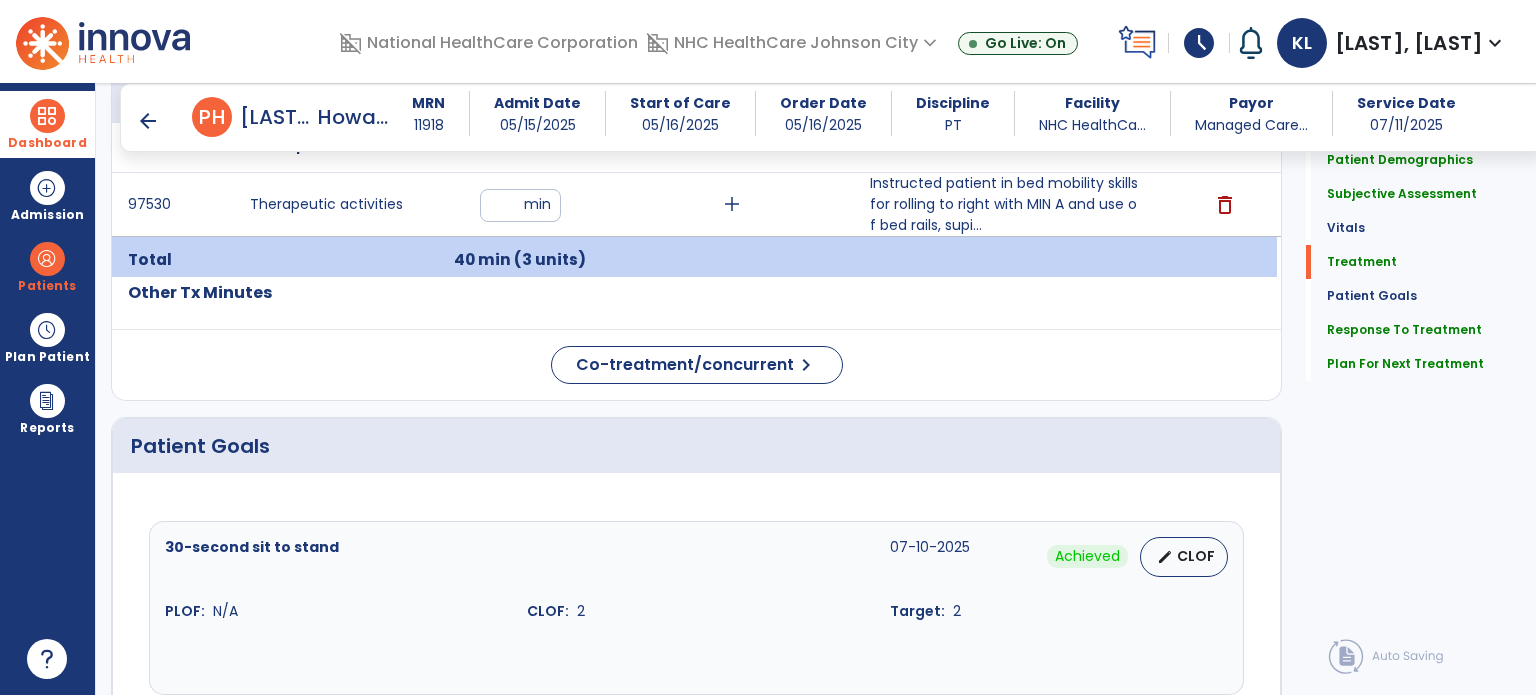 scroll, scrollTop: 1187, scrollLeft: 0, axis: vertical 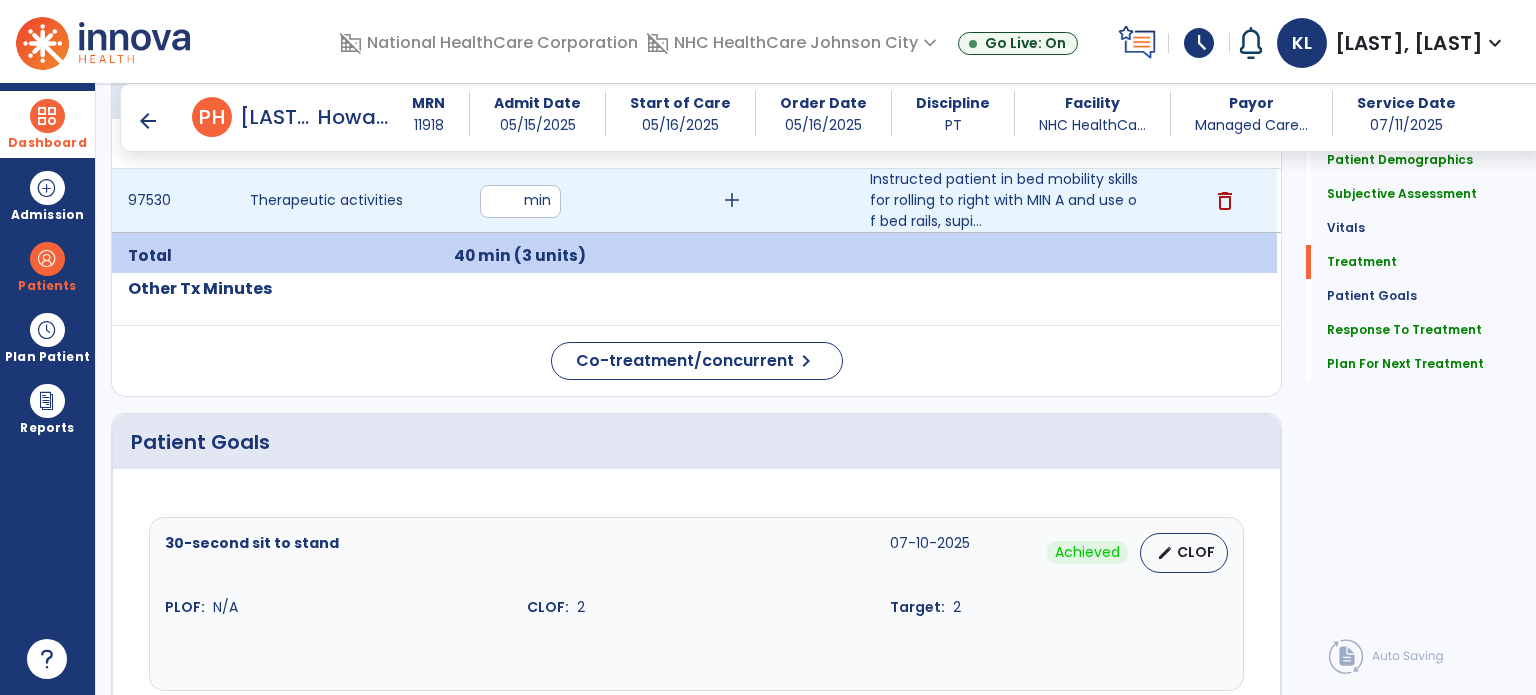 click on "**" at bounding box center [520, 201] 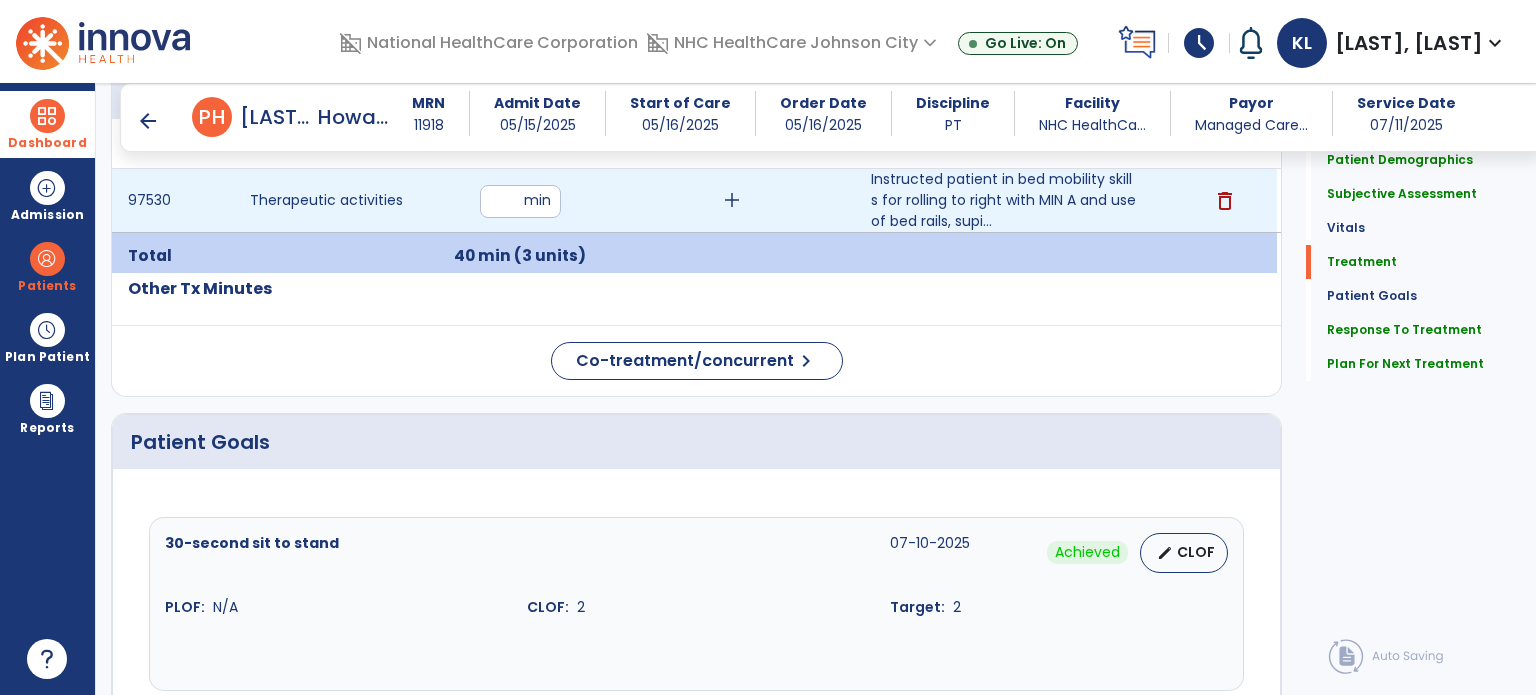 type on "**" 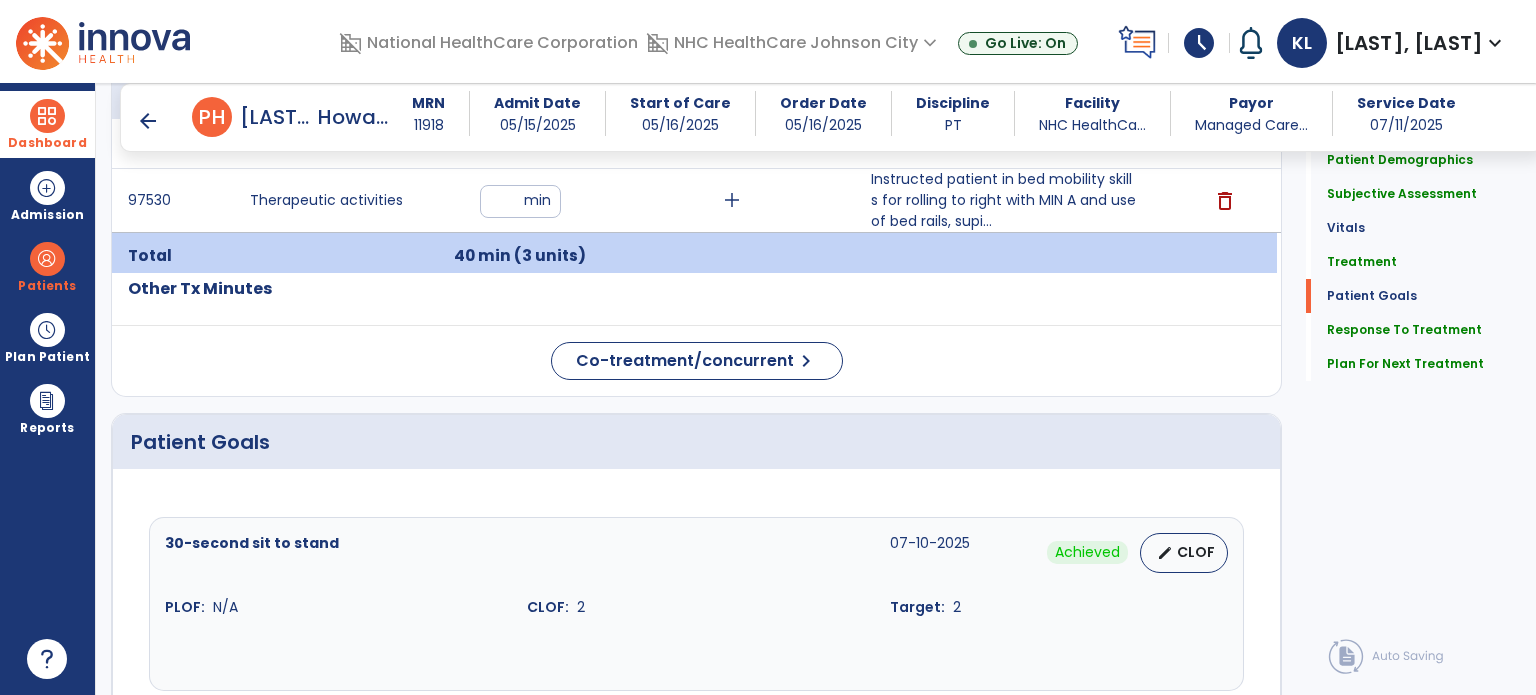 scroll, scrollTop: 2386, scrollLeft: 0, axis: vertical 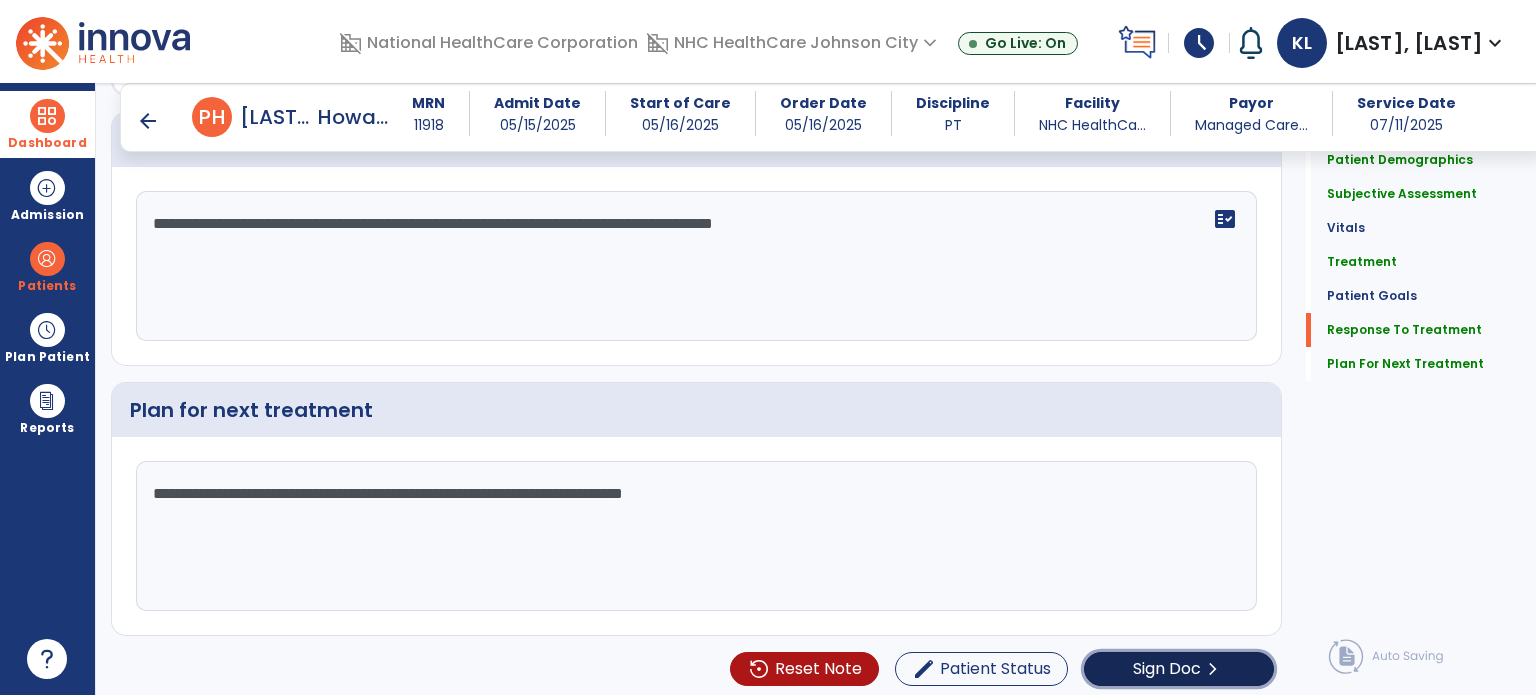 click on "Sign Doc" 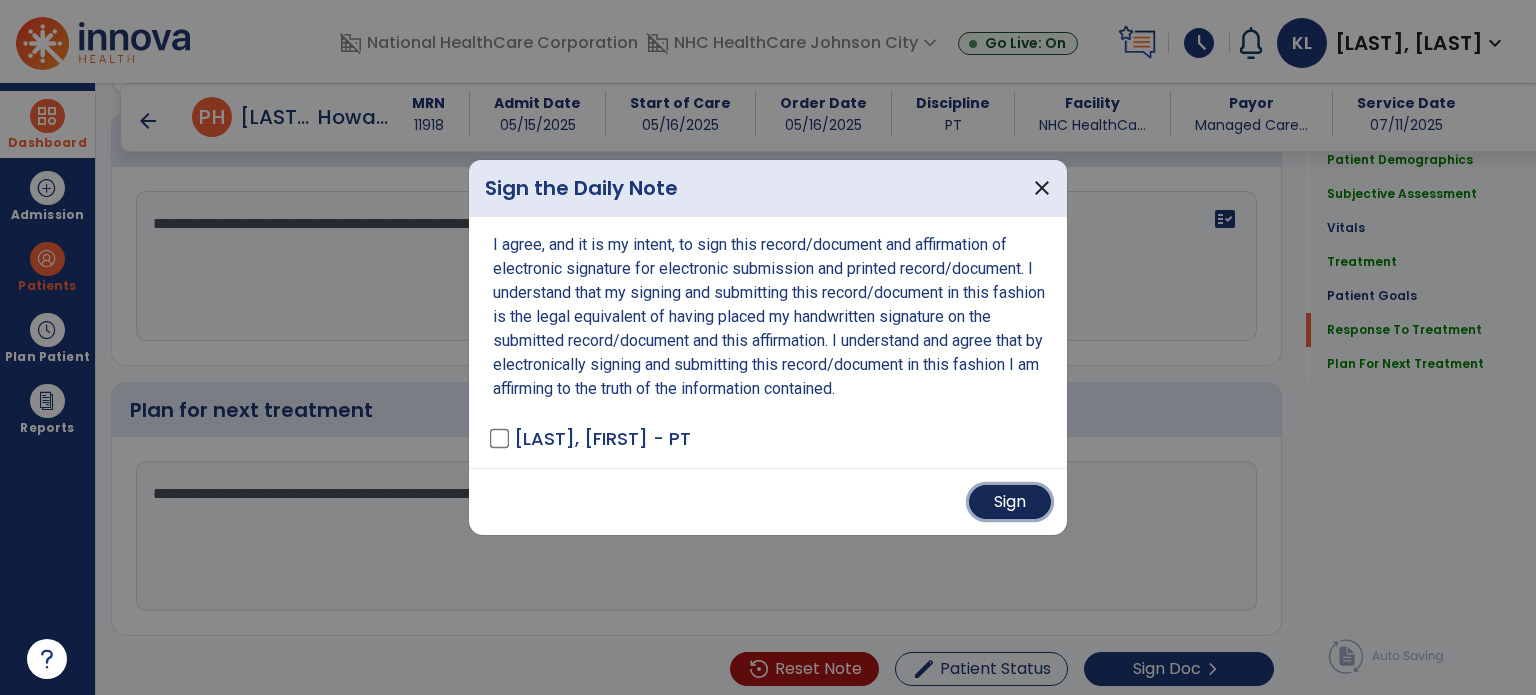 click on "Sign" at bounding box center (1010, 502) 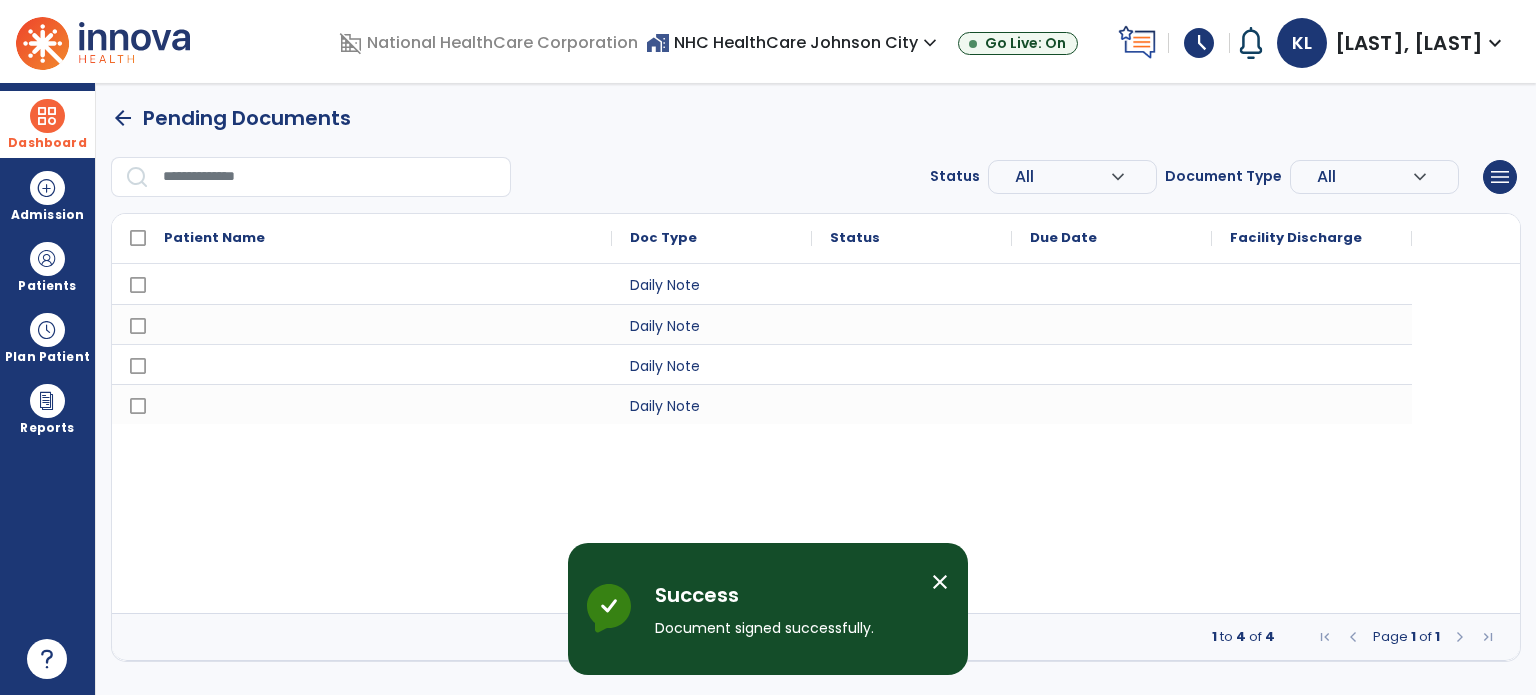 scroll, scrollTop: 0, scrollLeft: 0, axis: both 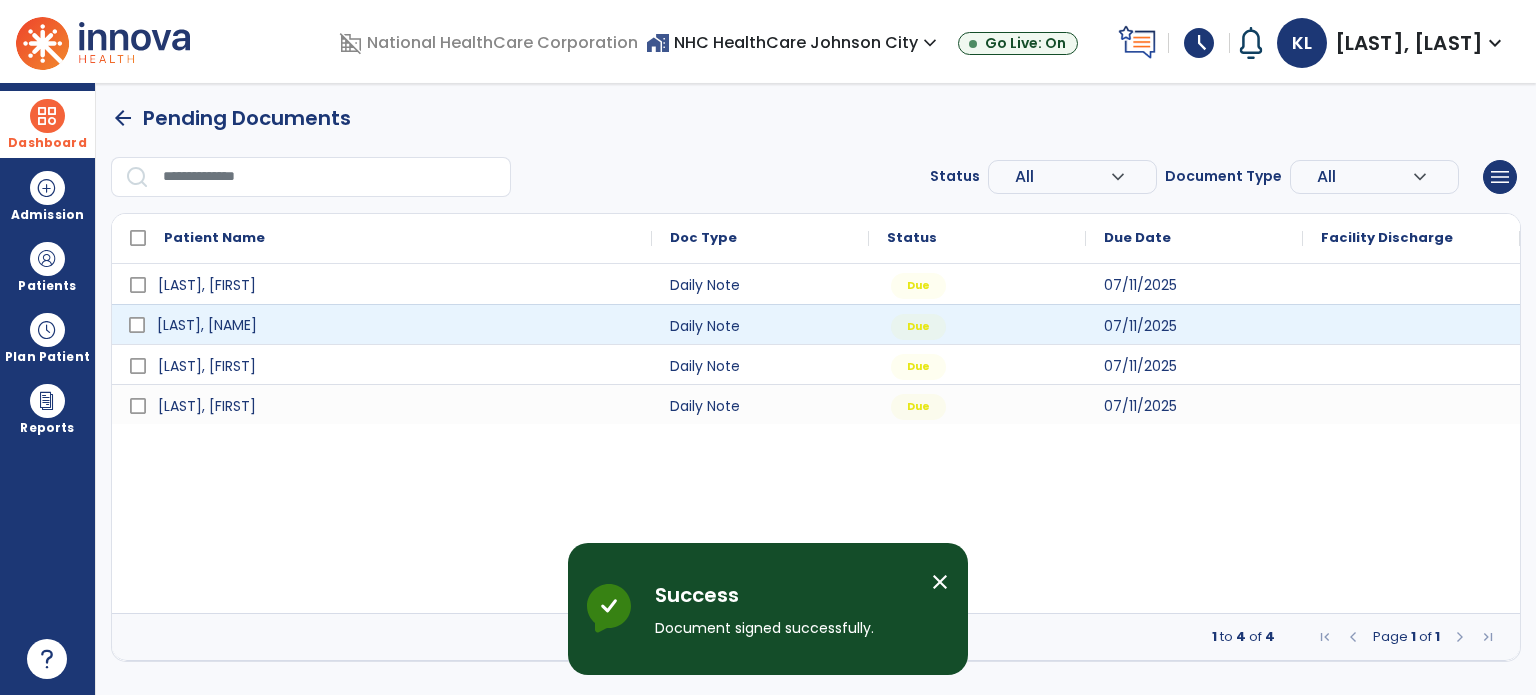 click on "[LAST], [NAME]" at bounding box center [207, 325] 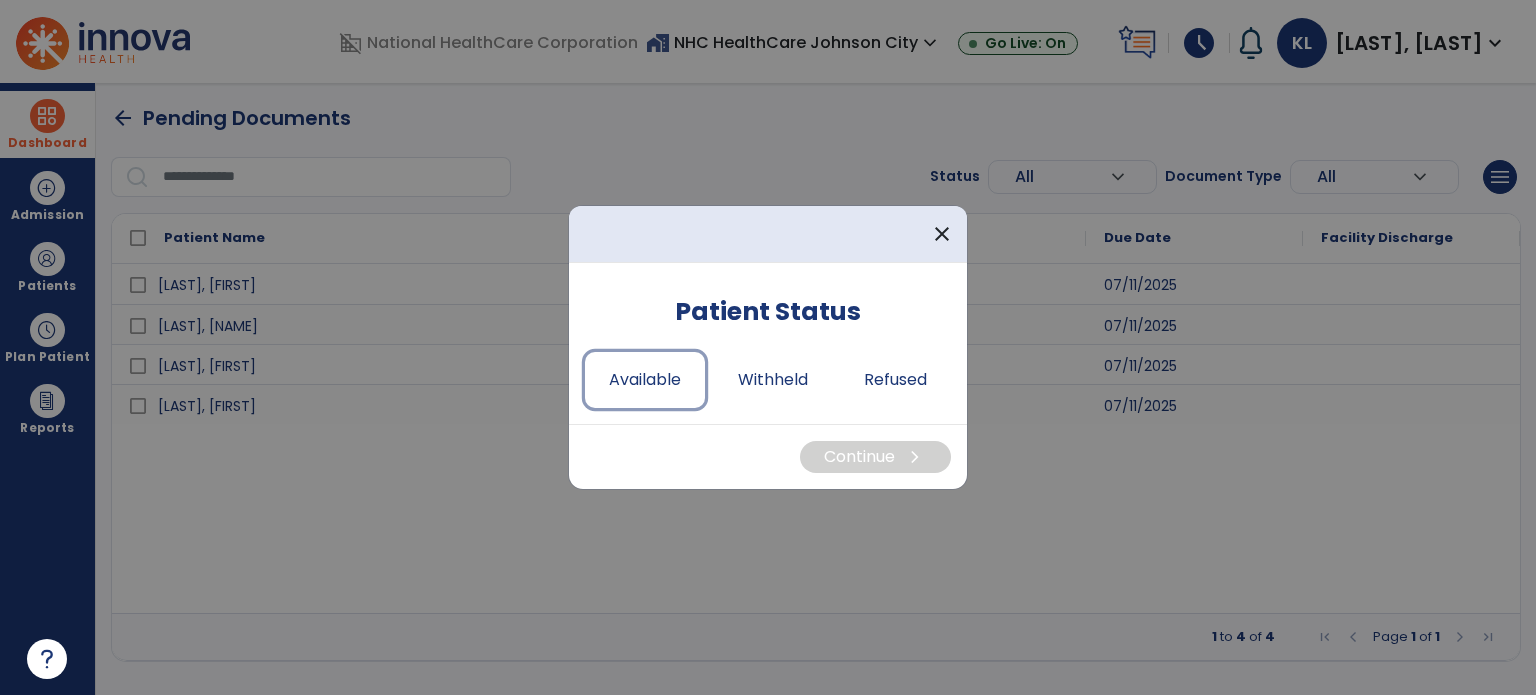 click on "Available" at bounding box center (645, 380) 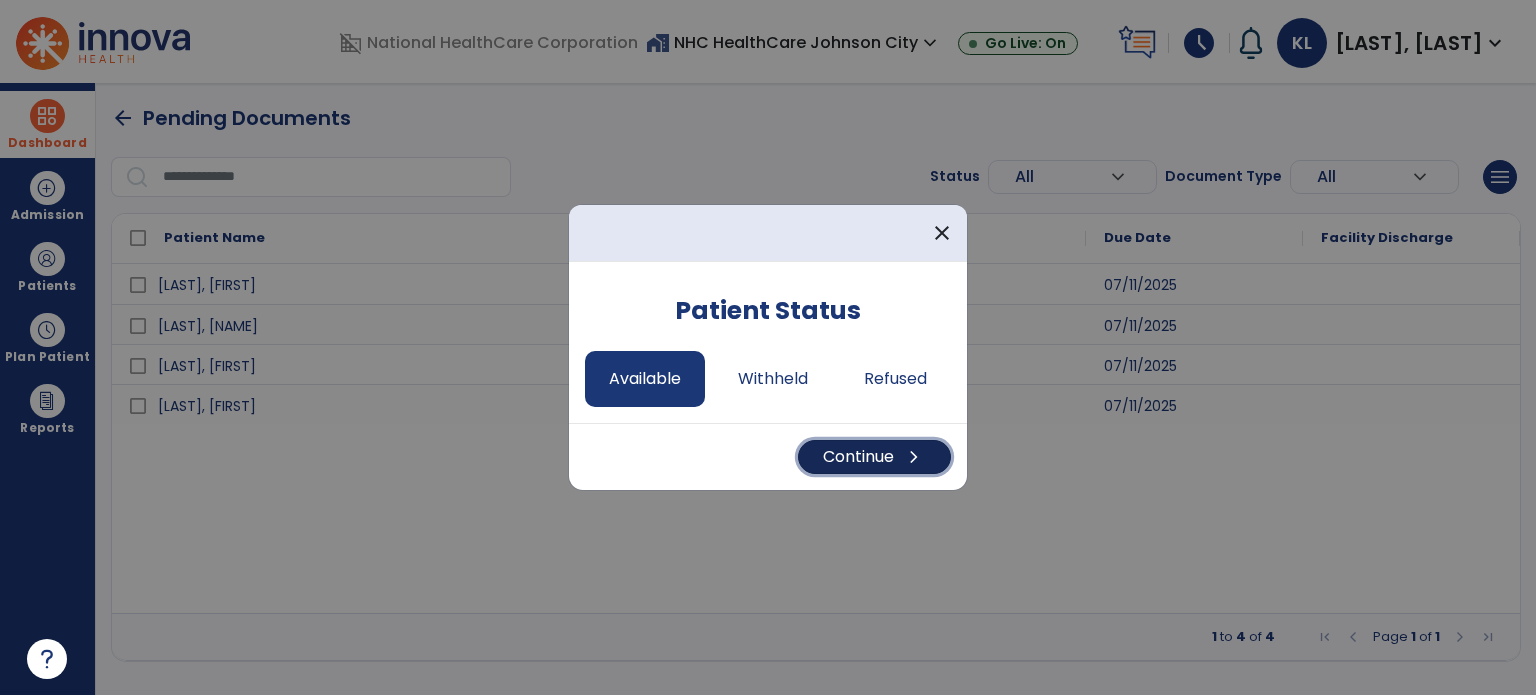 click on "Continue   chevron_right" at bounding box center [874, 457] 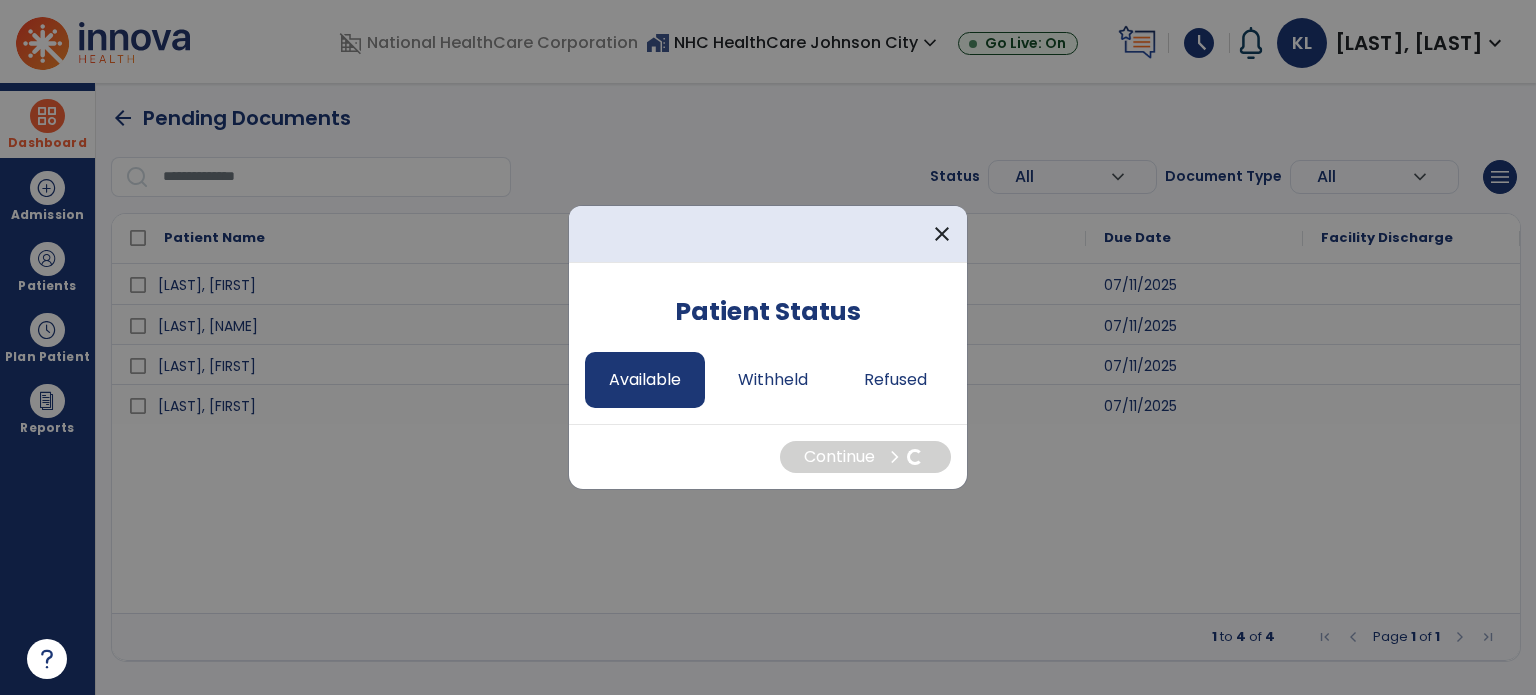 select on "*" 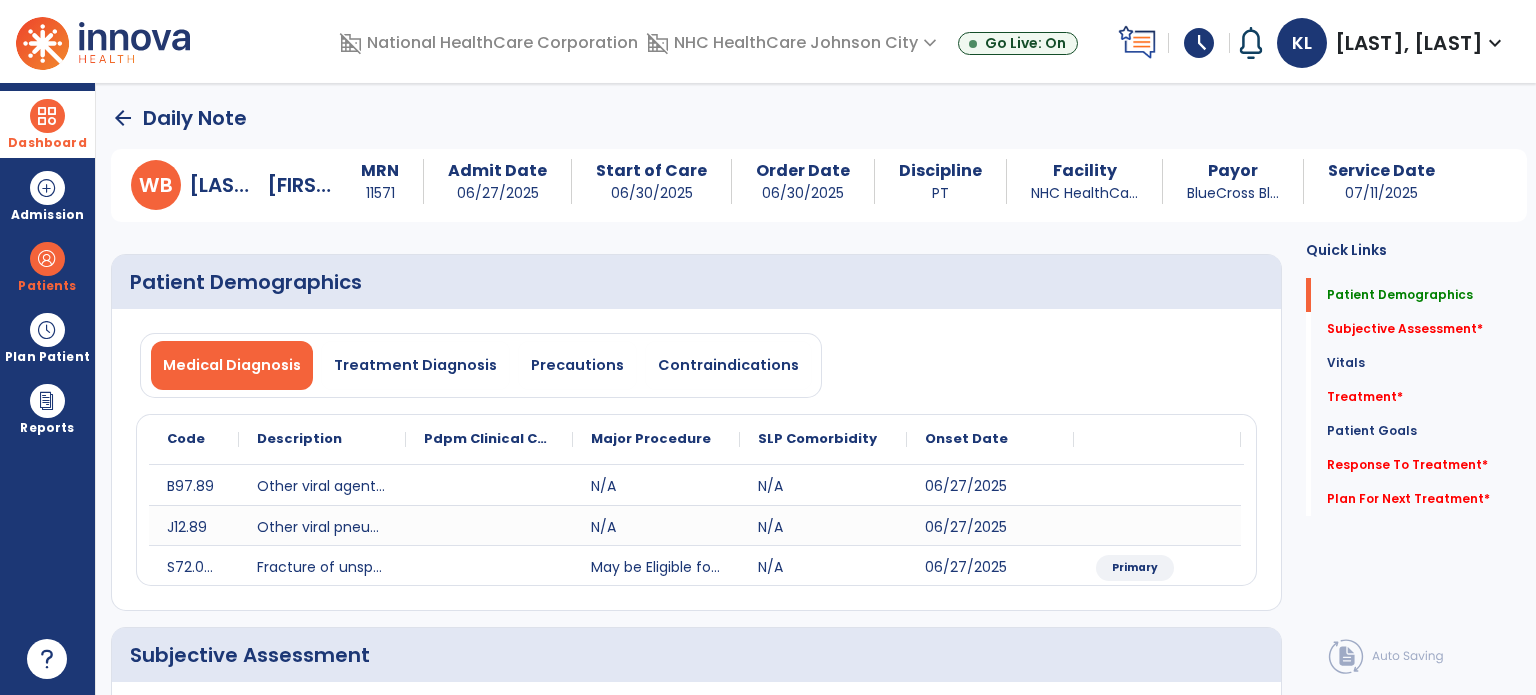 click on "Subjective Assessment   *  Subjective Assessment   *" 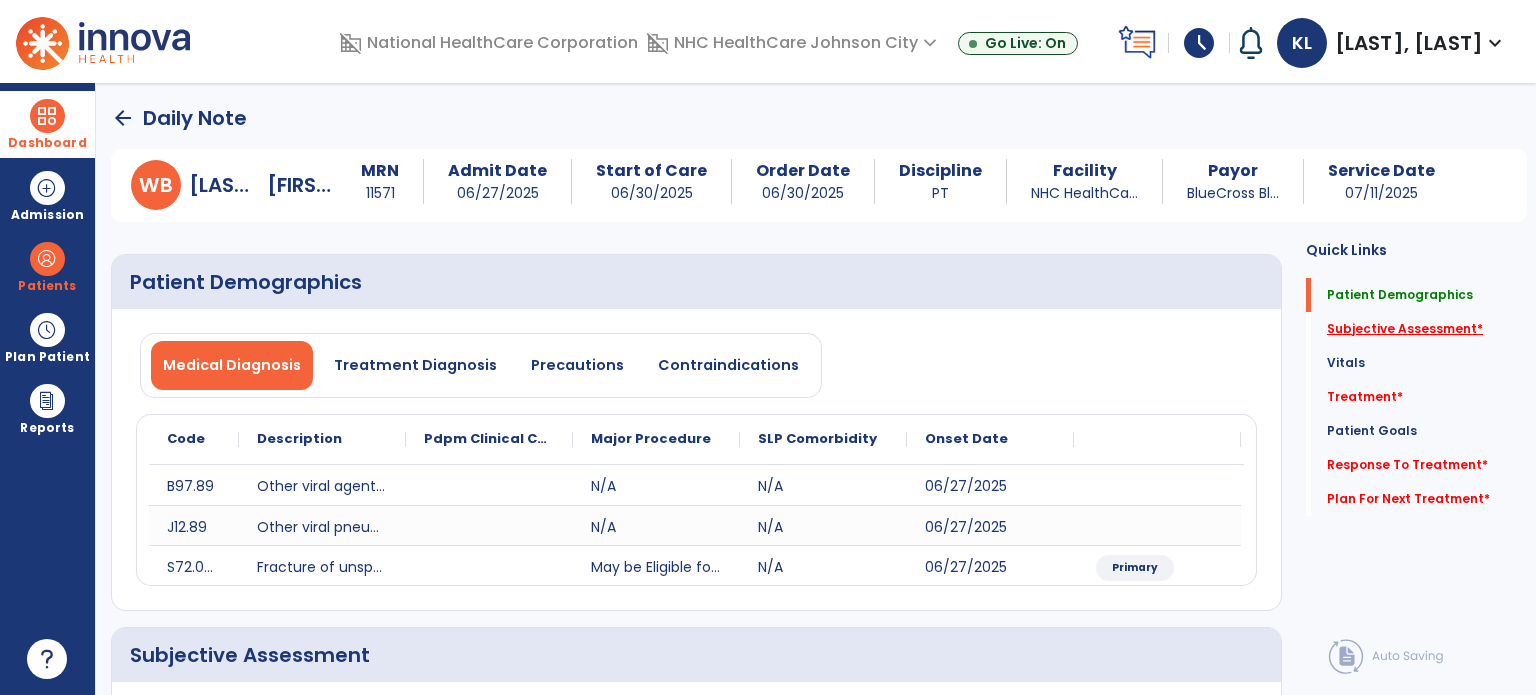 click on "Subjective Assessment   *" 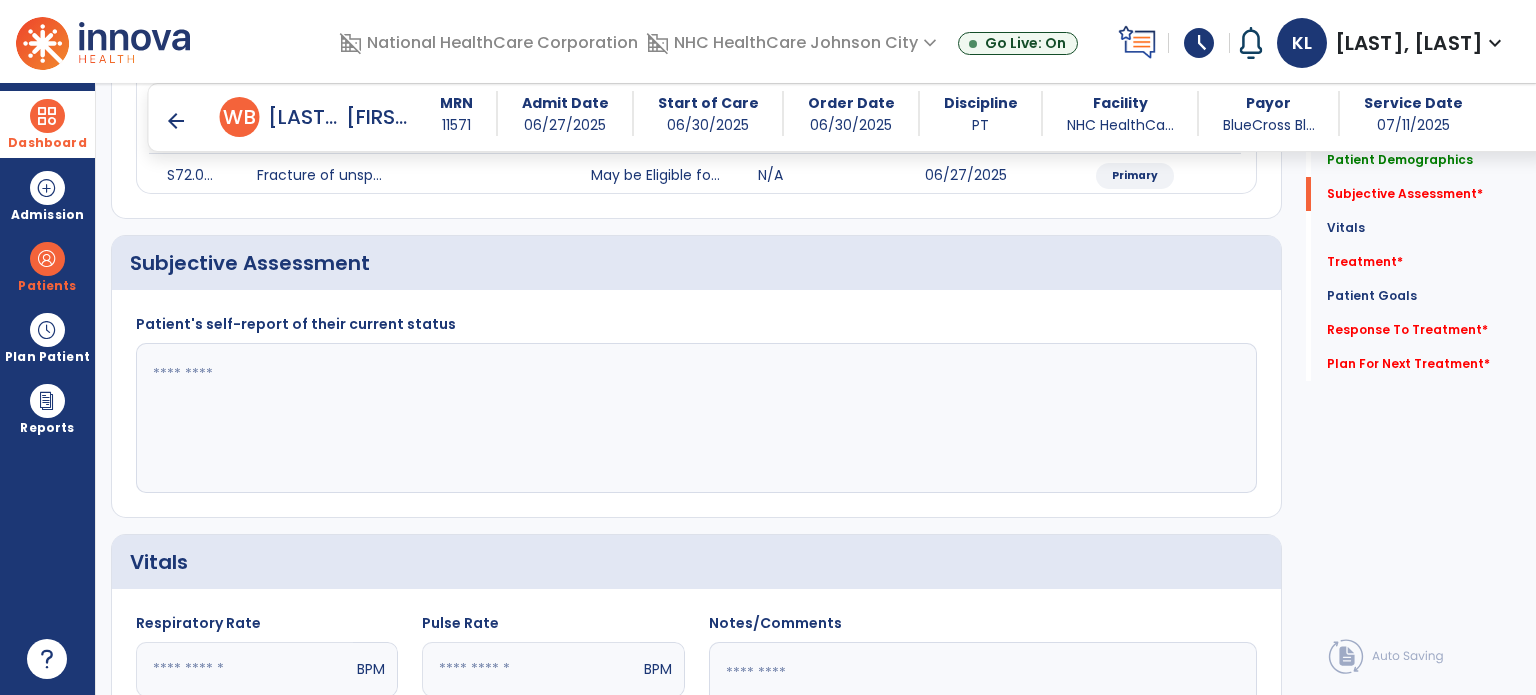 scroll, scrollTop: 378, scrollLeft: 0, axis: vertical 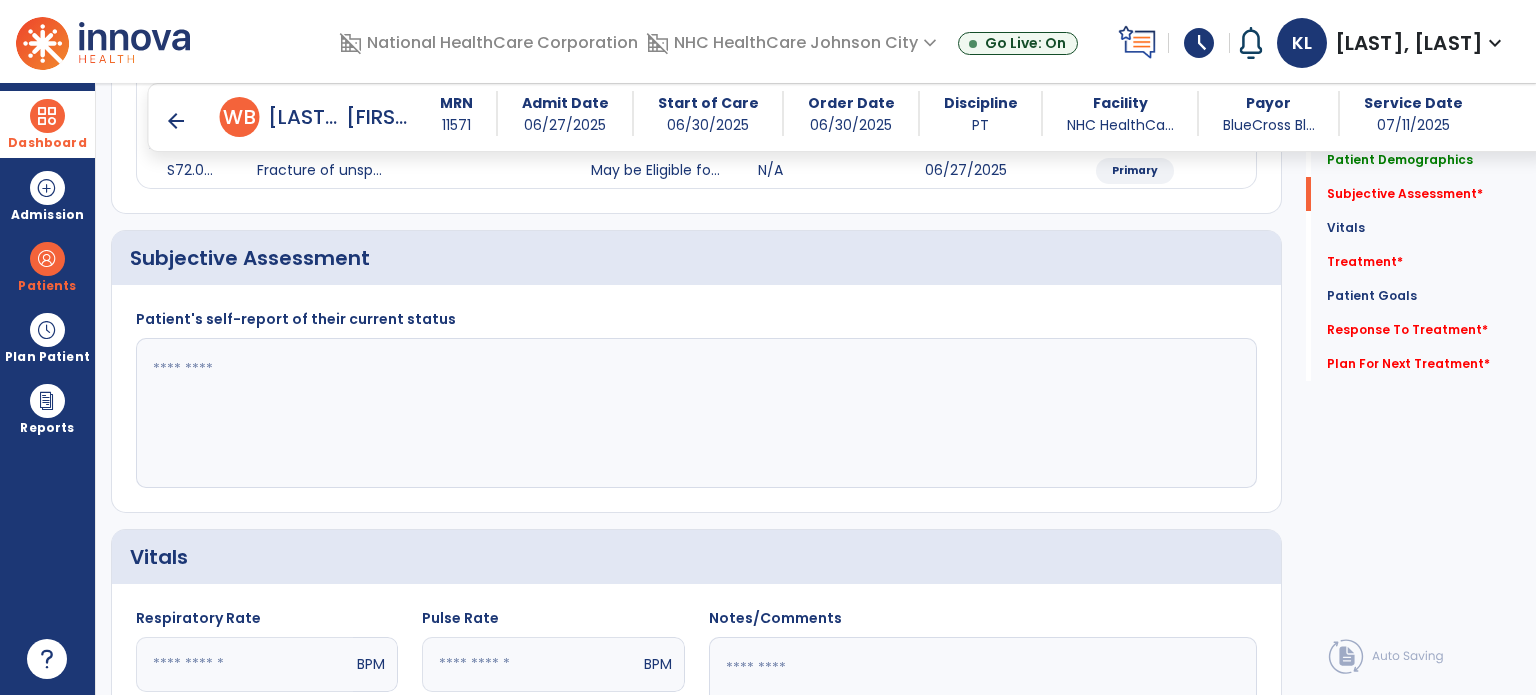click 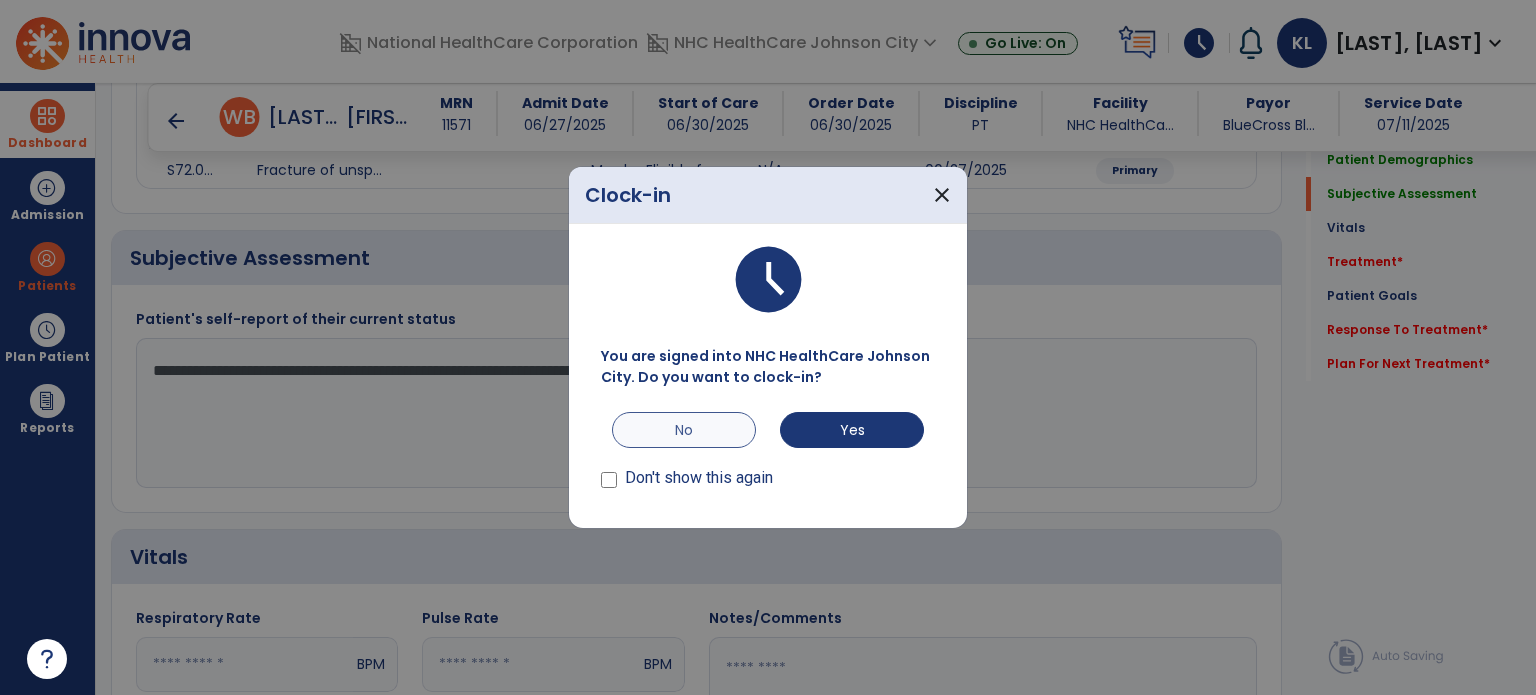 type on "**********" 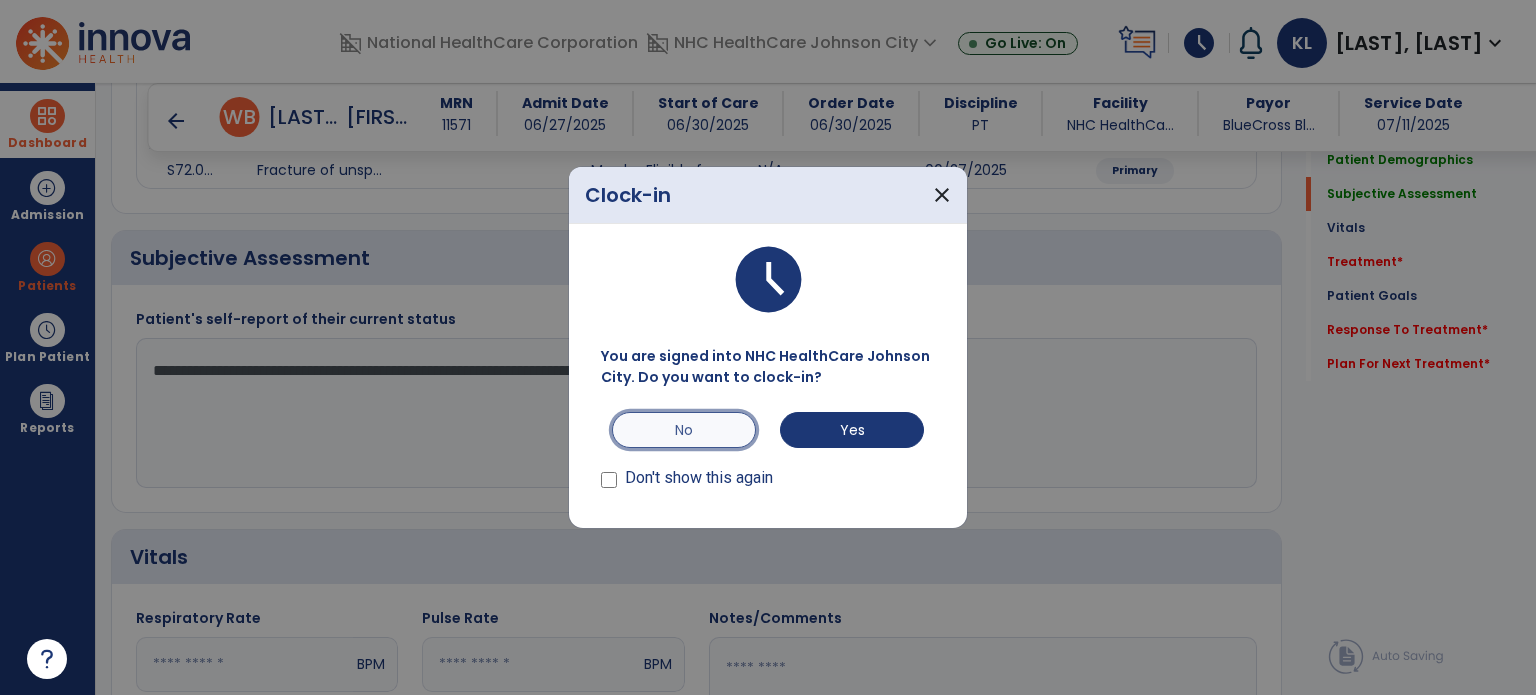click on "No" at bounding box center [684, 430] 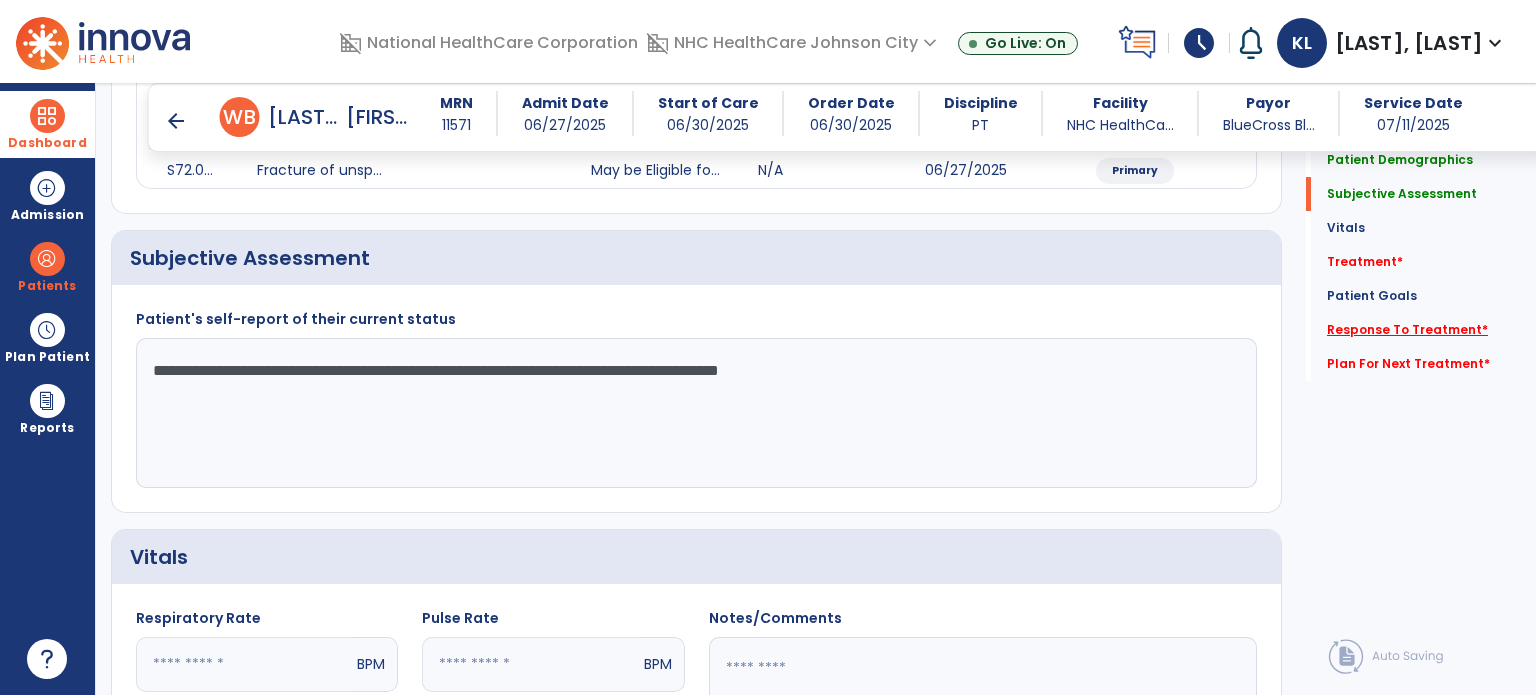 click on "Response To Treatment   *" 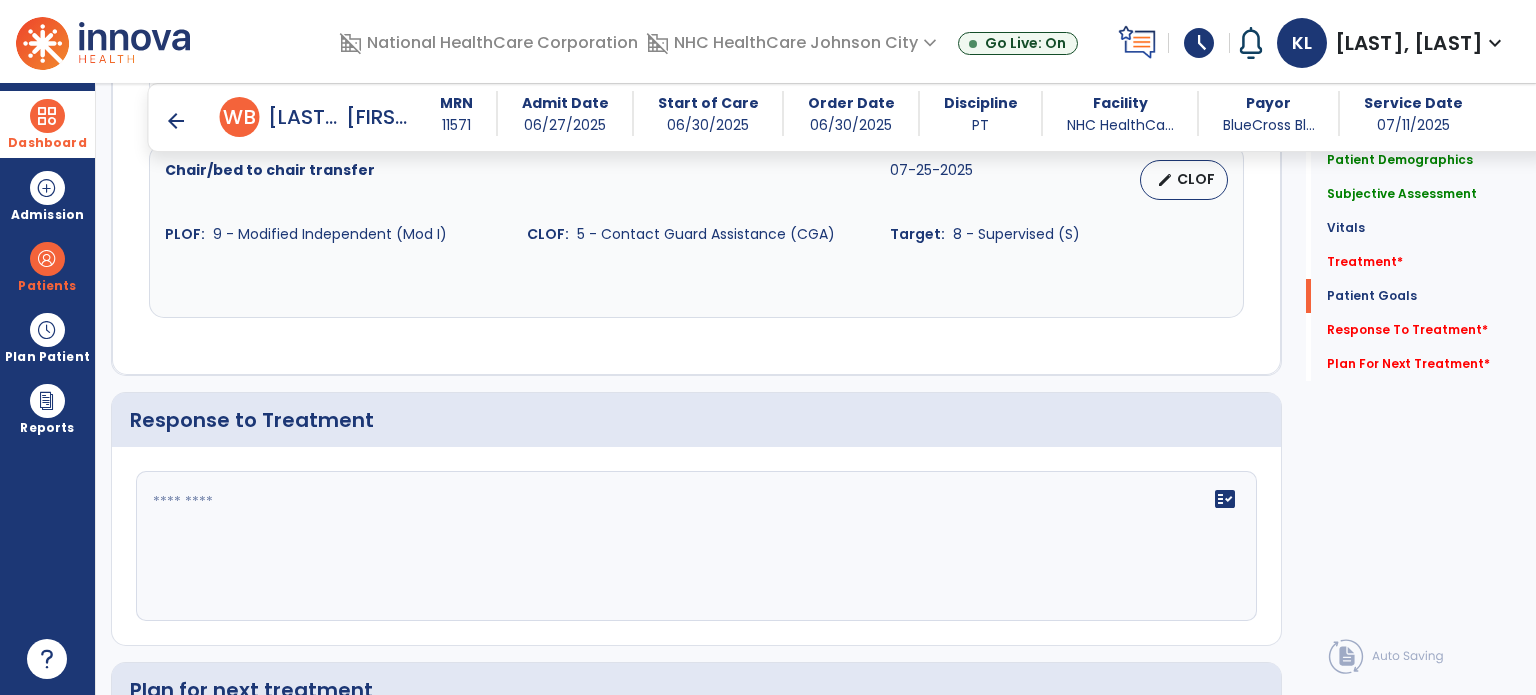 scroll, scrollTop: 2594, scrollLeft: 0, axis: vertical 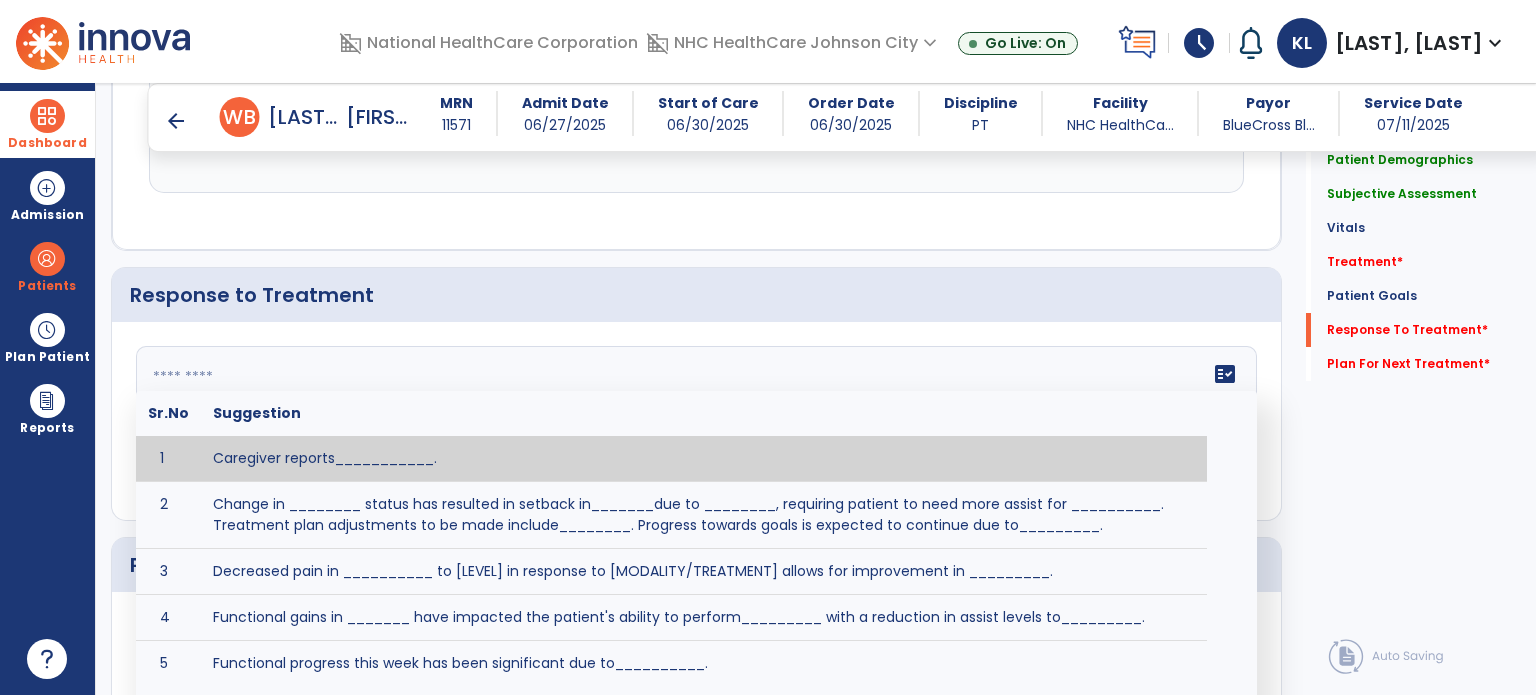 click on "fact_check  Sr.No Suggestion 1 Caregiver reports___________. 2 Change in ________ status has resulted in setback in_______due to ________, requiring patient to need more assist for __________.   Treatment plan adjustments to be made include________.  Progress towards goals is expected to continue due to_________. 3 Decreased pain in __________ to [LEVEL] in response to [MODALITY/TREATMENT] allows for improvement in _________. 4 Functional gains in _______ have impacted the patient's ability to perform_________ with a reduction in assist levels to_________. 5 Functional progress this week has been significant due to__________. 6 Gains in ________ have improved the patient's ability to perform ______with decreased levels of assist to___________. 7 Improvement in ________allows patient to tolerate higher levels of challenges in_________. 8 Pain in [AREA] has decreased to [LEVEL] in response to [TREATMENT/MODALITY], allowing fore ease in completing__________. 9 10 11 12 13 14 15 16 17 18 19 20 21" 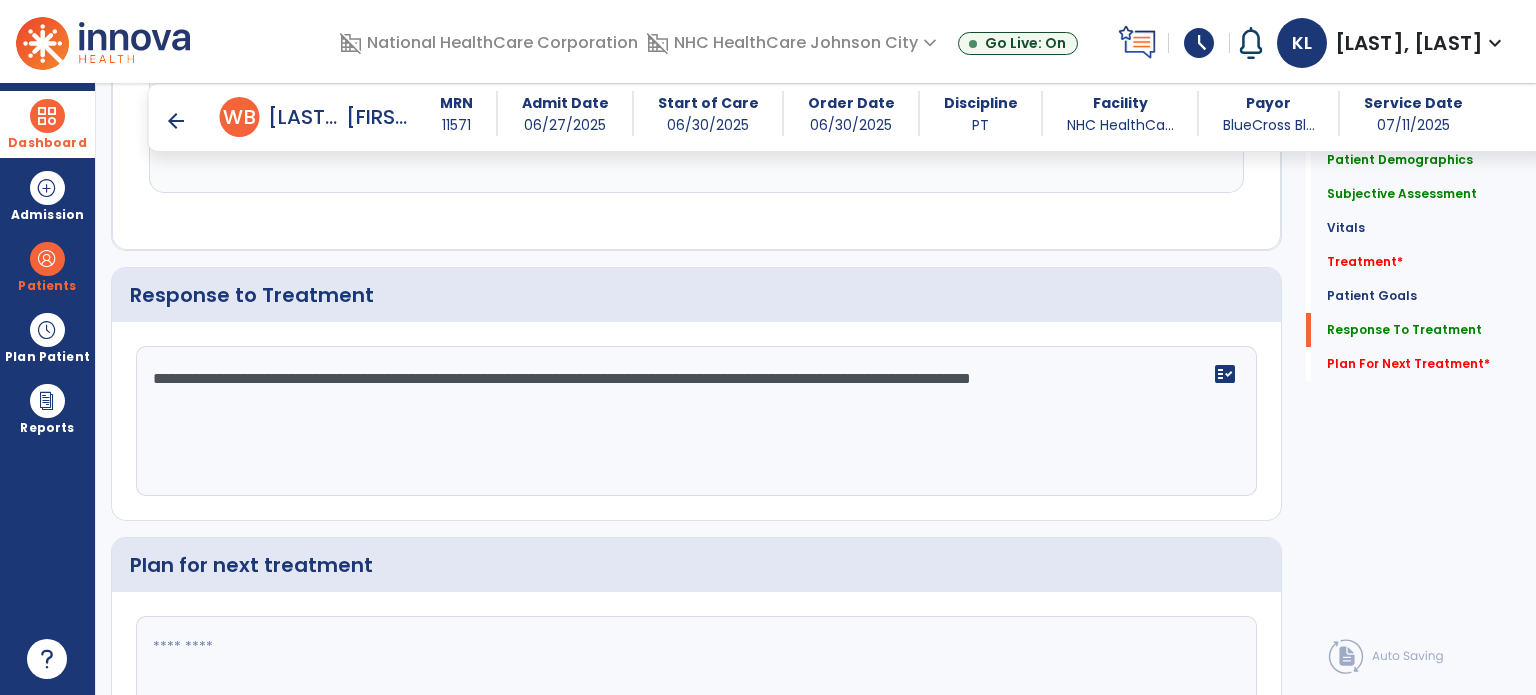 type on "**********" 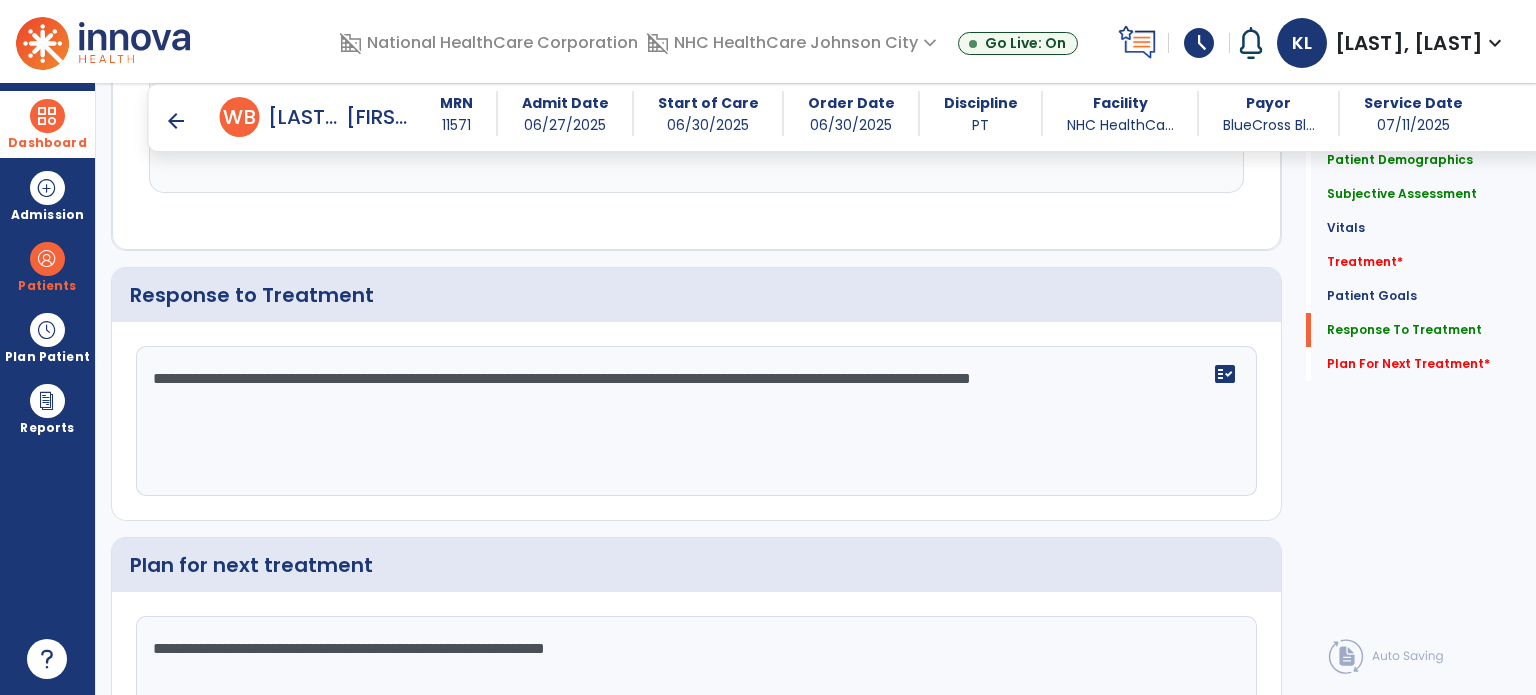 type on "**********" 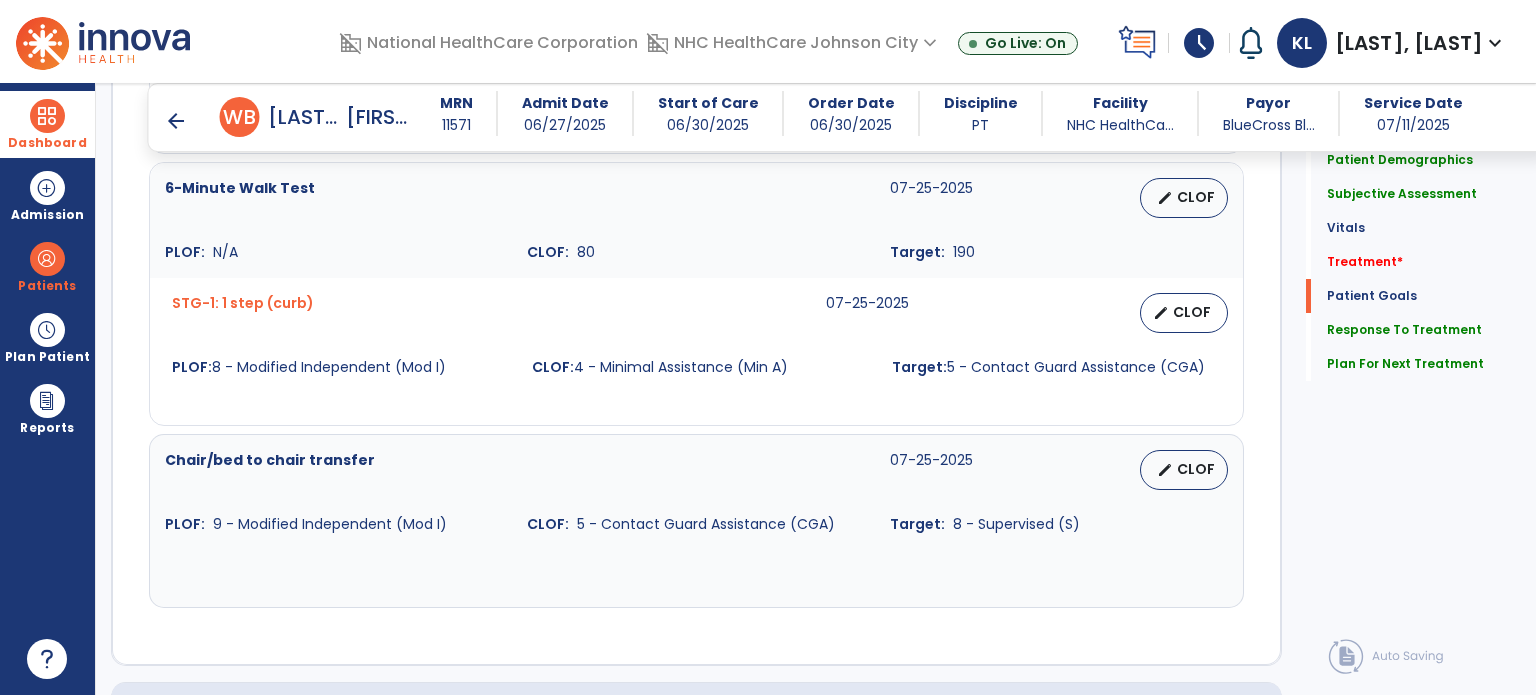 scroll, scrollTop: 2182, scrollLeft: 0, axis: vertical 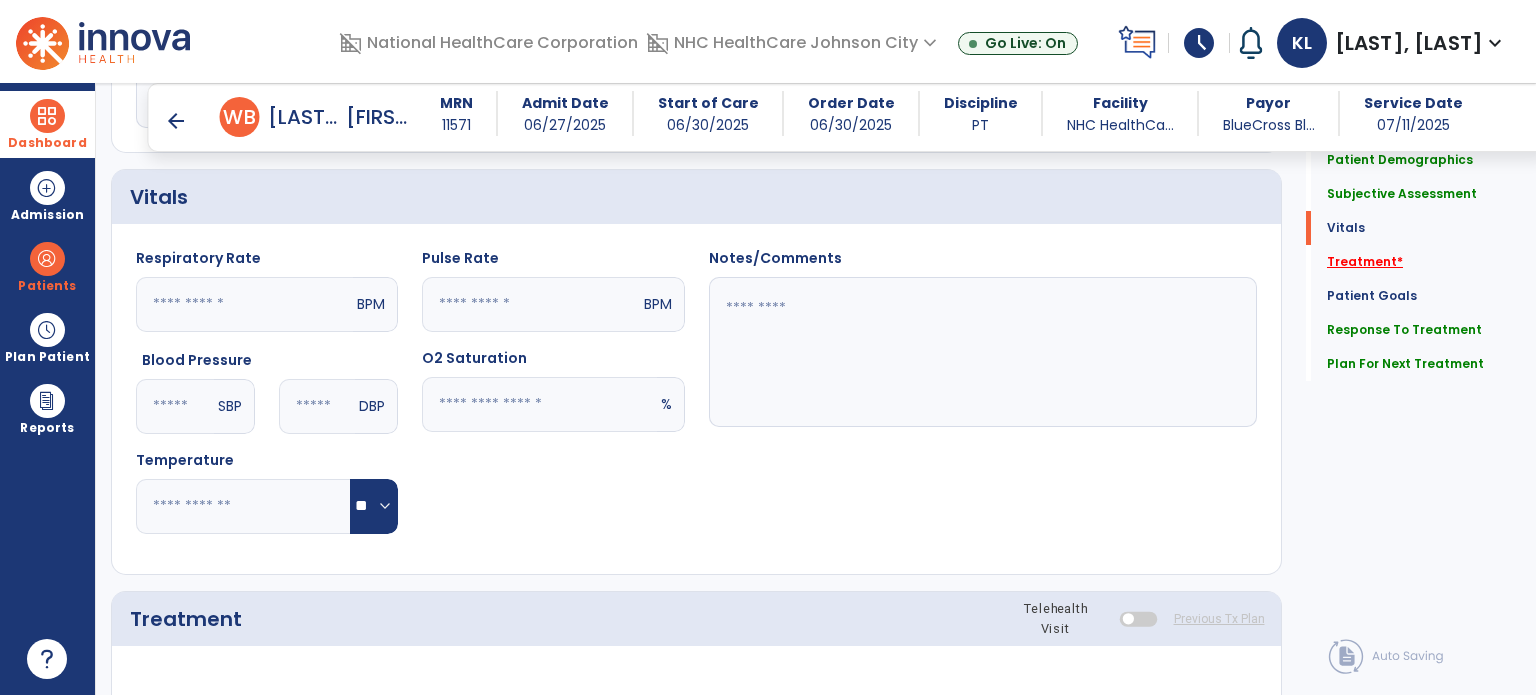 click on "Treatment   *" 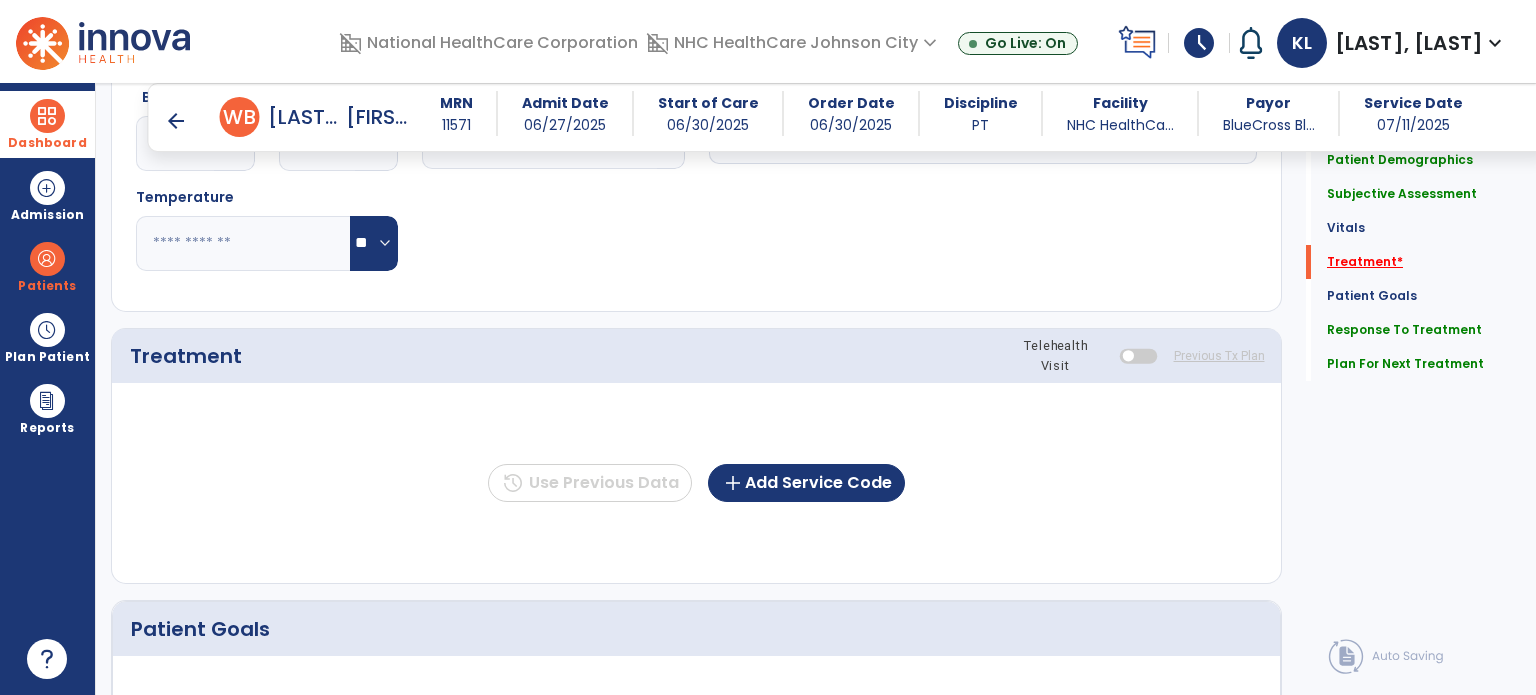 scroll, scrollTop: 1067, scrollLeft: 0, axis: vertical 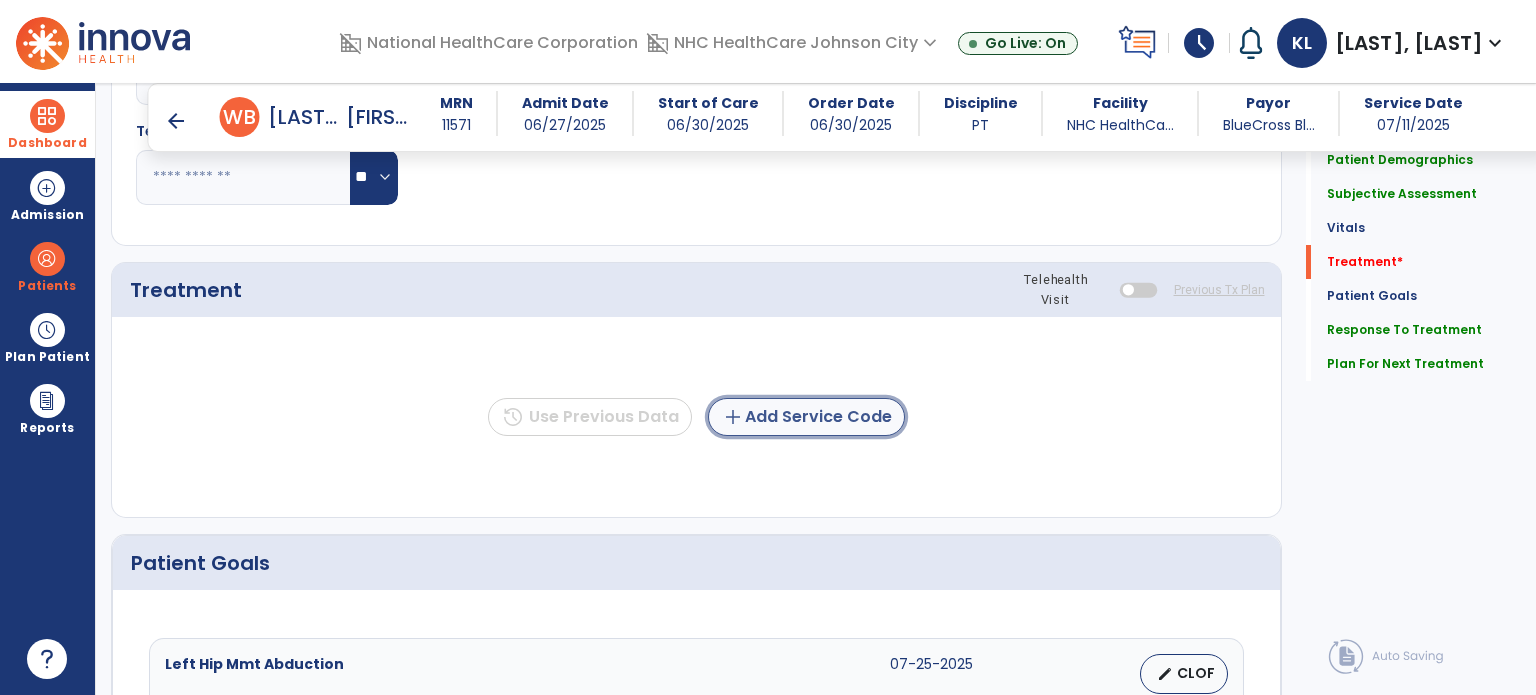 click on "add  Add Service Code" 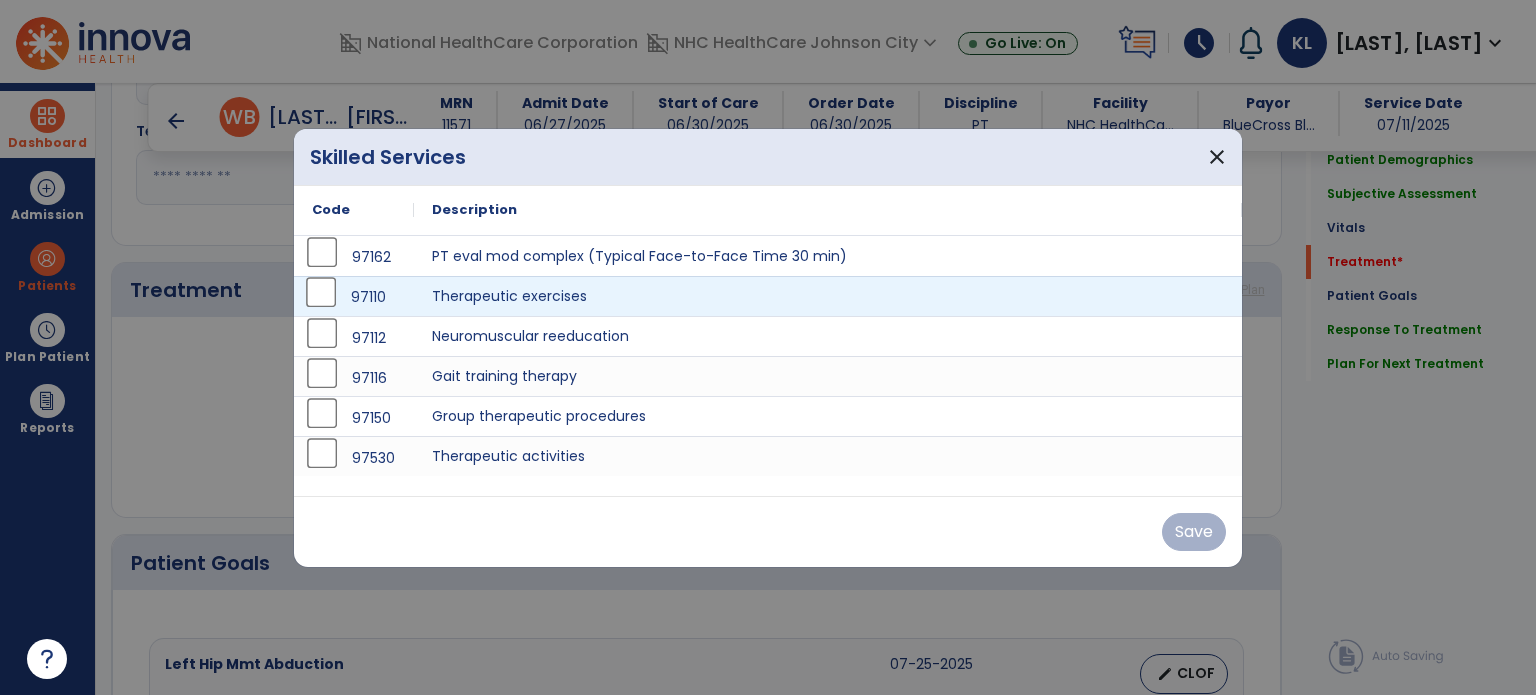 click on "97110" at bounding box center [354, 297] 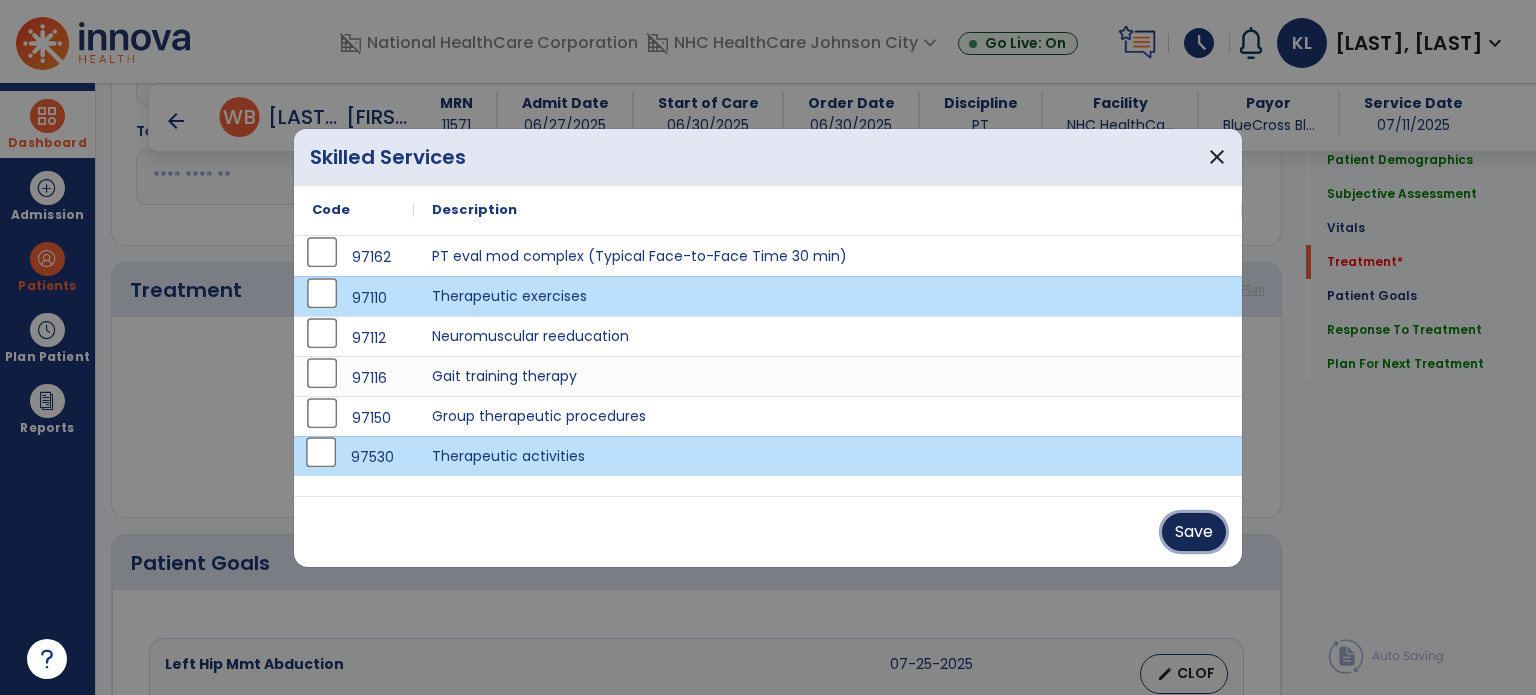 click on "Save" at bounding box center (1194, 532) 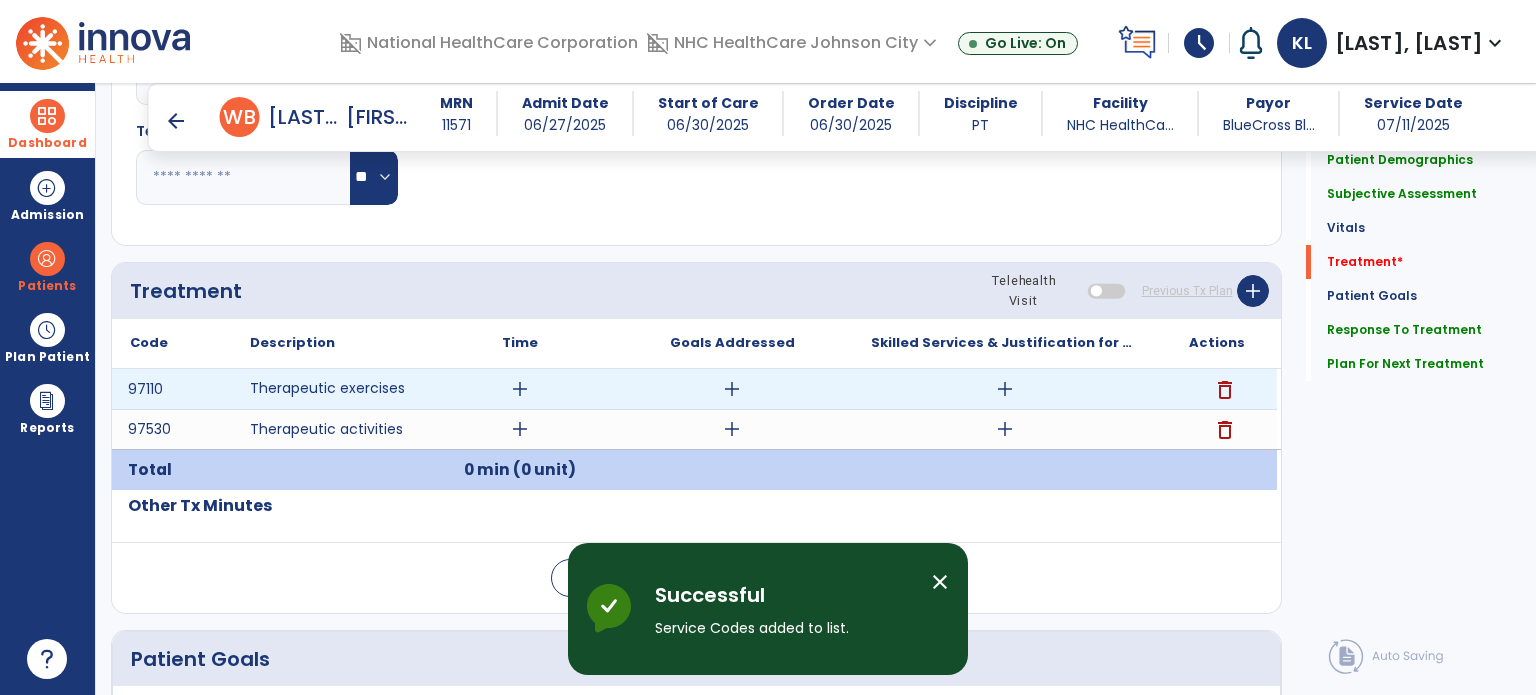 click on "add" at bounding box center [520, 389] 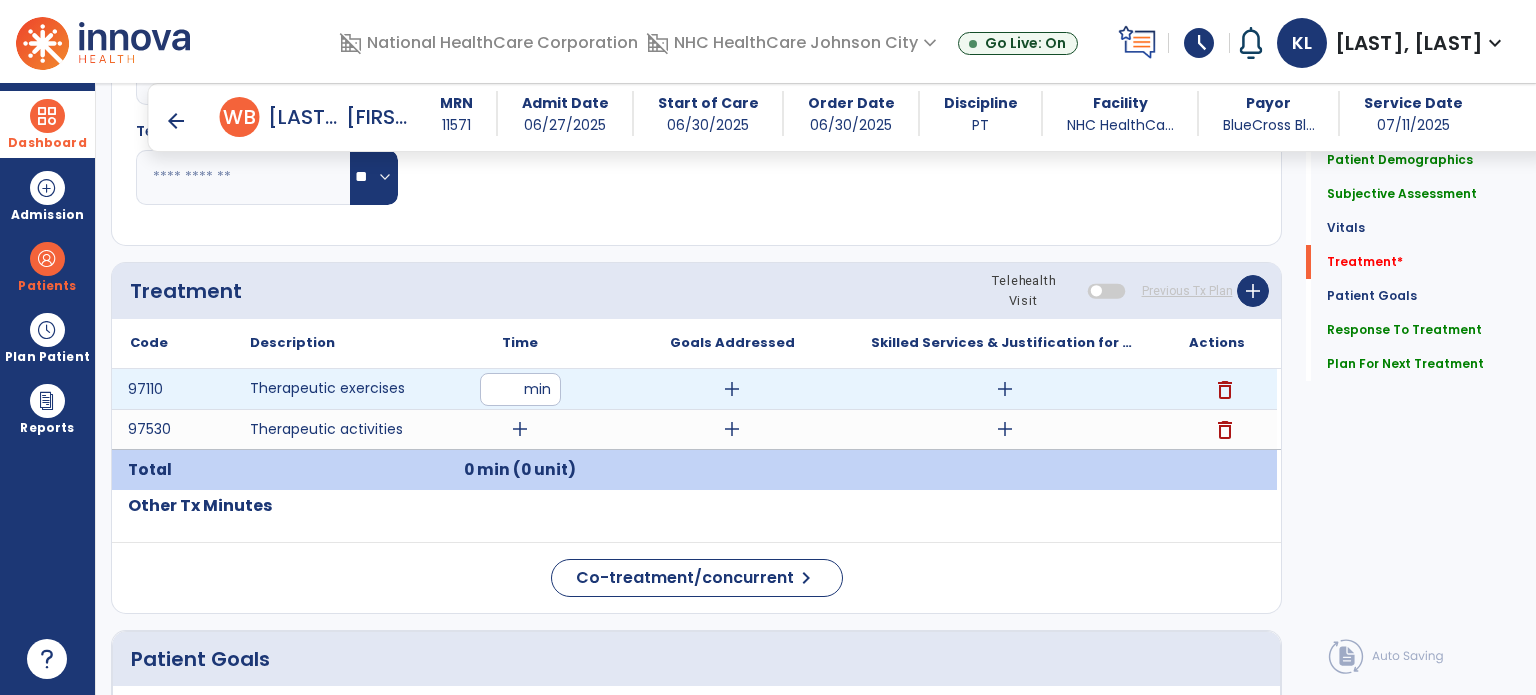 type on "**" 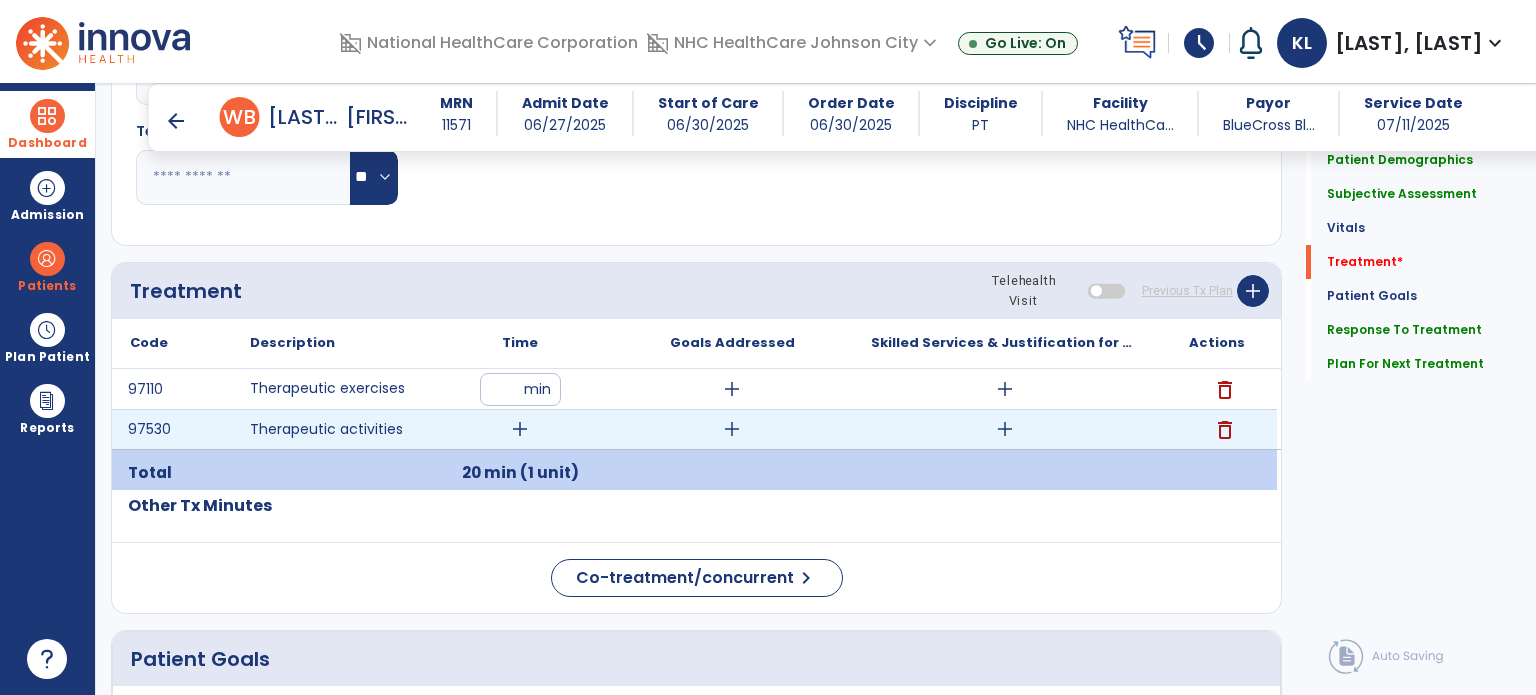 click on "add" at bounding box center (520, 429) 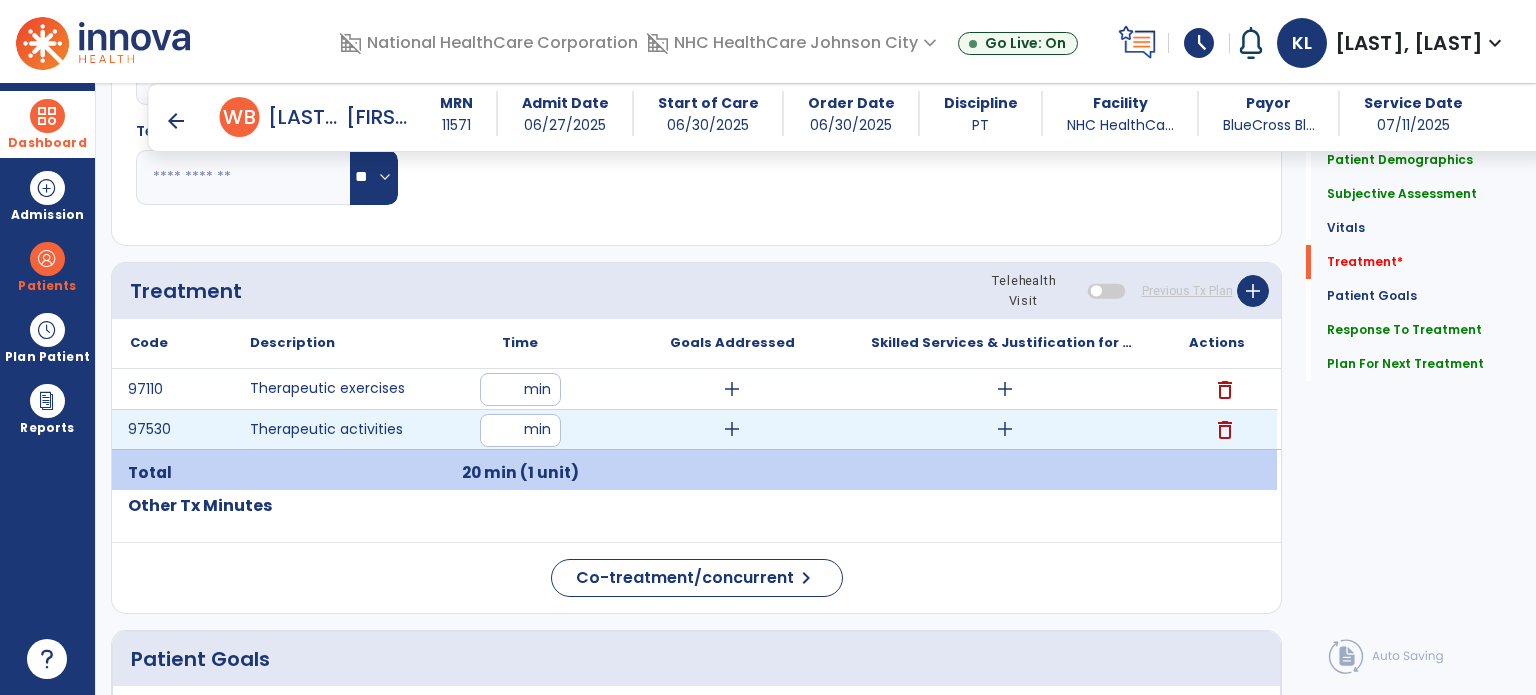 type on "**" 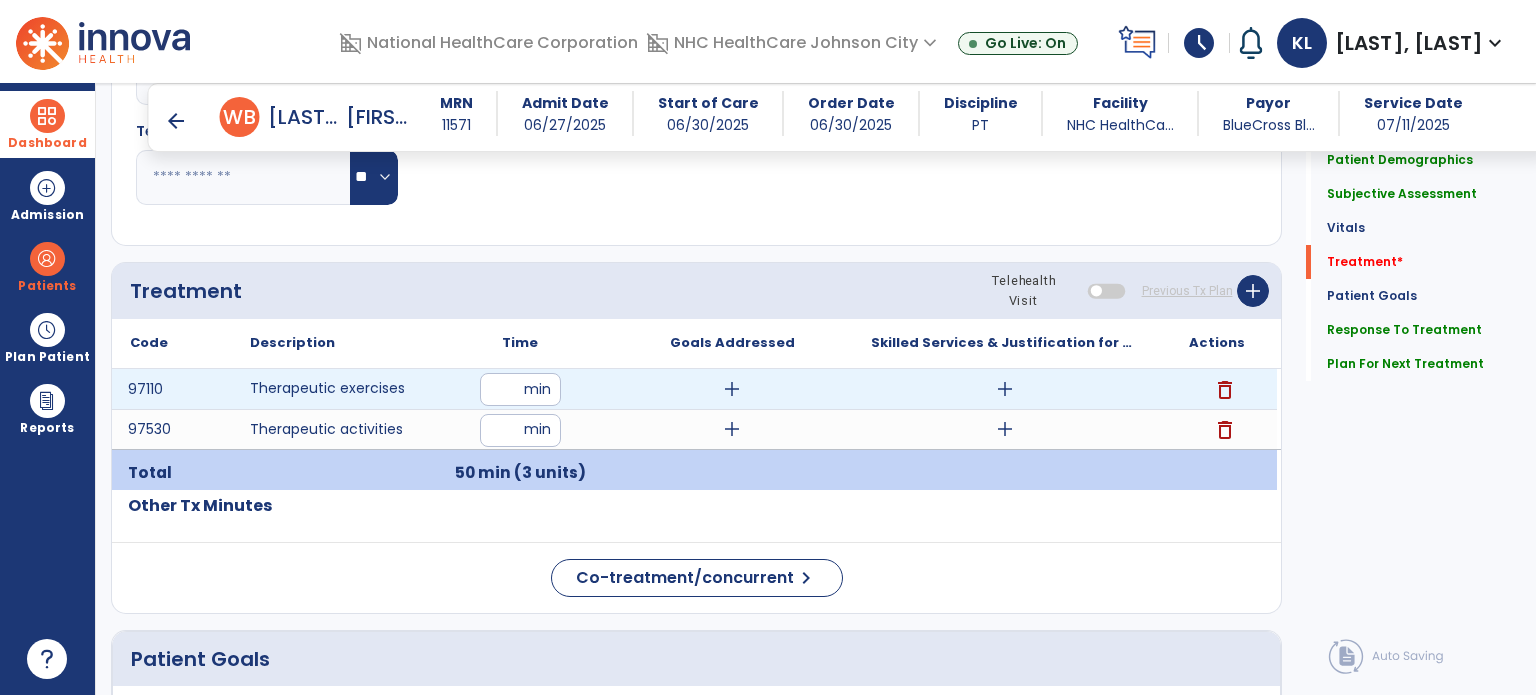 click on "**" at bounding box center [520, 389] 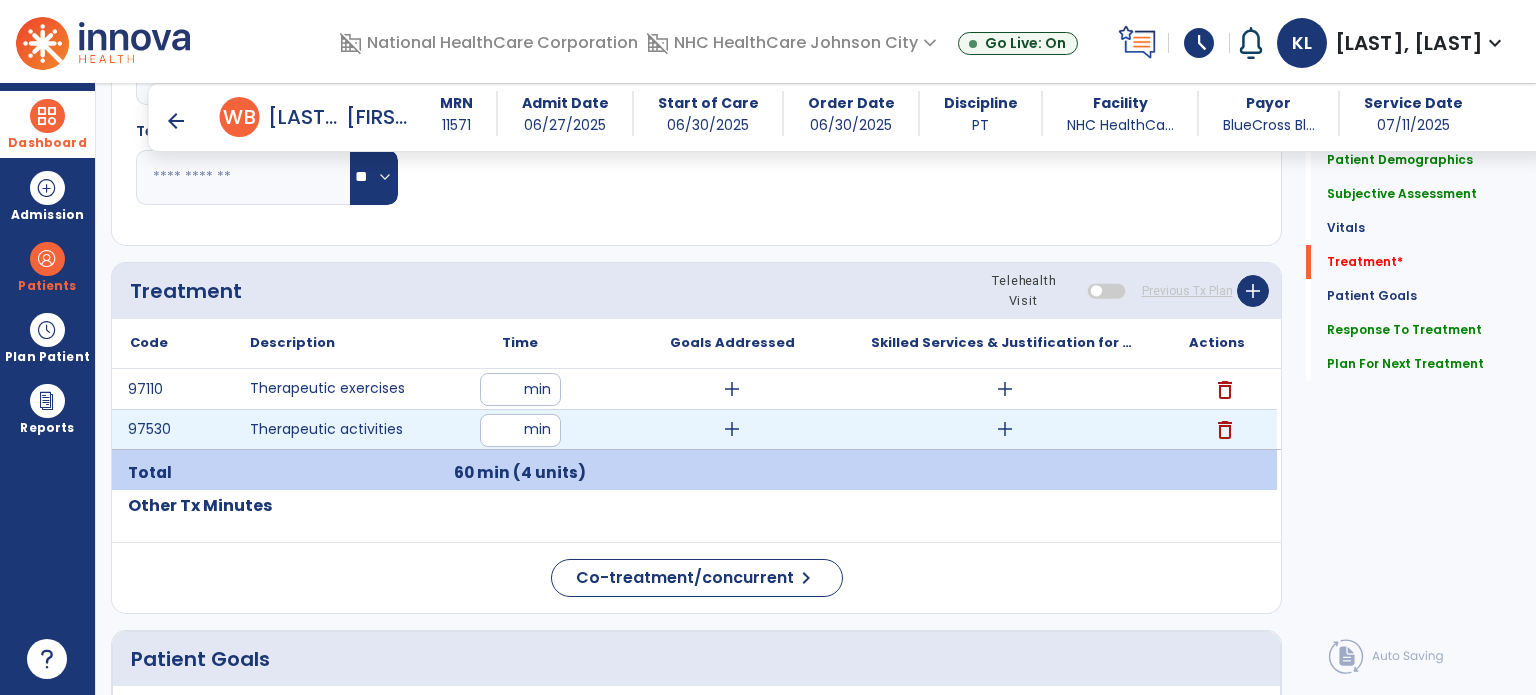 click on "**" at bounding box center (520, 430) 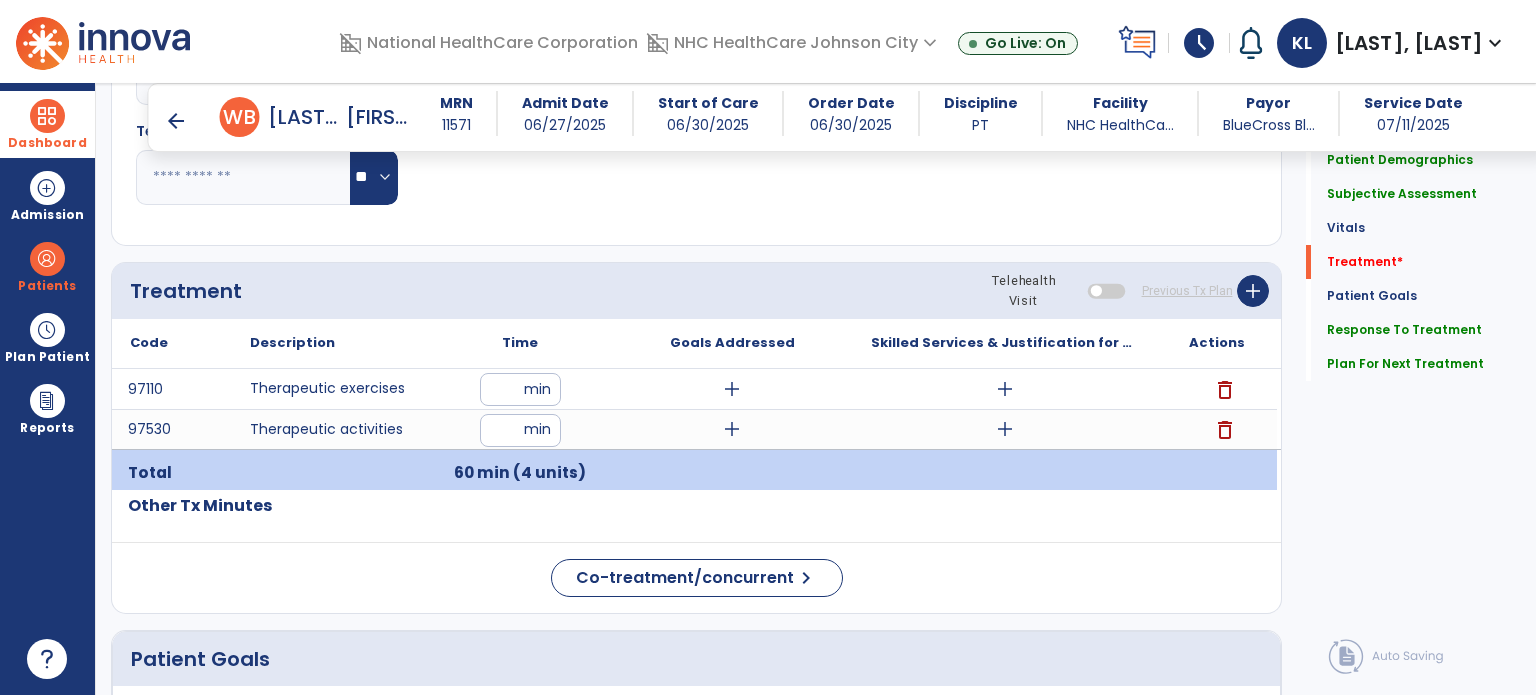 click on "Other Tx Minutes" 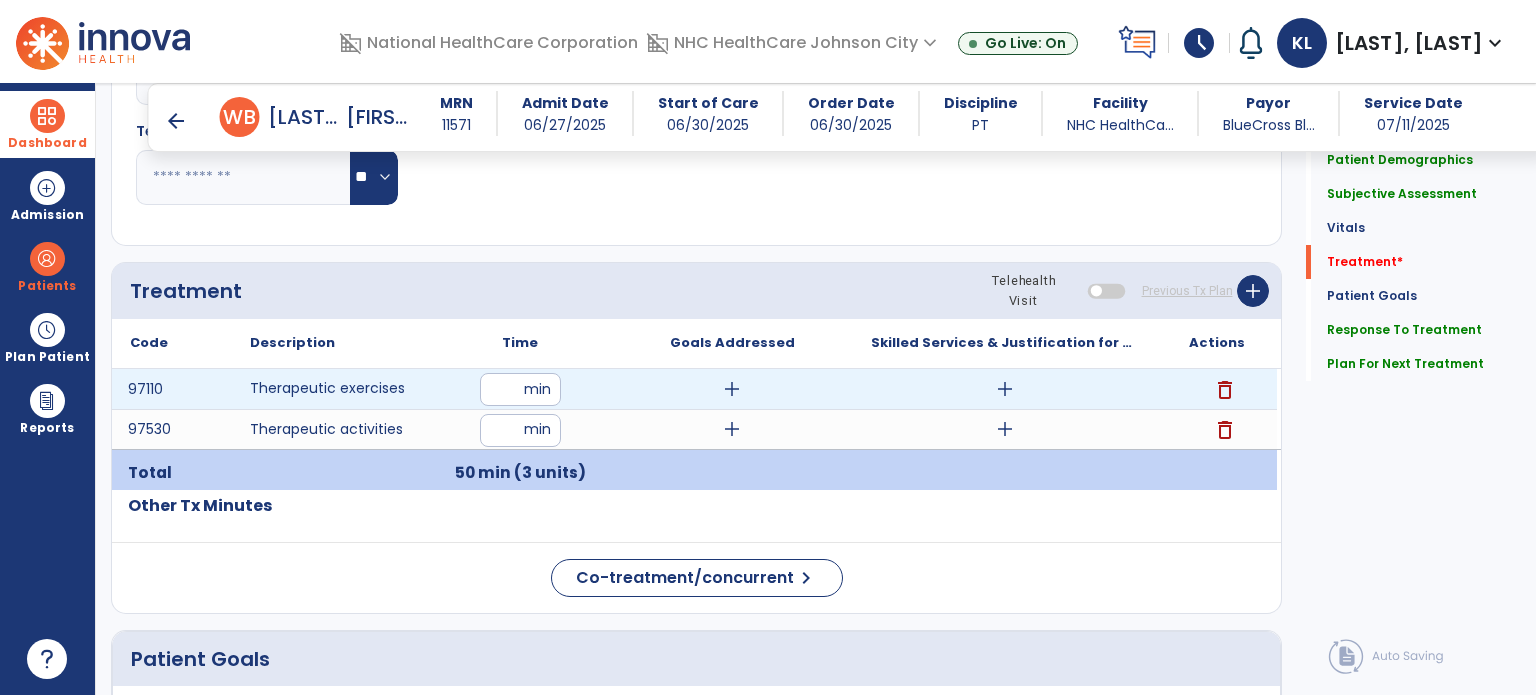 click on "add" at bounding box center [1005, 389] 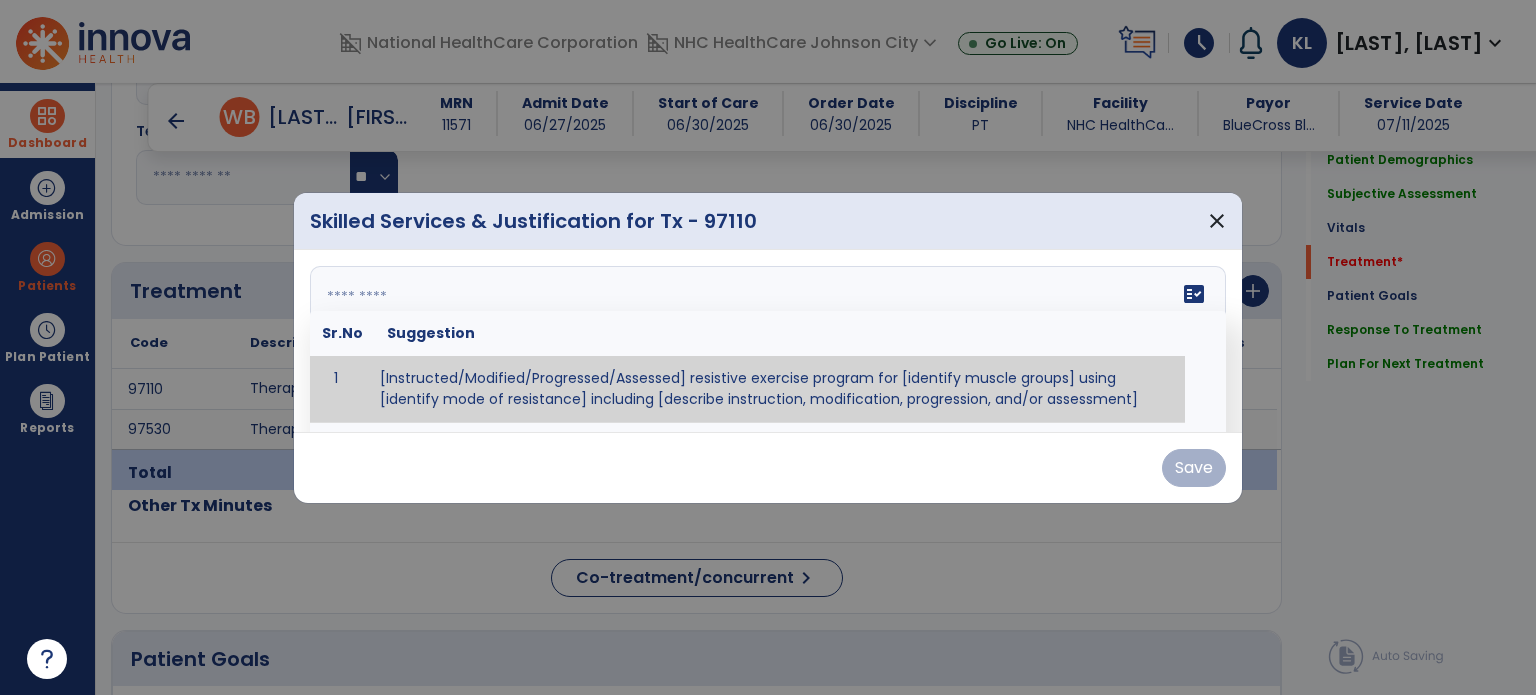 click on "fact_check  Sr.No Suggestion 1 [Instructed/Modified/Progressed/Assessed] resistive exercise program for [identify muscle groups] using [identify mode of resistance] including [describe instruction, modification, progression, and/or assessment] 2 [Instructed/Modified/Progressed/Assessed] aerobic exercise program using [identify equipment/mode] including [describe instruction, modification,progression, and/or assessment] 3 [Instructed/Modified/Progressed/Assessed] [PROM/A/AROM/AROM] program for [identify joint movements] using [contract-relax, over-pressure, inhibitory techniques, other] 4 [Assessed/Tested] aerobic capacity with administration of [aerobic capacity test]" at bounding box center (768, 341) 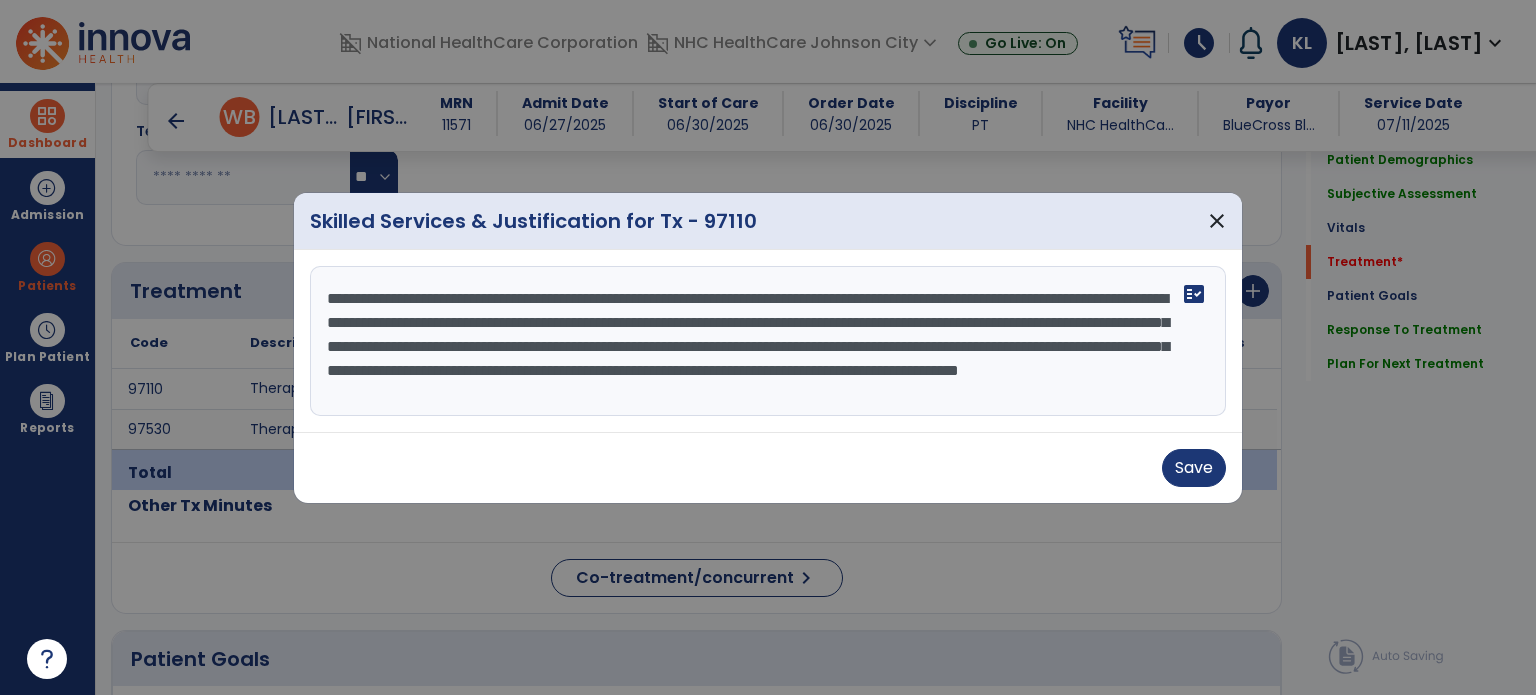 scroll, scrollTop: 15, scrollLeft: 0, axis: vertical 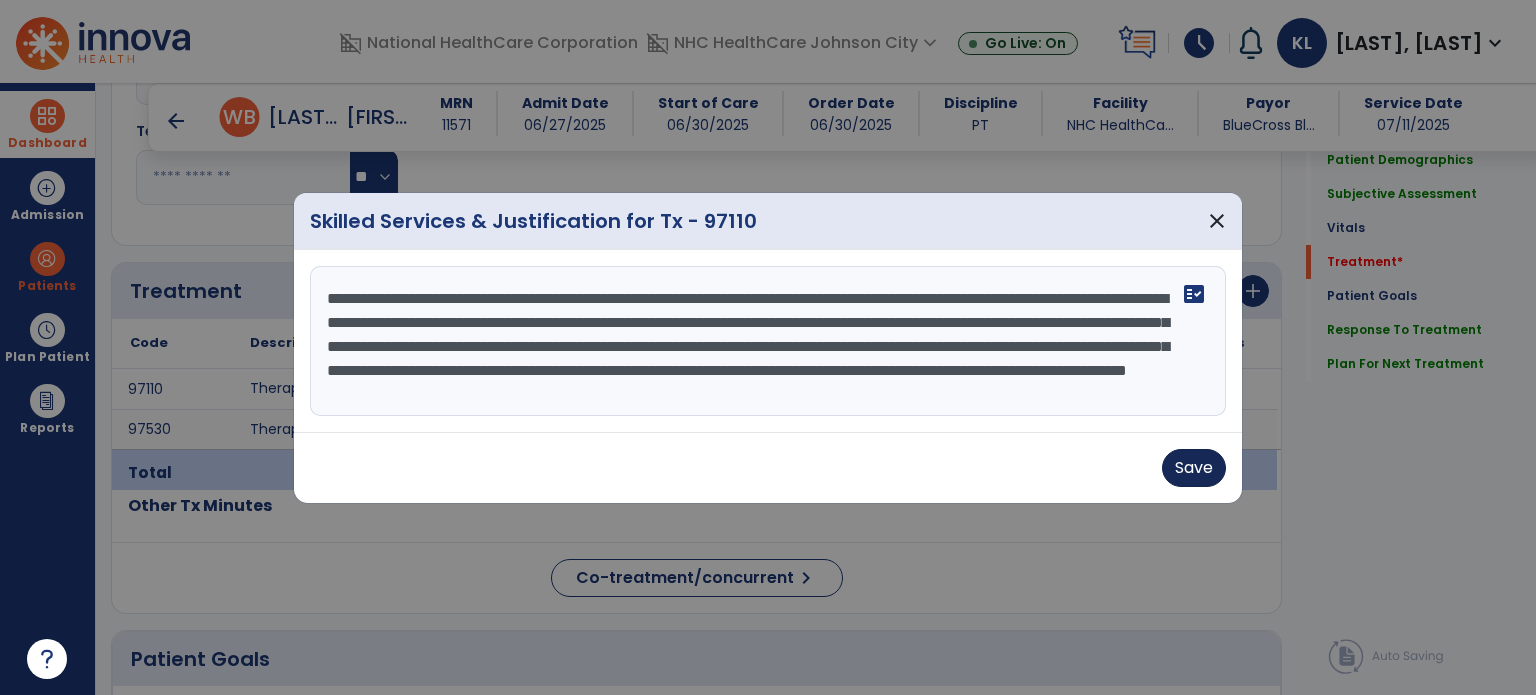 type on "**********" 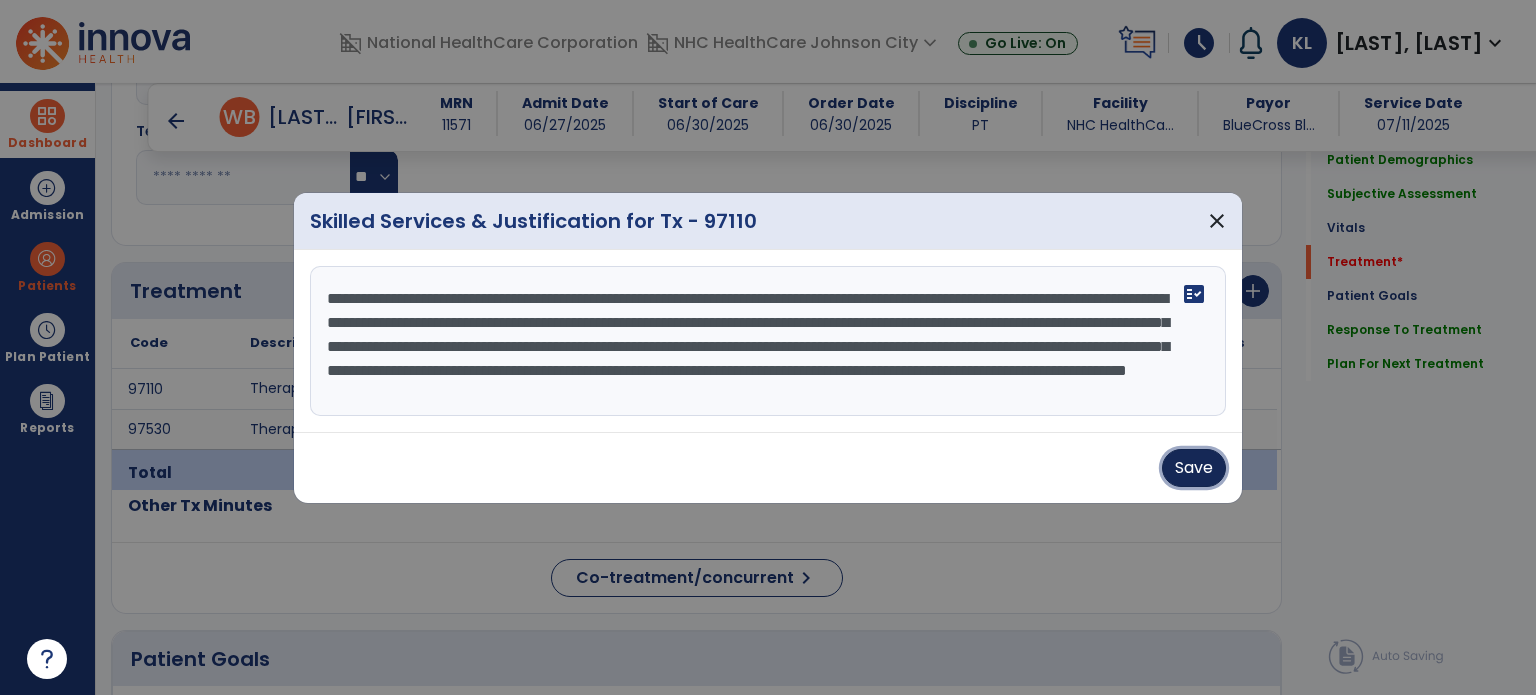 click on "Save" at bounding box center [1194, 468] 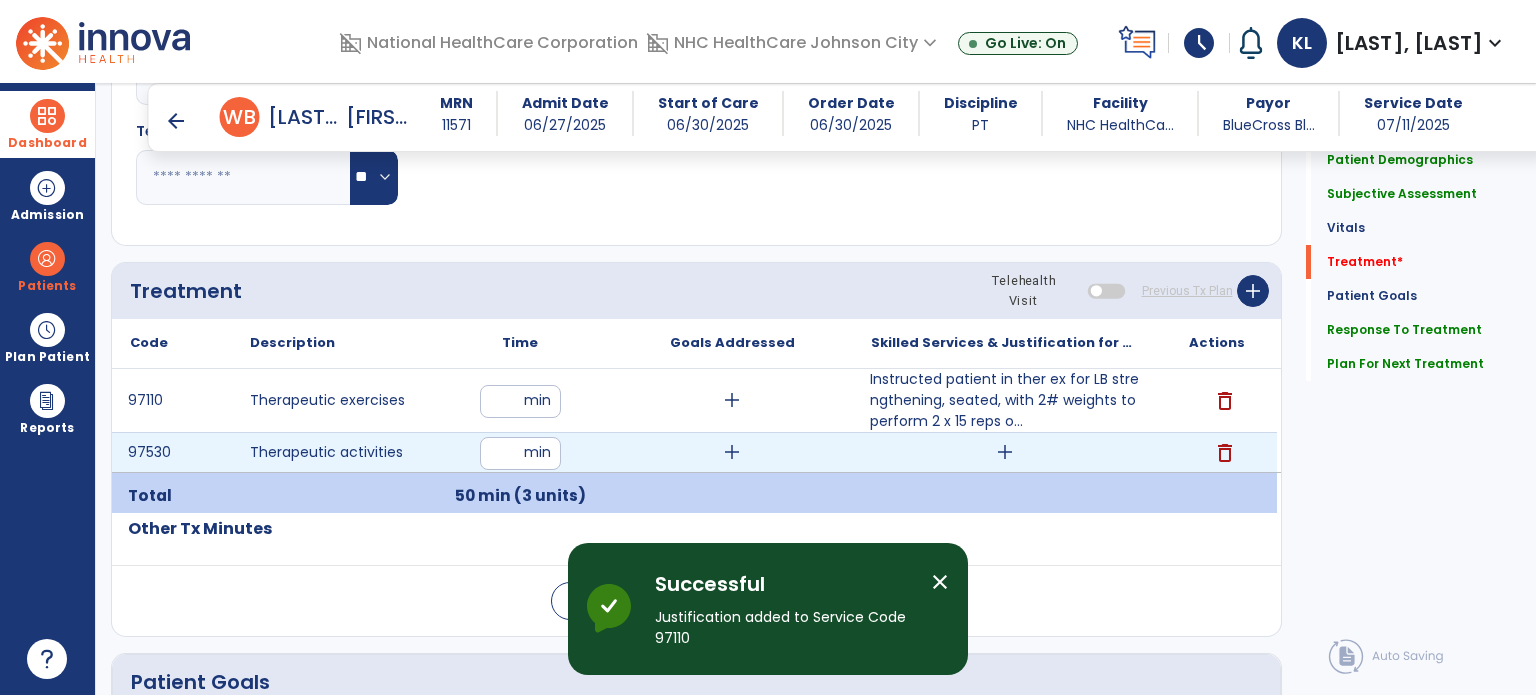 click on "add" at bounding box center (1005, 452) 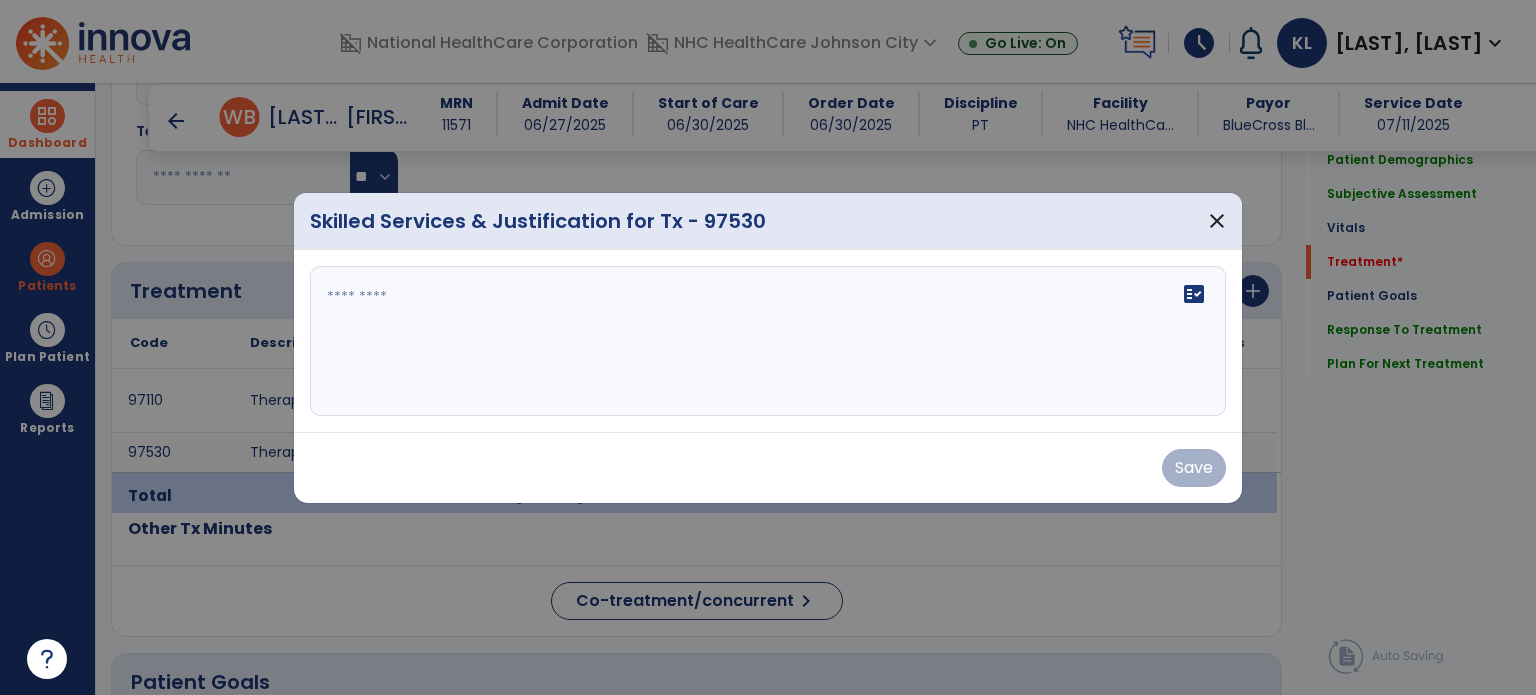 click on "fact_check" at bounding box center [768, 341] 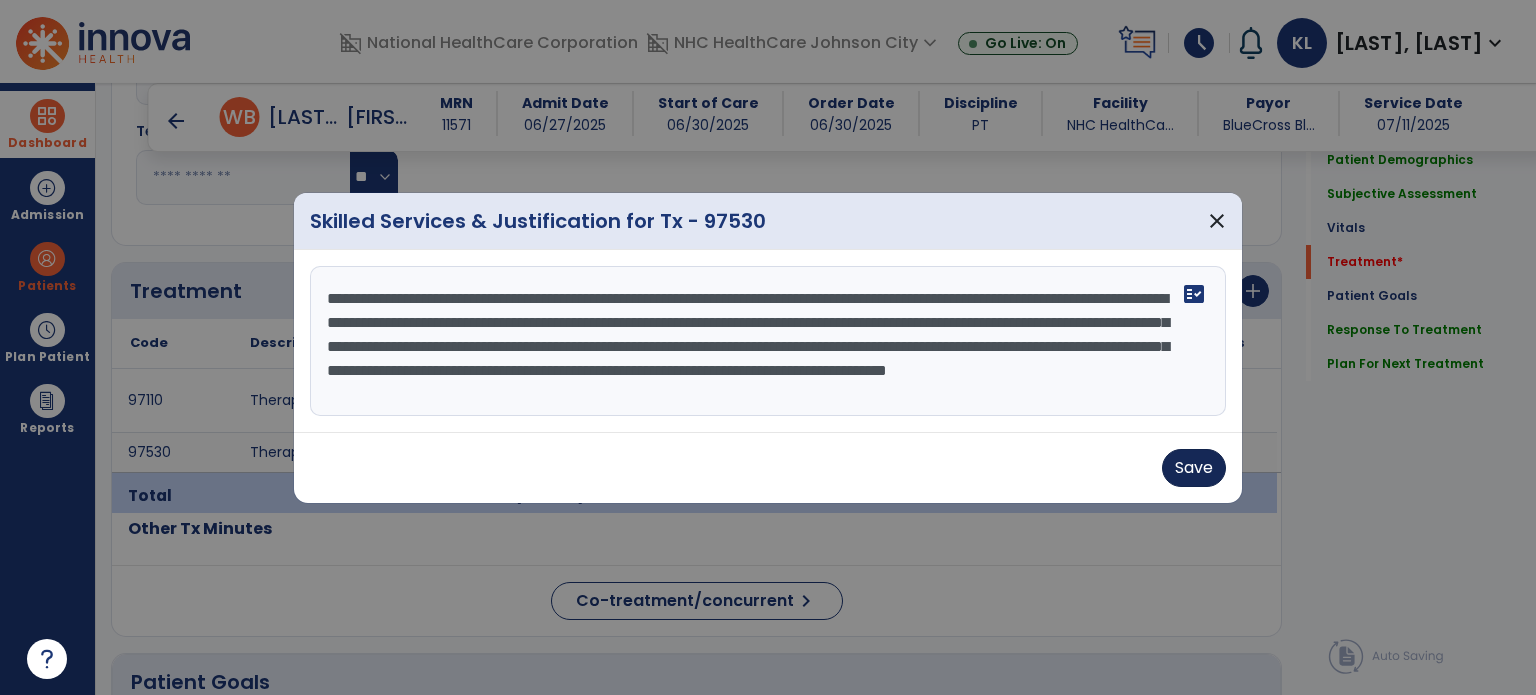 type on "**********" 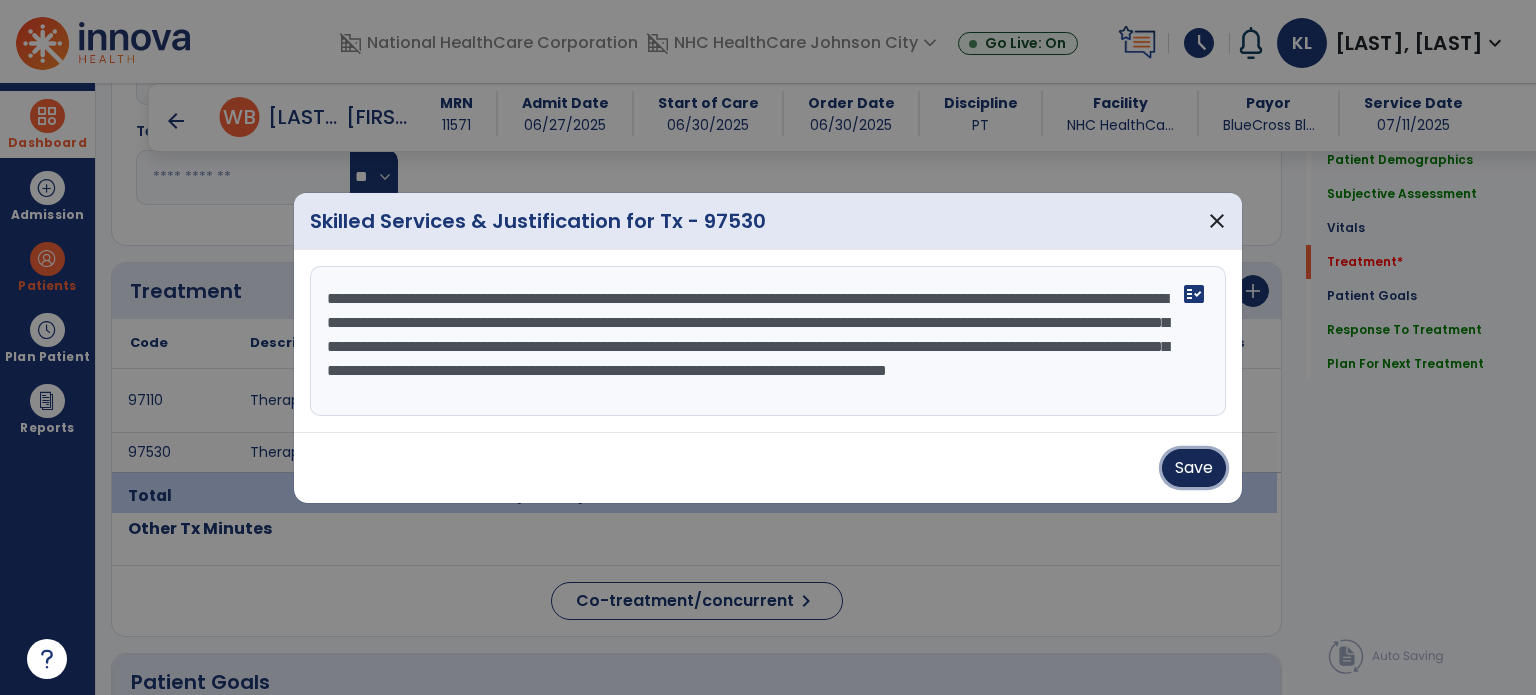click on "Save" at bounding box center [1194, 468] 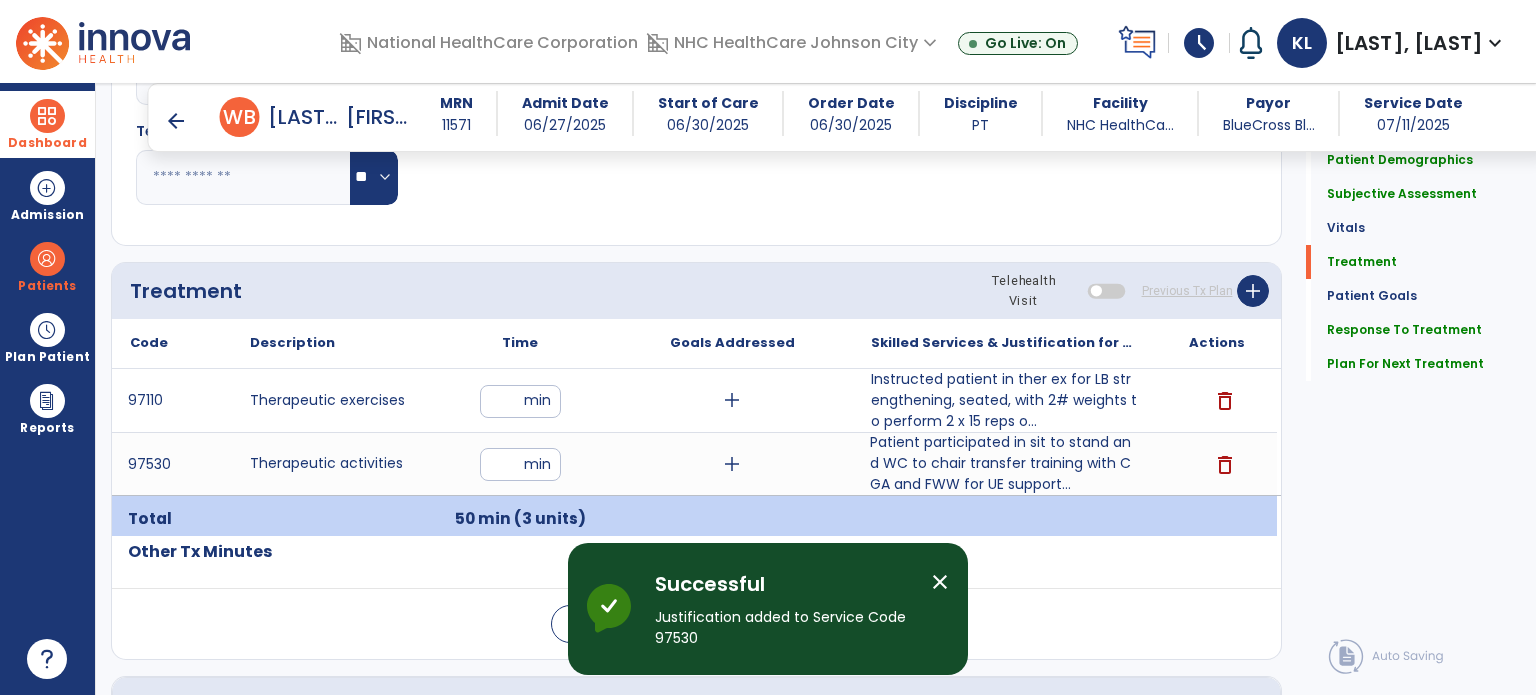 click on "Quick Links  Patient Demographics   Patient Demographics   Subjective Assessment   Subjective Assessment   Vitals   Vitals   Treatment   Treatment   Patient Goals   Patient Goals   Response To Treatment   Response To Treatment   Plan For Next Treatment   Plan For Next Treatment" 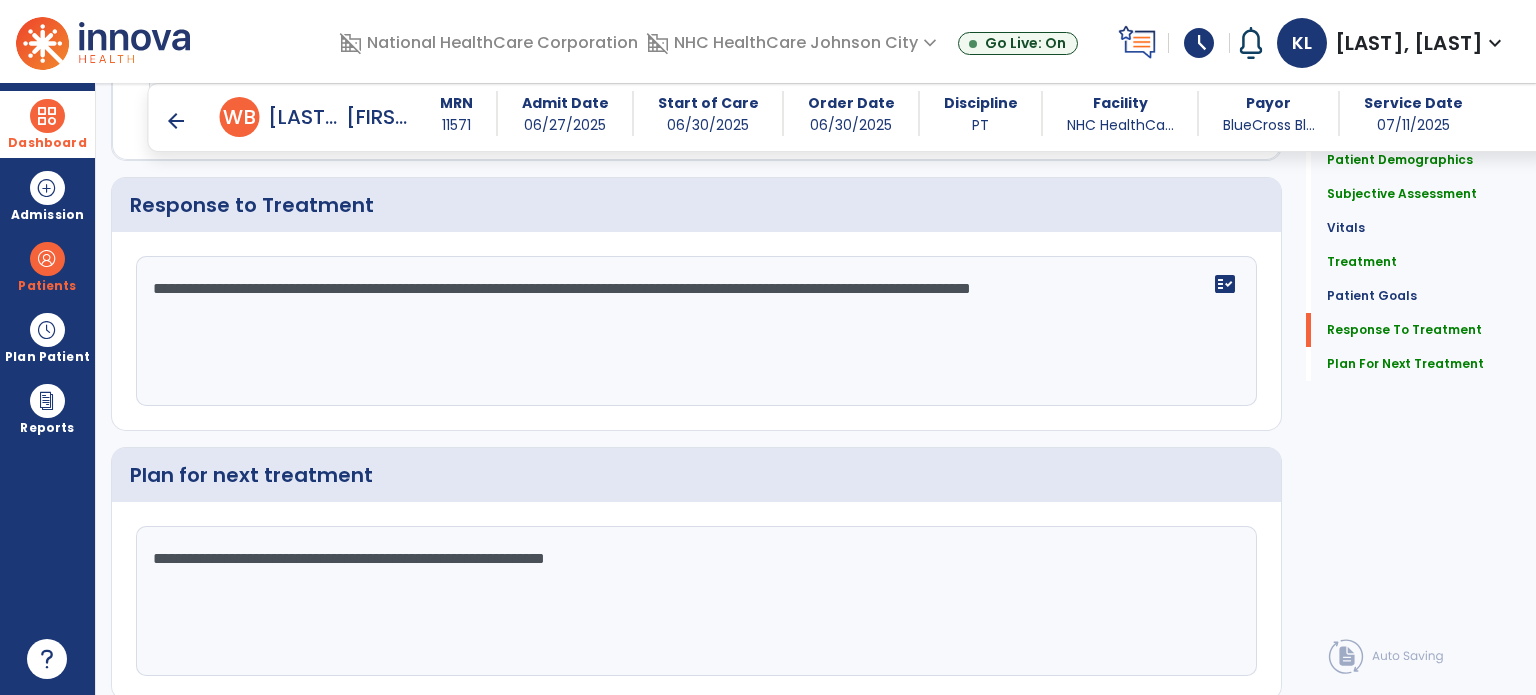 scroll, scrollTop: 2890, scrollLeft: 0, axis: vertical 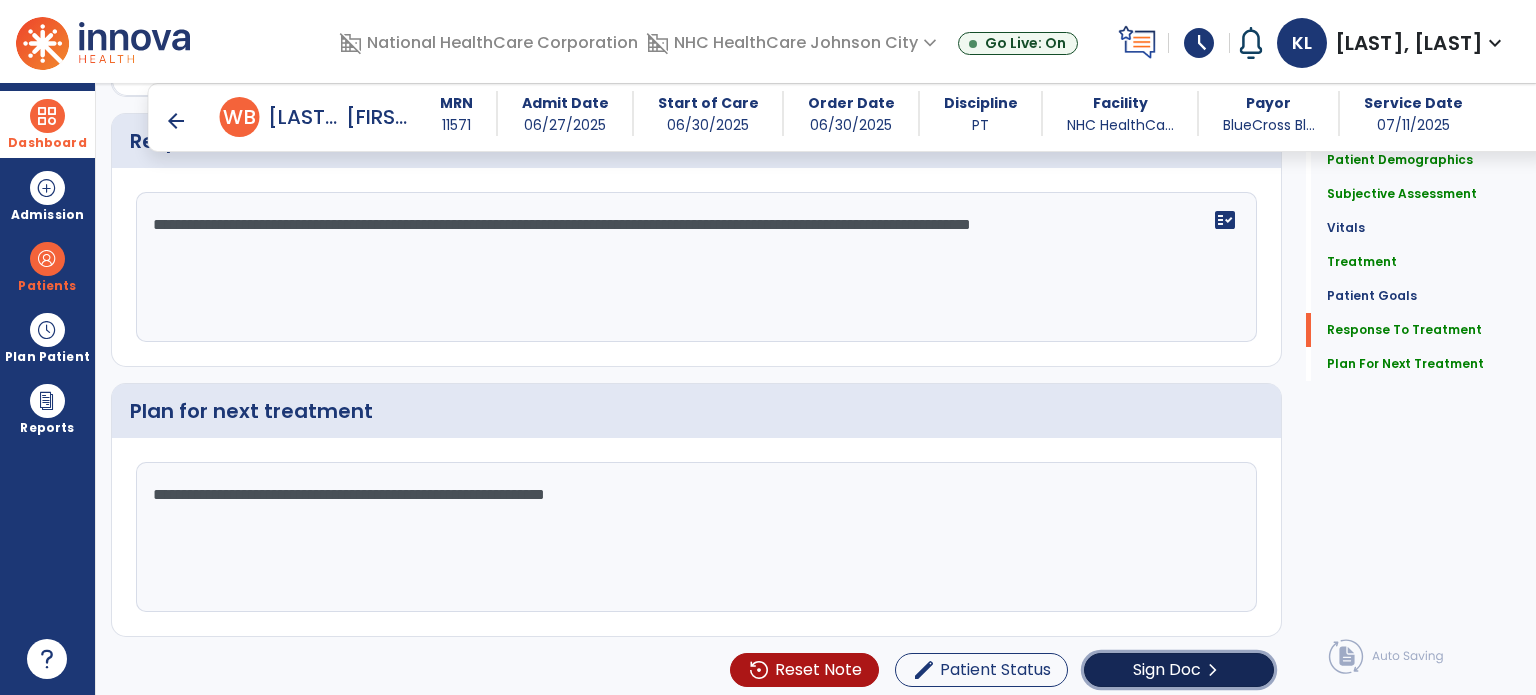 click on "chevron_right" 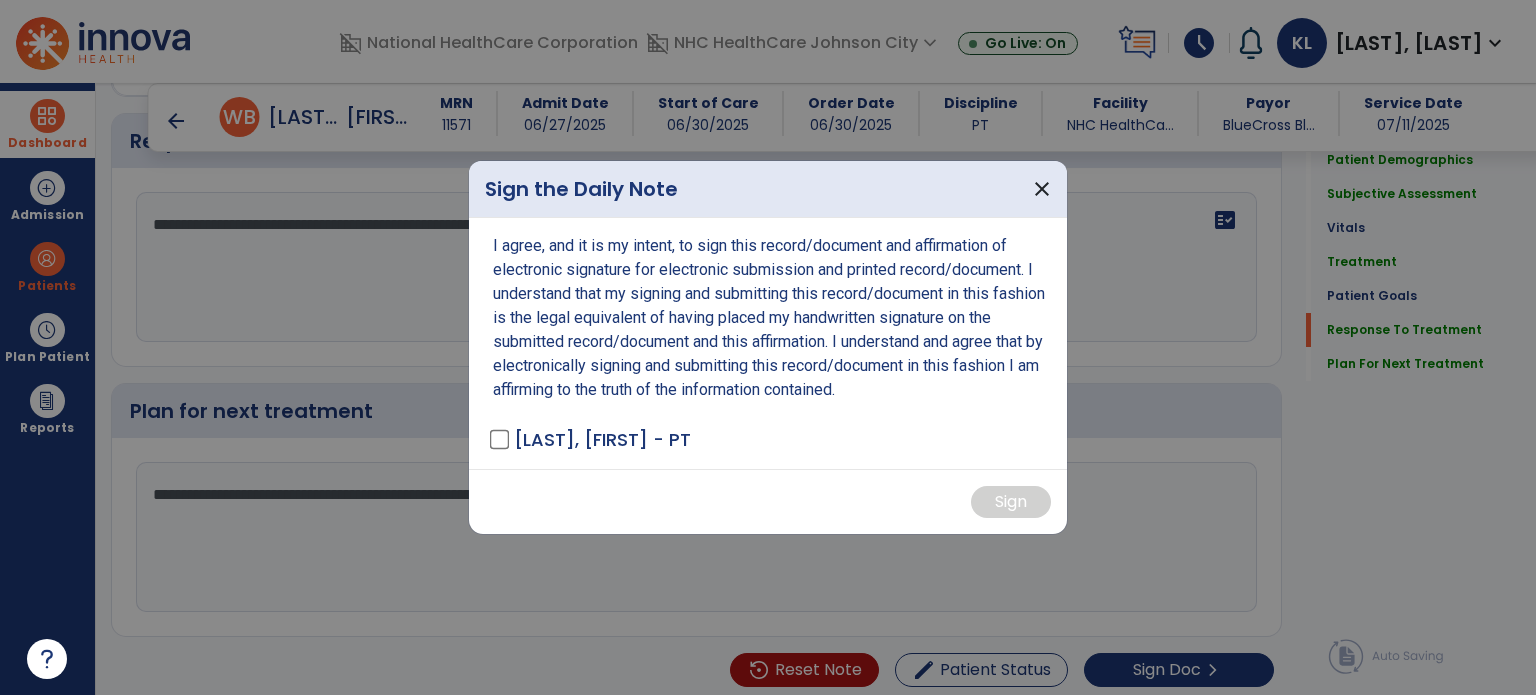 click on "I agree, and it is my intent, to sign this record/document and affirmation of electronic signature for electronic submission and printed record/document. I understand that my signing and submitting this record/document in this fashion is the legal equivalent of having placed my handwritten signature on the submitted record/document and this affirmation. I understand and agree that by electronically signing and submitting this record/document in this fashion I am affirming to the truth of the information contained. Leedy, Kiley - PT" at bounding box center (768, 343) 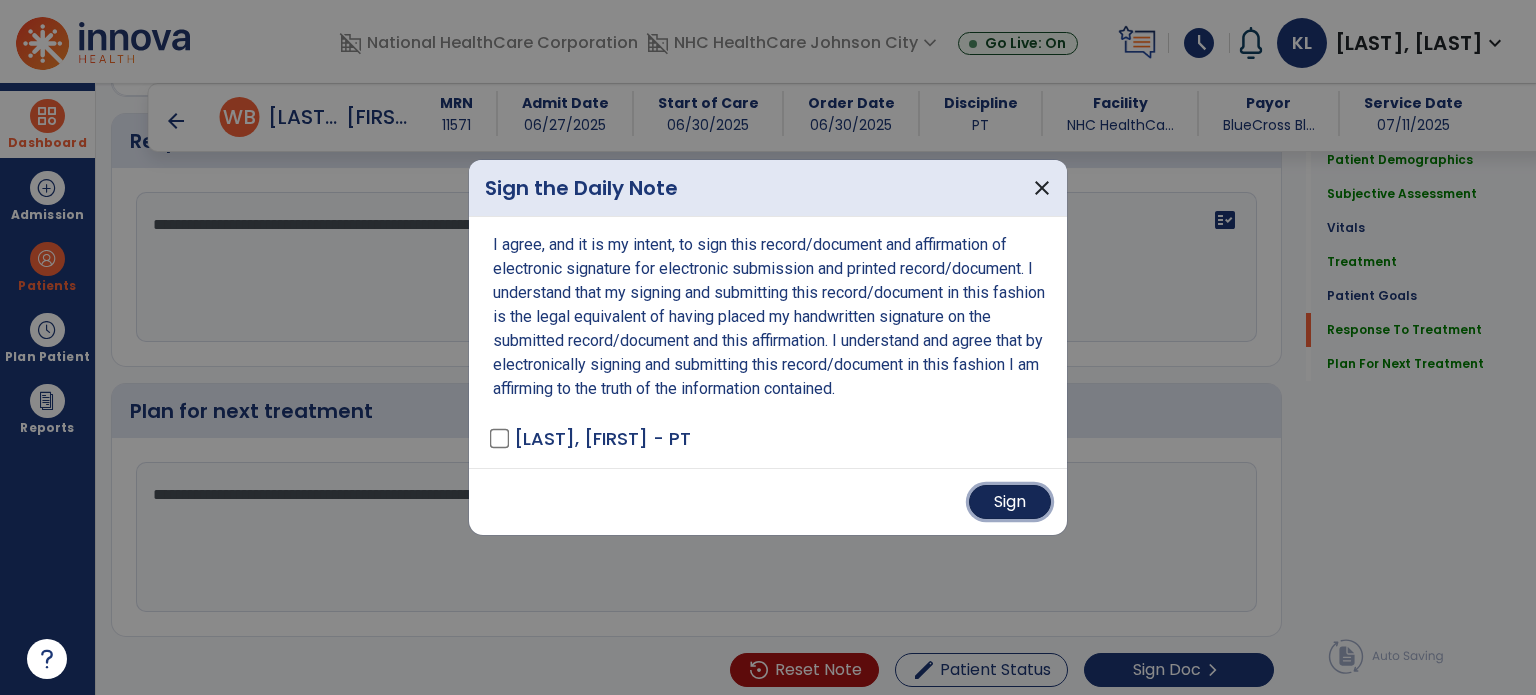click on "Sign" at bounding box center (1010, 502) 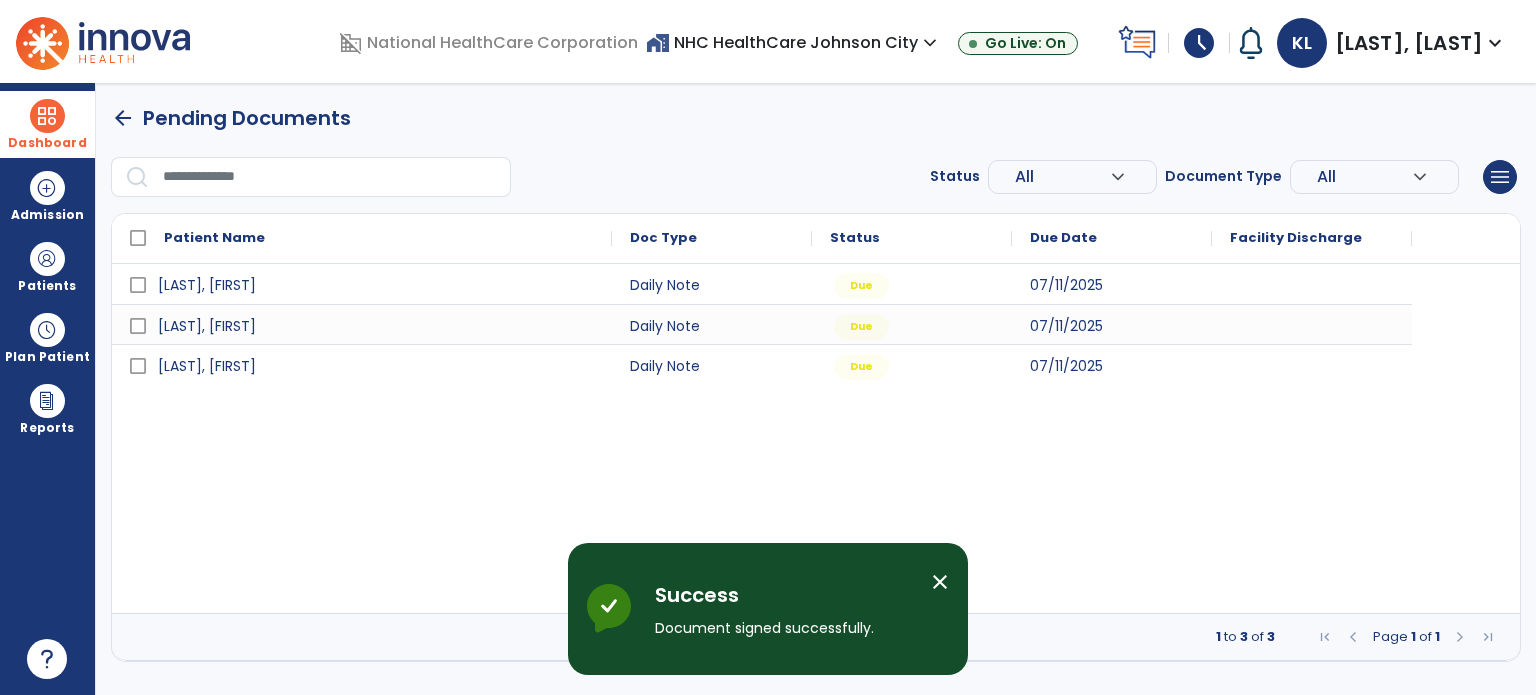 scroll, scrollTop: 0, scrollLeft: 0, axis: both 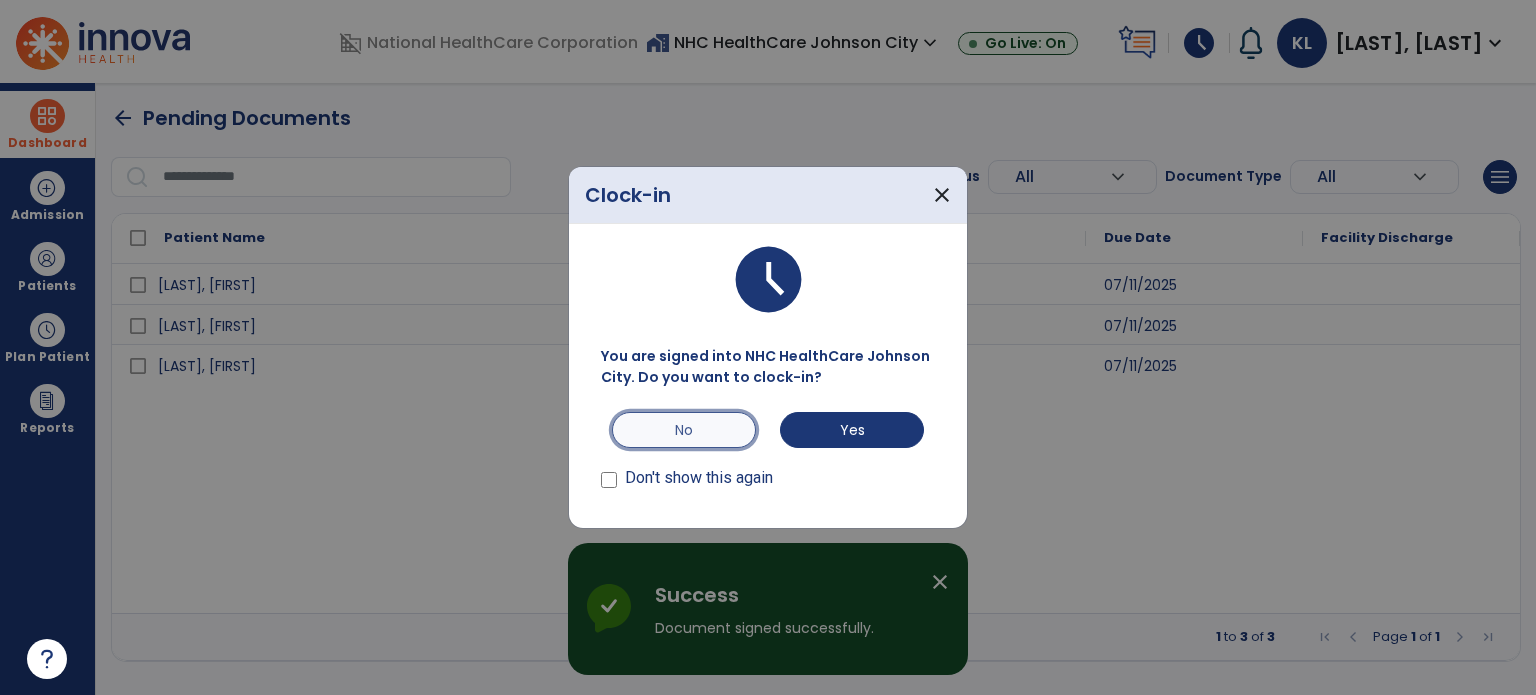 click on "No" at bounding box center [684, 430] 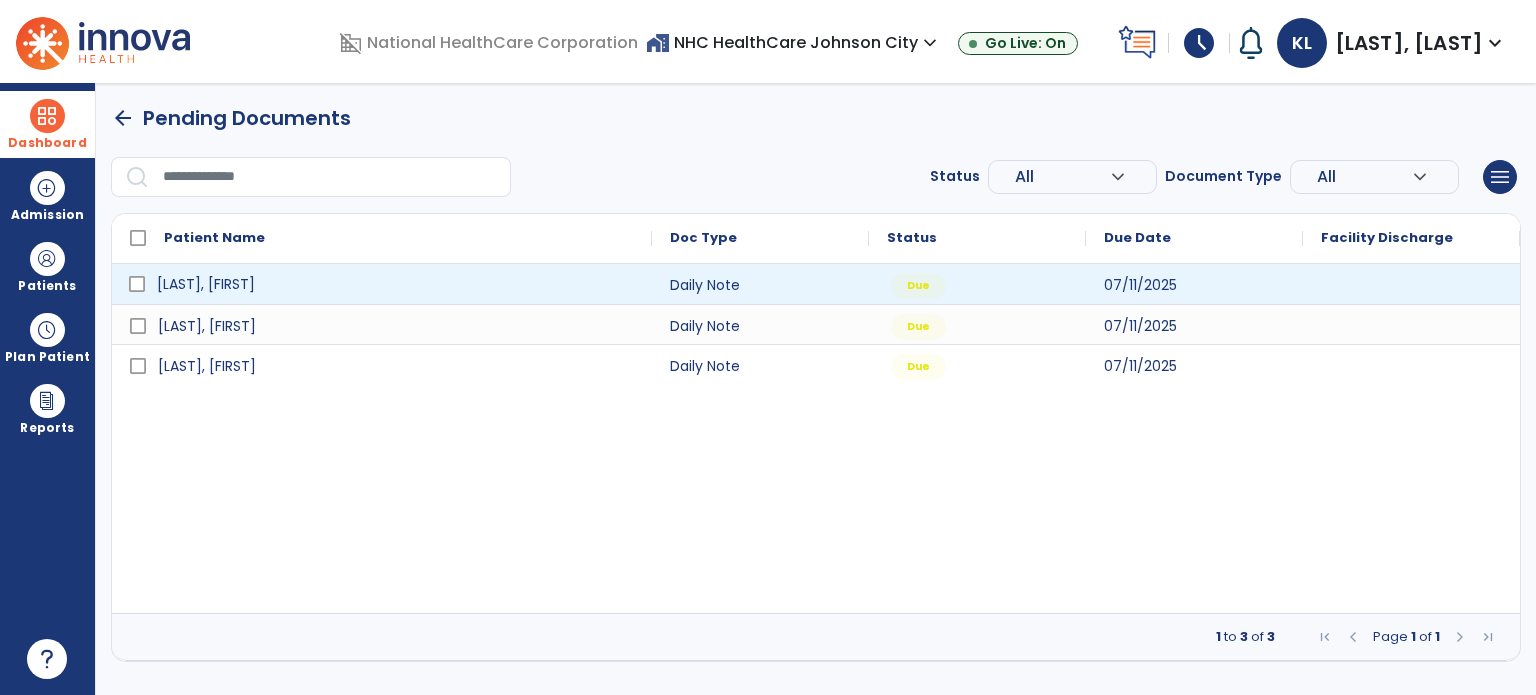 click on "[LAST], [FIRST]" at bounding box center [396, 284] 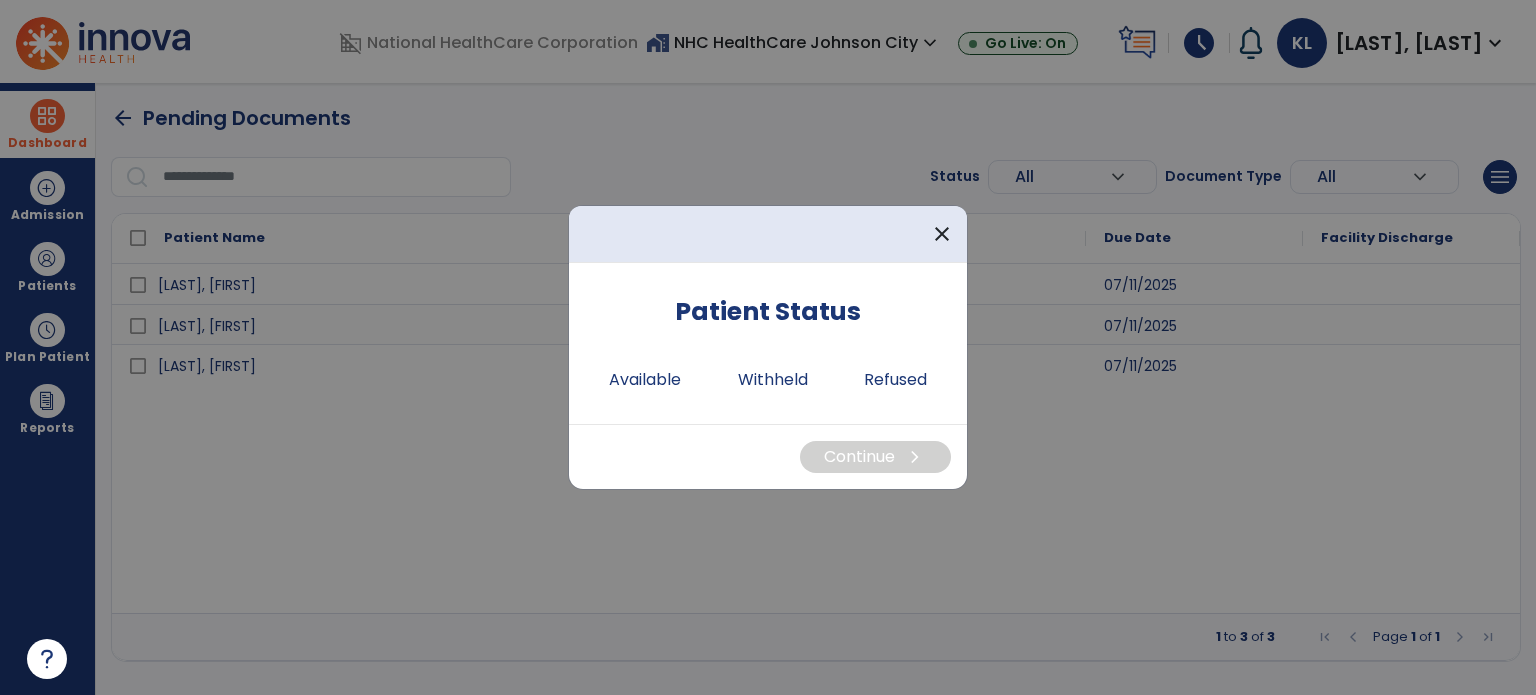 click on "Patient Status  Available   Withheld   Refused" at bounding box center (768, 343) 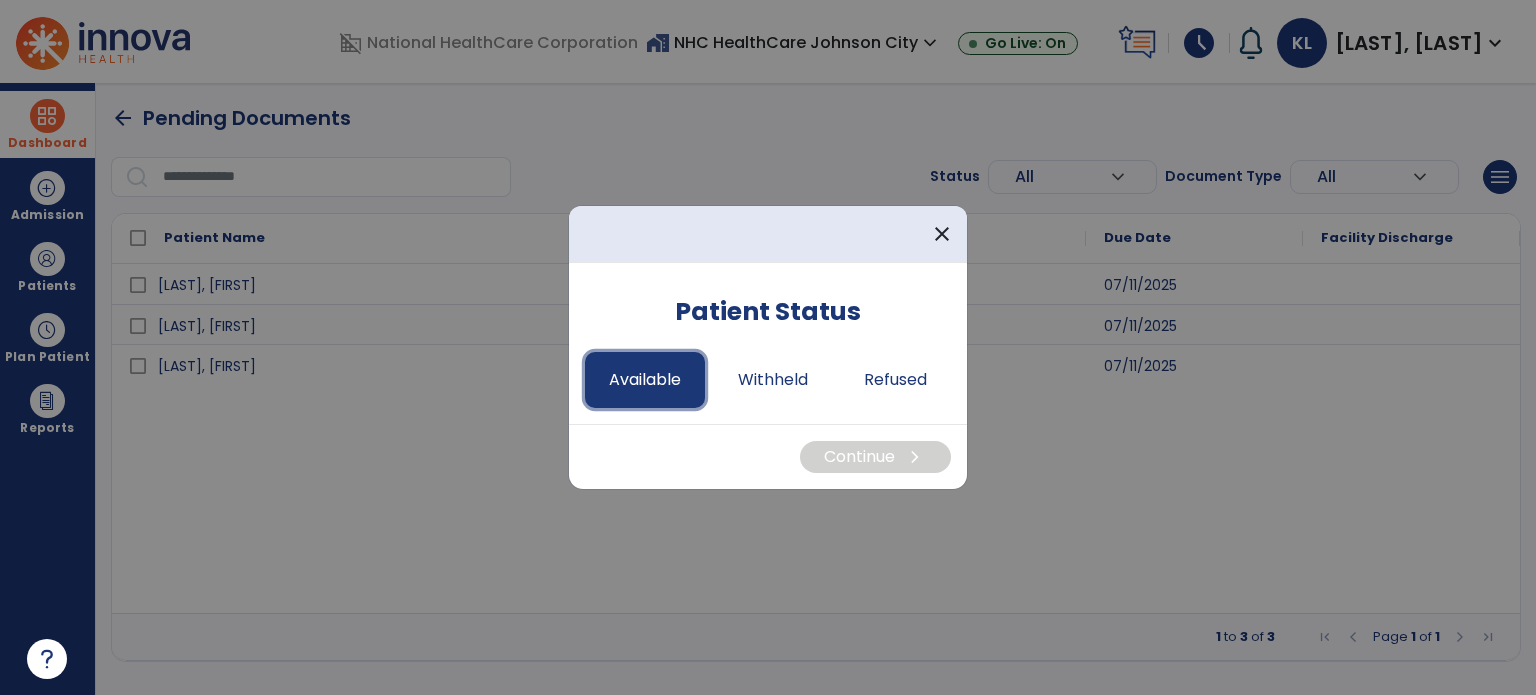 click on "Available" at bounding box center (645, 380) 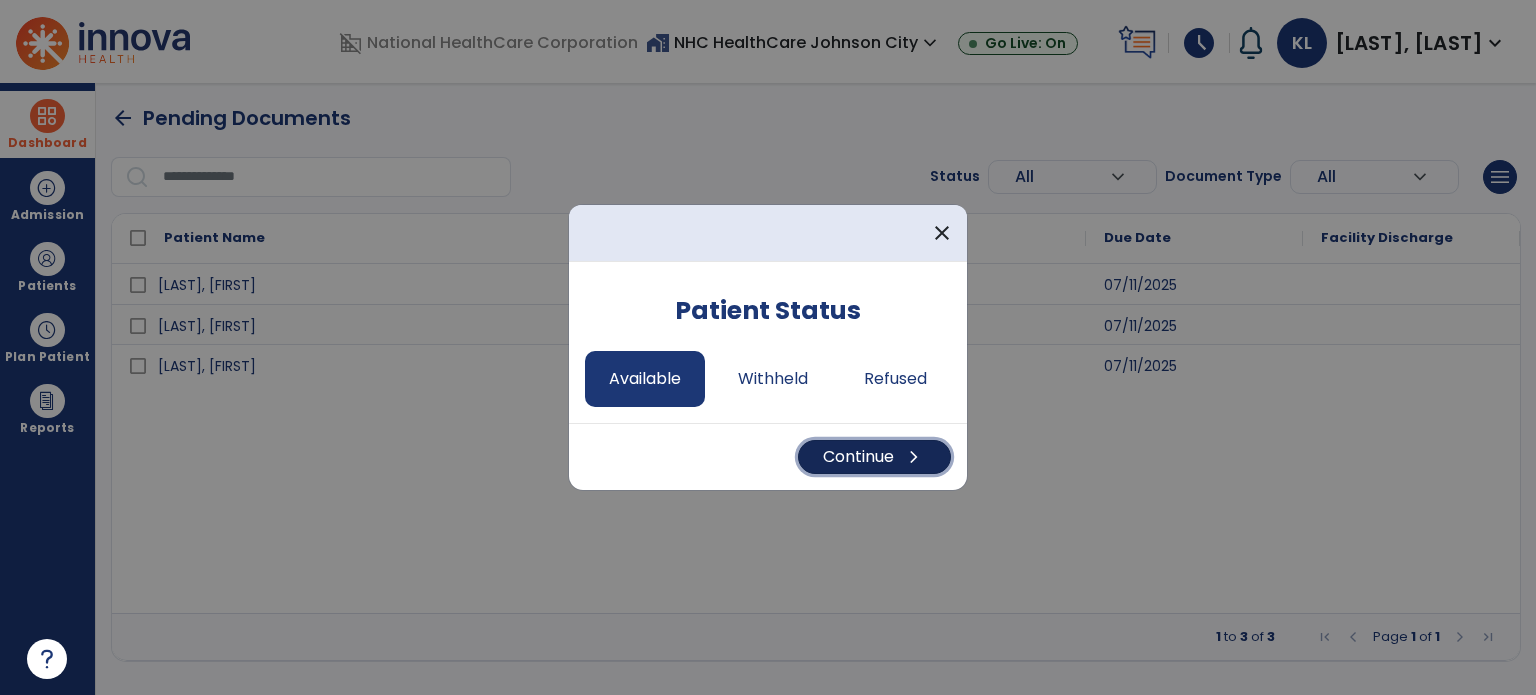click on "Continue   chevron_right" at bounding box center (874, 457) 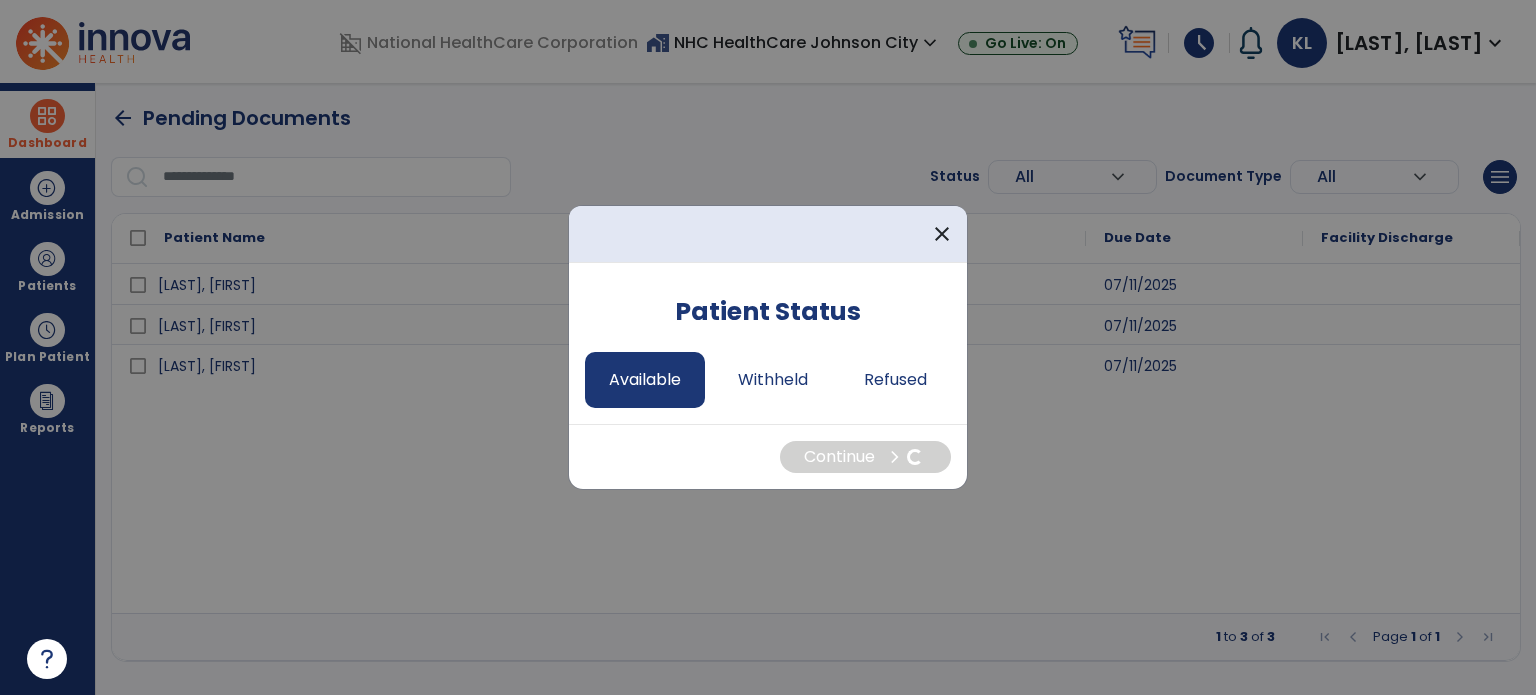 select on "*" 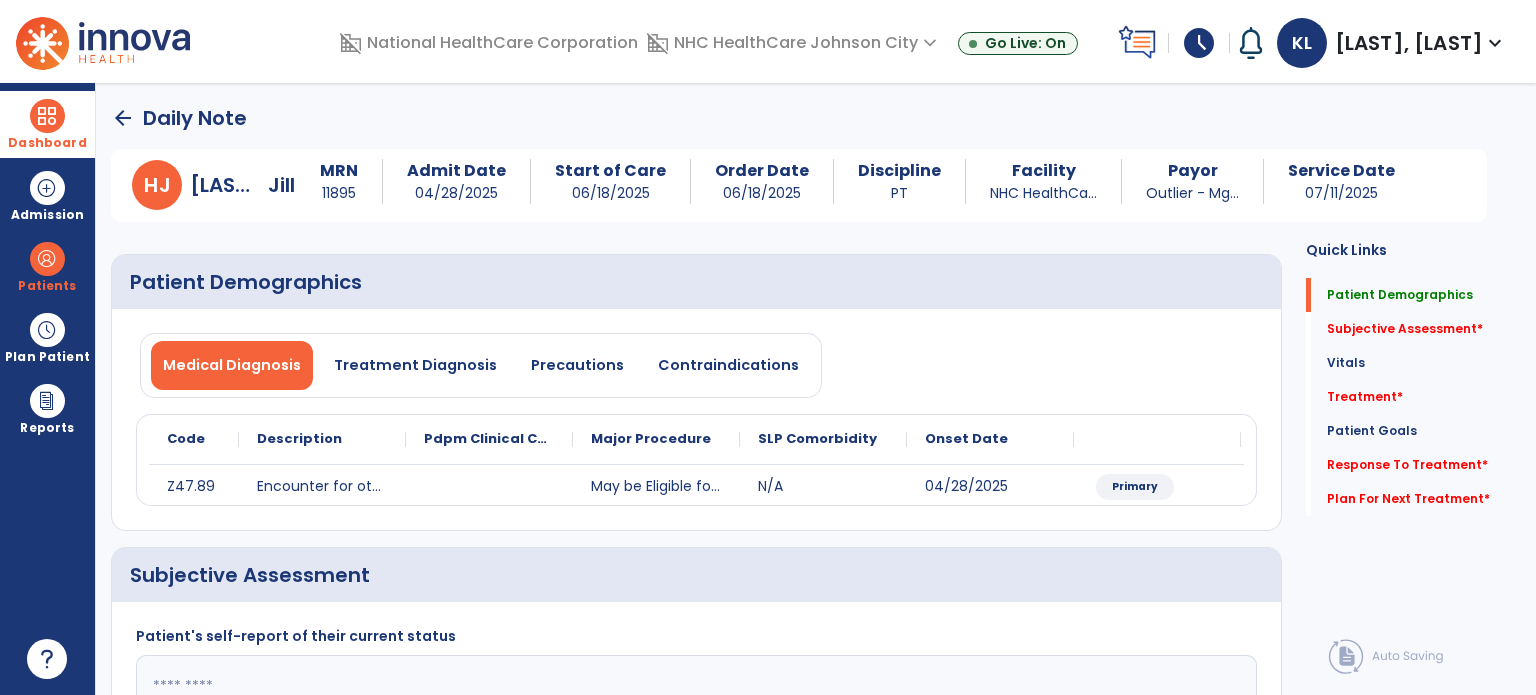 click on "Subjective Assessment   *  Subjective Assessment   *" 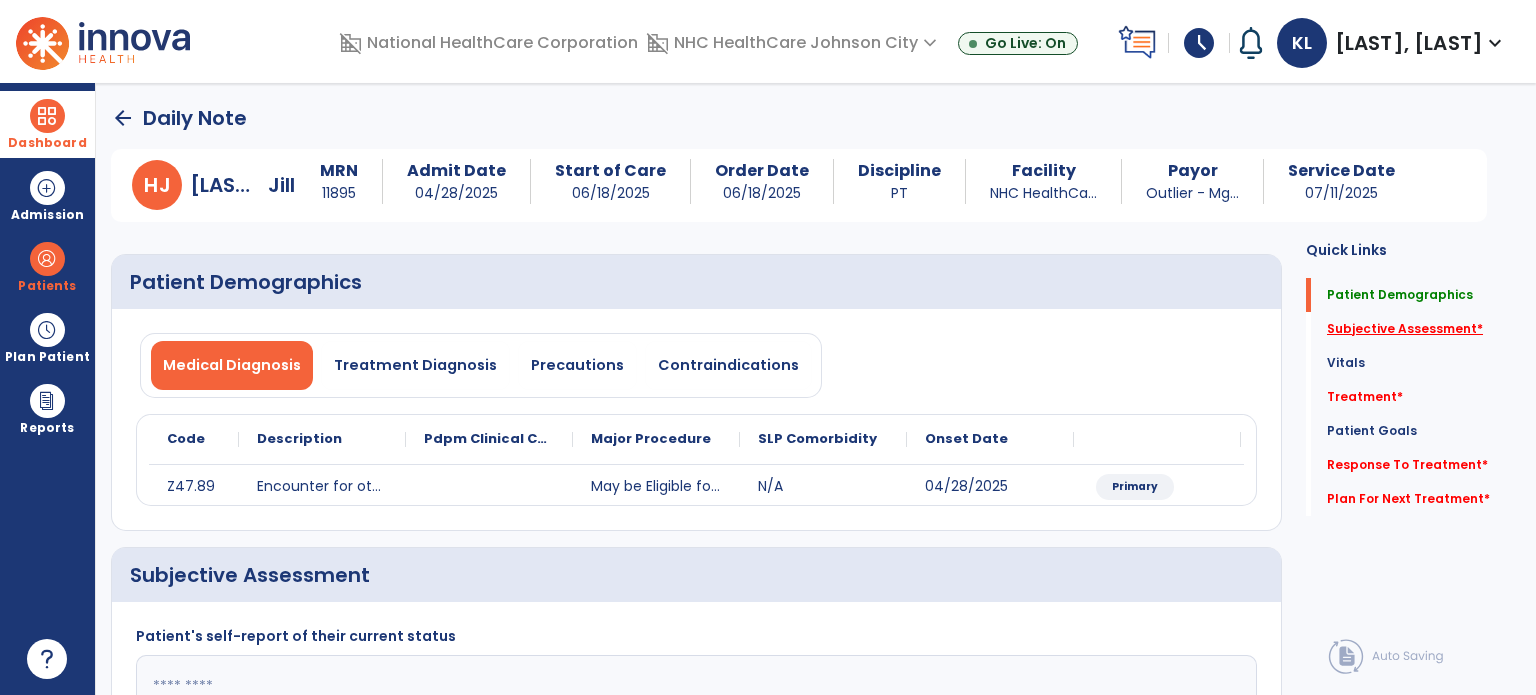 click on "Subjective Assessment   *" 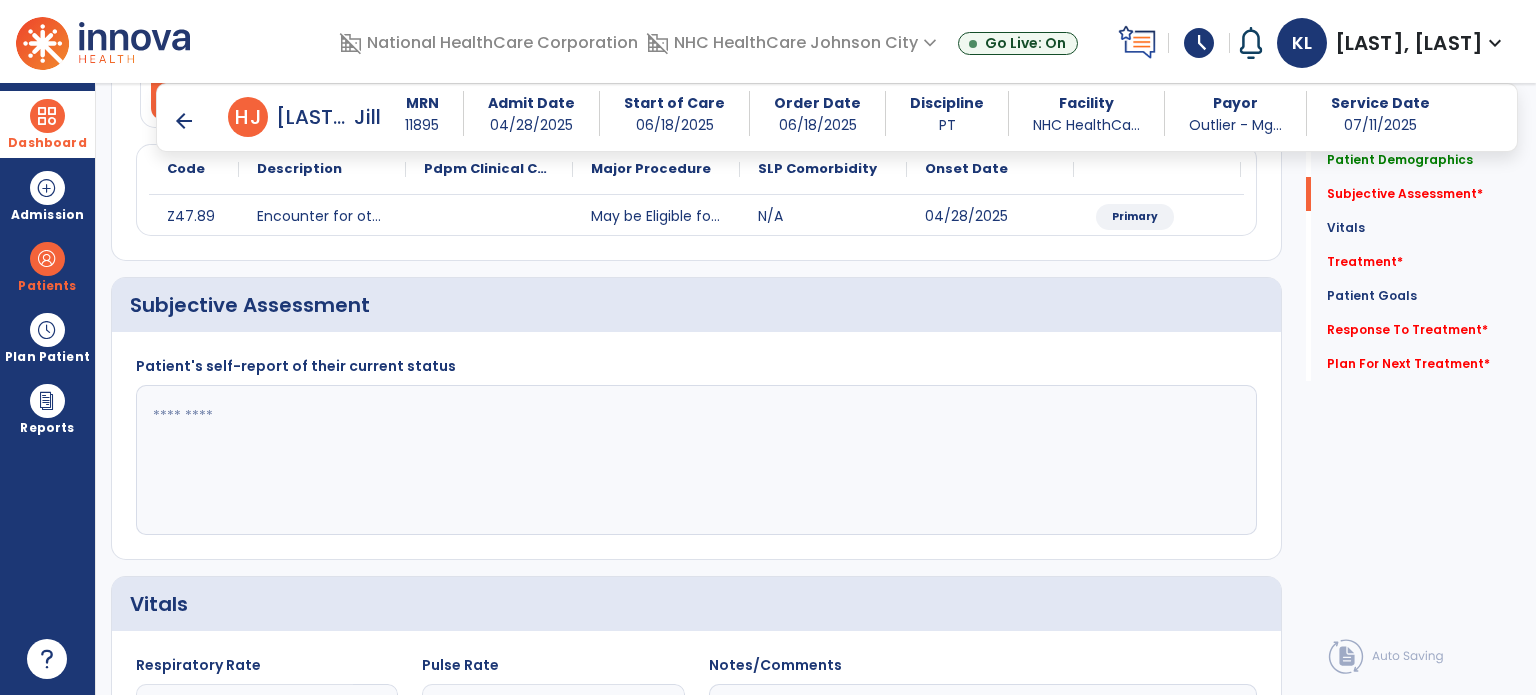scroll, scrollTop: 298, scrollLeft: 0, axis: vertical 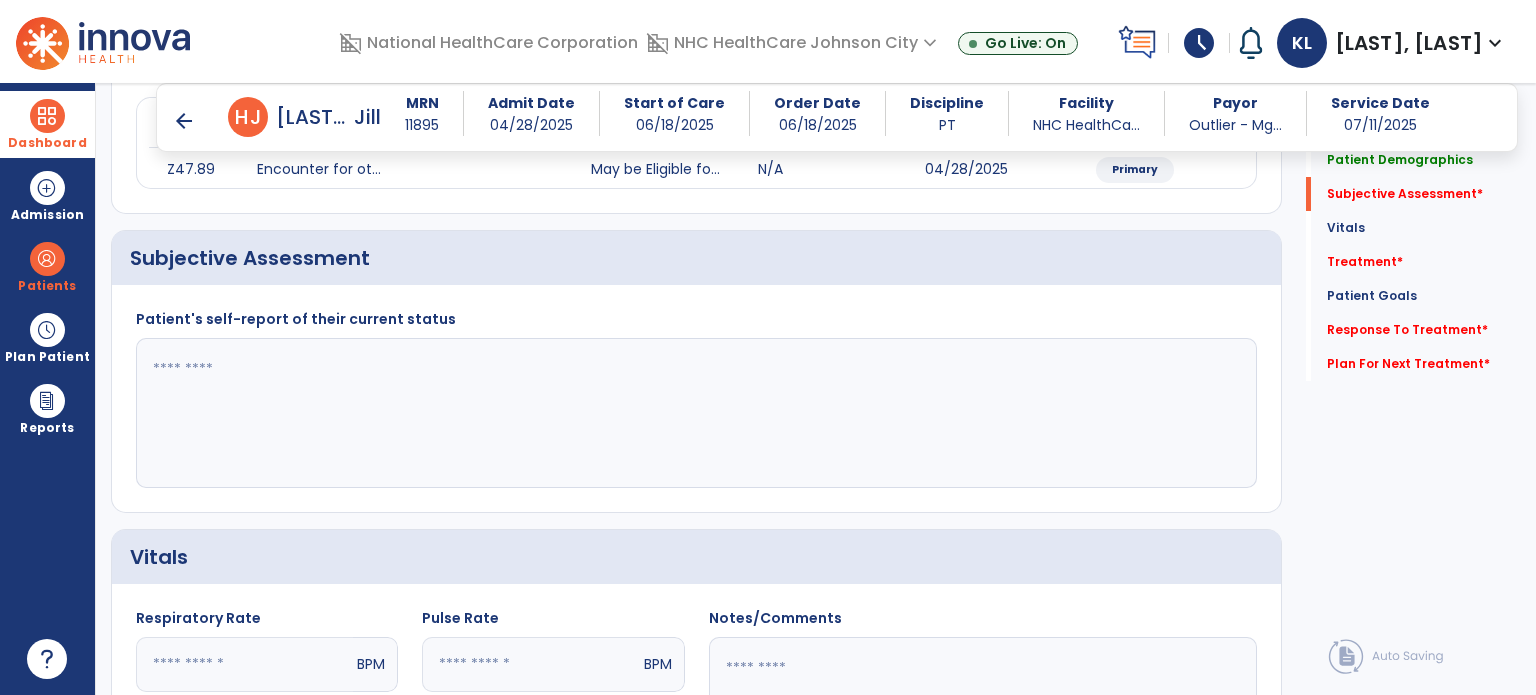 click on "Patient's self-report of their current status" 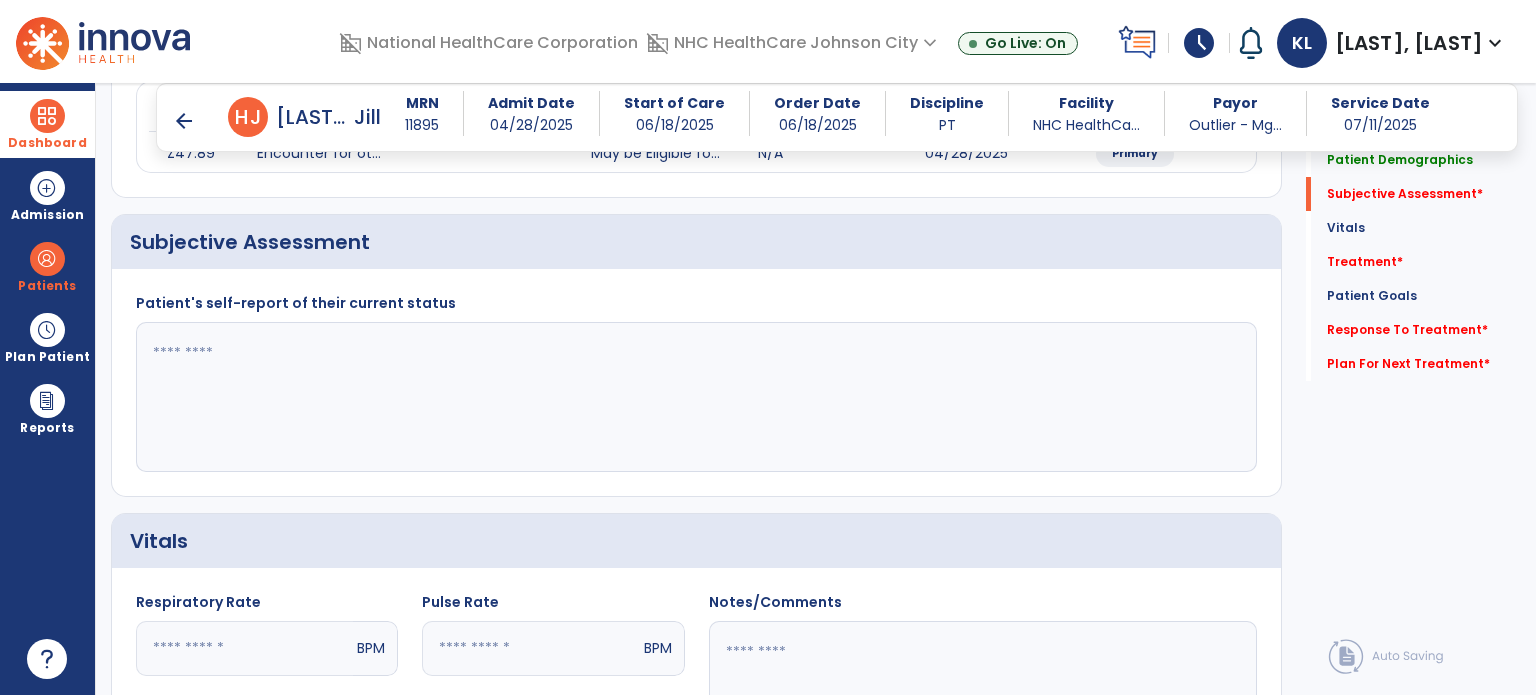 scroll, scrollTop: 850, scrollLeft: 0, axis: vertical 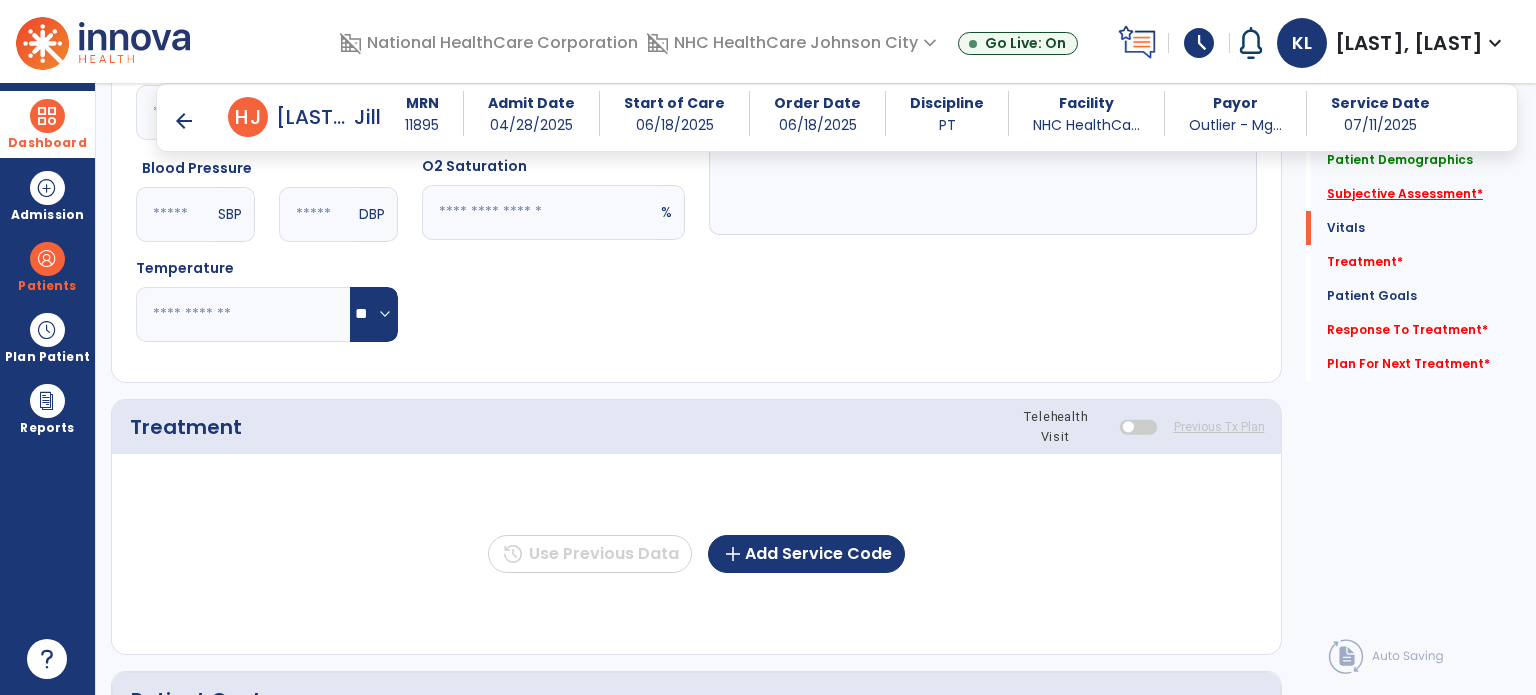 click on "Subjective Assessment   *" 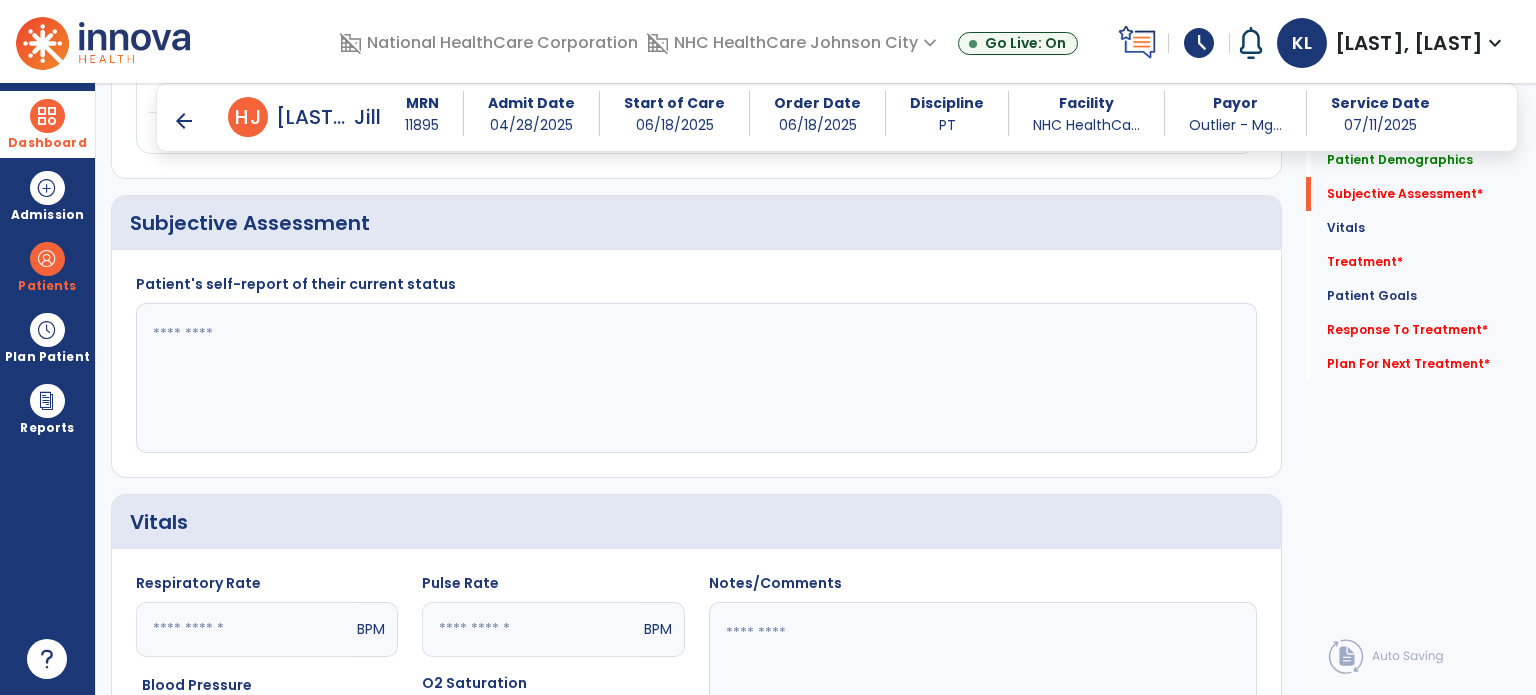scroll, scrollTop: 279, scrollLeft: 0, axis: vertical 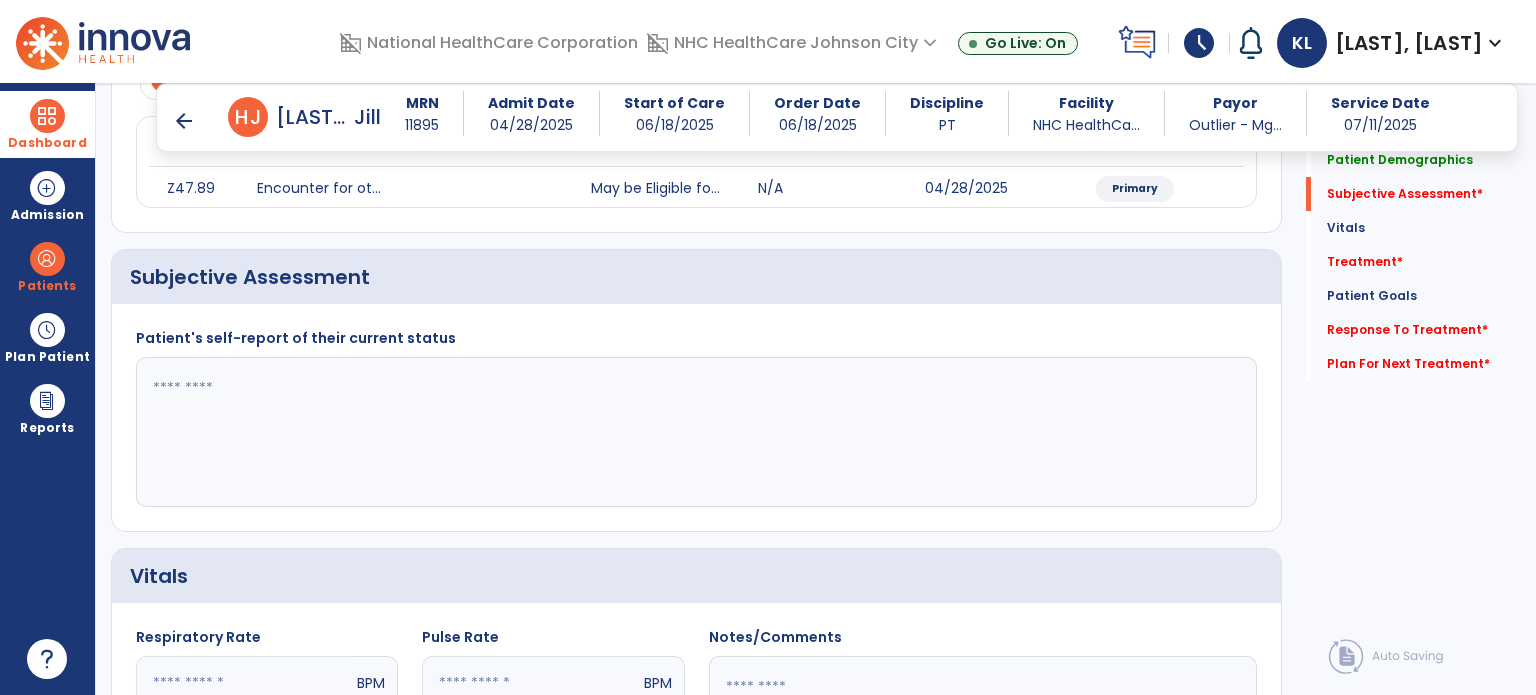 click 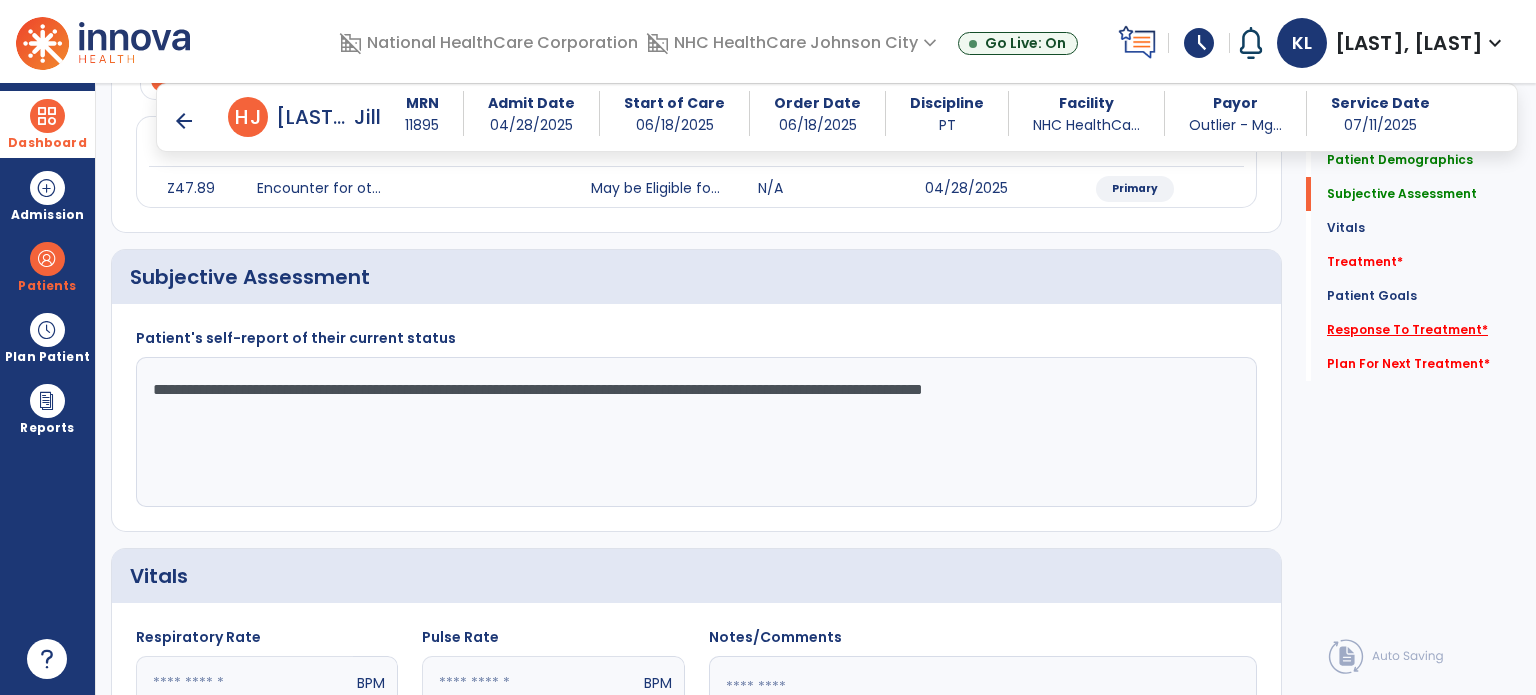 type on "**********" 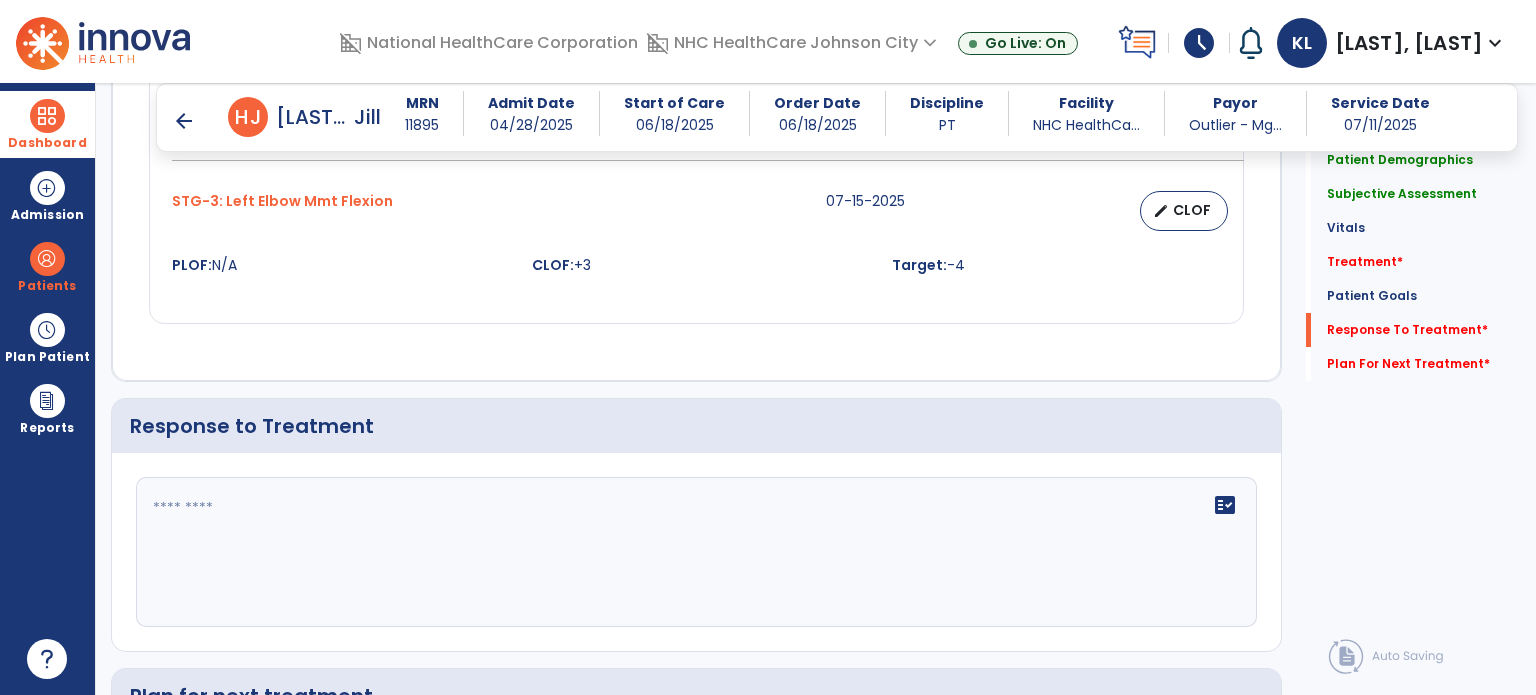 scroll, scrollTop: 2612, scrollLeft: 0, axis: vertical 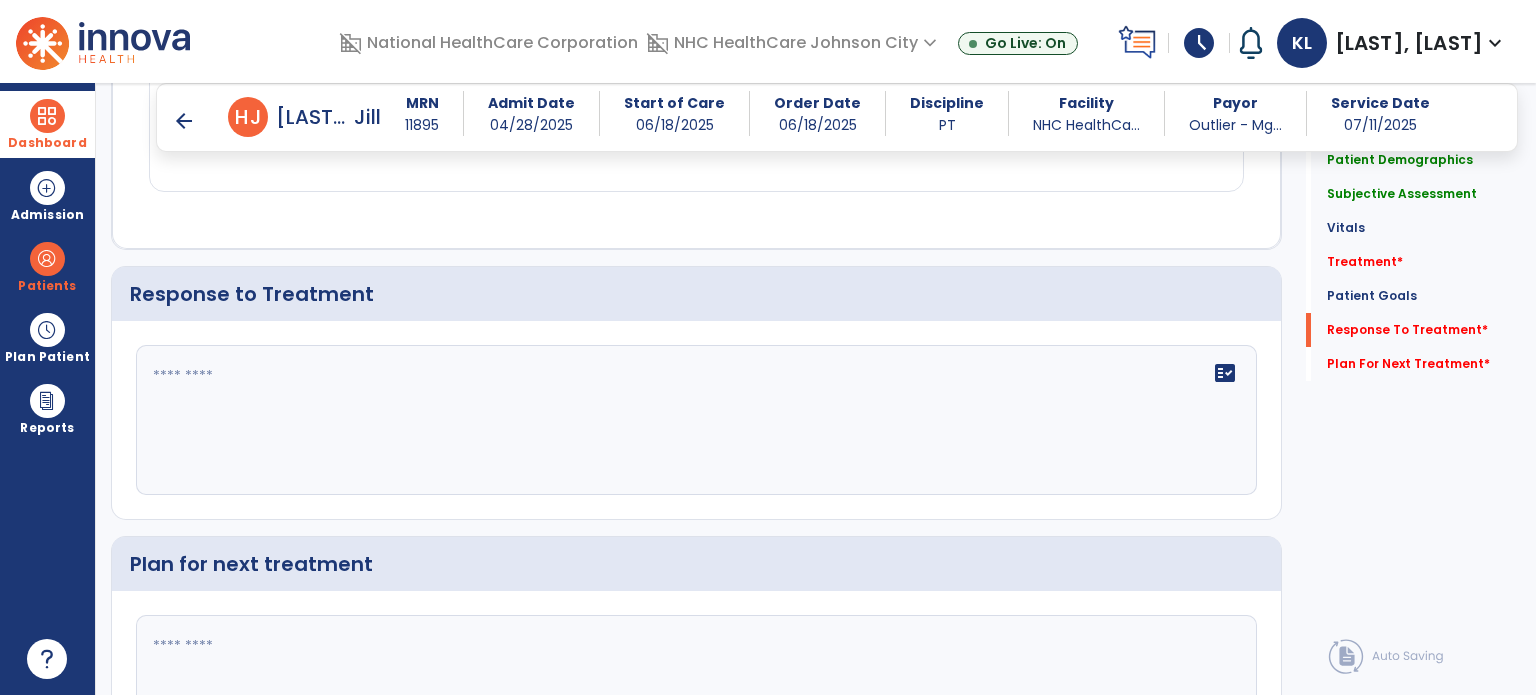 click on "fact_check" 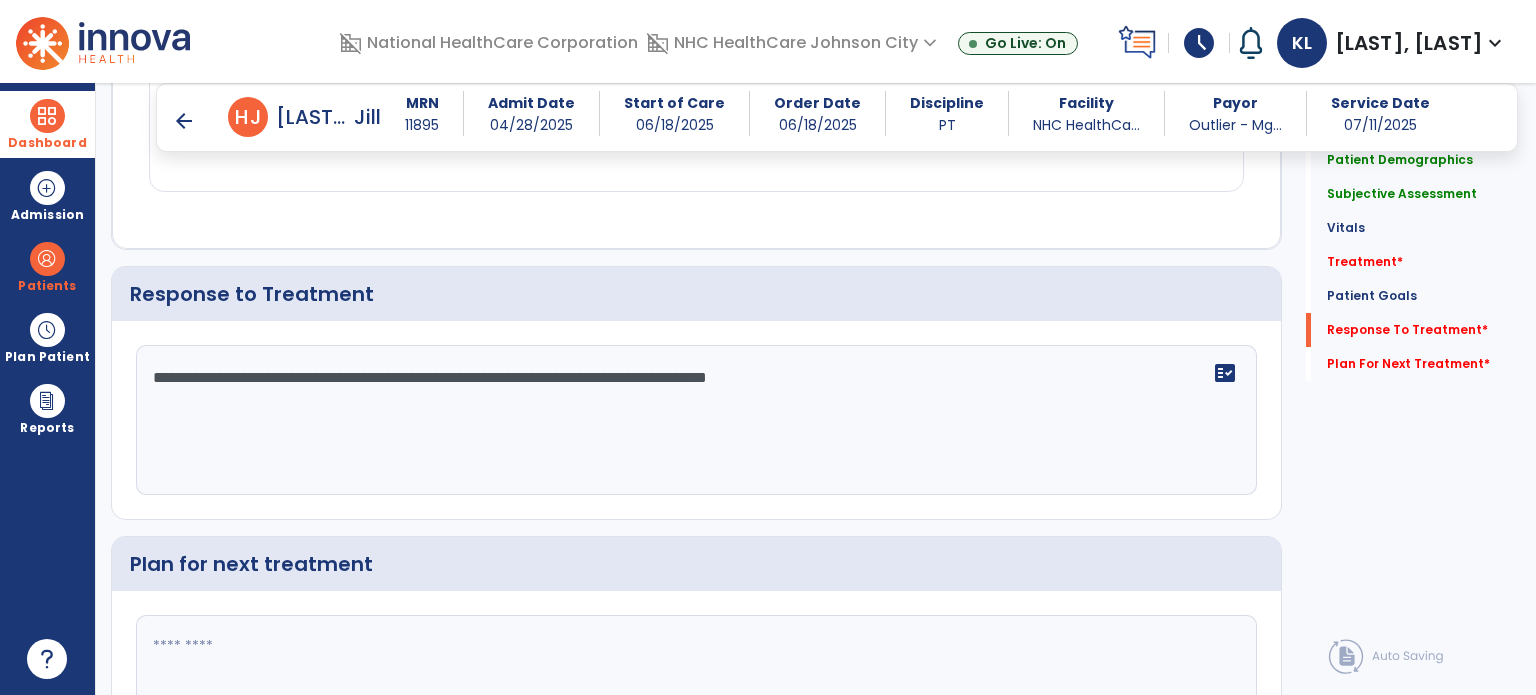 click on "**********" 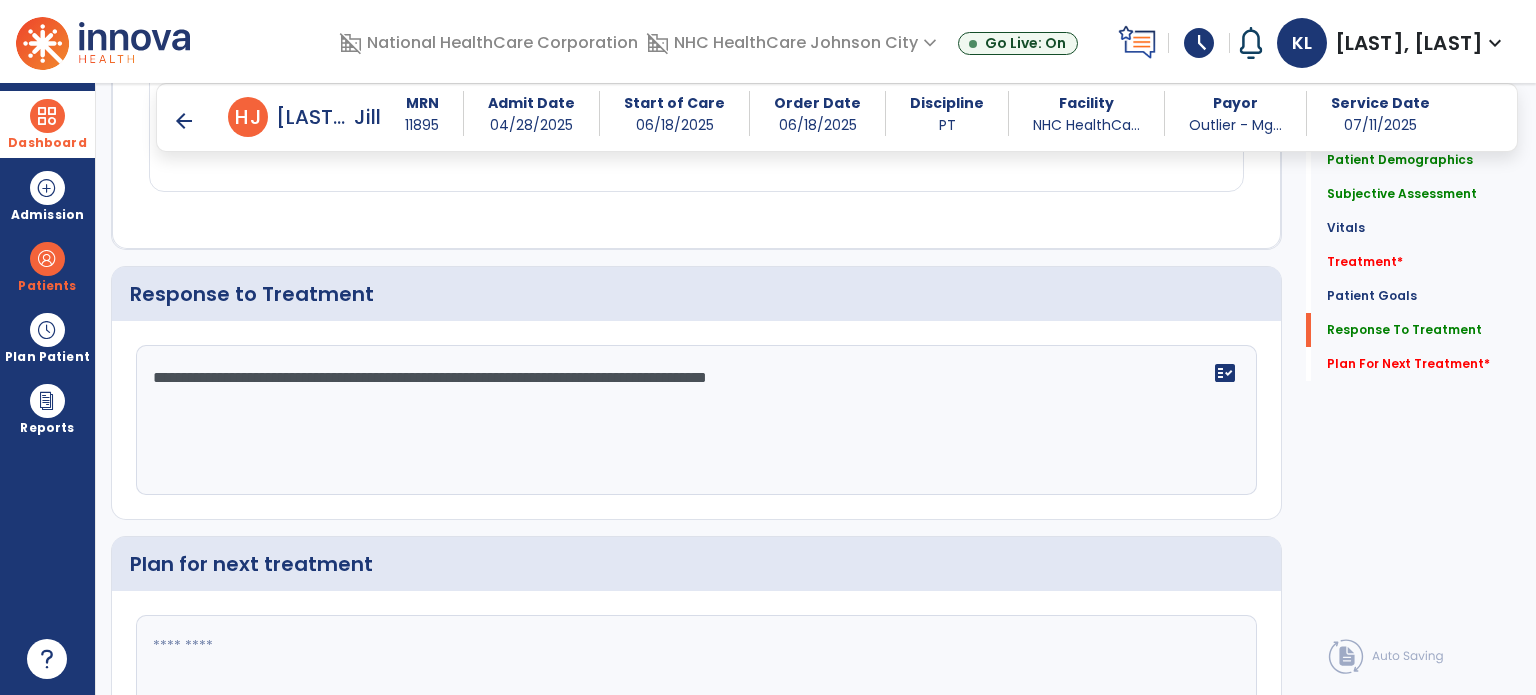 click on "**********" 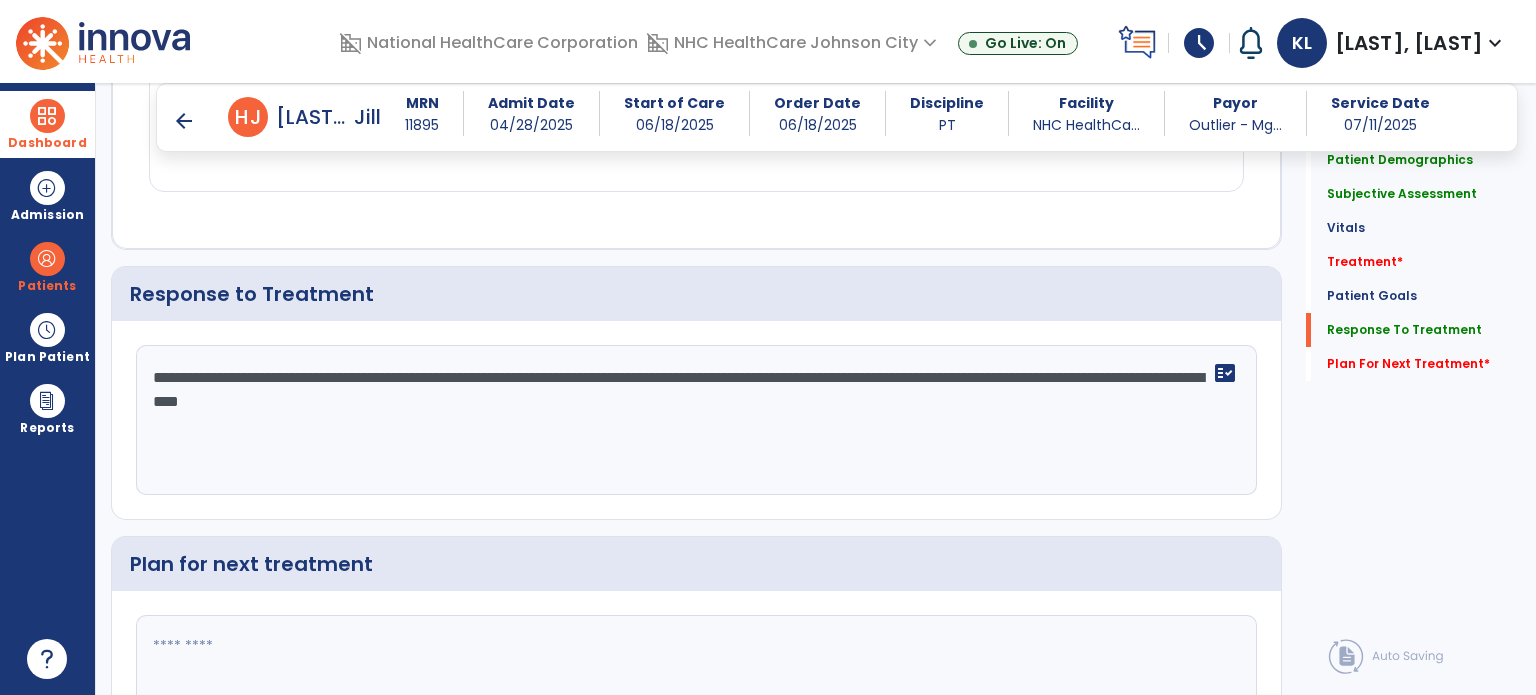 type on "**********" 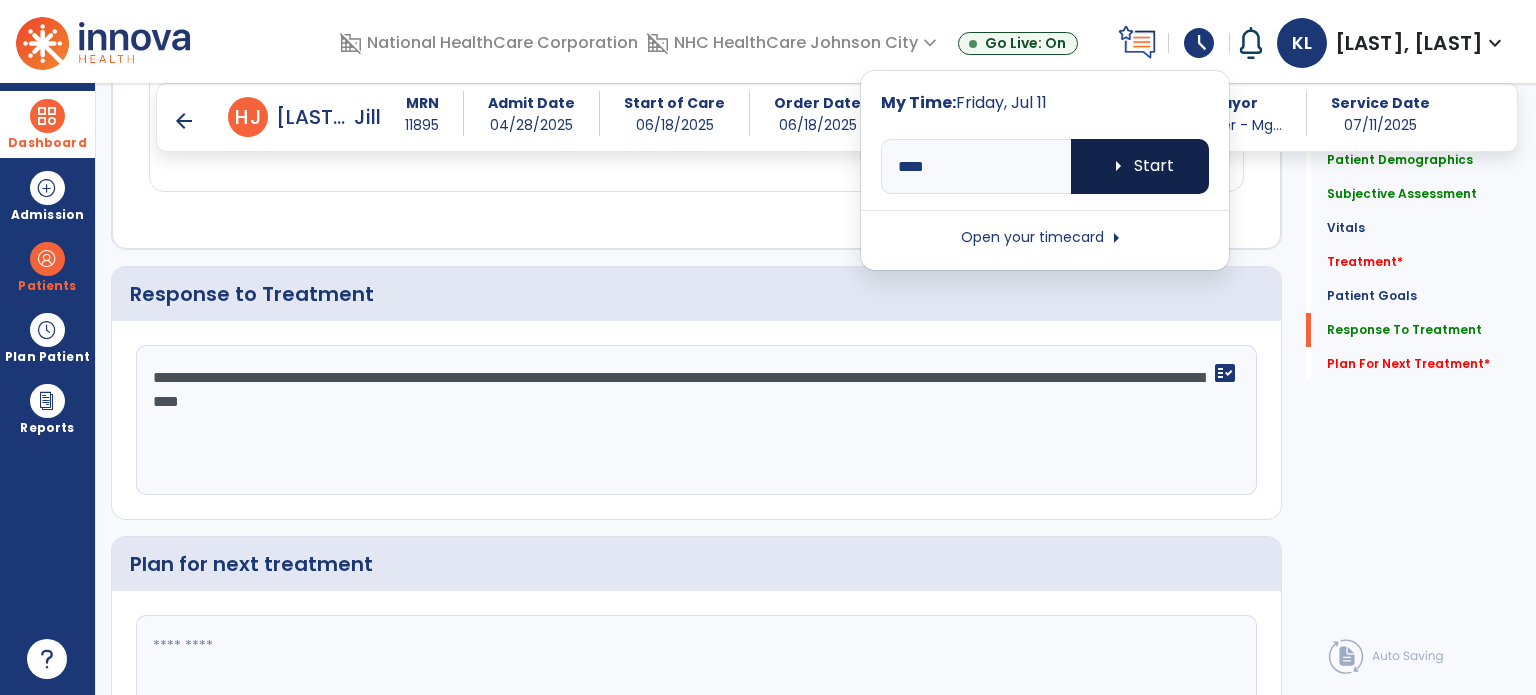 click on "arrow_right" at bounding box center (1118, 166) 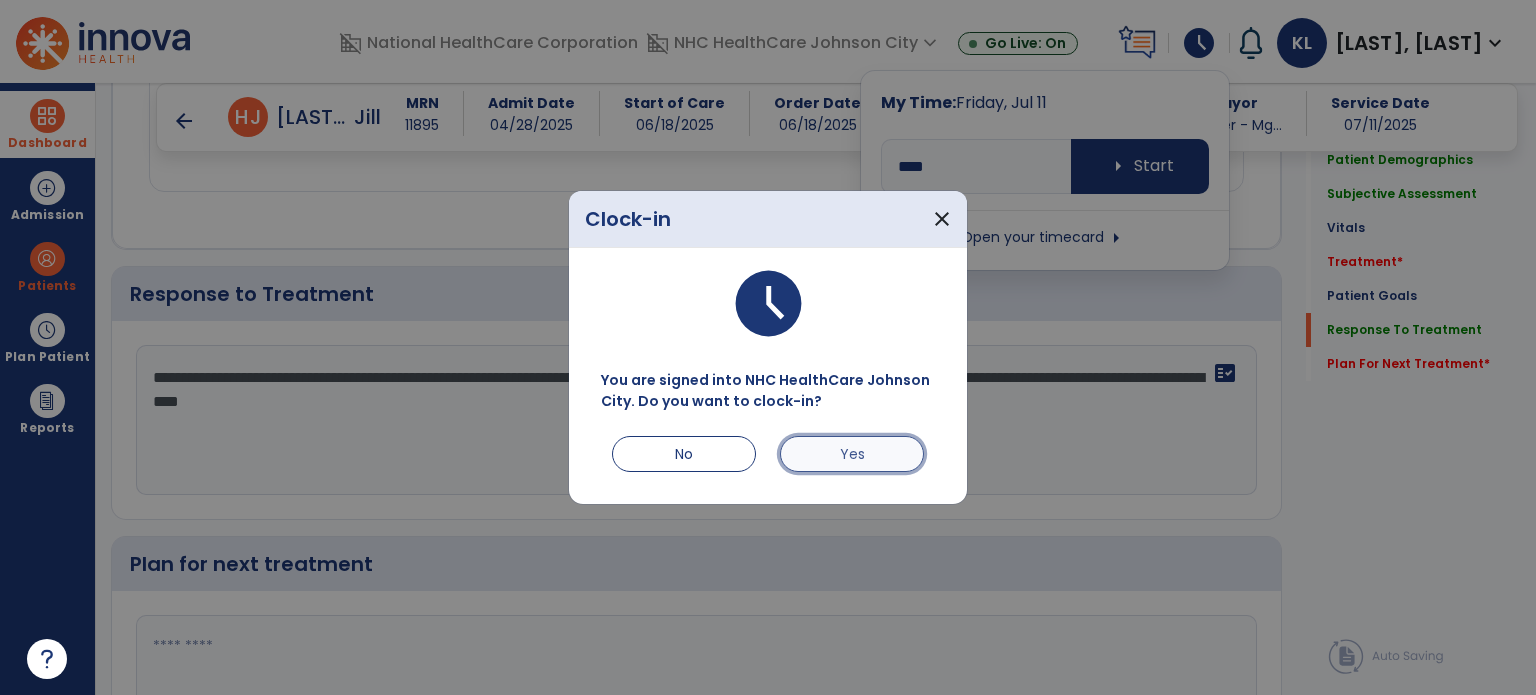 click on "Yes" at bounding box center [852, 454] 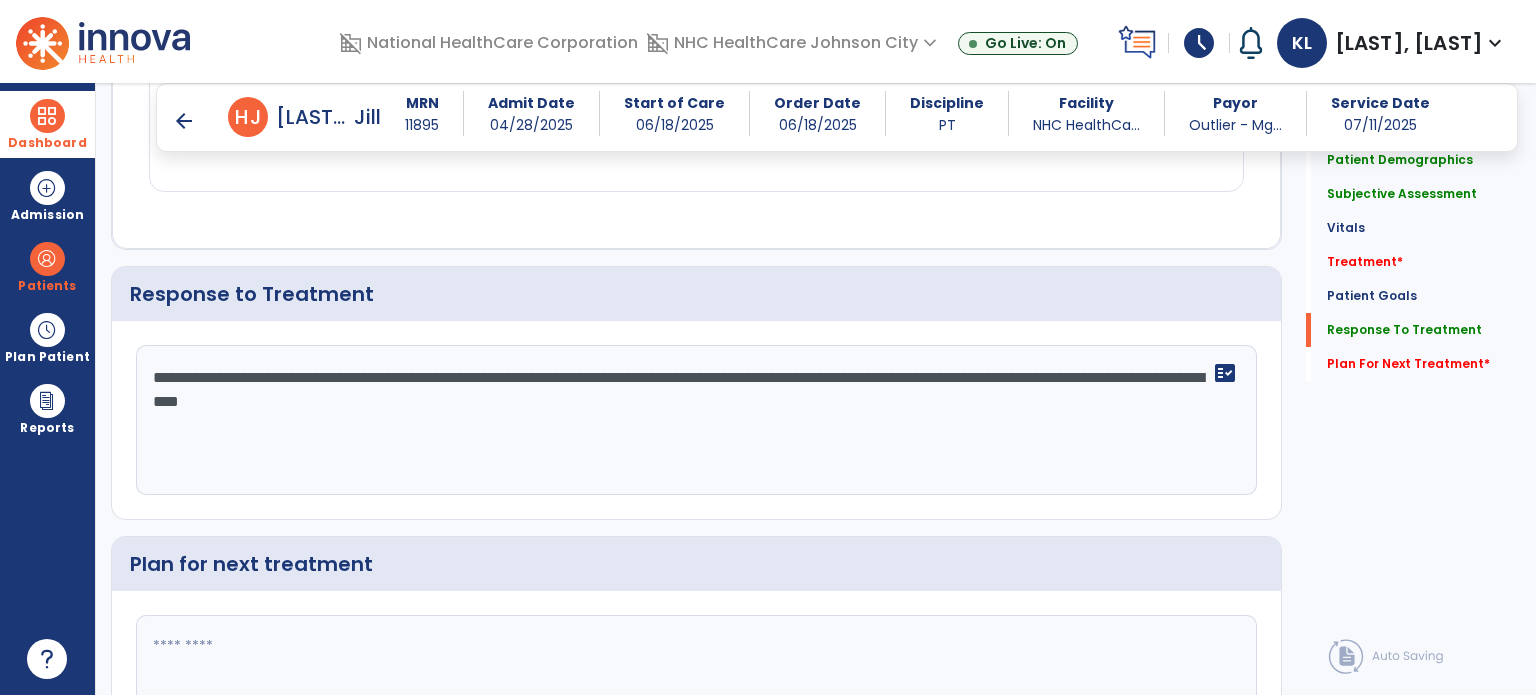 click on "**********" 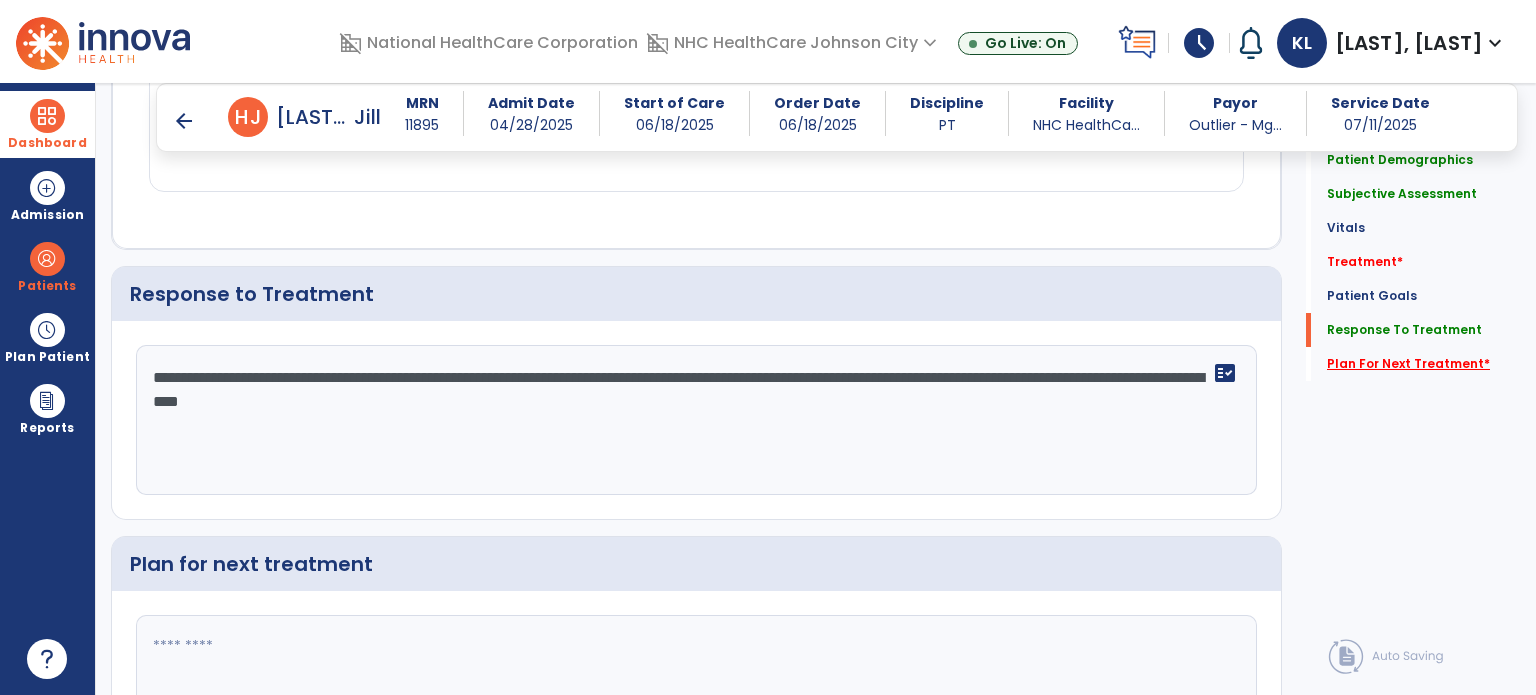 click on "Plan For Next Treatment   *" 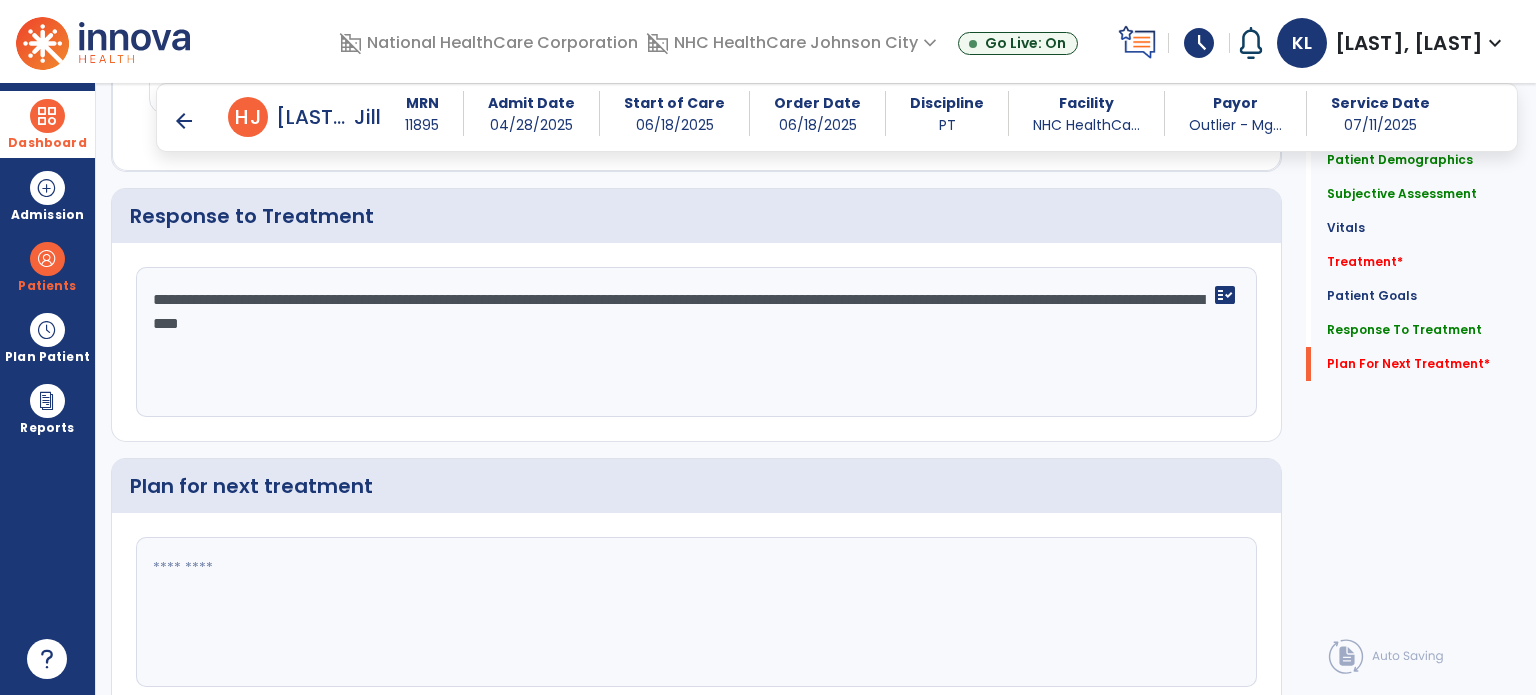 scroll, scrollTop: 2766, scrollLeft: 0, axis: vertical 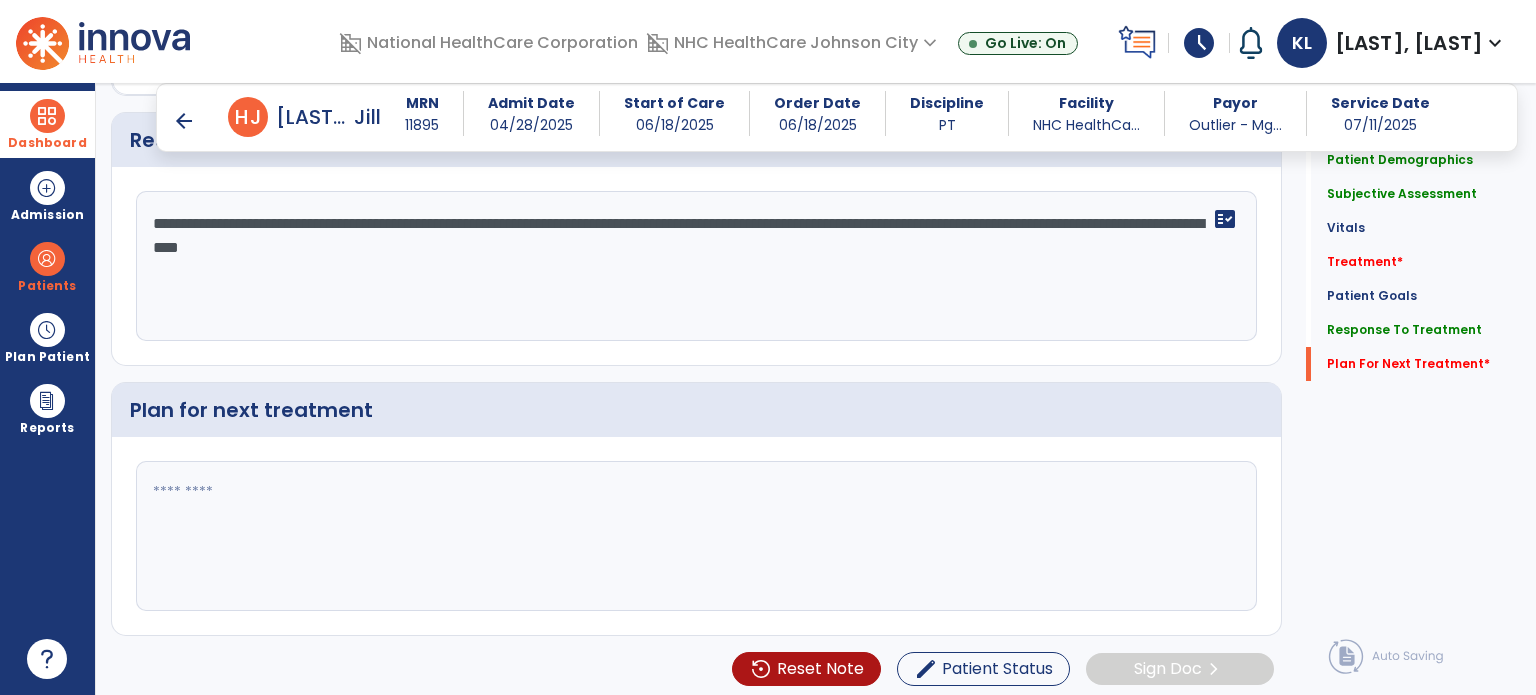 click 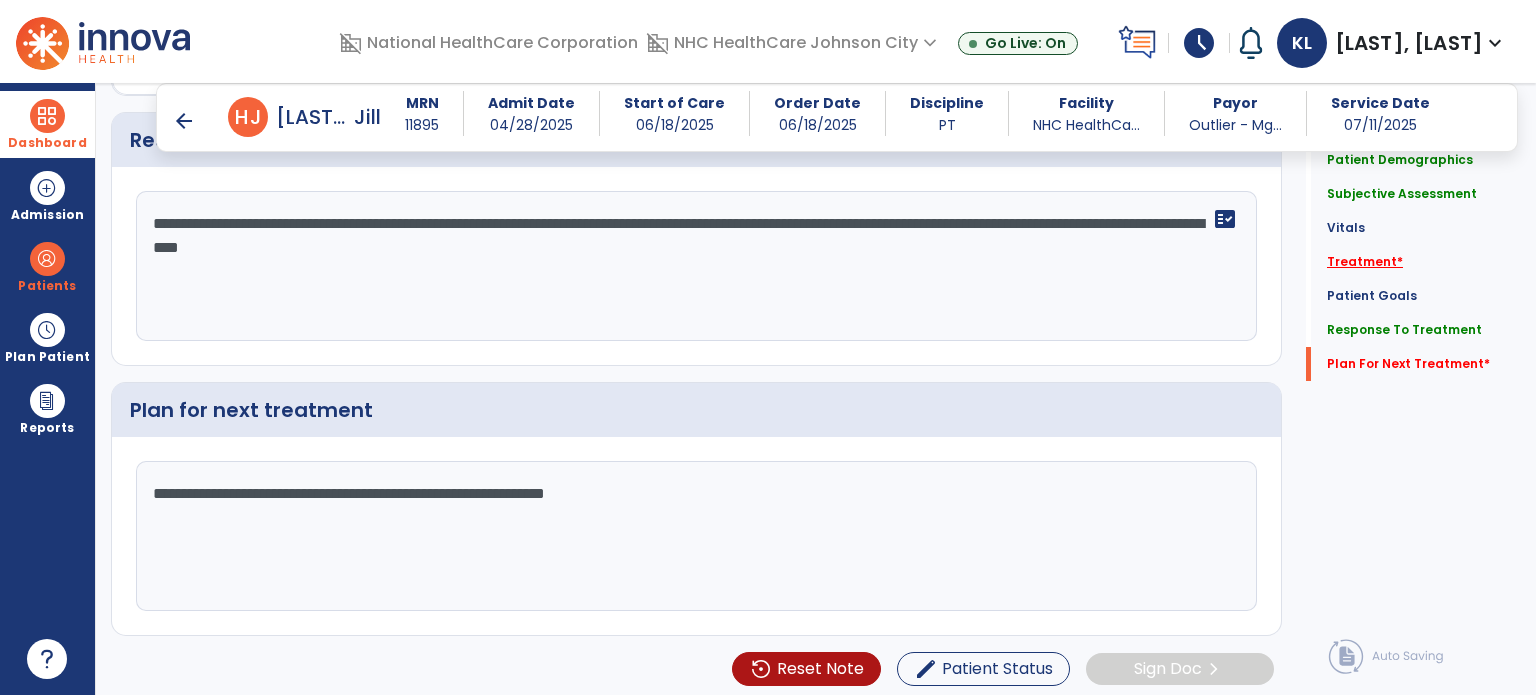 type on "**********" 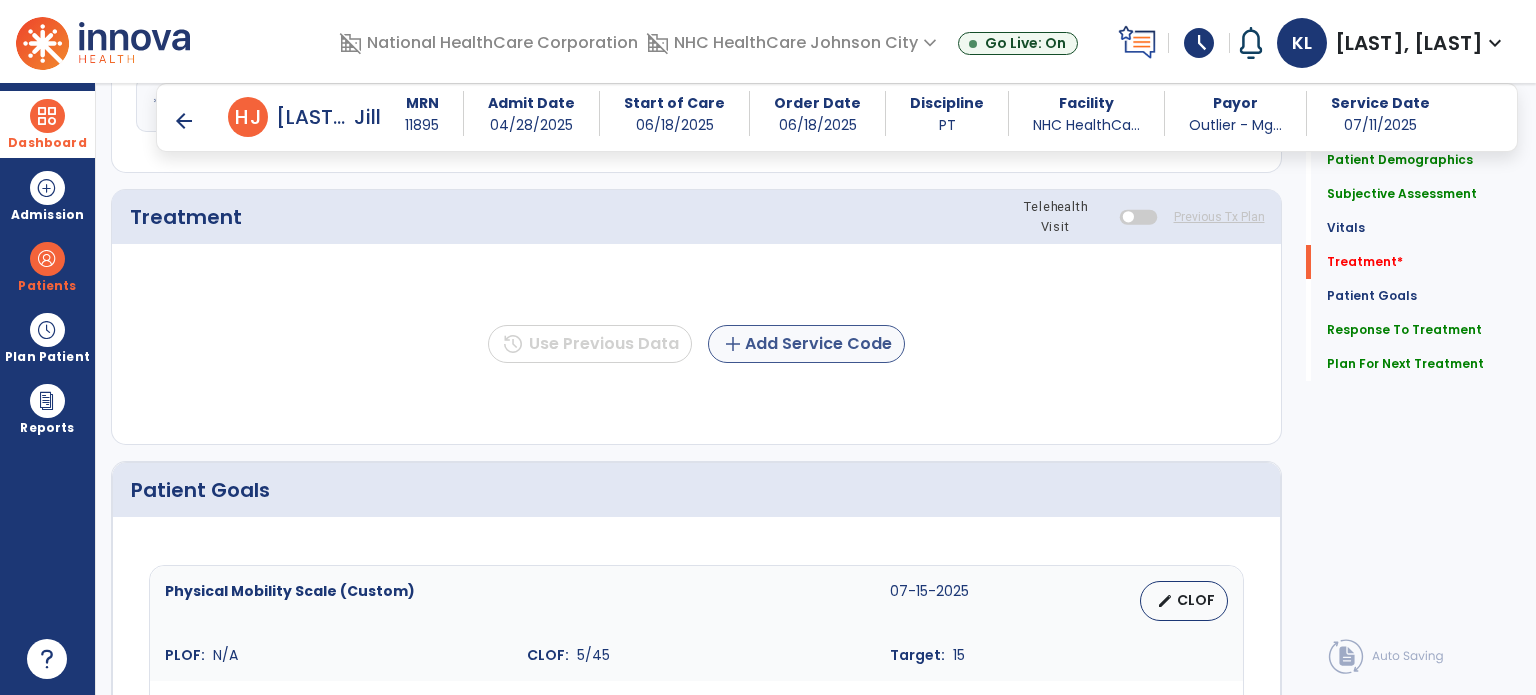 scroll, scrollTop: 987, scrollLeft: 0, axis: vertical 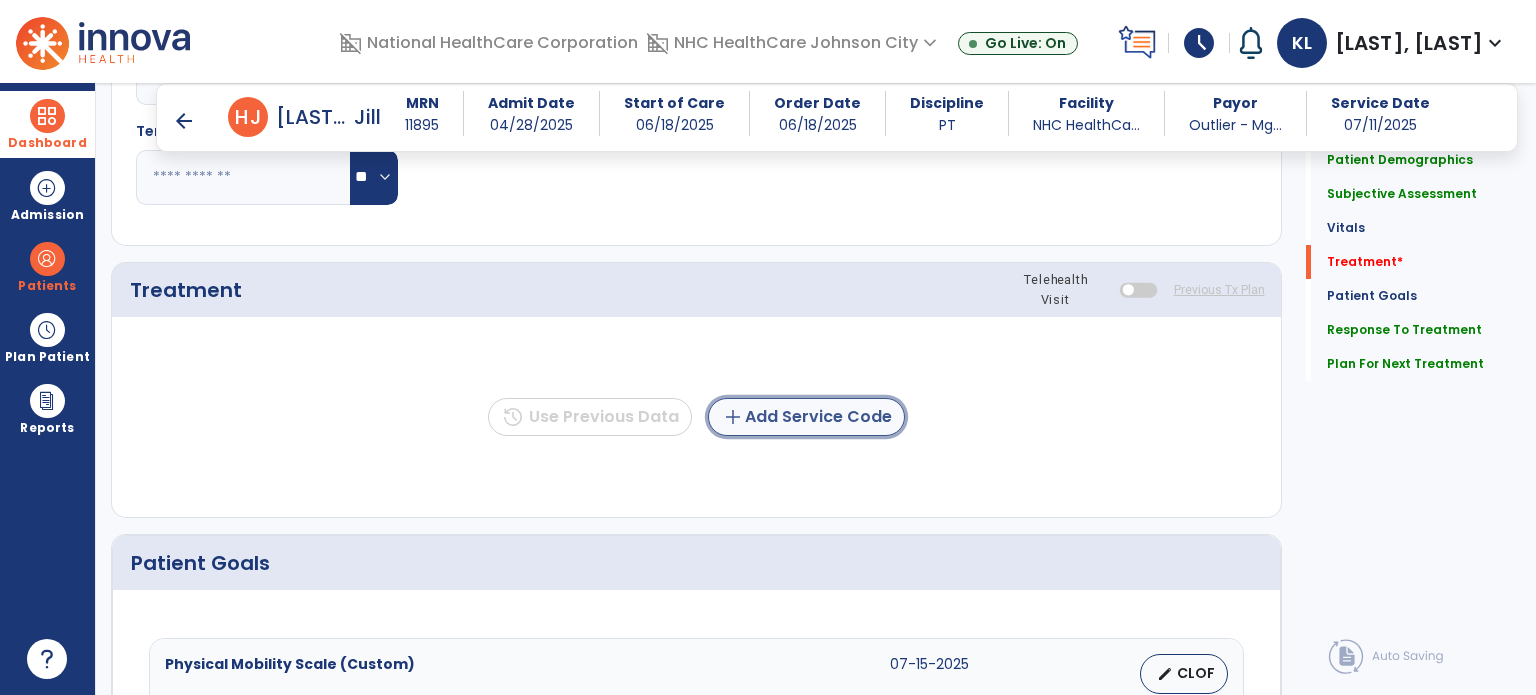 click on "add  Add Service Code" 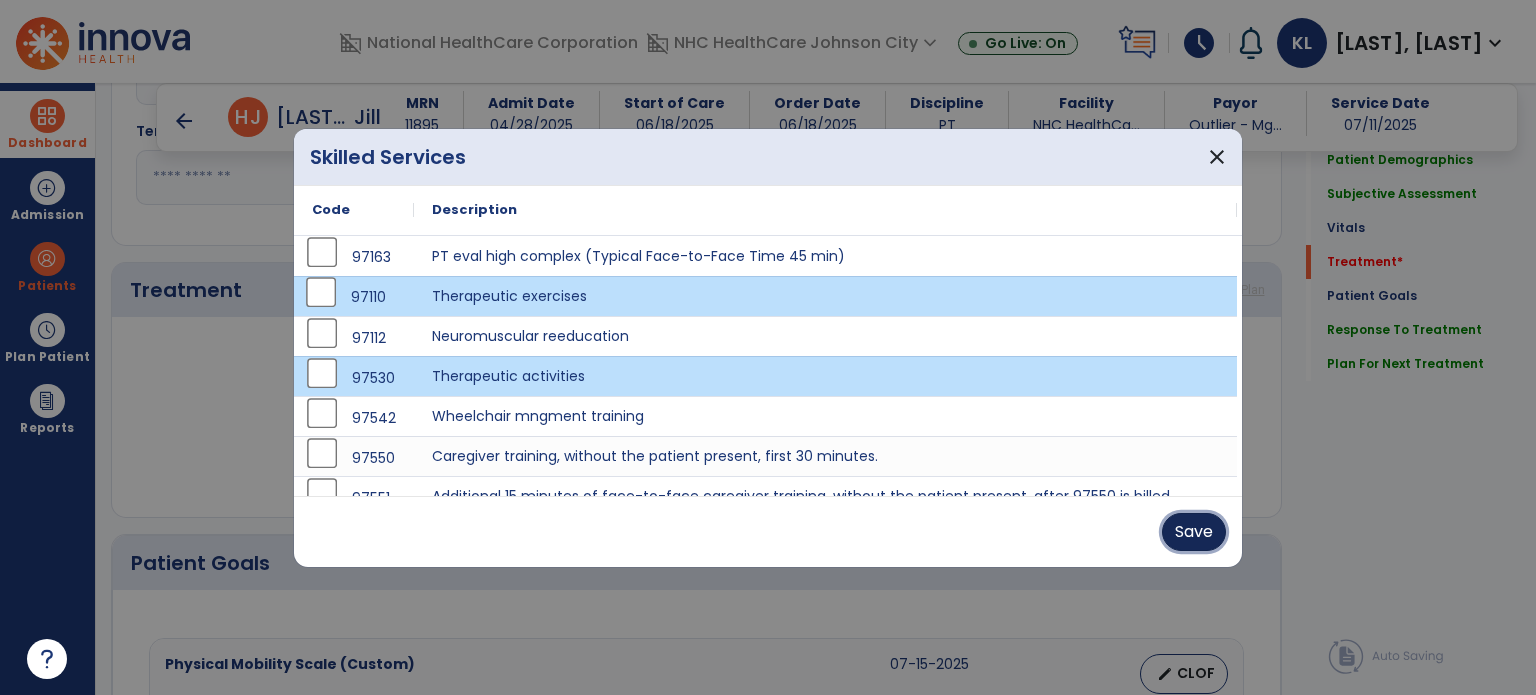 click on "Save" at bounding box center (1194, 532) 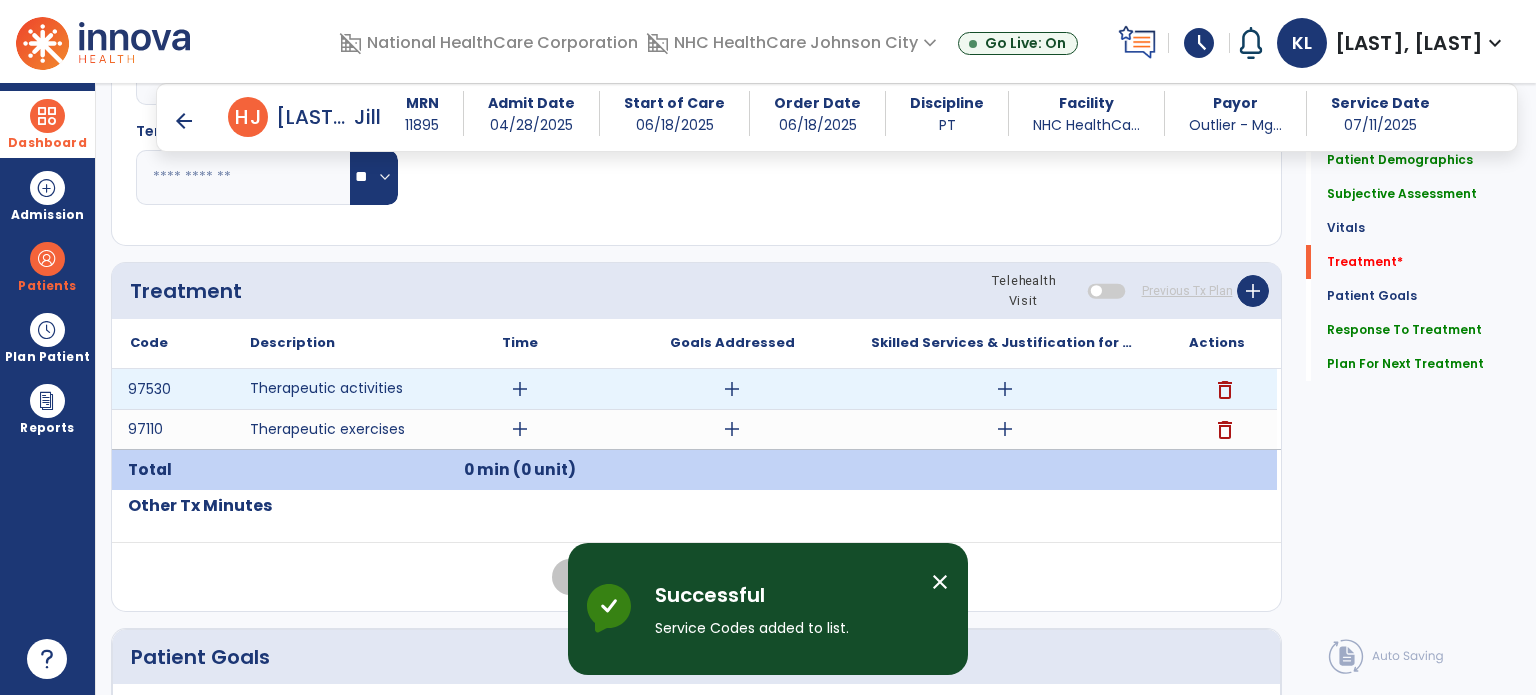 click on "add" at bounding box center (520, 389) 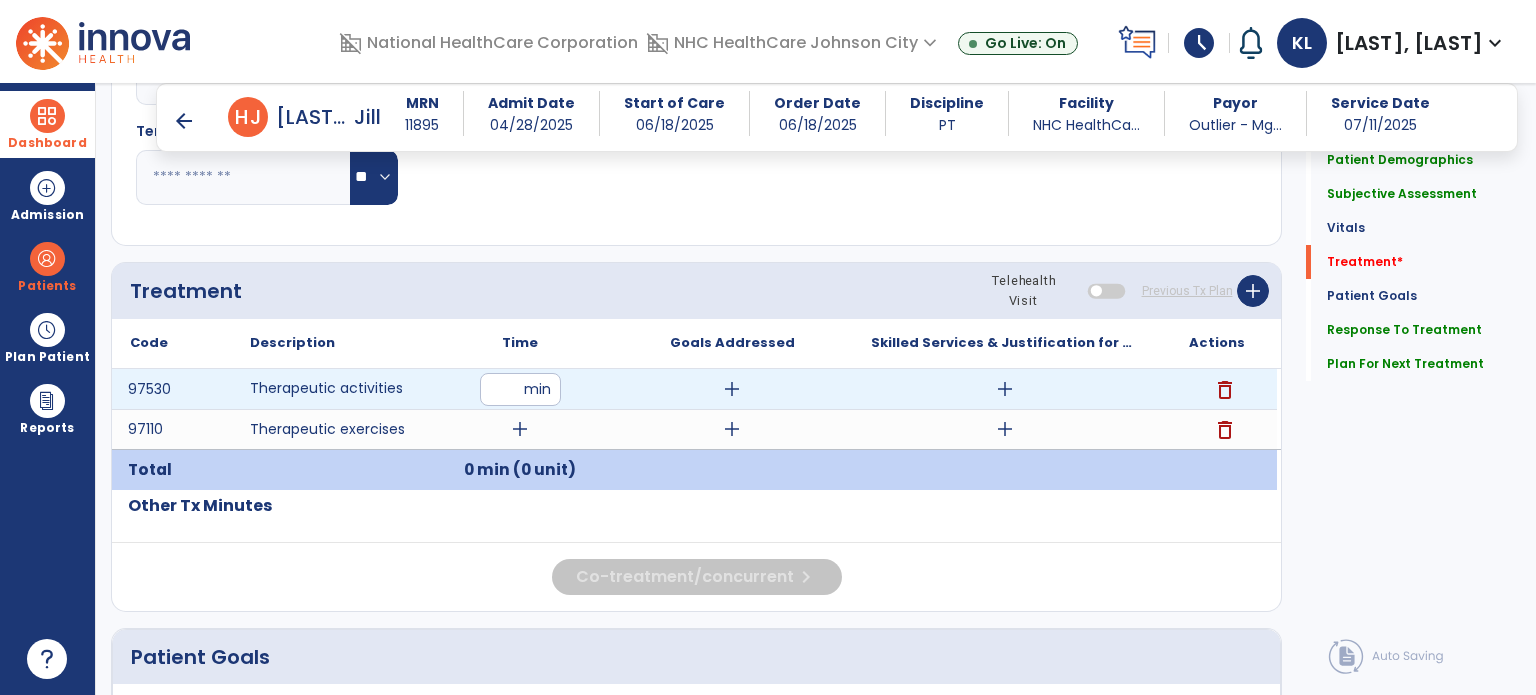 type on "**" 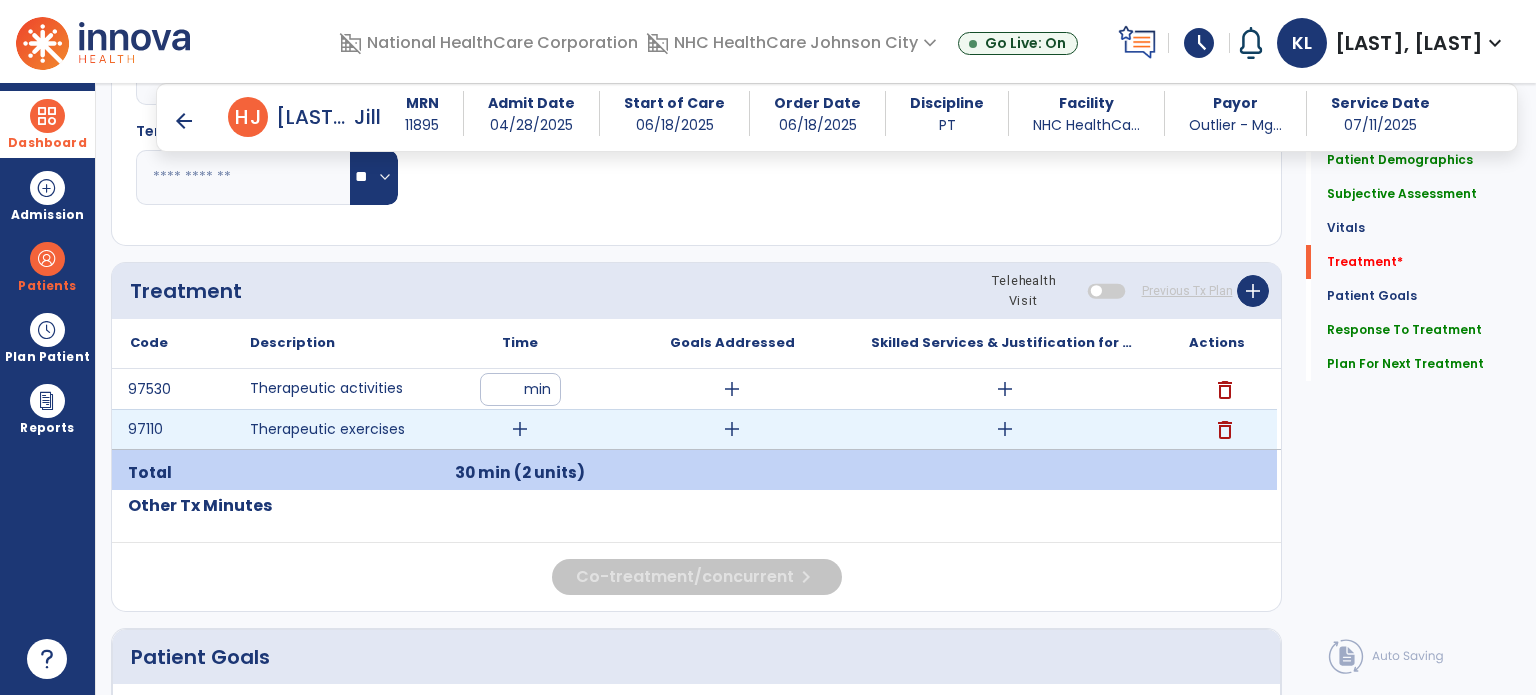 click on "add" at bounding box center (520, 429) 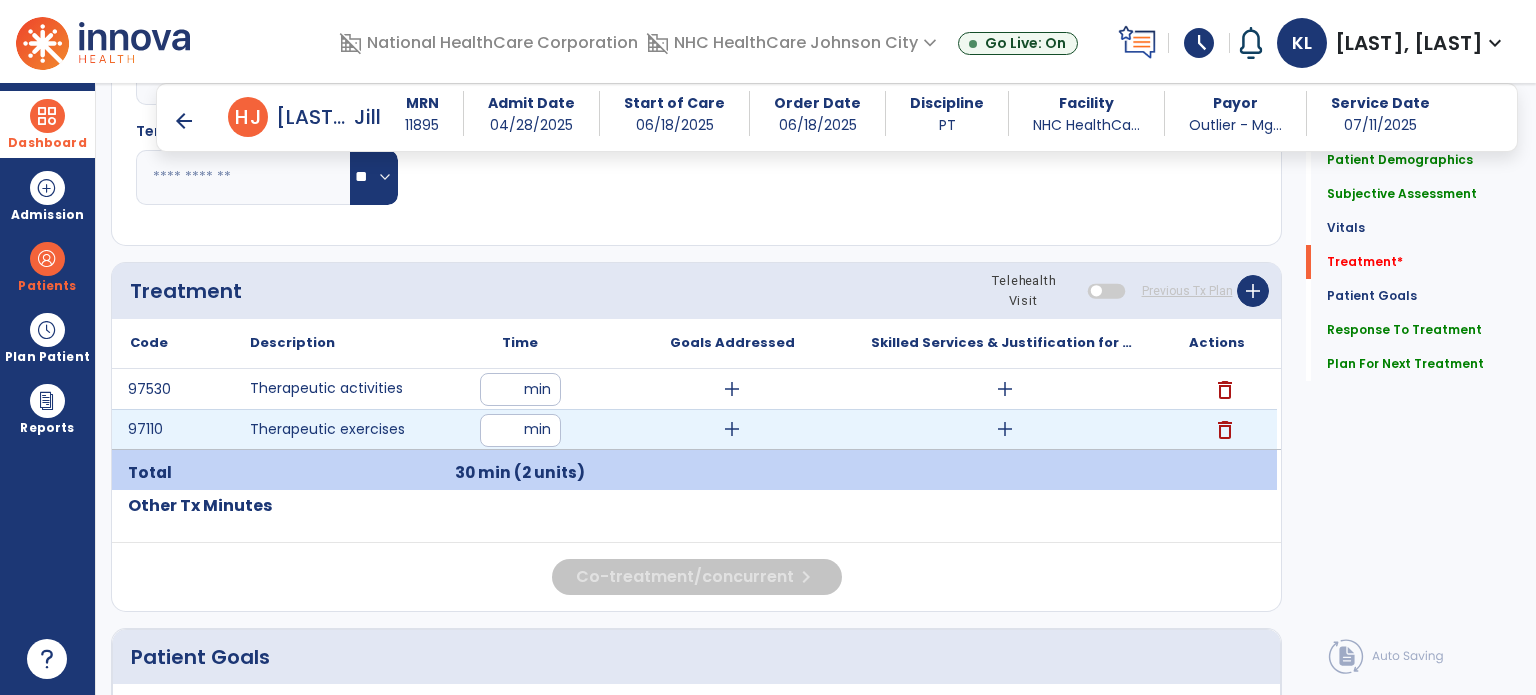type on "**" 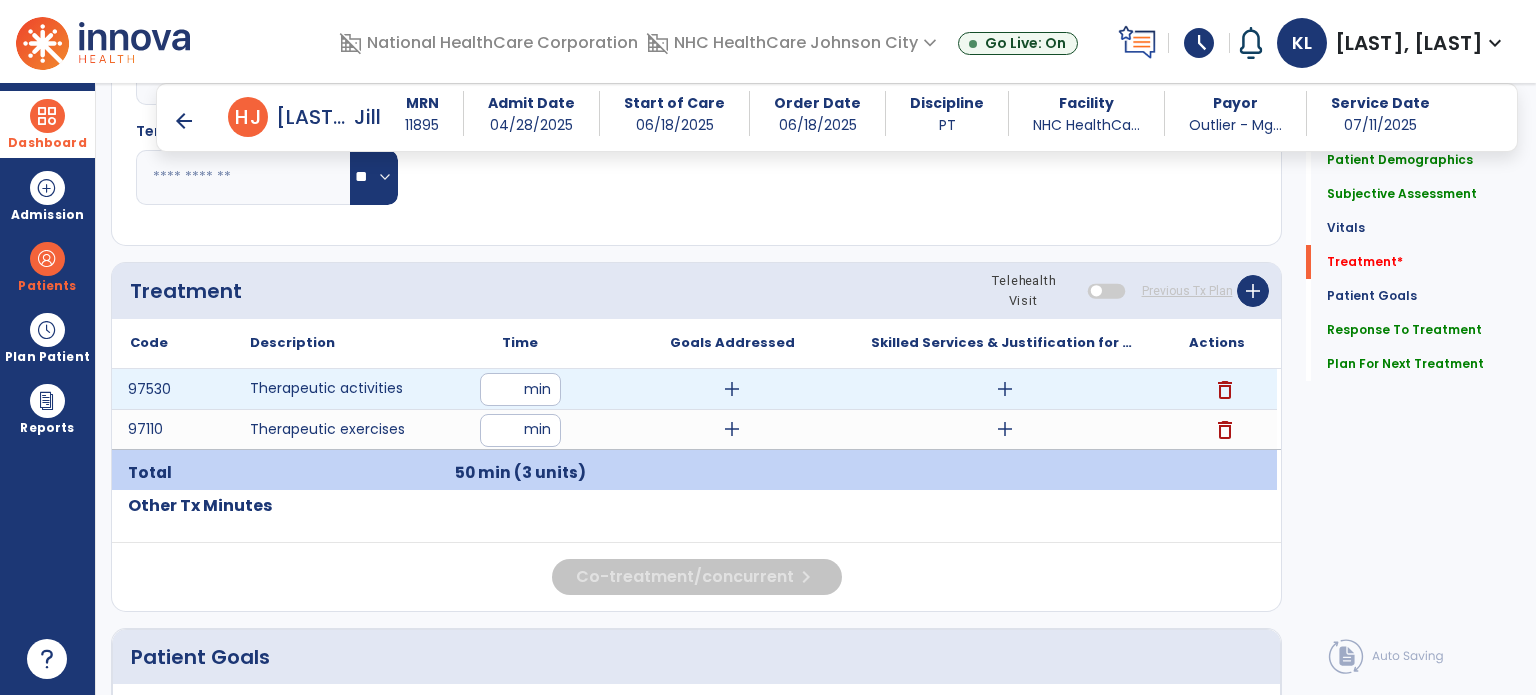click on "add" at bounding box center [1005, 389] 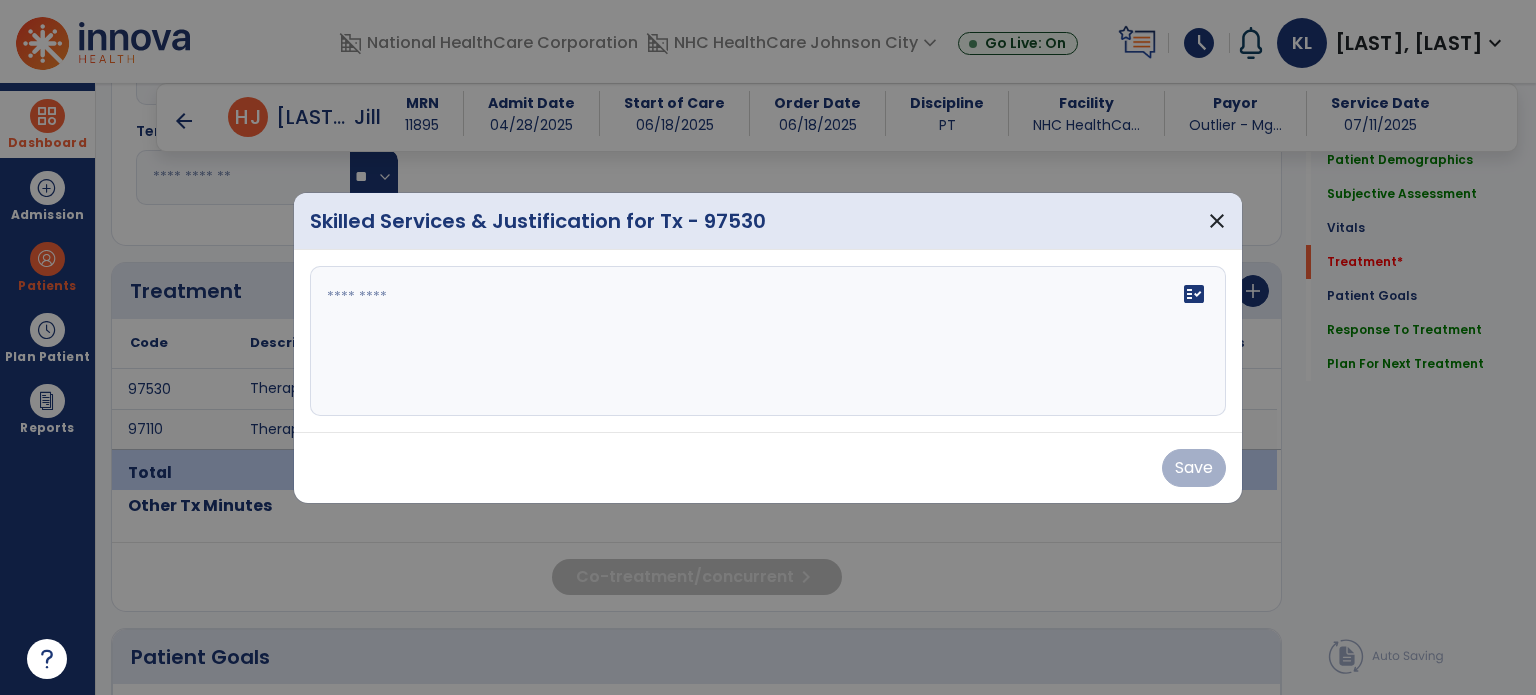 click on "fact_check" at bounding box center [768, 341] 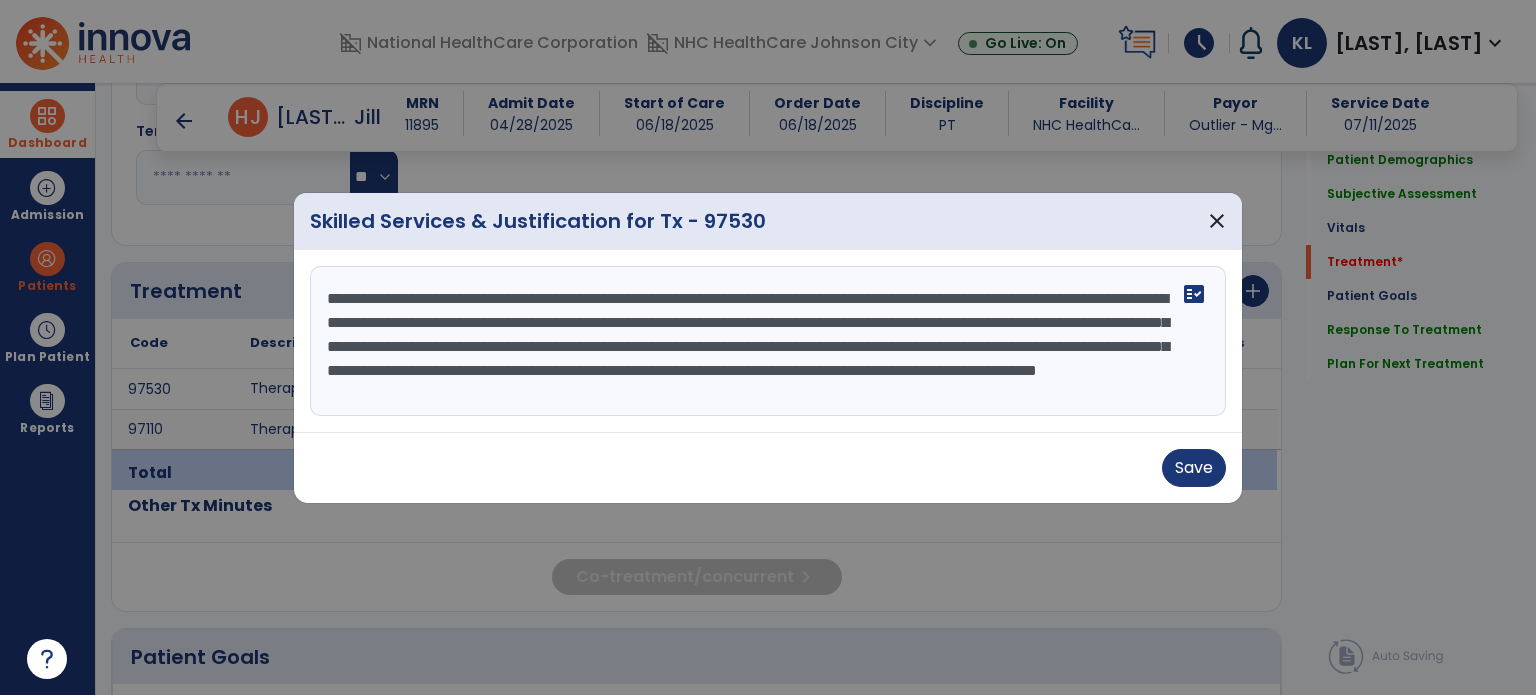 scroll, scrollTop: 15, scrollLeft: 0, axis: vertical 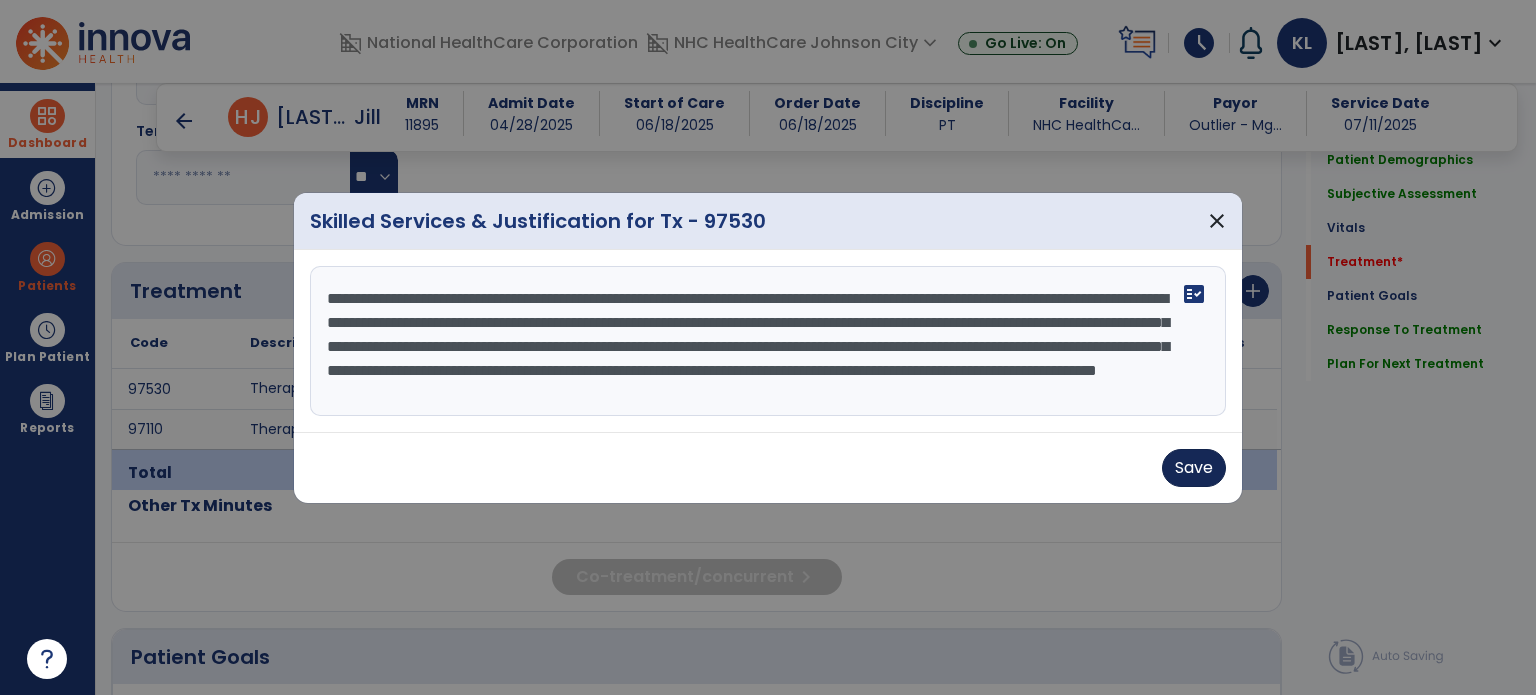 type on "**********" 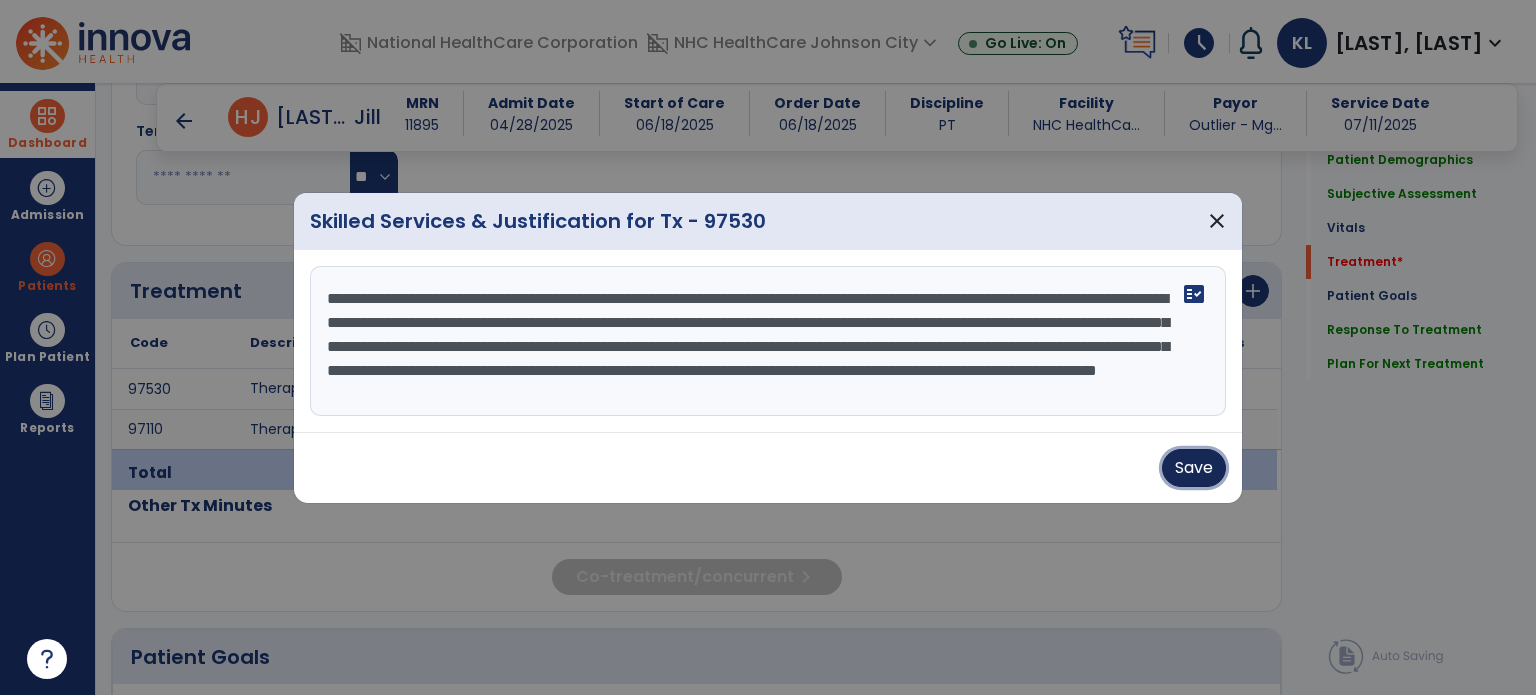 click on "Save" at bounding box center (1194, 468) 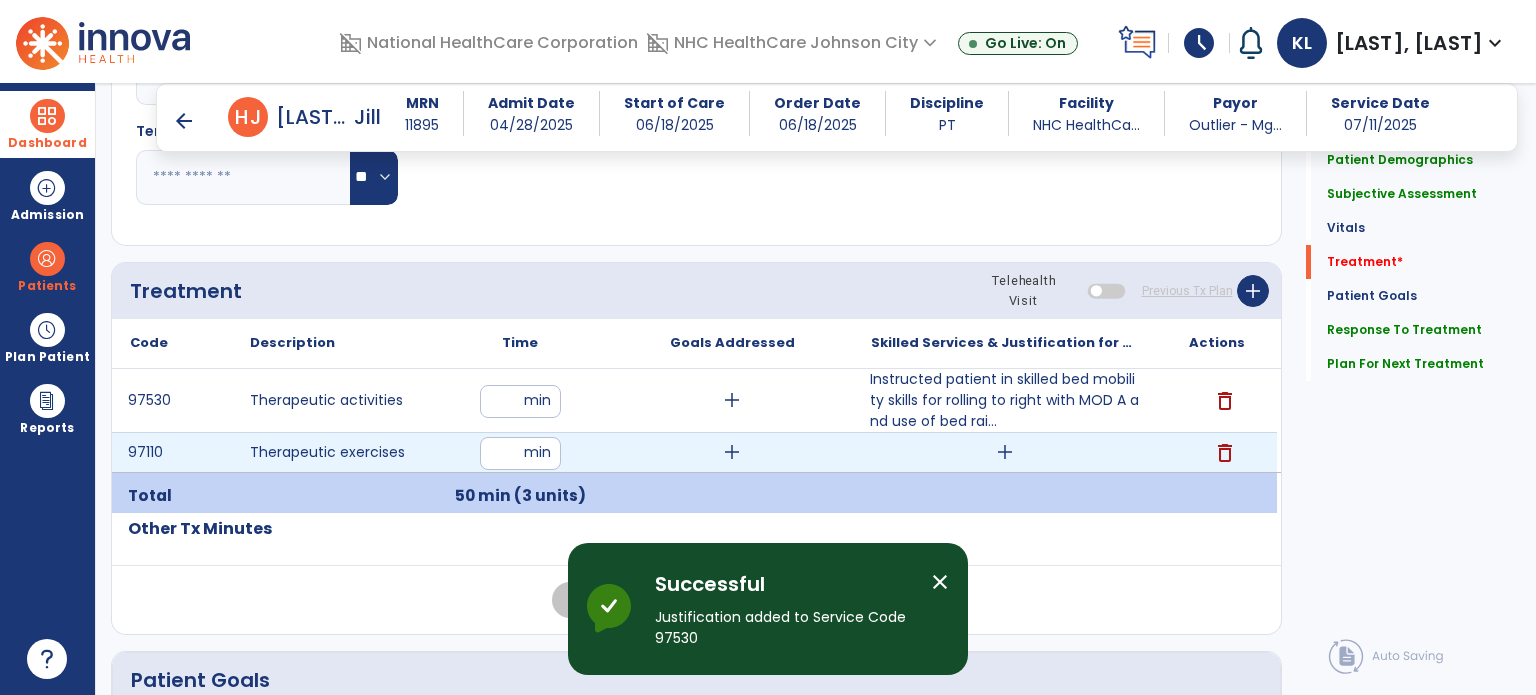 click on "add" at bounding box center (1005, 452) 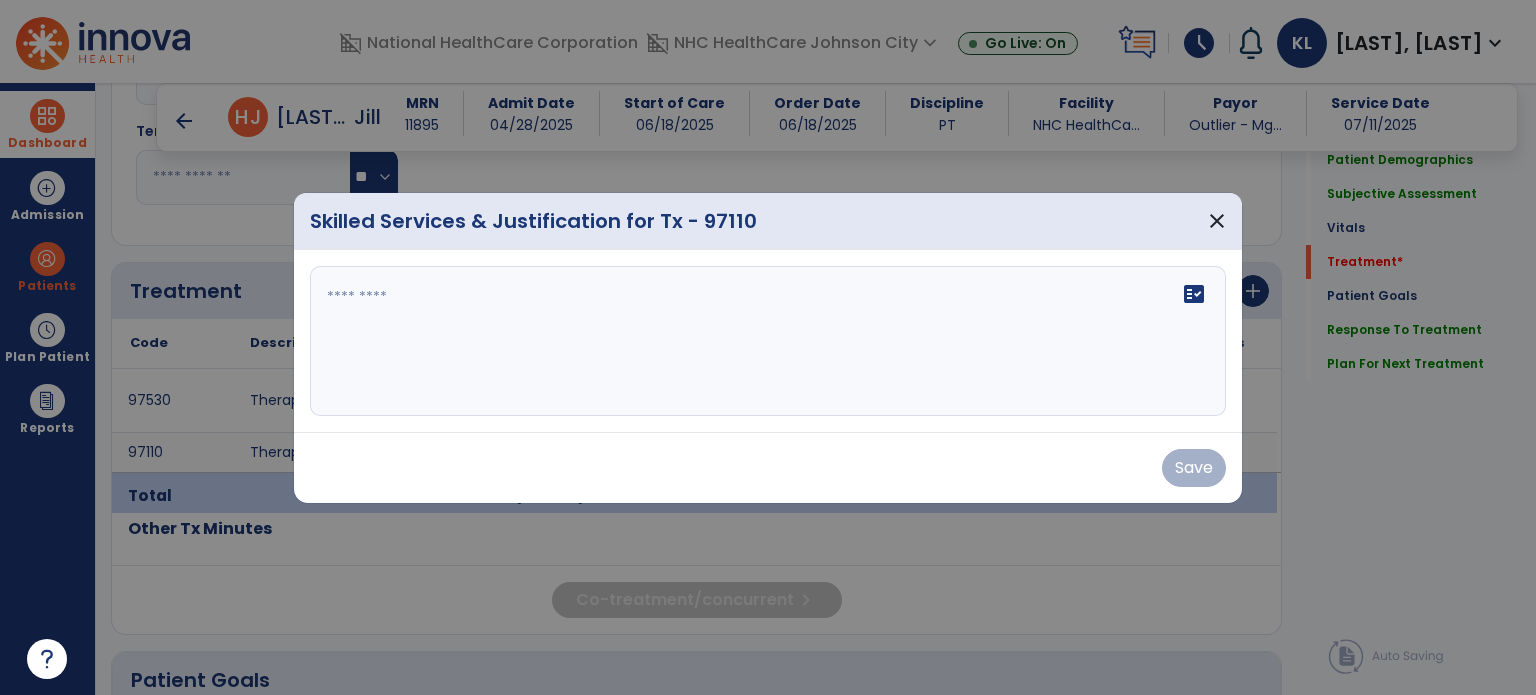 click on "fact_check" at bounding box center (768, 341) 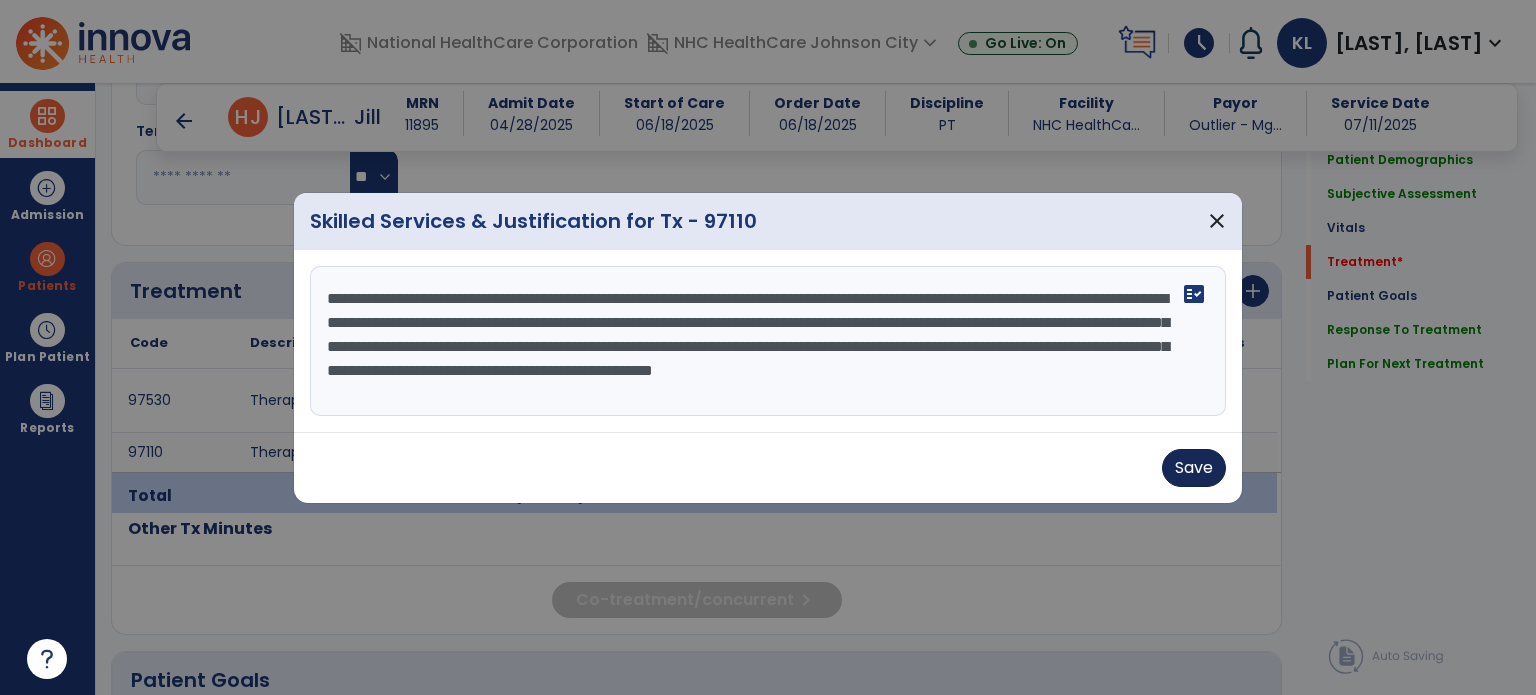 type on "**********" 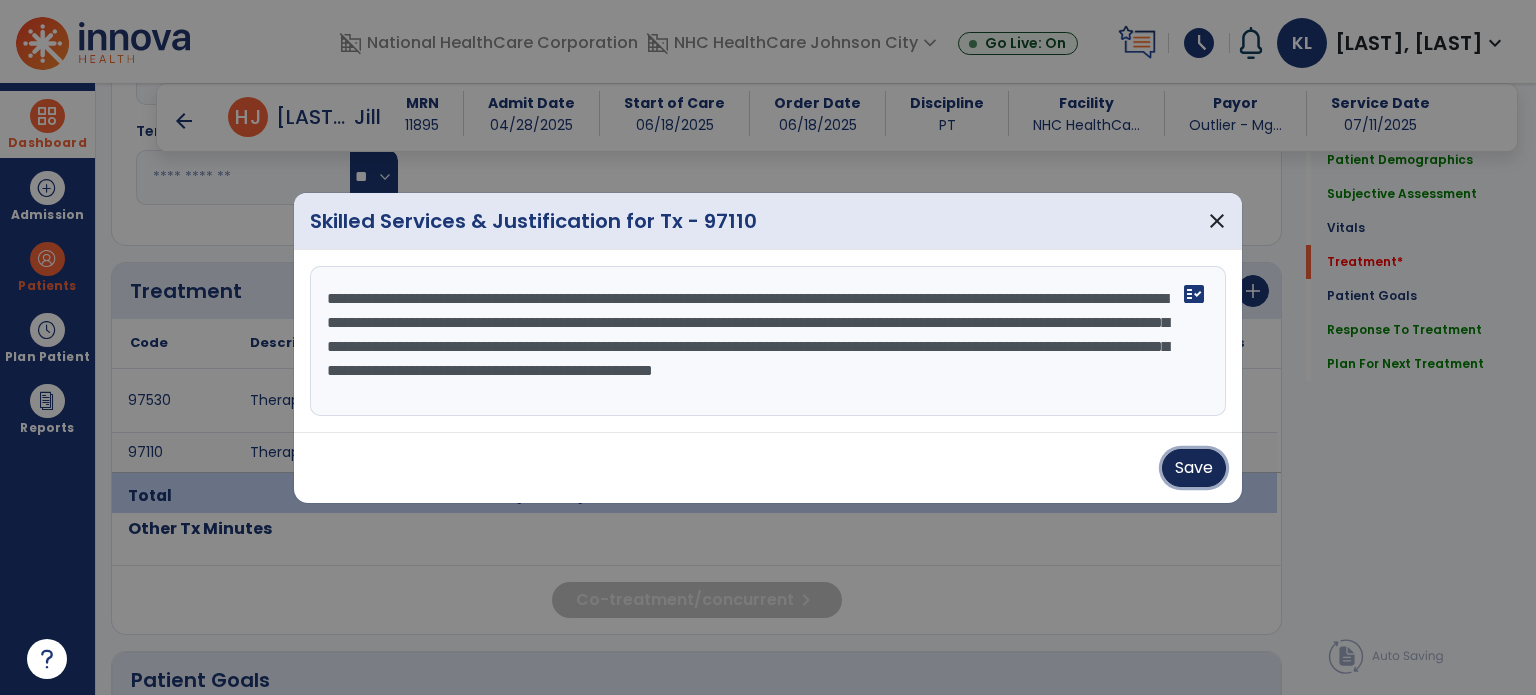 click on "Save" at bounding box center (1194, 468) 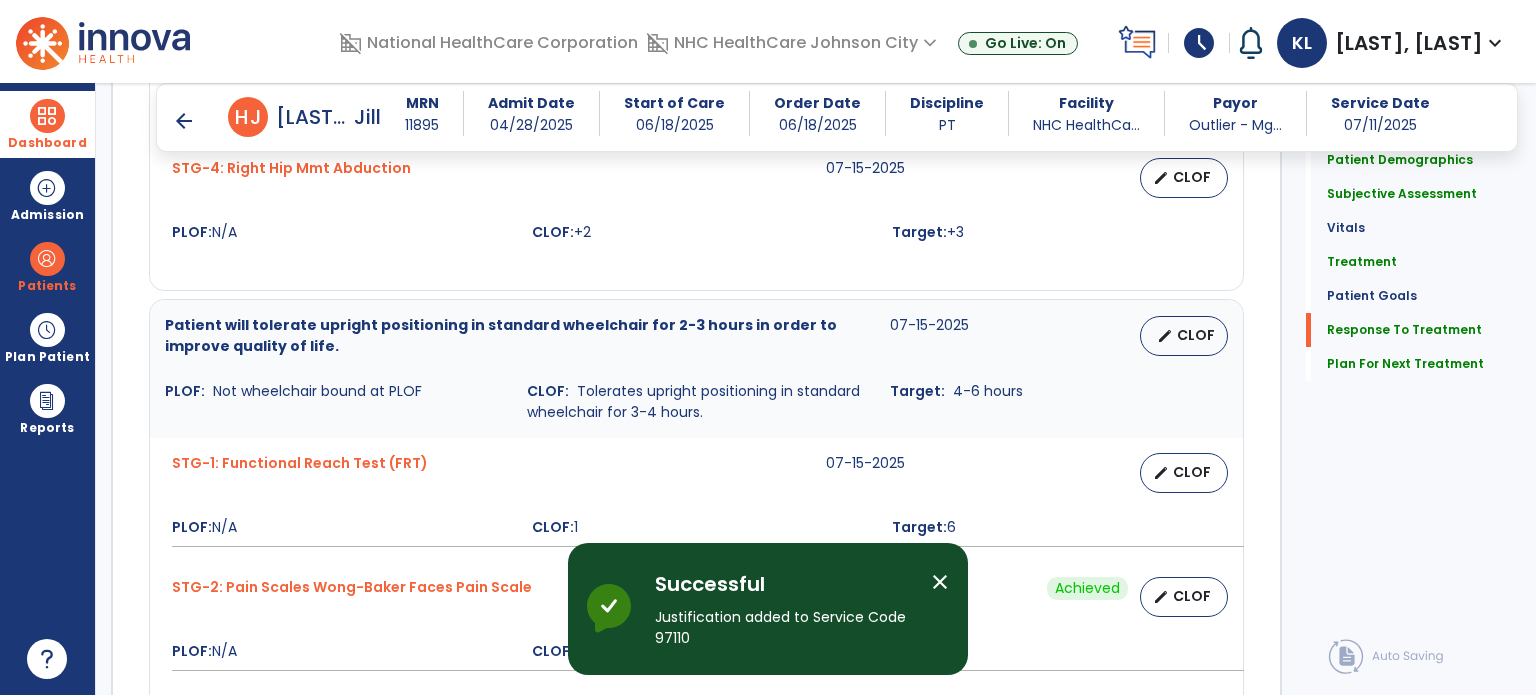 scroll, scrollTop: 2906, scrollLeft: 0, axis: vertical 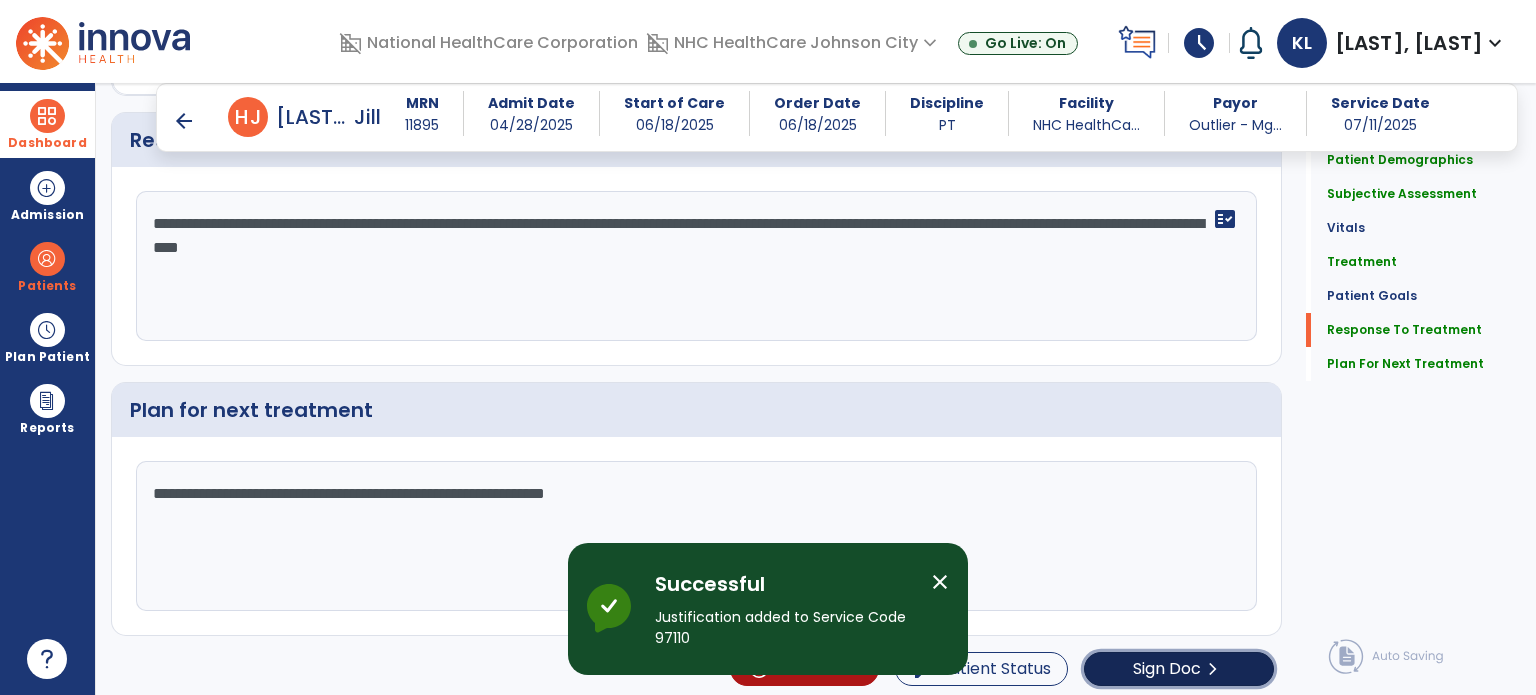 click on "Sign Doc" 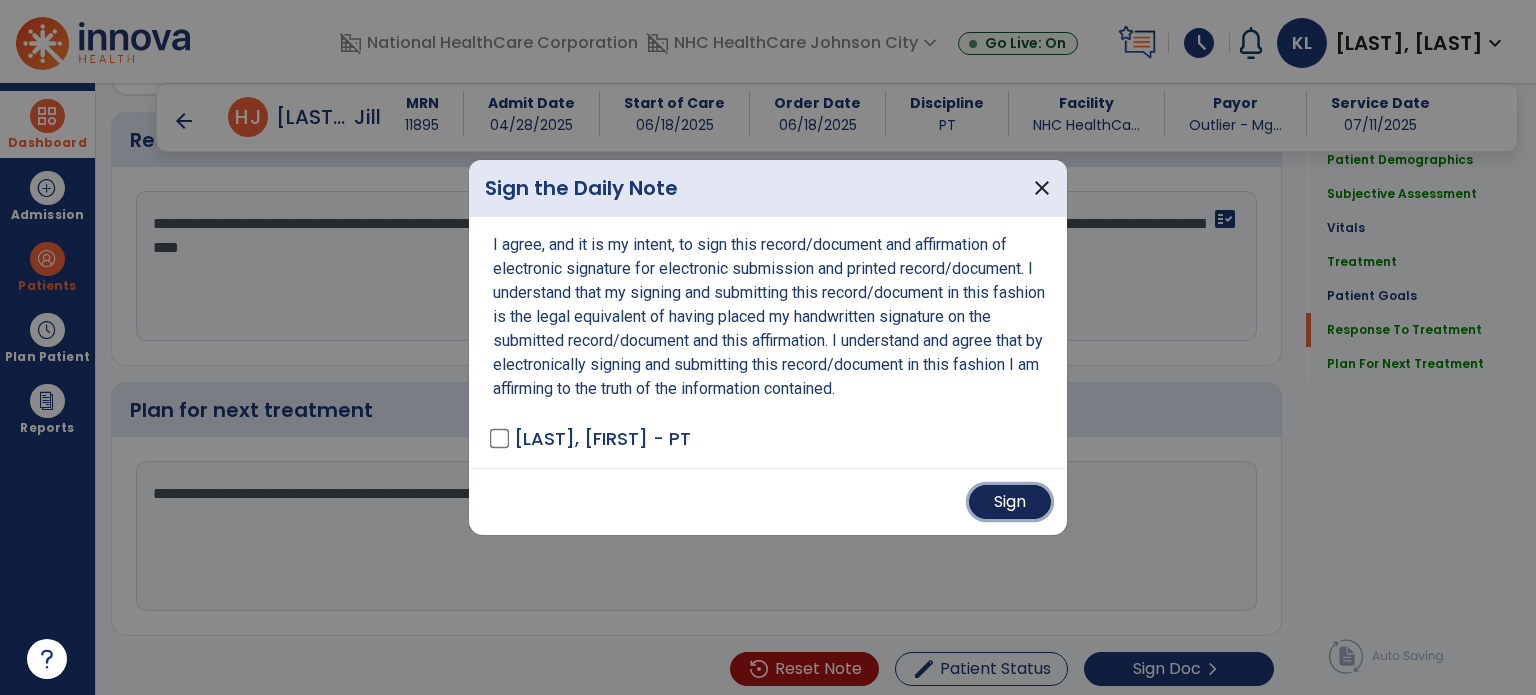 click on "Sign" at bounding box center [1010, 502] 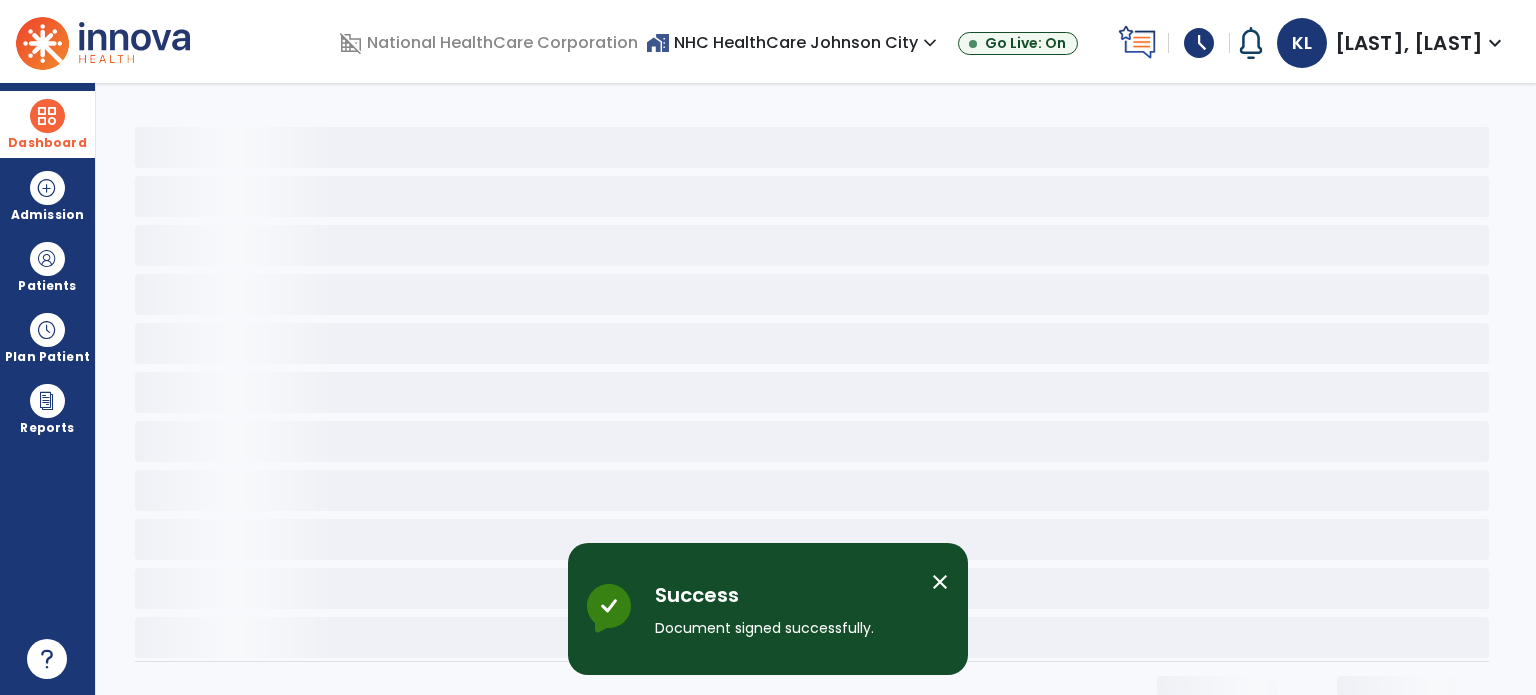 scroll, scrollTop: 0, scrollLeft: 0, axis: both 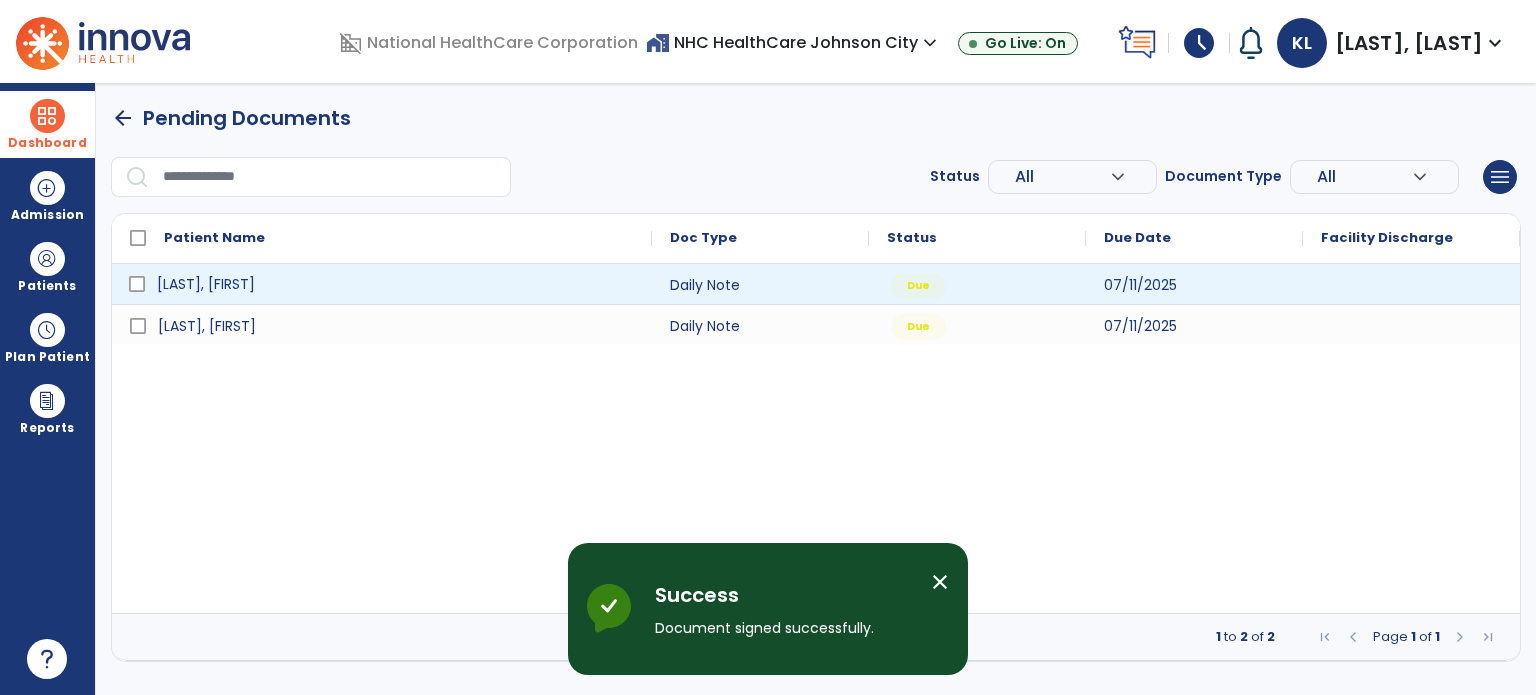 click on "[LAST], [FIRST]" at bounding box center (382, 284) 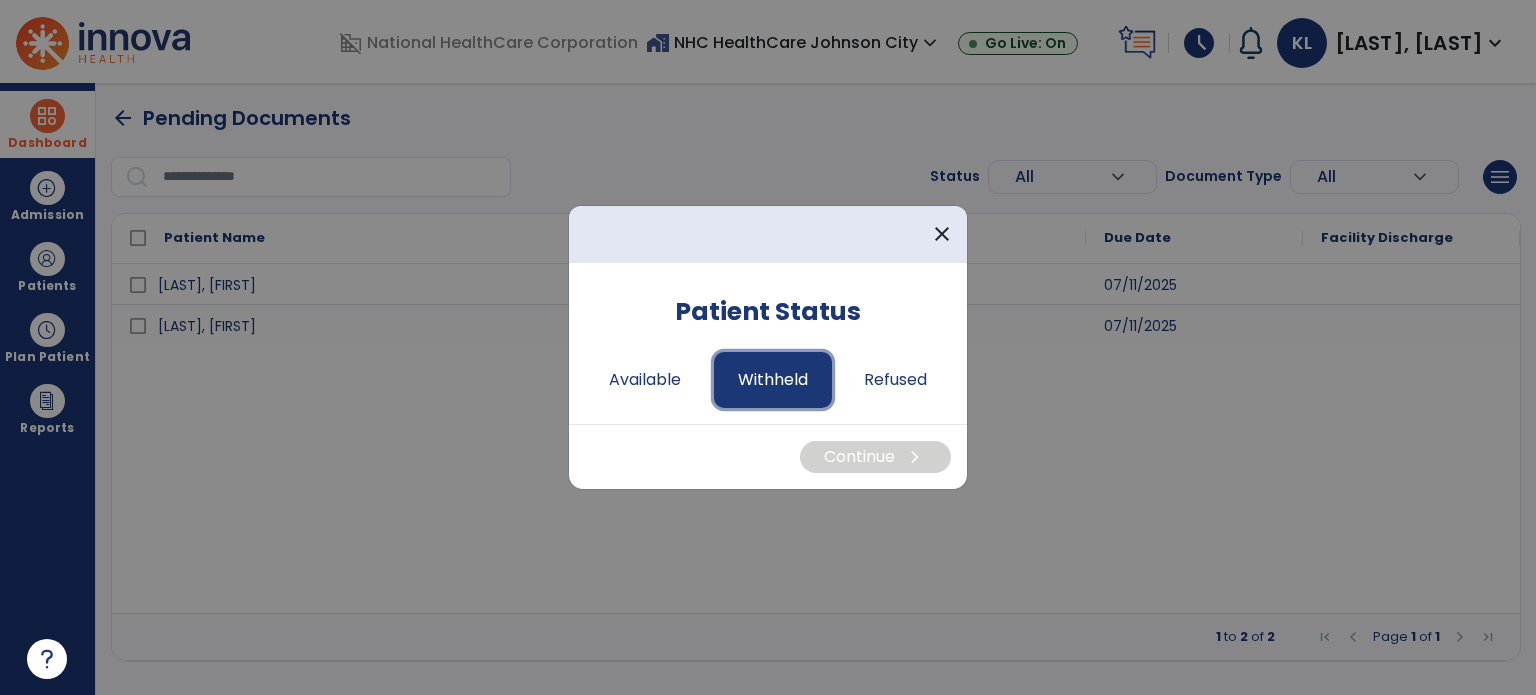 click on "Withheld" at bounding box center [773, 380] 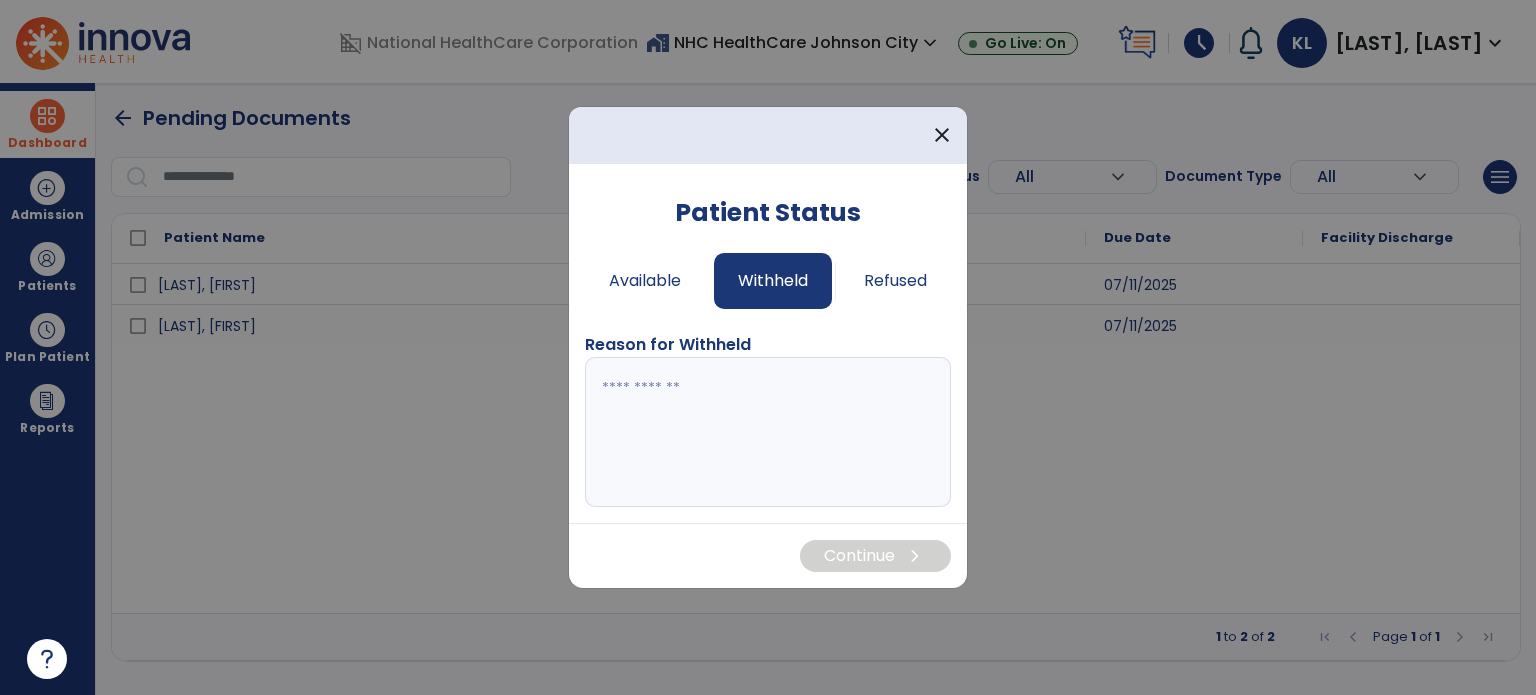 click at bounding box center [768, 432] 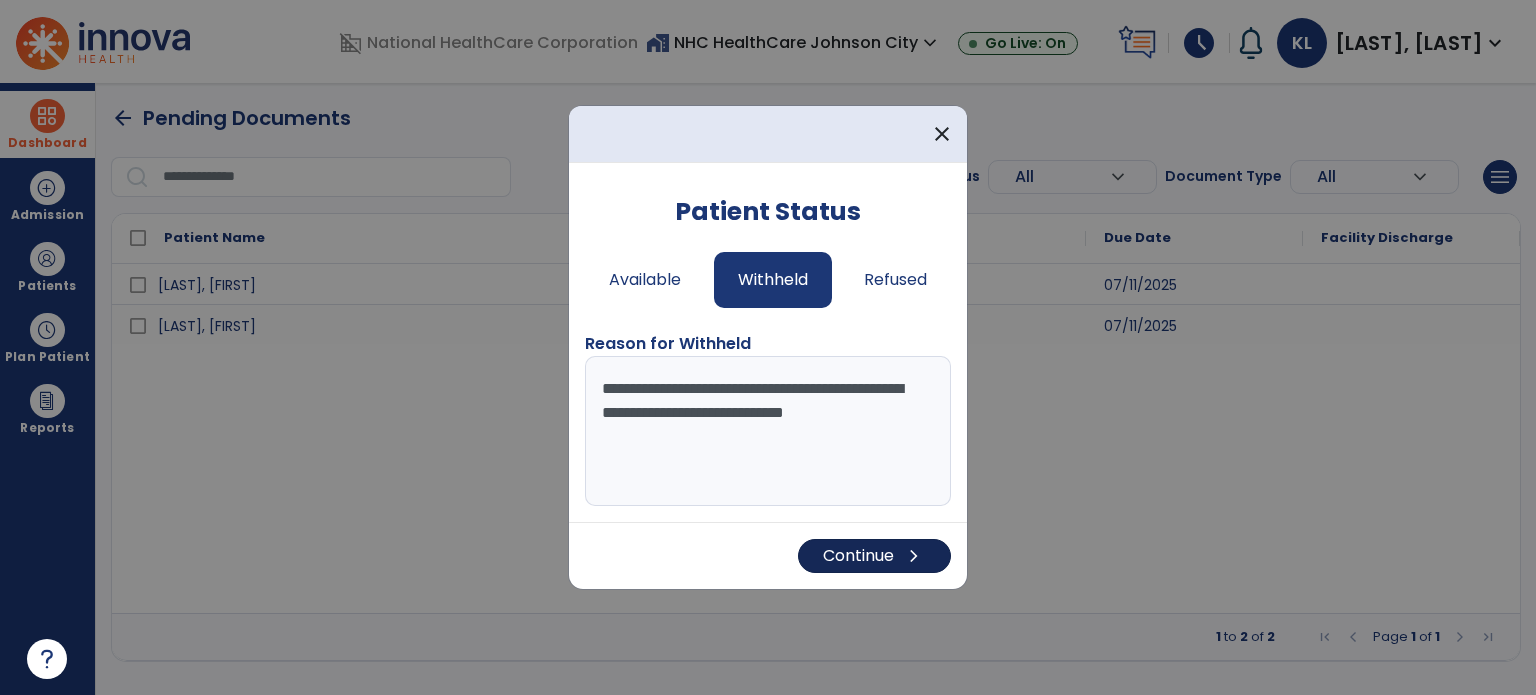 type on "**********" 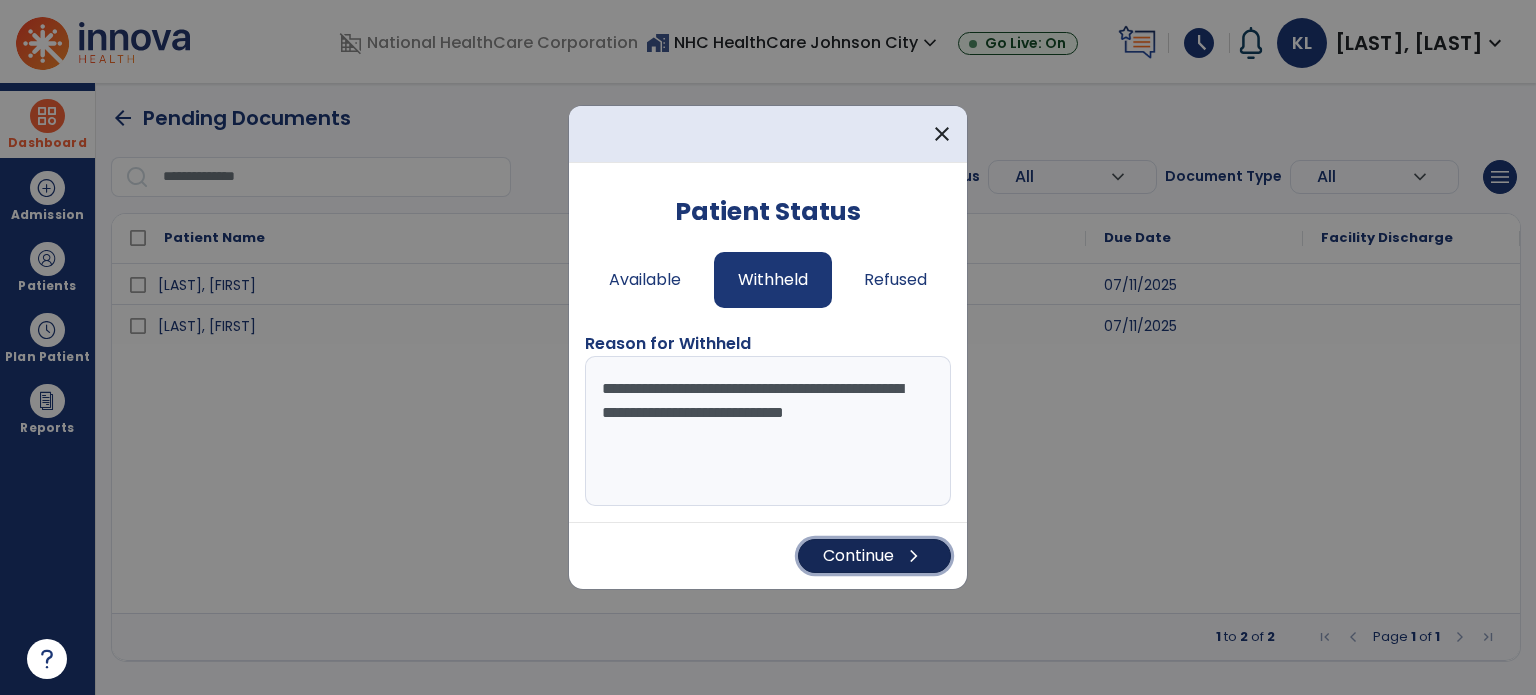 click on "Continue   chevron_right" at bounding box center [874, 556] 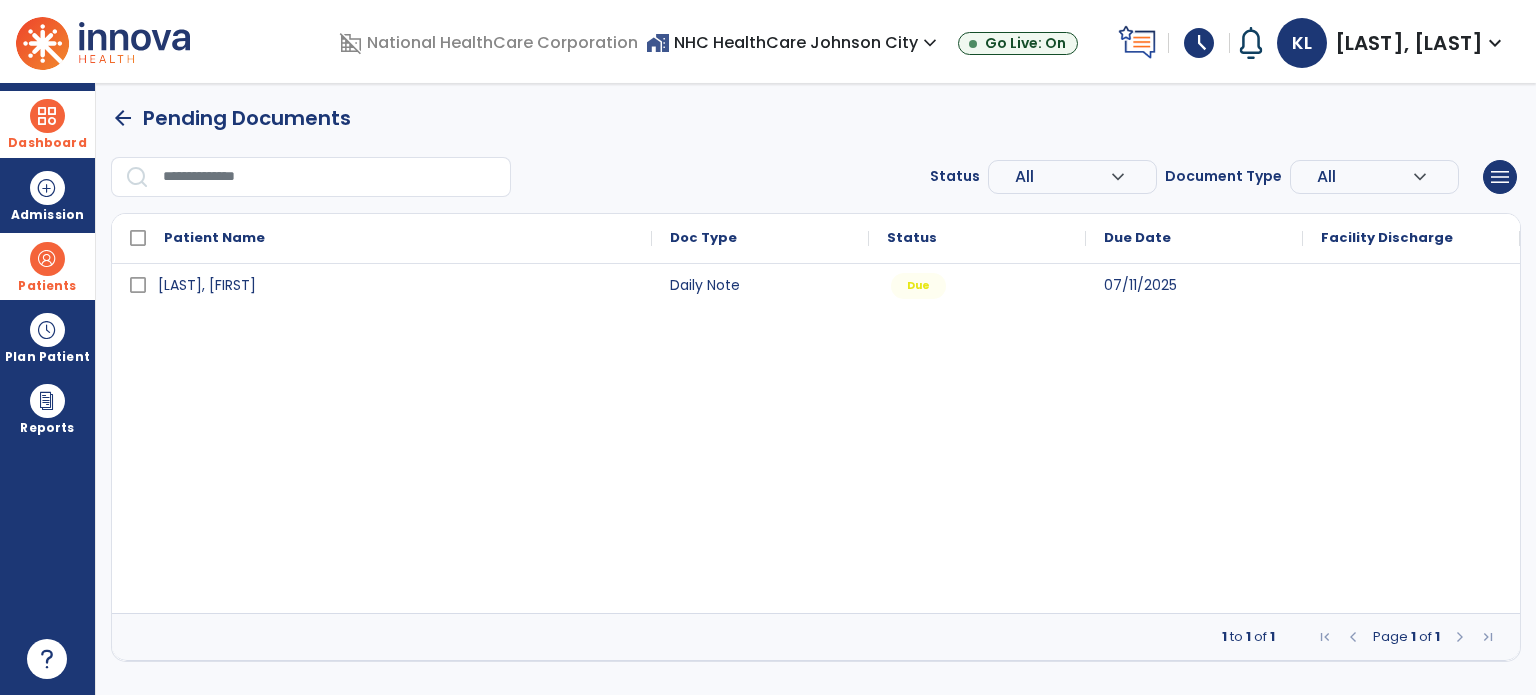 click at bounding box center [47, 259] 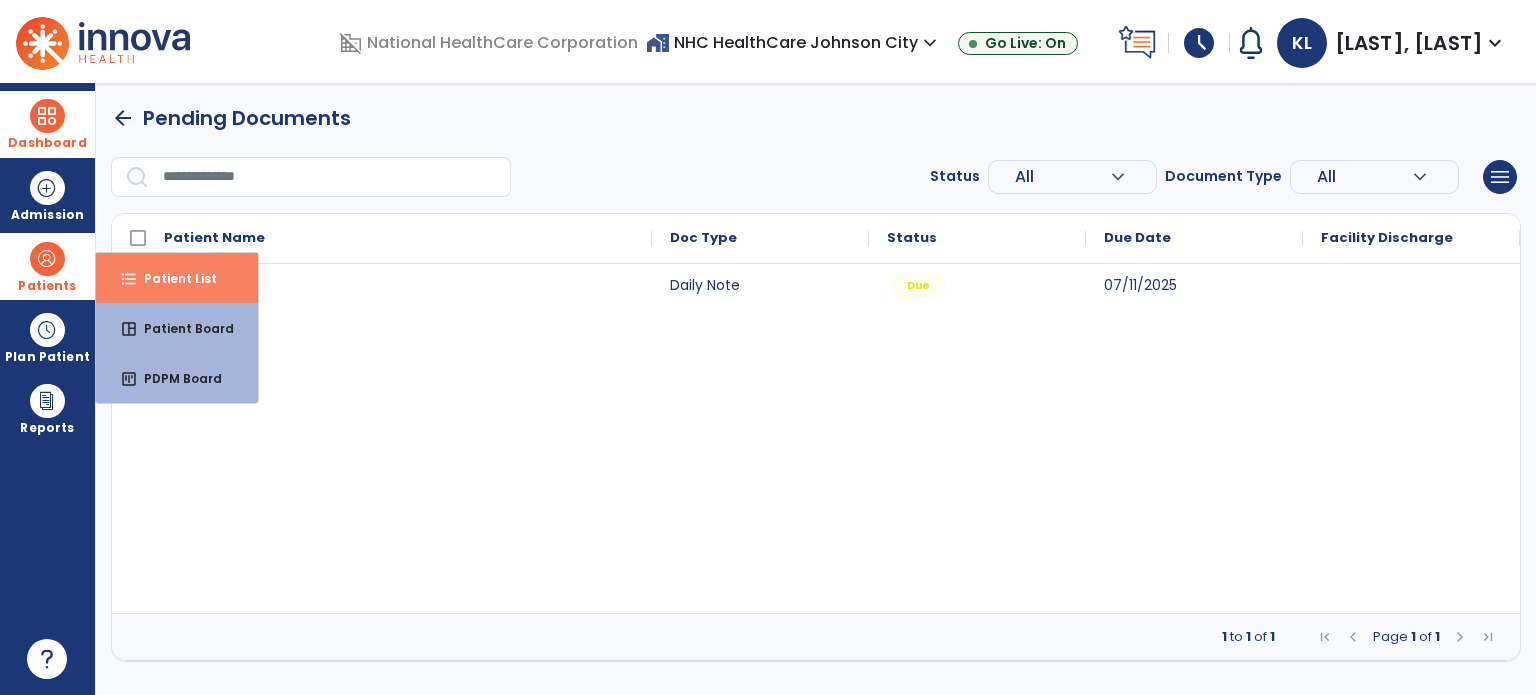 click on "Patient List" at bounding box center [172, 278] 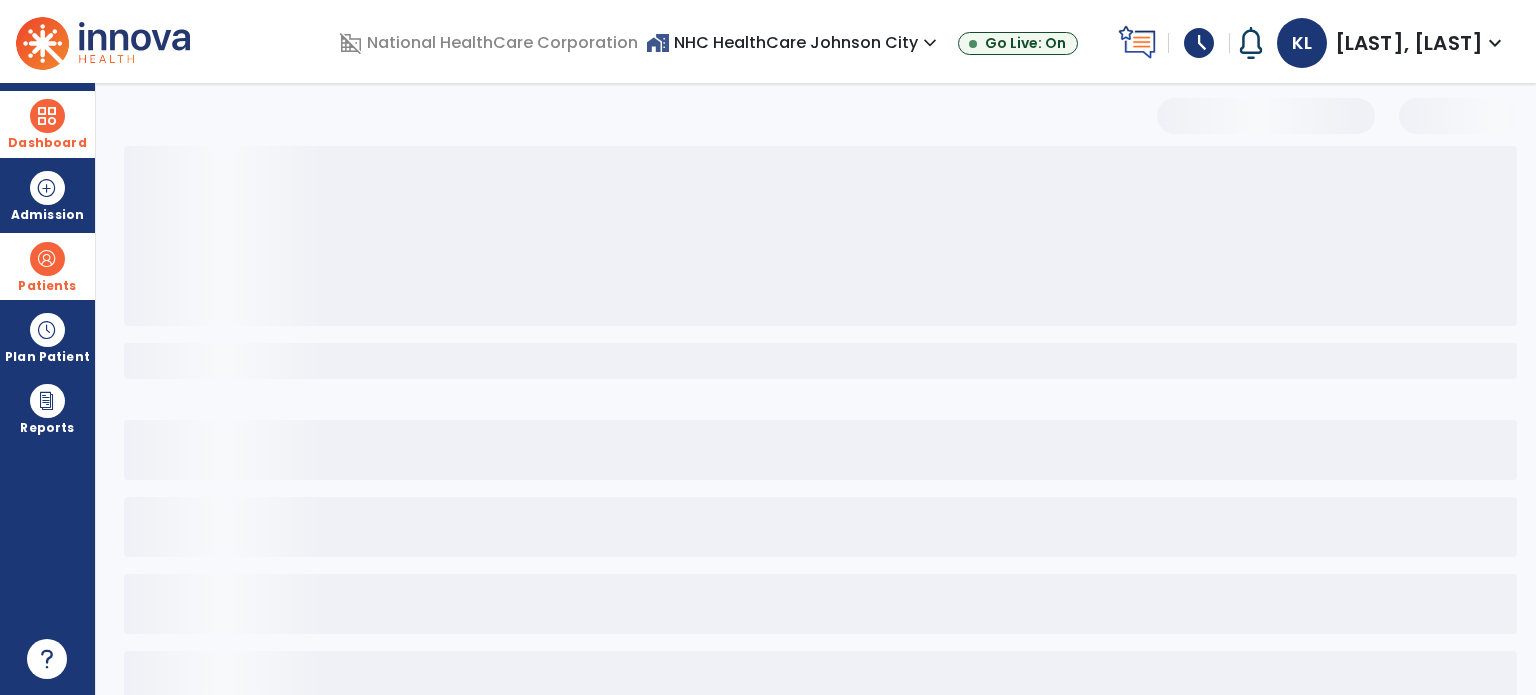 select on "***" 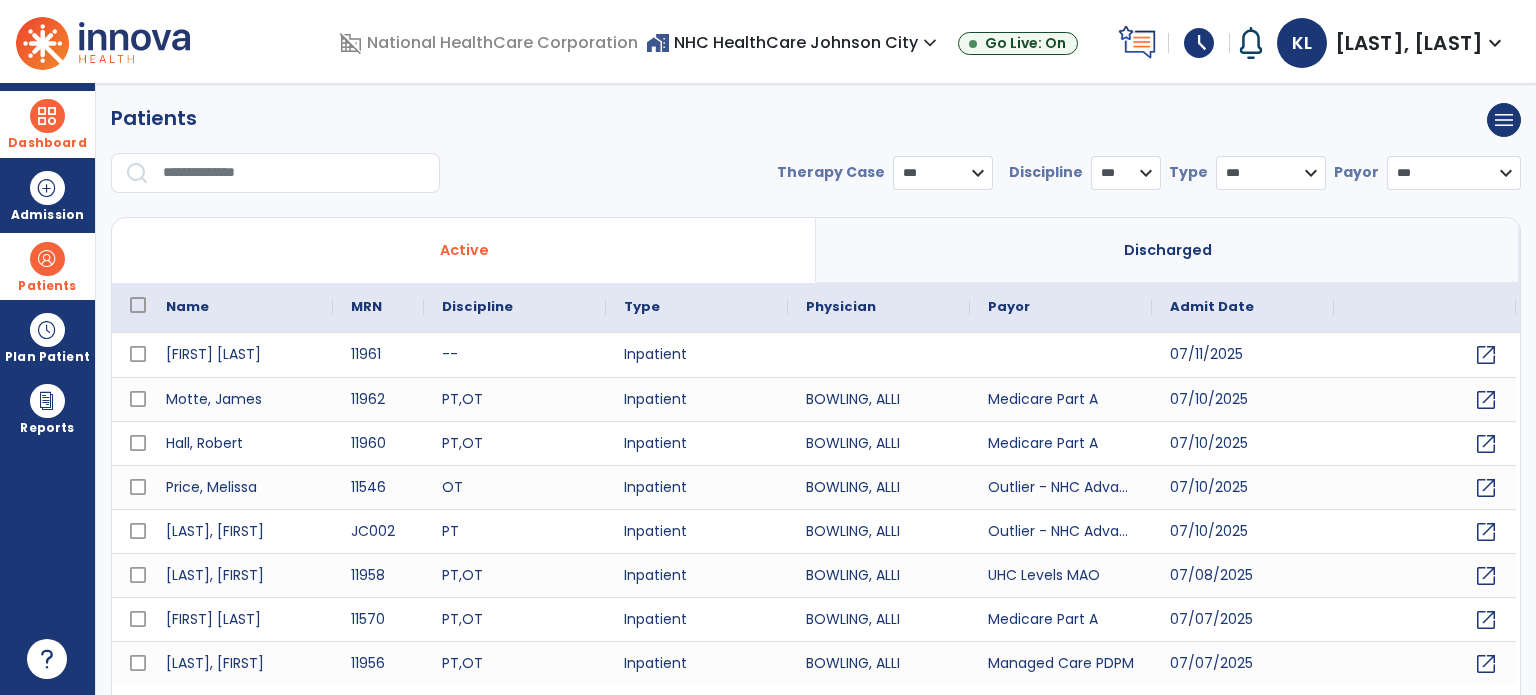 click at bounding box center (294, 173) 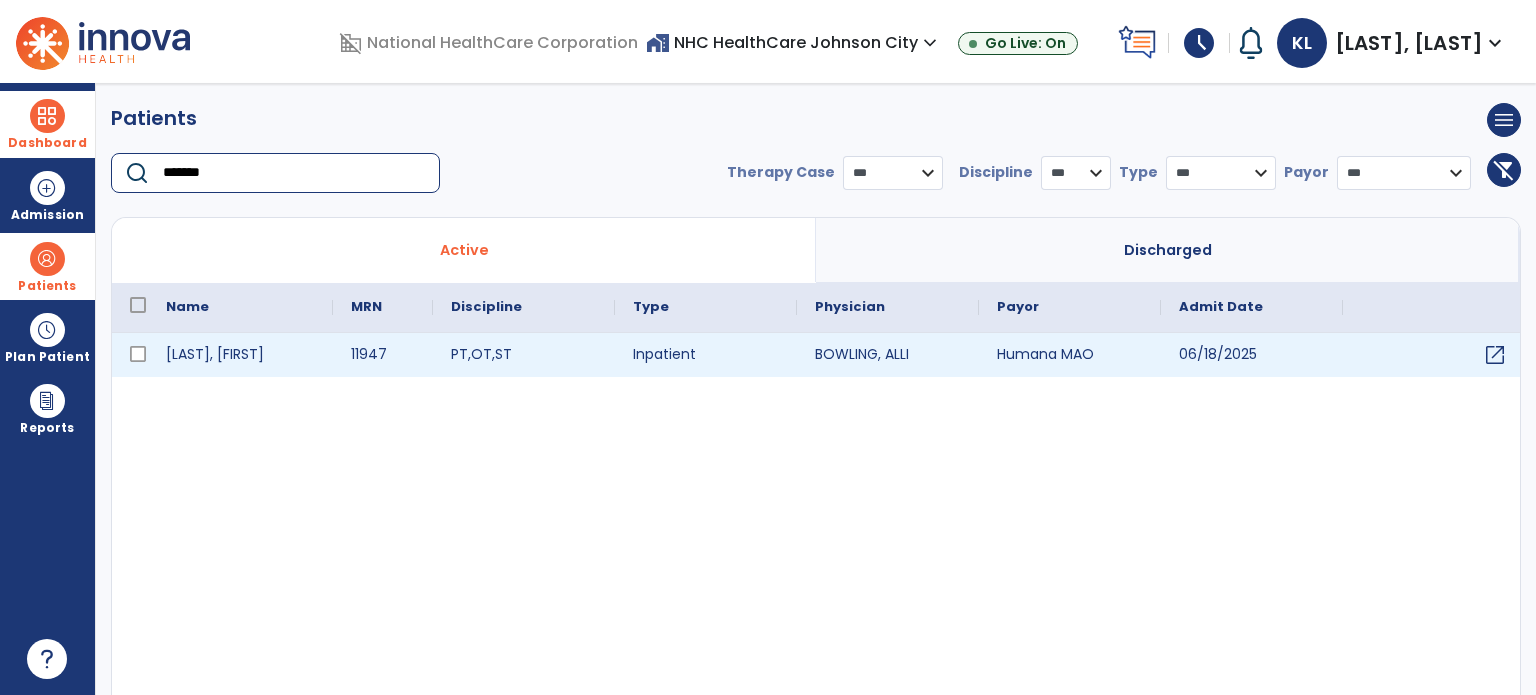 type on "*******" 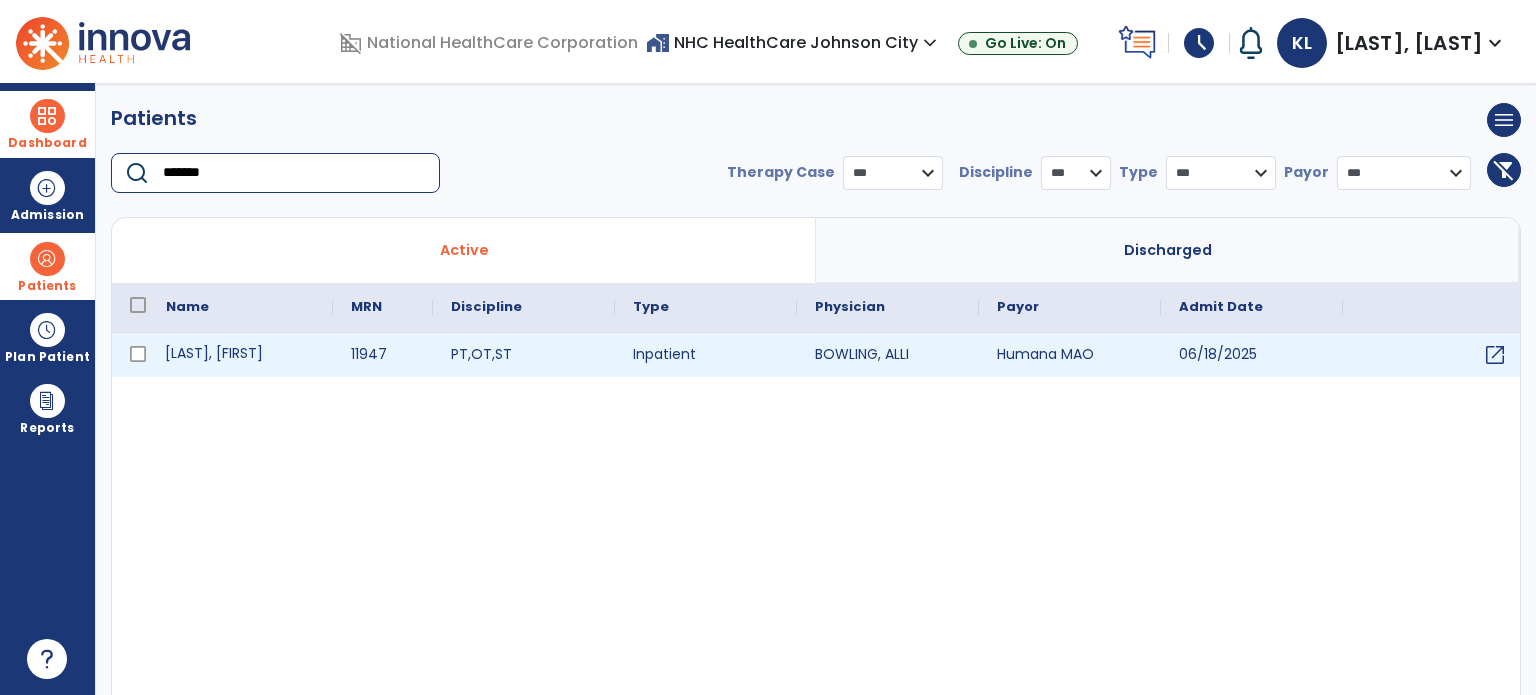 click on "[LAST], [FIRST]" at bounding box center (240, 355) 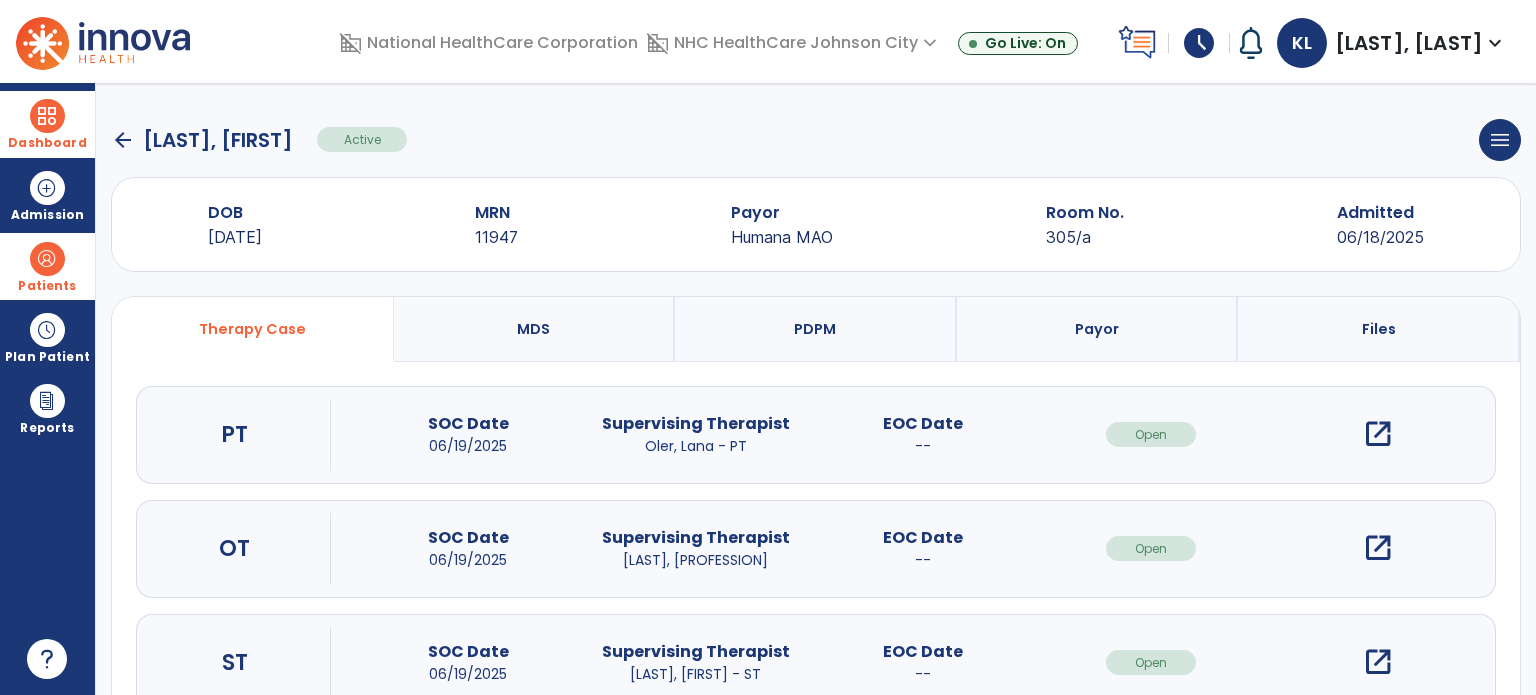 click on "open_in_new" at bounding box center [1378, 434] 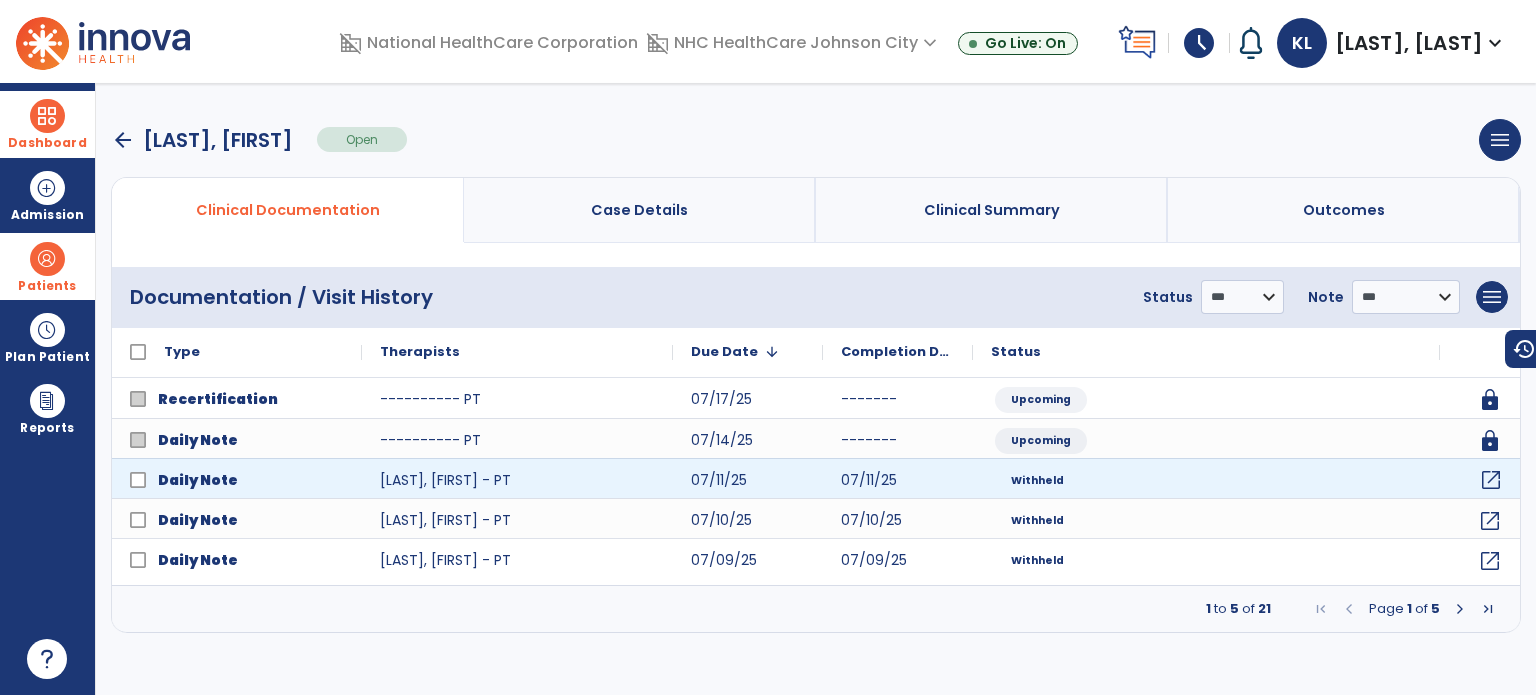 click on "open_in_new" 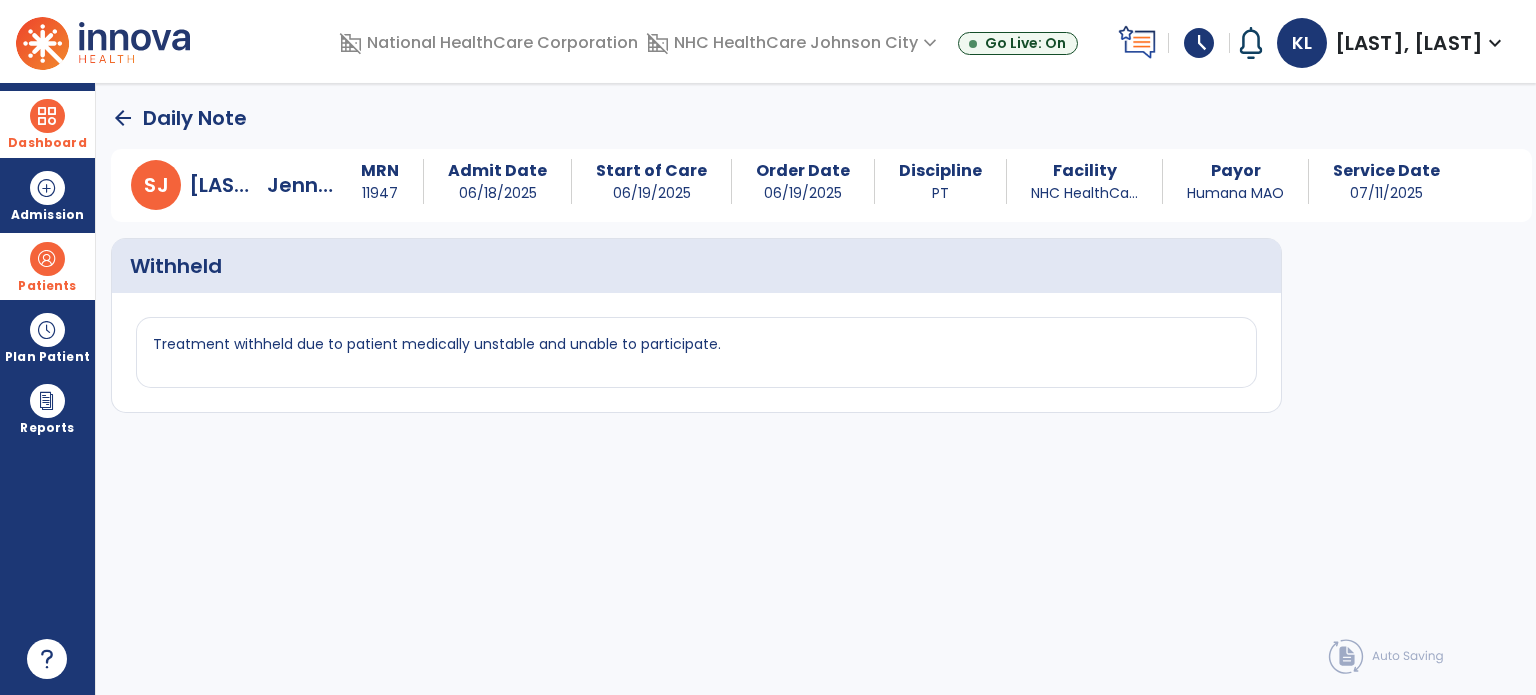 click on "Withheld Treatment withheld due to patient medically unstable and unable to participate." 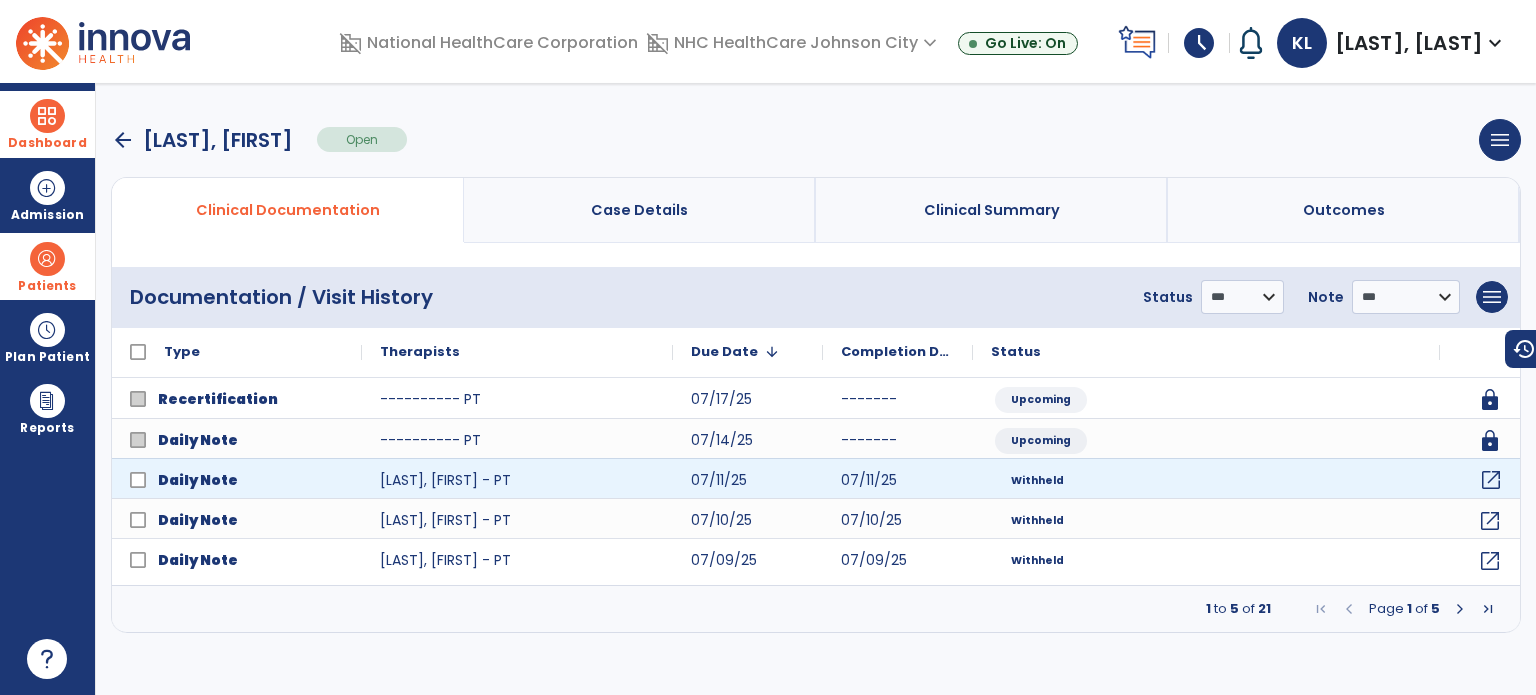 click on "open_in_new" 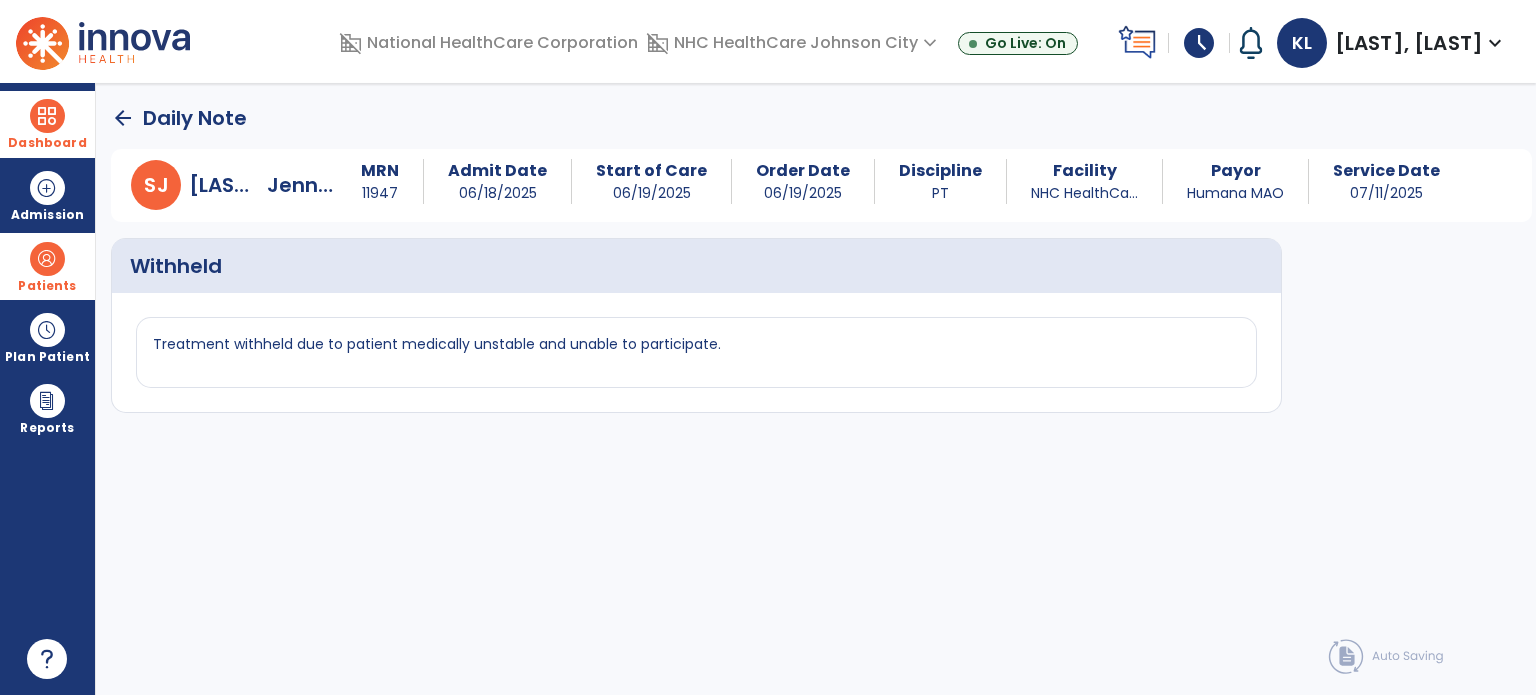click on "Treatment withheld due to patient medically unstable and unable to participate." 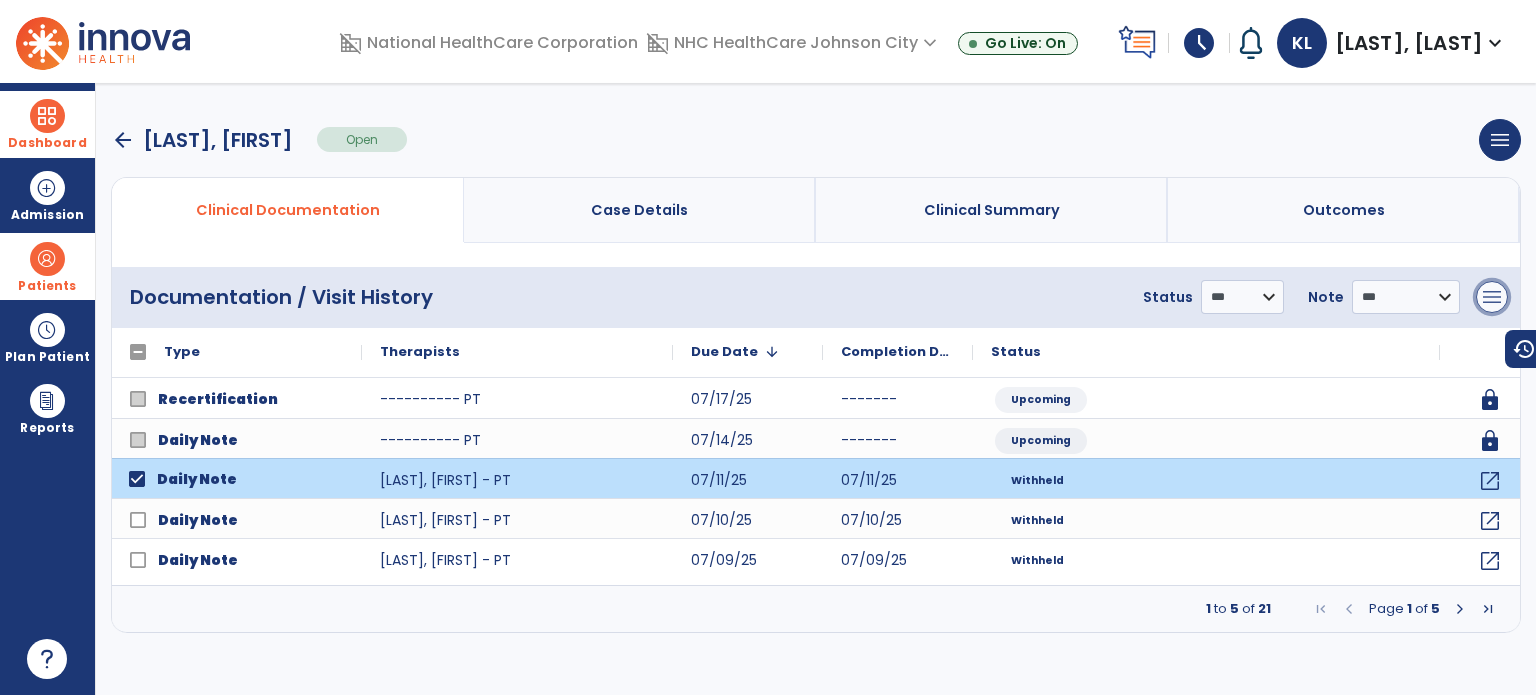 click on "menu" at bounding box center [1492, 297] 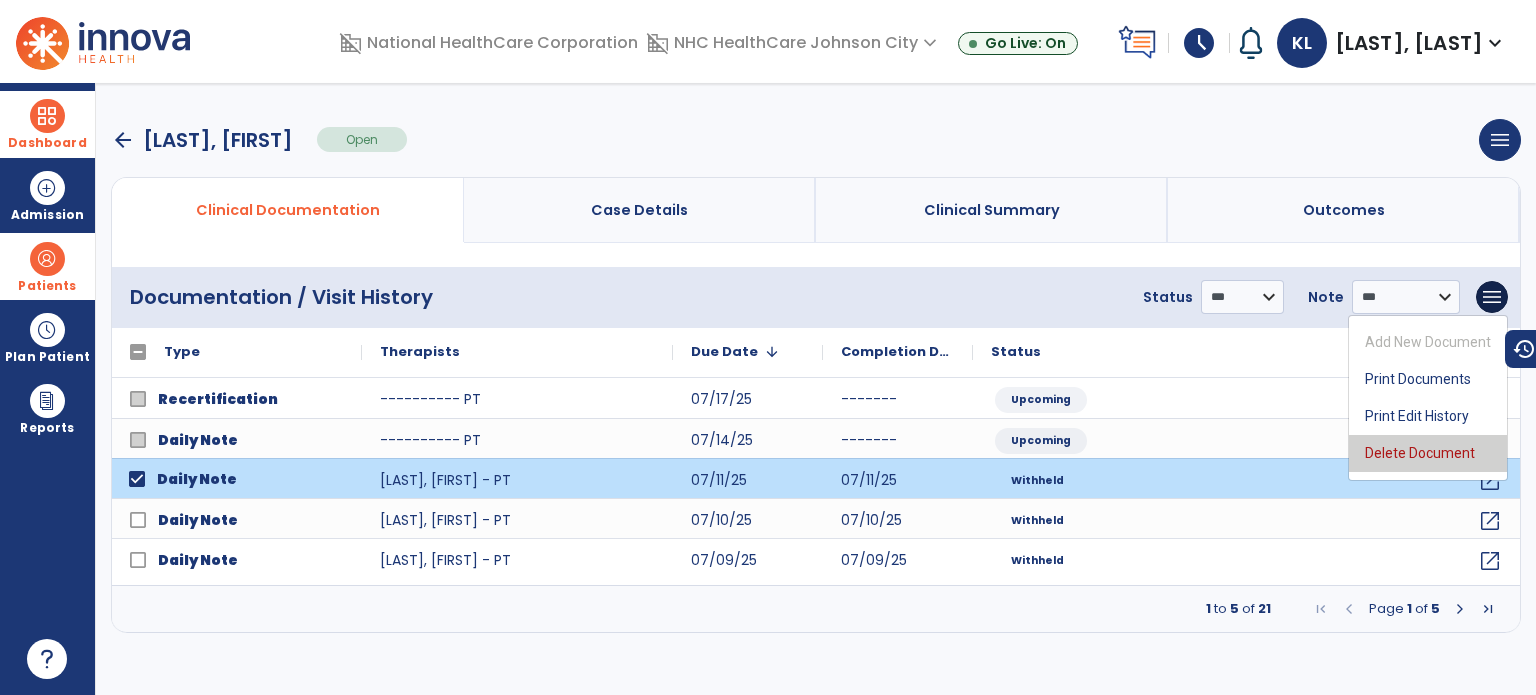 click on "Delete Document" at bounding box center [1428, 453] 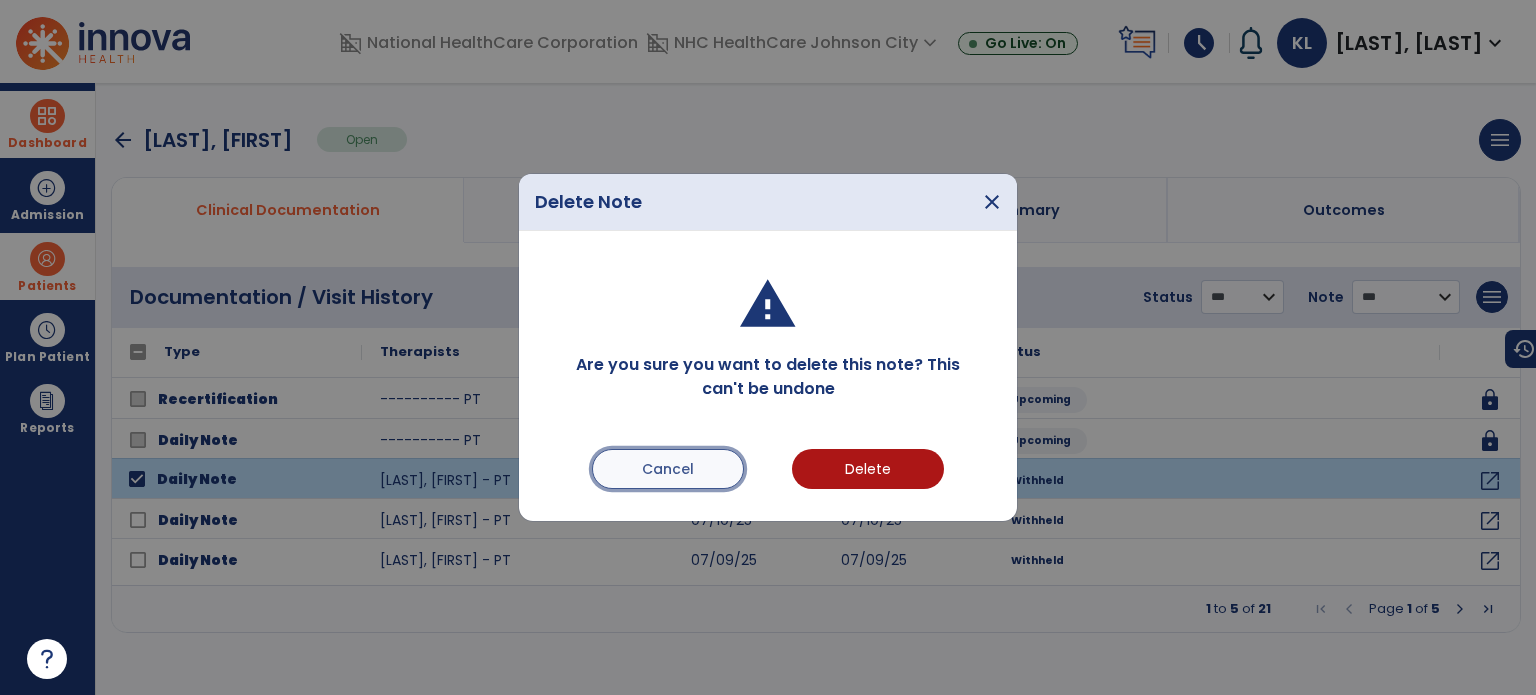 click on "Cancel" at bounding box center [668, 469] 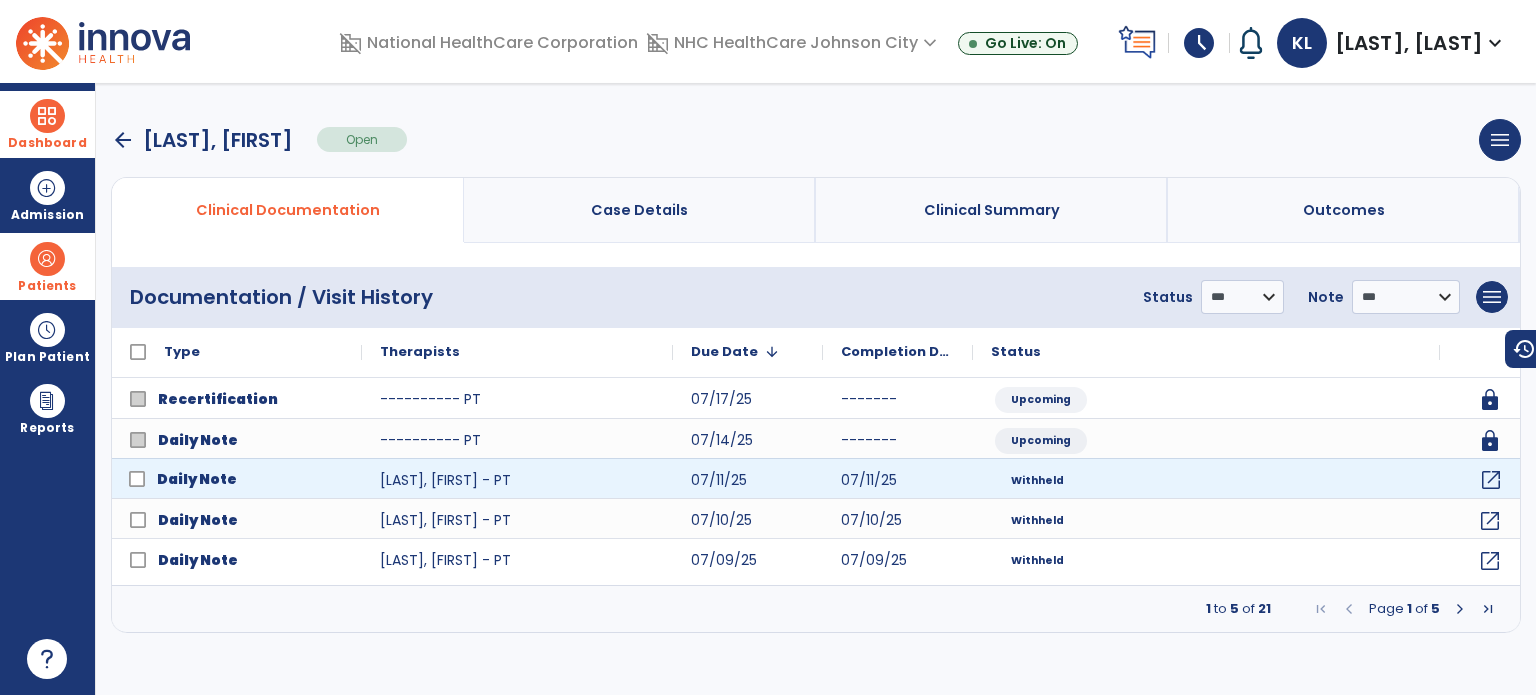 click on "open_in_new" 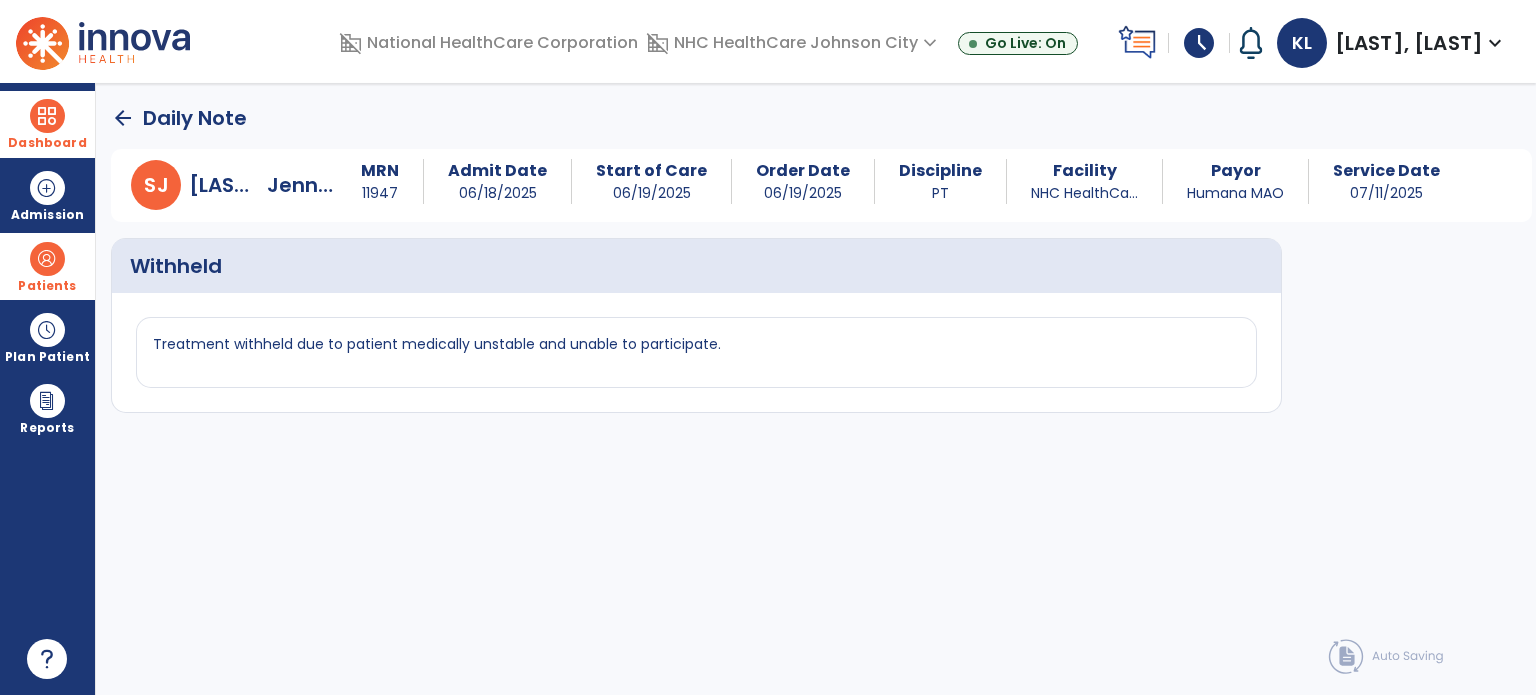 click at bounding box center [47, 116] 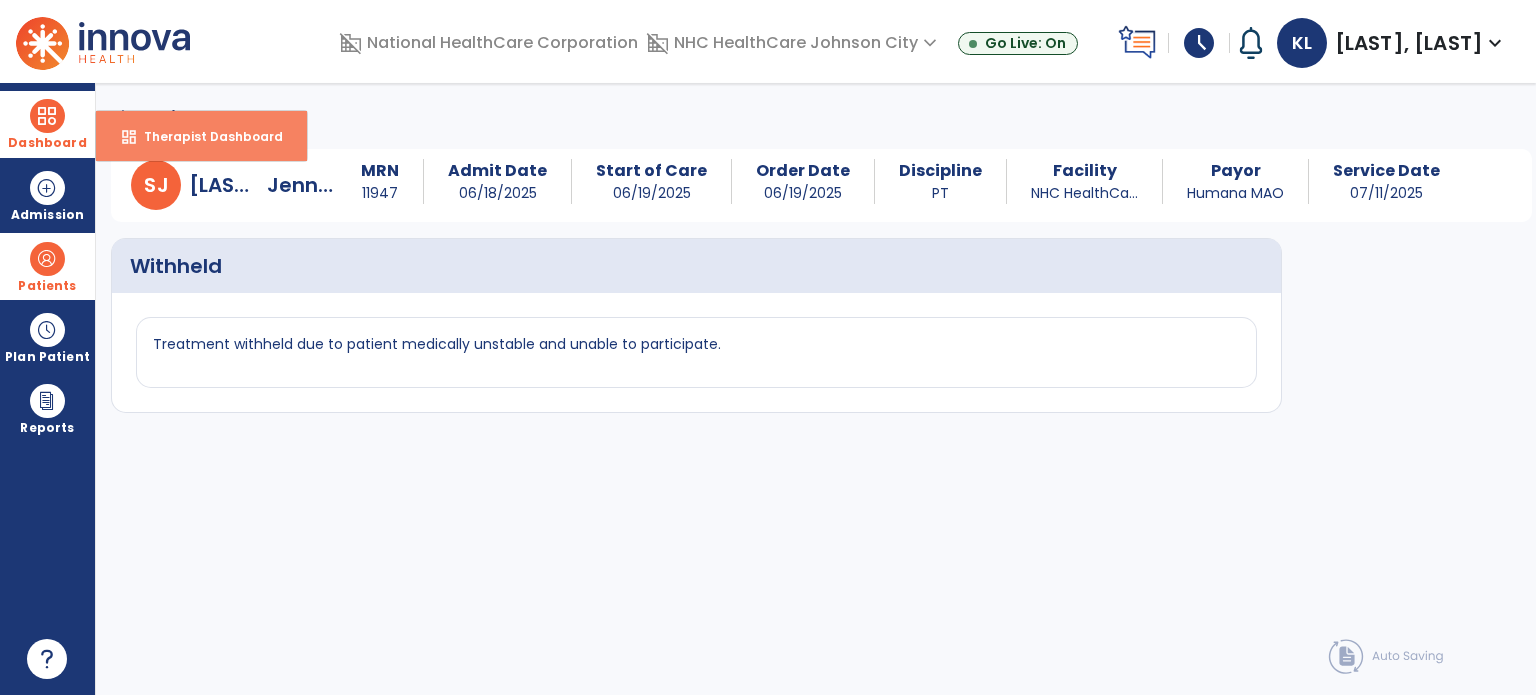 click on "dashboard  Therapist Dashboard" at bounding box center [201, 136] 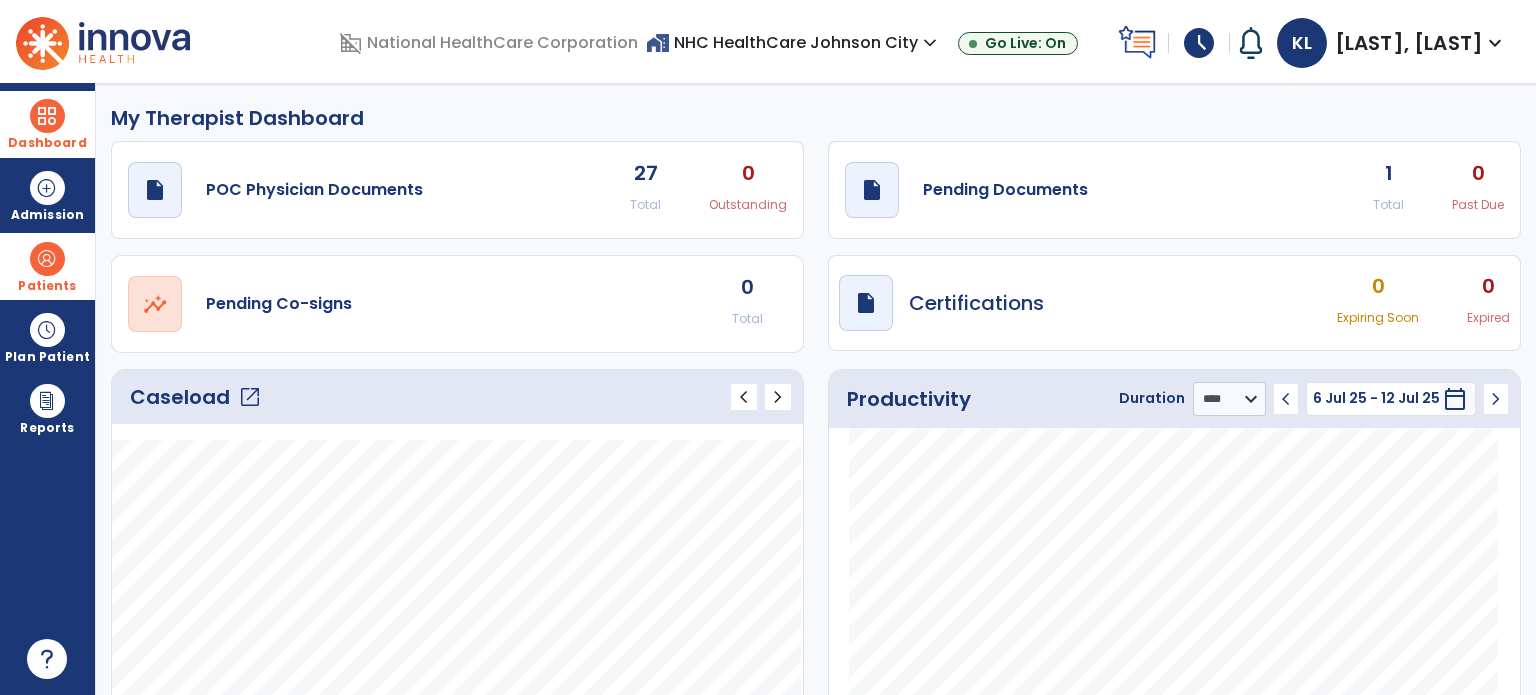 click on "open_in_new" 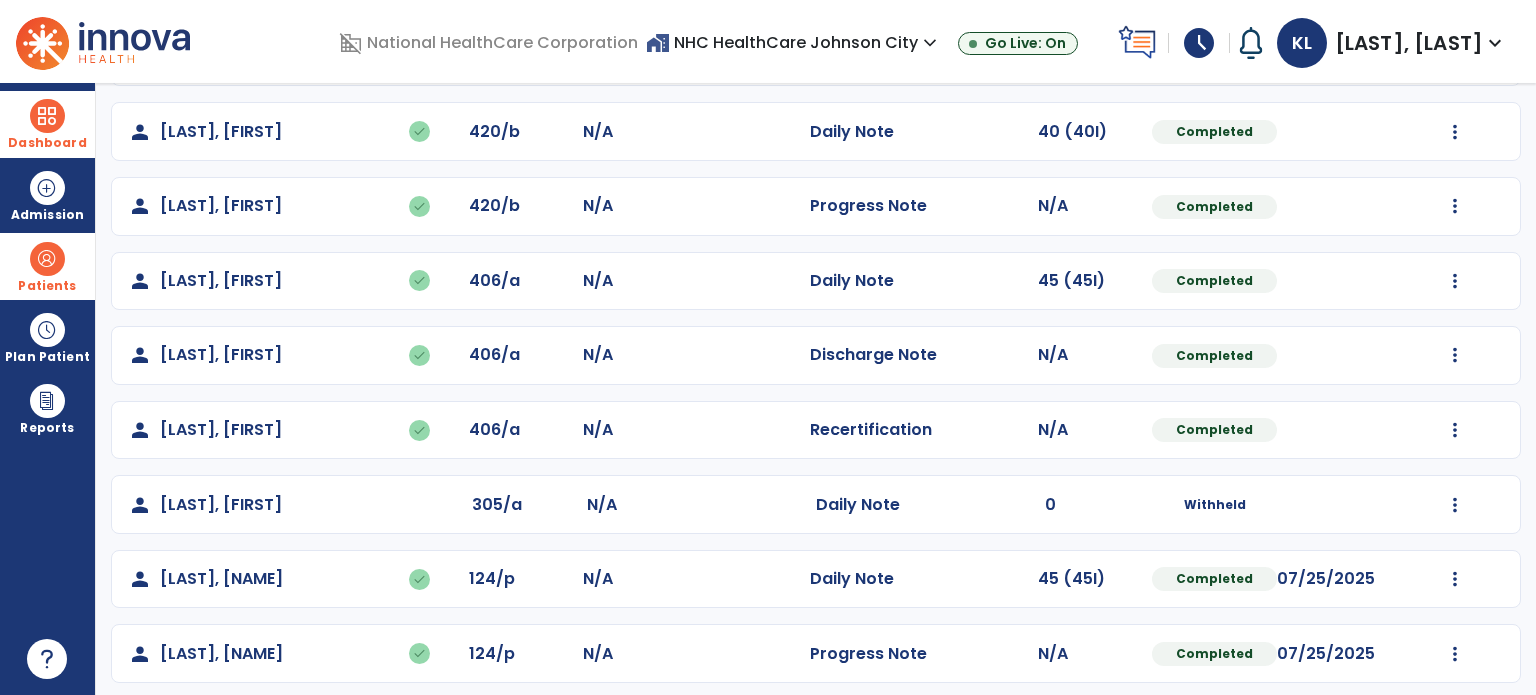 scroll, scrollTop: 393, scrollLeft: 0, axis: vertical 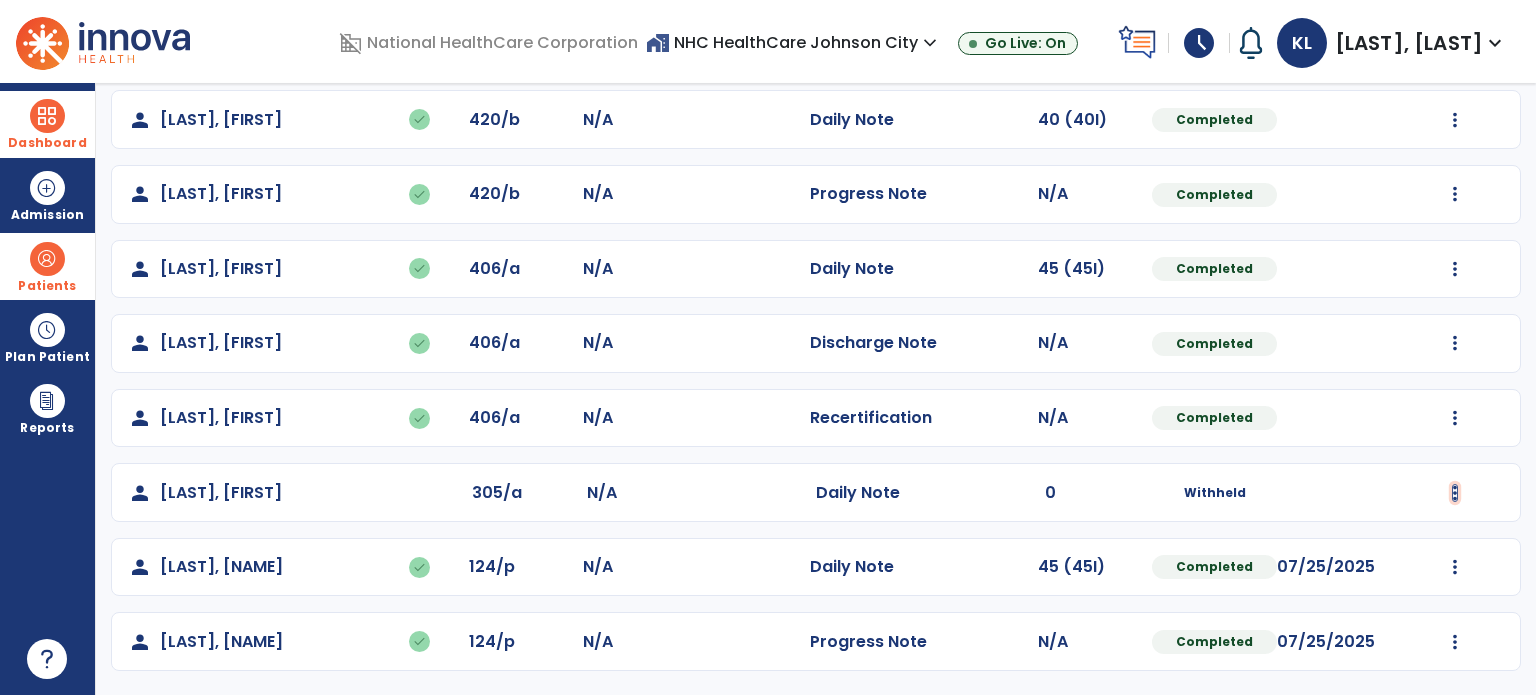 click at bounding box center (1455, -104) 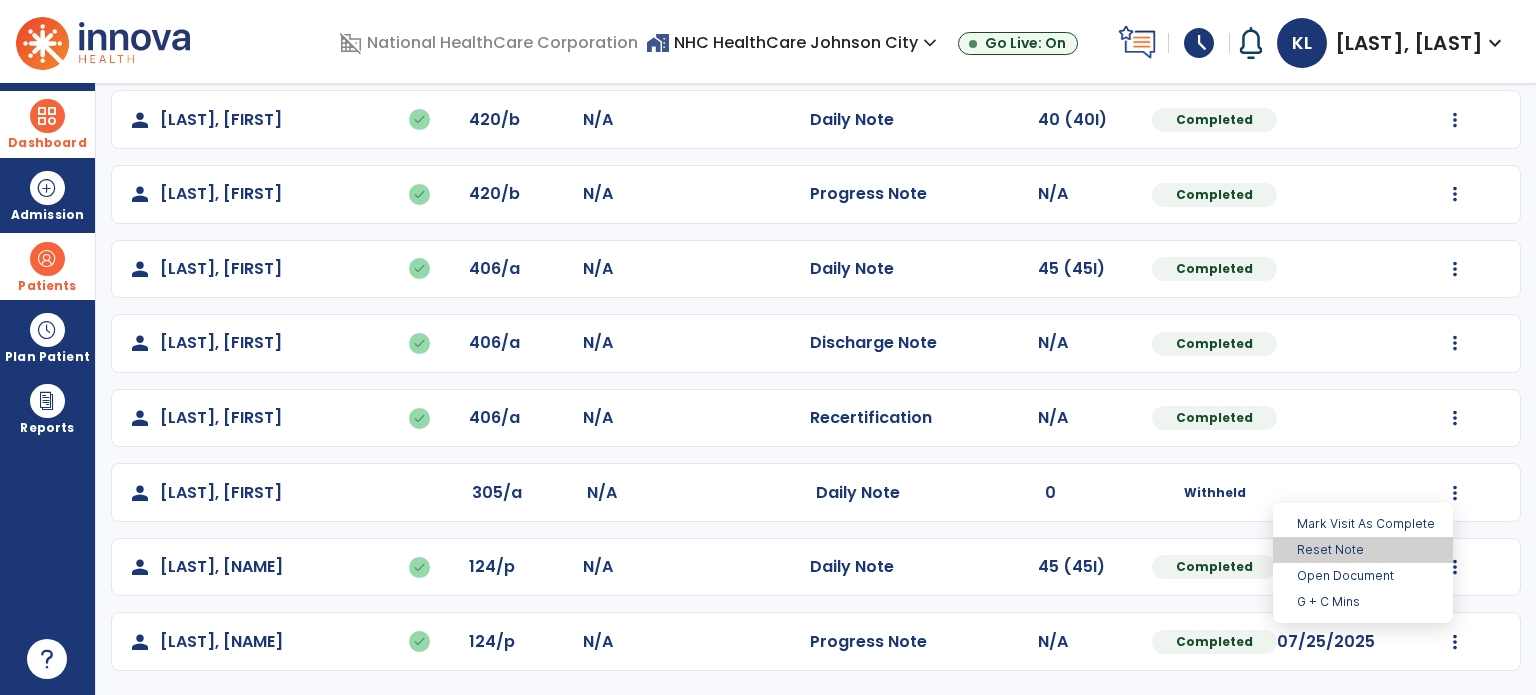 click on "Reset Note" at bounding box center (1363, 550) 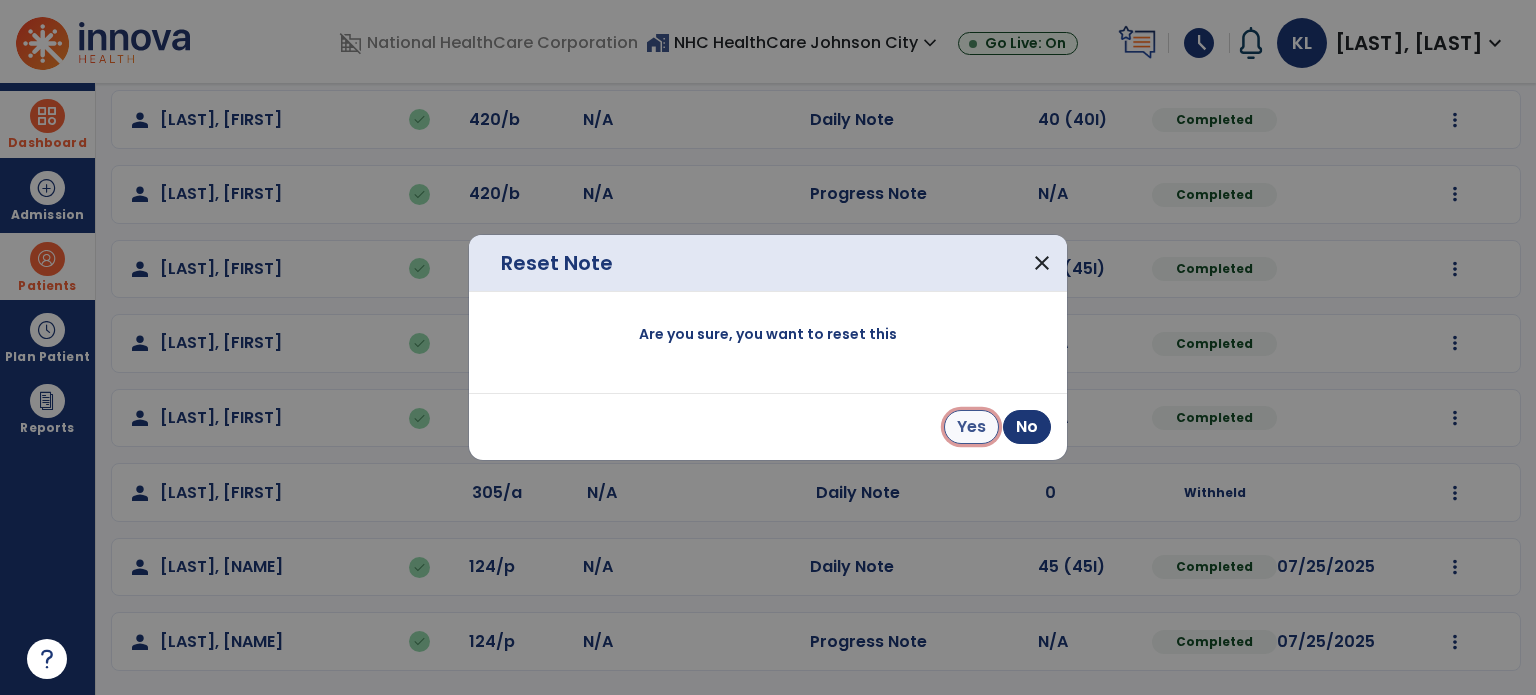 click on "Yes" at bounding box center (971, 427) 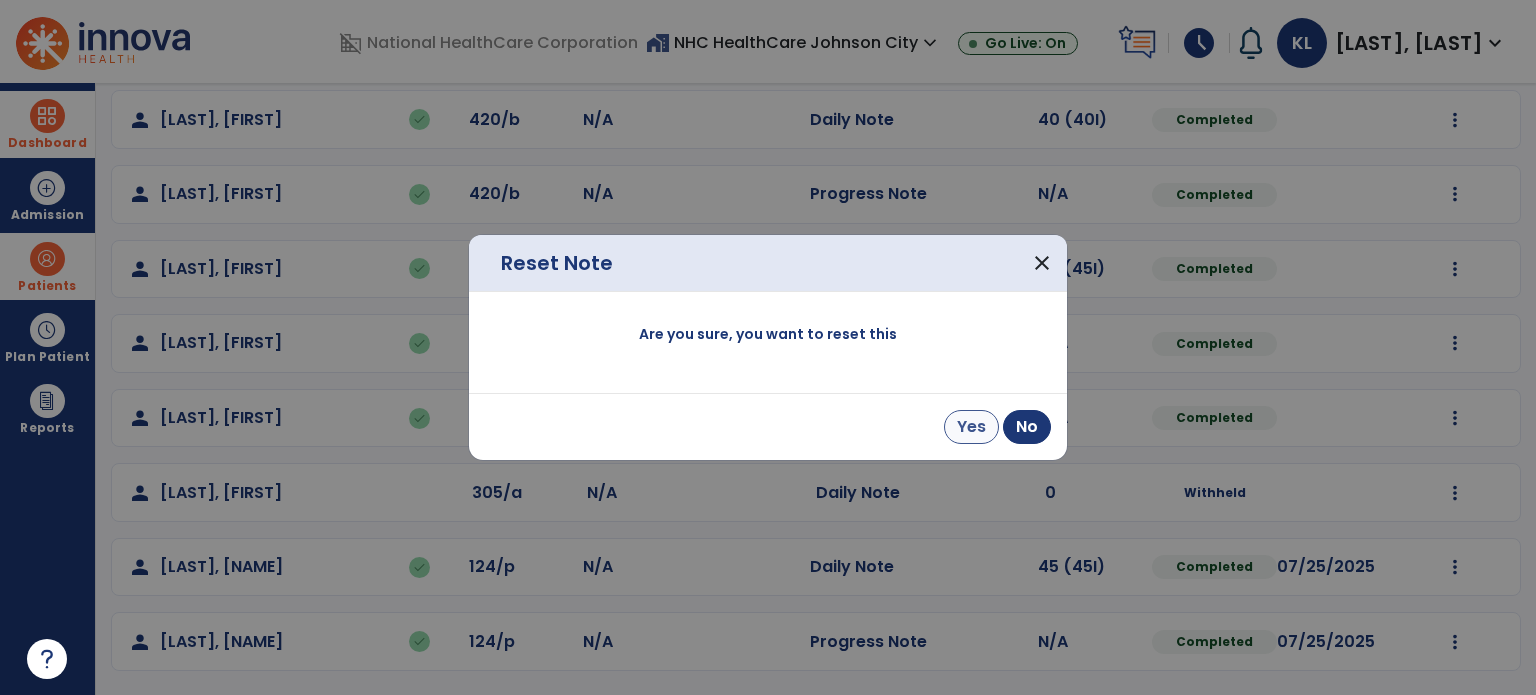 scroll, scrollTop: 0, scrollLeft: 0, axis: both 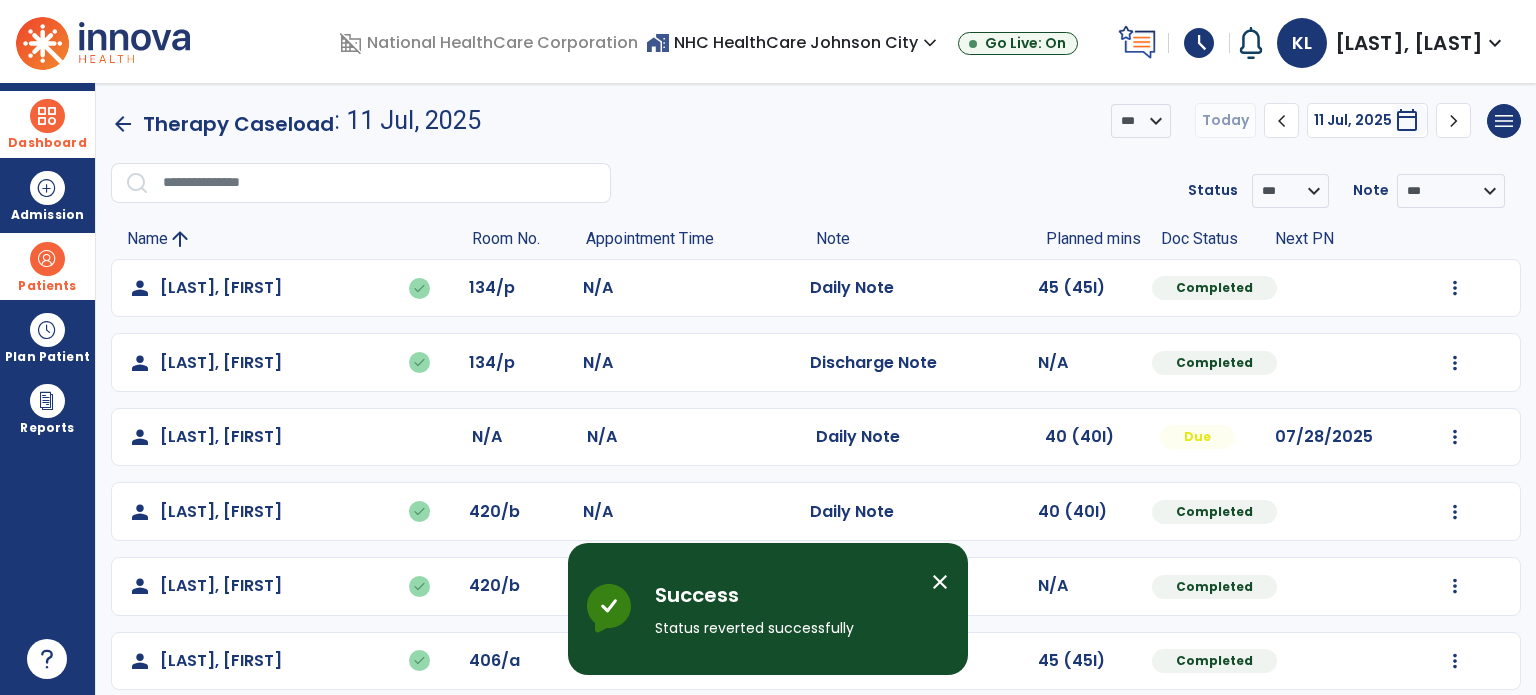 click at bounding box center [47, 116] 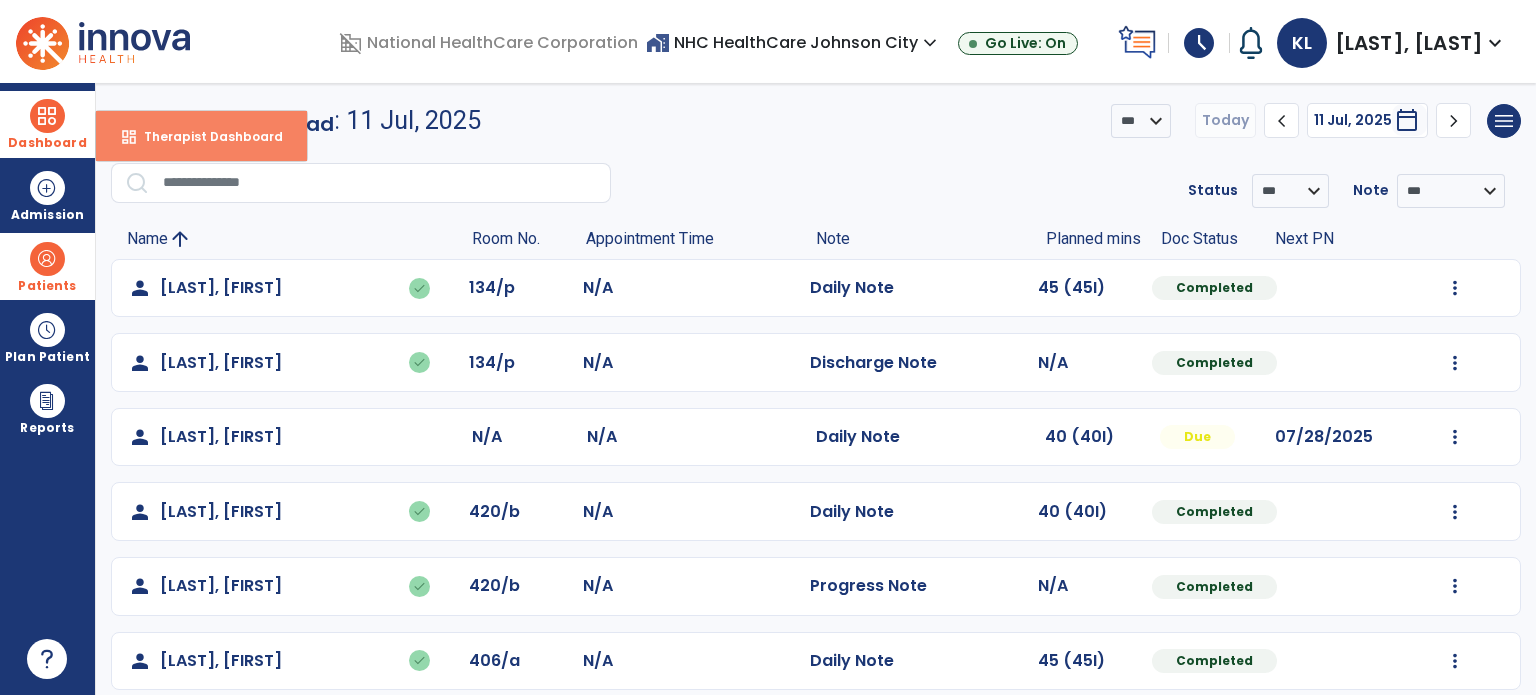 click on "dashboard  Therapist Dashboard" at bounding box center (201, 136) 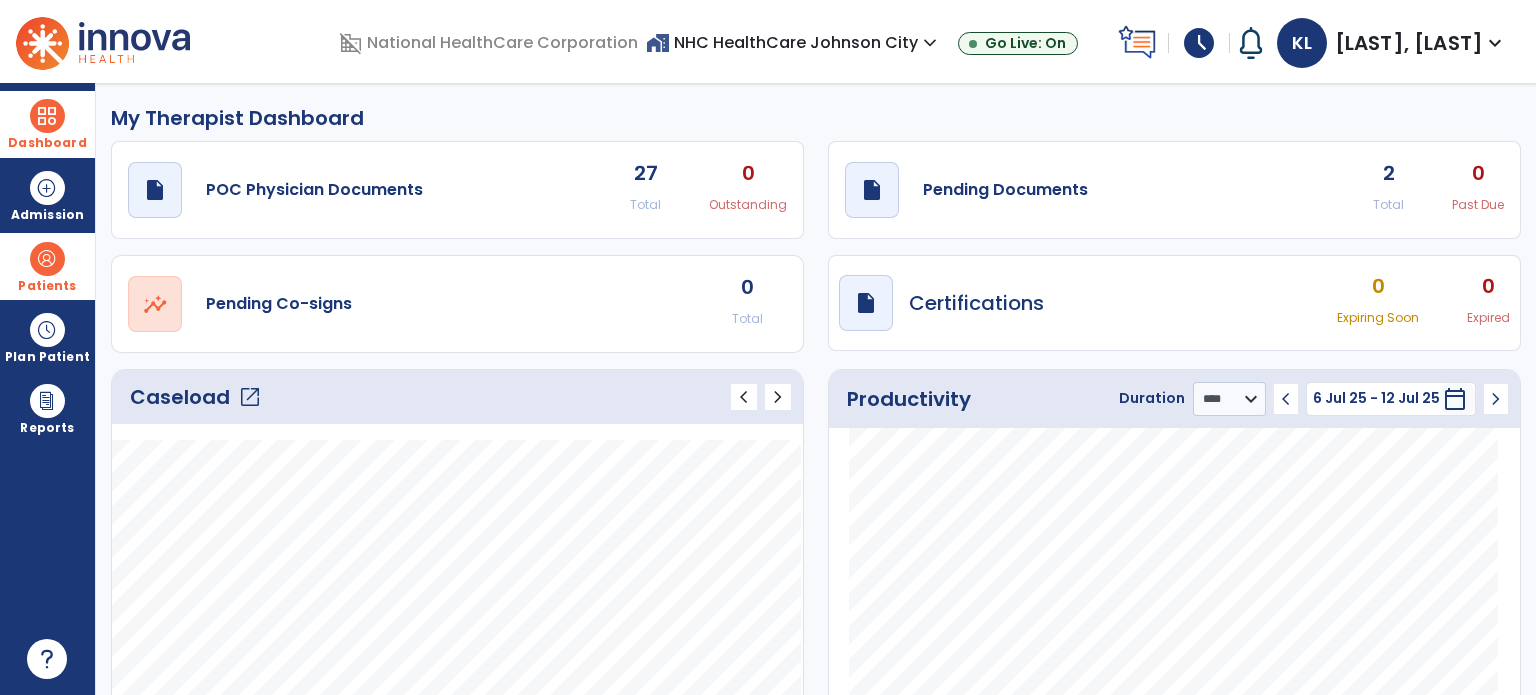 click on "2 Total" 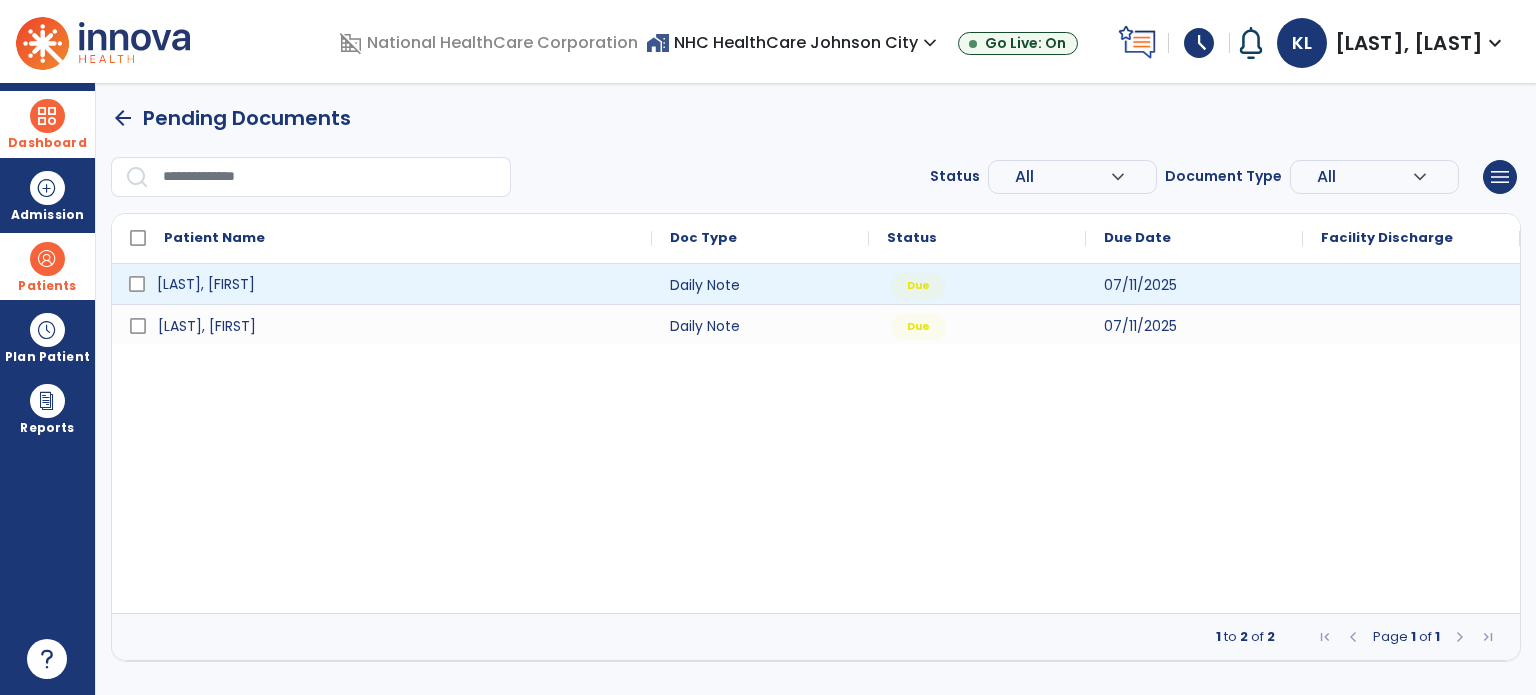 click on "[LAST], [FIRST]" at bounding box center (206, 284) 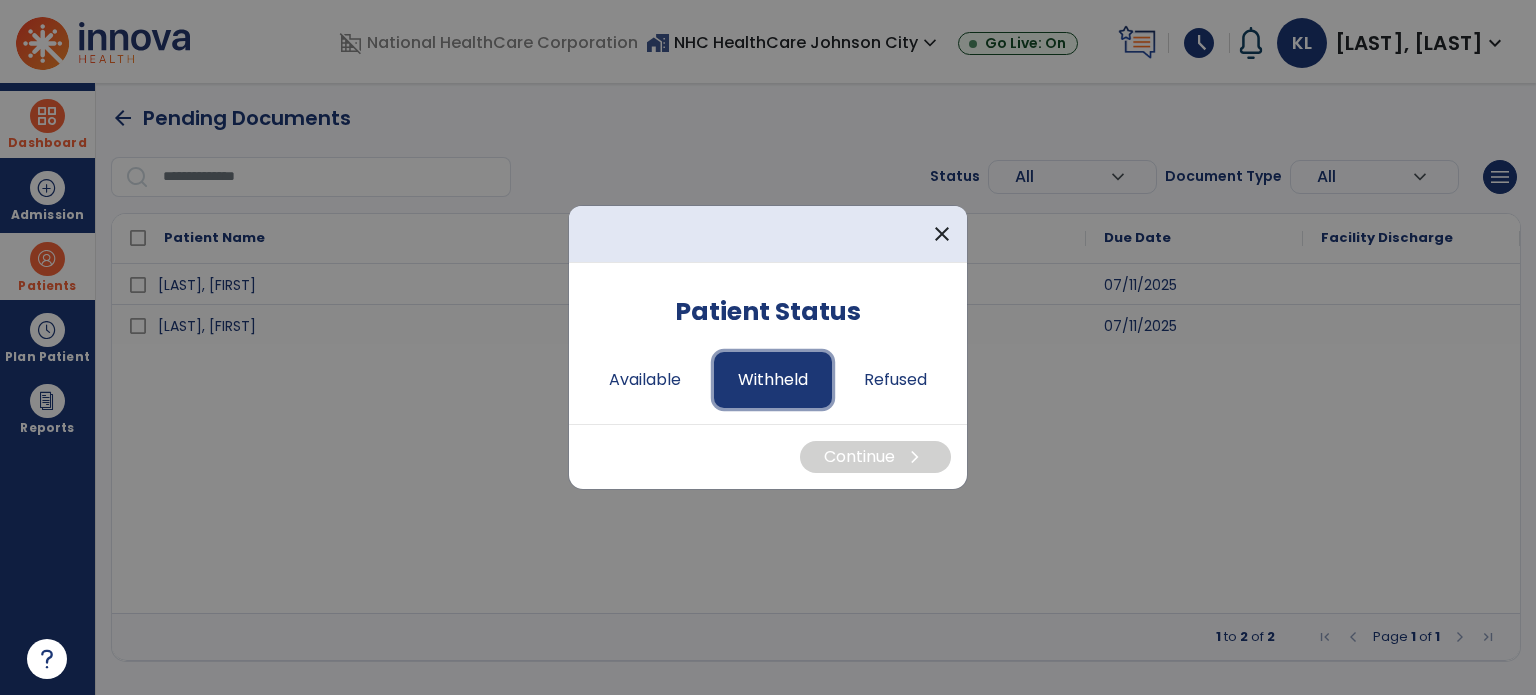 click on "Withheld" at bounding box center [773, 380] 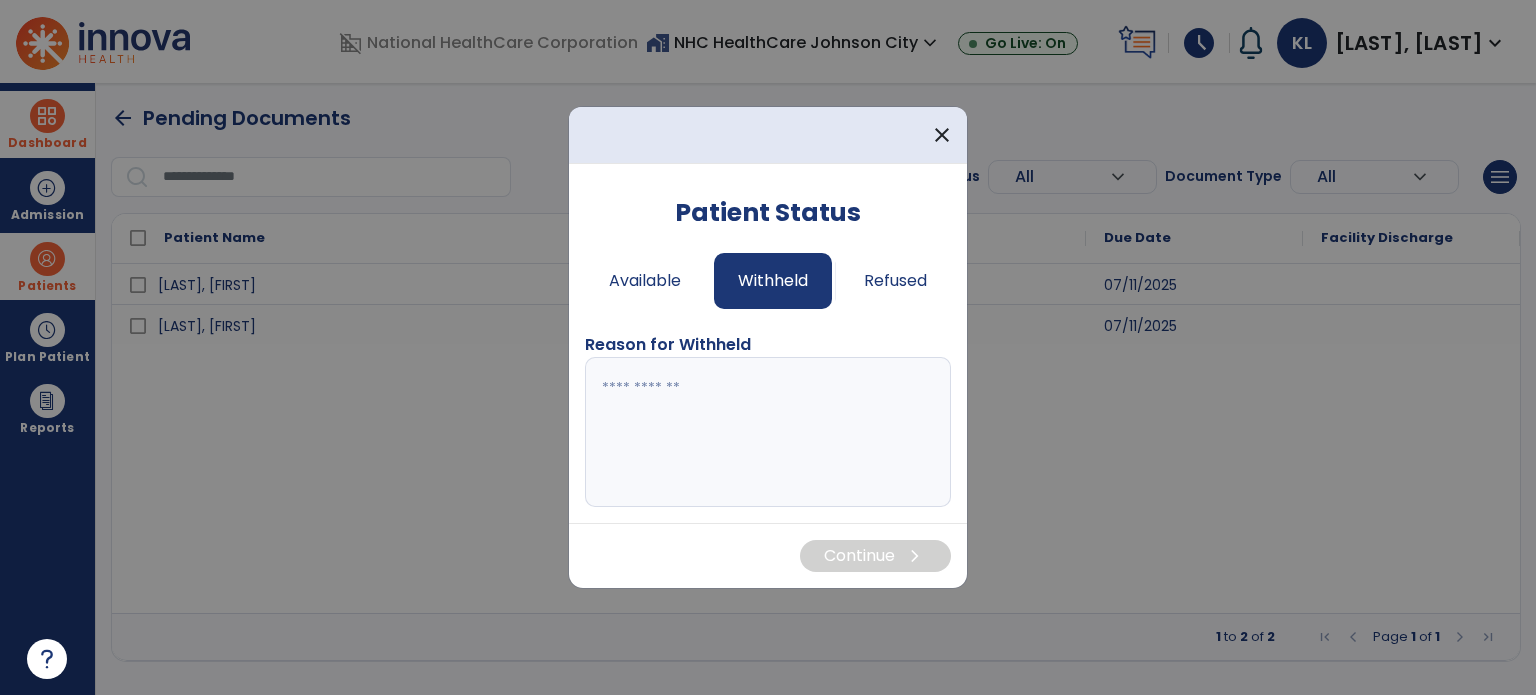 click at bounding box center [768, 432] 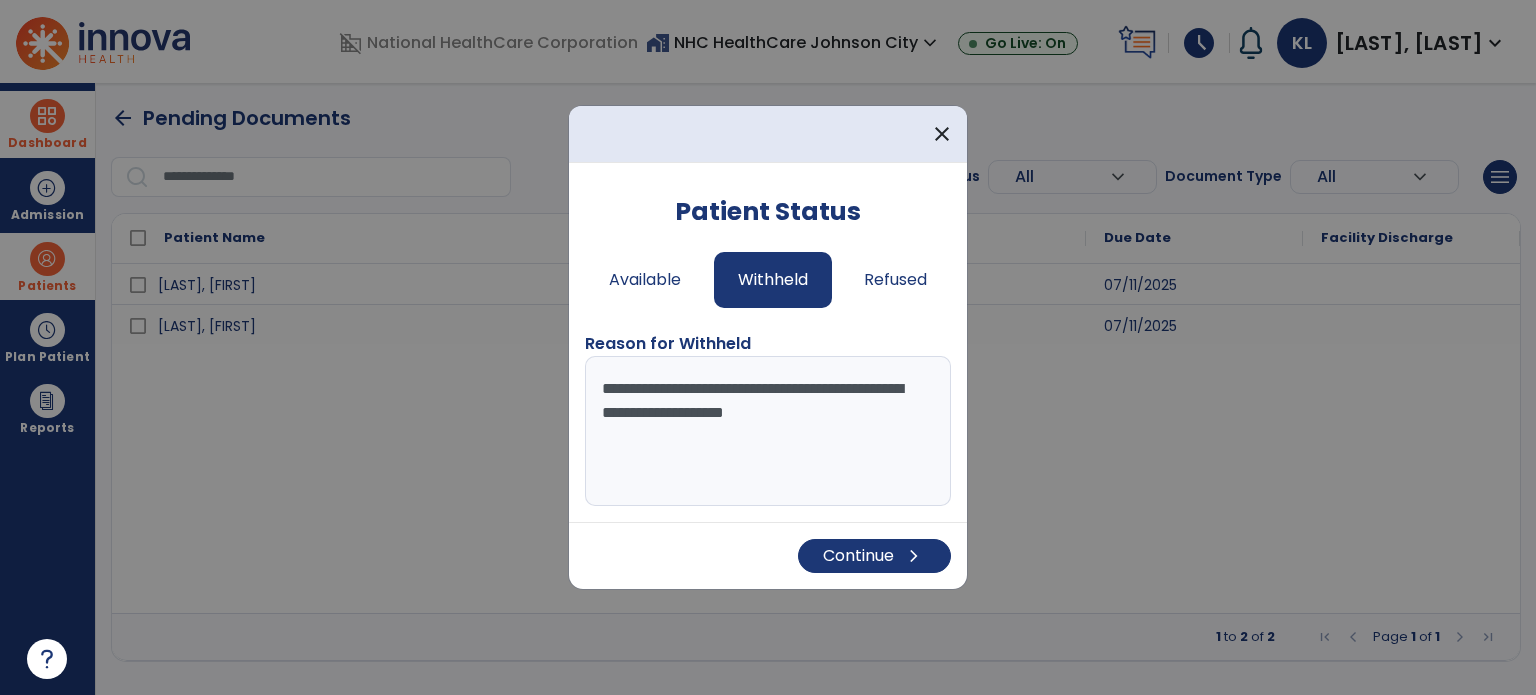 click on "**********" at bounding box center (768, 431) 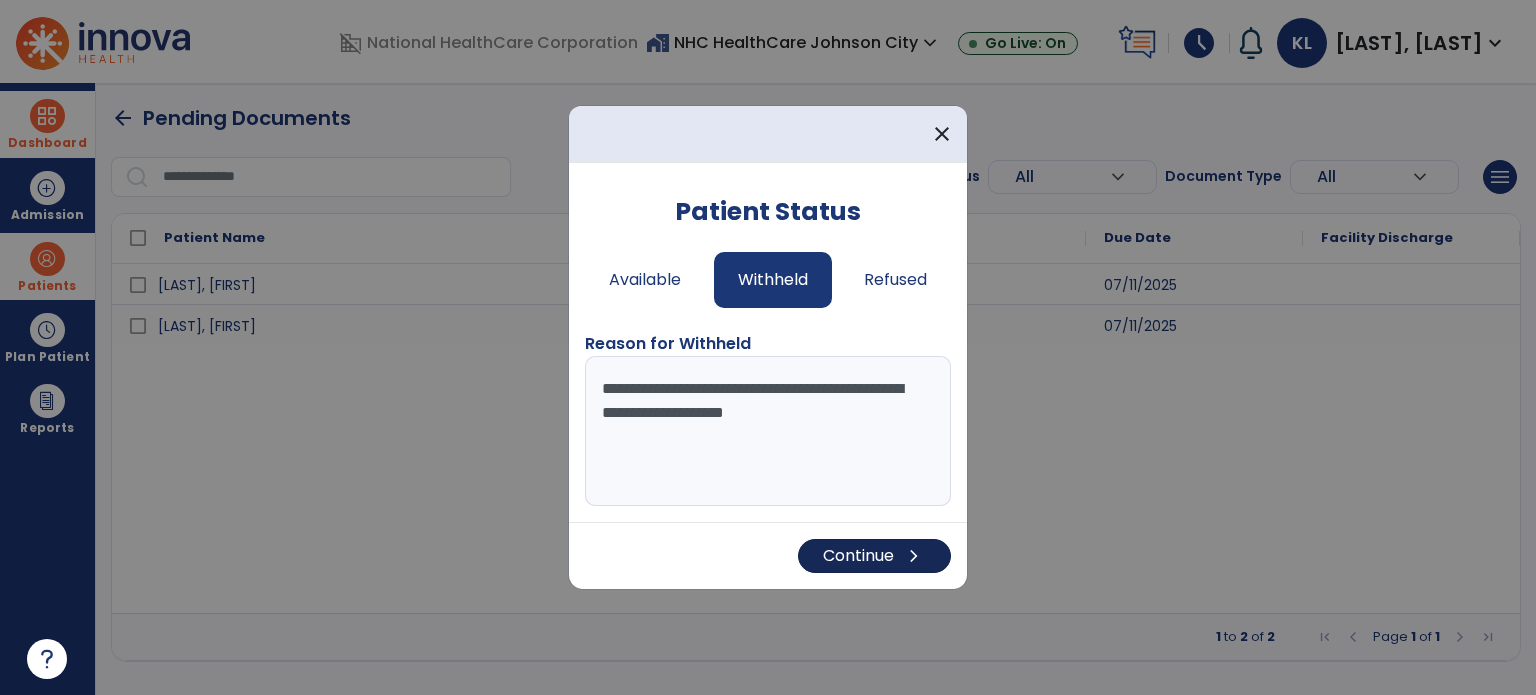 type on "**********" 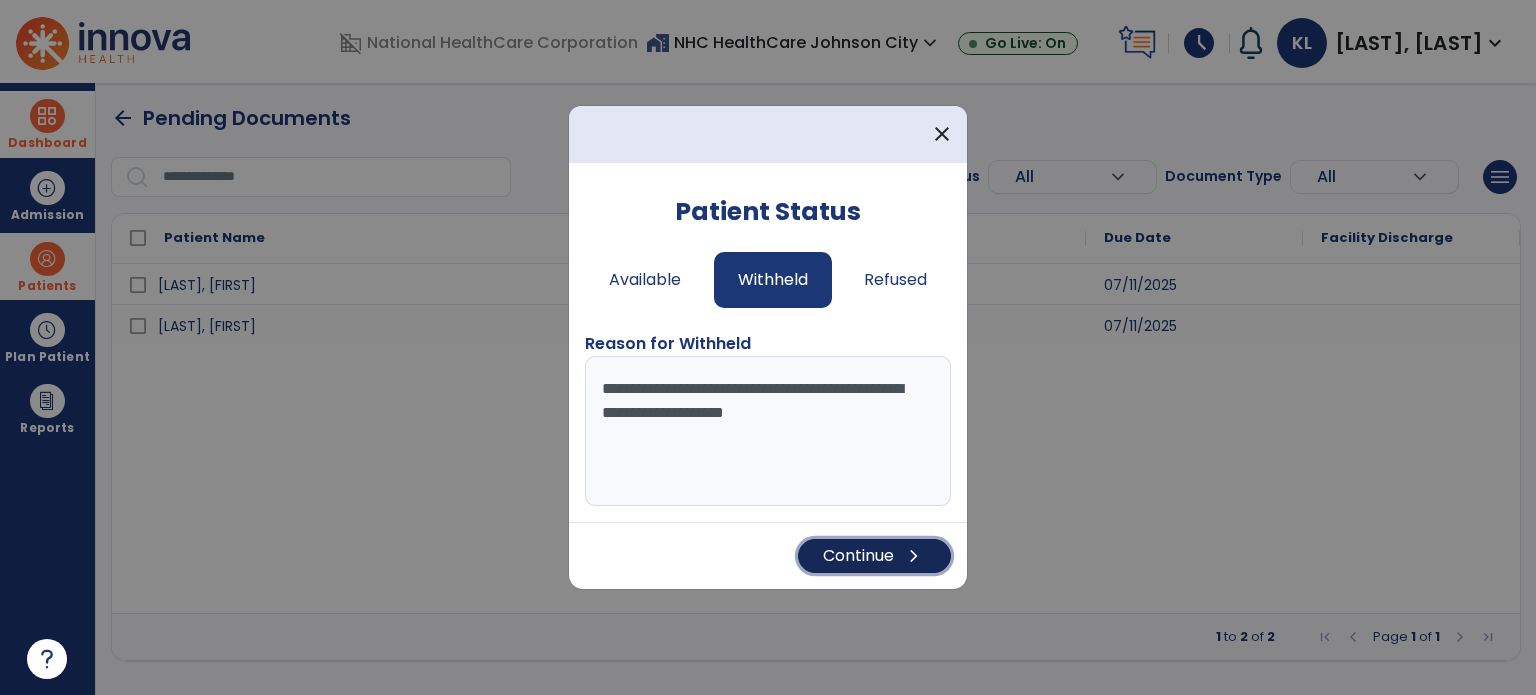 click on "Continue   chevron_right" at bounding box center [874, 556] 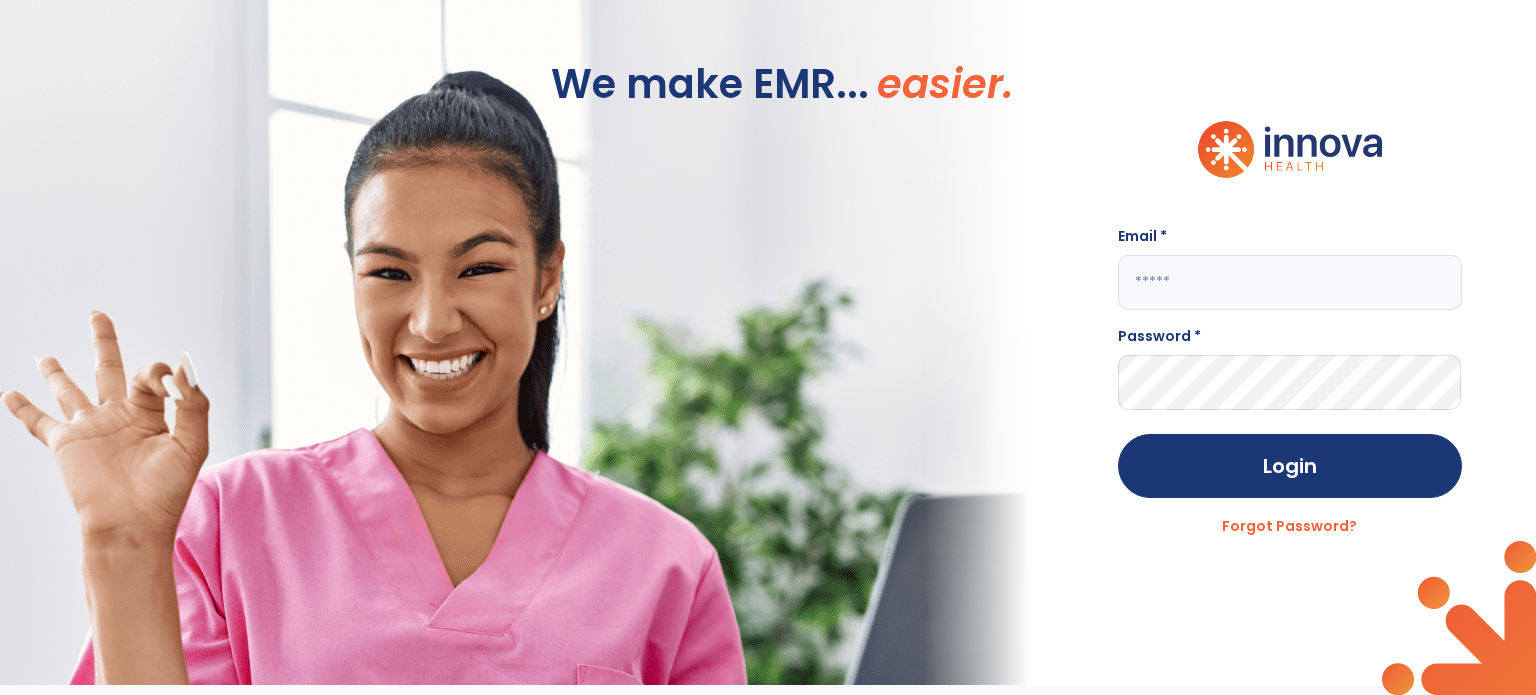 click 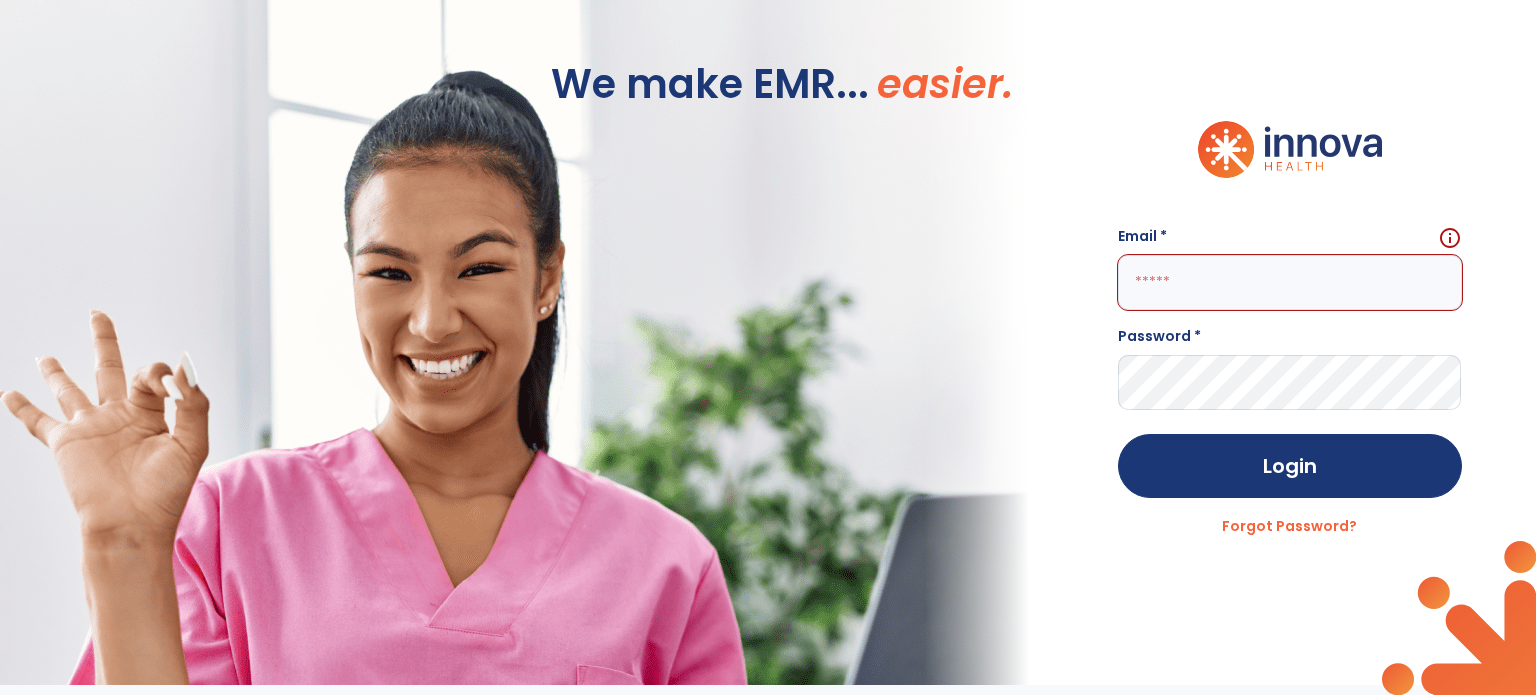 click 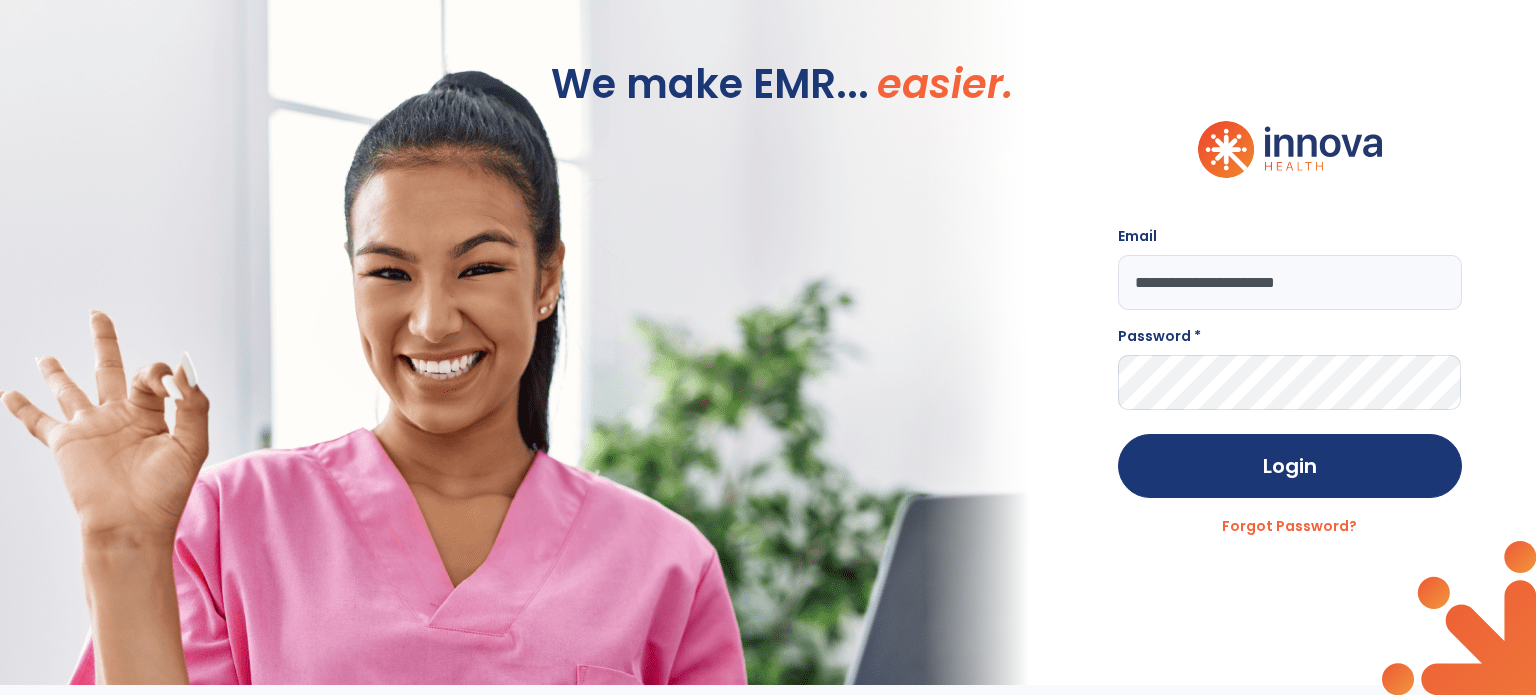 type on "**********" 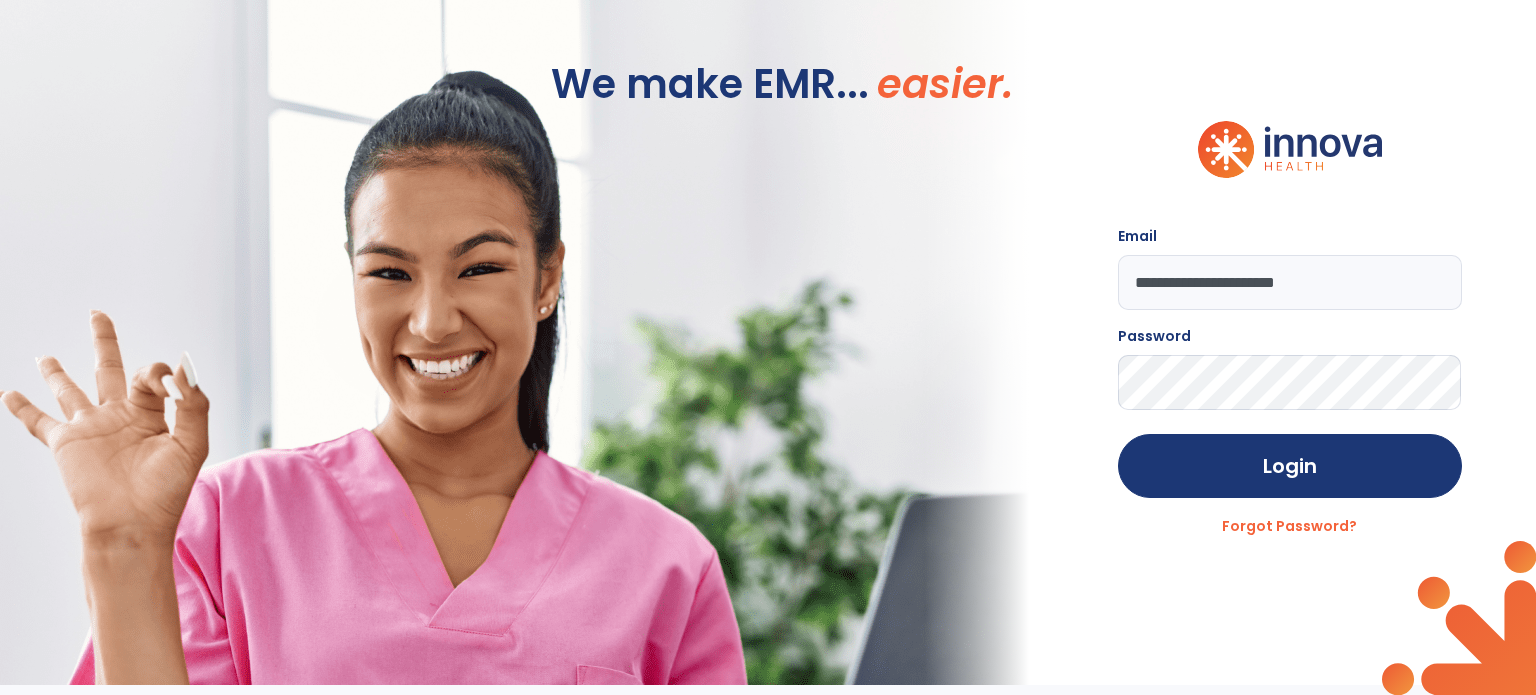 click on "Login" 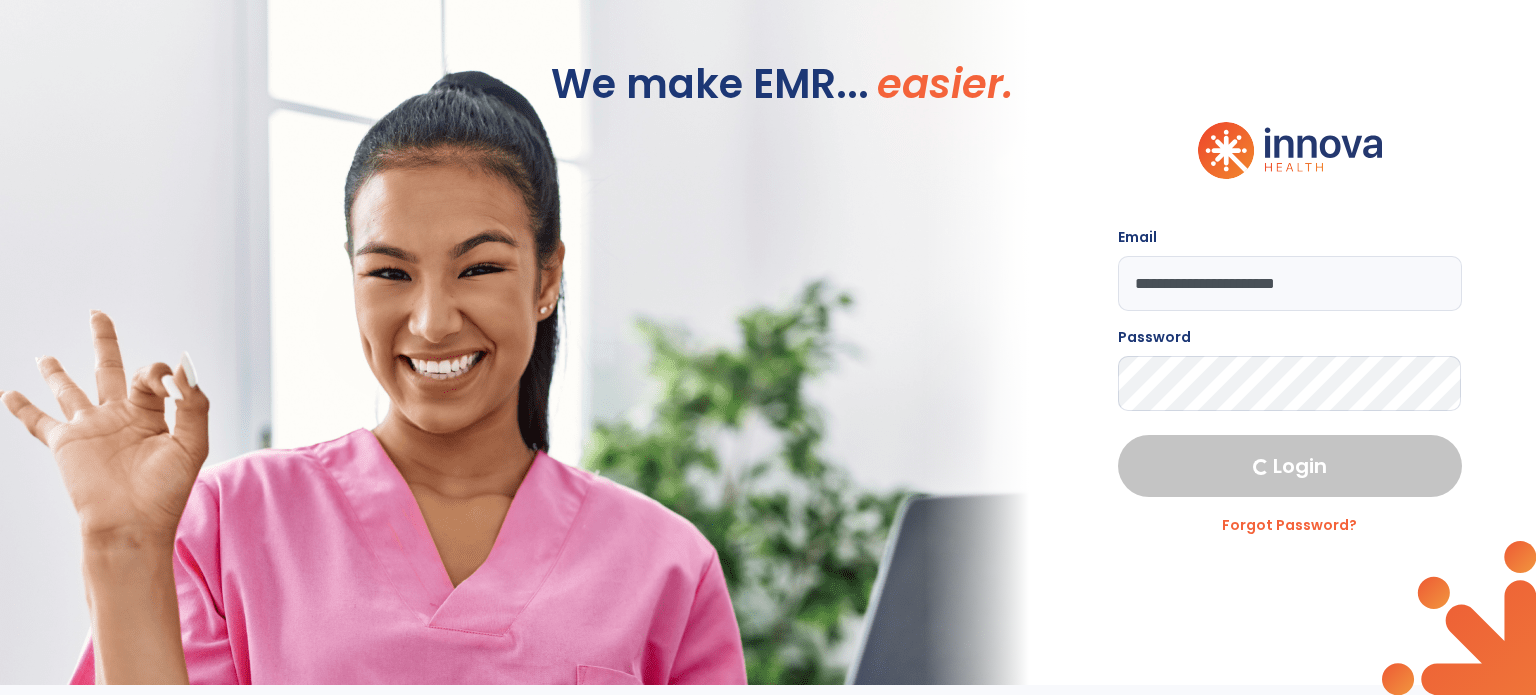 select on "****" 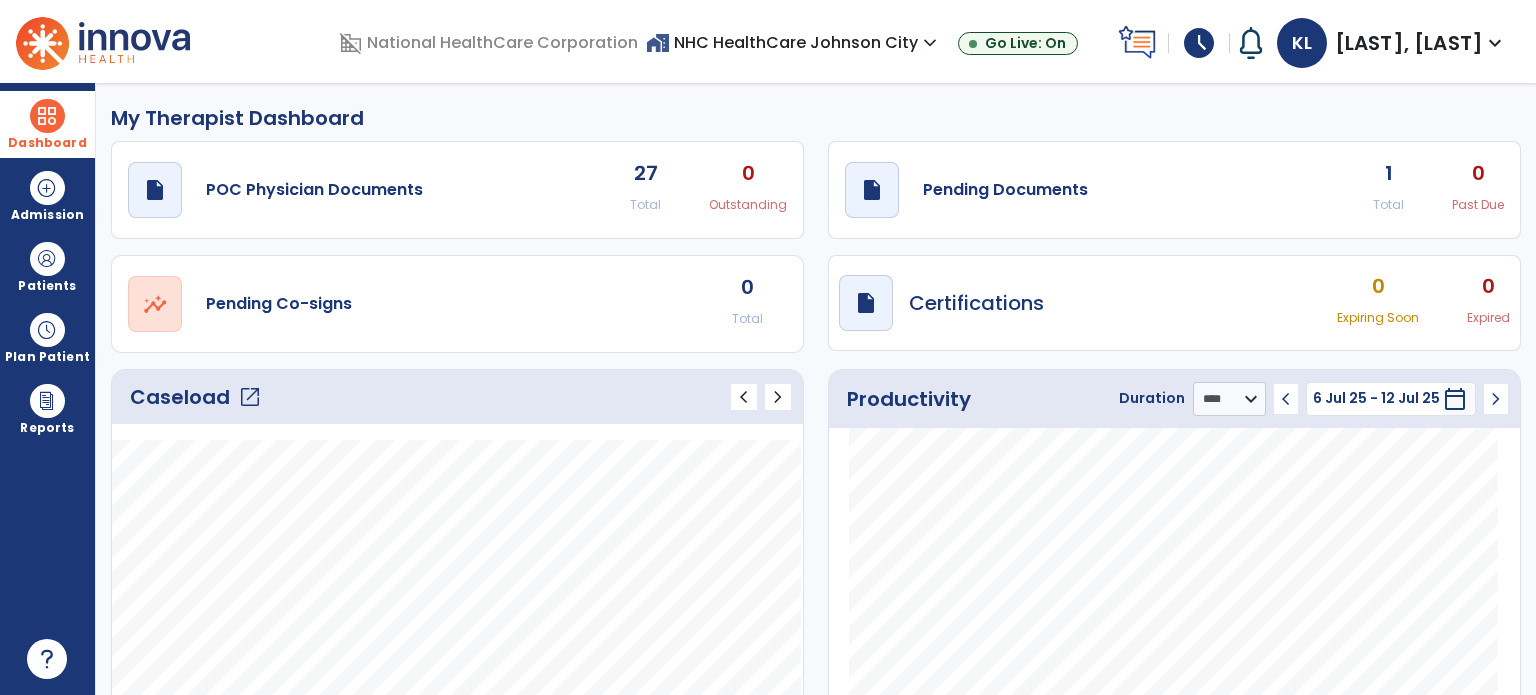 click on "Dashboard" at bounding box center [47, 143] 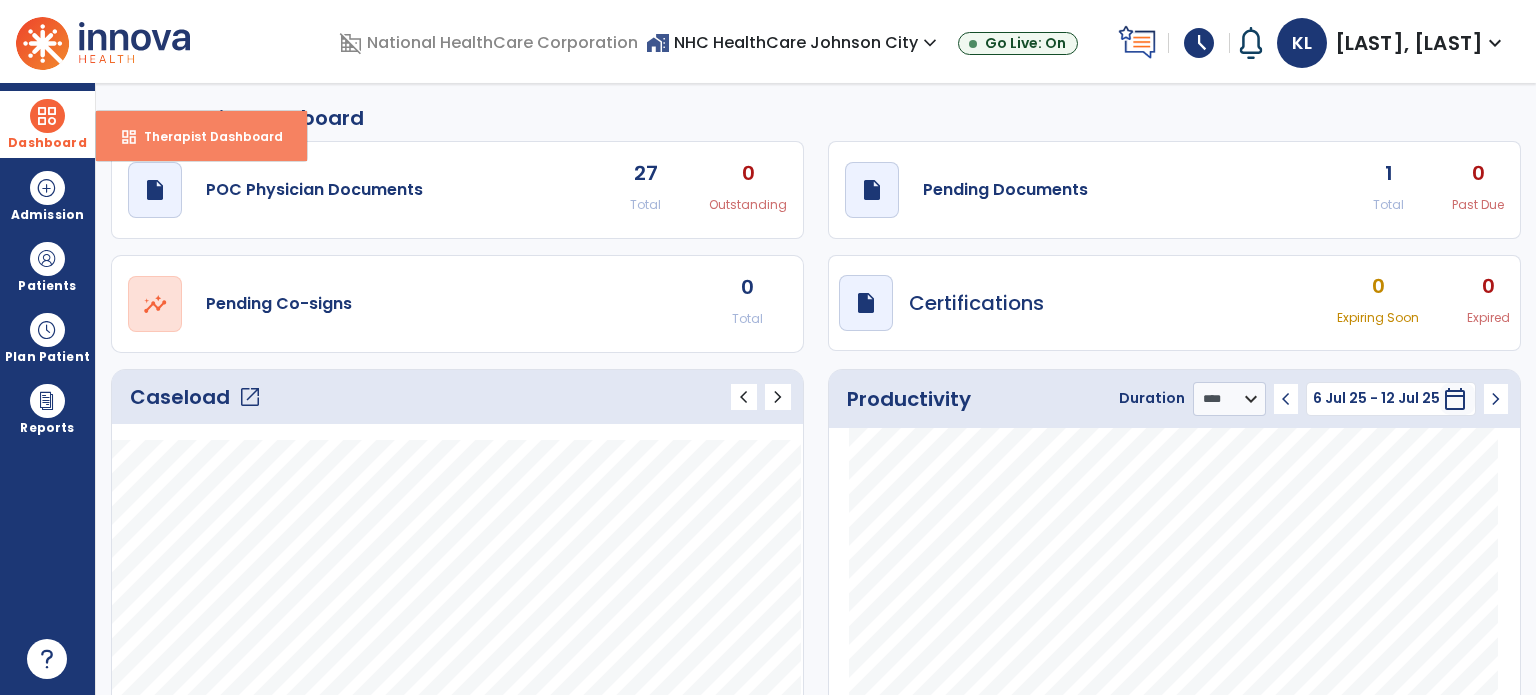 click on "Therapist Dashboard" at bounding box center [205, 136] 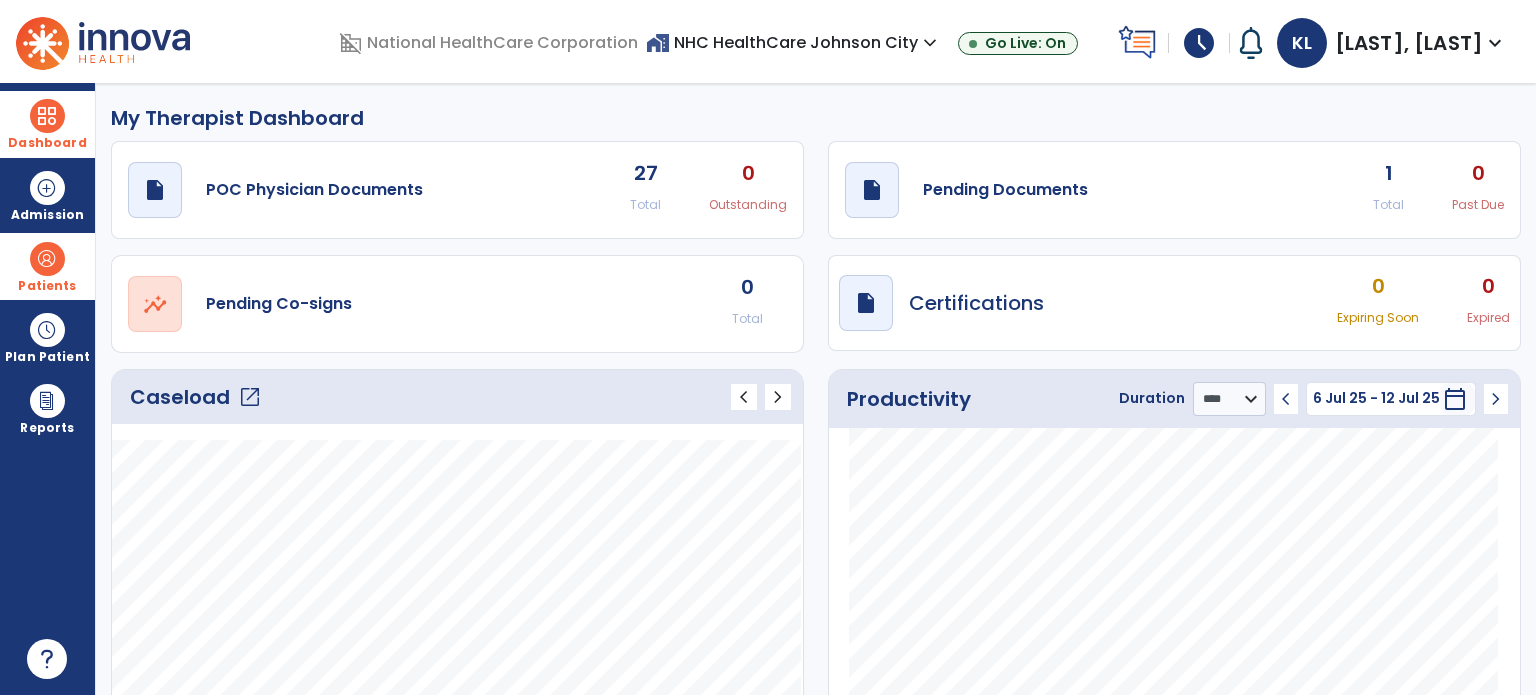 click at bounding box center (47, 259) 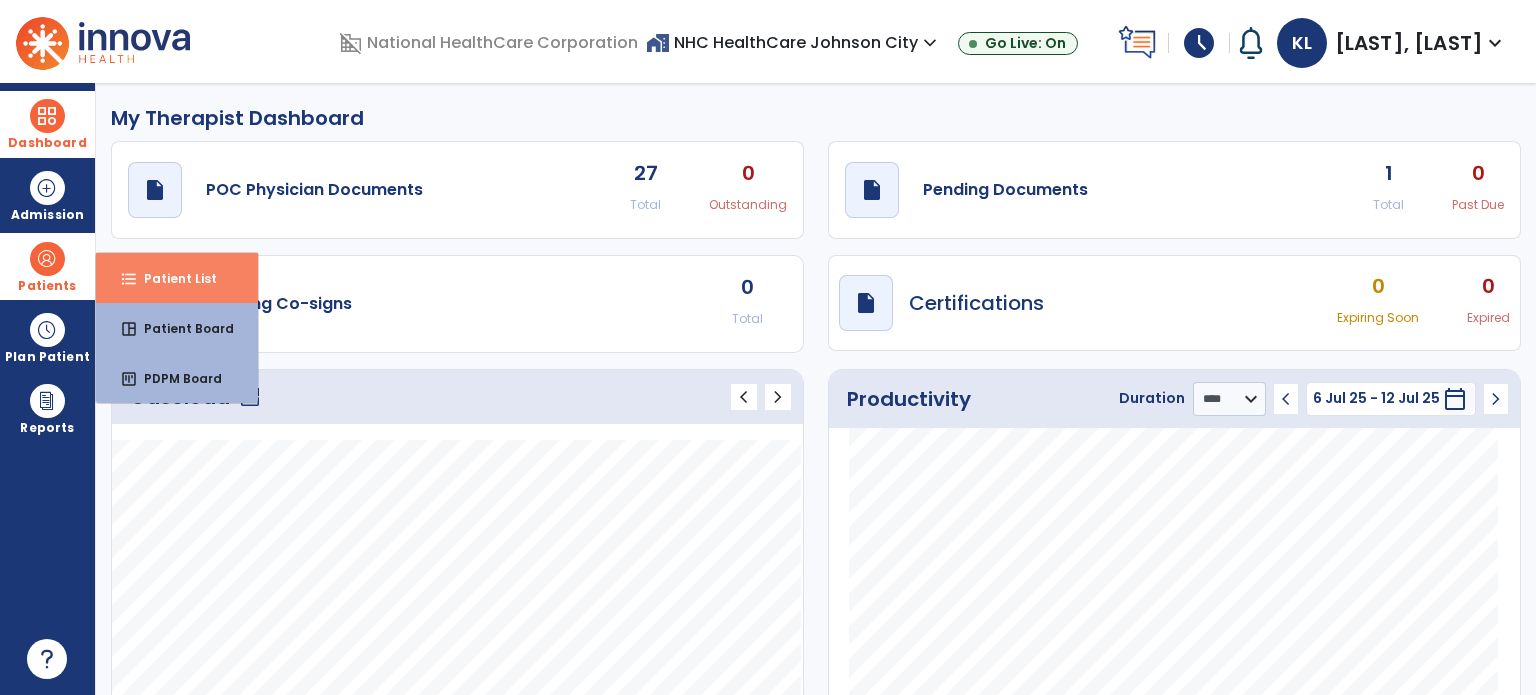 click on "format_list_bulleted  Patient List" at bounding box center [177, 278] 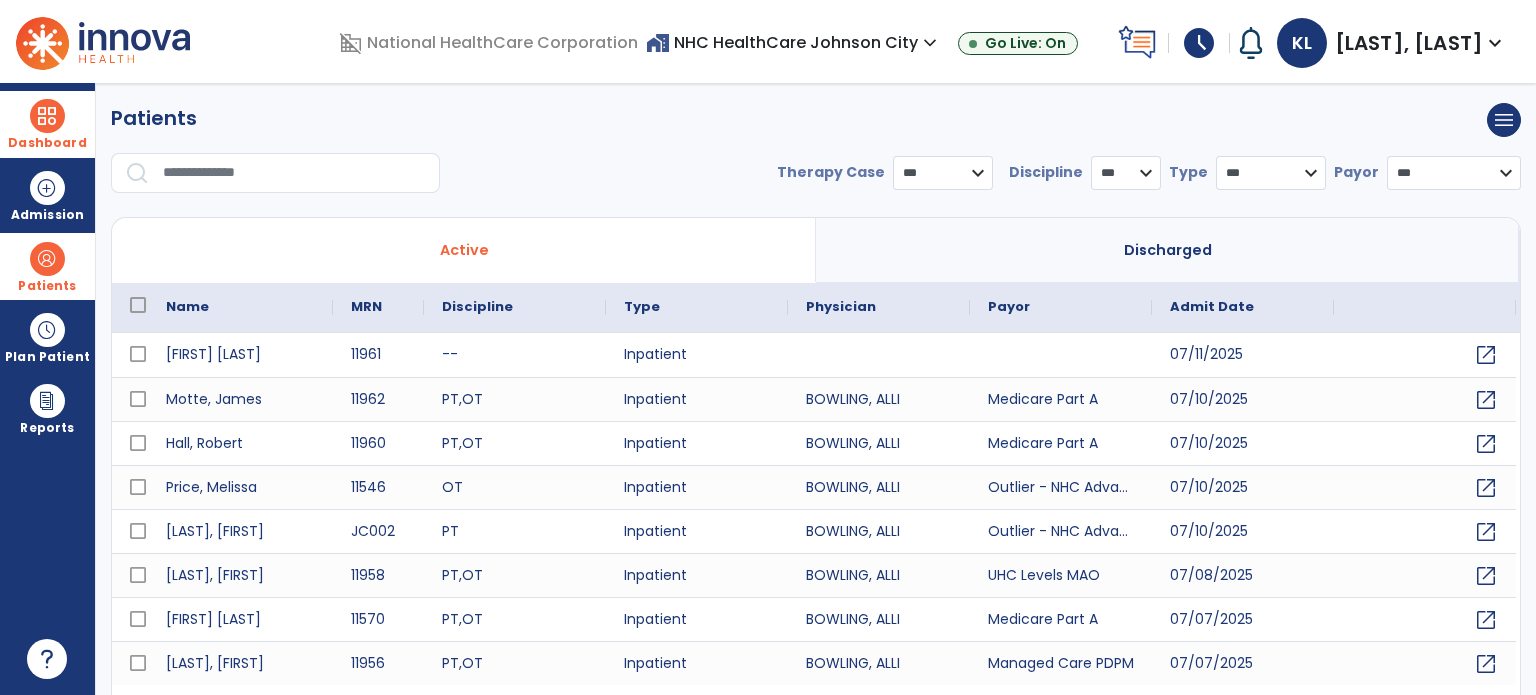 click at bounding box center [294, 173] 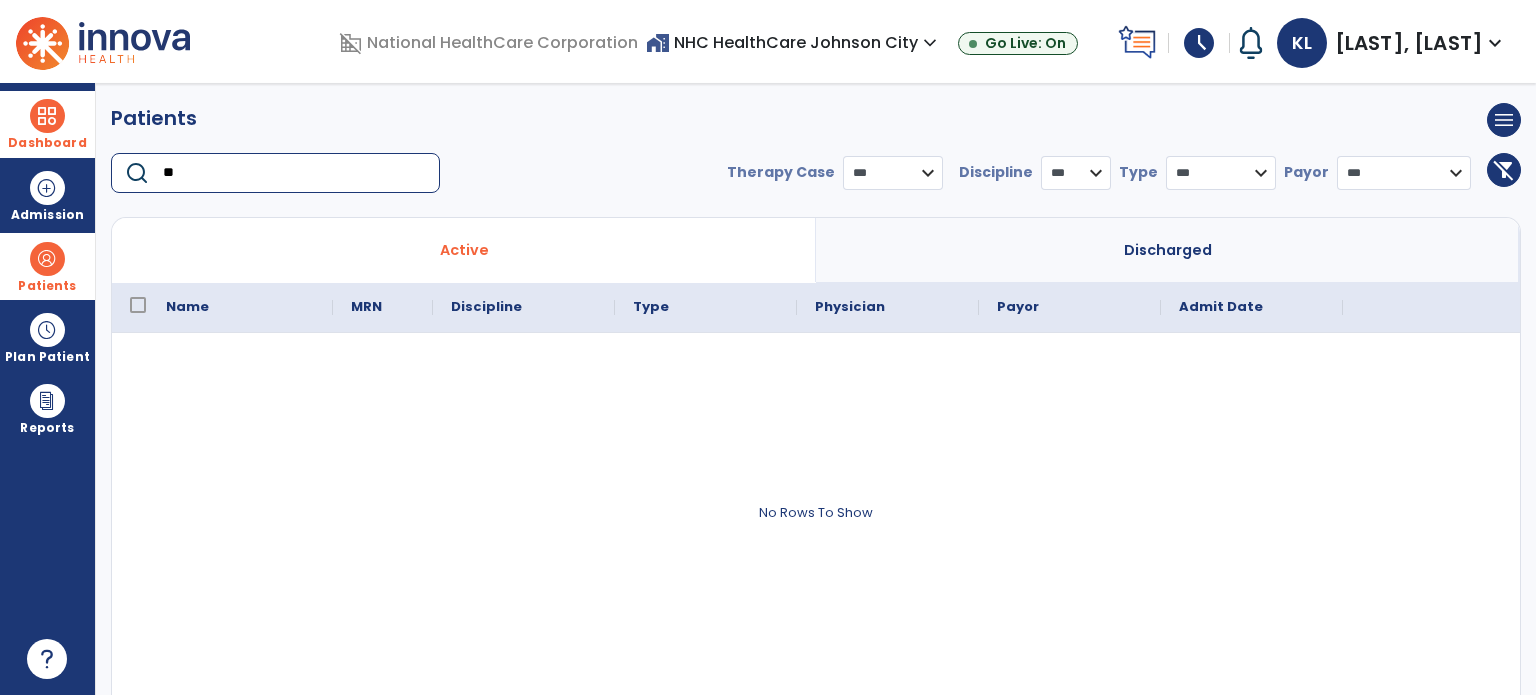 type on "*" 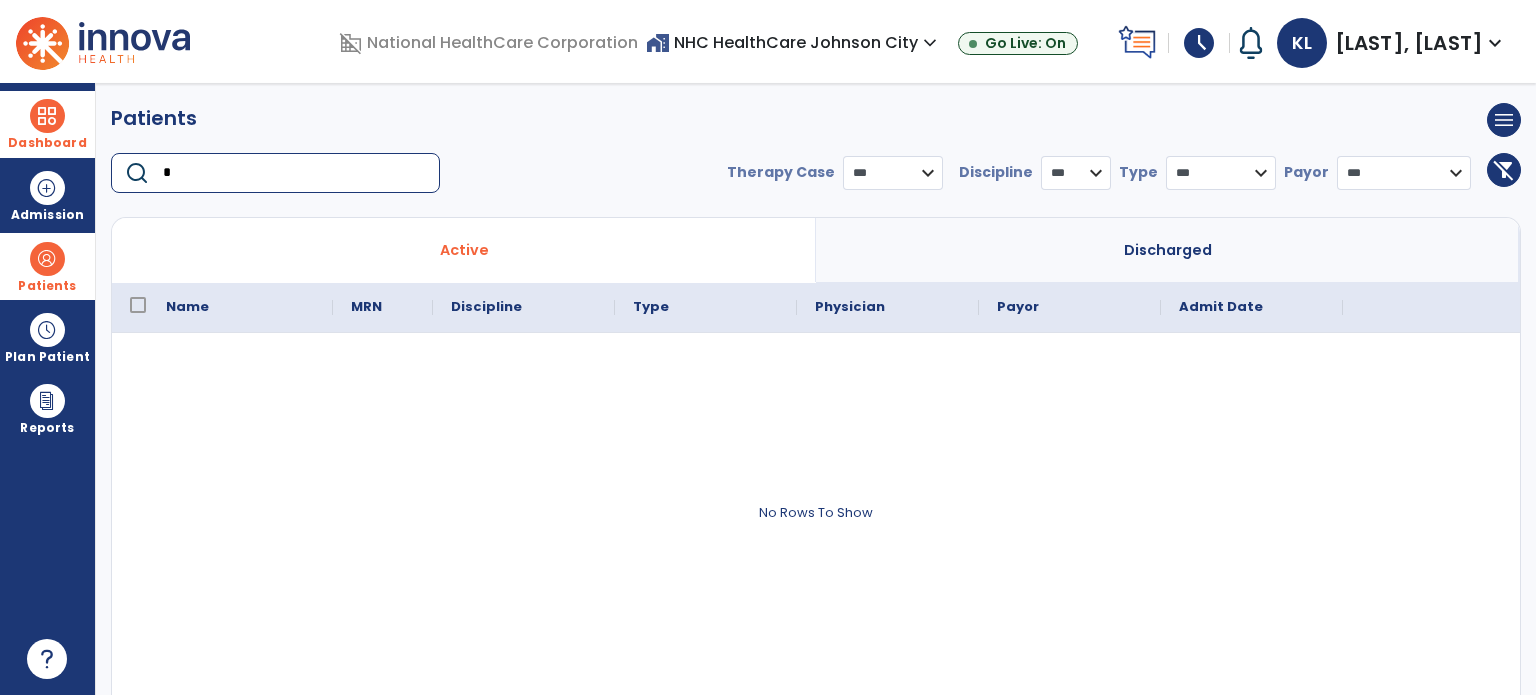type 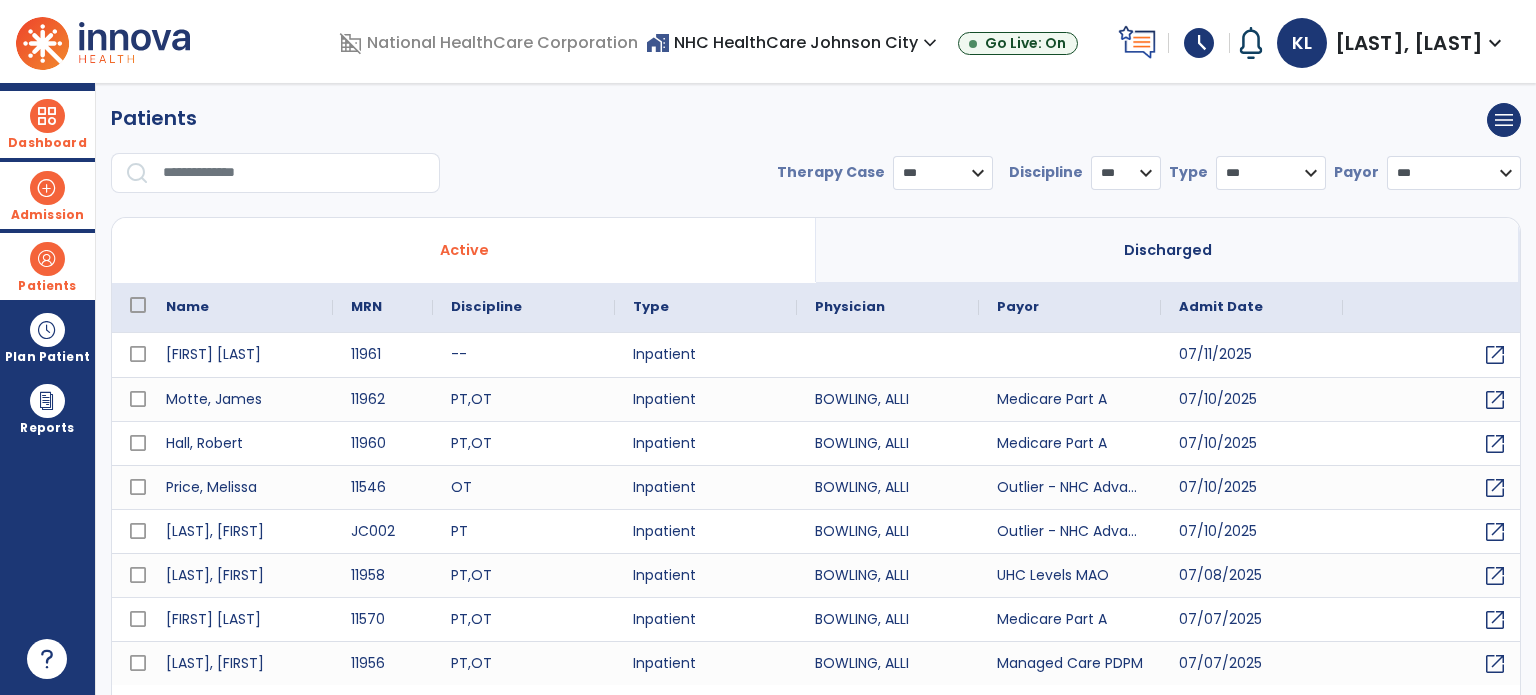 click on "Admission" at bounding box center [47, 215] 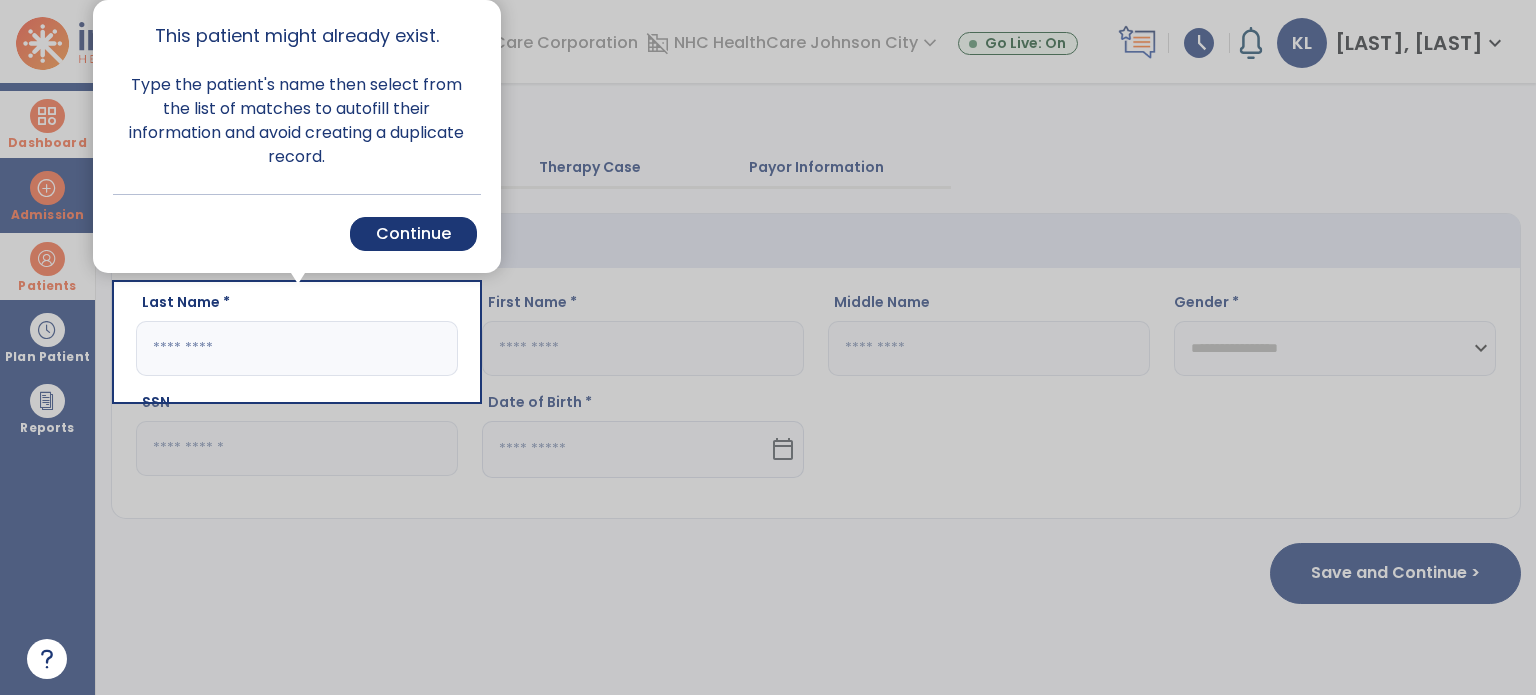click on "Cancel
Back
Continue" at bounding box center [297, 233] 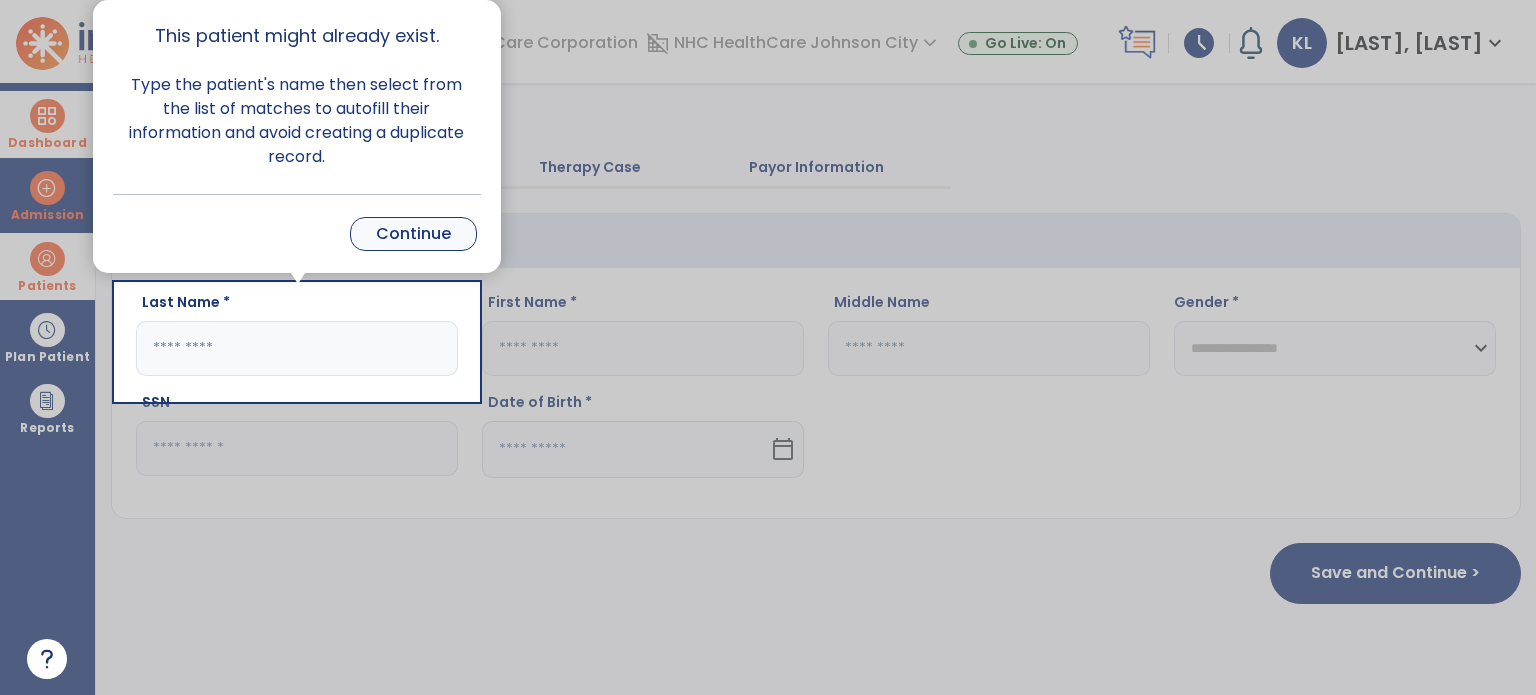 click on "Continue" at bounding box center (413, 234) 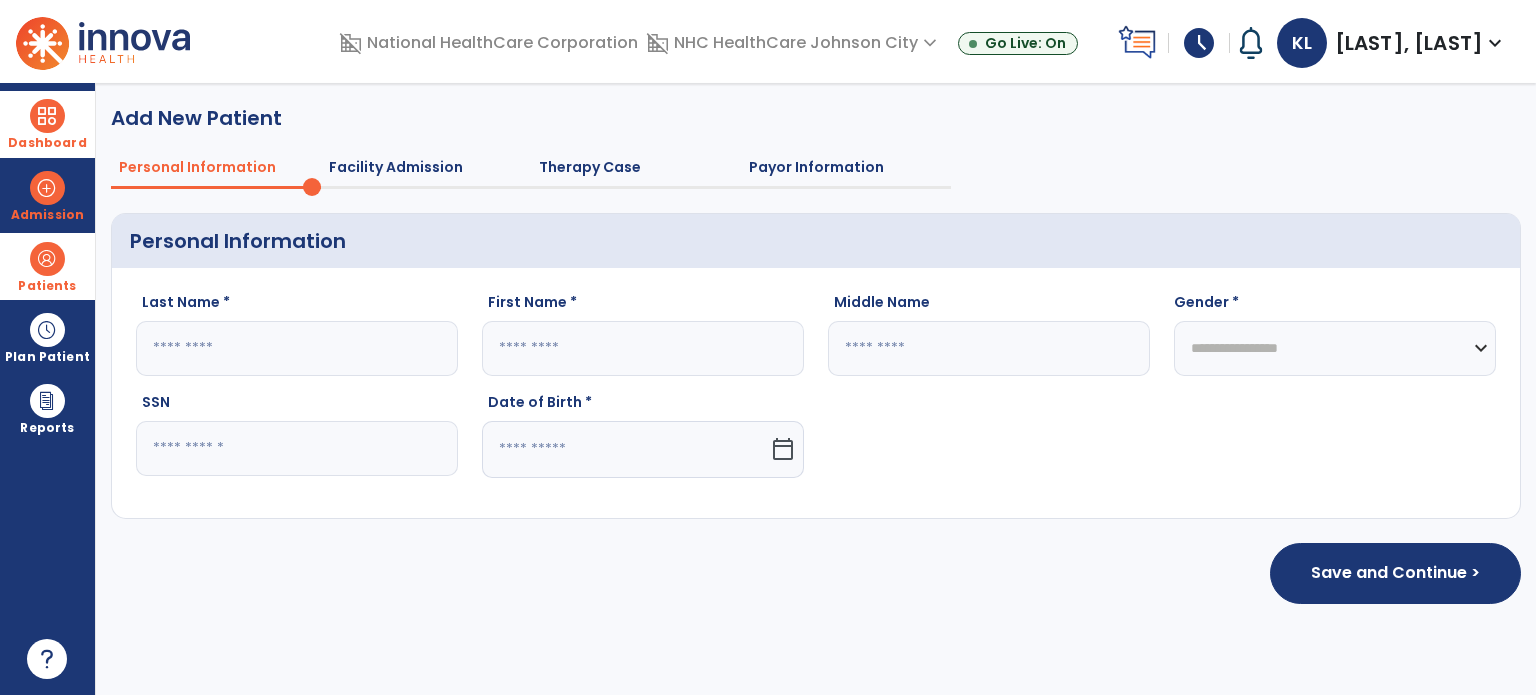 click 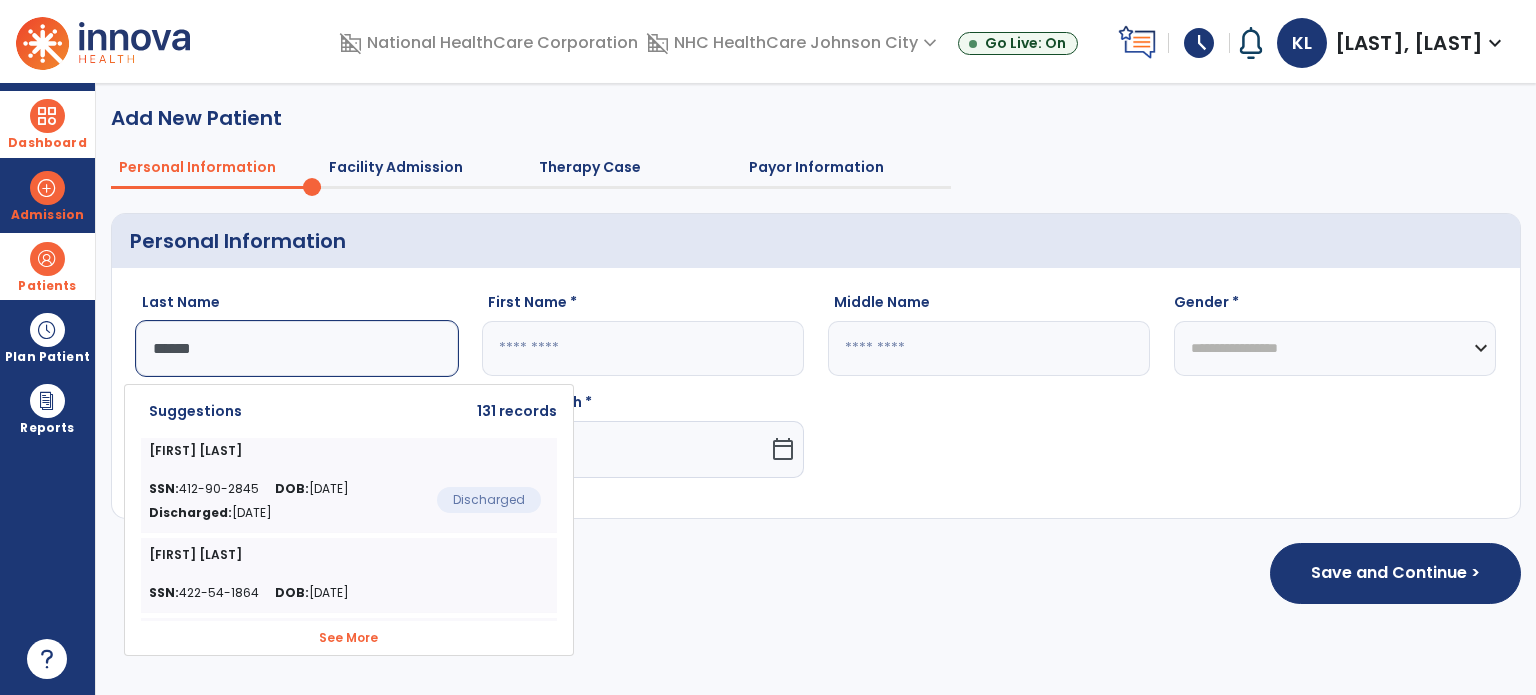 type on "******" 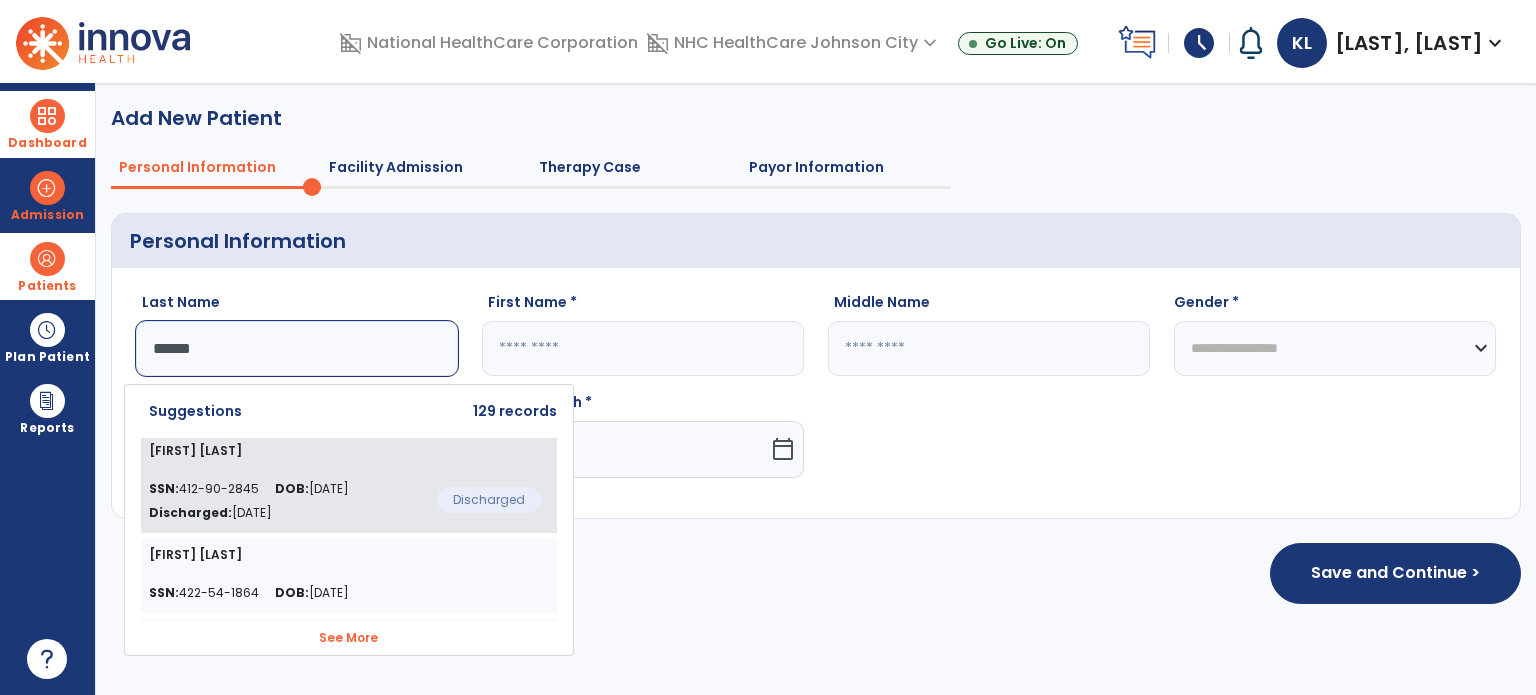 click on "[FIRST] [LAST]" 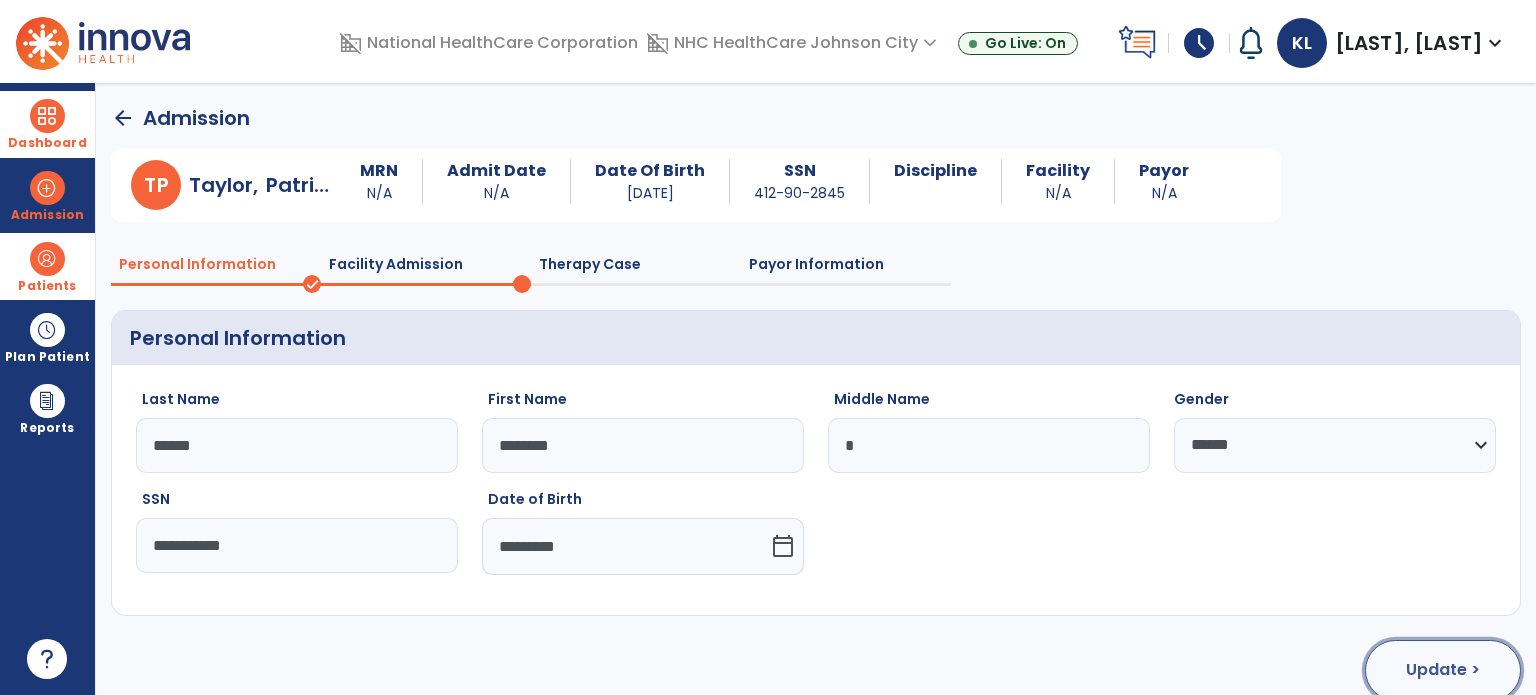 click on "Update >" 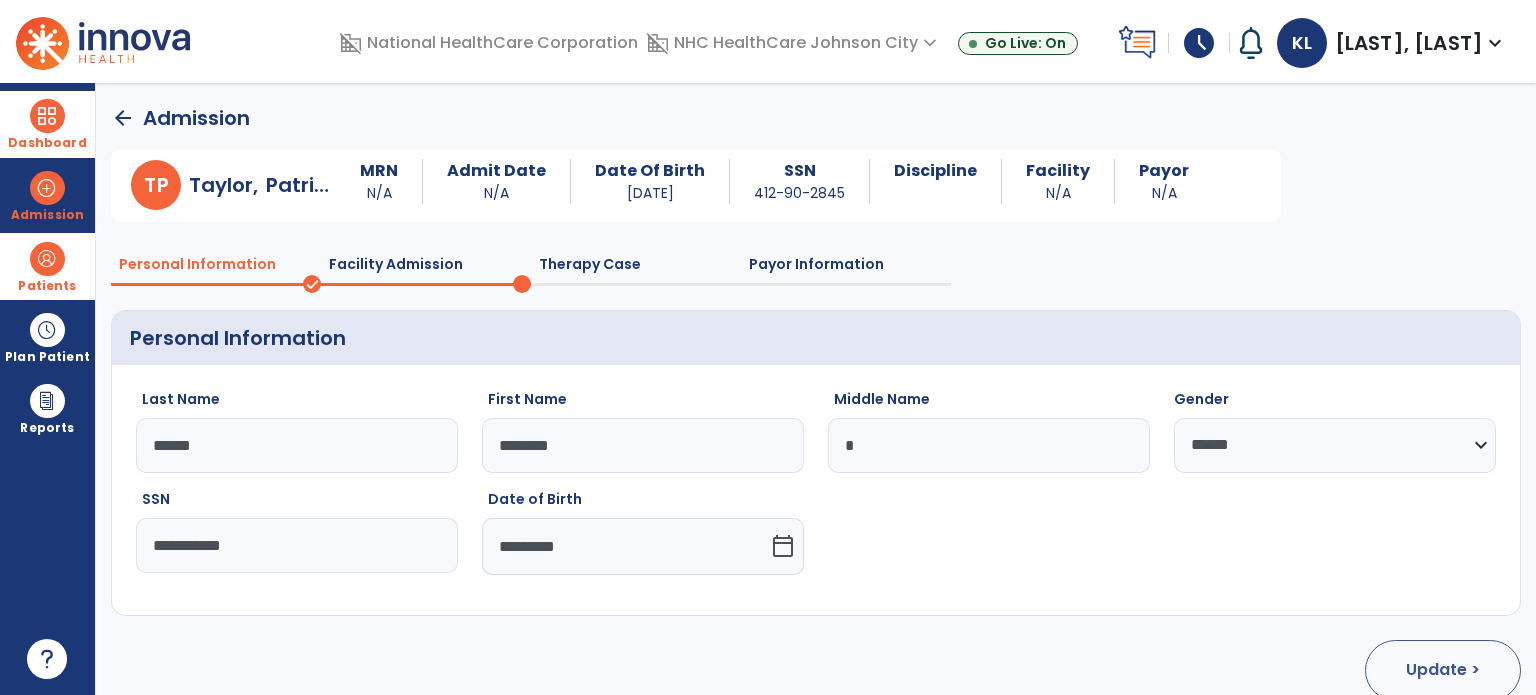select on "**********" 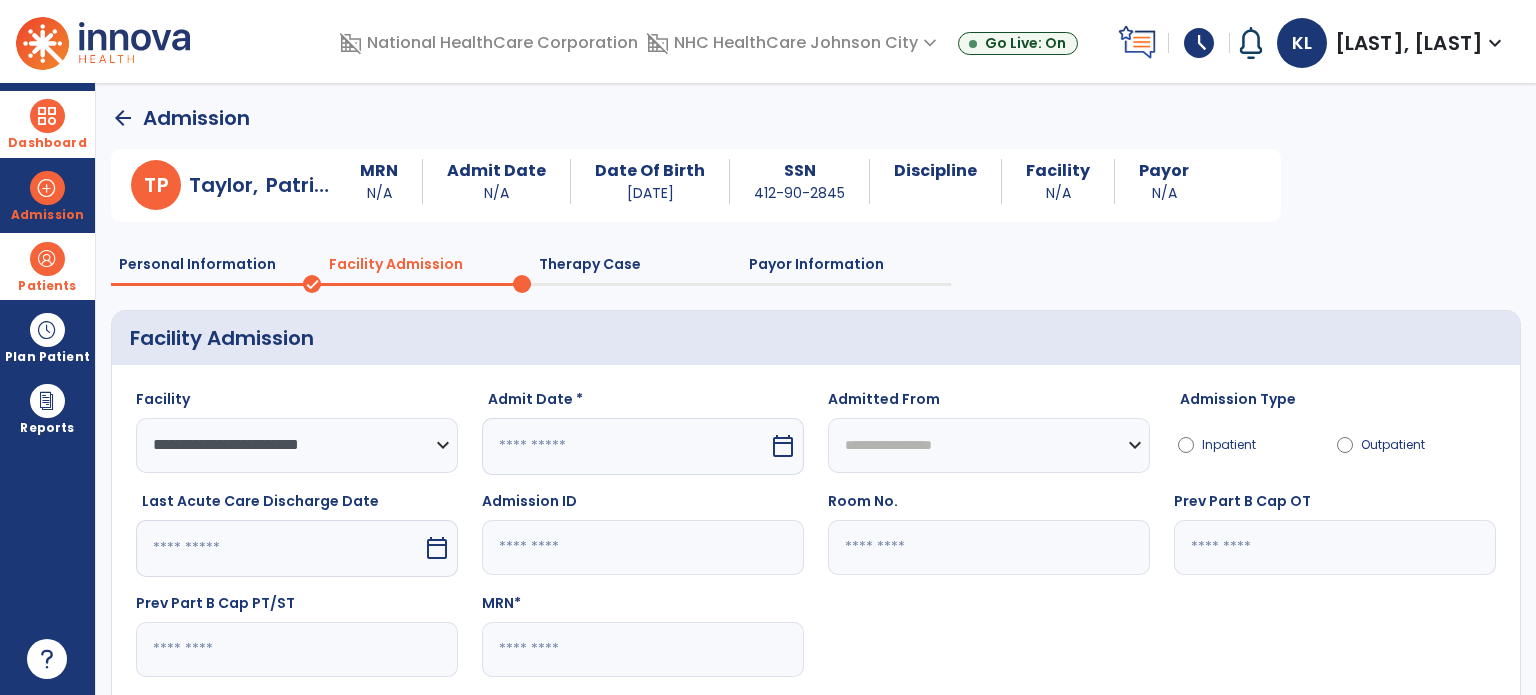 click at bounding box center (625, 446) 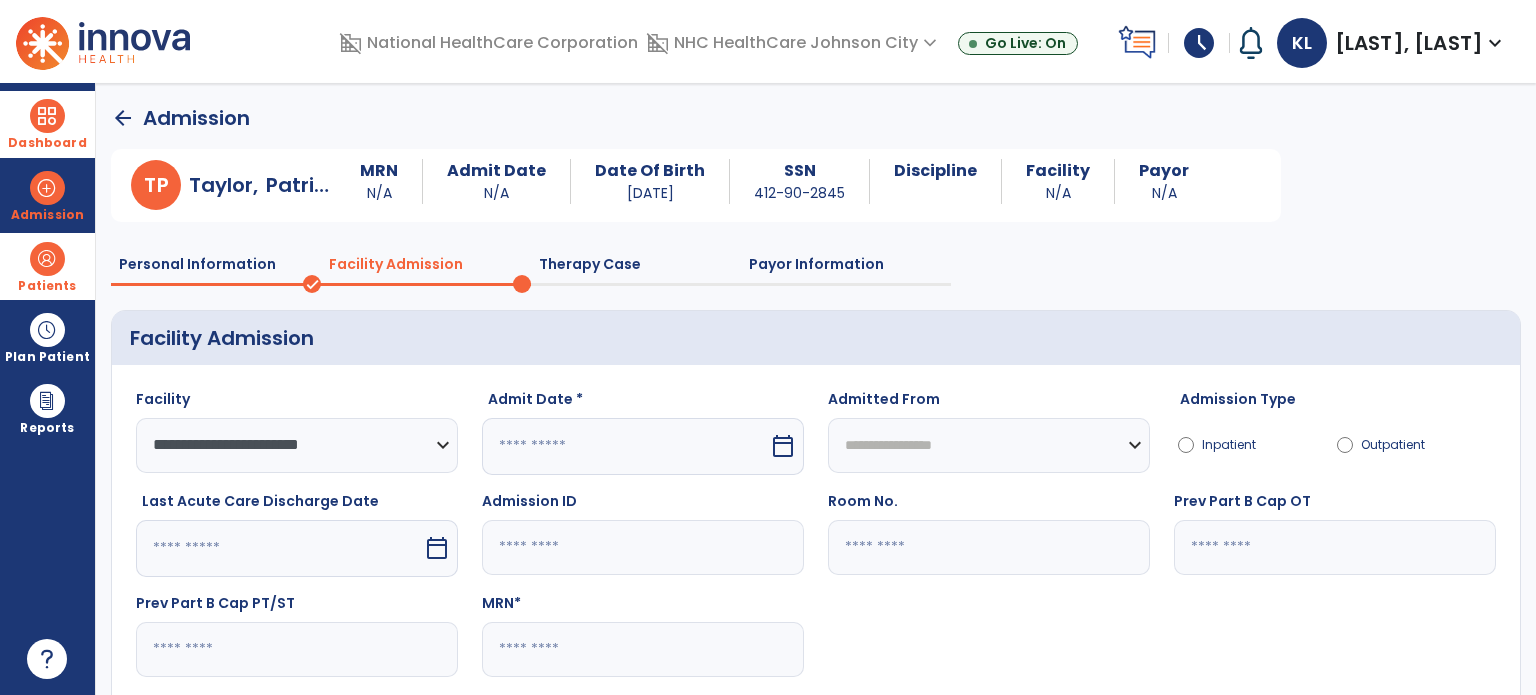 select on "*" 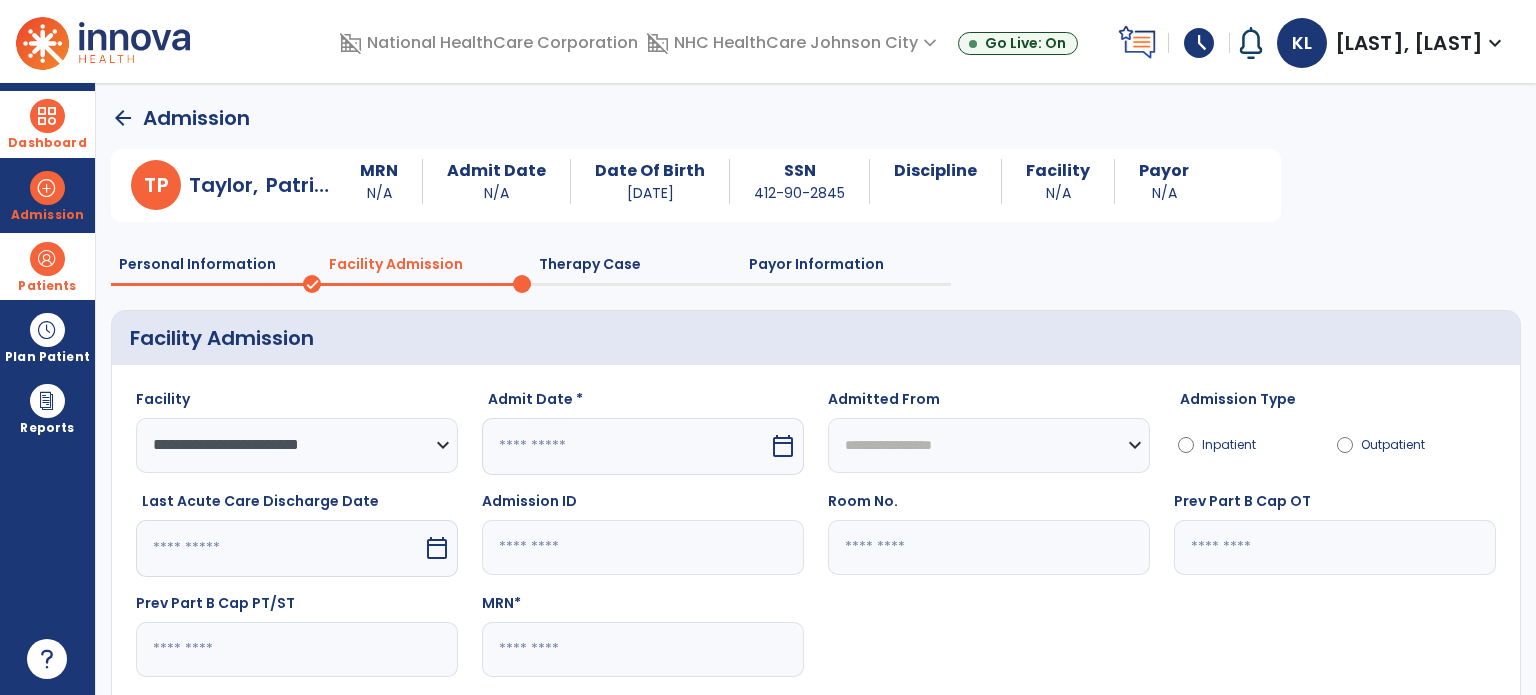 select on "****" 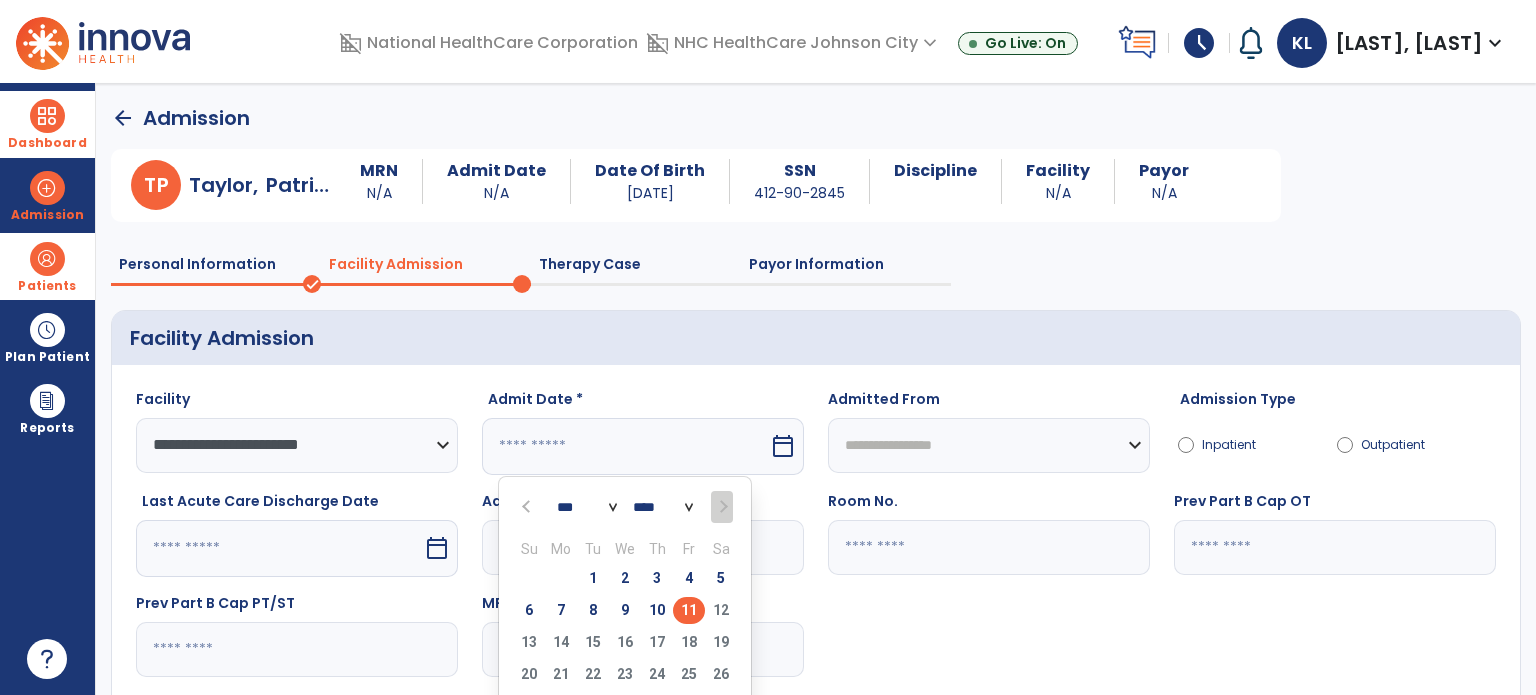click on "11" at bounding box center [689, 610] 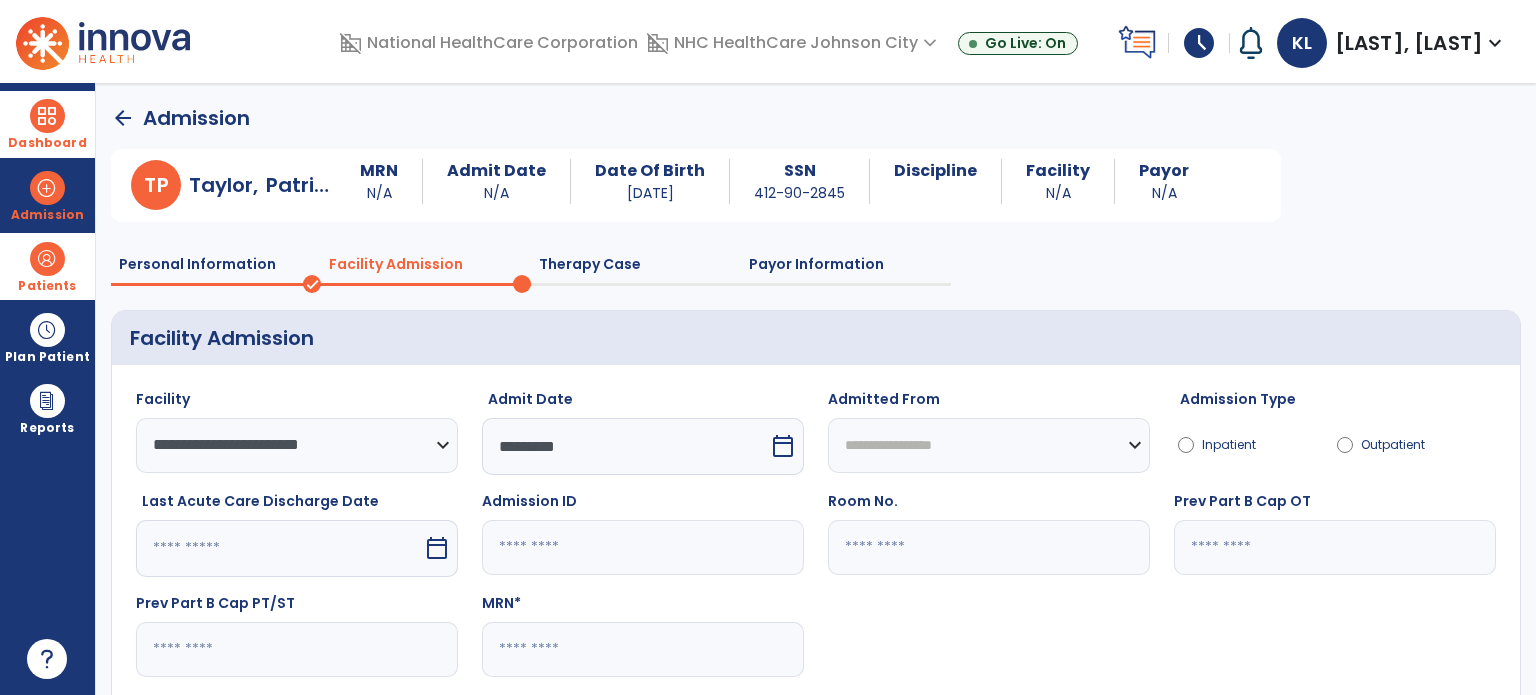 click 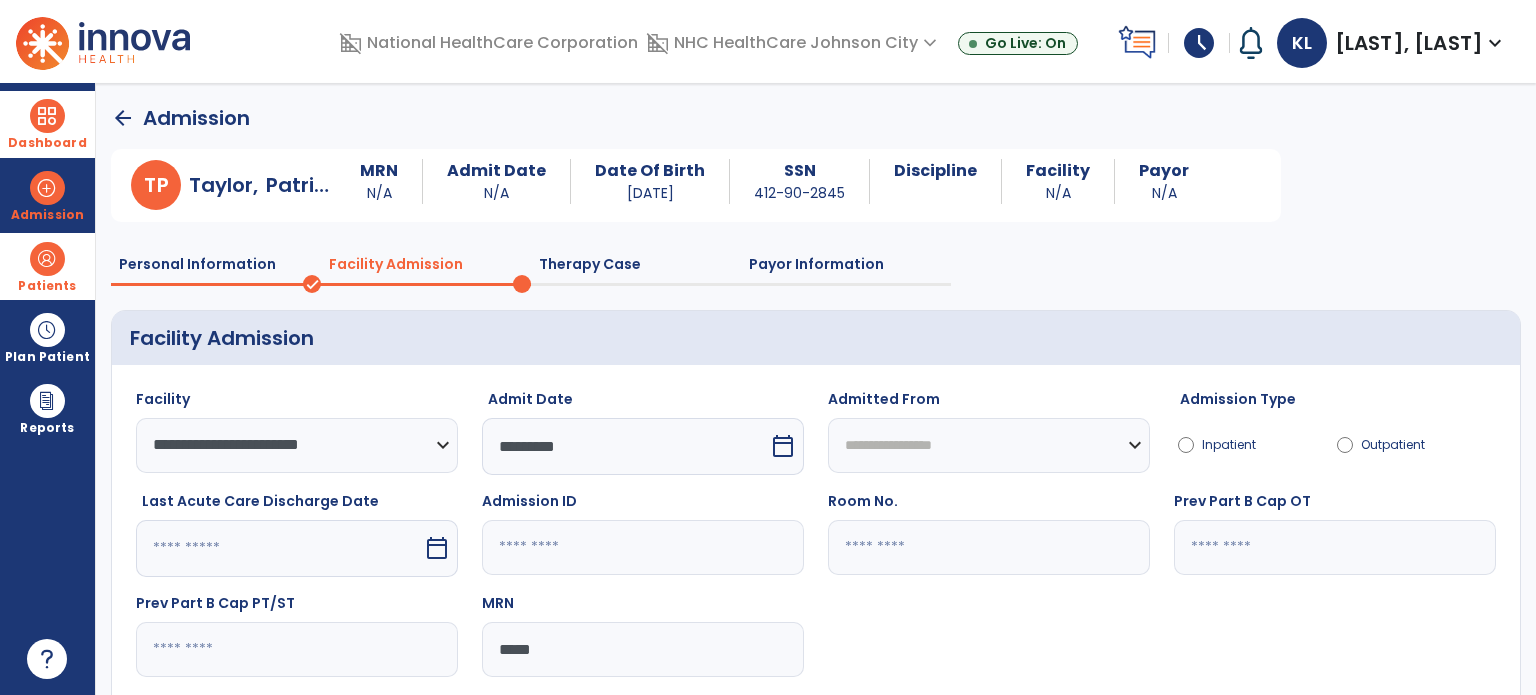 type on "*****" 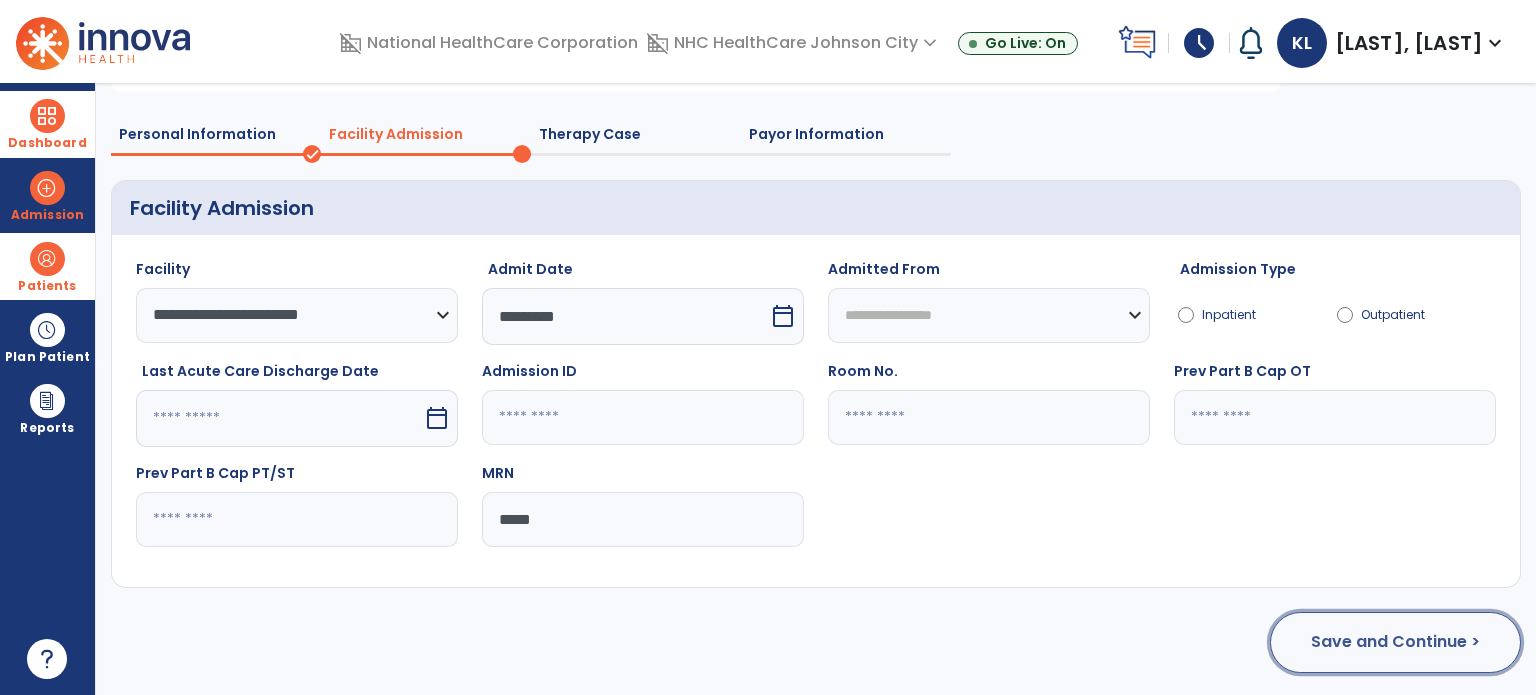 click on "Save and Continue >" 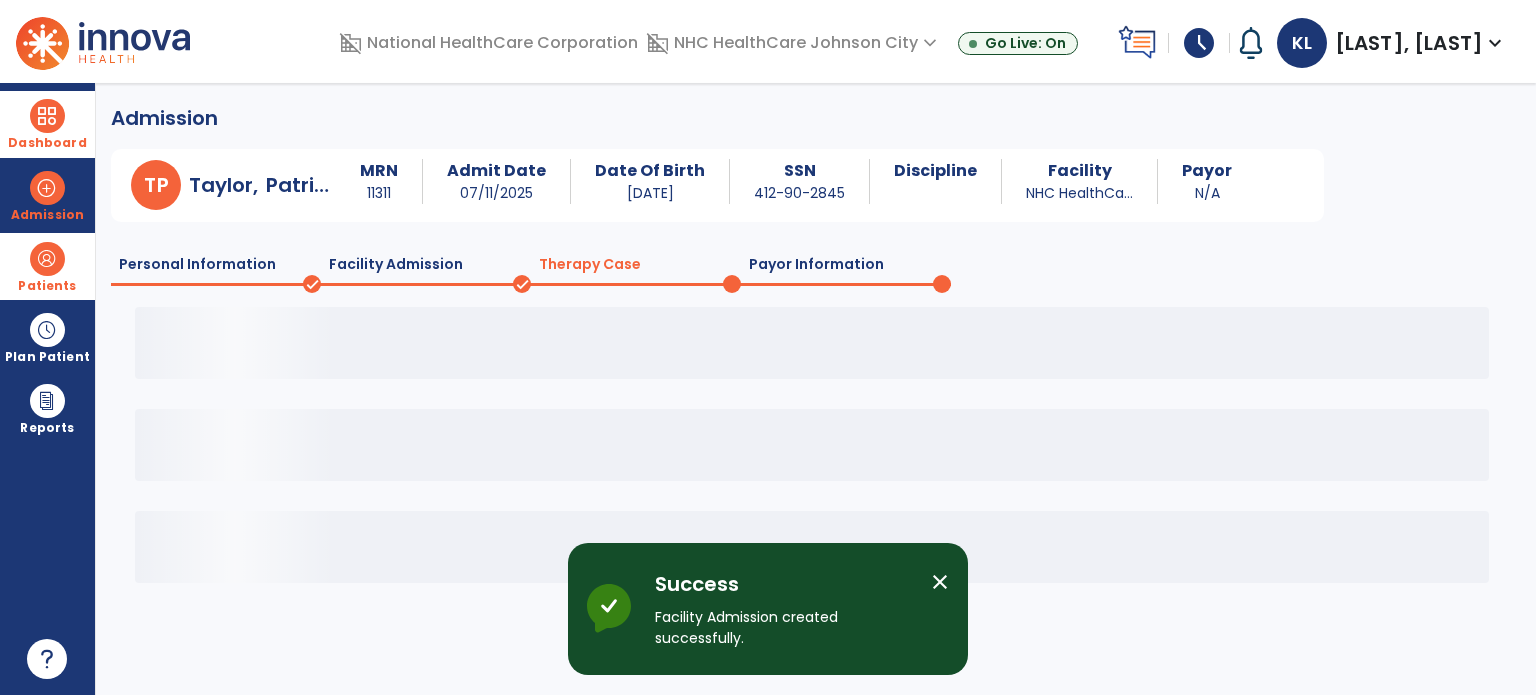 scroll, scrollTop: 0, scrollLeft: 0, axis: both 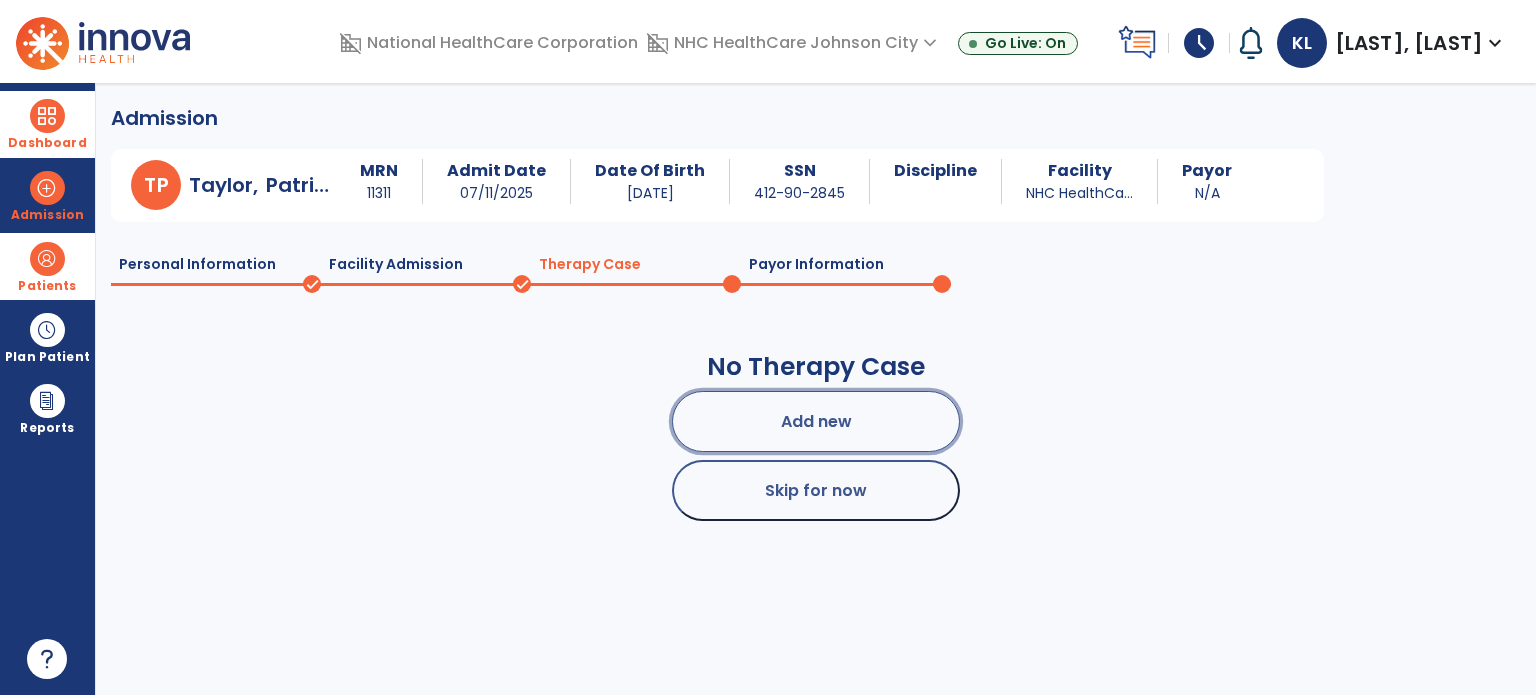 click on "Add new" at bounding box center (816, 421) 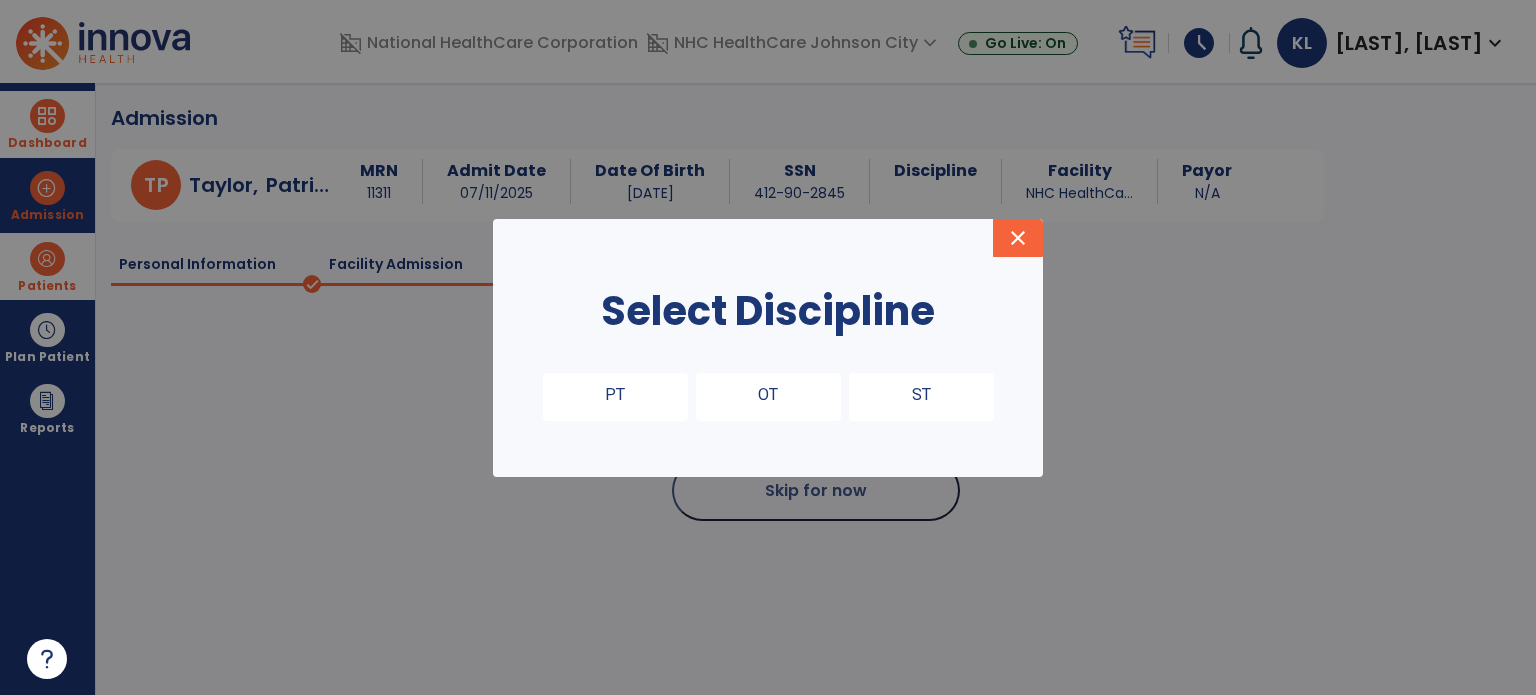 click on "PT" at bounding box center (615, 397) 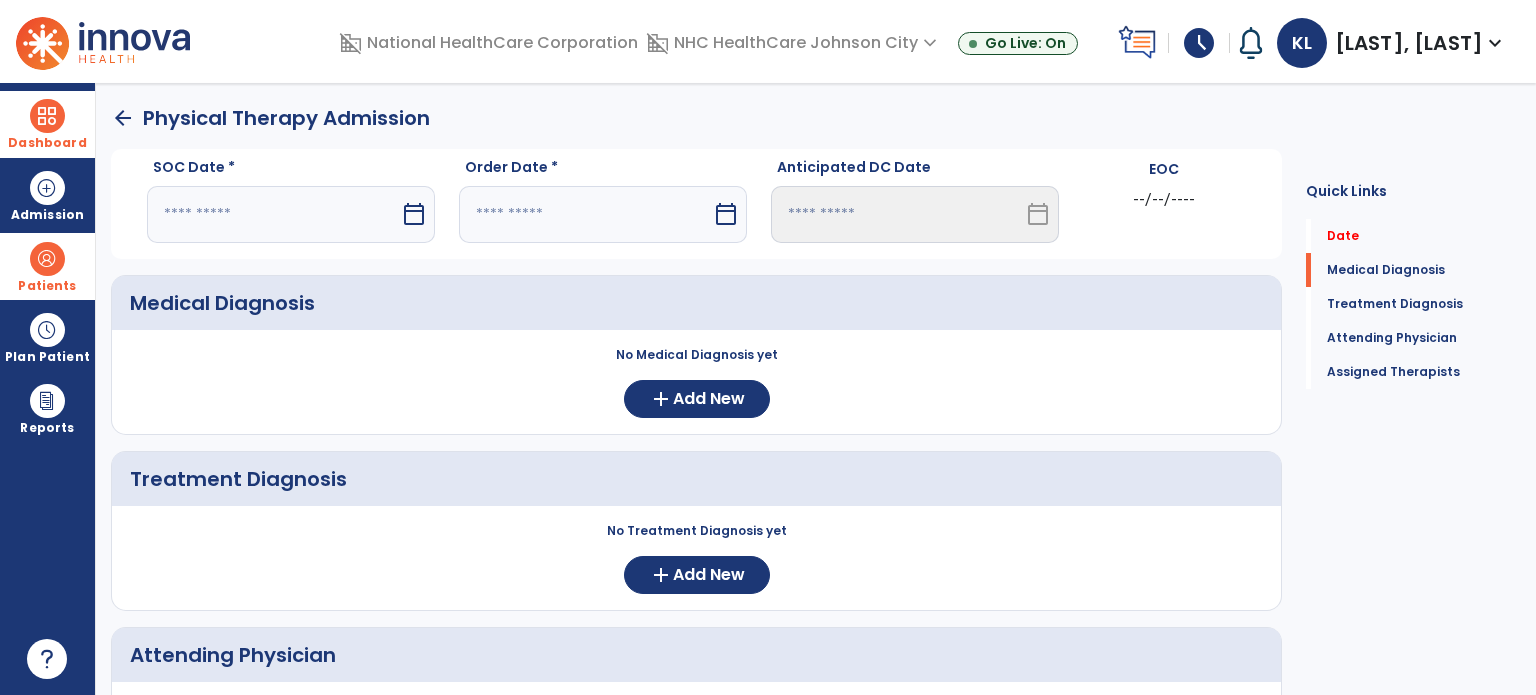 click at bounding box center [273, 214] 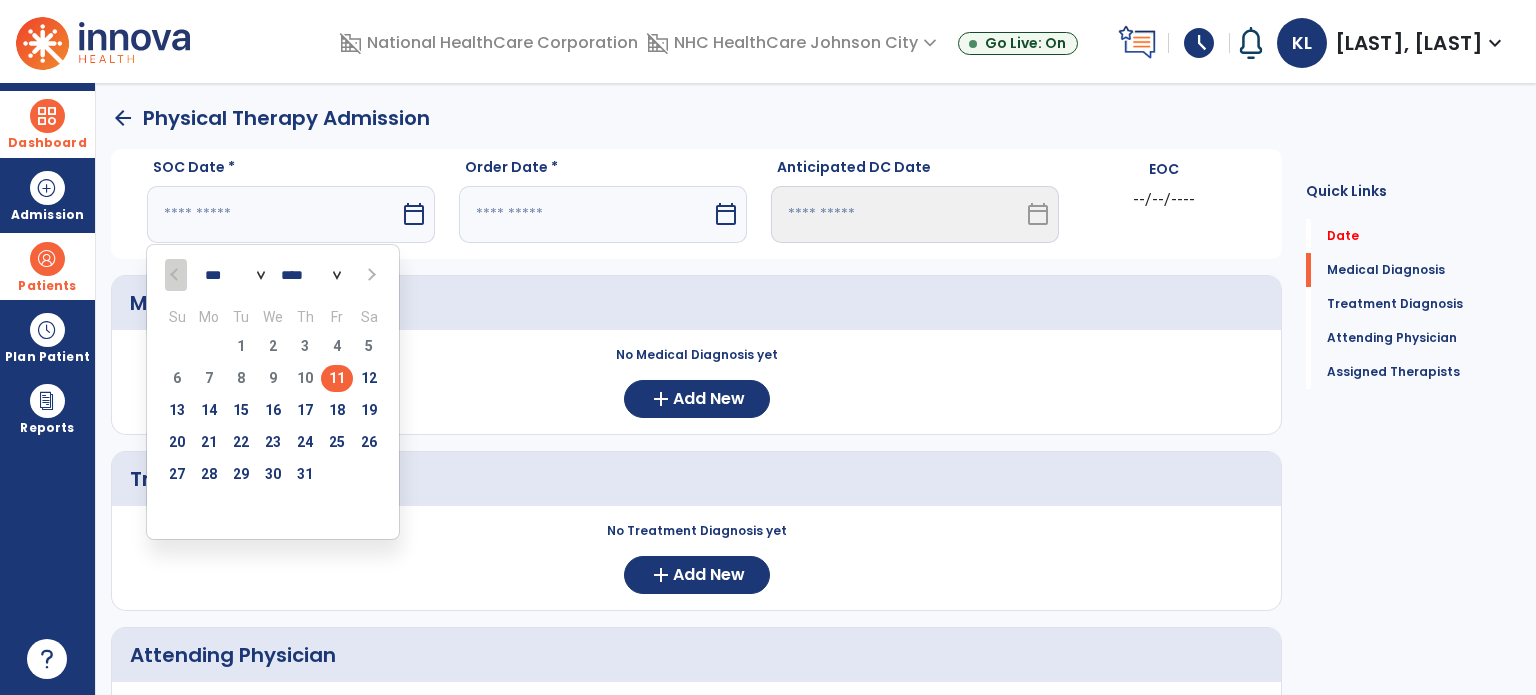 click on "11" at bounding box center [337, 378] 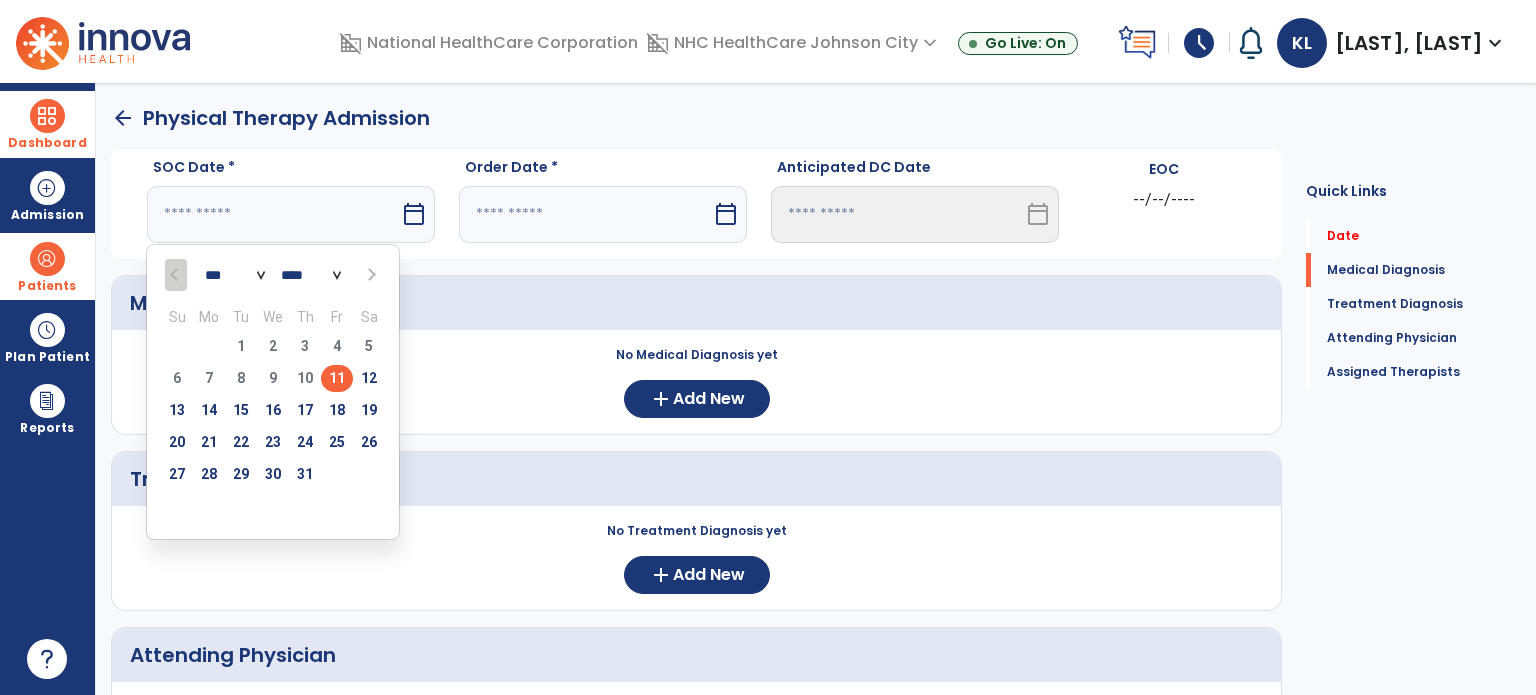 type on "*********" 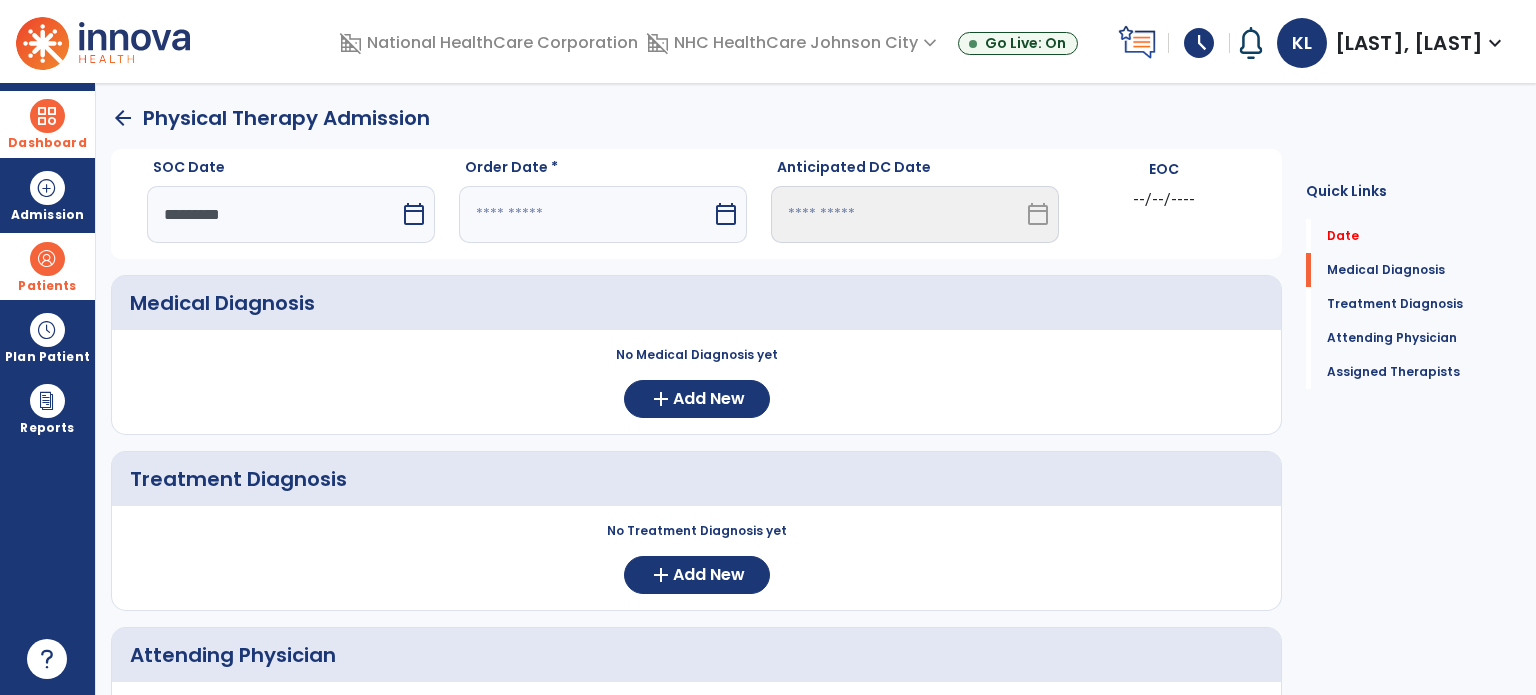 click at bounding box center [585, 214] 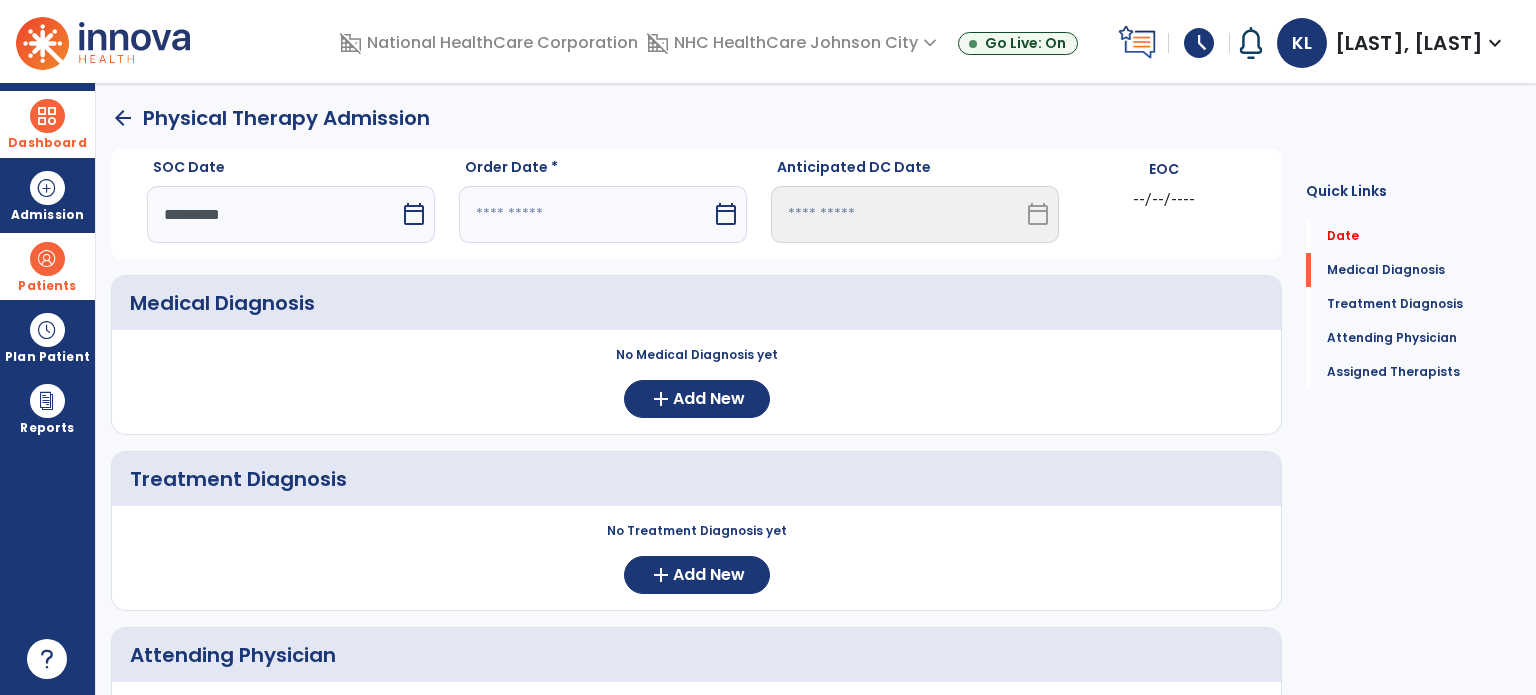select on "*" 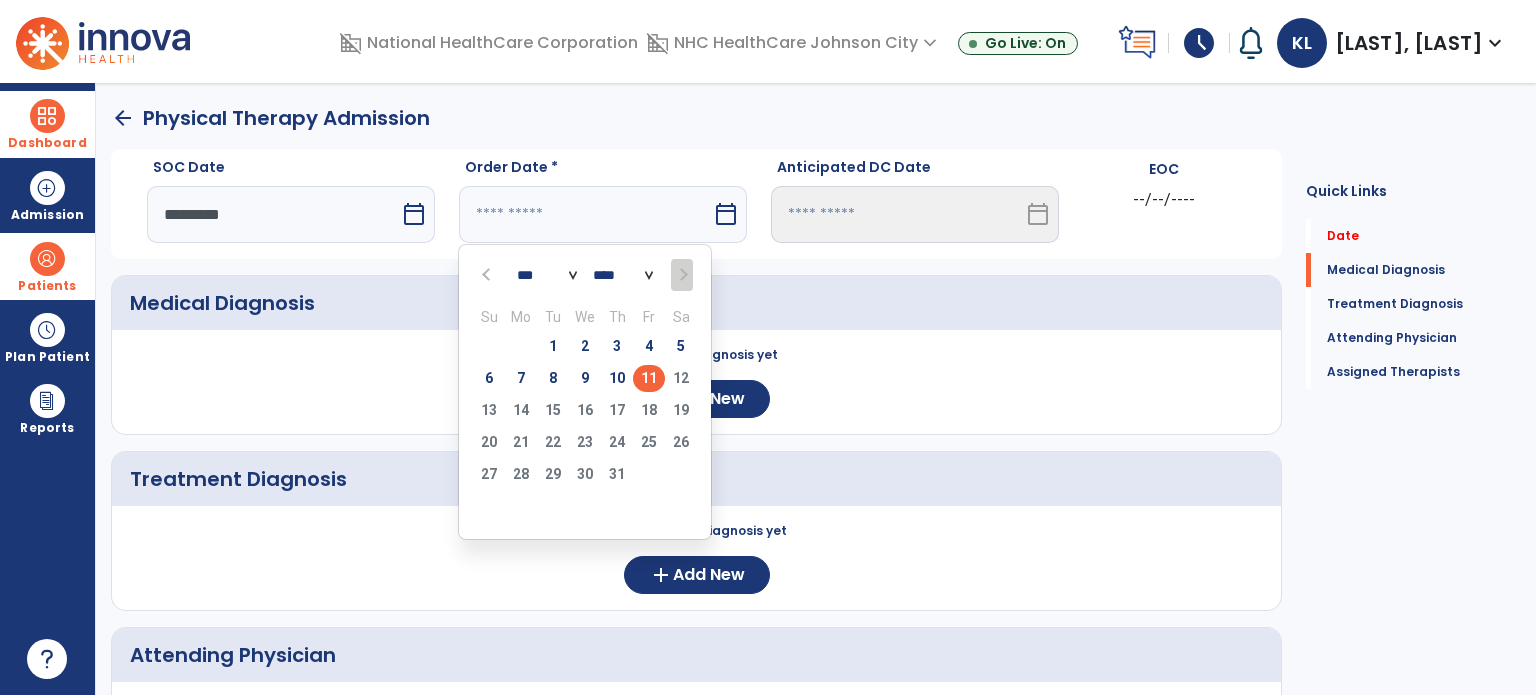 click on "11" at bounding box center [649, 378] 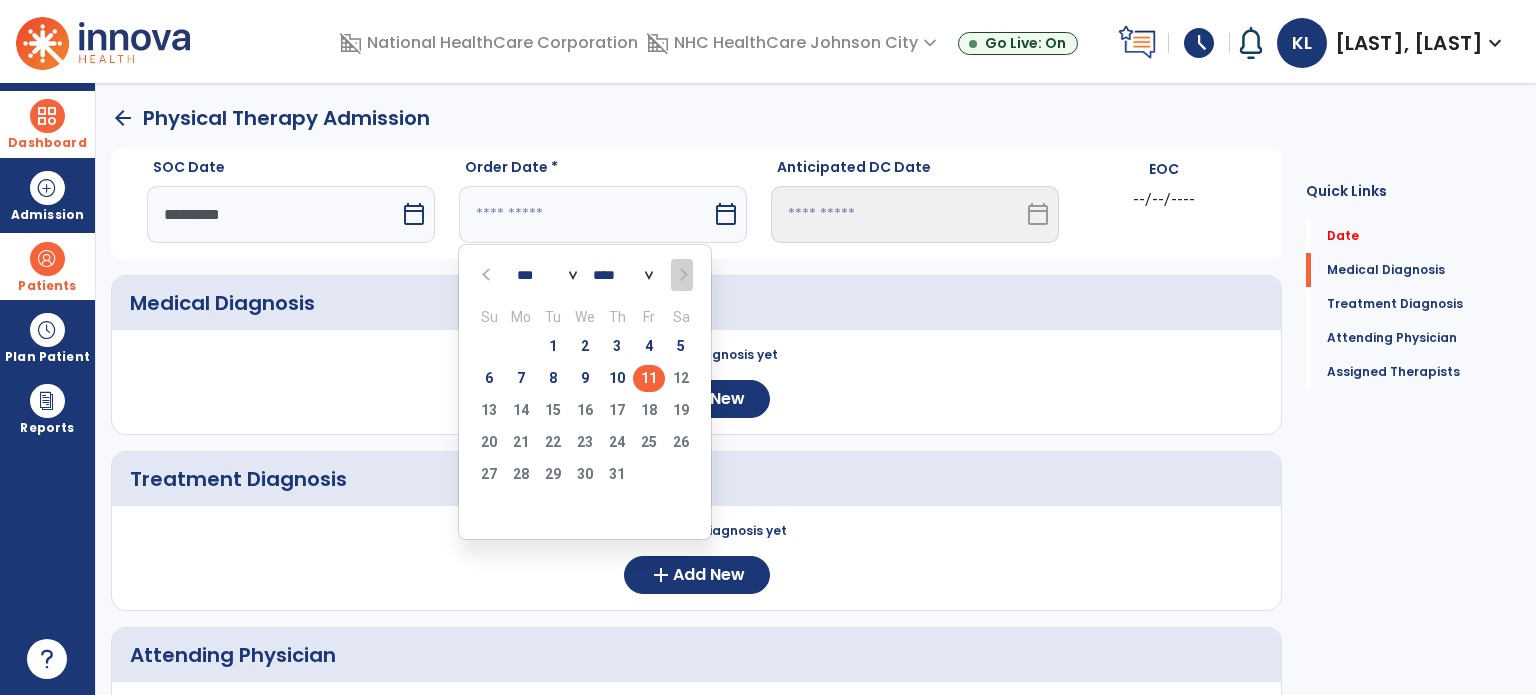 type on "*********" 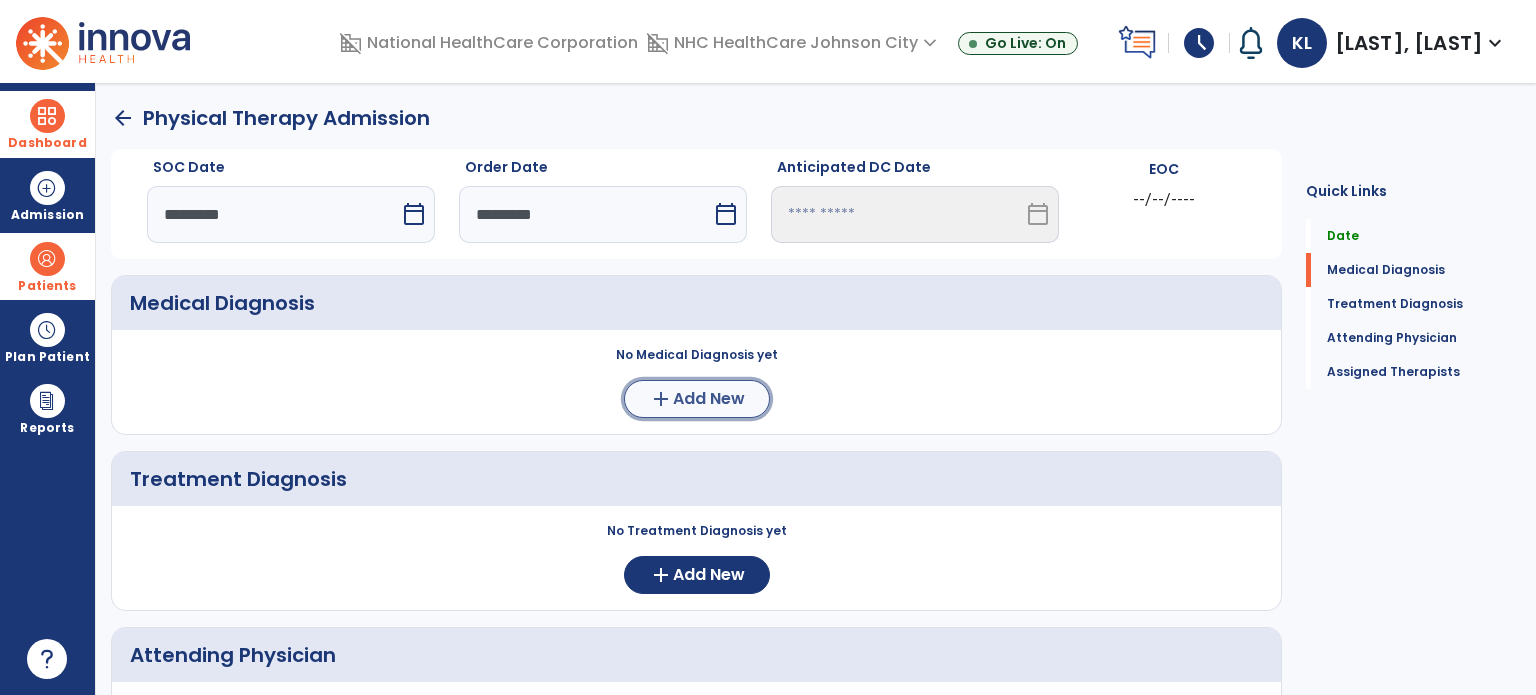 click on "add" 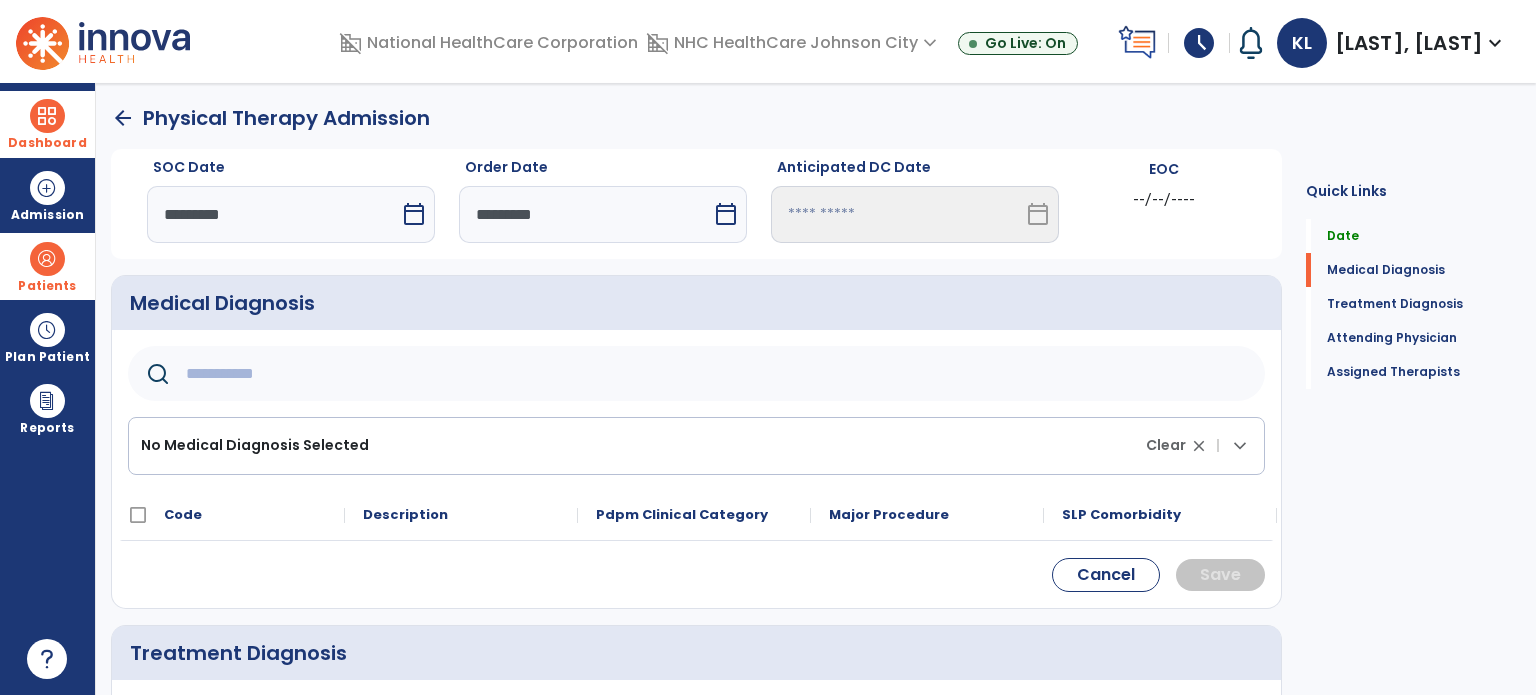click 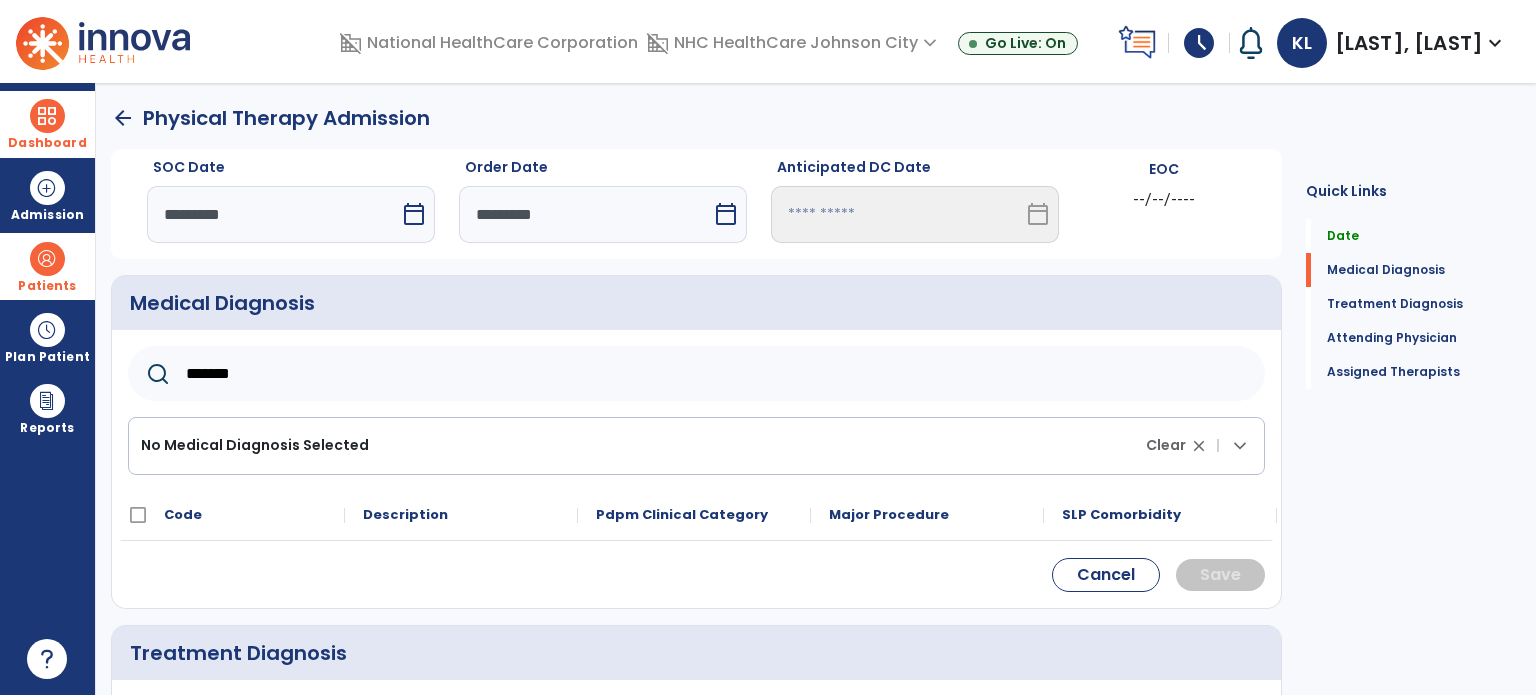 type on "*******" 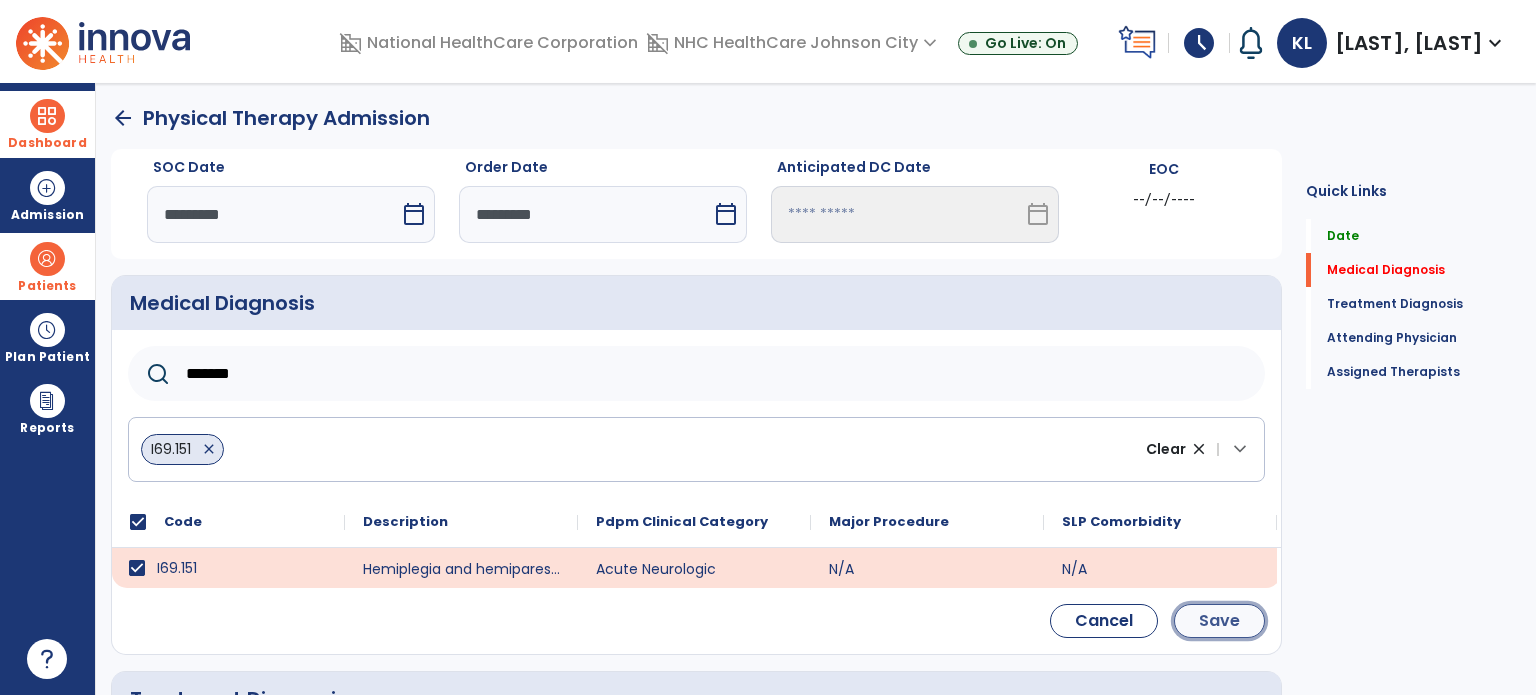 click on "Save" 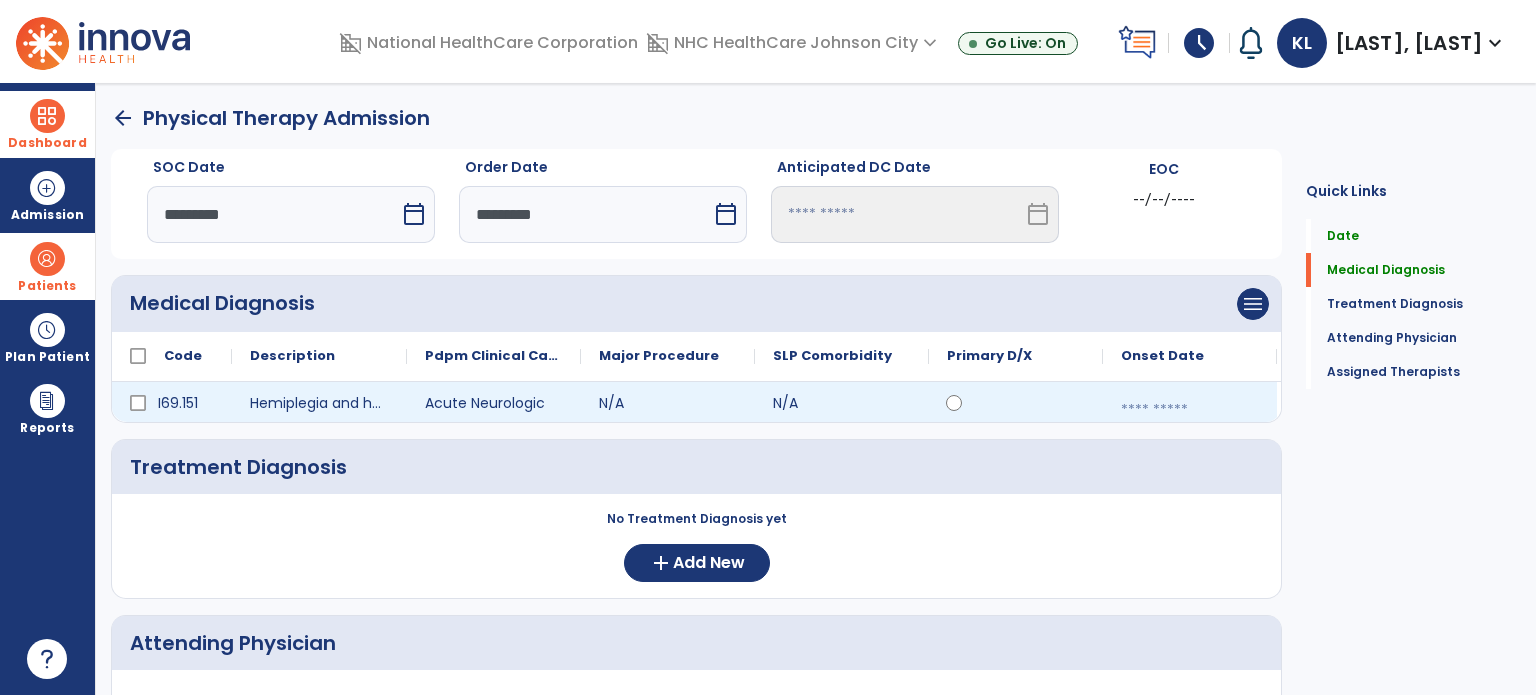 click at bounding box center [1190, 410] 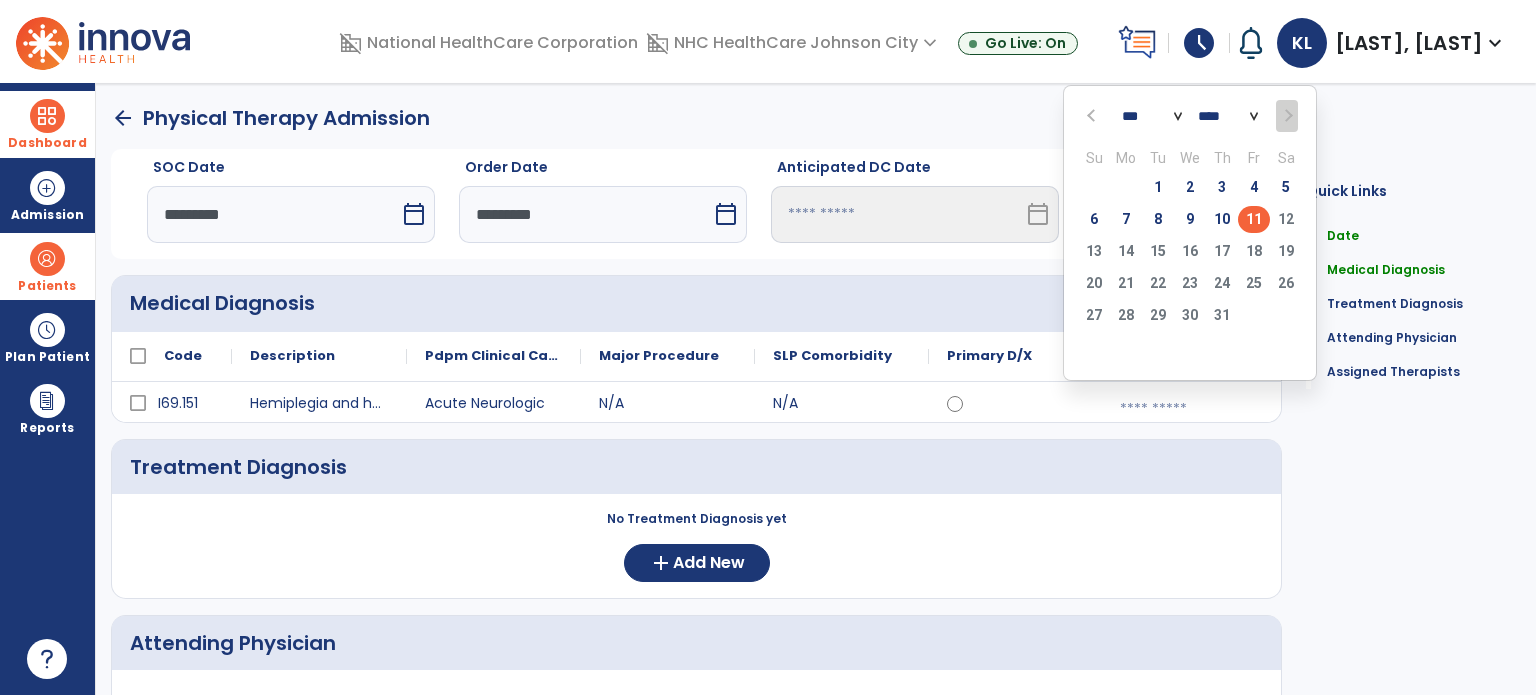 click 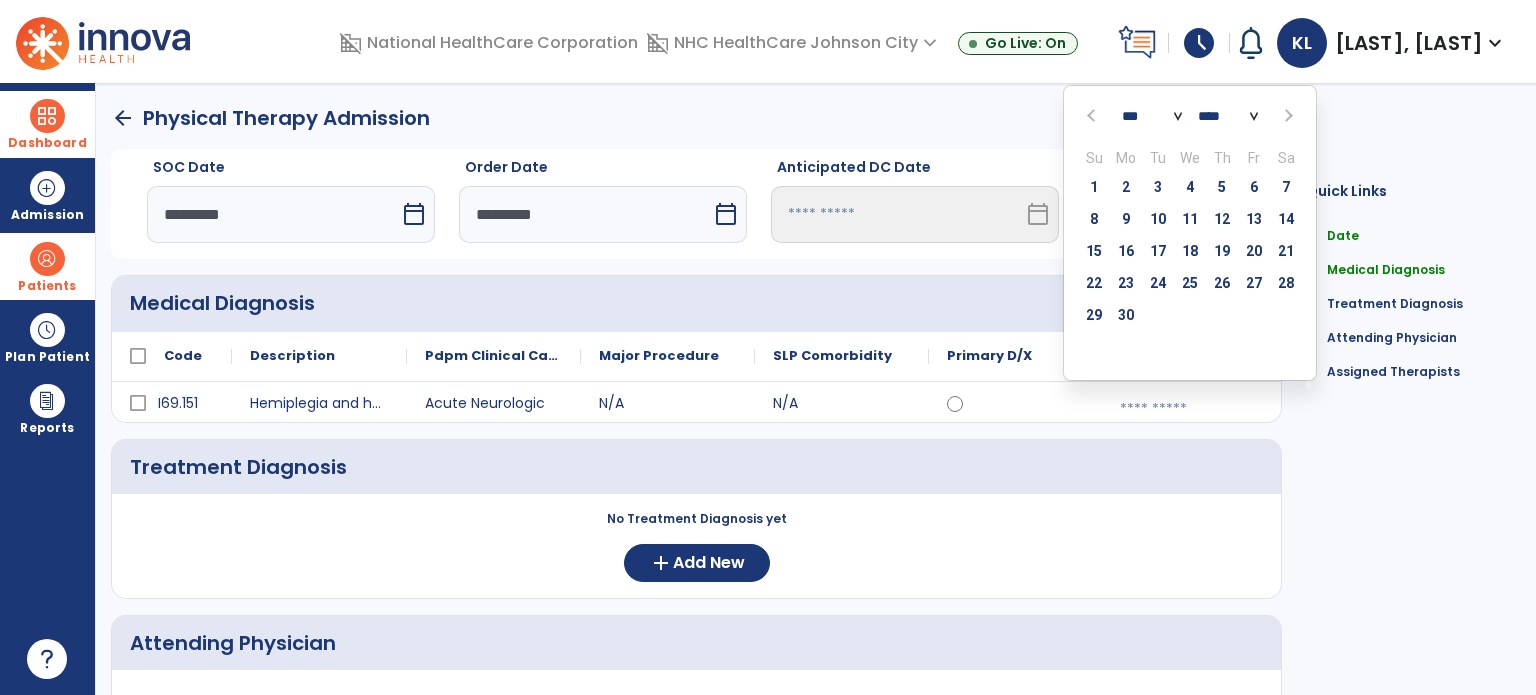 click 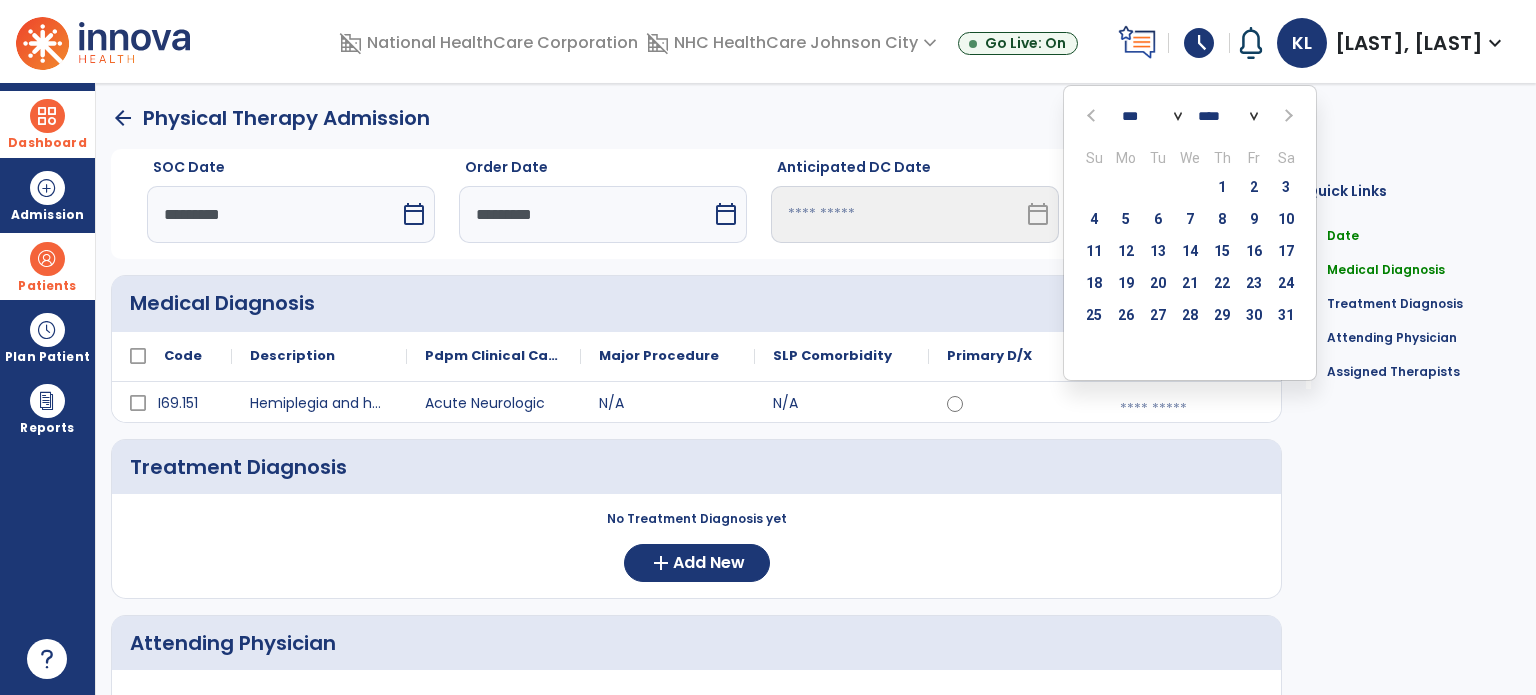 click 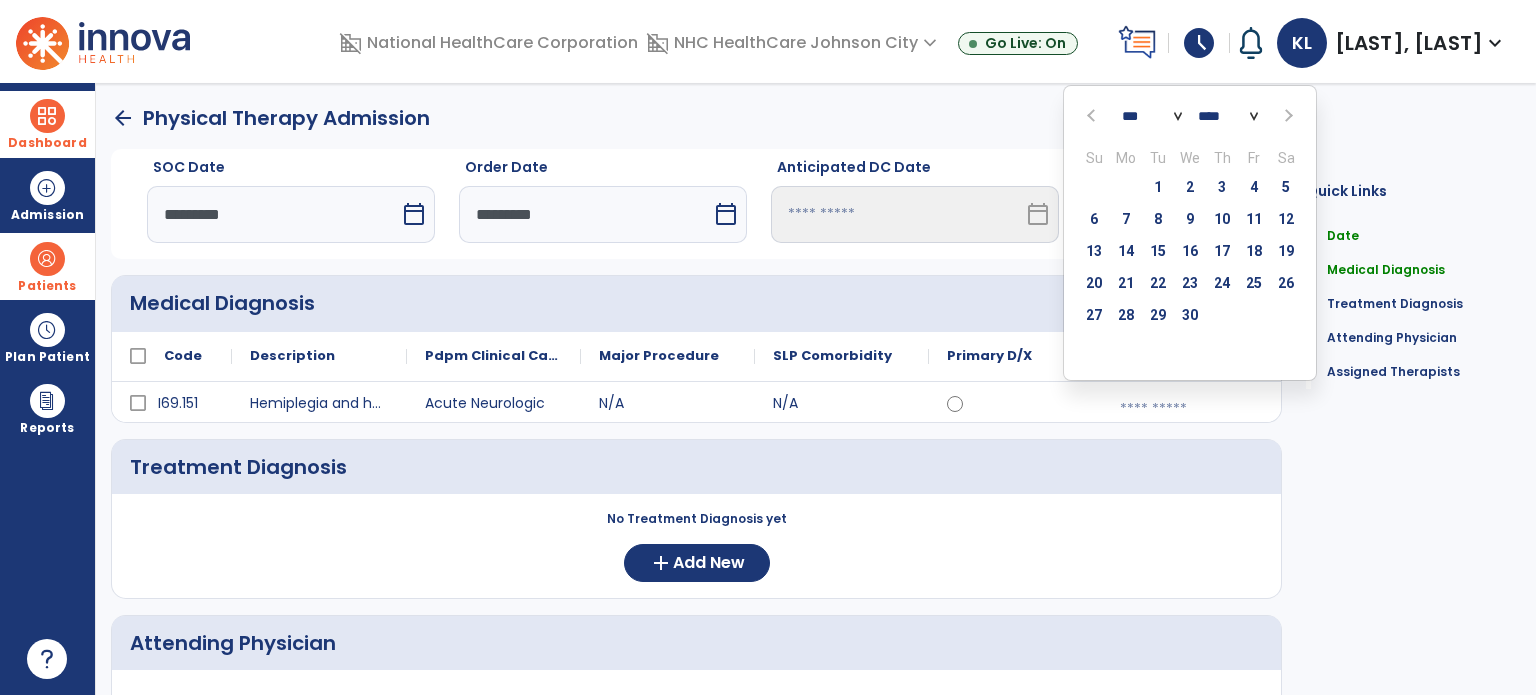 click 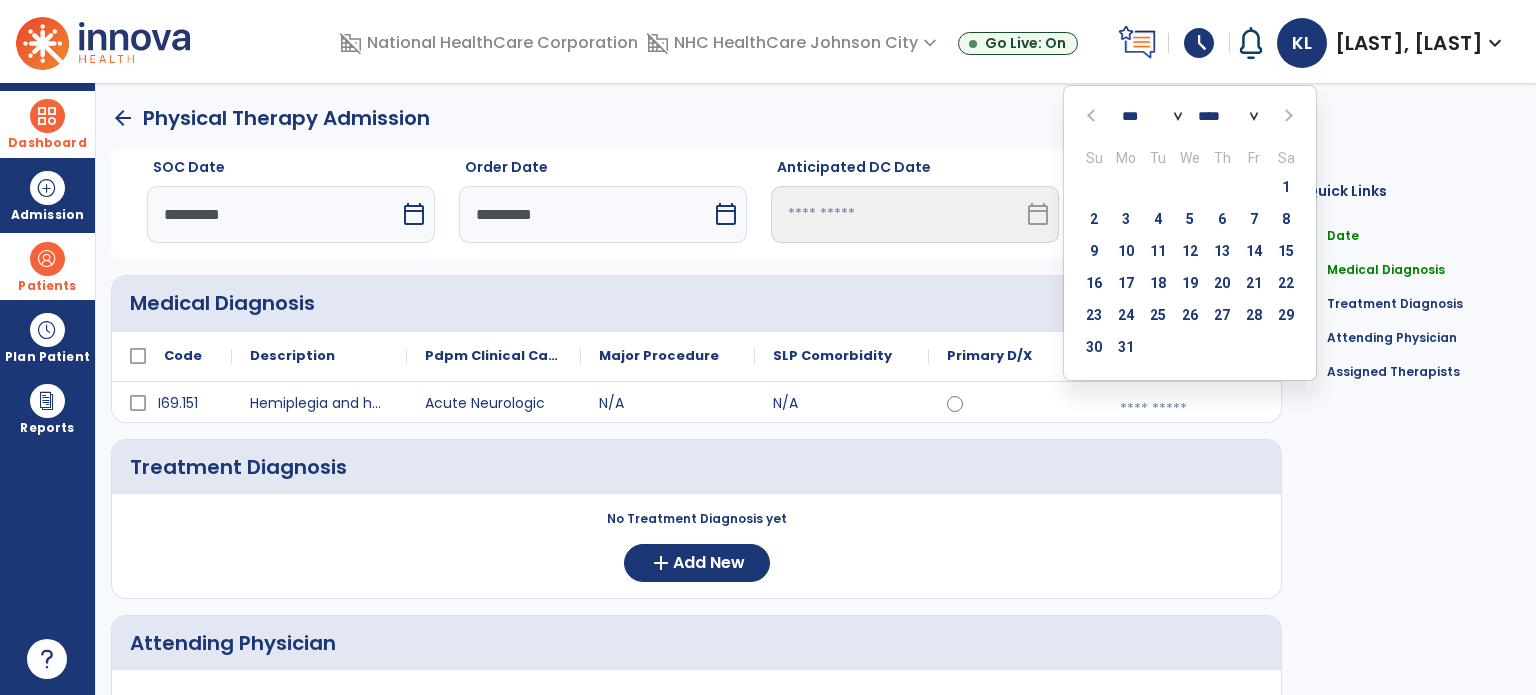 click 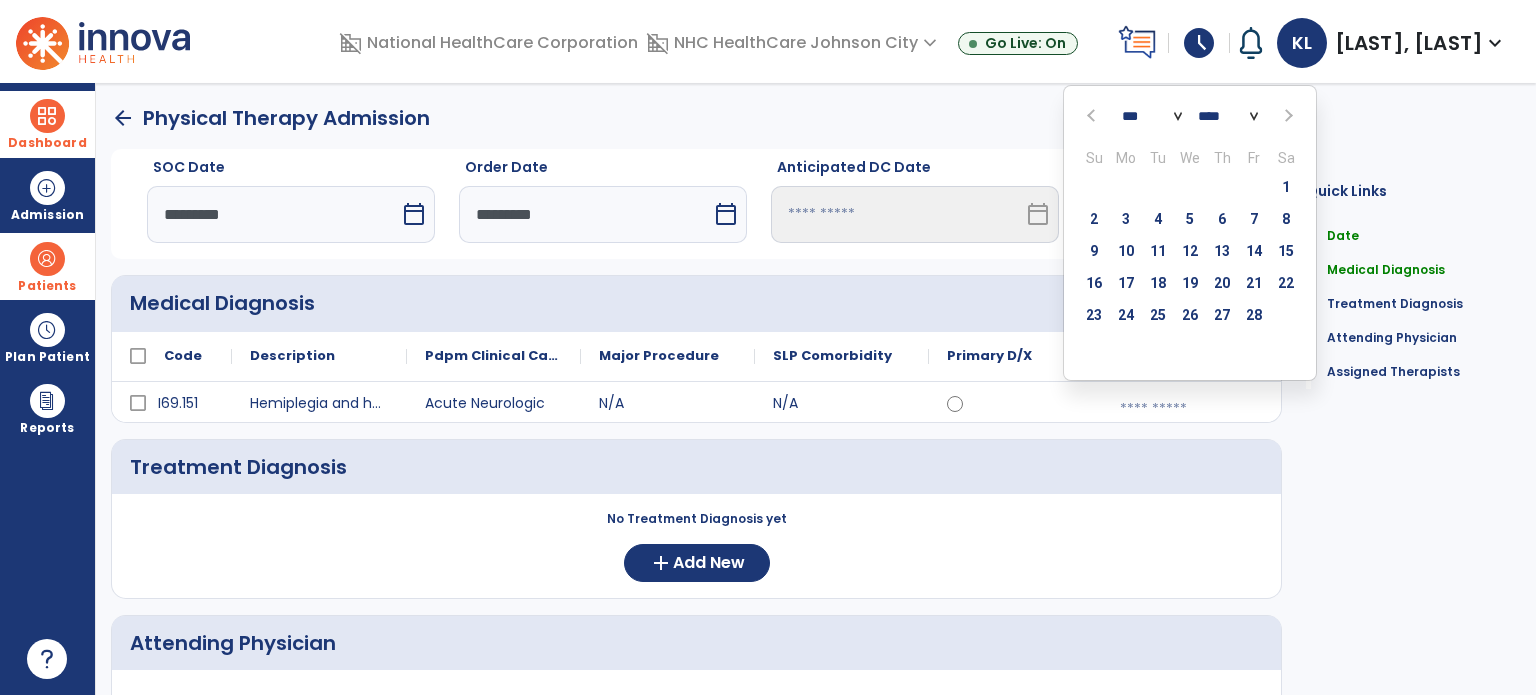 click 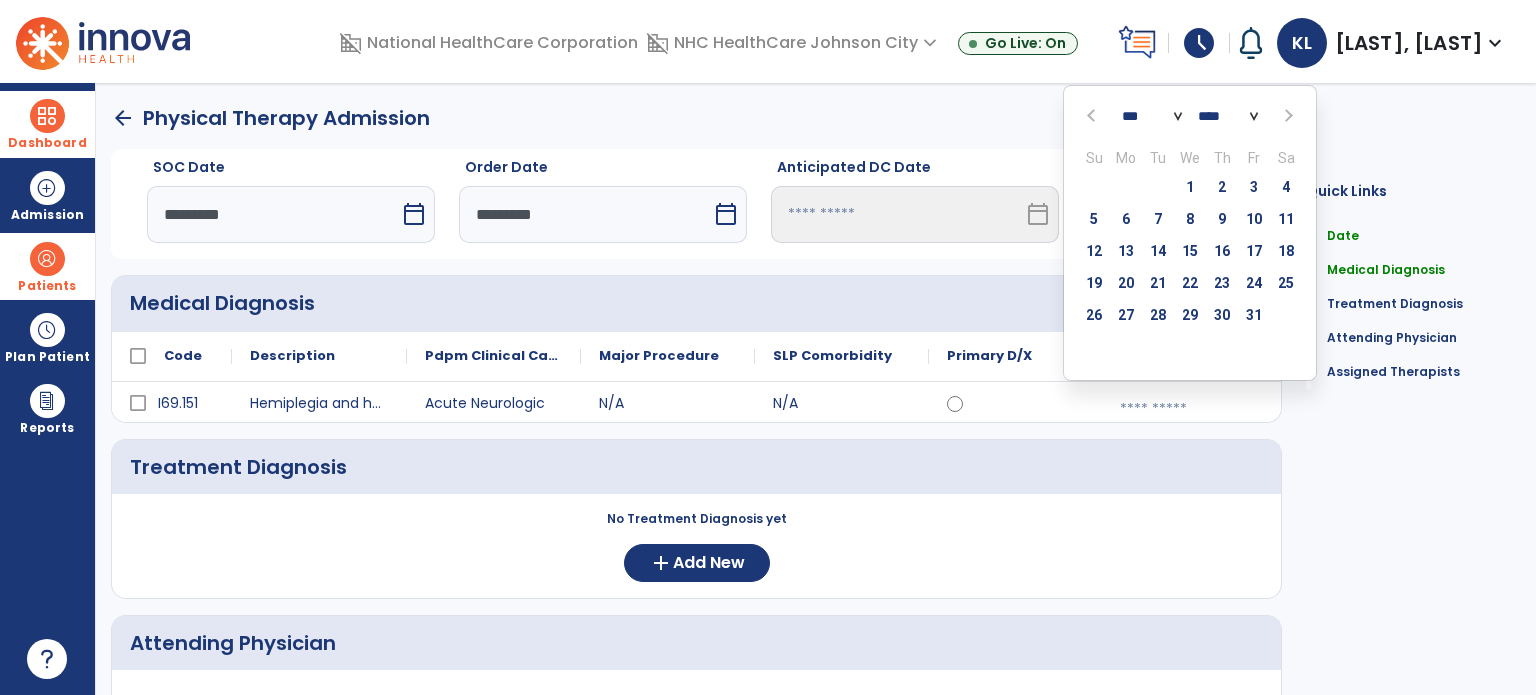 click 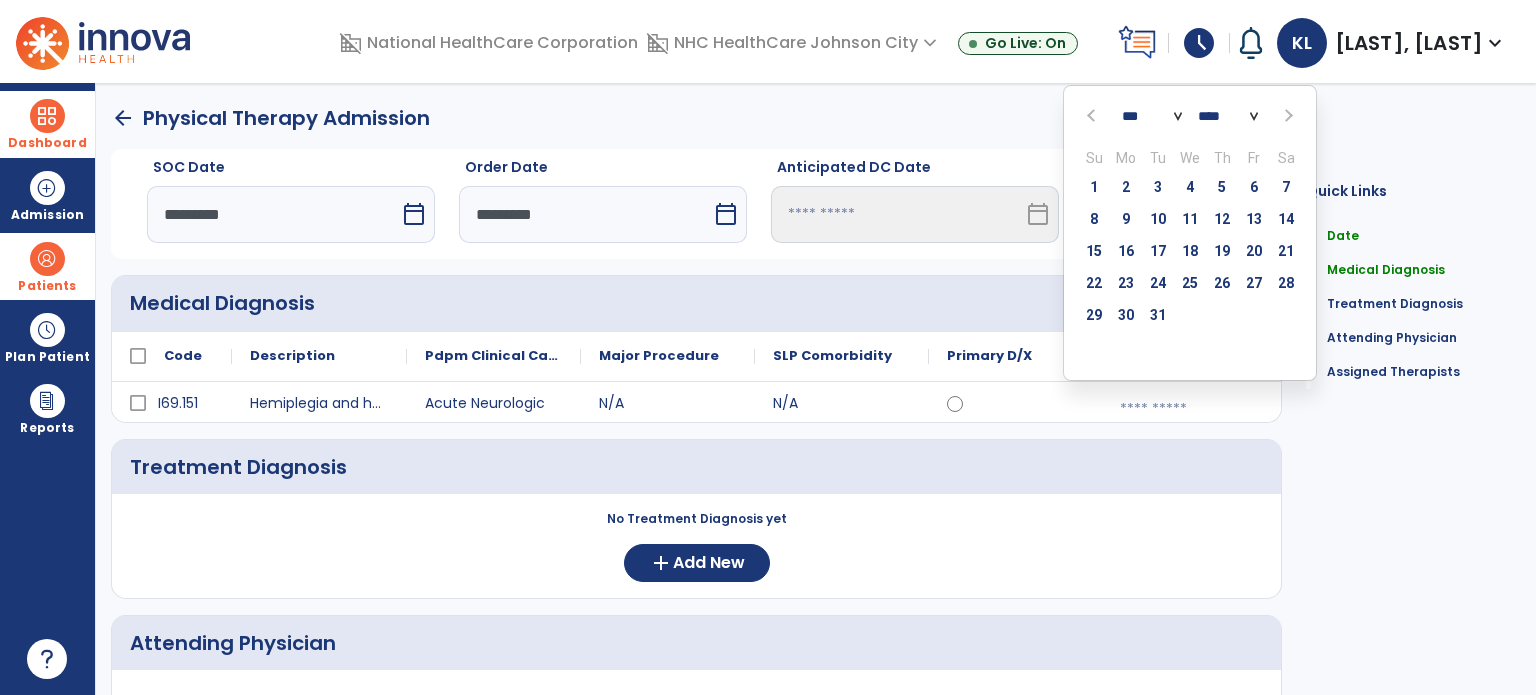 click 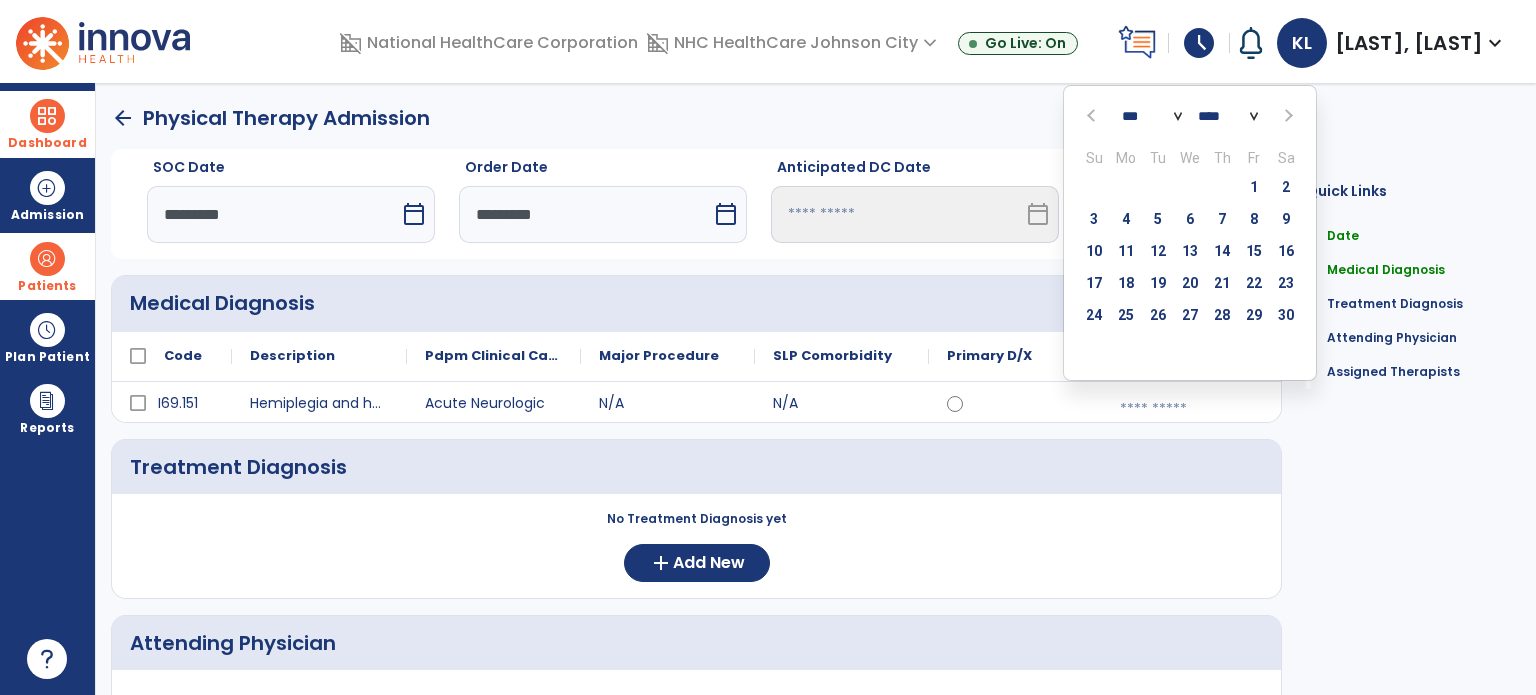 click 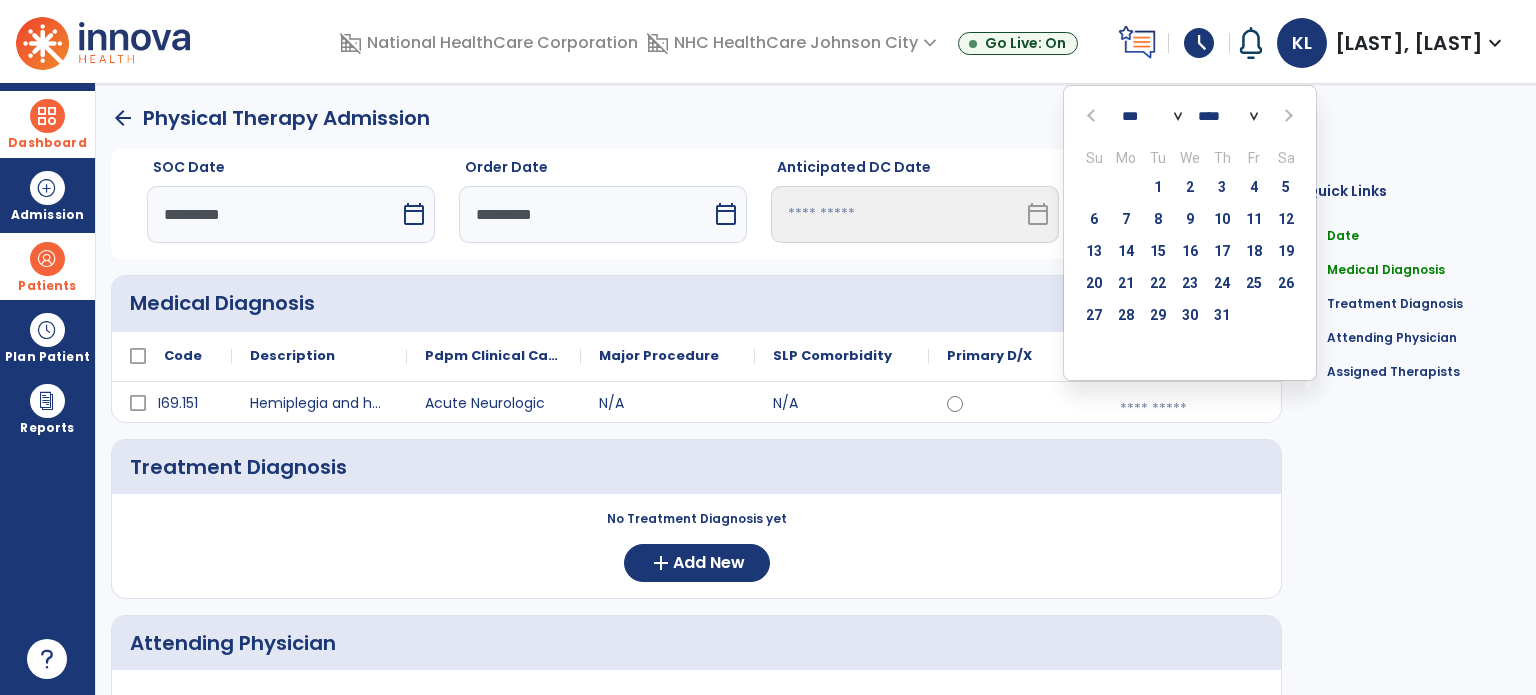 click 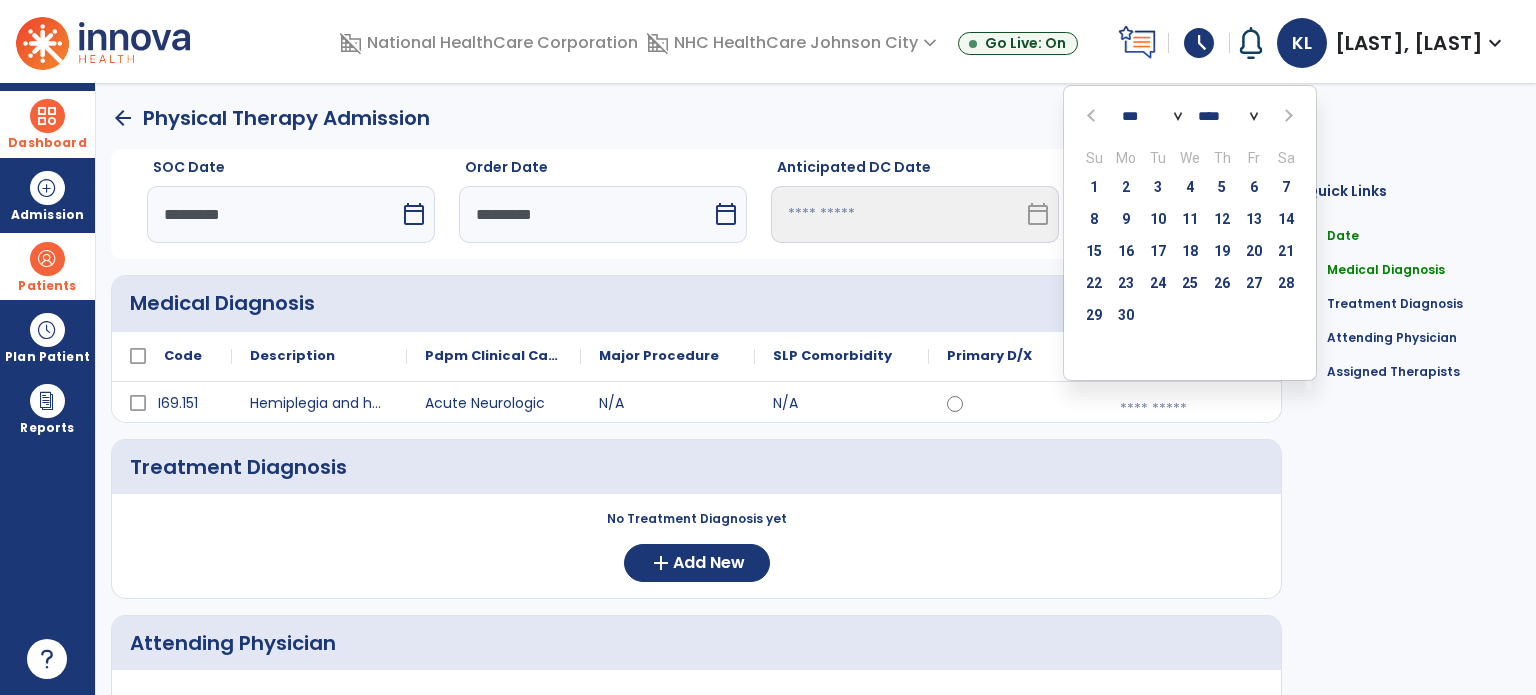 click 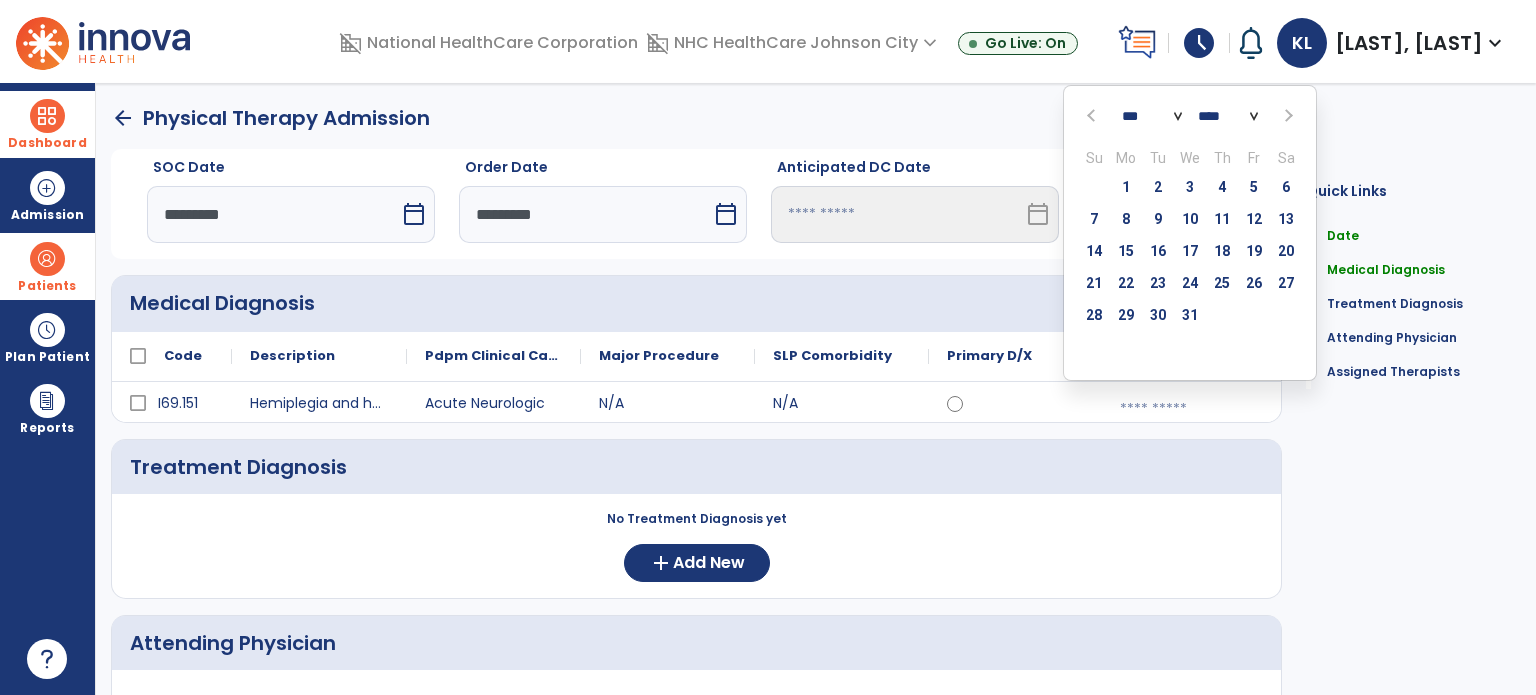 click 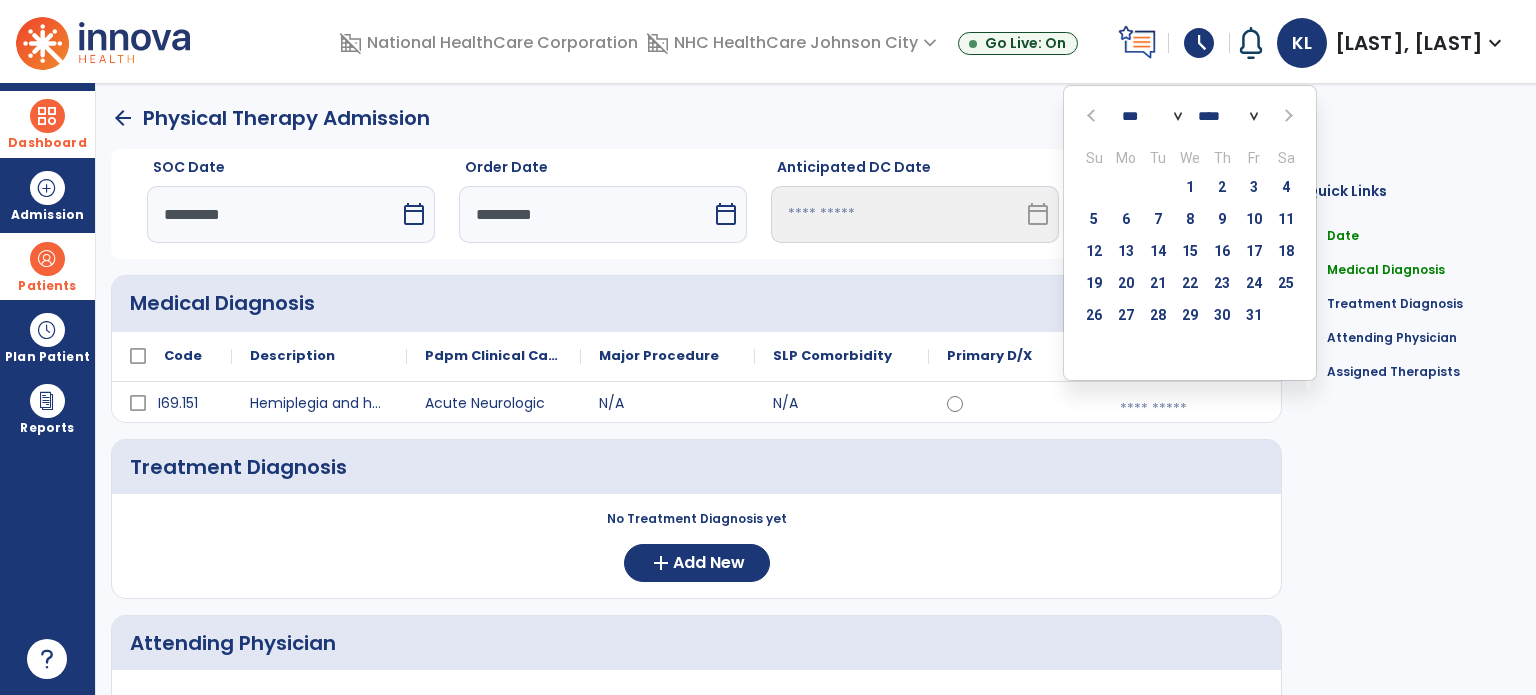 click 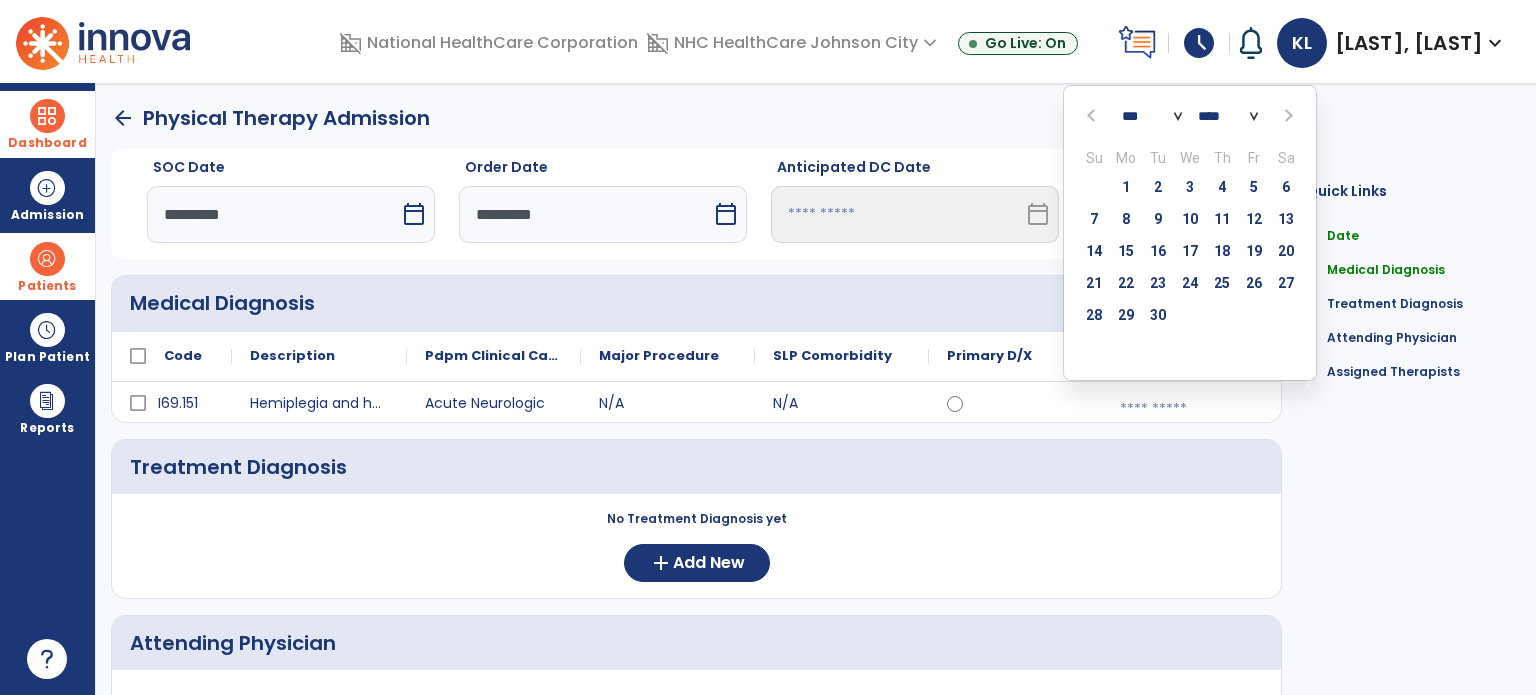 click 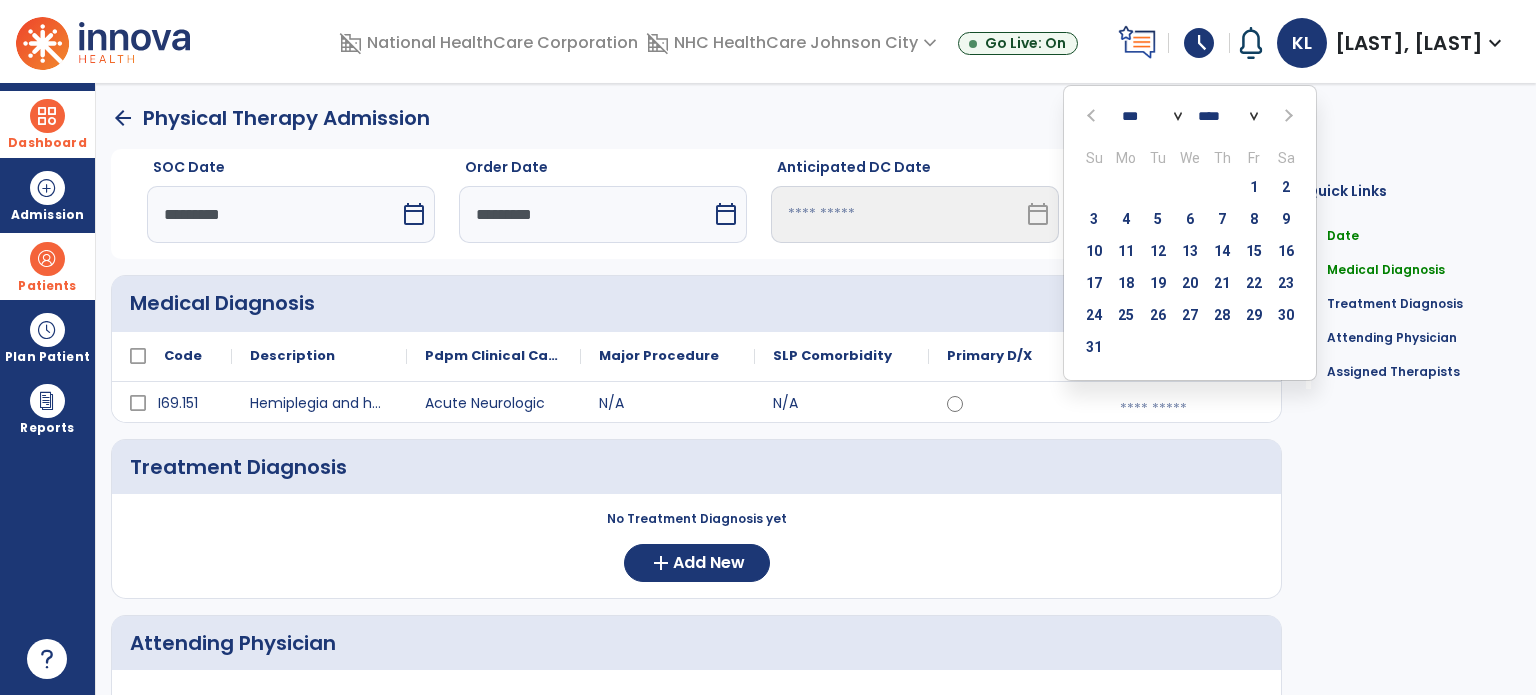 click 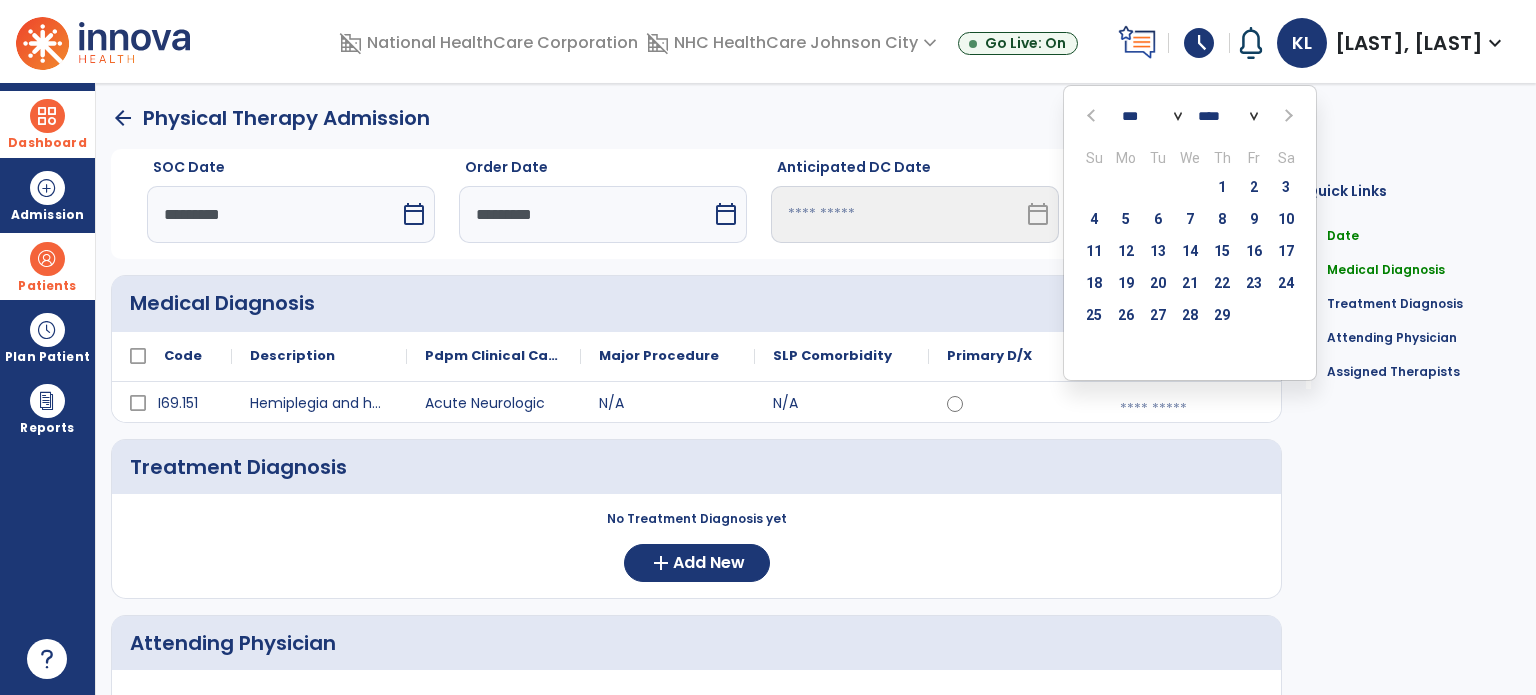 click 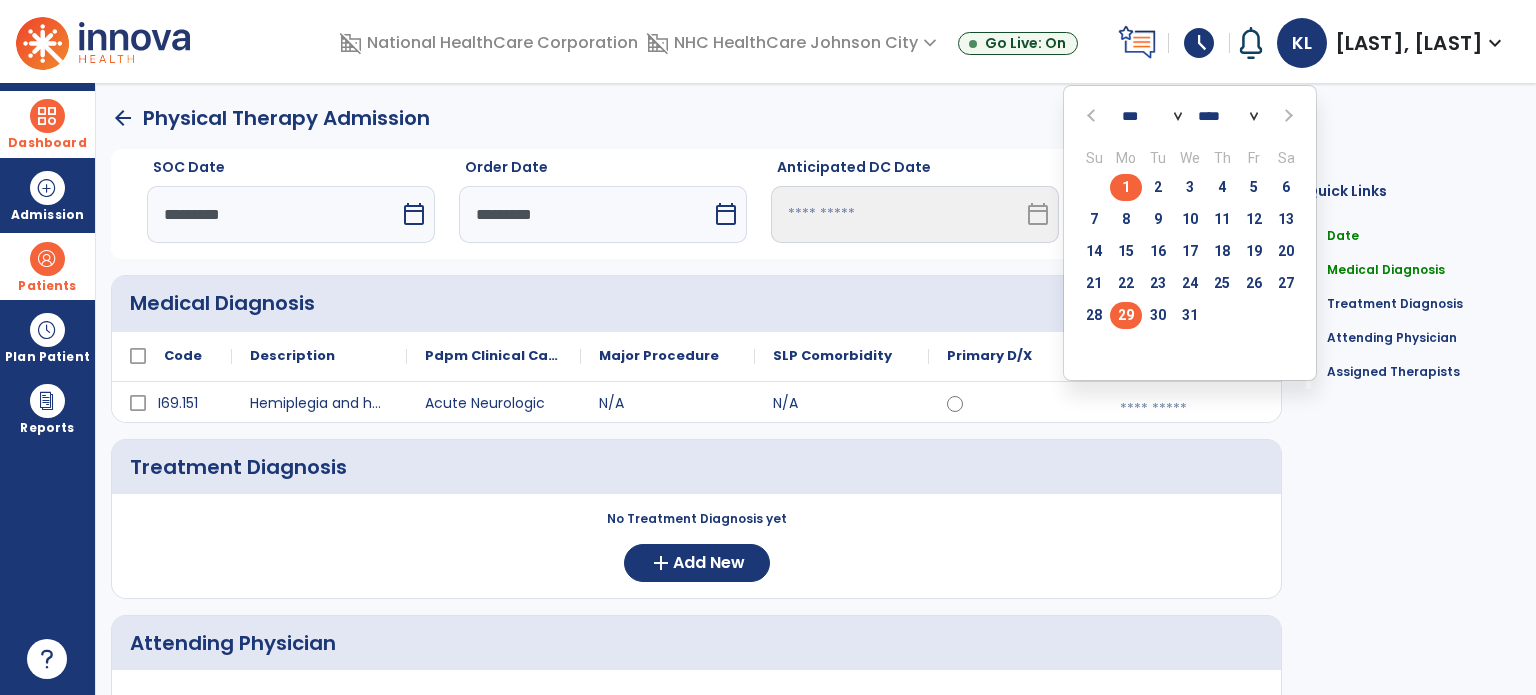 click on "29" 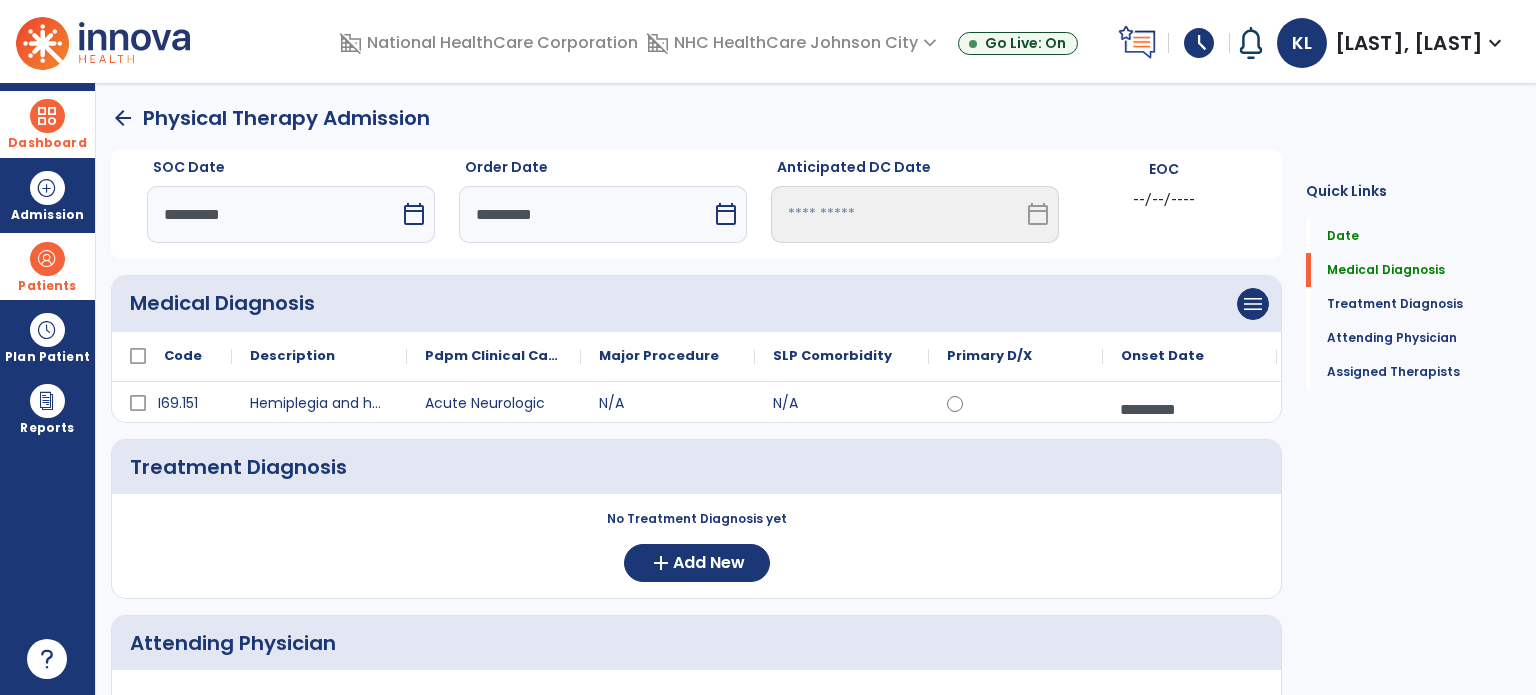 click on "Quick Links  Date   Date   Medical Diagnosis   Medical Diagnosis   Treatment Diagnosis   Treatment Diagnosis   Attending Physician   Attending Physician   Assigned Therapists   Assigned Therapists" 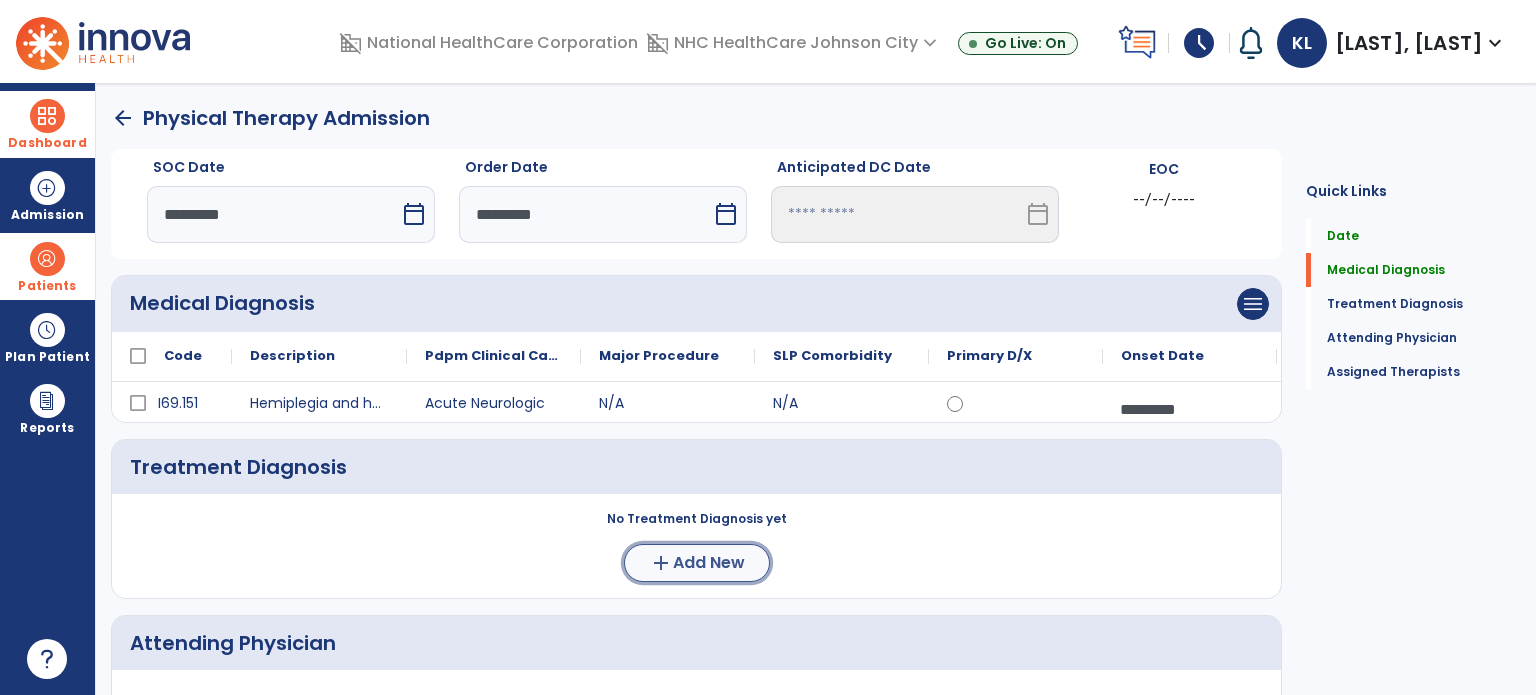 click on "Add New" 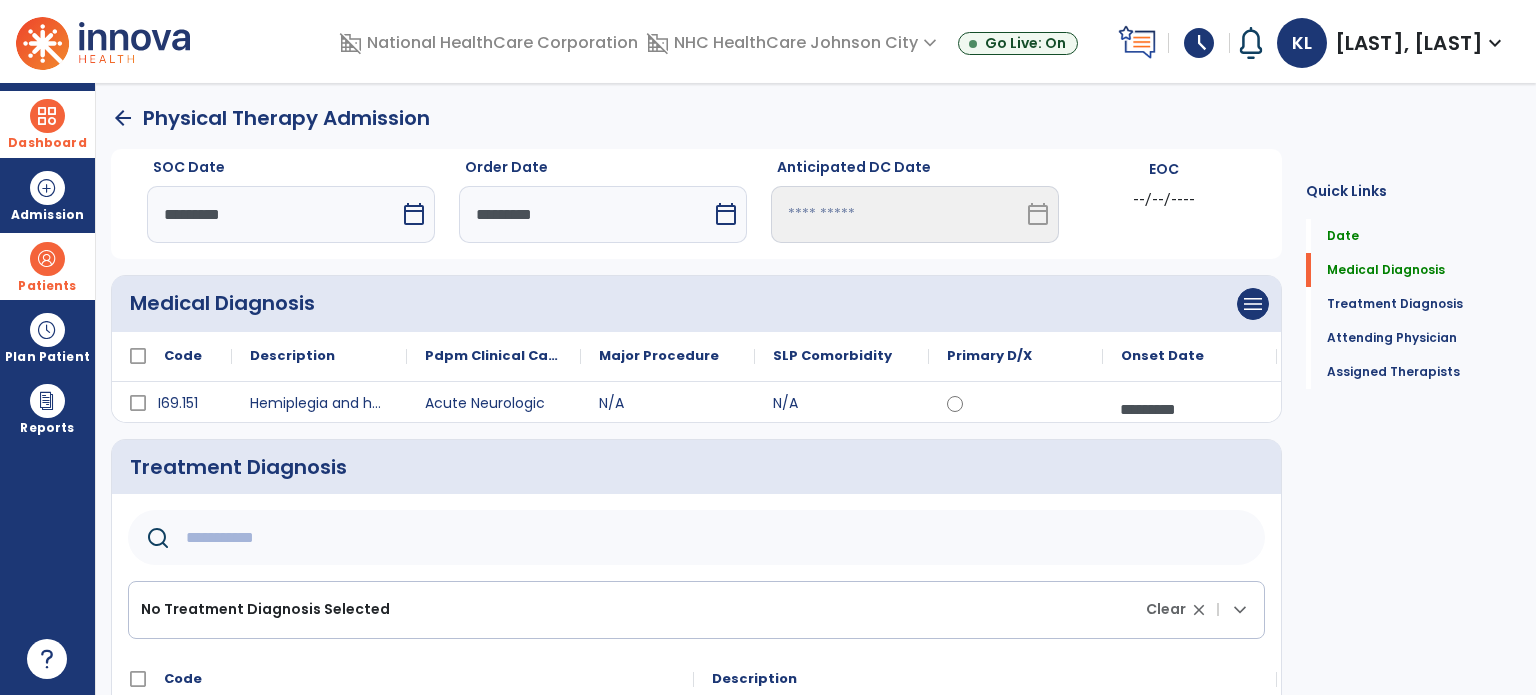click 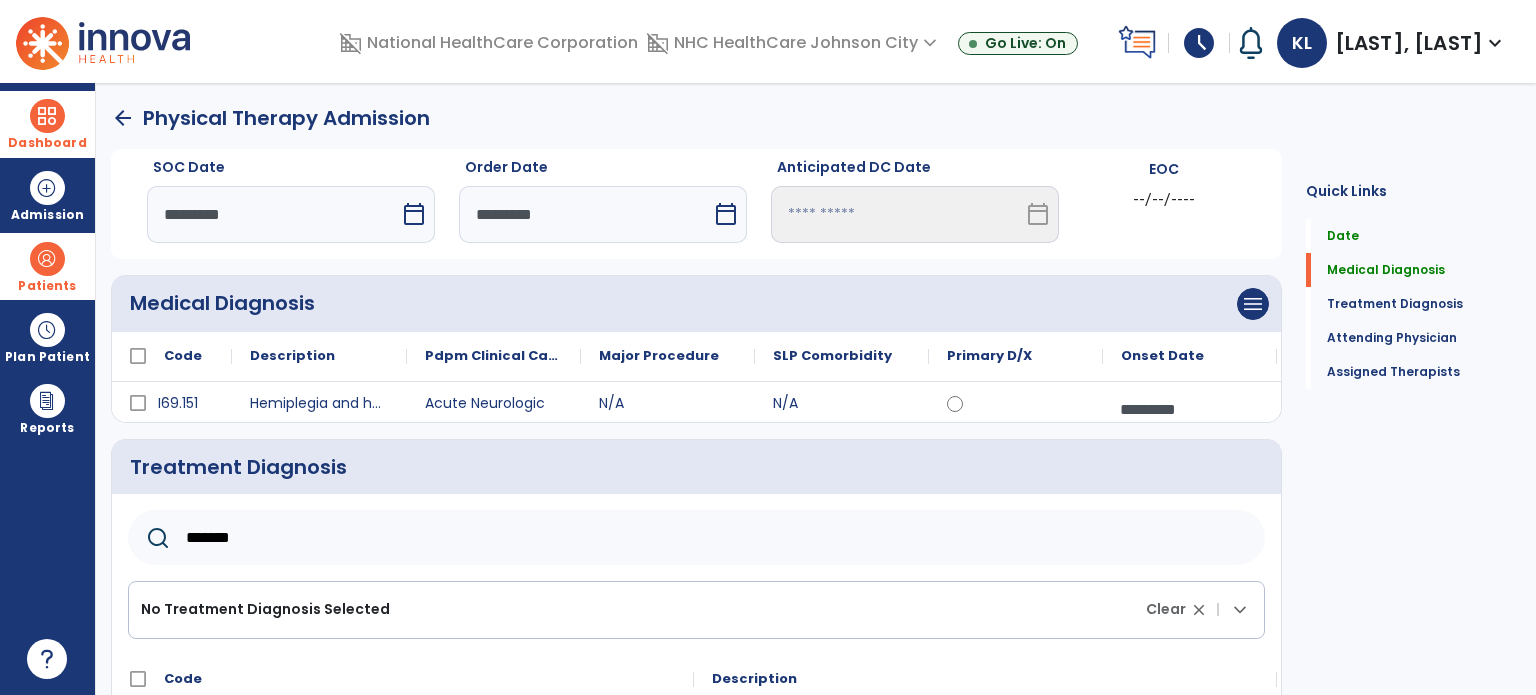 type on "*******" 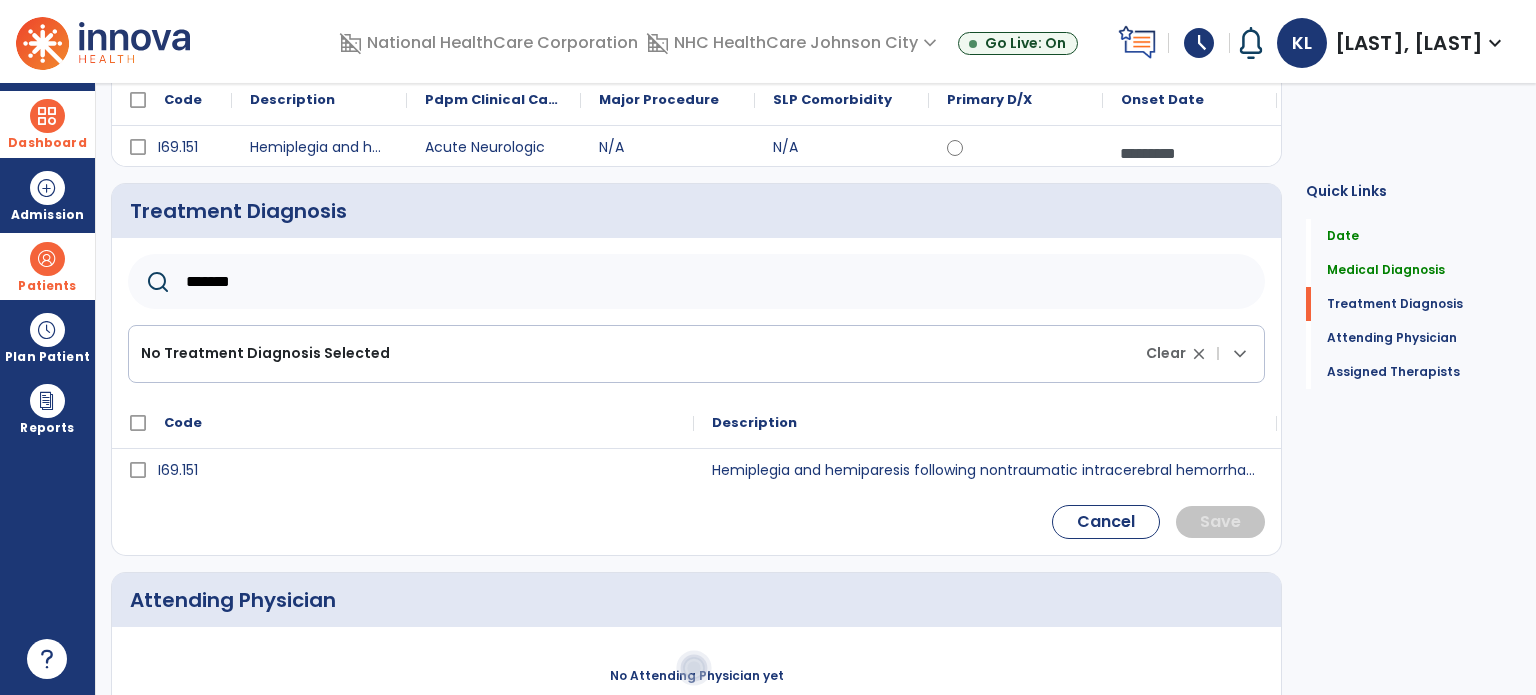 scroll, scrollTop: 261, scrollLeft: 0, axis: vertical 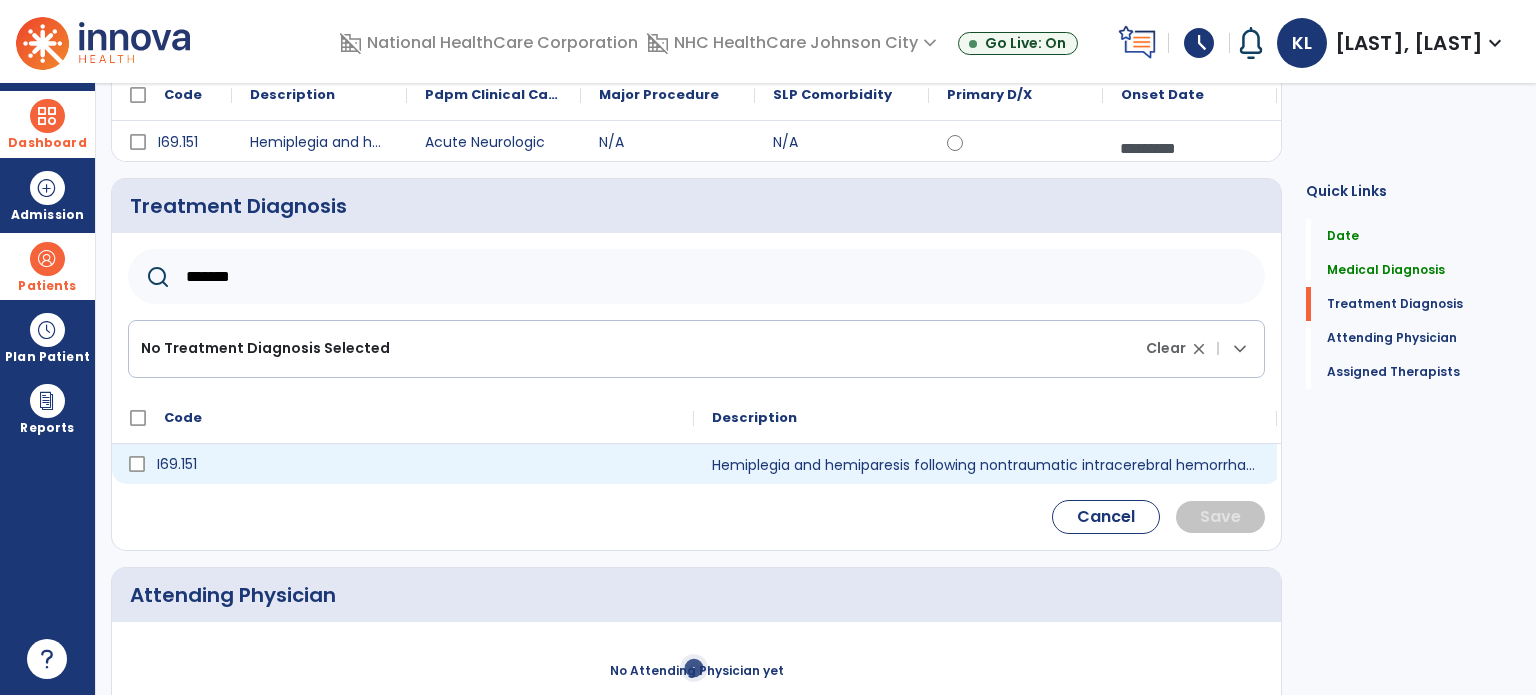 click on "I69.151" at bounding box center (417, 464) 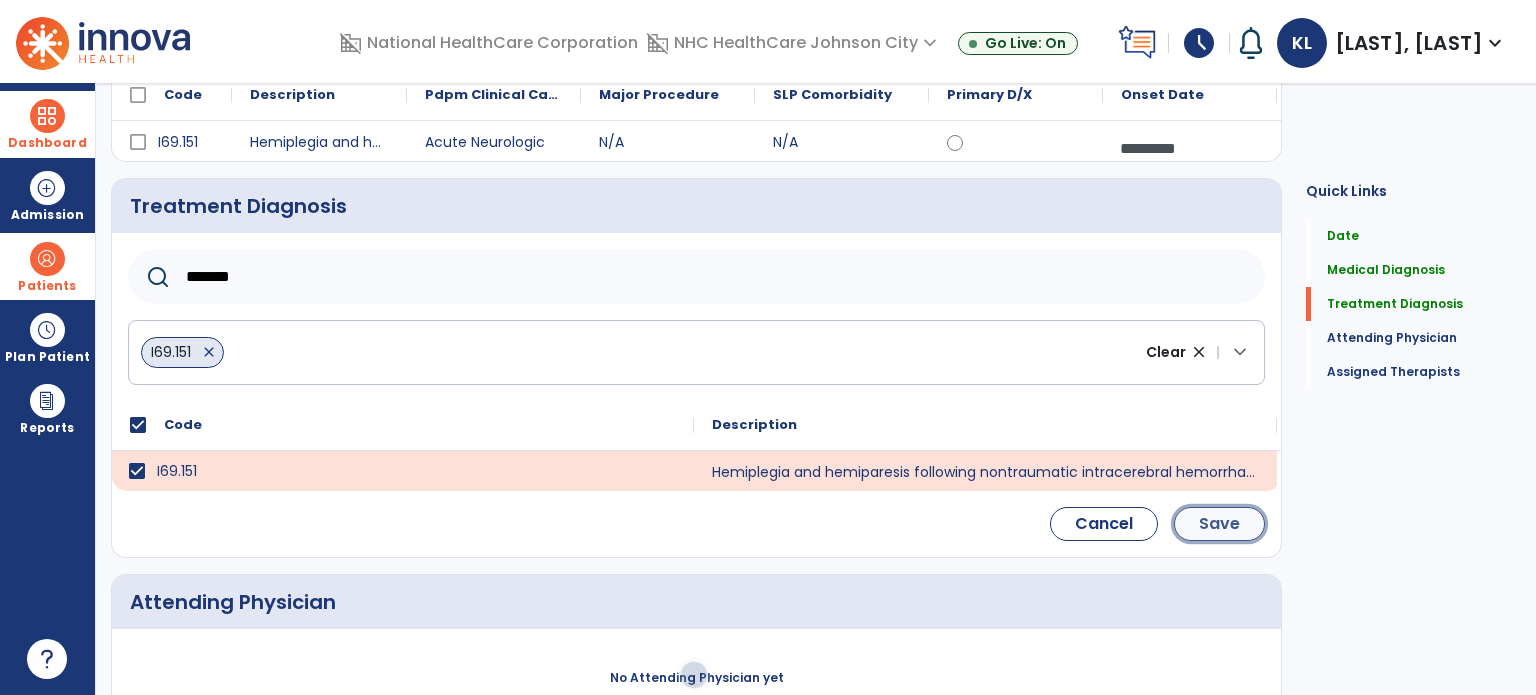 click on "Save" 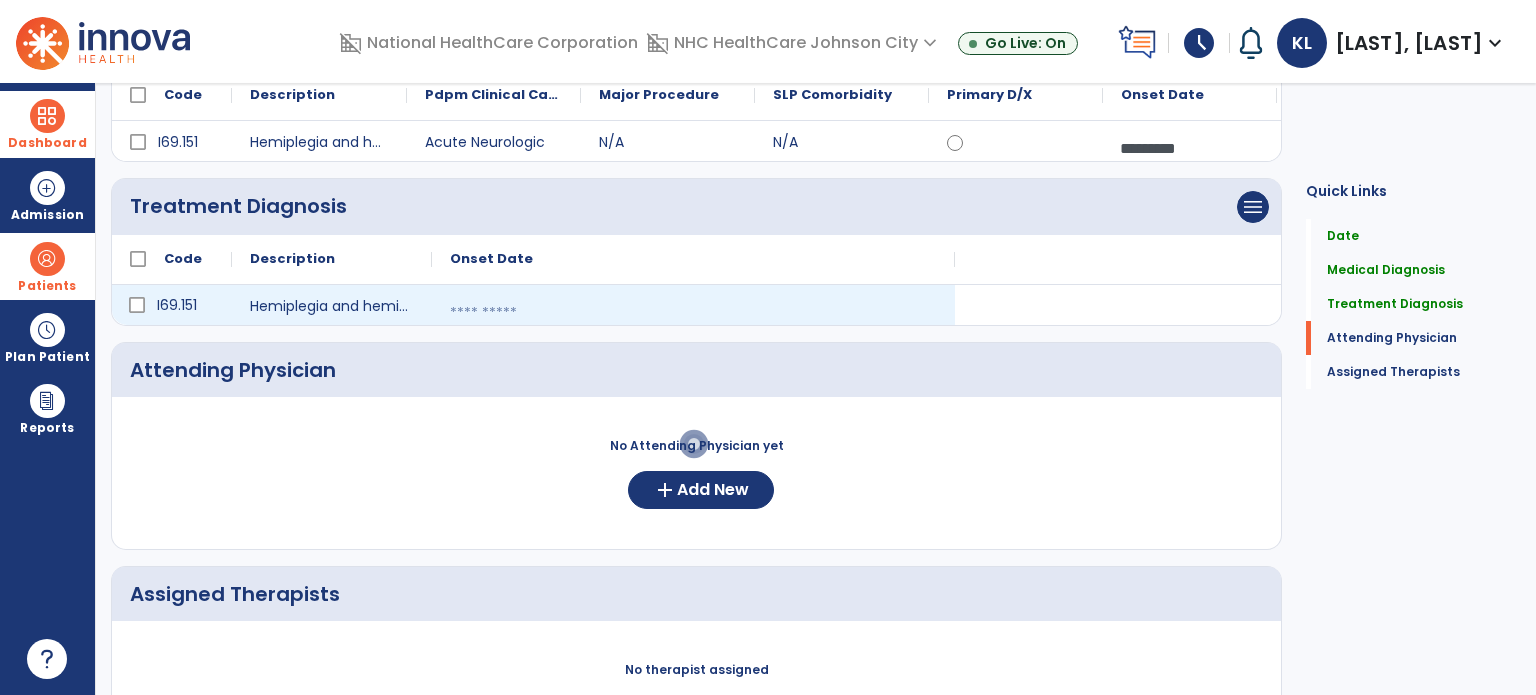 click at bounding box center (693, 313) 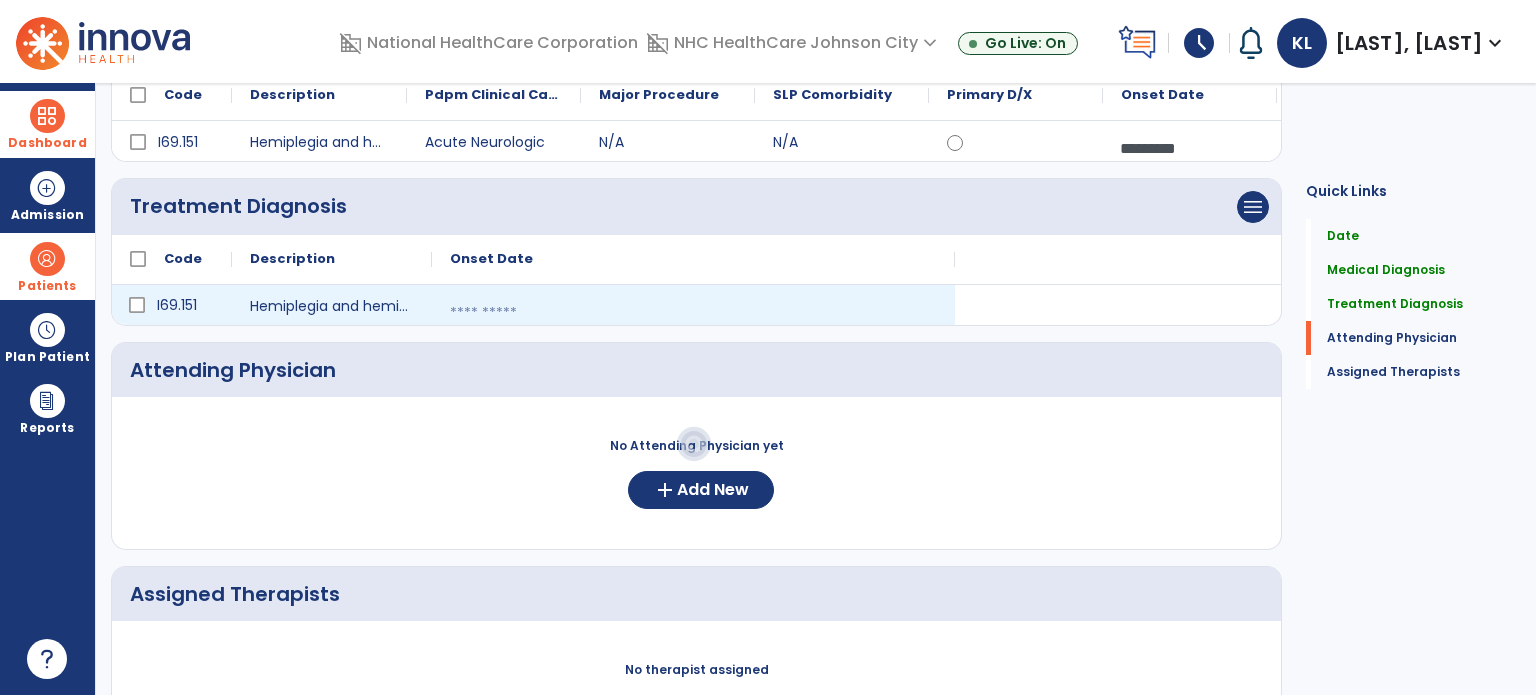 select on "*" 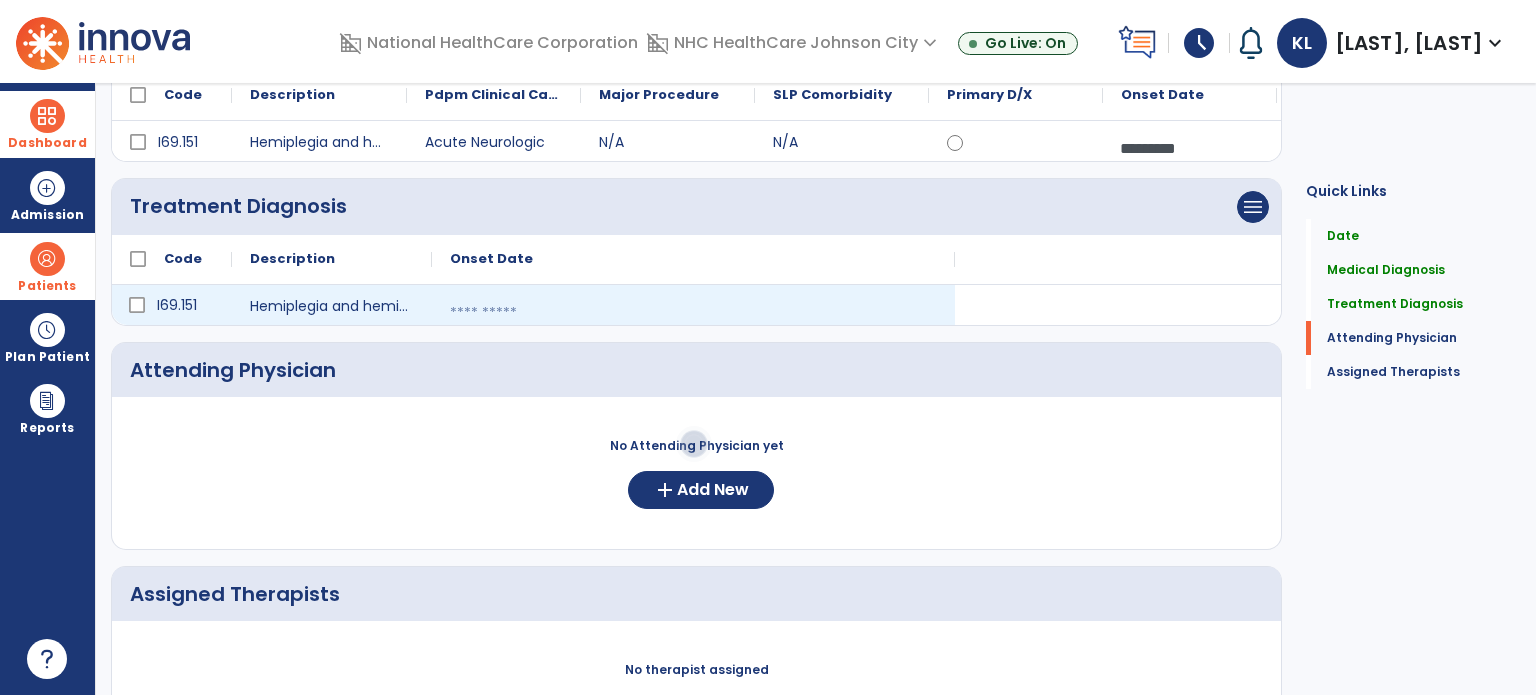 select on "****" 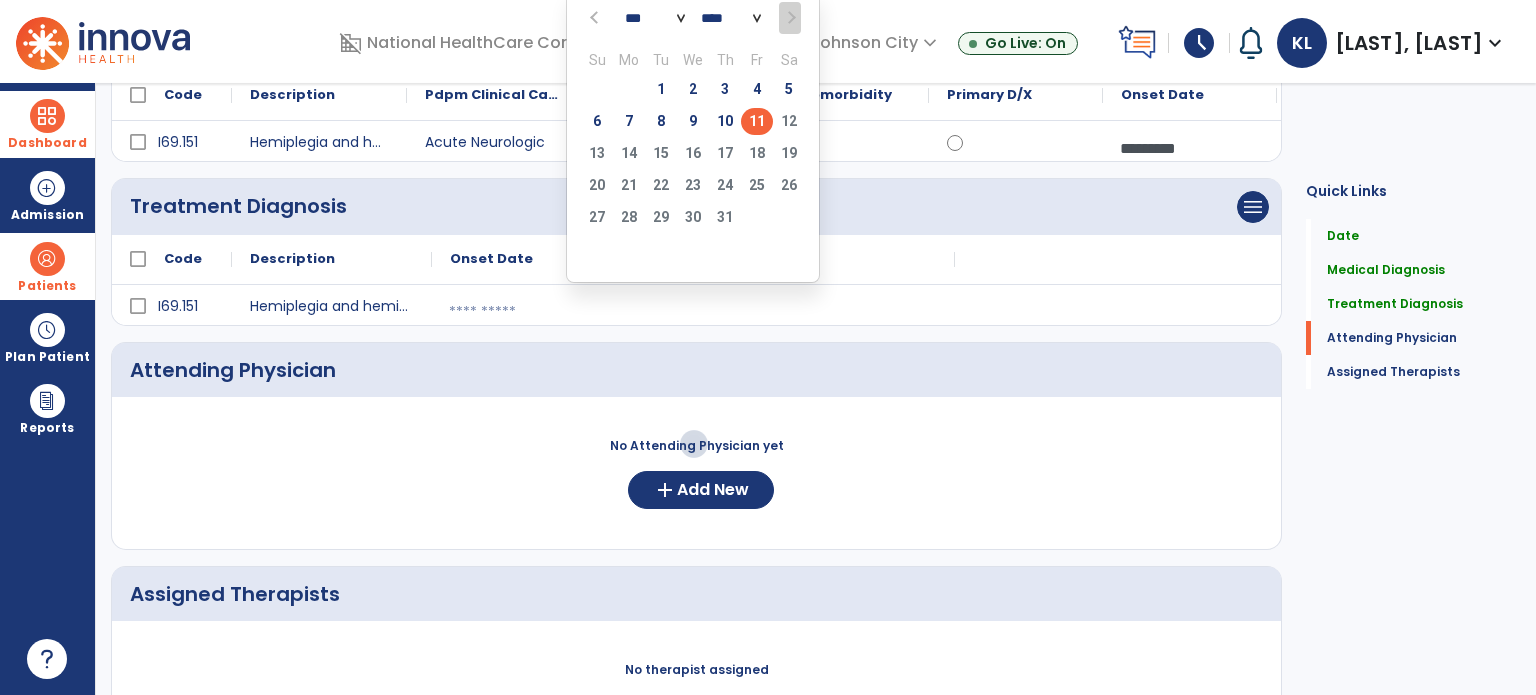 click on "11" 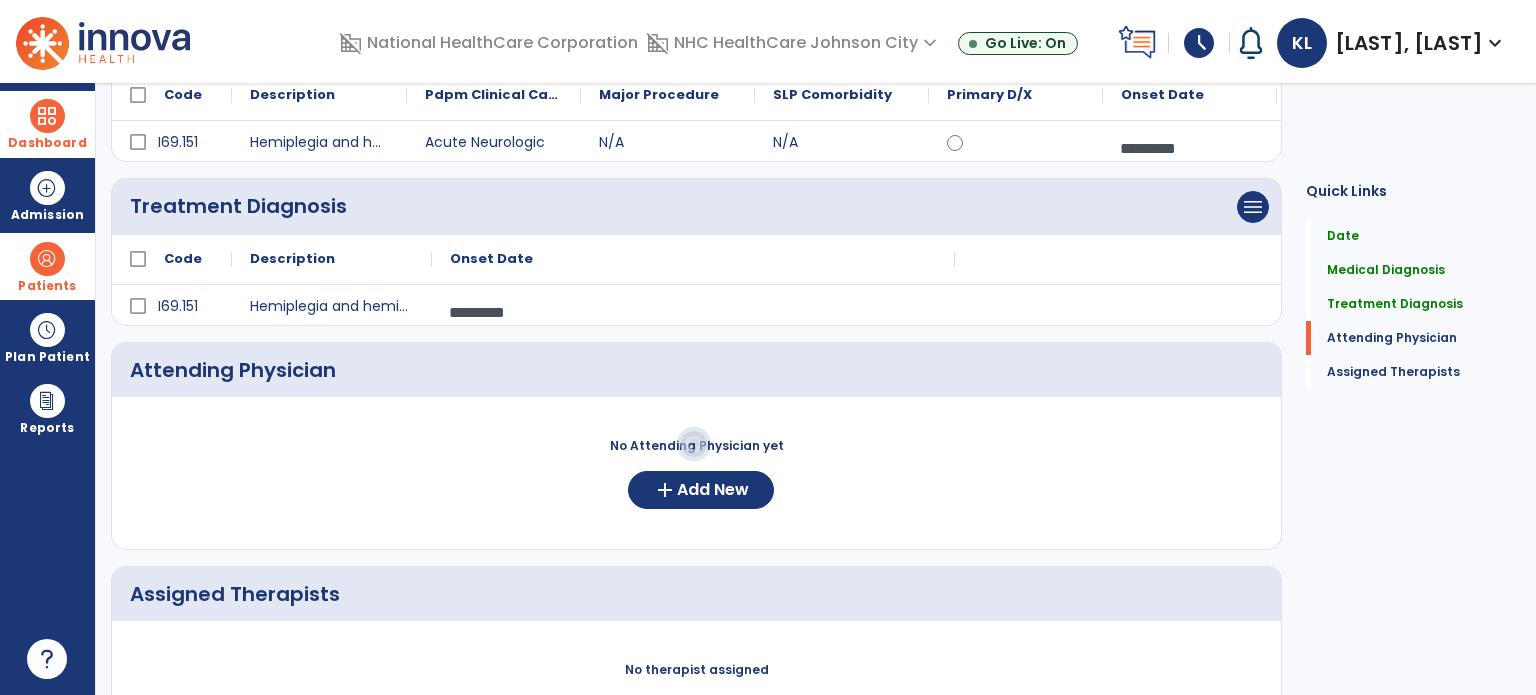 click 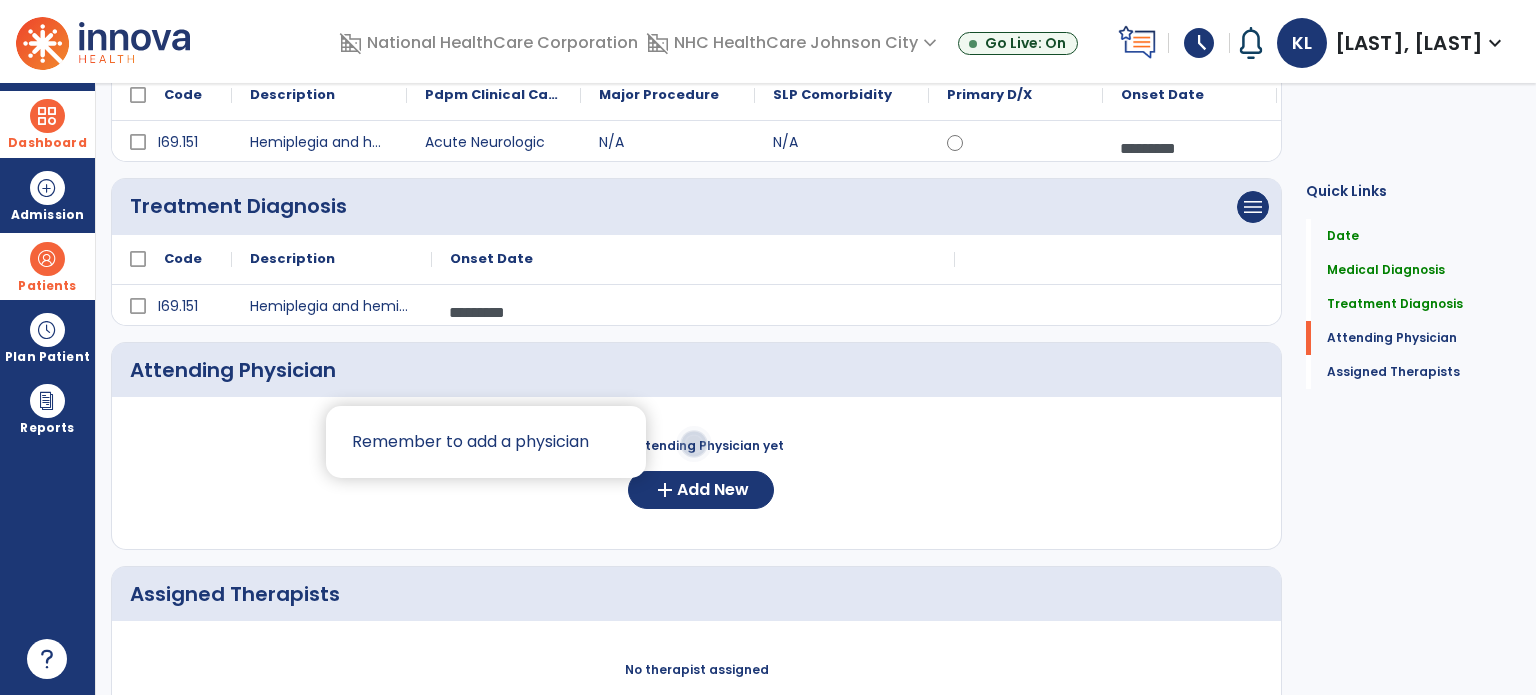 click at bounding box center (768, 347) 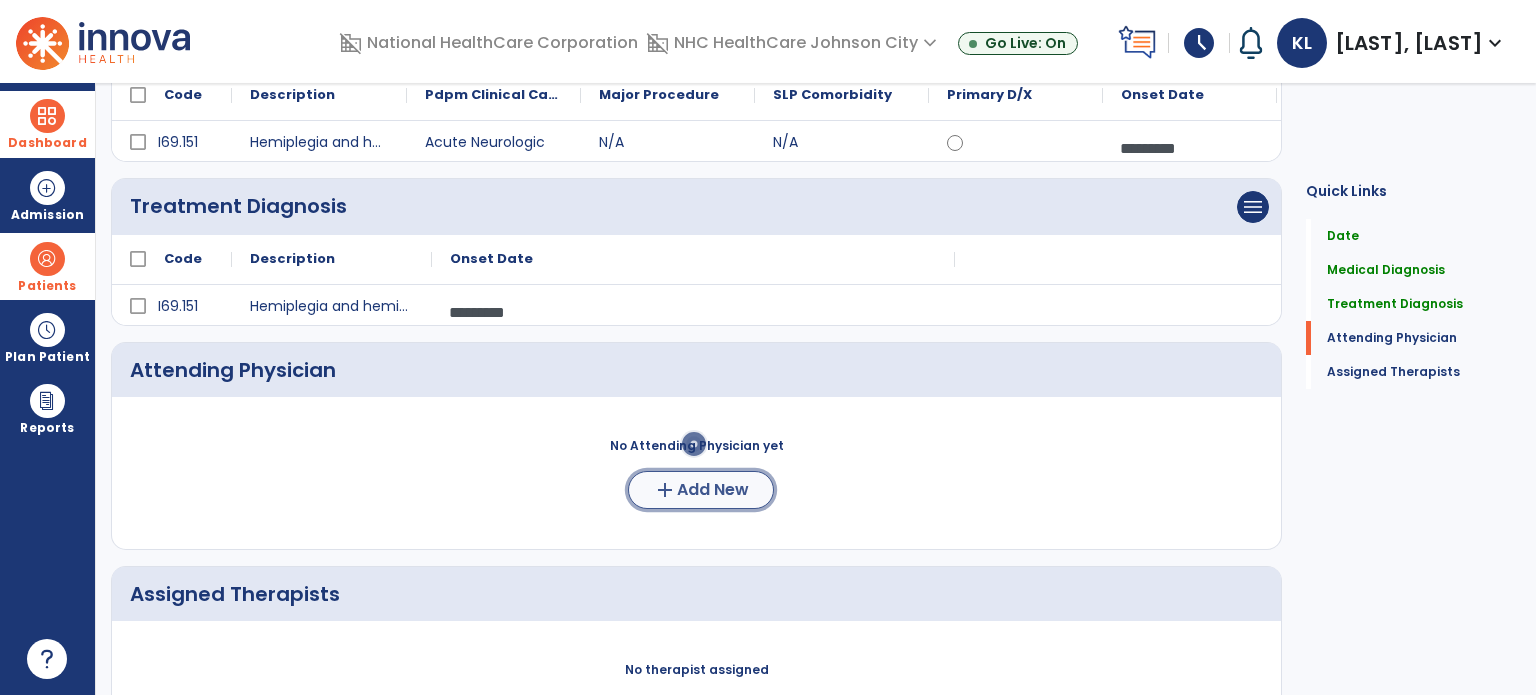 click on "Add New" 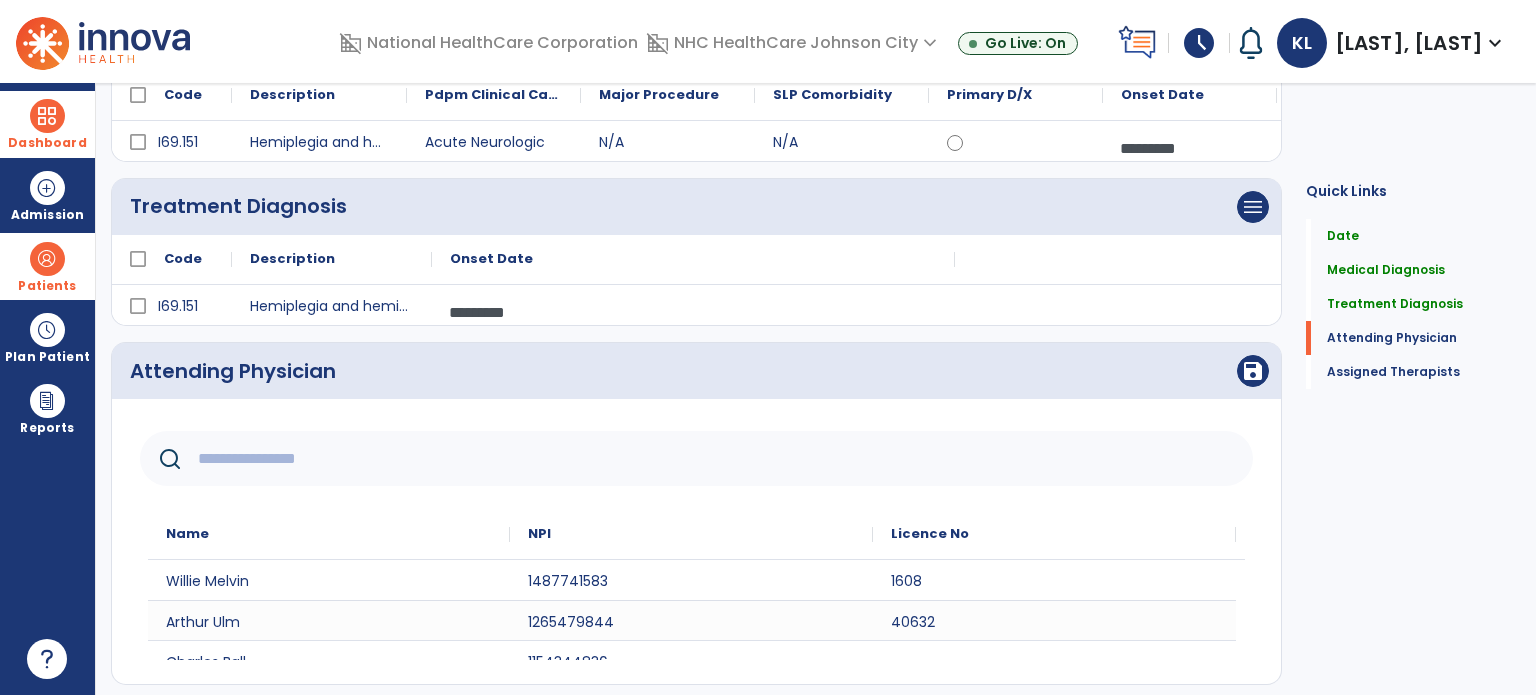 click 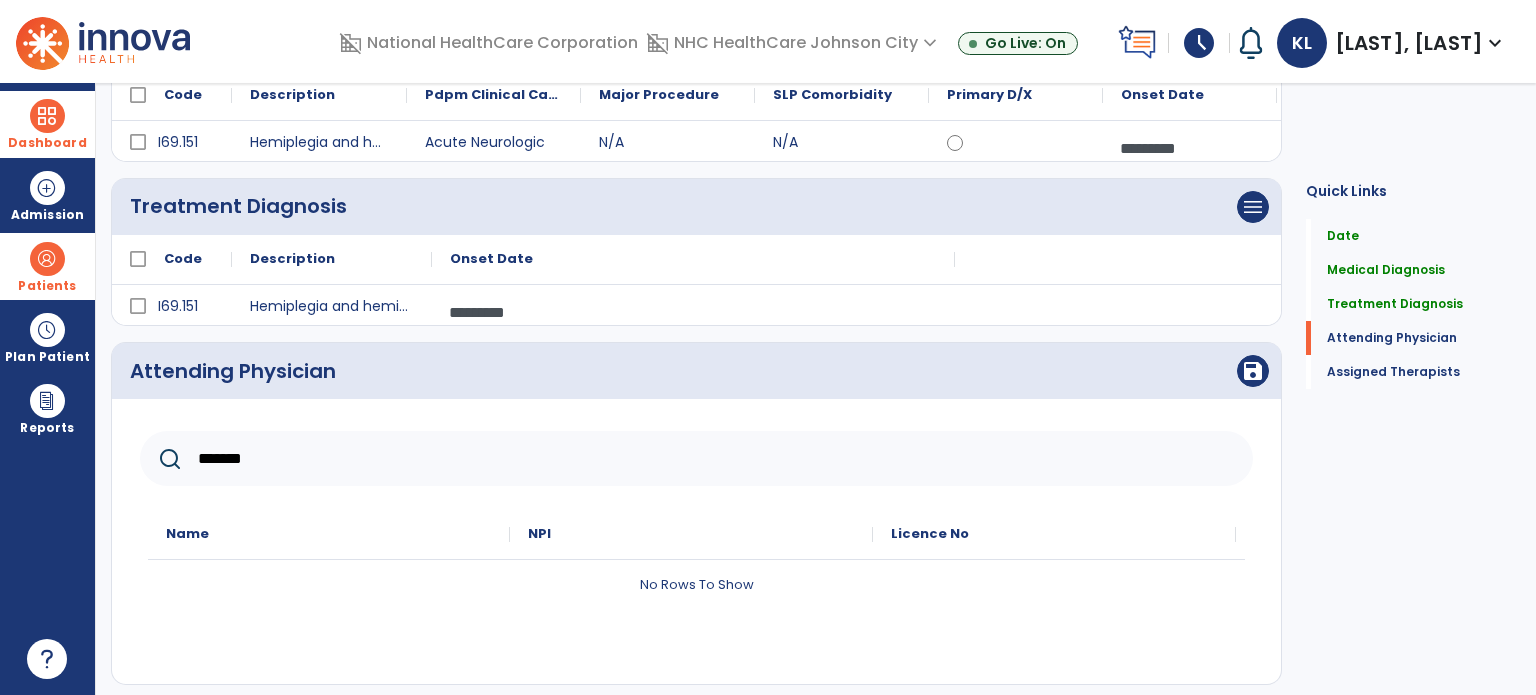 type on "*******" 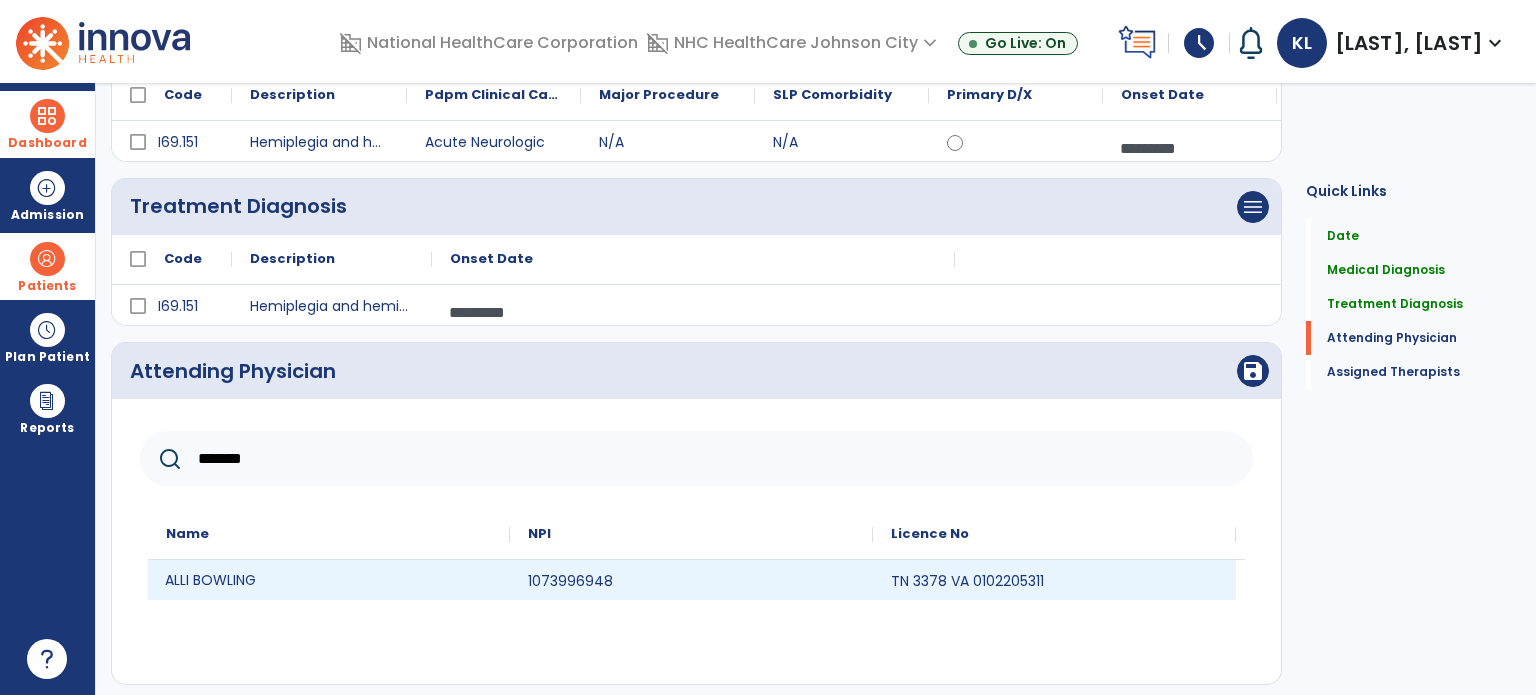 click on "ALLI BOWLING" 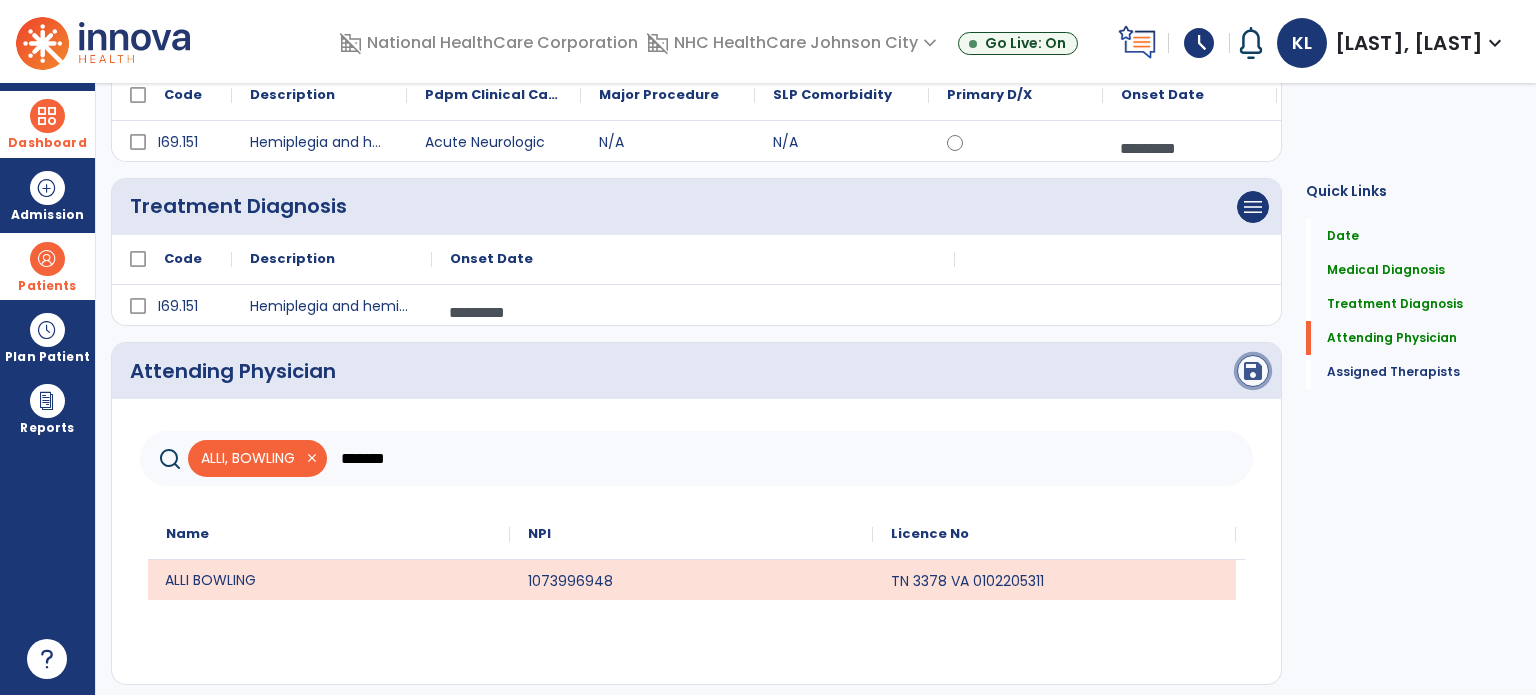 click on "save" 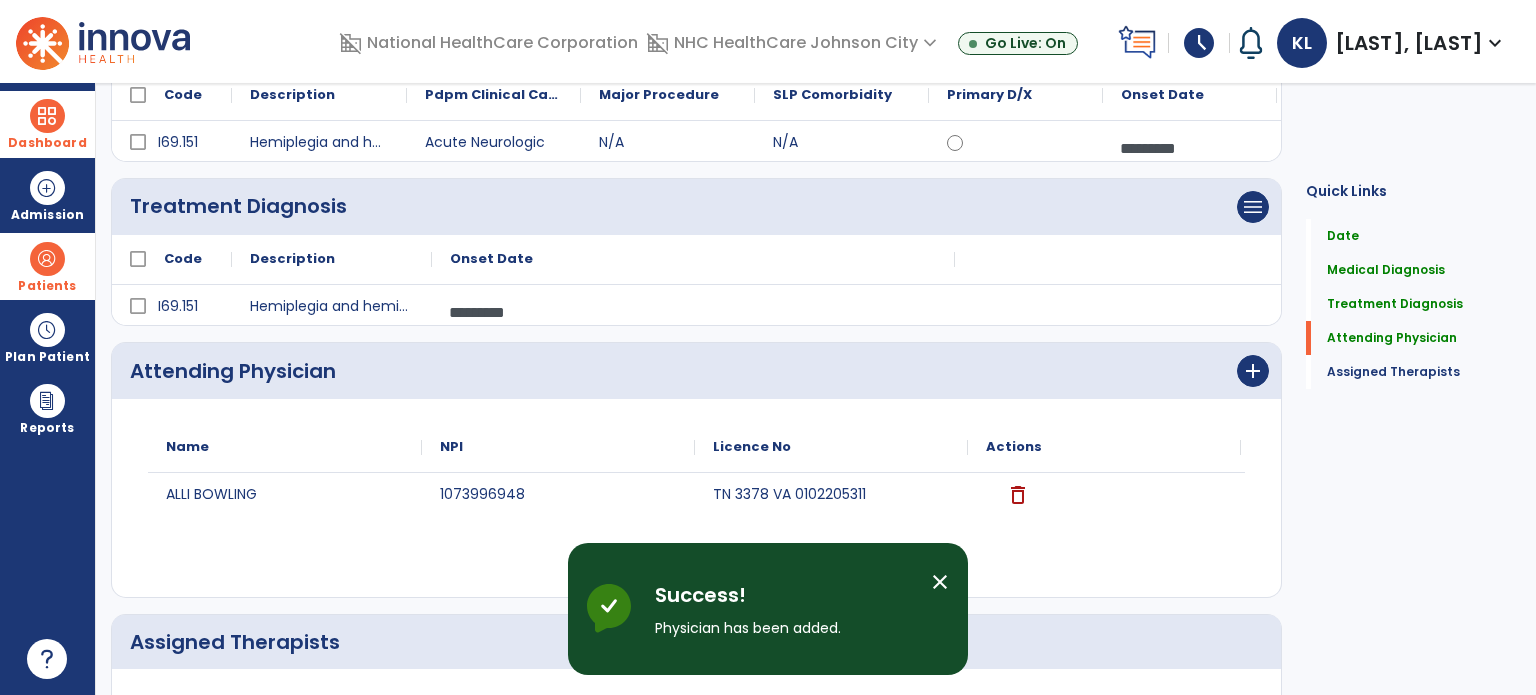 click on "Quick Links  Date   Date   Medical Diagnosis   Medical Diagnosis   Treatment Diagnosis   Treatment Diagnosis   Attending Physician   Attending Physician   Assigned Therapists   Assigned Therapists" 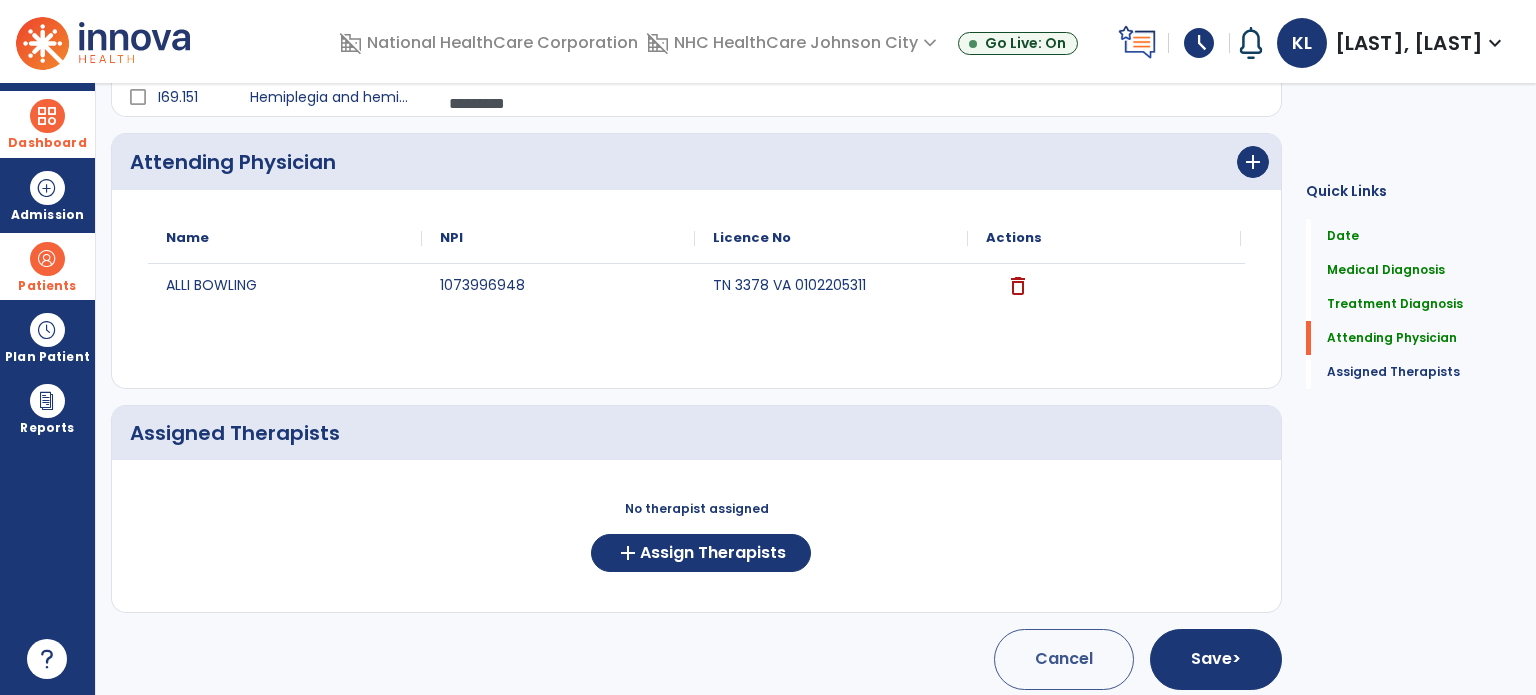 scroll, scrollTop: 477, scrollLeft: 0, axis: vertical 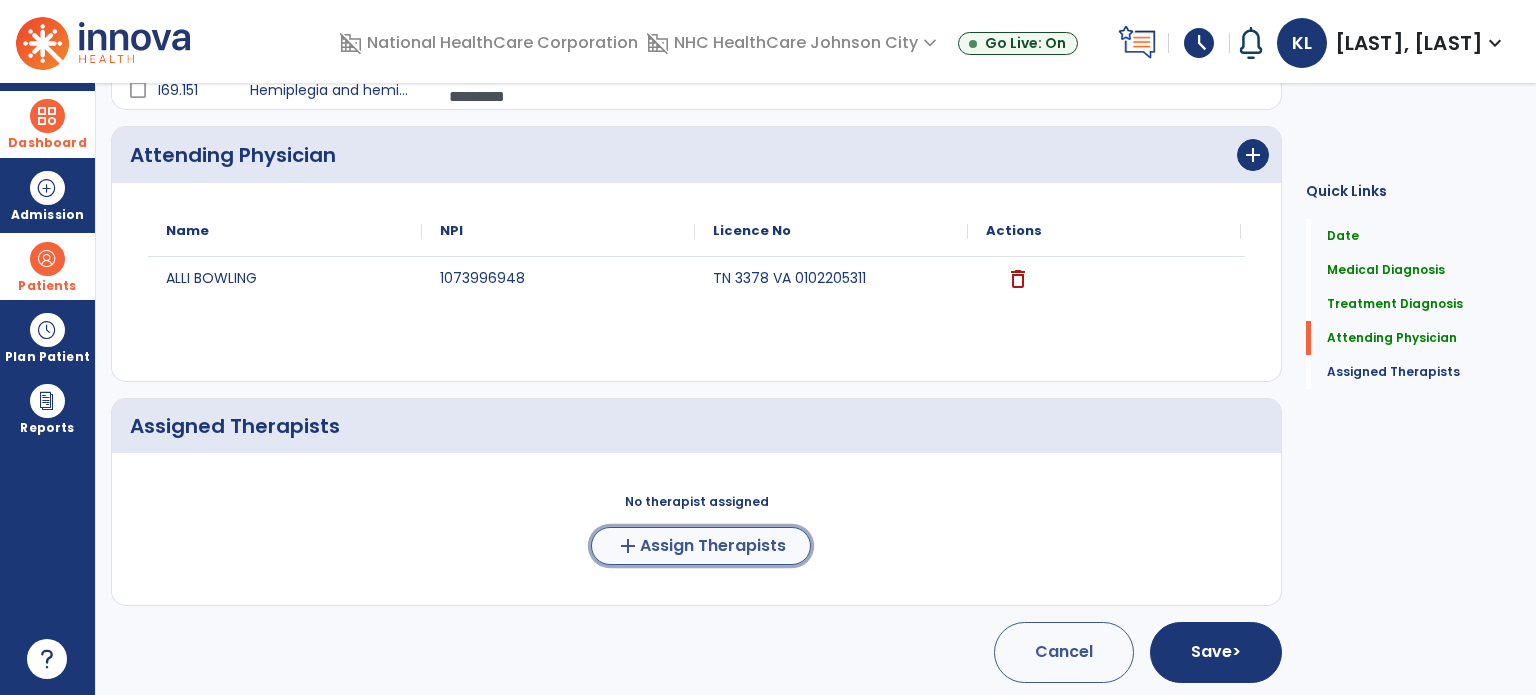 click on "add  Assign Therapists" 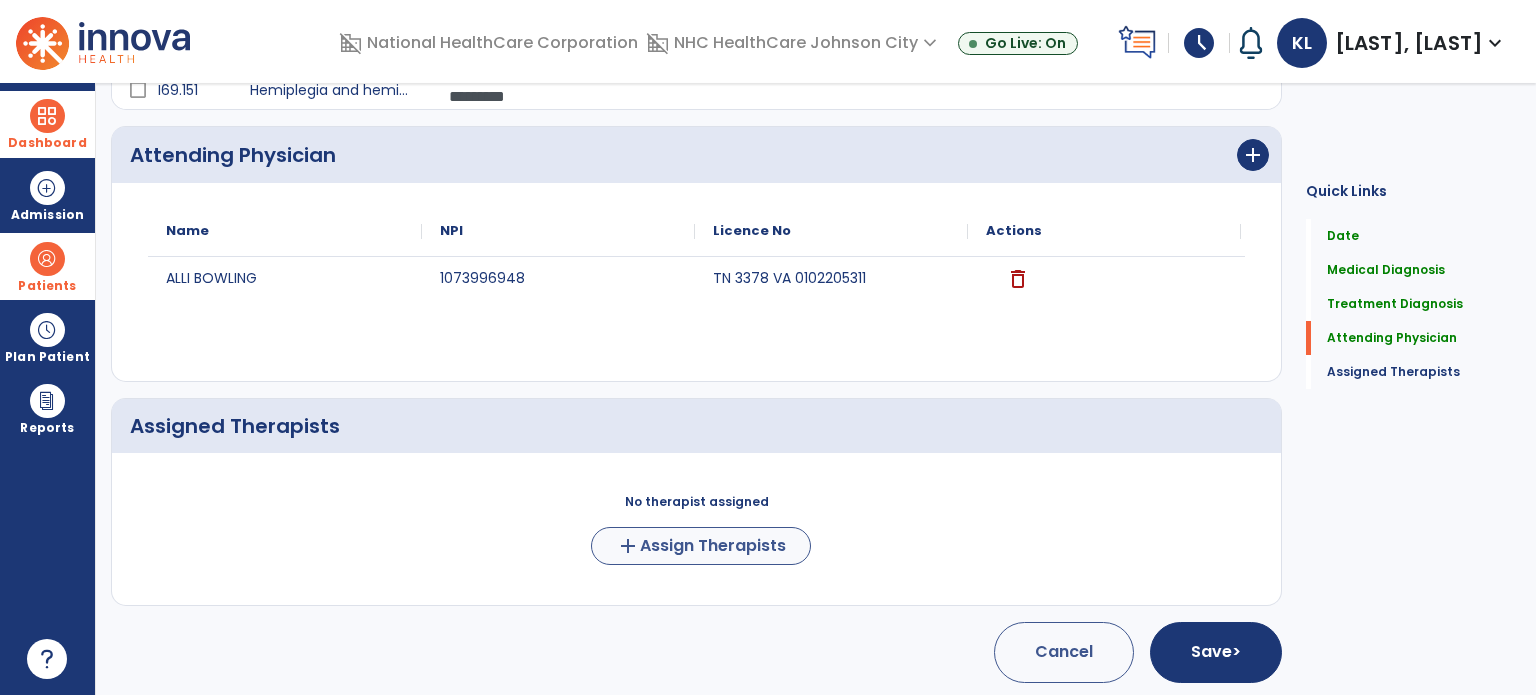scroll, scrollTop: 474, scrollLeft: 0, axis: vertical 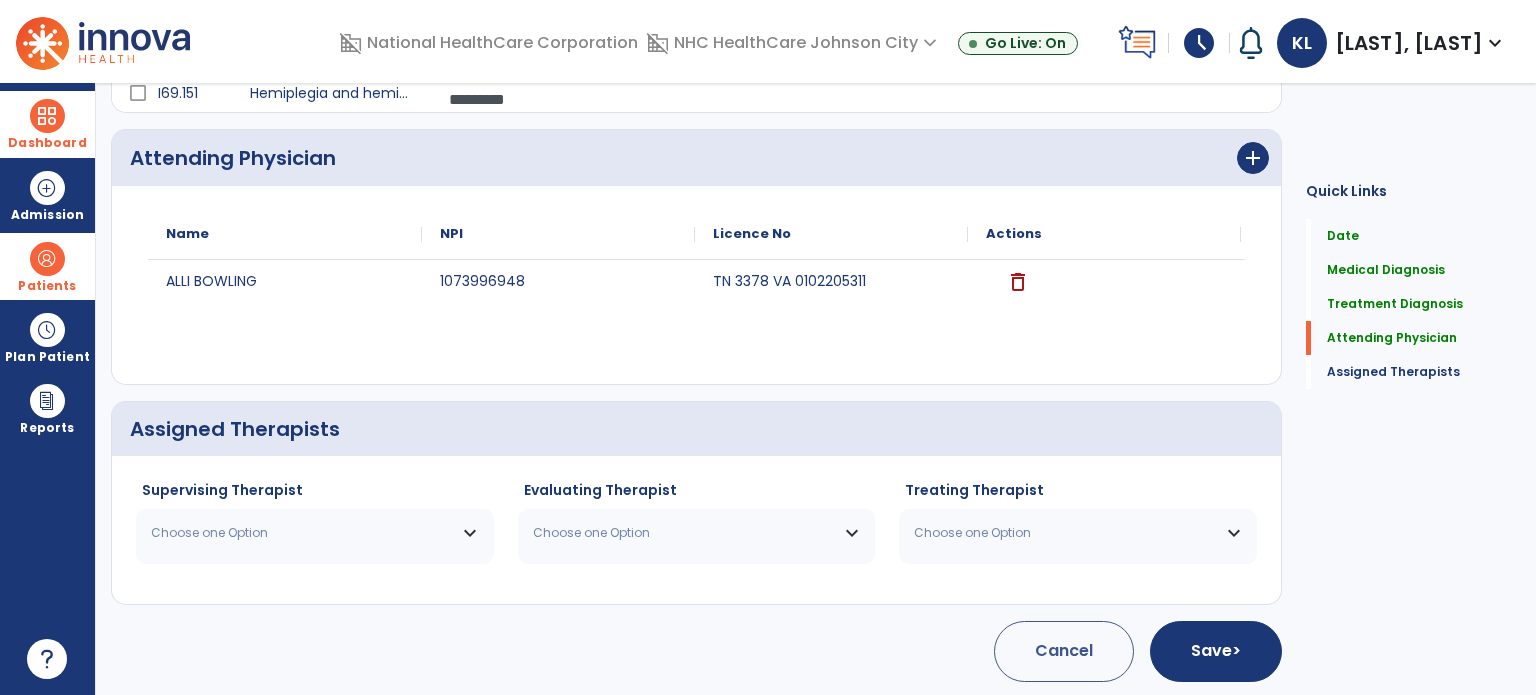 click on "Choose one Option" at bounding box center [315, 533] 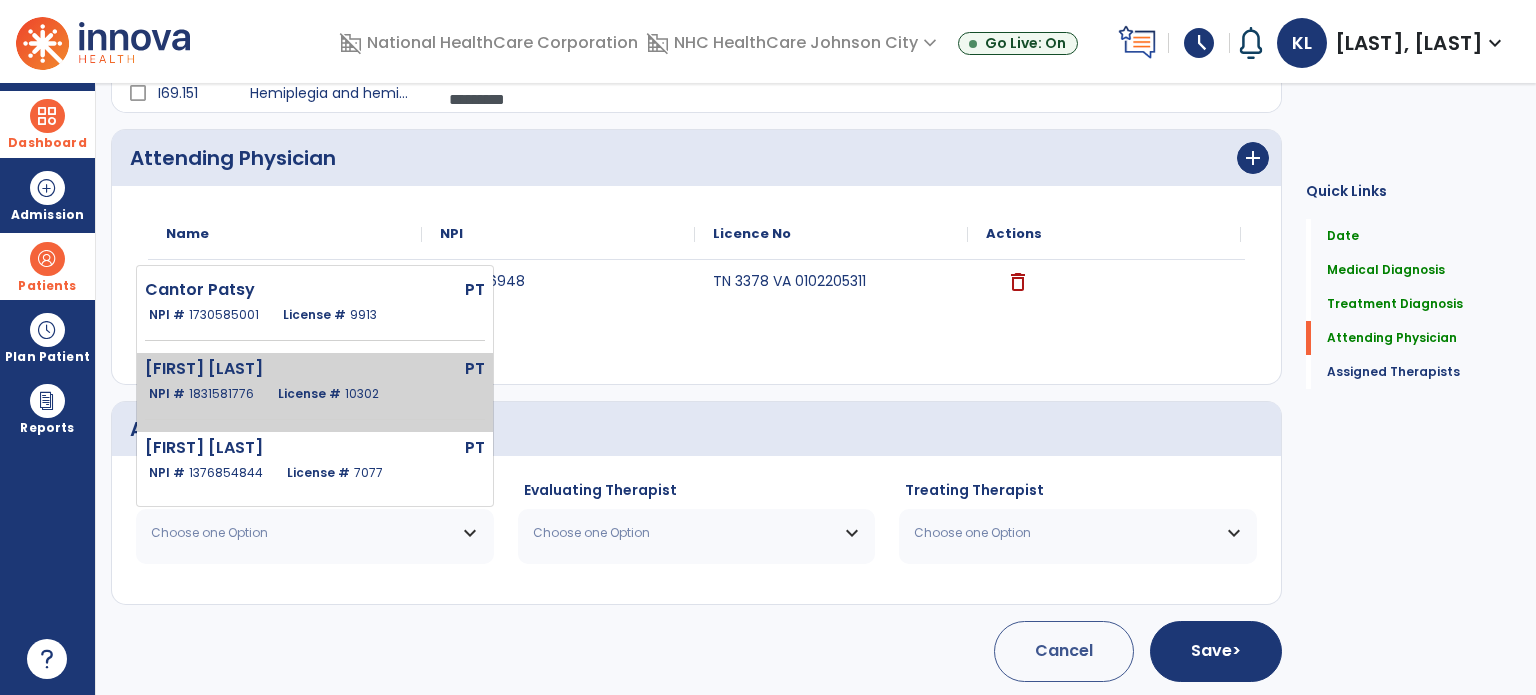 click on "10302" 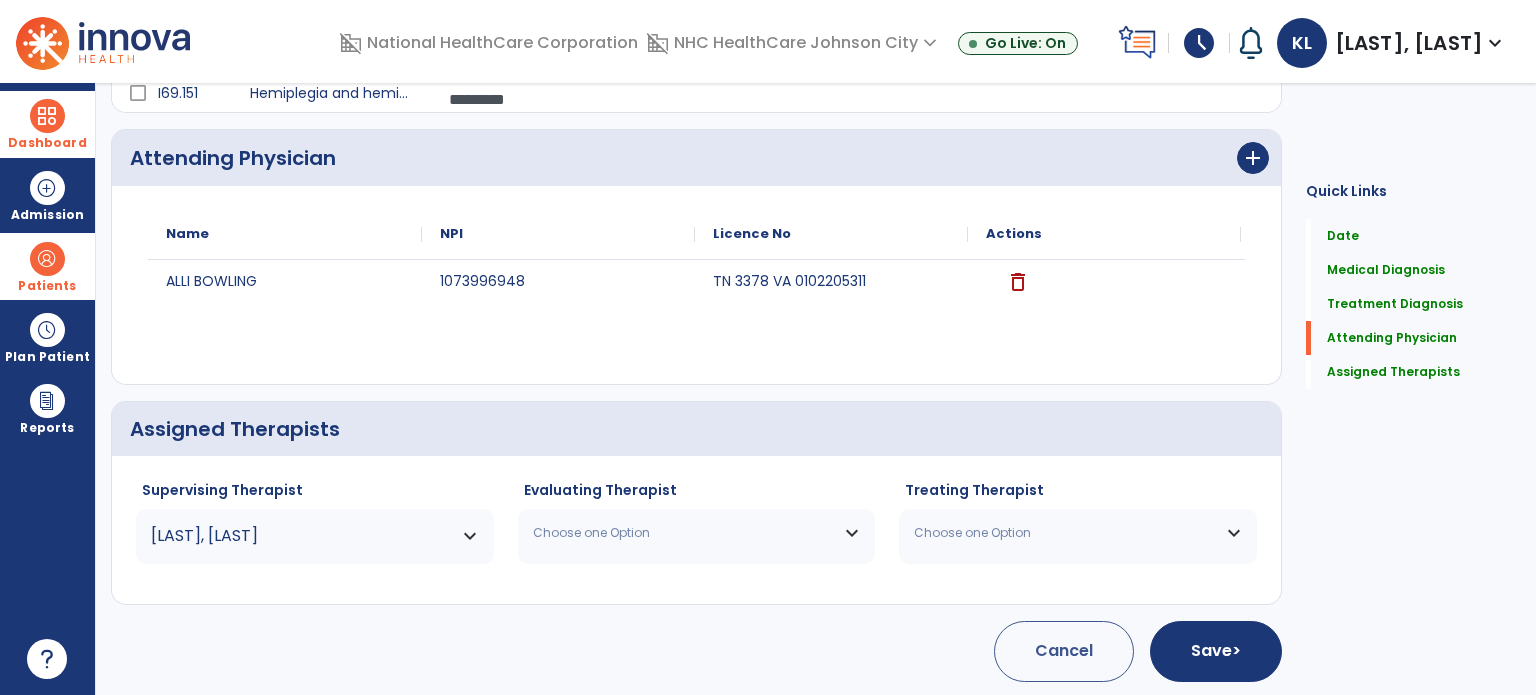 click on "Choose one Option" at bounding box center (684, 533) 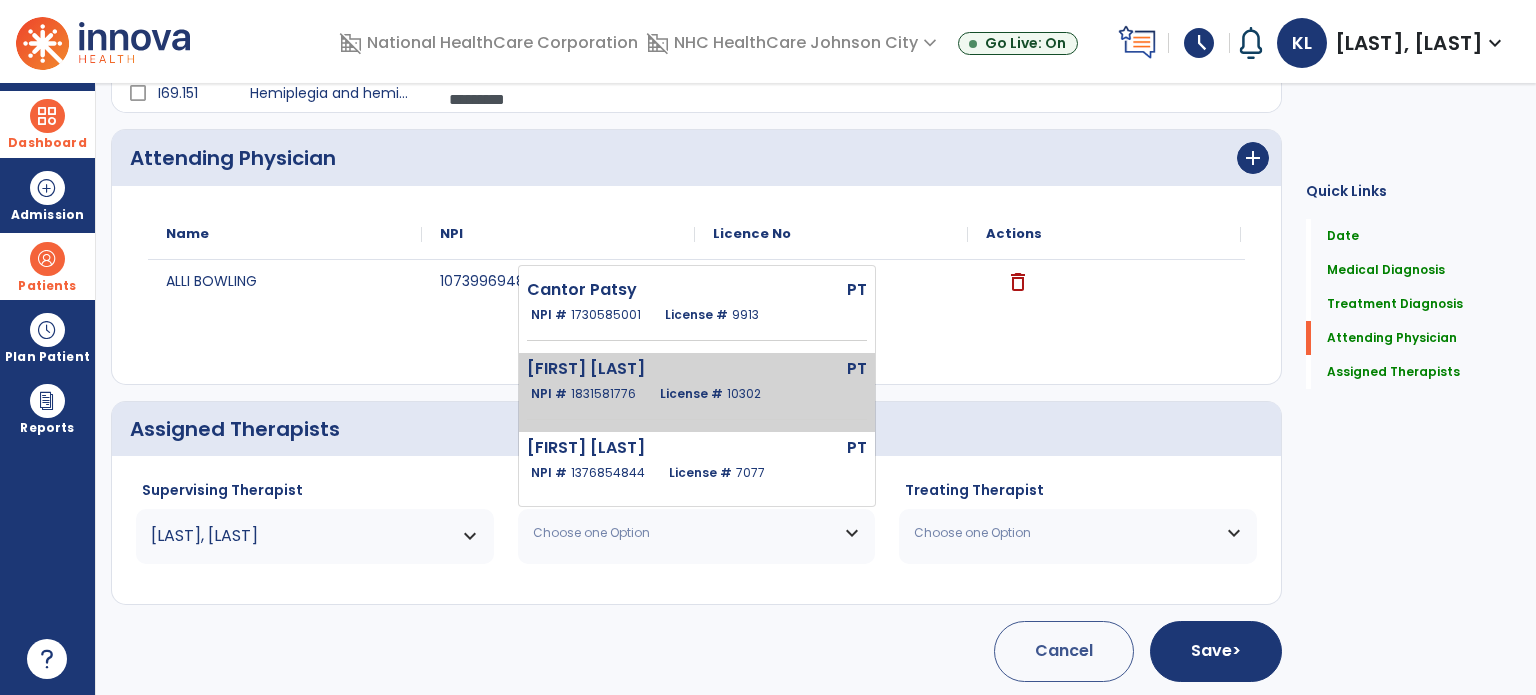 click on "[LAST] [LAST] PT NPI # 1831581776 License # 10302" 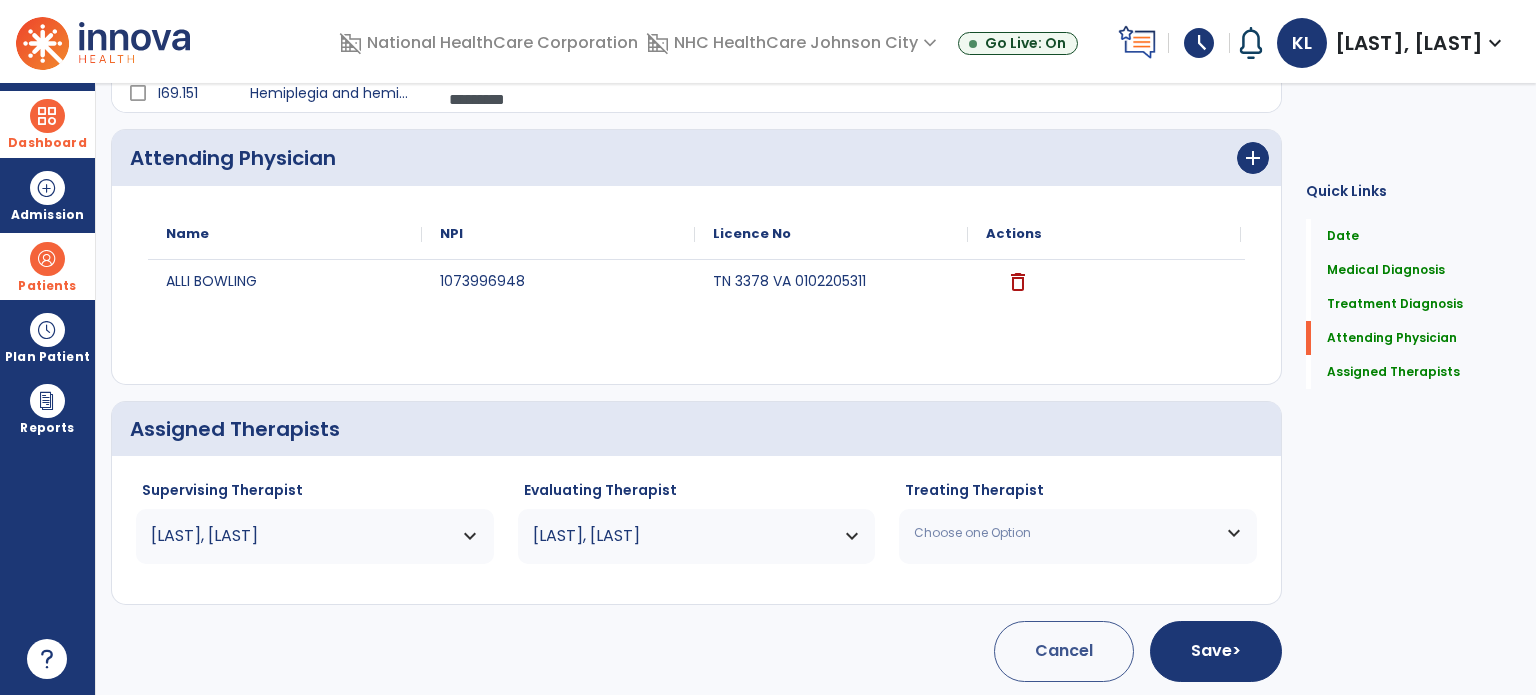 click on "Choose one Option" at bounding box center (1078, 533) 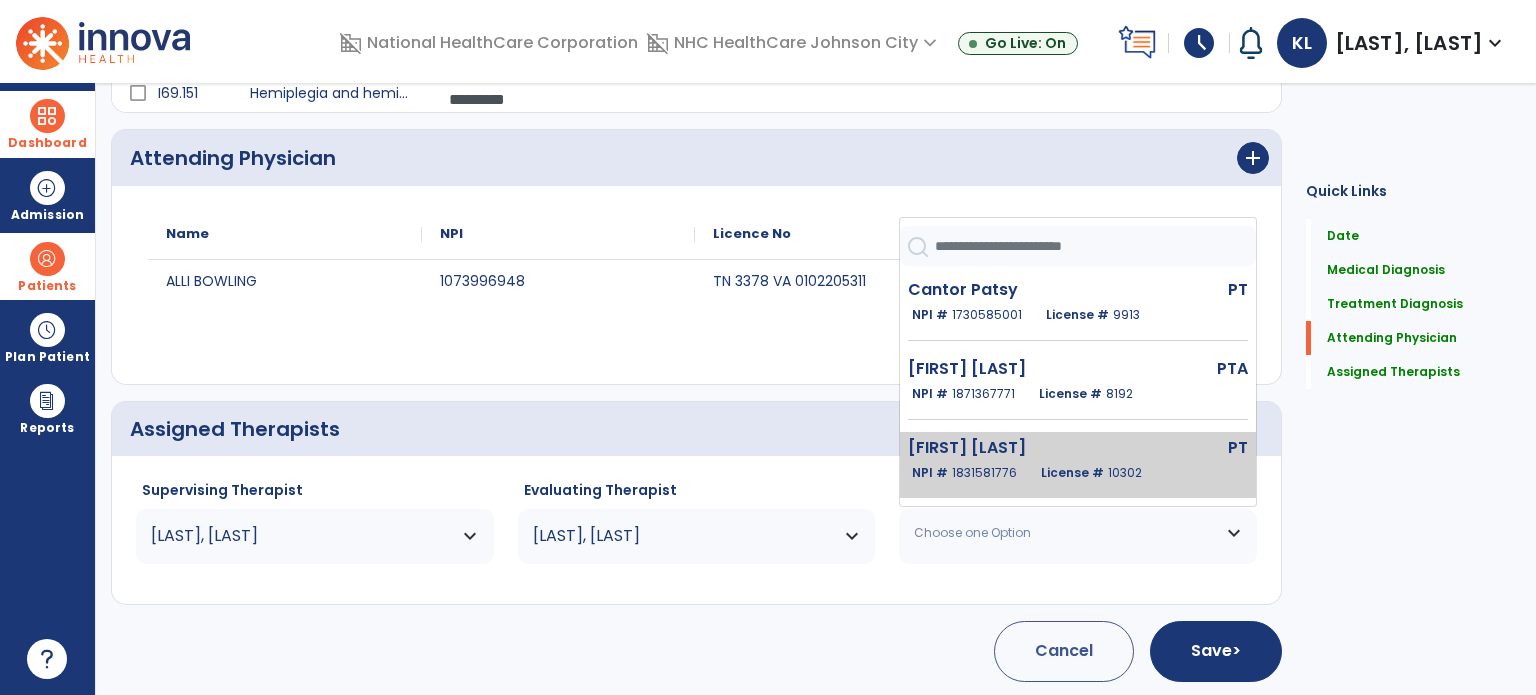 click on "[FIRST] [LAST]" 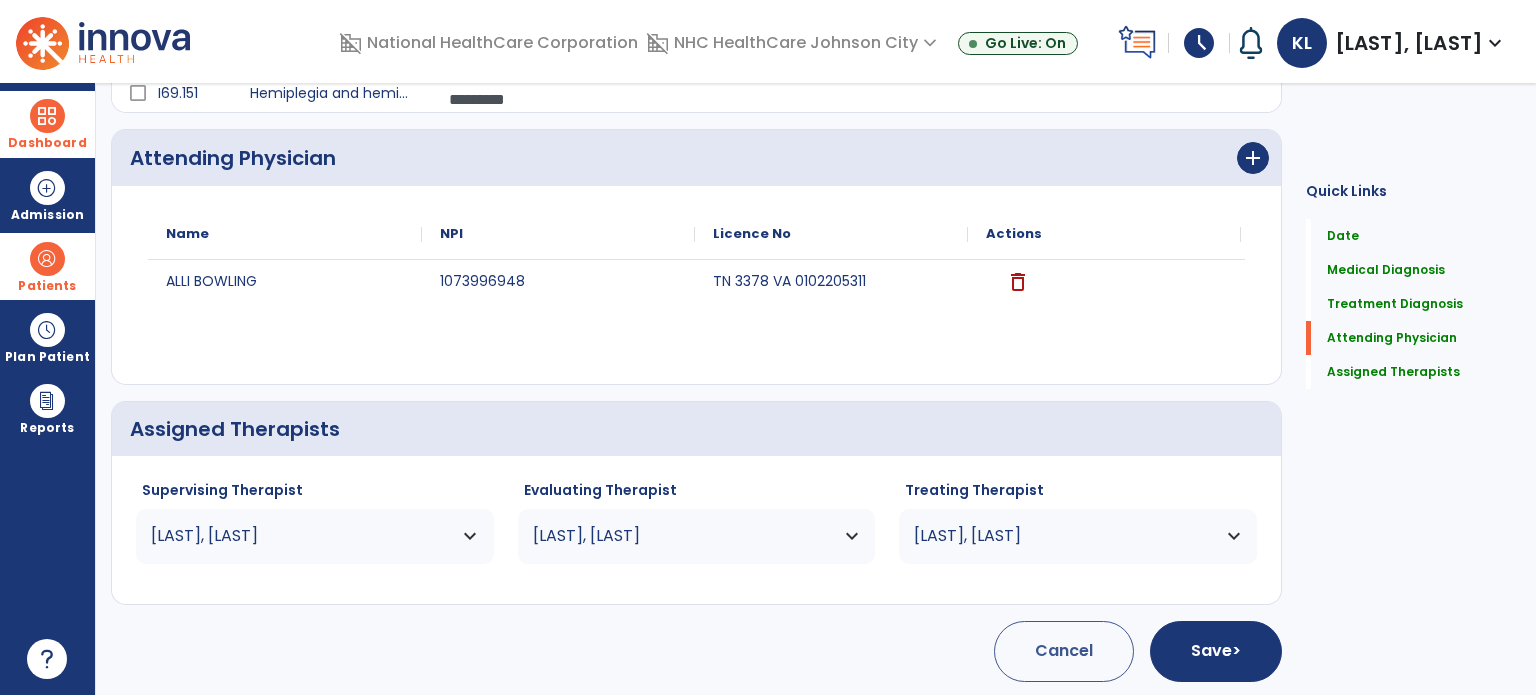 click on "Quick Links  Date   Date   Medical Diagnosis   Medical Diagnosis   Treatment Diagnosis   Treatment Diagnosis   Attending Physician   Attending Physician   Assigned Therapists   Assigned Therapists" 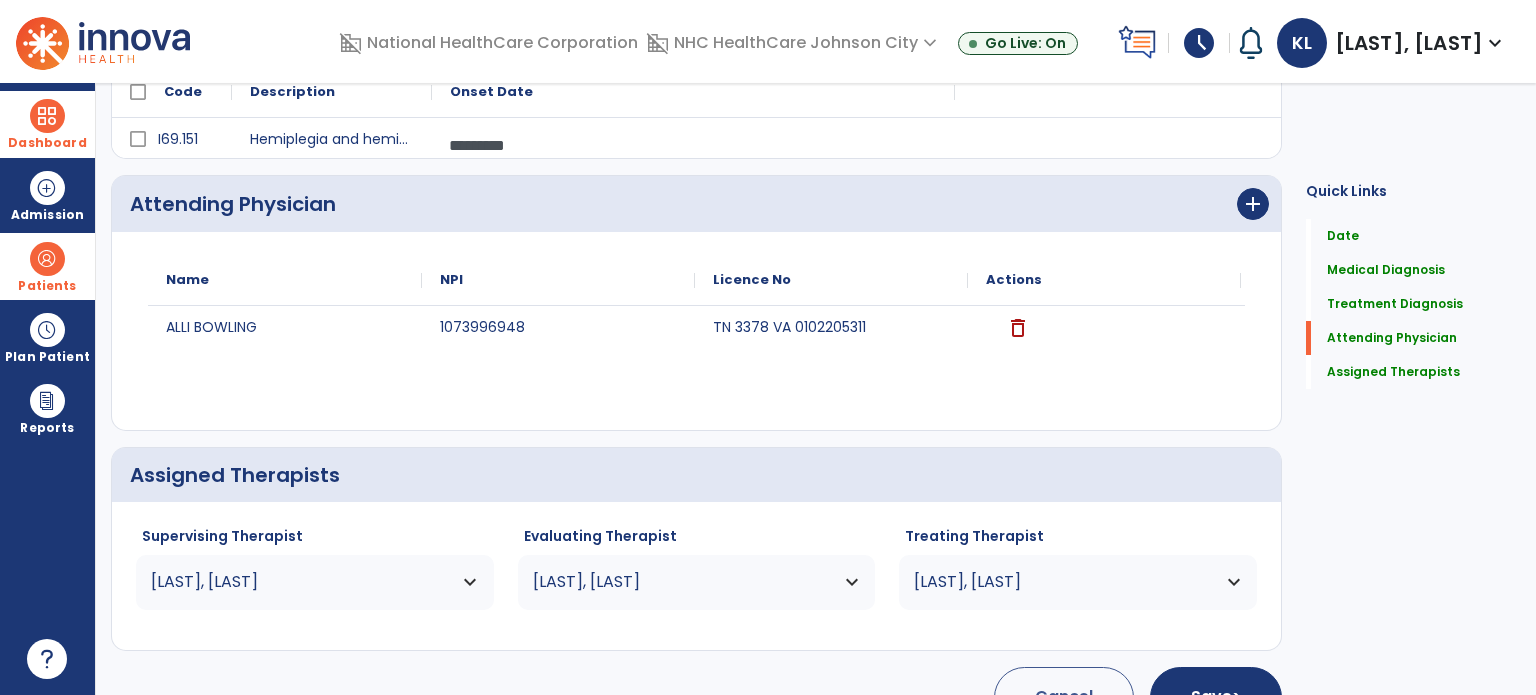 scroll, scrollTop: 474, scrollLeft: 0, axis: vertical 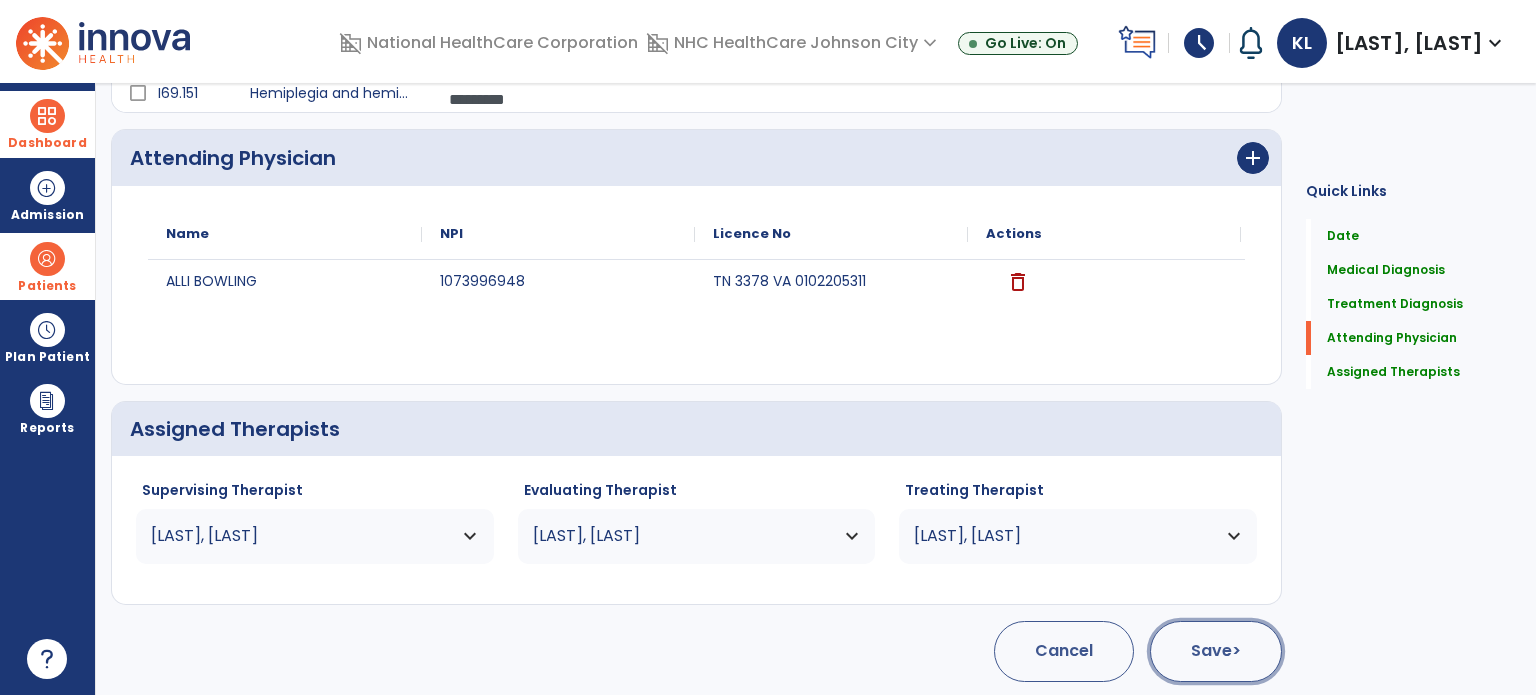 click on ">" 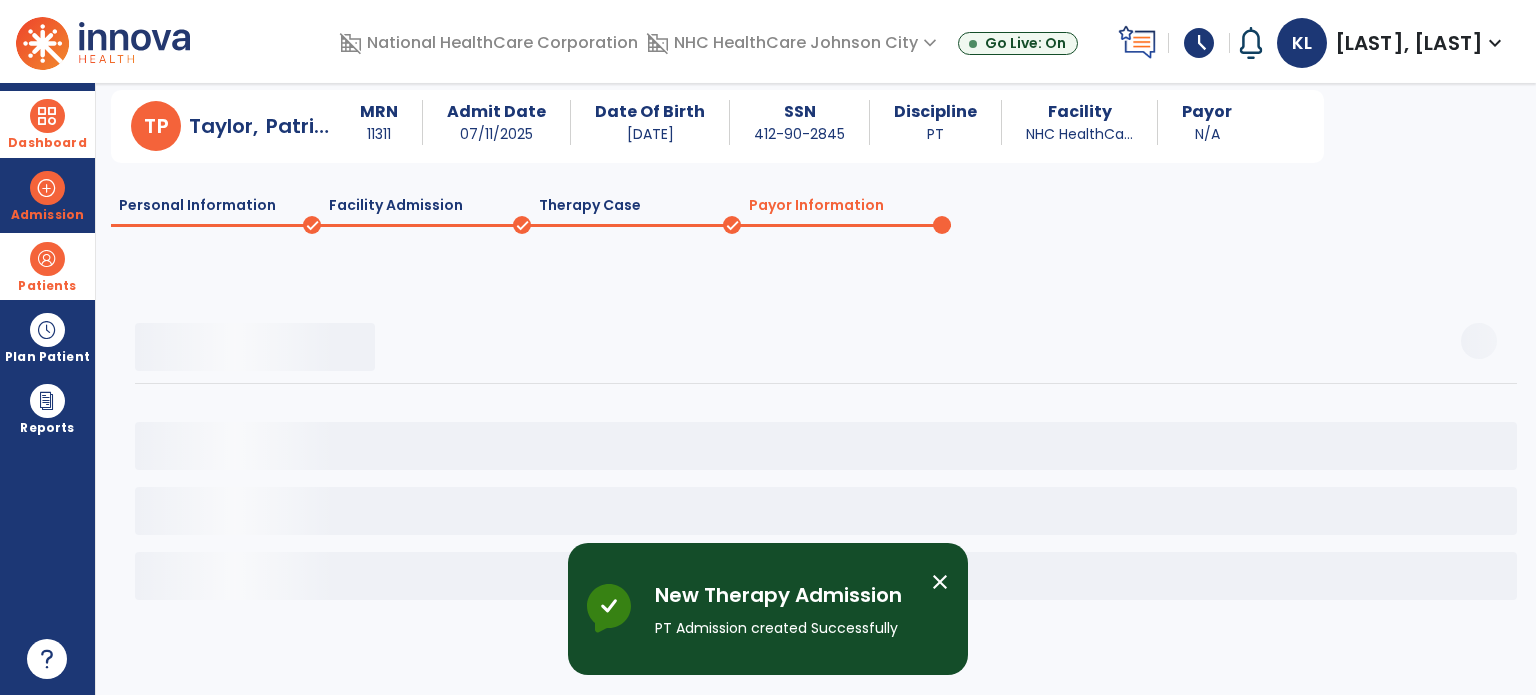 scroll, scrollTop: 58, scrollLeft: 0, axis: vertical 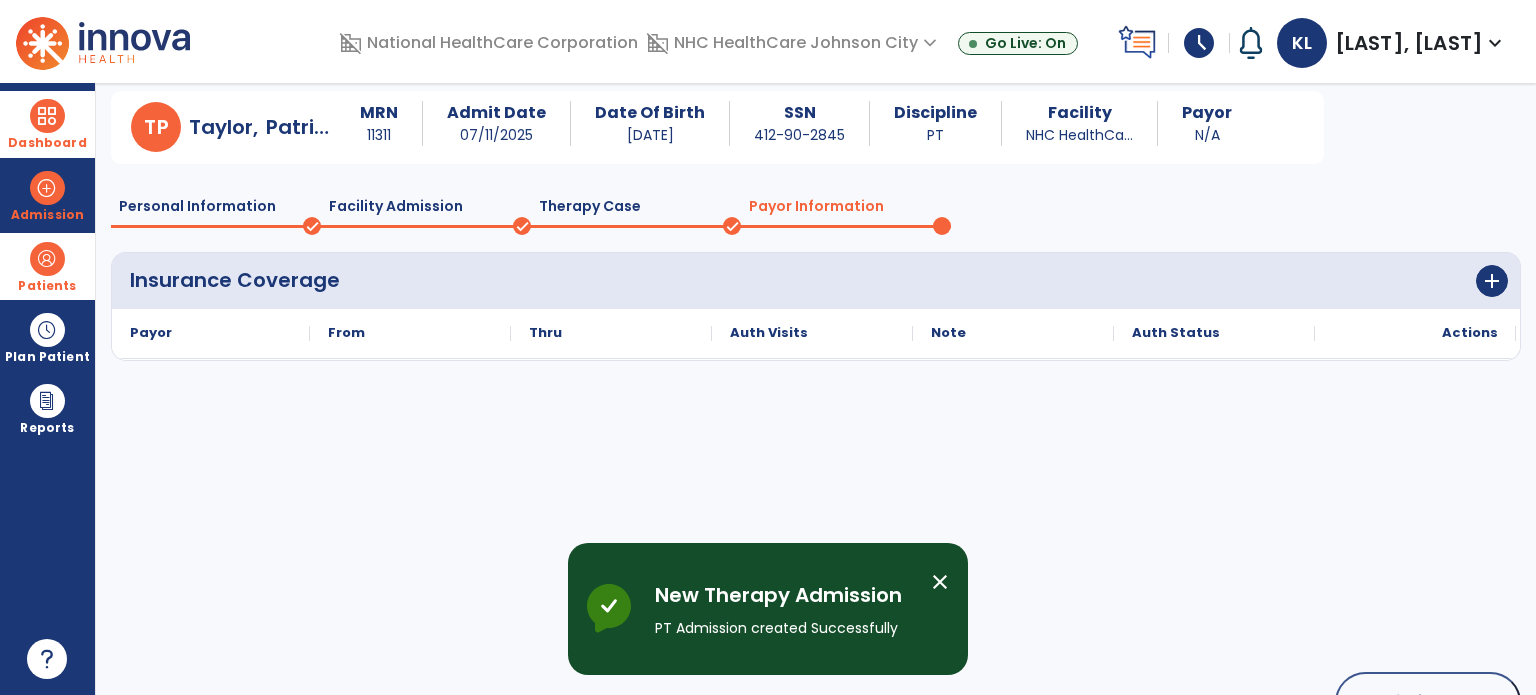 click on "Insurance Coverage  add
Note
Payor
From
Thru to" 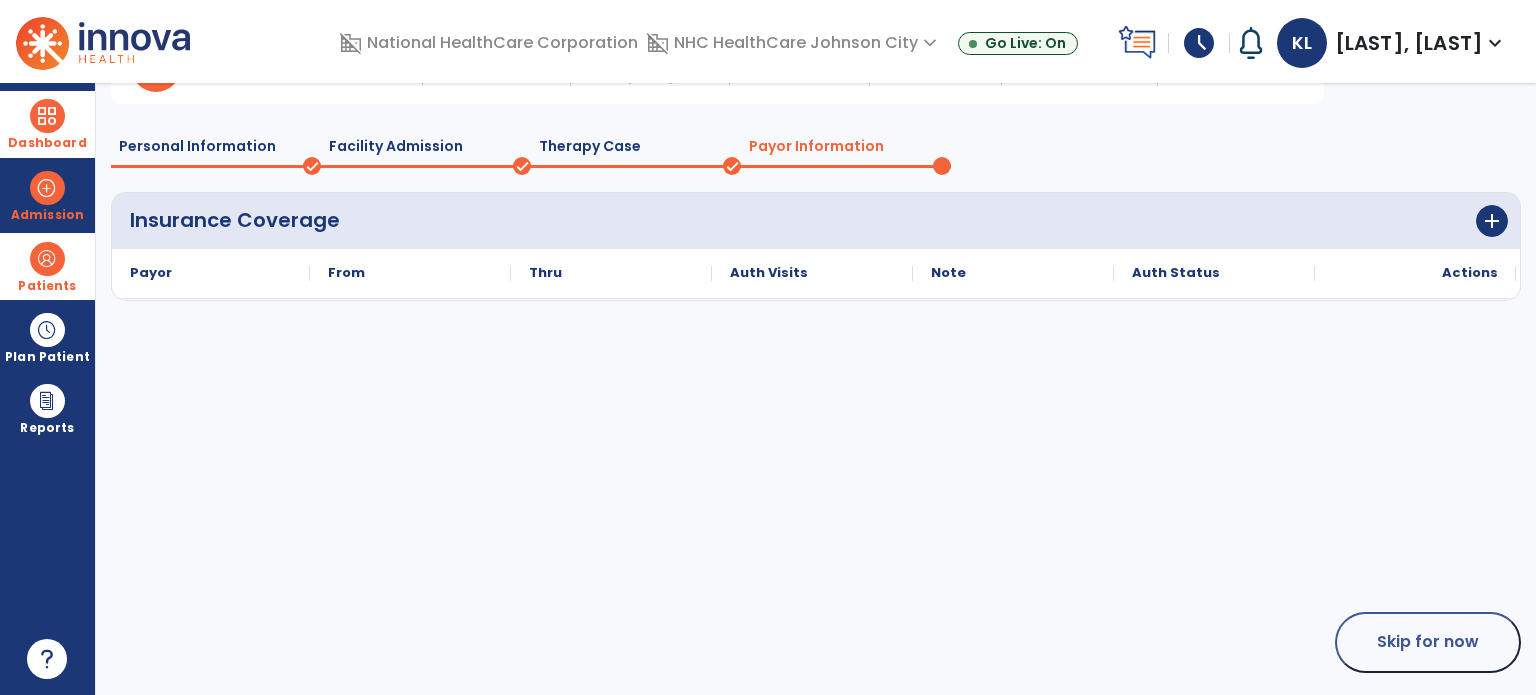scroll, scrollTop: 119, scrollLeft: 0, axis: vertical 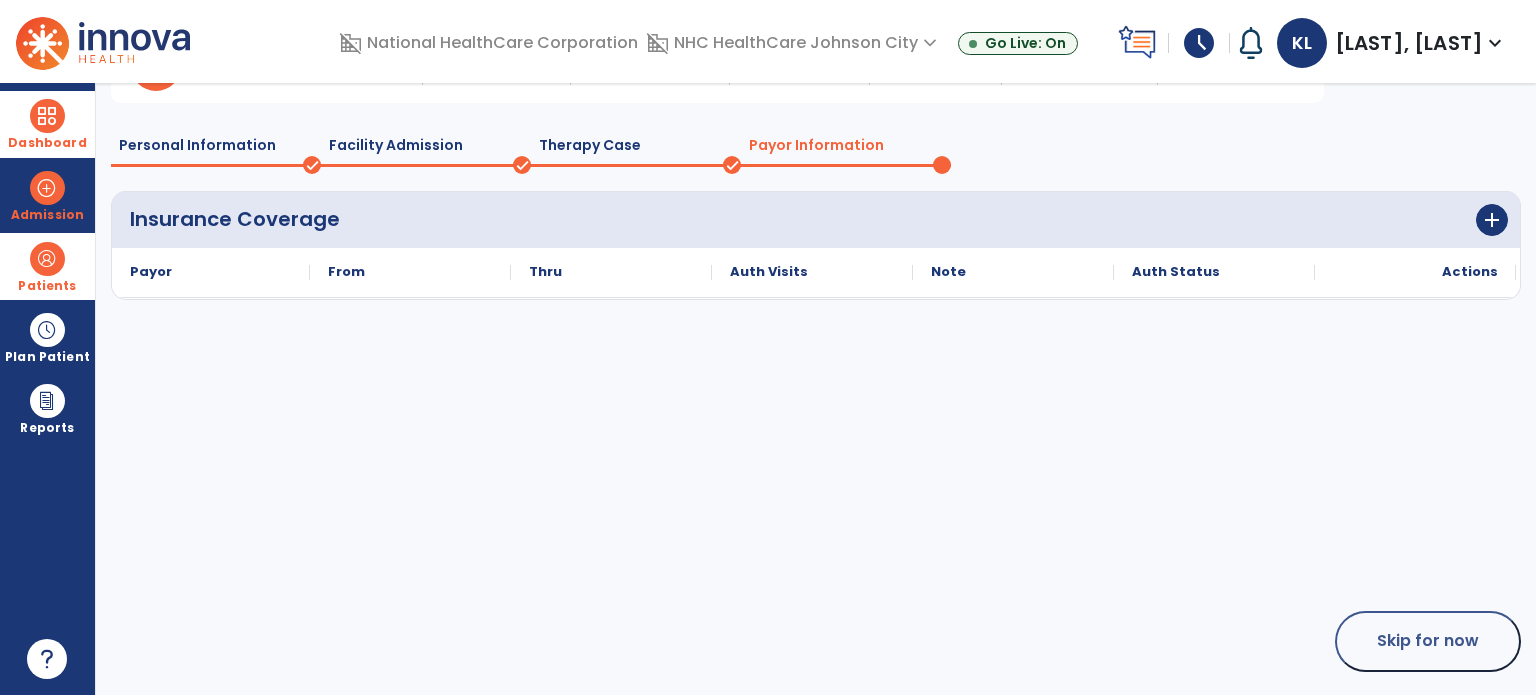 click on "Payor Information" 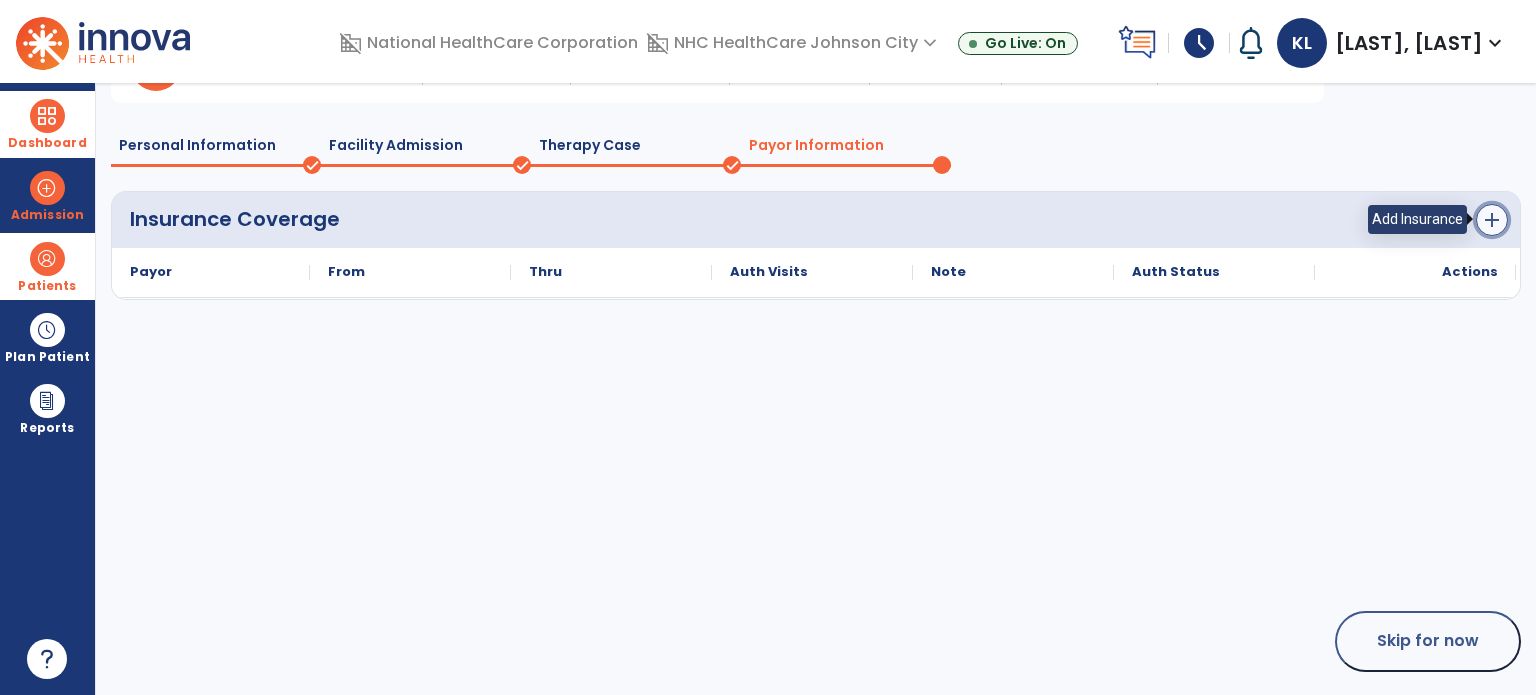 click on "add" 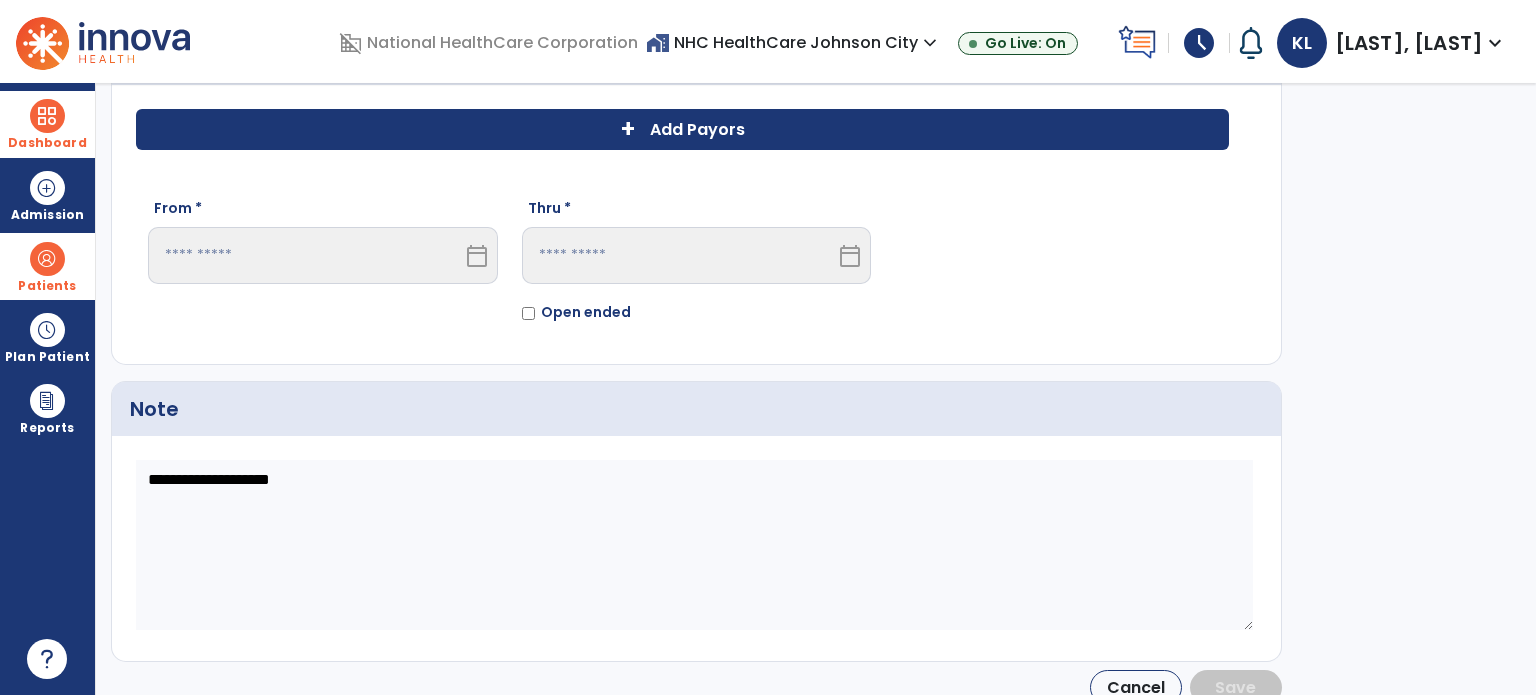 click on "From *  calendar_today  Thru *  calendar_today   Open ended" 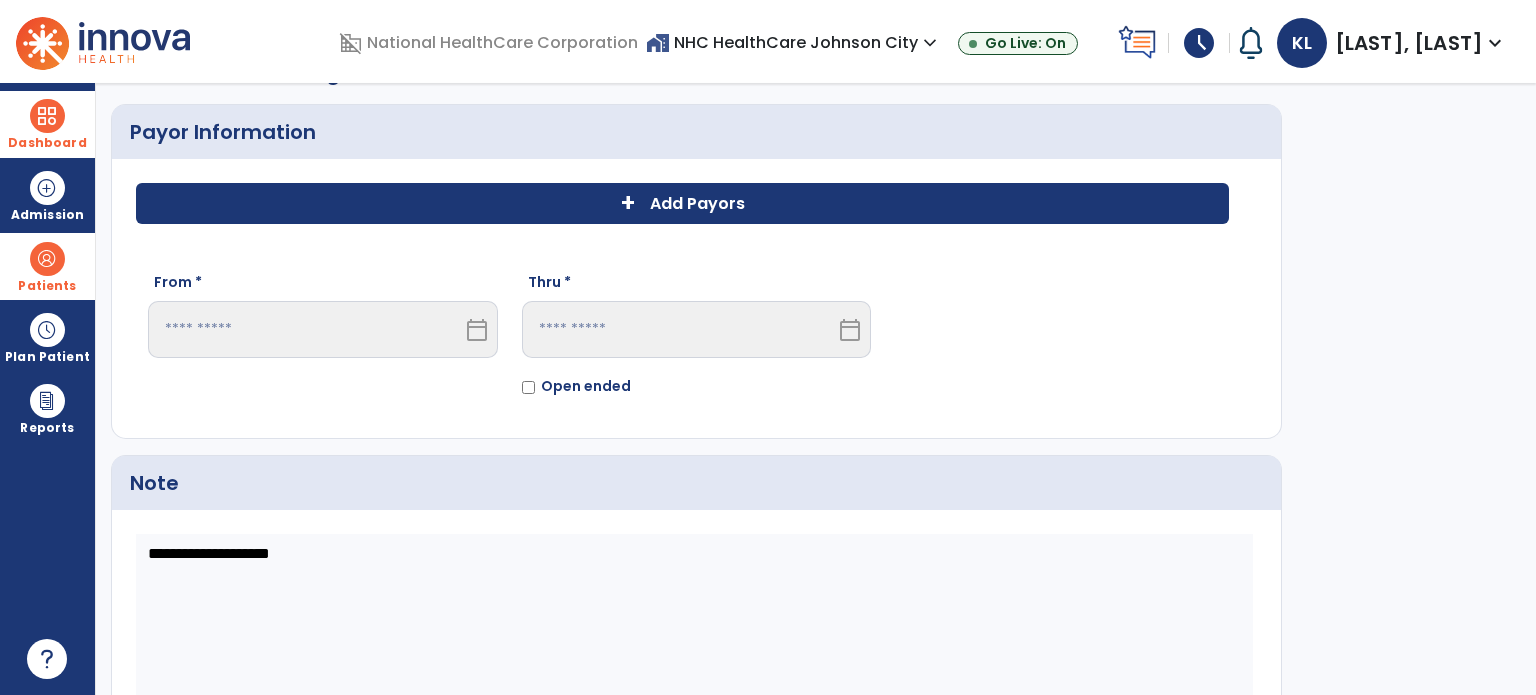 scroll, scrollTop: 0, scrollLeft: 0, axis: both 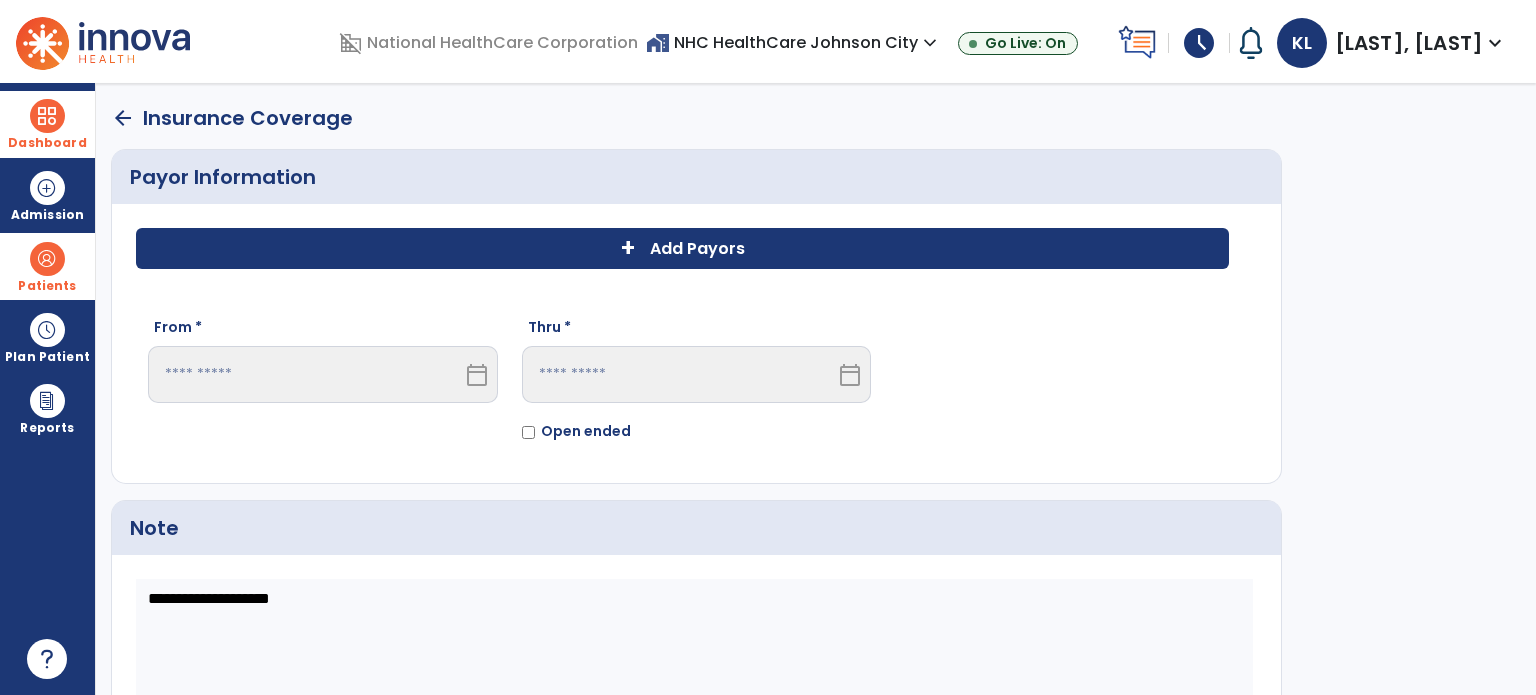 click on "Add Payors" 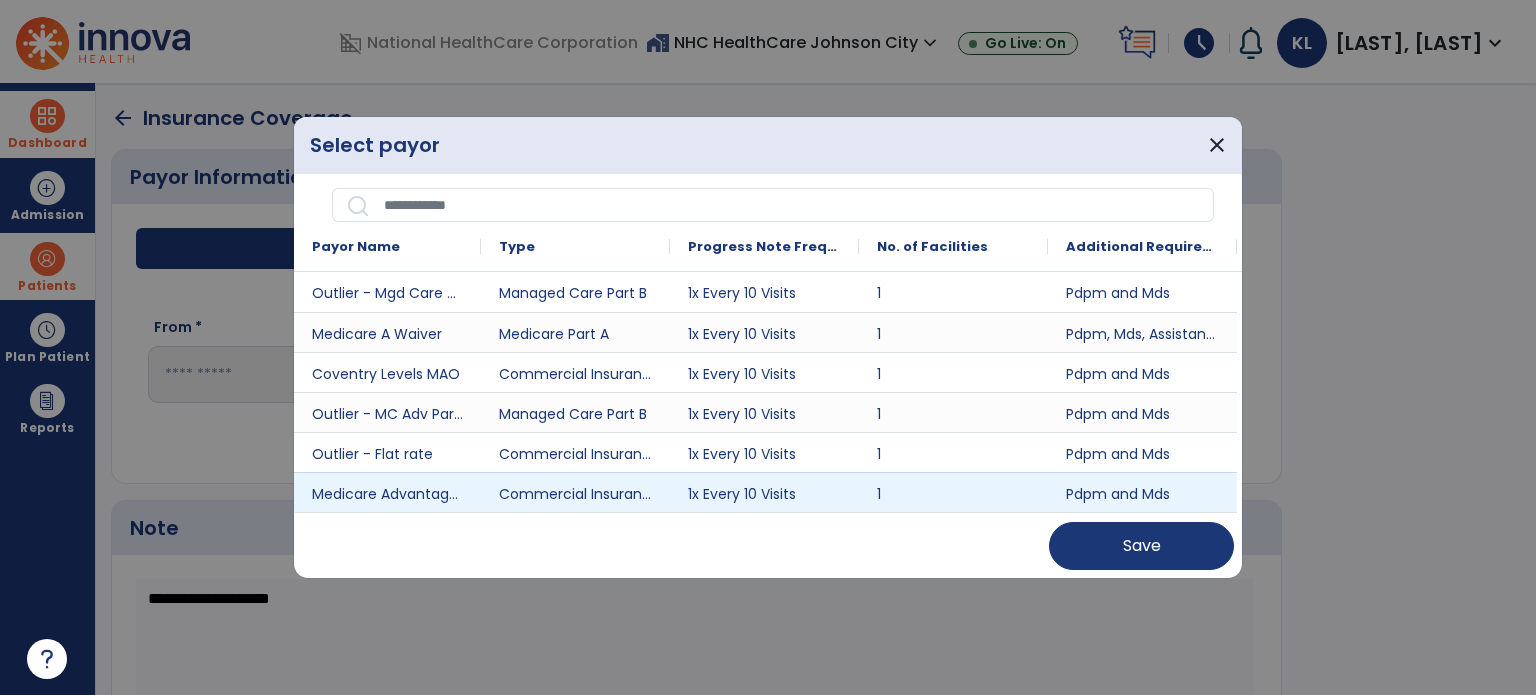 drag, startPoint x: 1242, startPoint y: 283, endPoint x: 1230, endPoint y: 444, distance: 161.44658 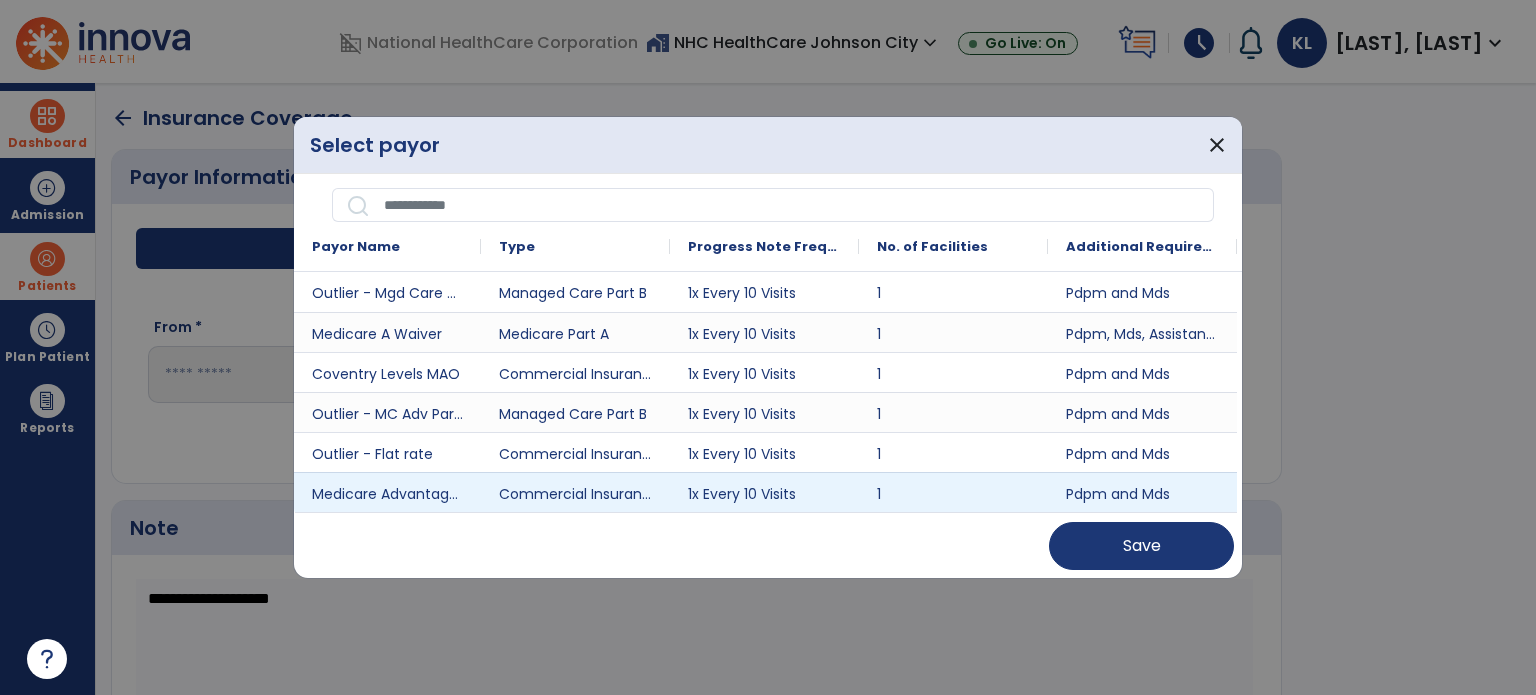 click on "Select payor   close
Payor Name
Type
Progress Note Frequency
1 1 1 1" at bounding box center (768, 347) 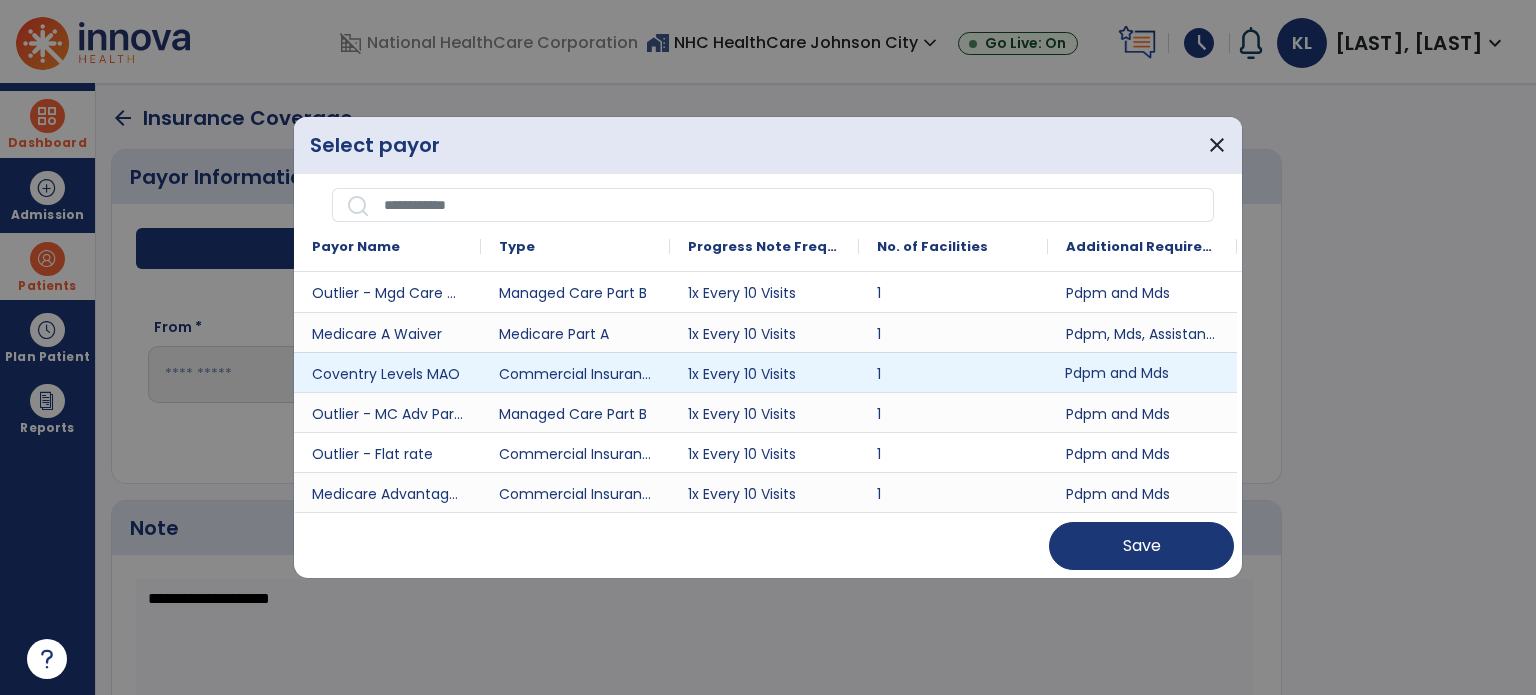 click on "Pdpm and Mds" at bounding box center [1142, 372] 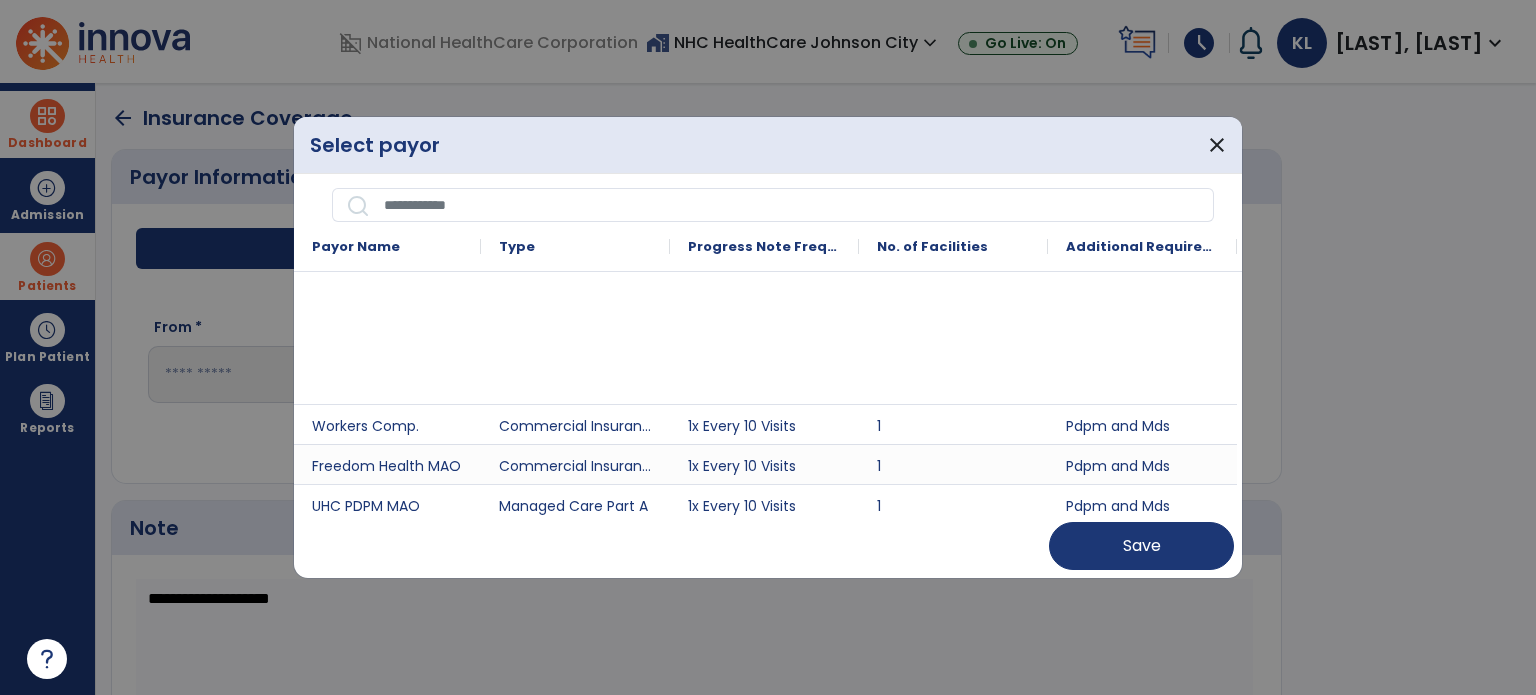 scroll, scrollTop: 2189, scrollLeft: 0, axis: vertical 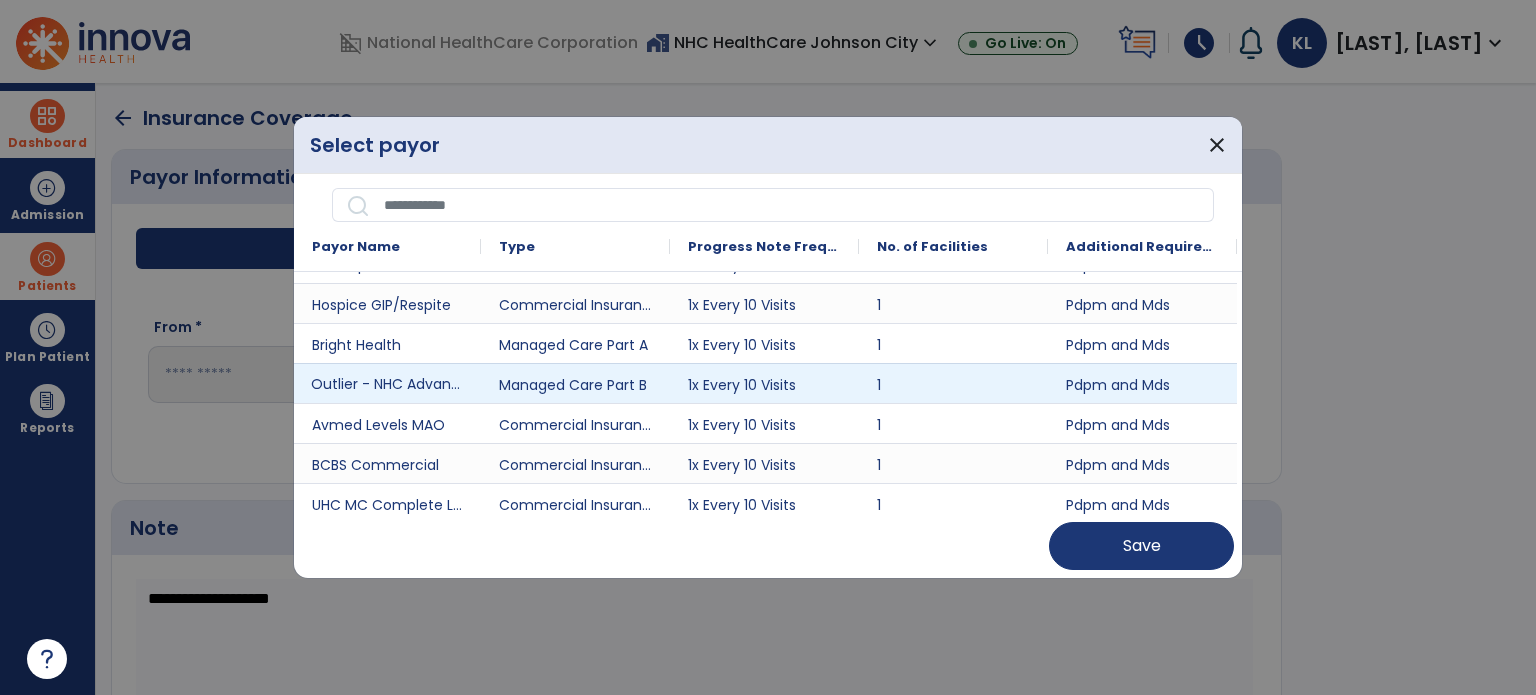 click on "Outlier - NHC Advantage" at bounding box center [387, 383] 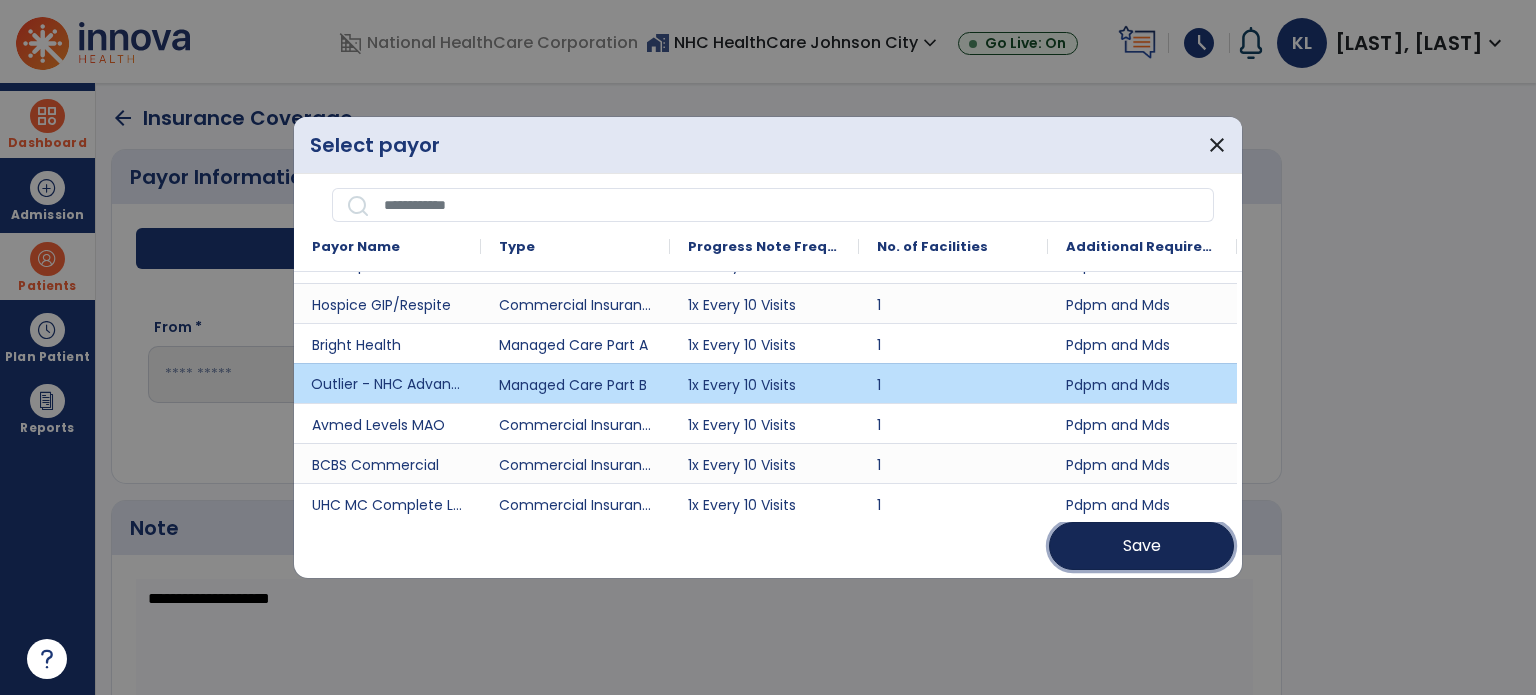 click on "Save" at bounding box center [1141, 546] 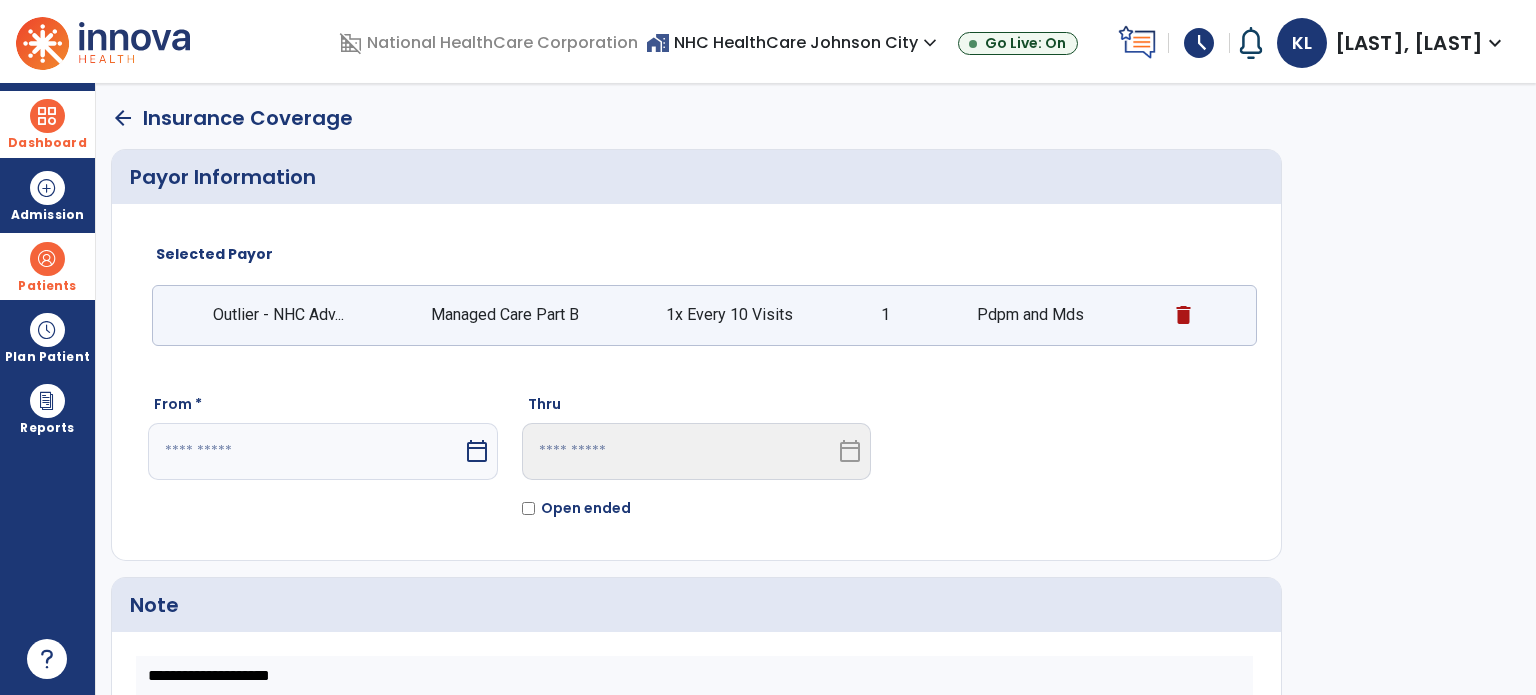 click on "From * calendar_today Thru calendar_today Open ended" 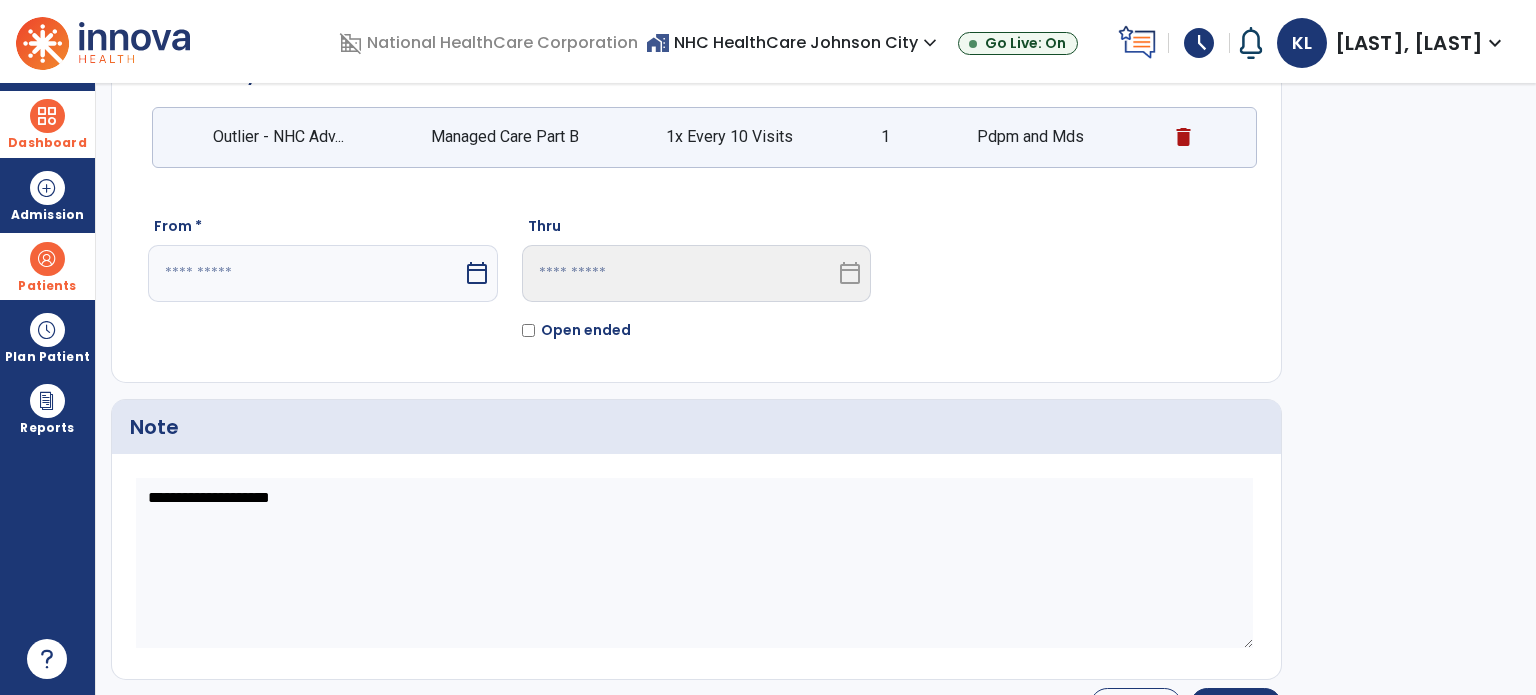 scroll, scrollTop: 210, scrollLeft: 0, axis: vertical 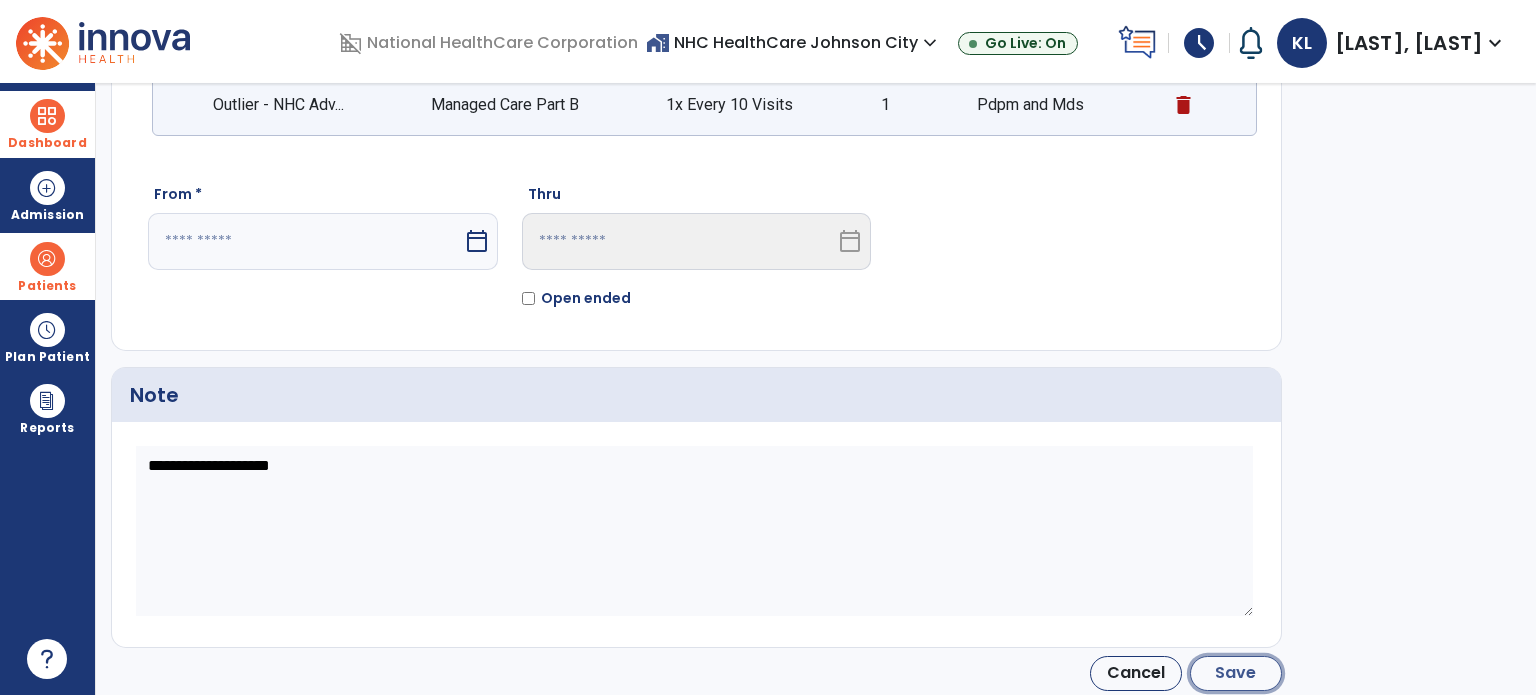 click on "Save" 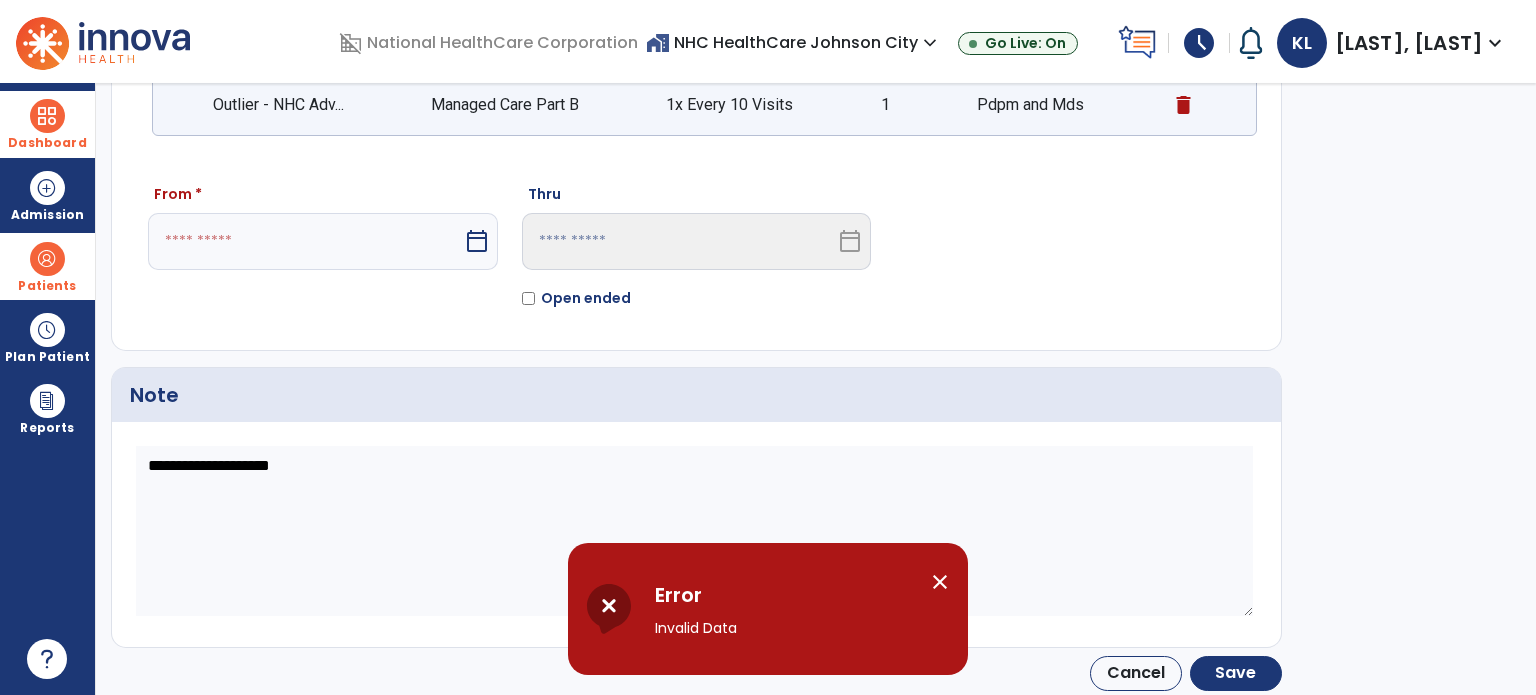 click on "arrow_back   Insurance Coverage  Payor Information Selected Payor  Outlier - NHC Adv... Managed Care Part B 1x Every 10 Visits 1 Pdpm and Mds From *  calendar_today  Thru   calendar_today   Open ended  Note                         Cancel    Save" 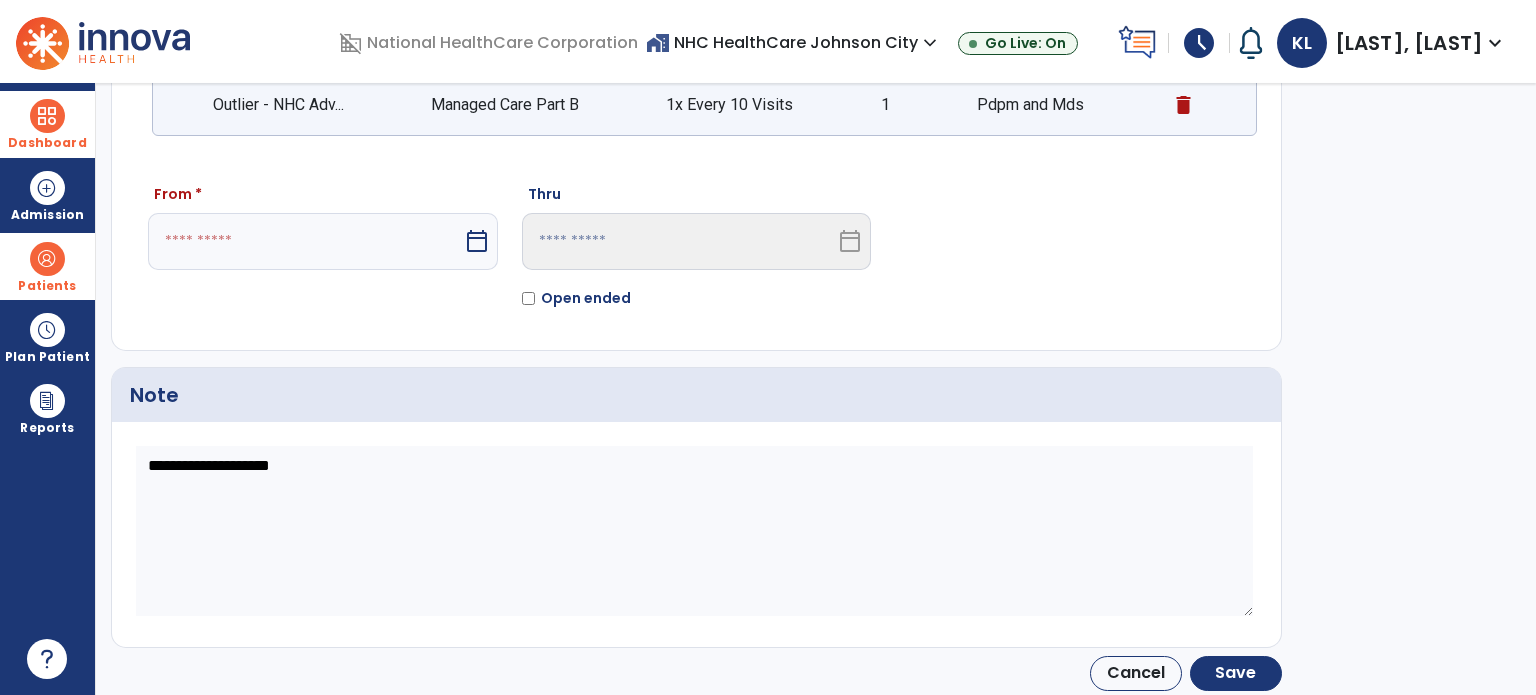 click on "Open ended" 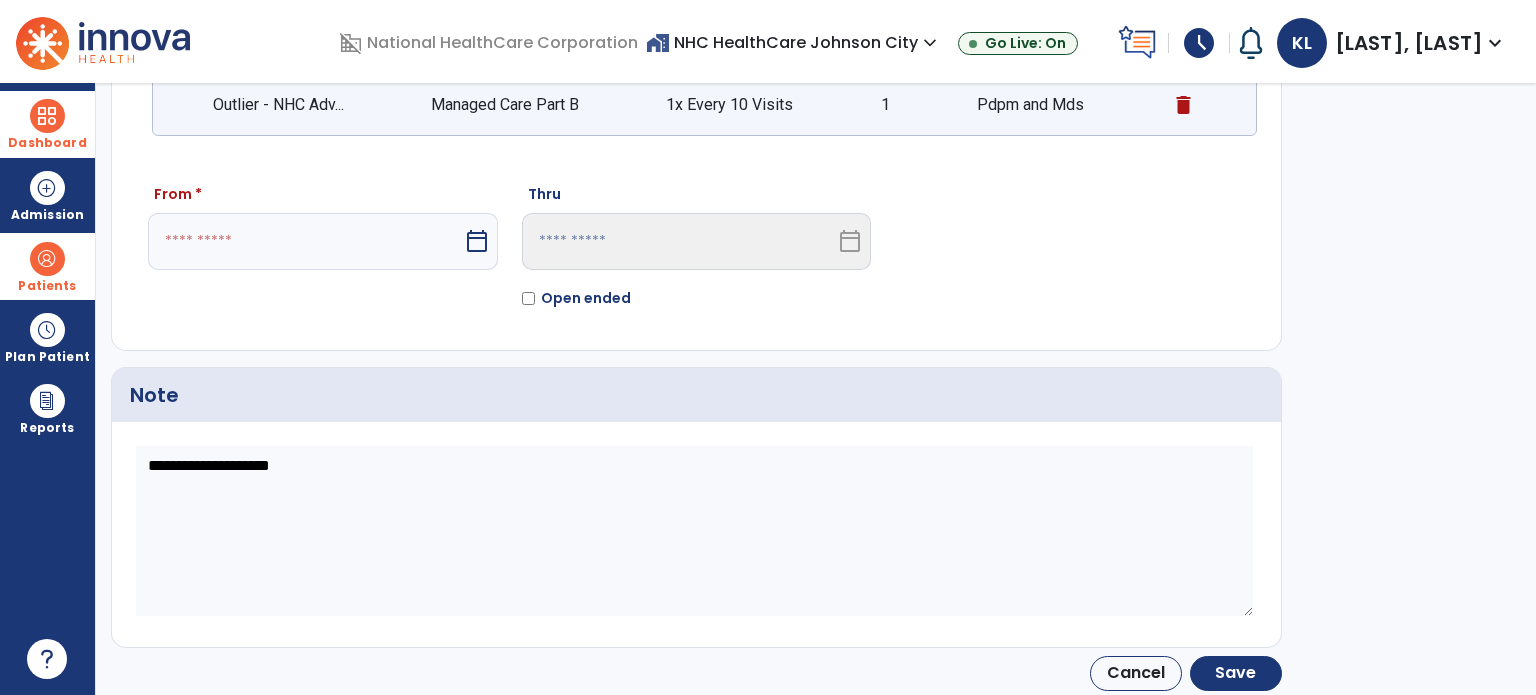 click at bounding box center (305, 241) 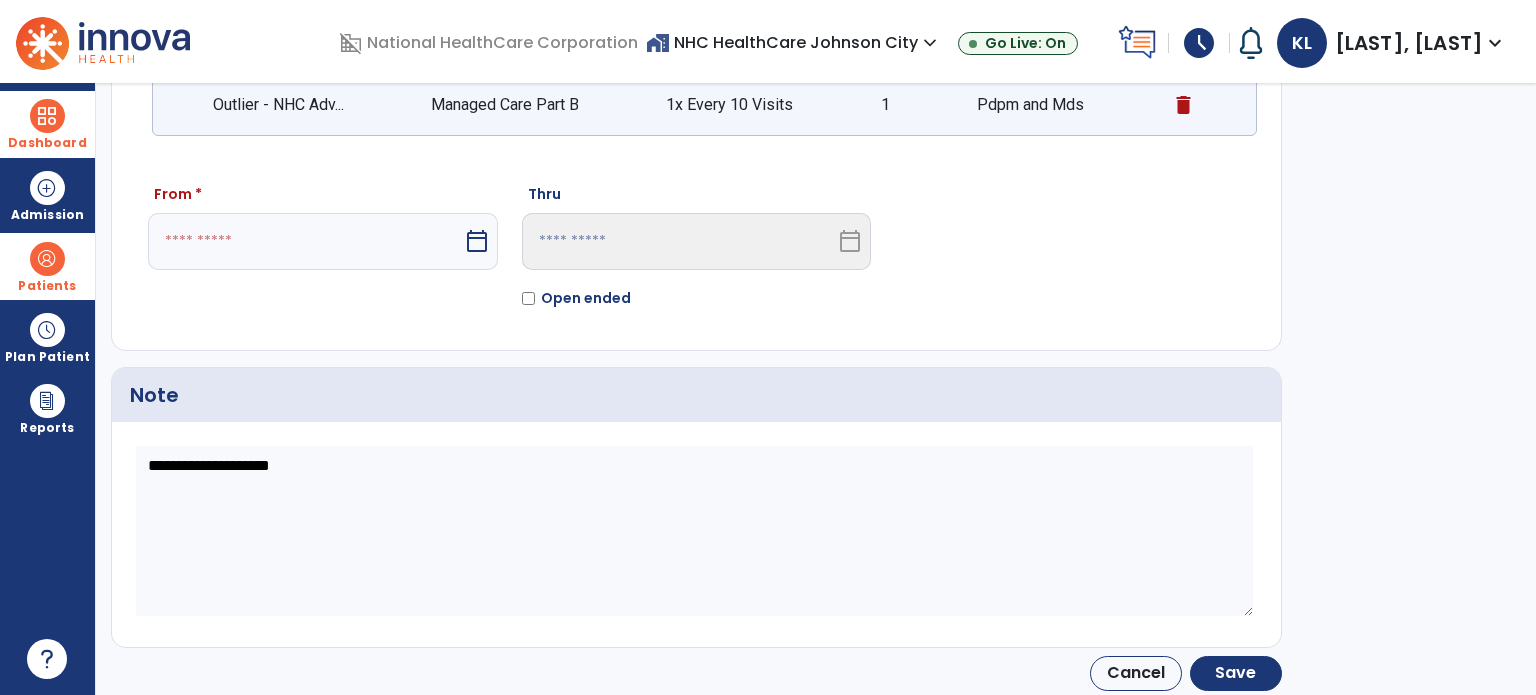 select on "*" 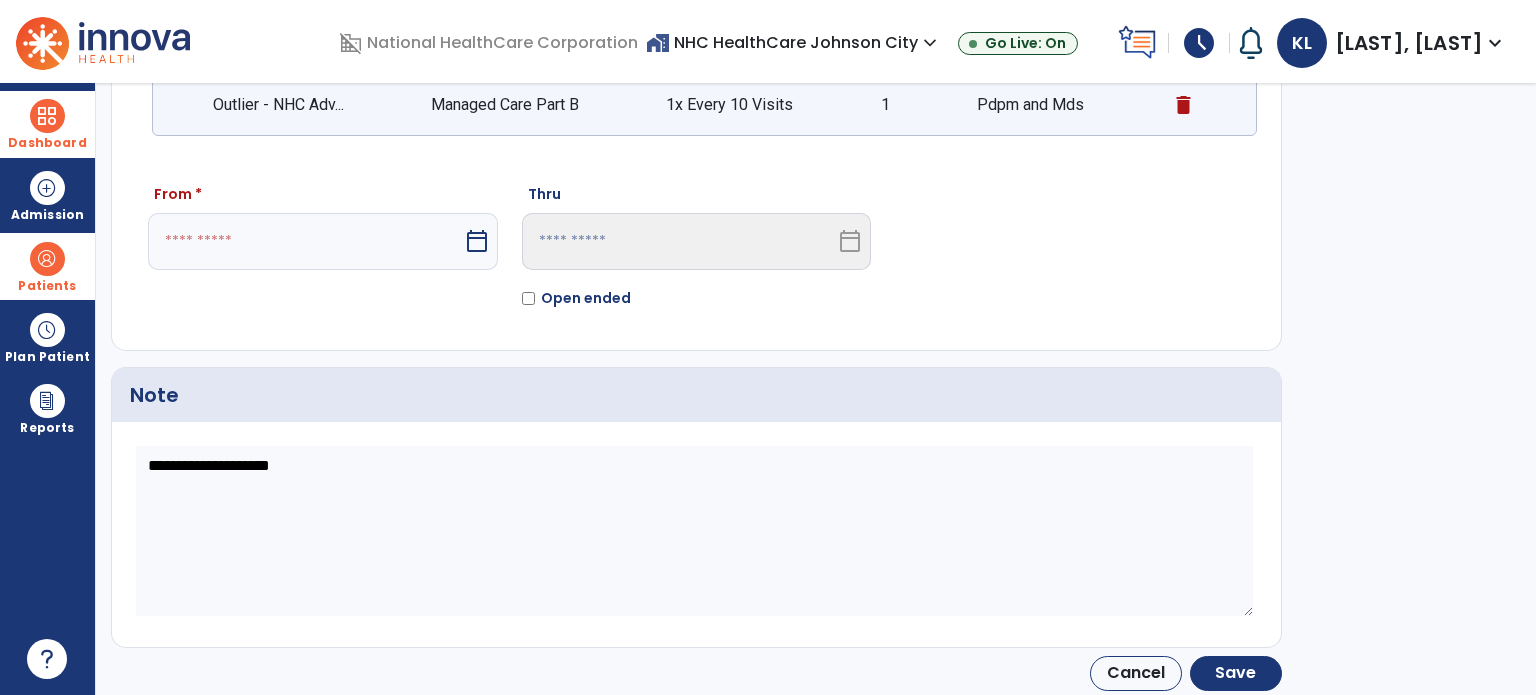 select on "****" 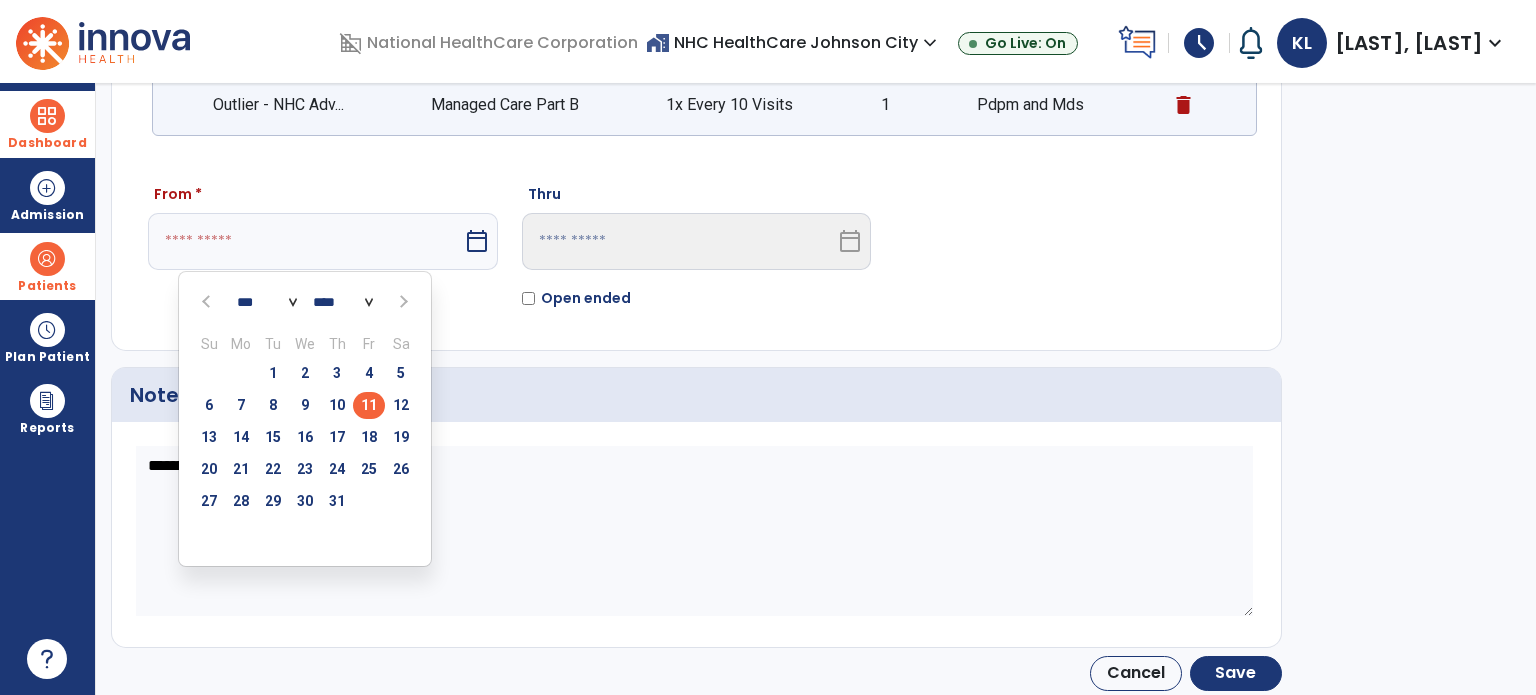 click on "11" at bounding box center (369, 405) 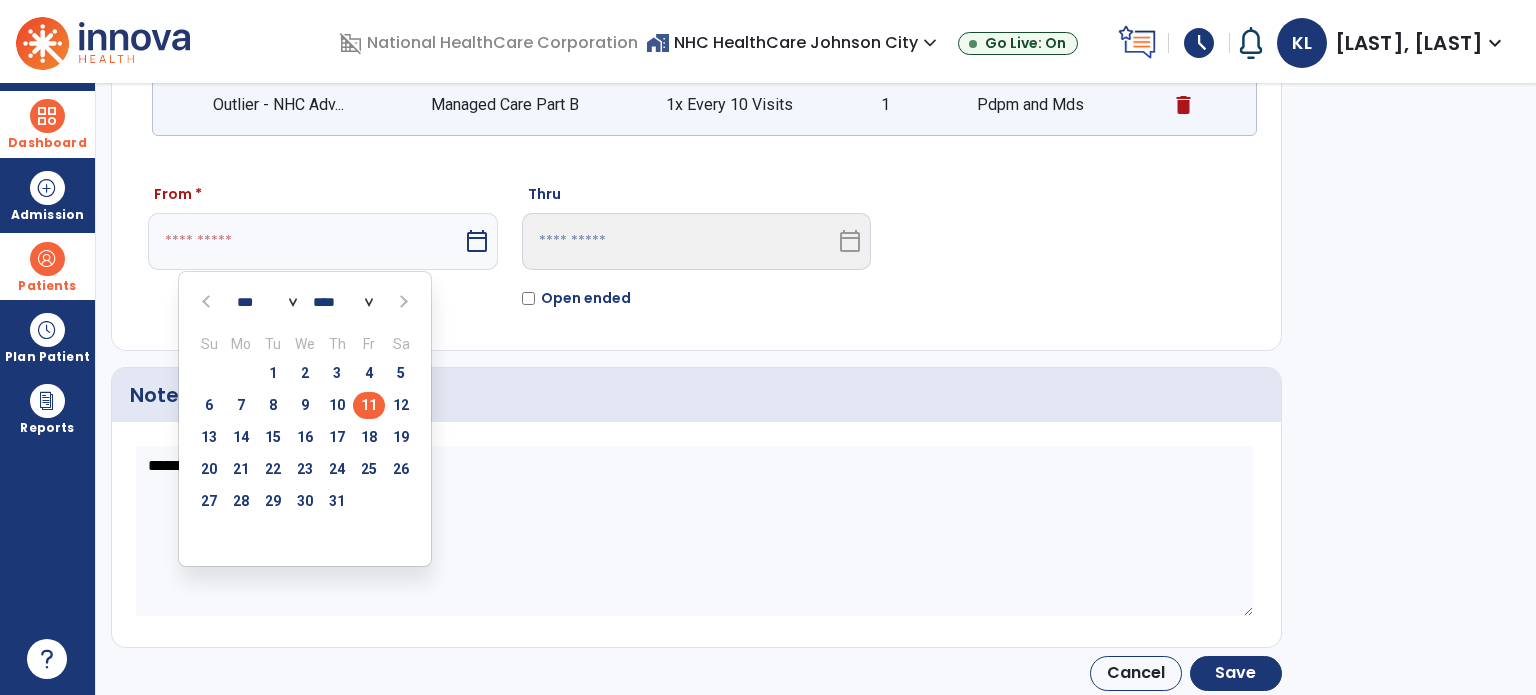 type on "*********" 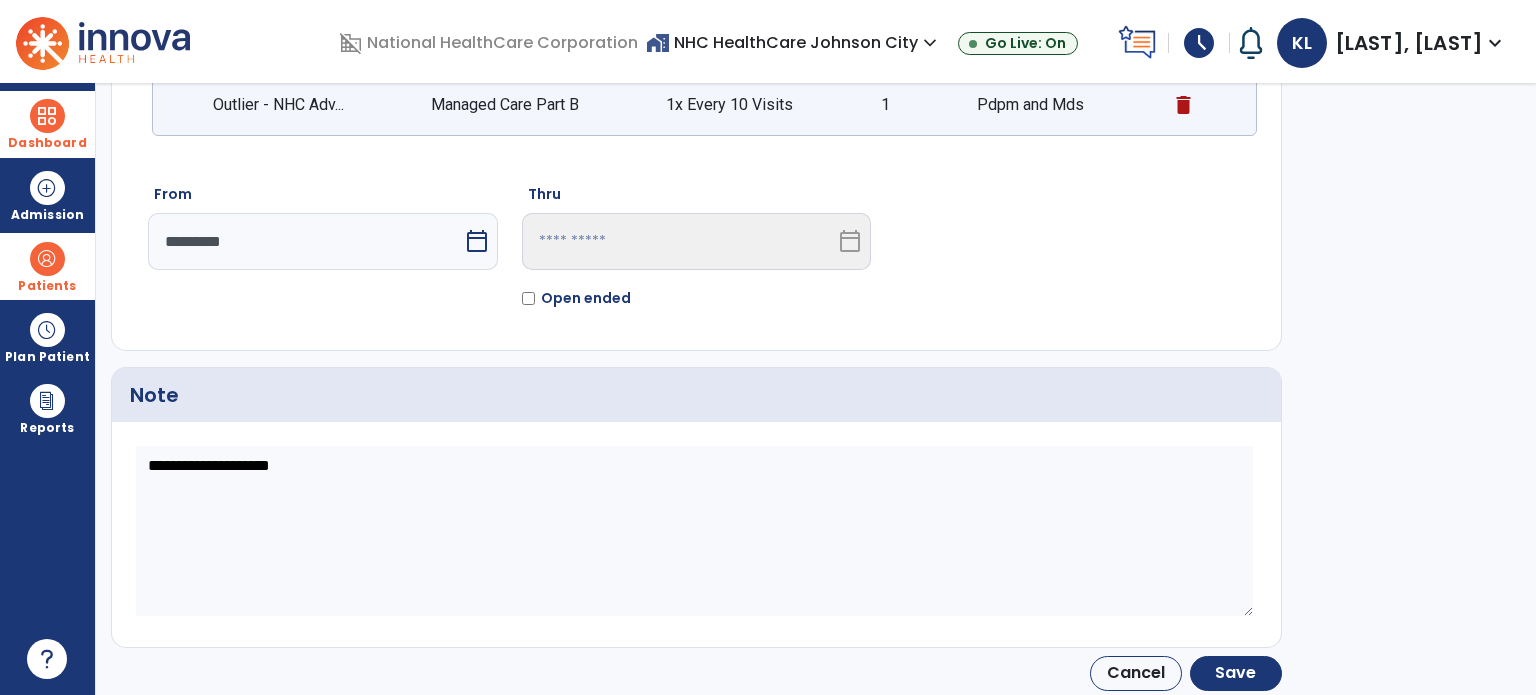 click on "calendar_today" at bounding box center (477, 241) 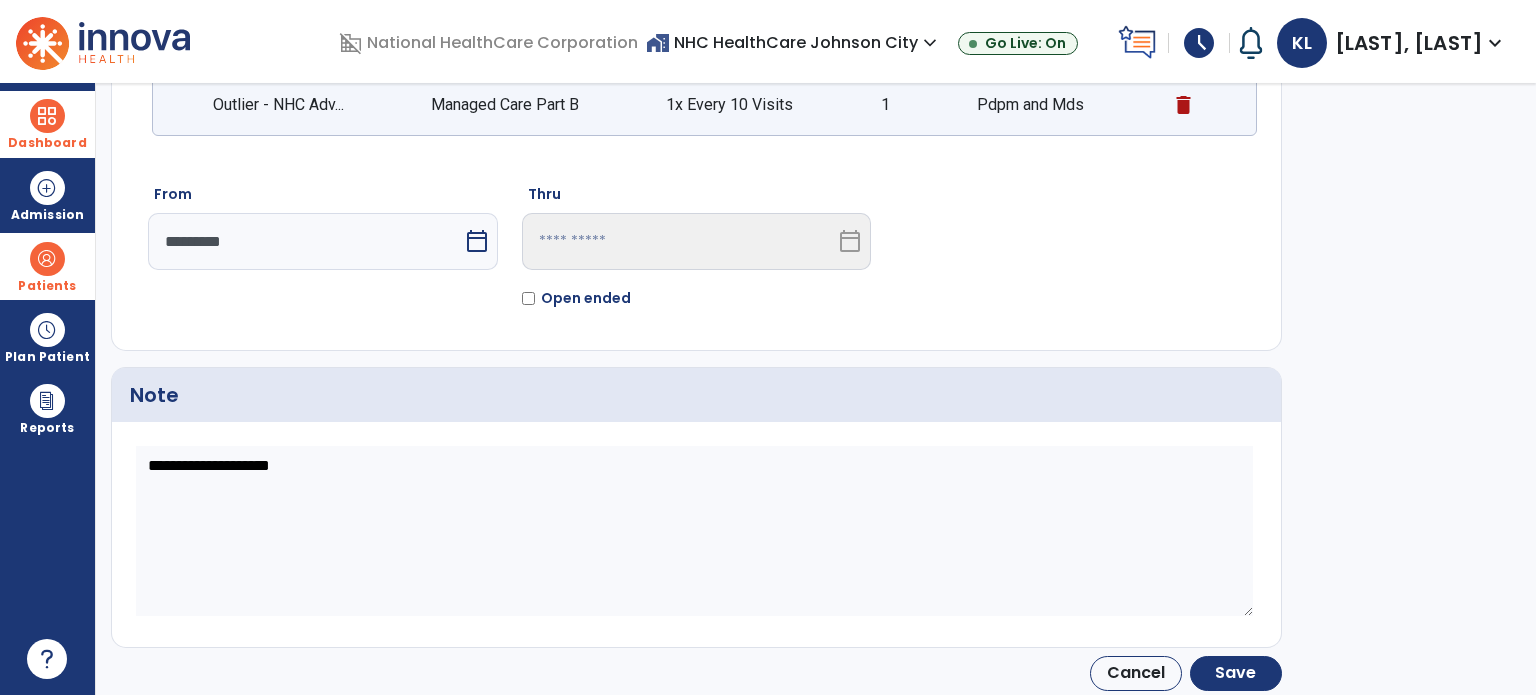 select on "*" 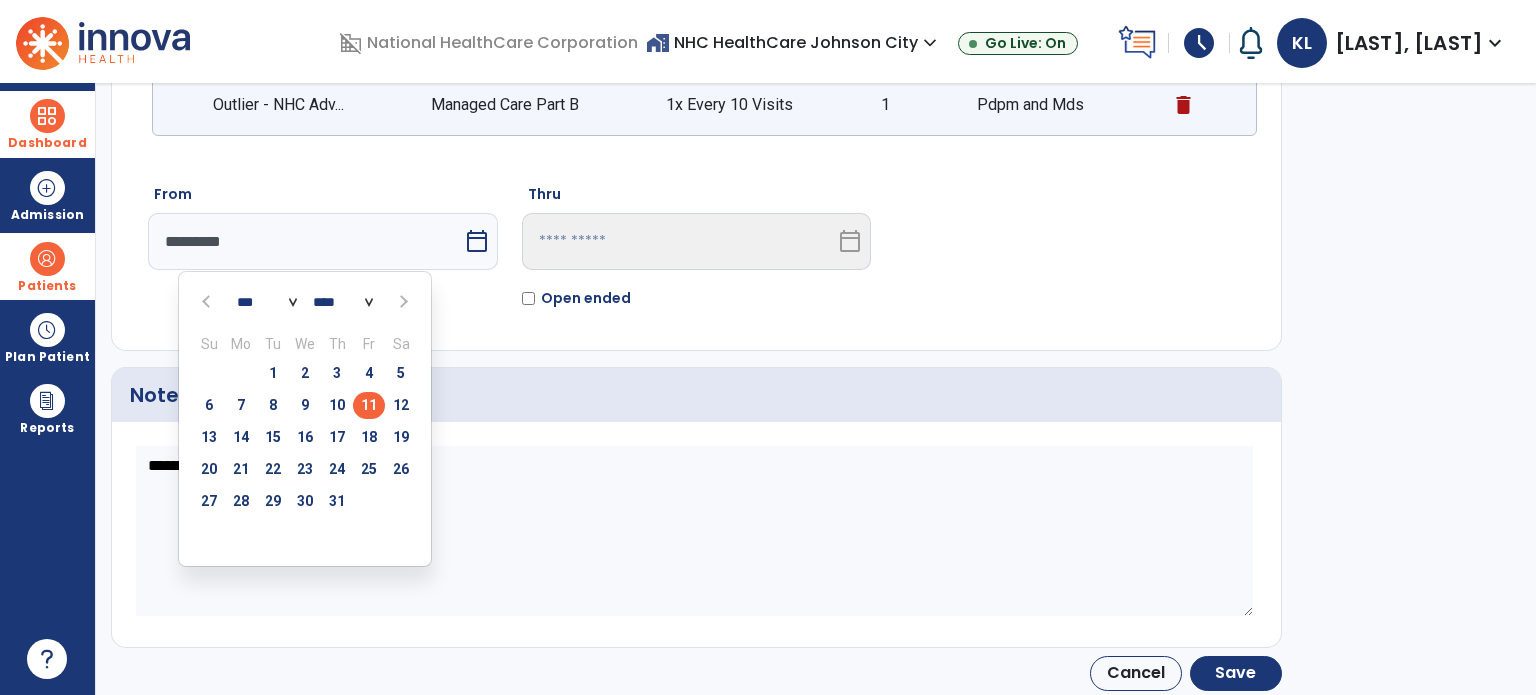 click on "Payor Information Selected Payor  Outlier - NHC Adv... Managed Care Part B 1x Every 10 Visits 1 Pdpm and Mds From  [PHONE]  Su Mo Tu We Th Fr Sa  29   30   1   2   3   4   5   6   7   8   9   10   11   12   13   14   15   16   17   18   19   20   21   22   23   24   25   26   27   28   29   30" 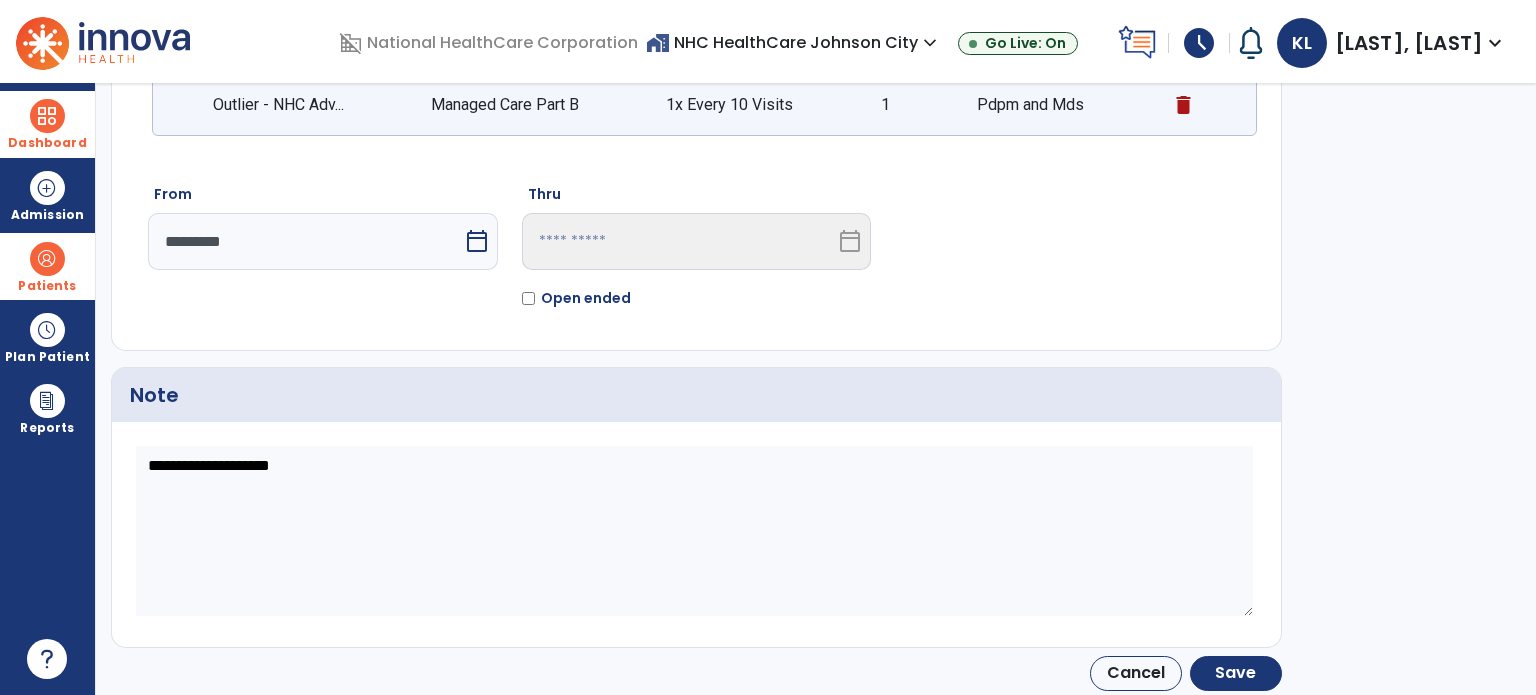 click on "arrow_back   Insurance Coverage  Payor Information Selected Payor  Outlier - NHC Adv... Managed Care Part B 1x Every 10 Visits 1 Pdpm and Mds From  *********  calendar_today  Thru   calendar_today   Open ended  Note                         Cancel    Save" 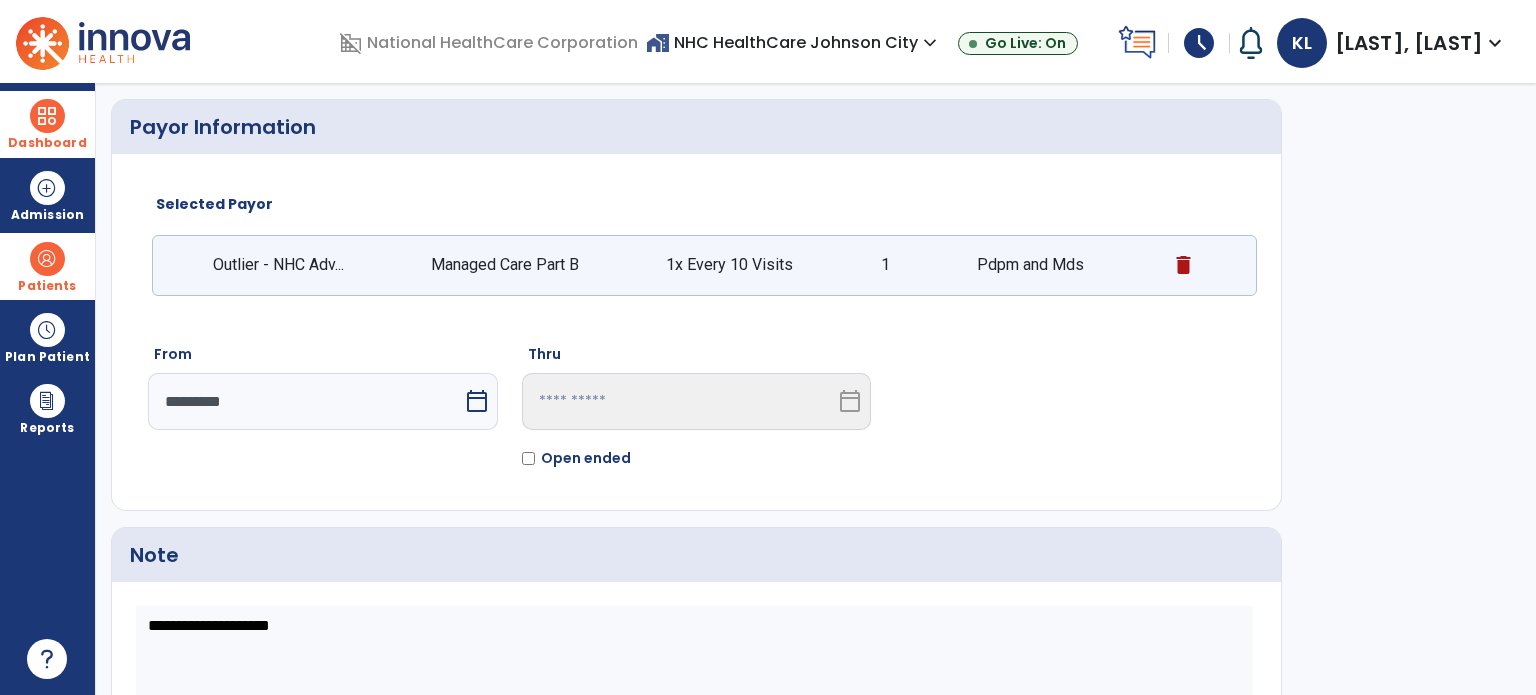 scroll, scrollTop: 10, scrollLeft: 0, axis: vertical 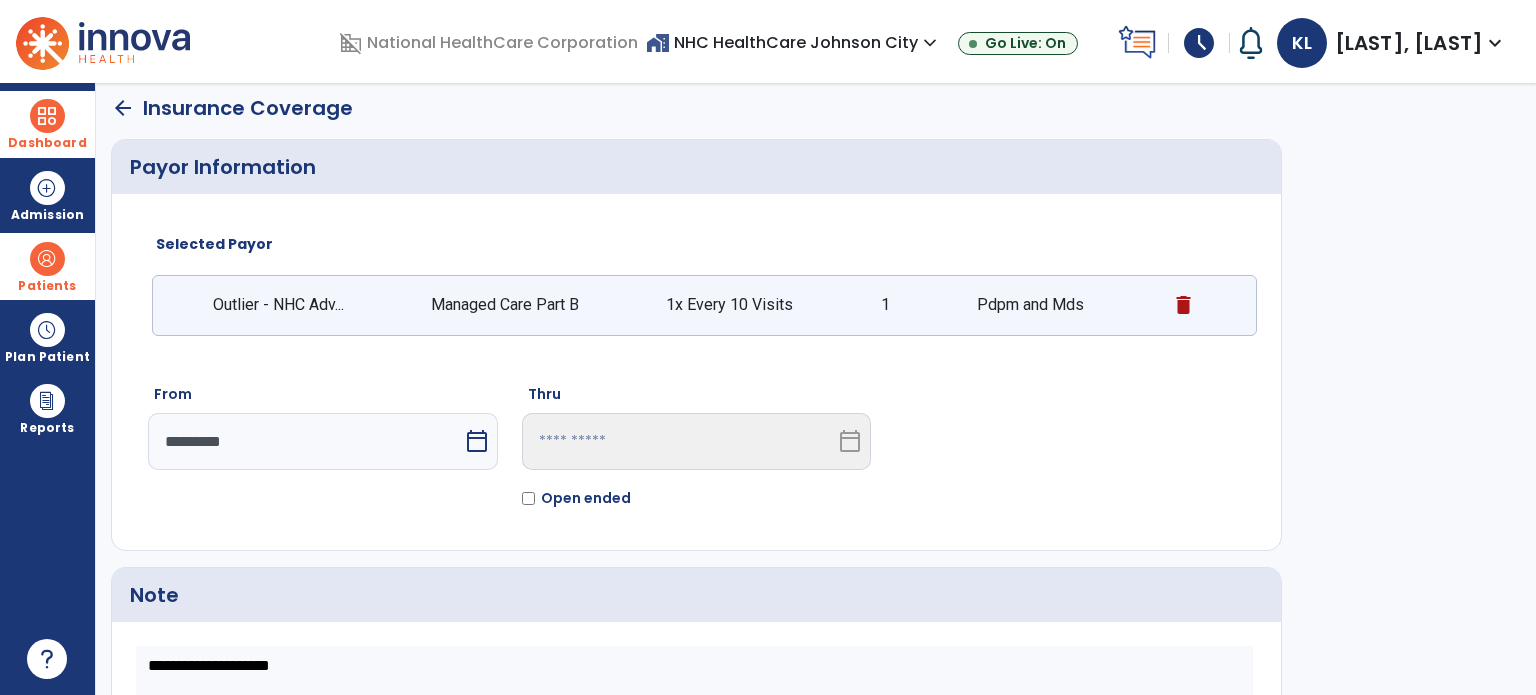 click on "arrow_back   Insurance Coverage  Payor Information Selected Payor  Outlier - NHC Adv... Managed Care Part B 1x Every 10 Visits 1 Pdpm and Mds From  *********  calendar_today  Thru   calendar_today   Open ended  Note                         Cancel    Save" 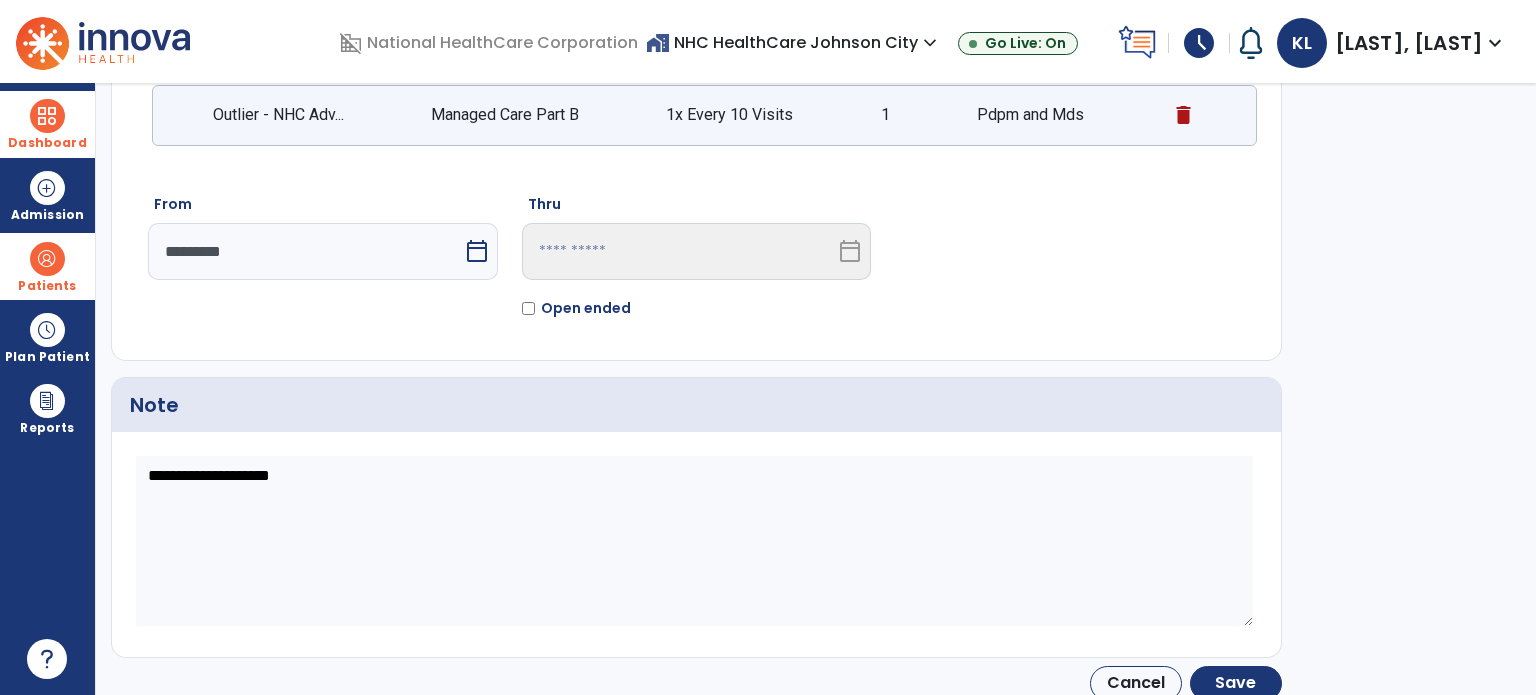 scroll, scrollTop: 210, scrollLeft: 0, axis: vertical 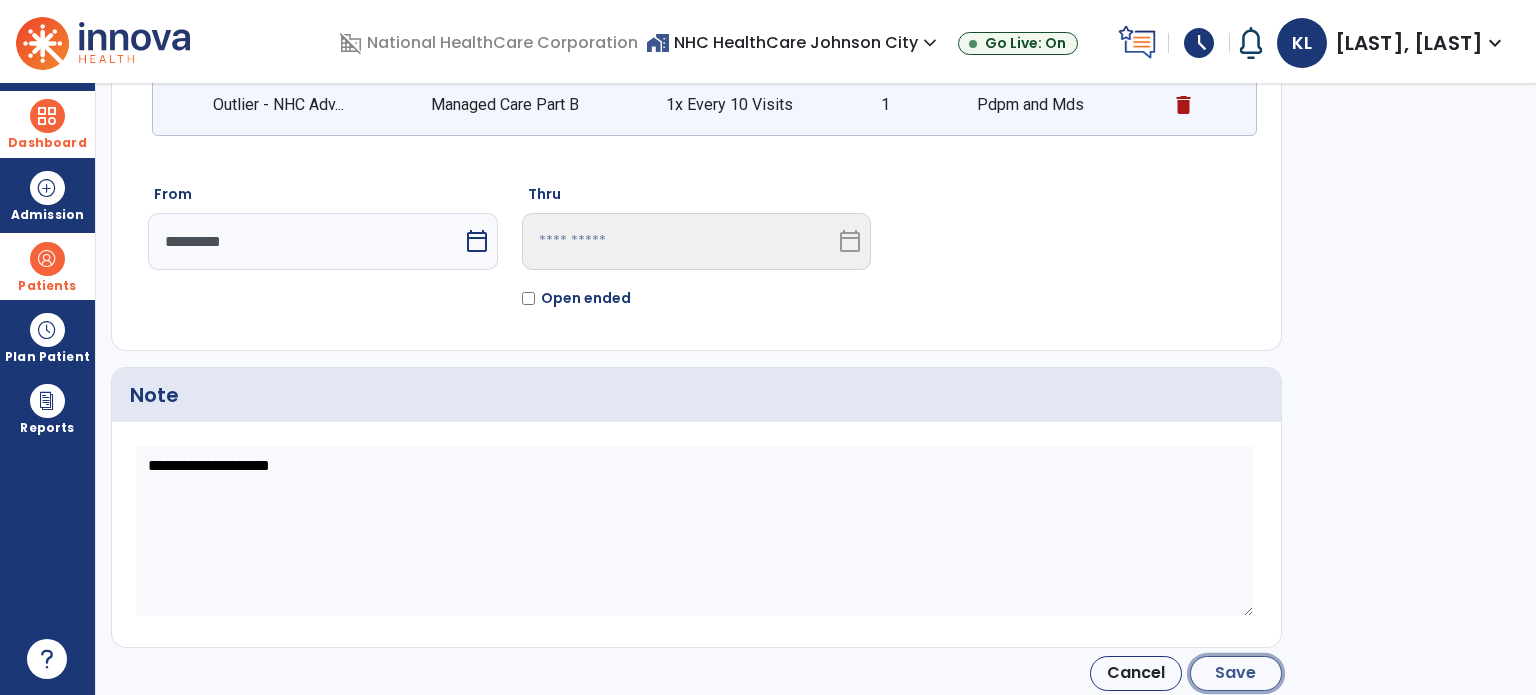 click on "Save" 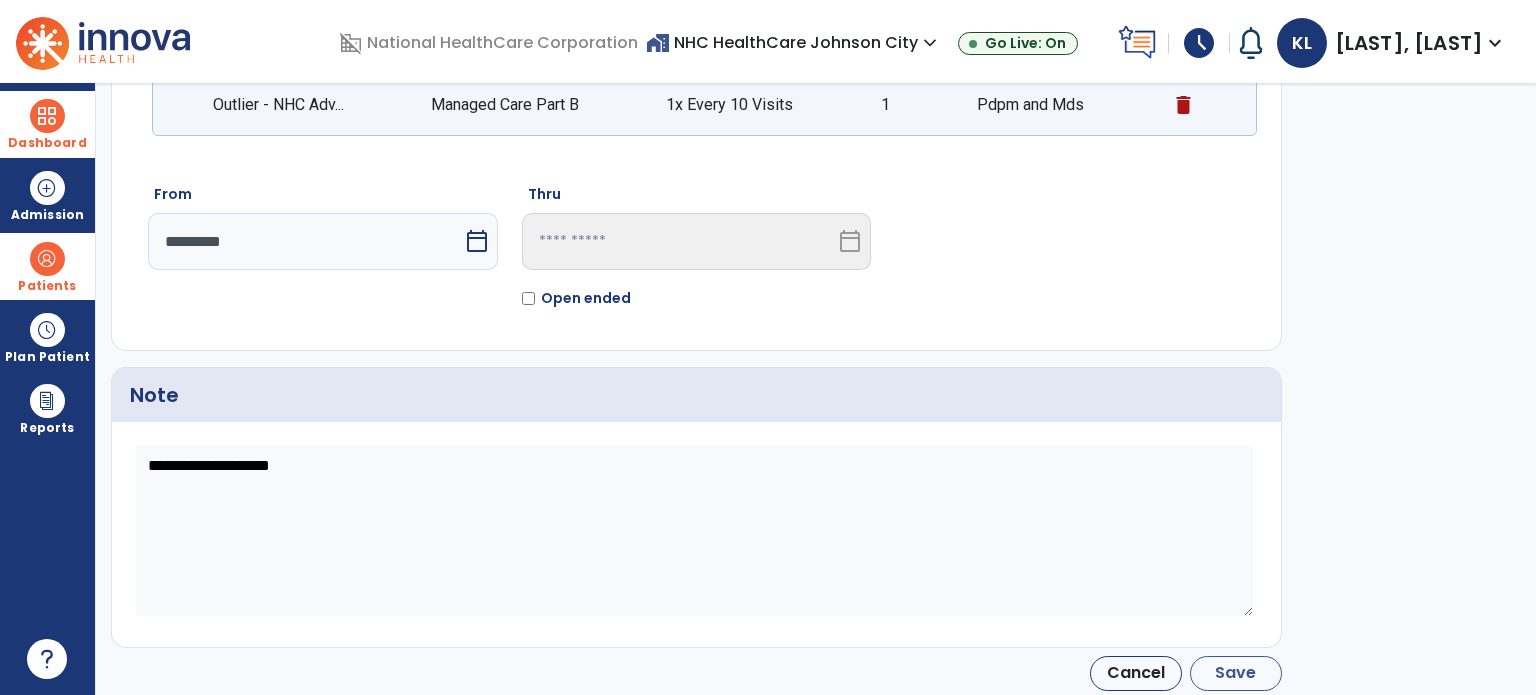 type on "*********" 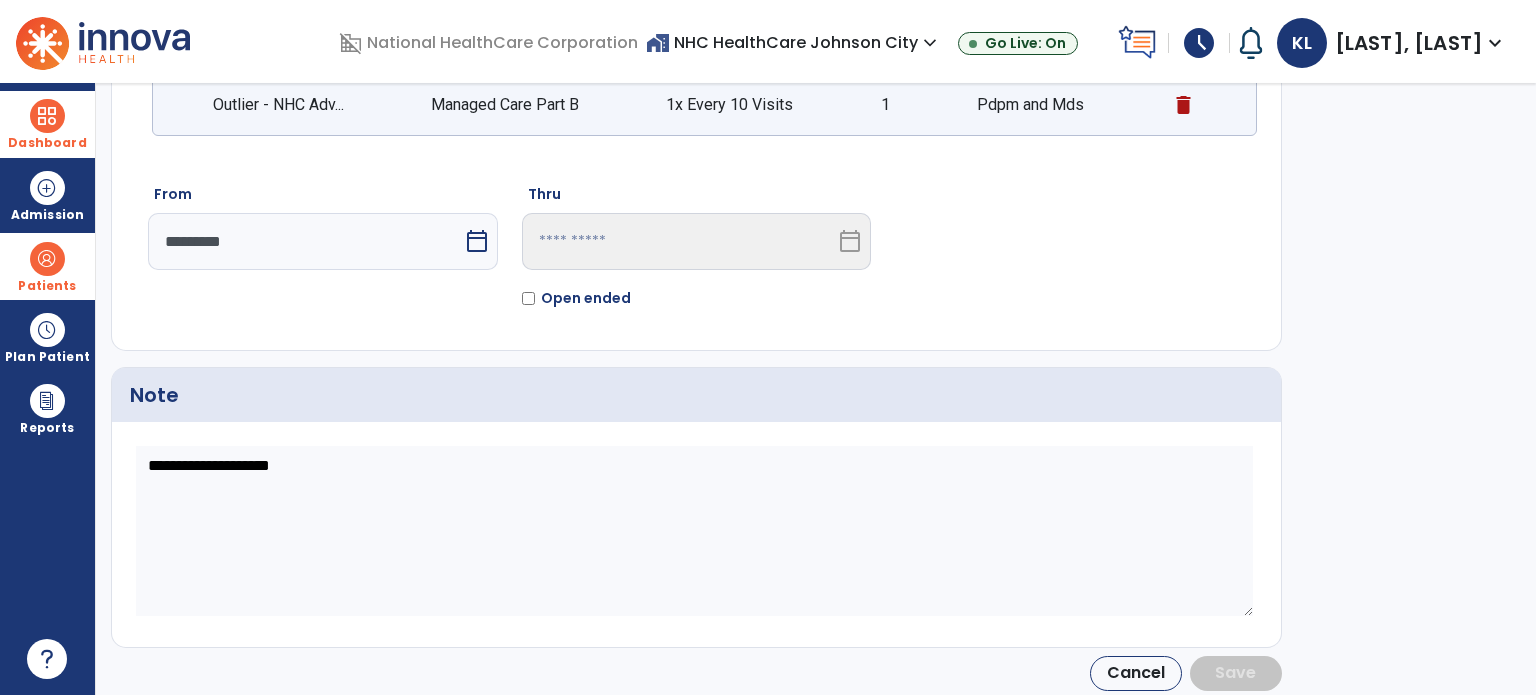 scroll, scrollTop: 58, scrollLeft: 0, axis: vertical 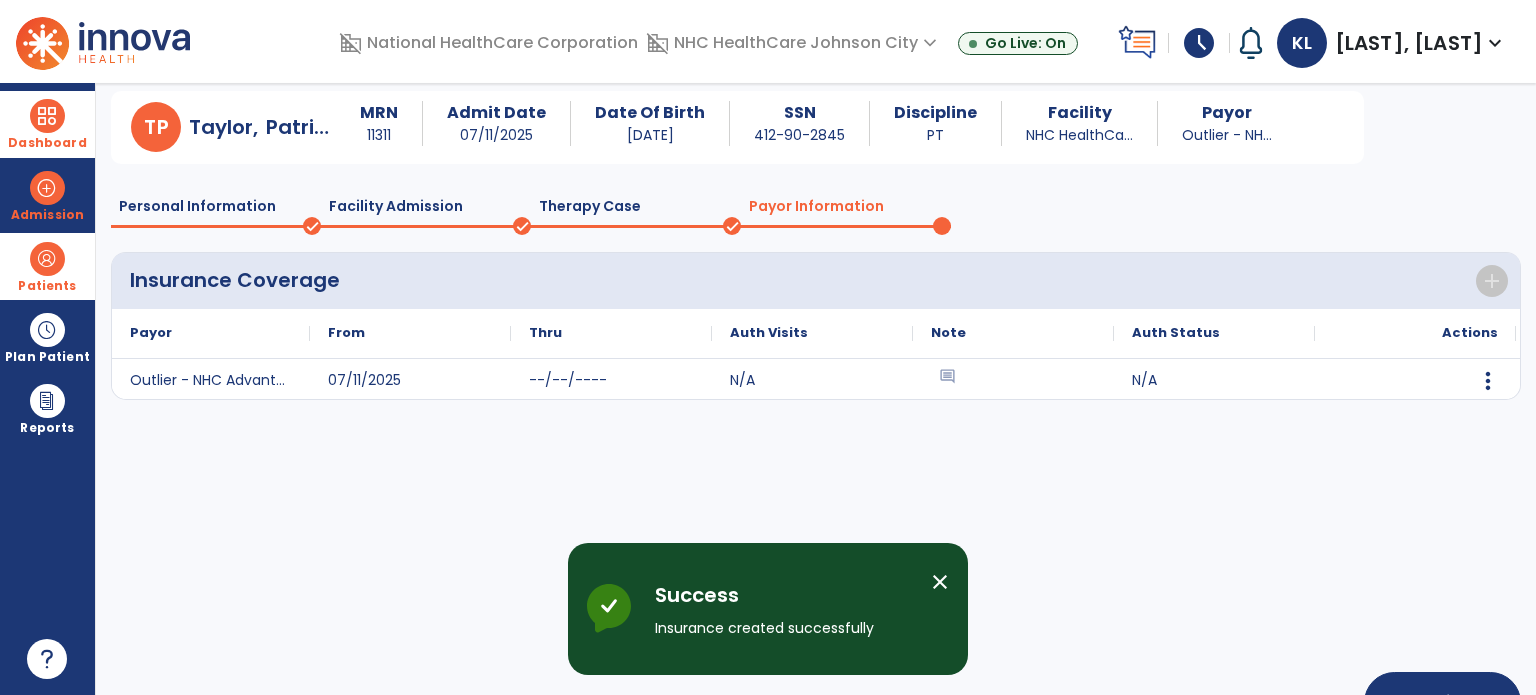 click on "Insurance Coverage  add
Note
Payor
From
Thru N/A" 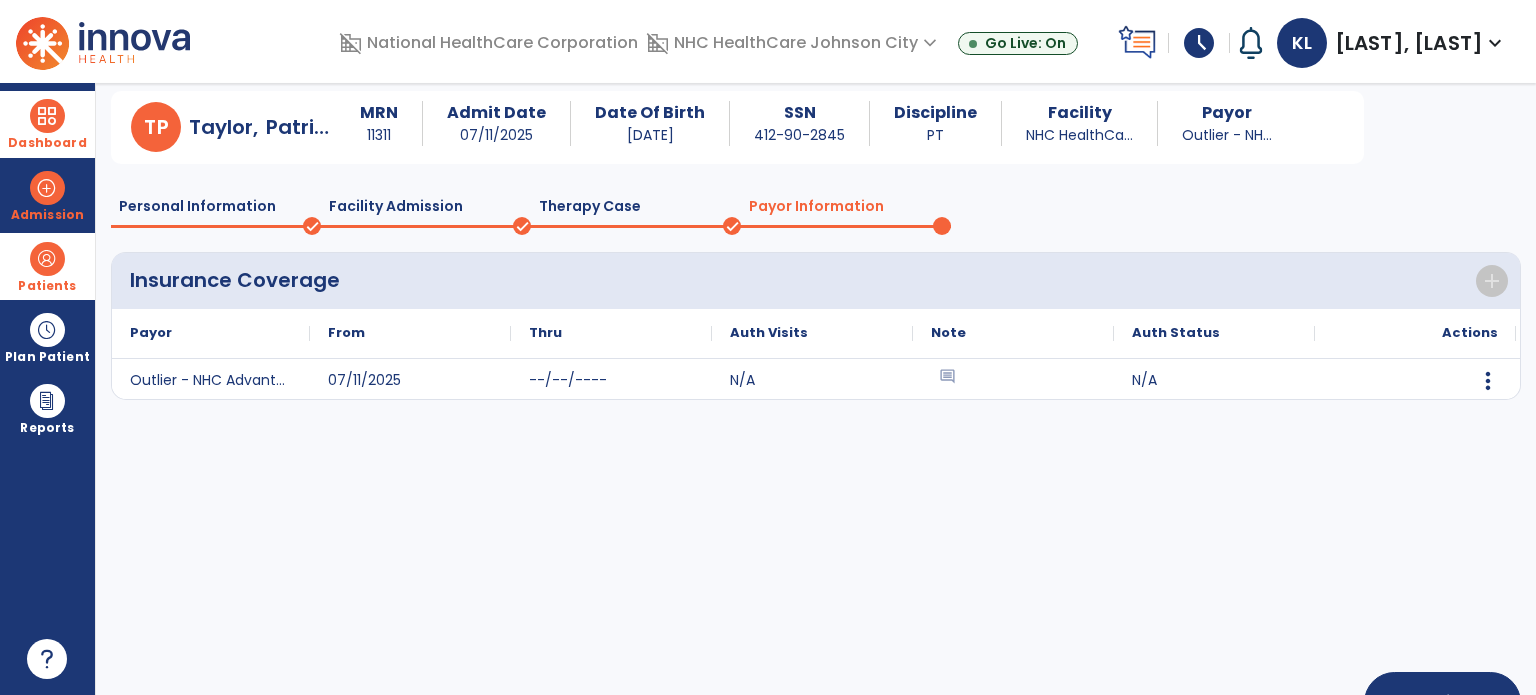 scroll, scrollTop: 119, scrollLeft: 0, axis: vertical 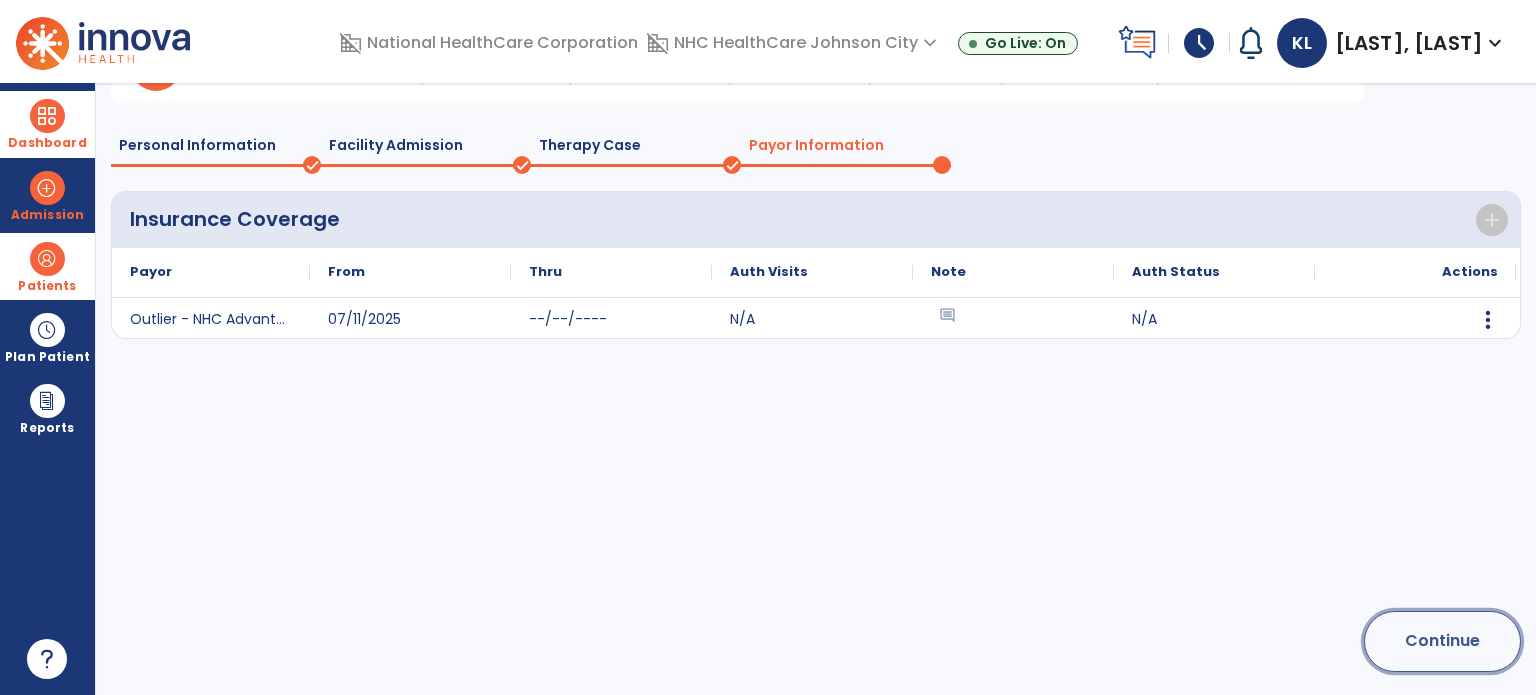 click on "Continue" 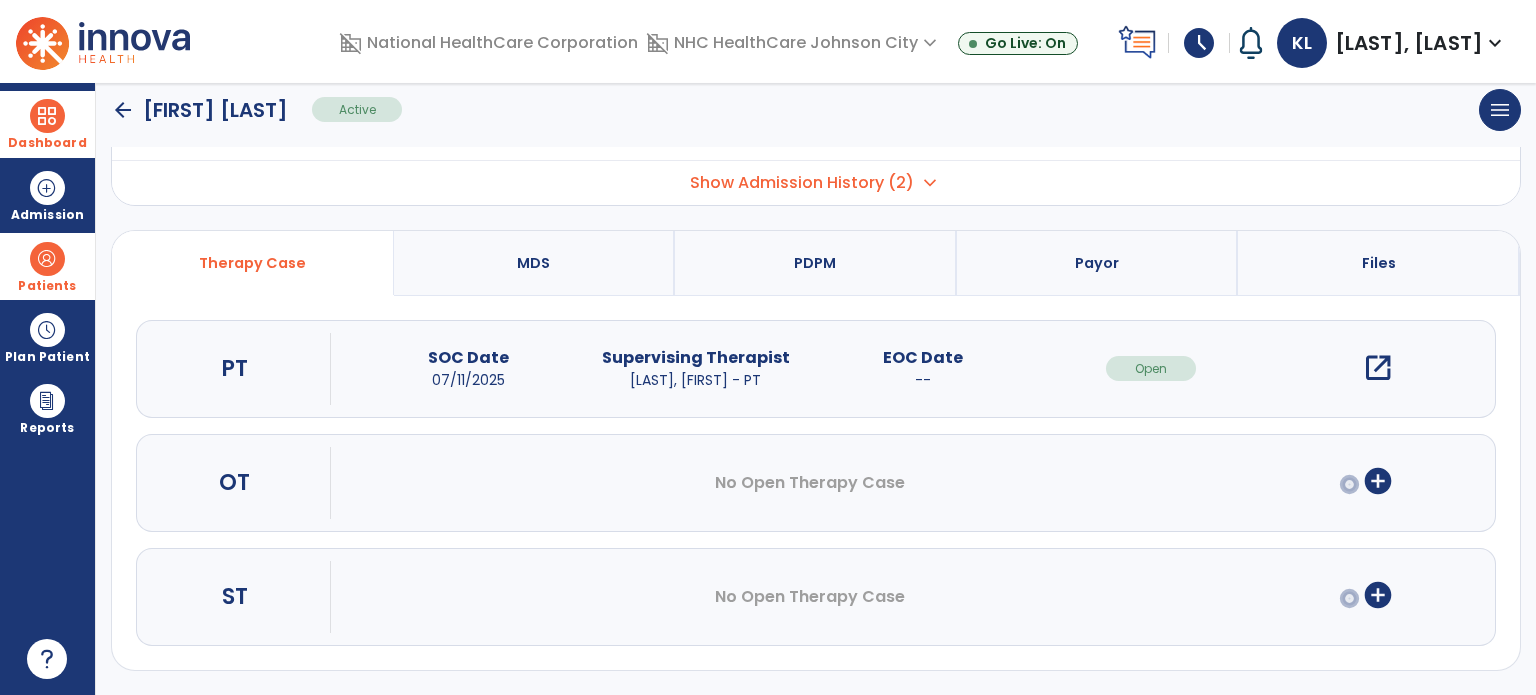scroll, scrollTop: 107, scrollLeft: 0, axis: vertical 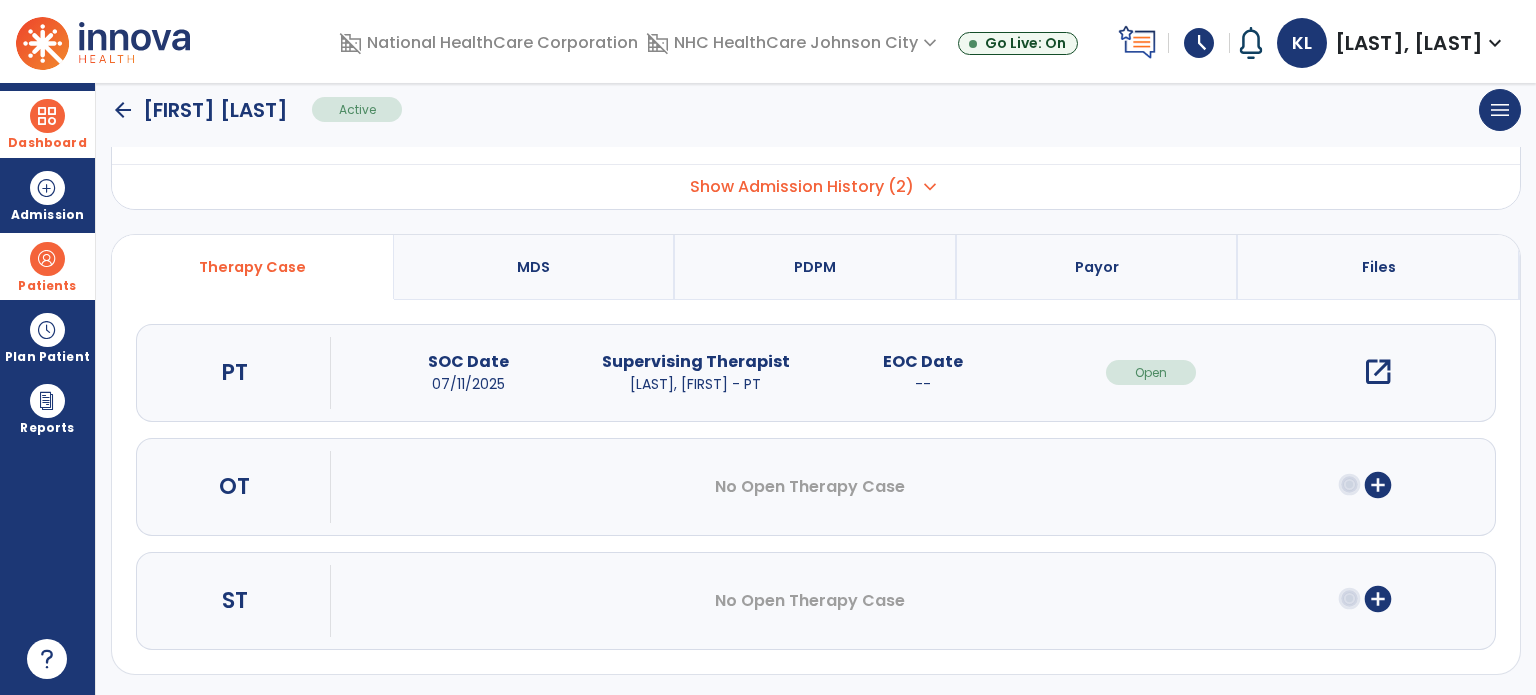 click on "open_in_new" at bounding box center (1378, 372) 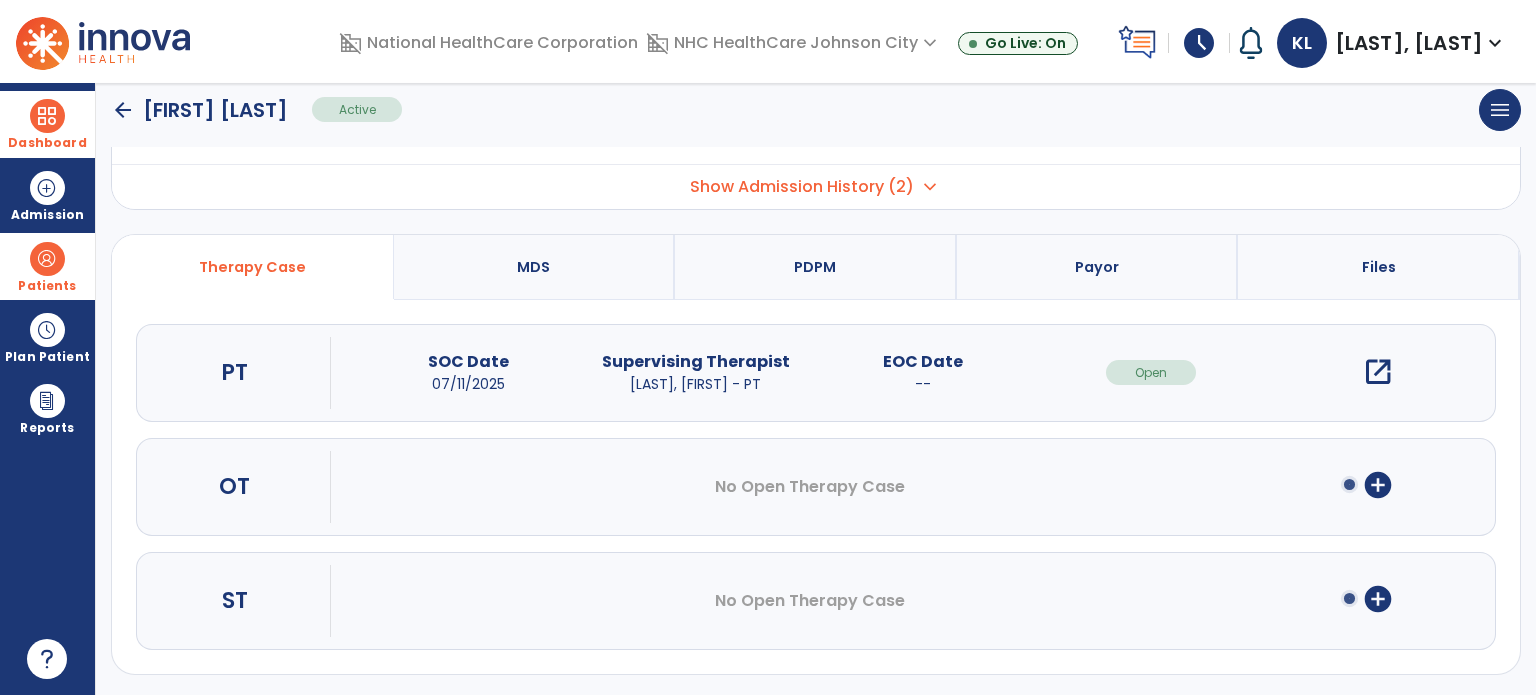 scroll, scrollTop: 0, scrollLeft: 0, axis: both 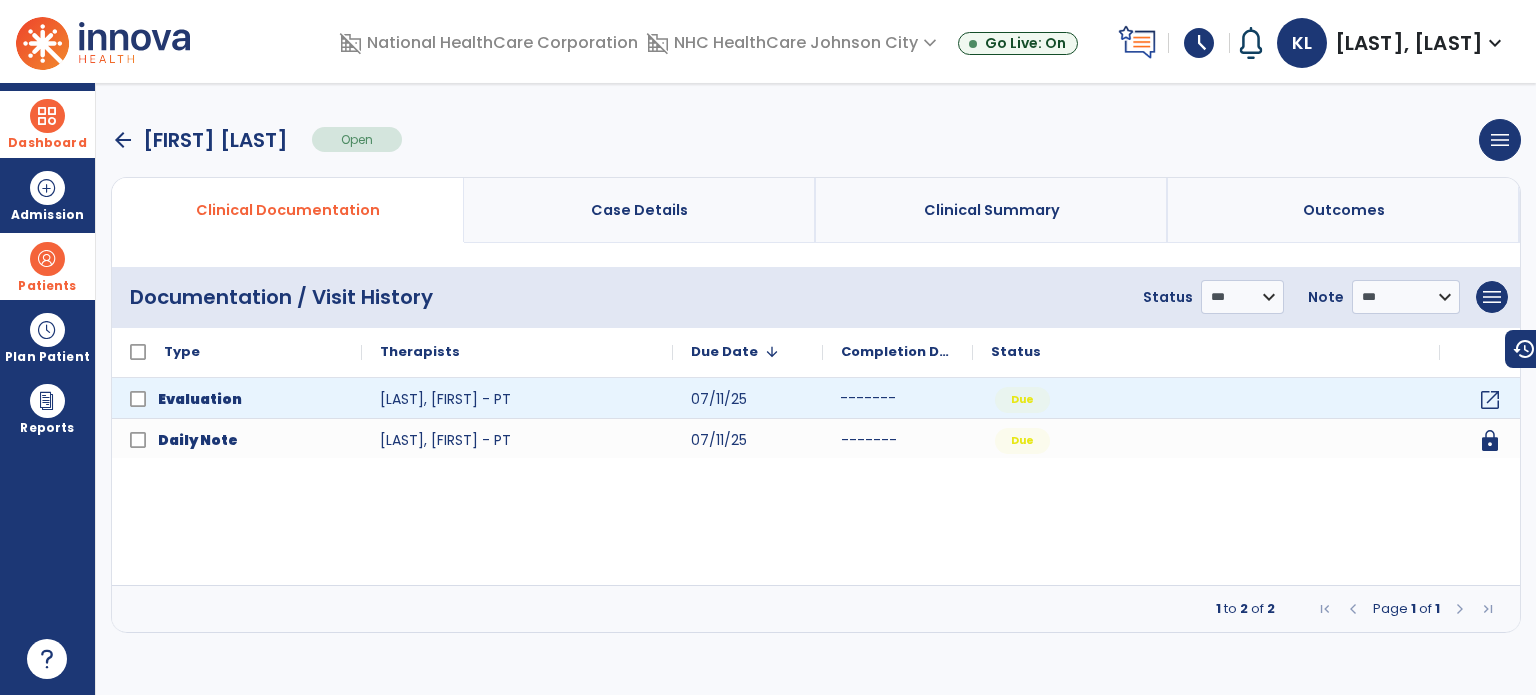 click on "-------" 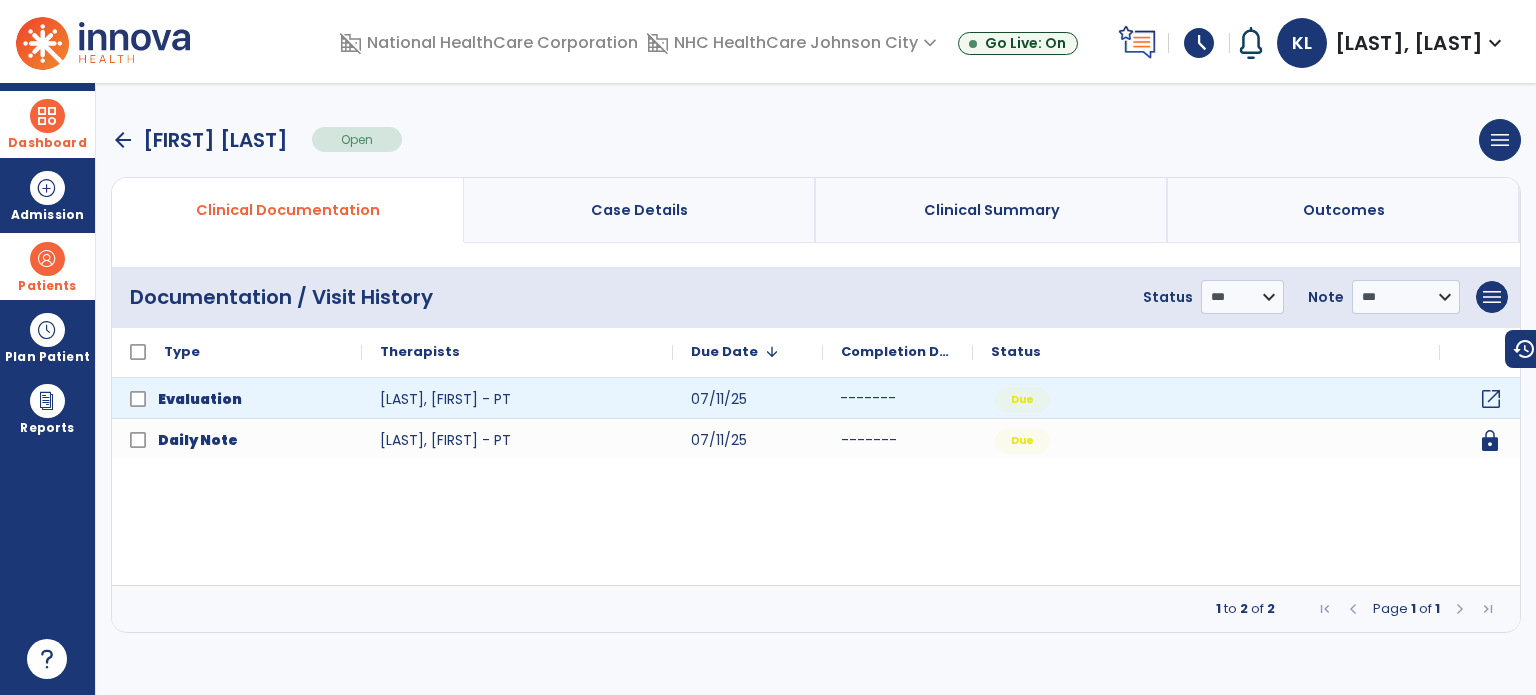 click on "open_in_new" 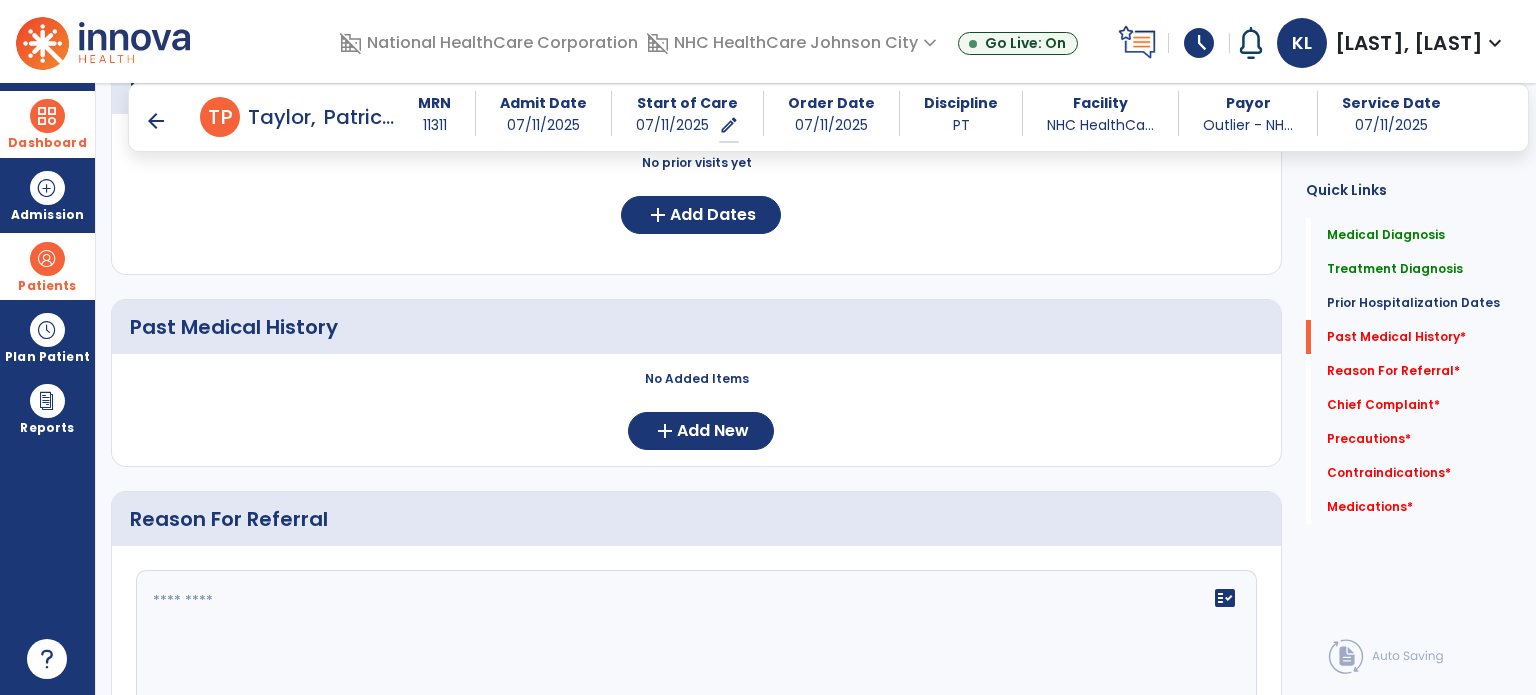 scroll, scrollTop: 623, scrollLeft: 0, axis: vertical 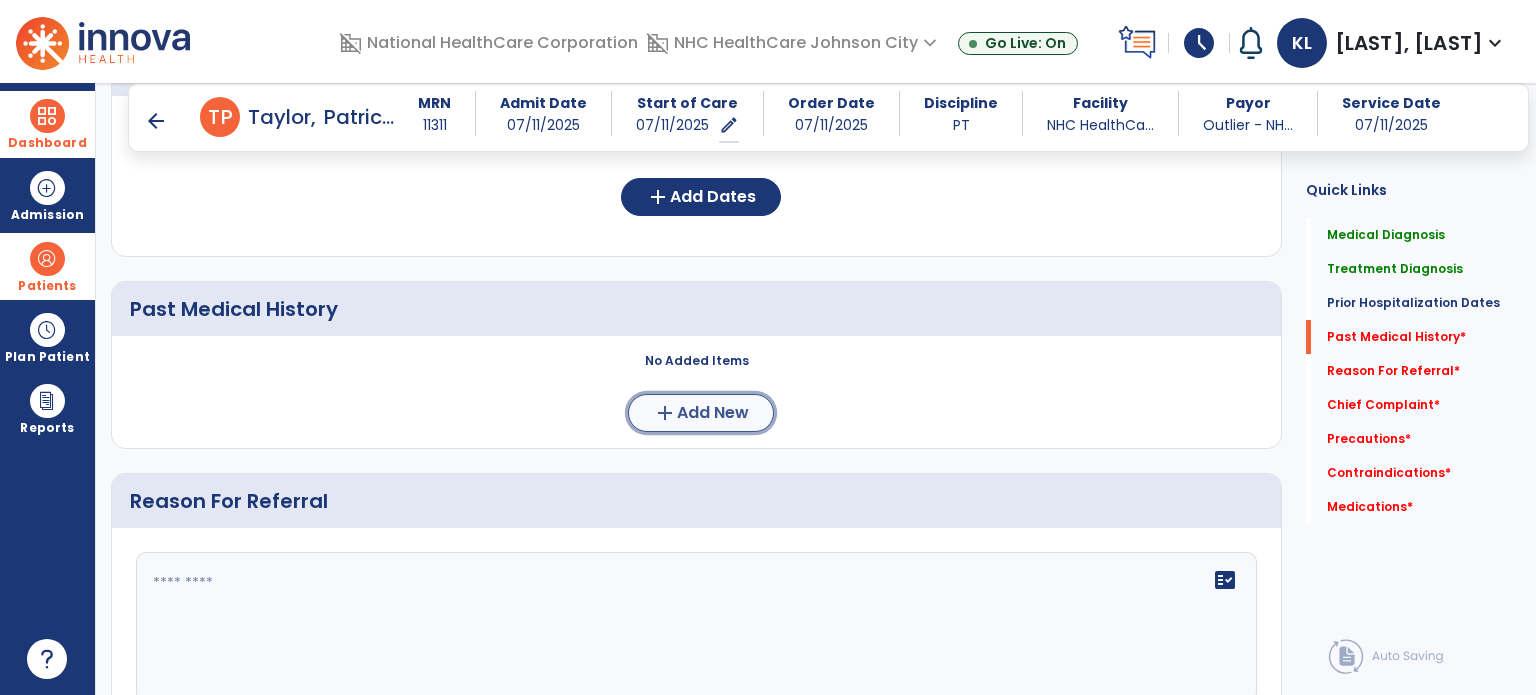 click on "add" 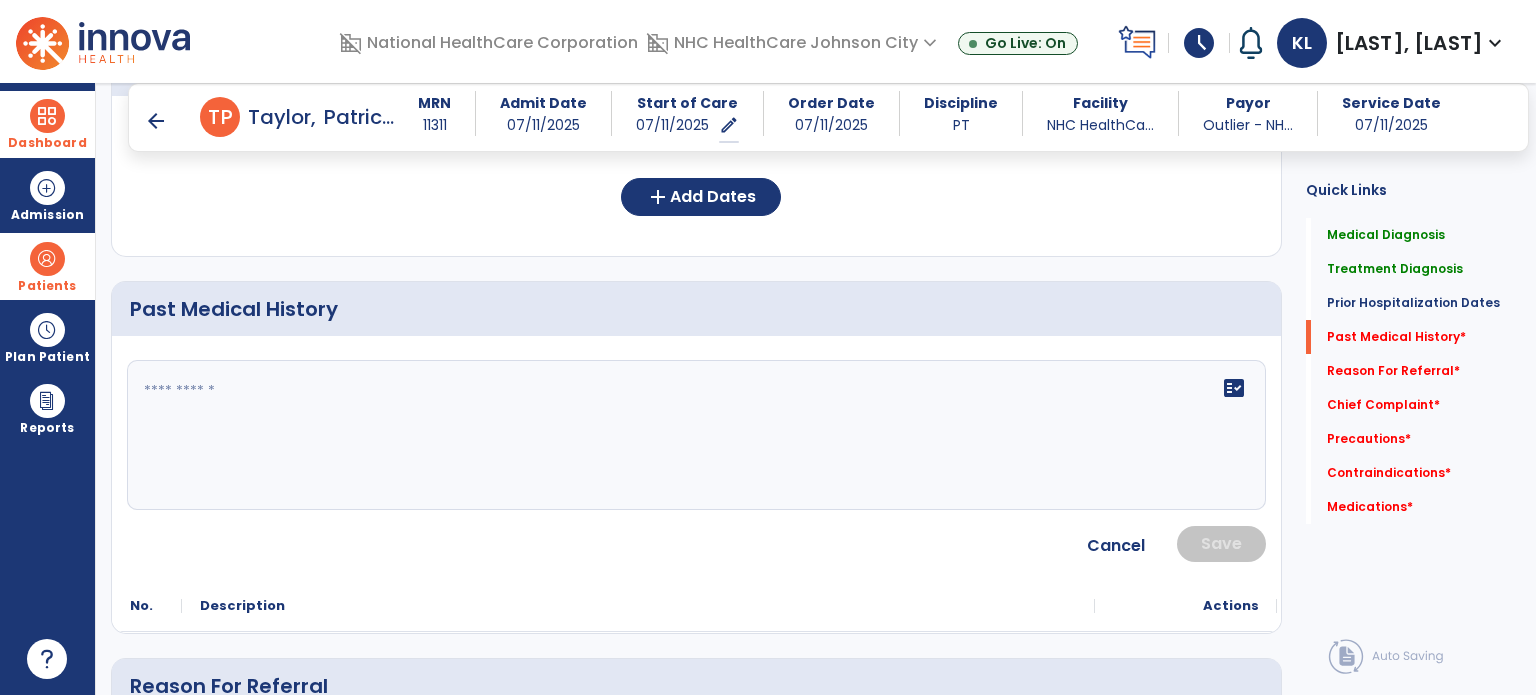 click on "fact_check" 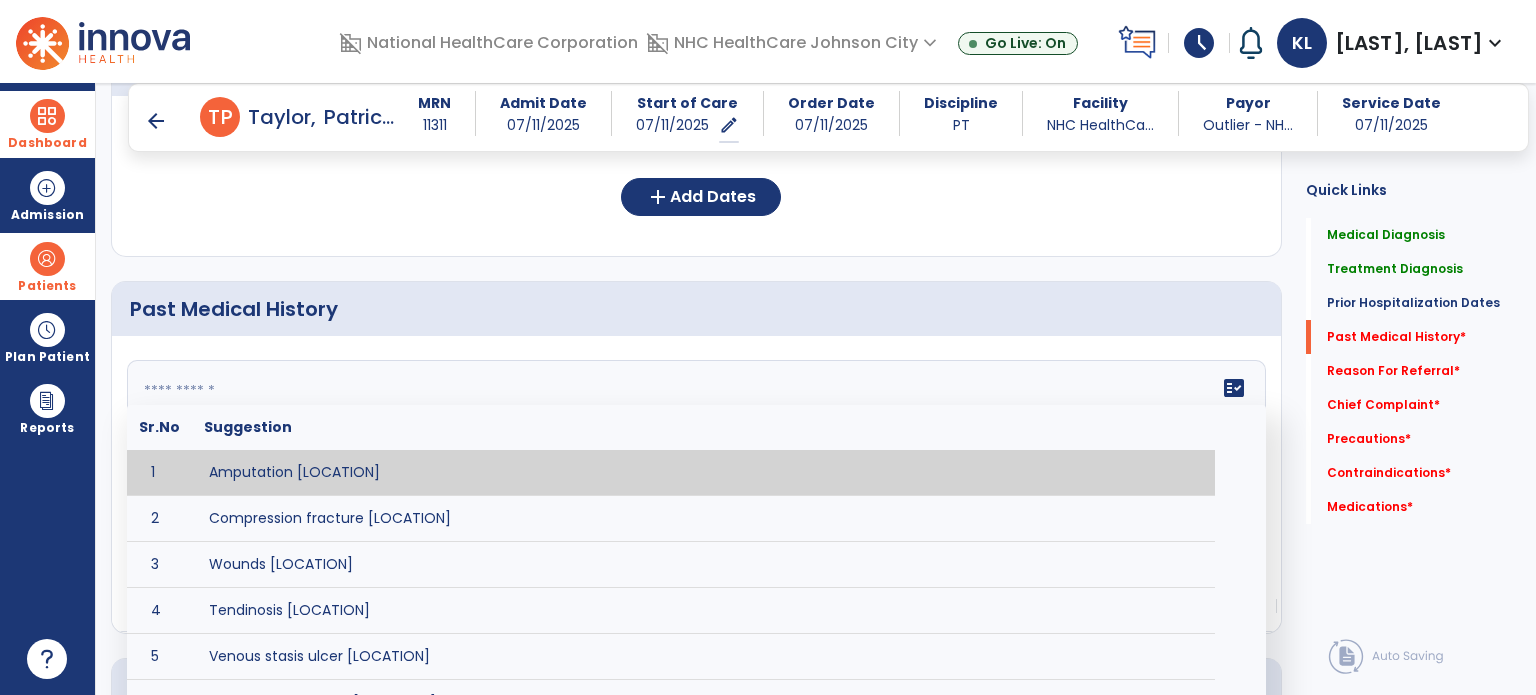 paste on "**********" 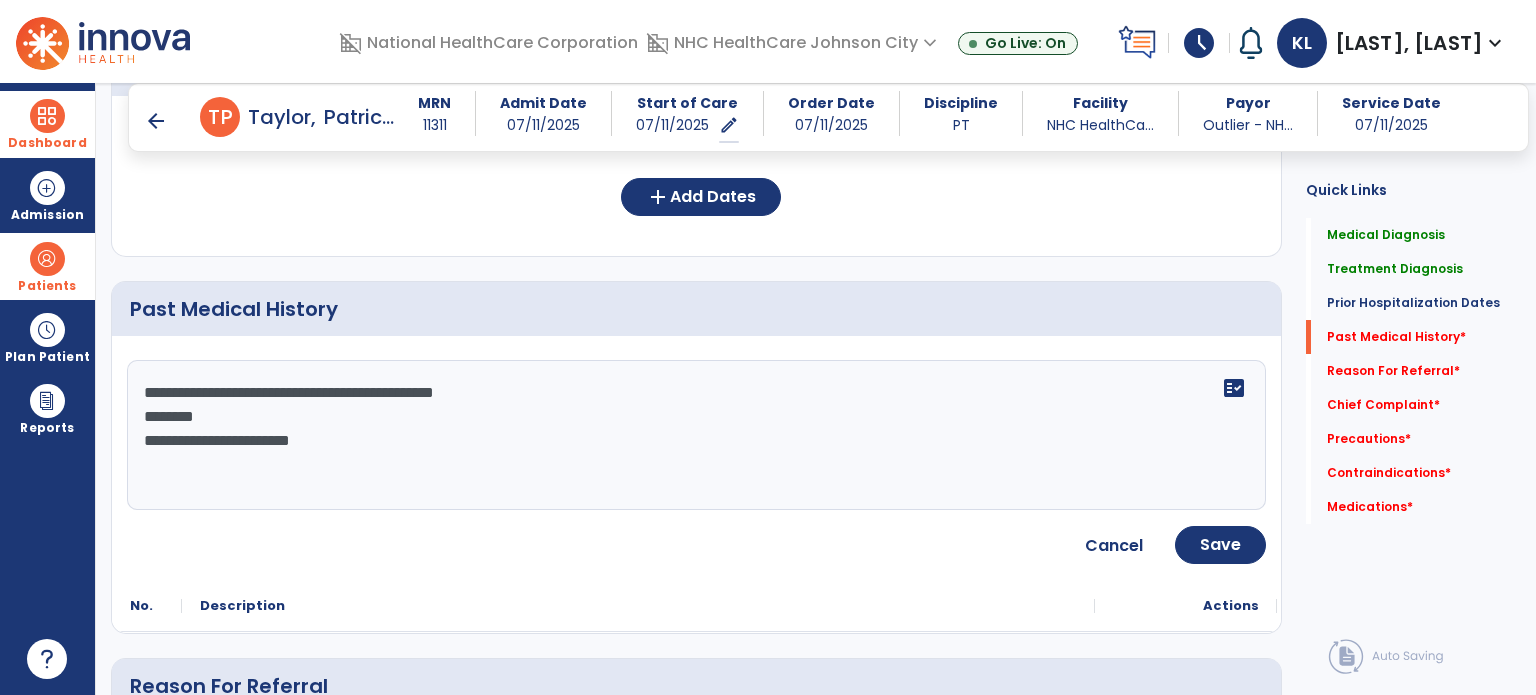 paste on "**********" 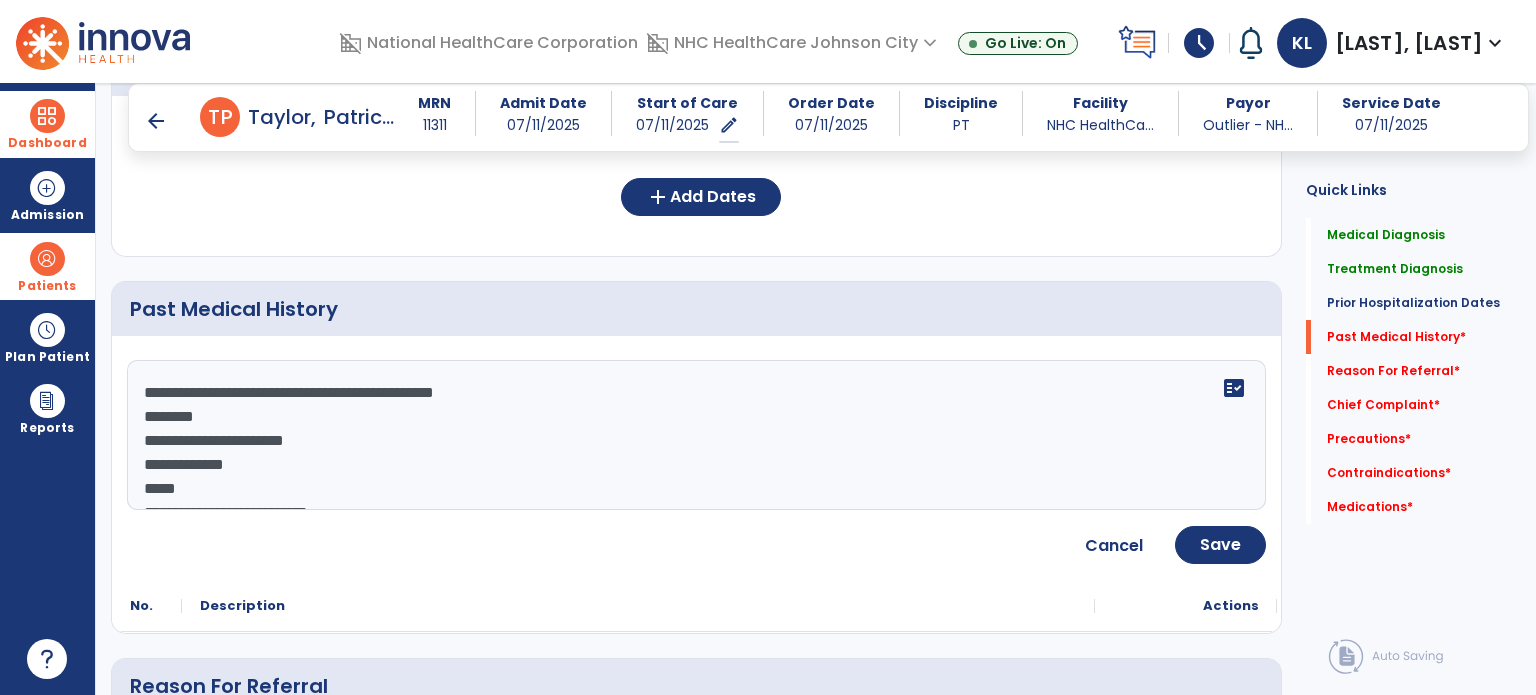 scroll, scrollTop: 423, scrollLeft: 0, axis: vertical 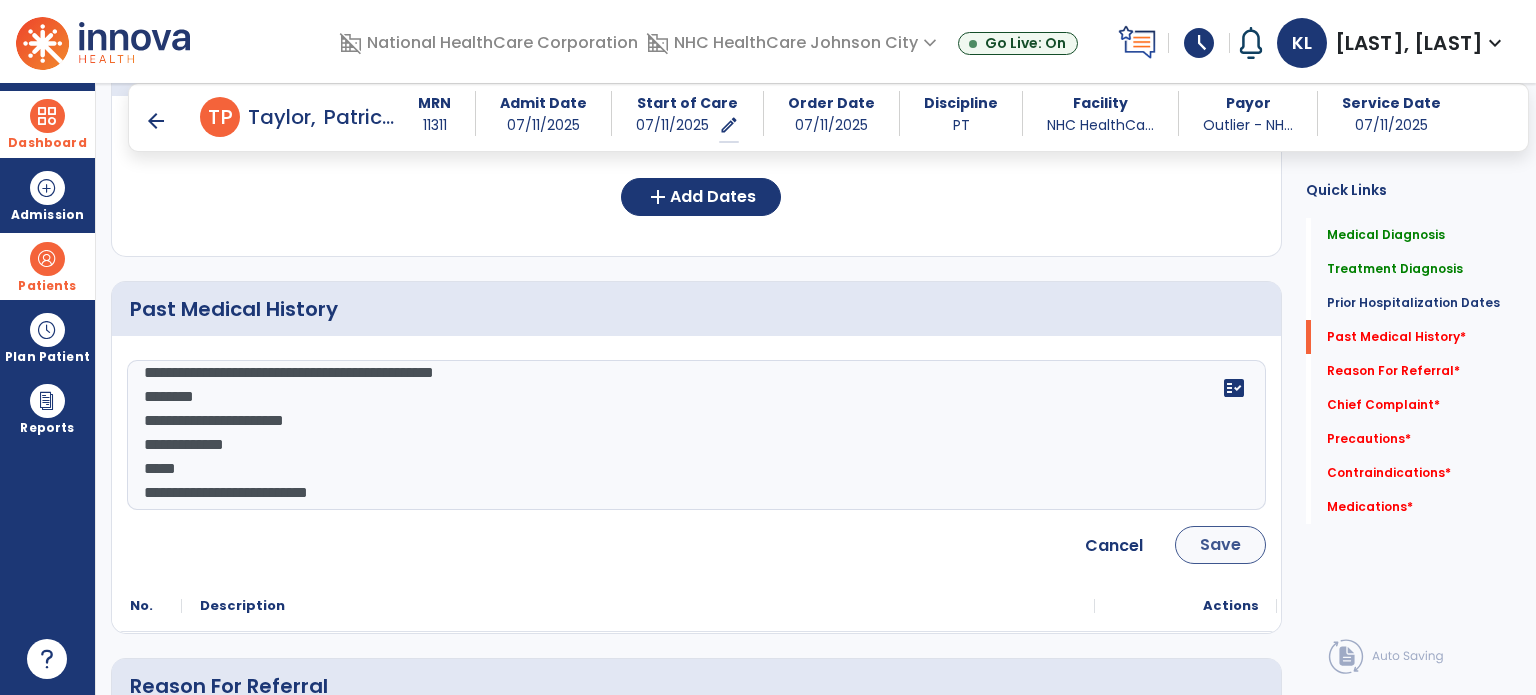 type on "**********" 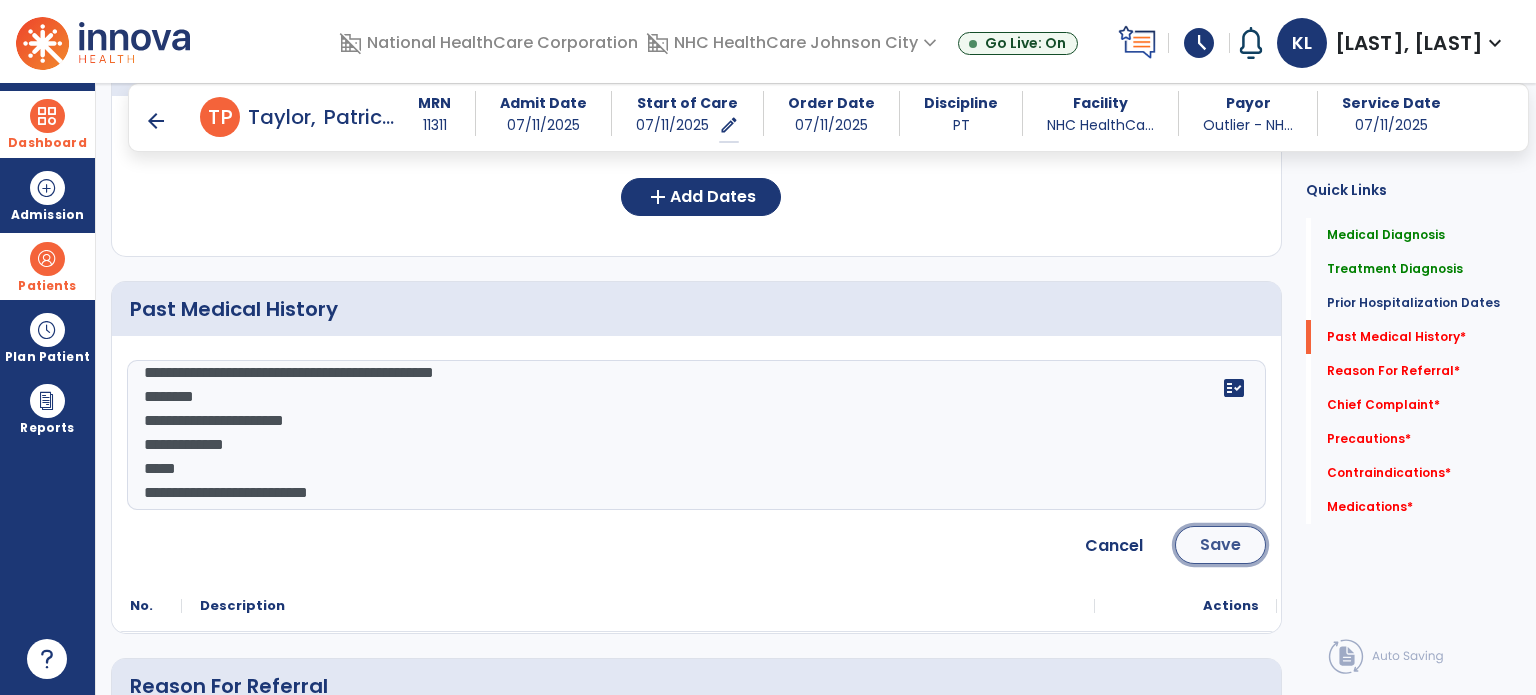 click on "Save" 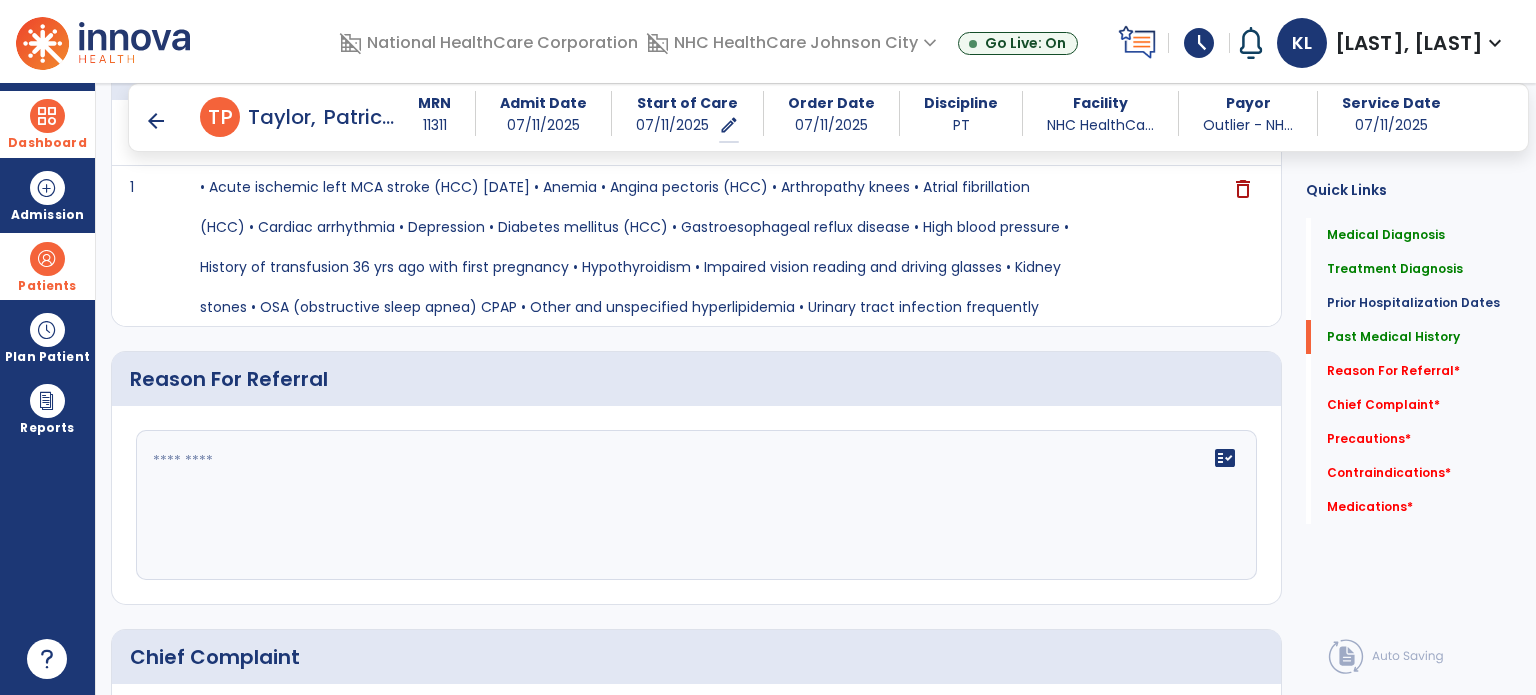 scroll, scrollTop: 876, scrollLeft: 0, axis: vertical 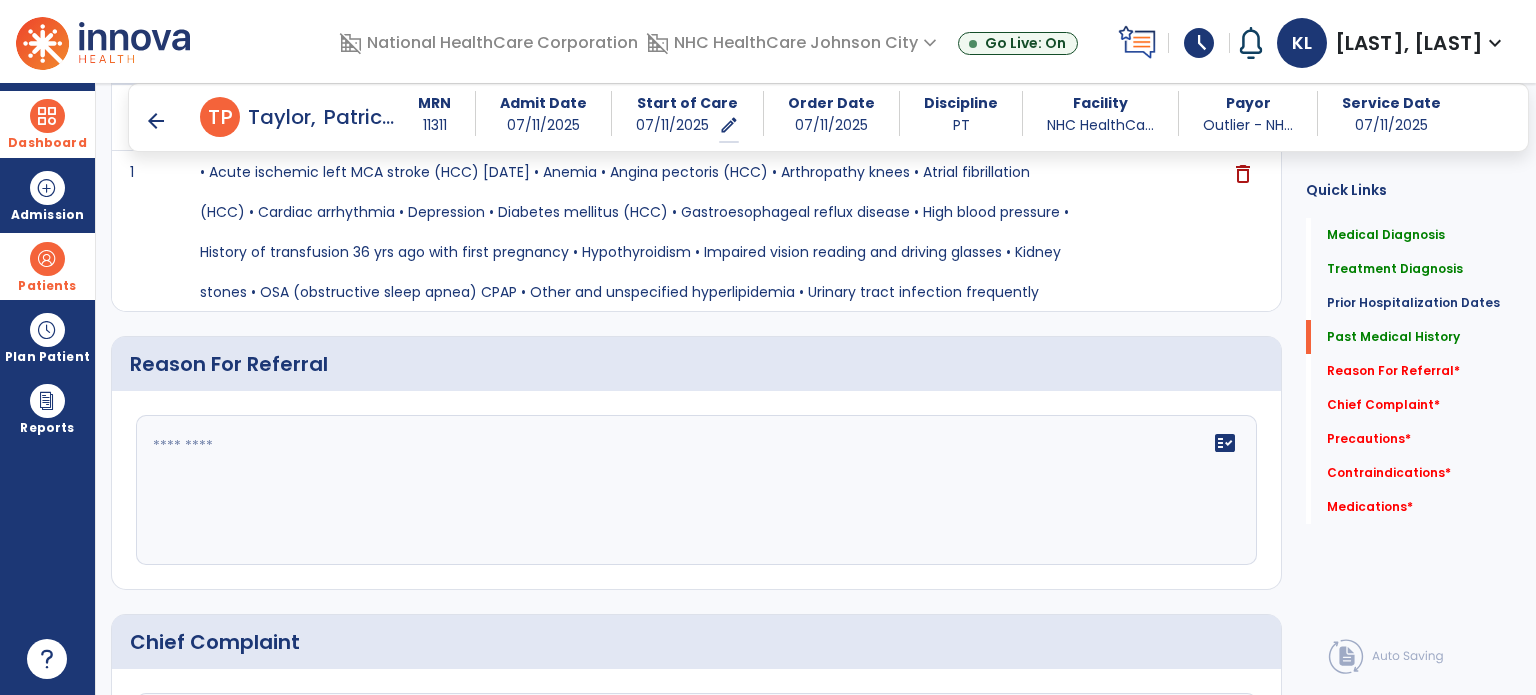click on "fact_check" 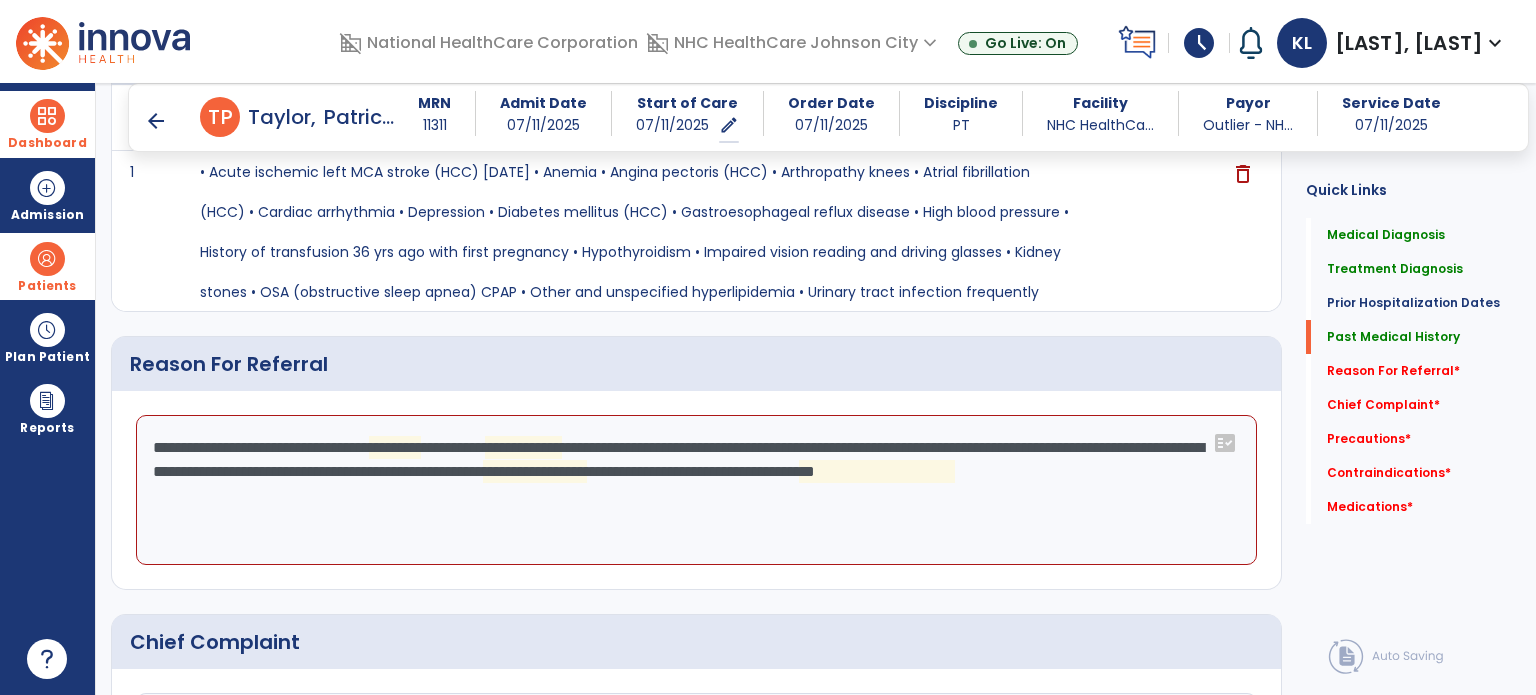 click on "**********" 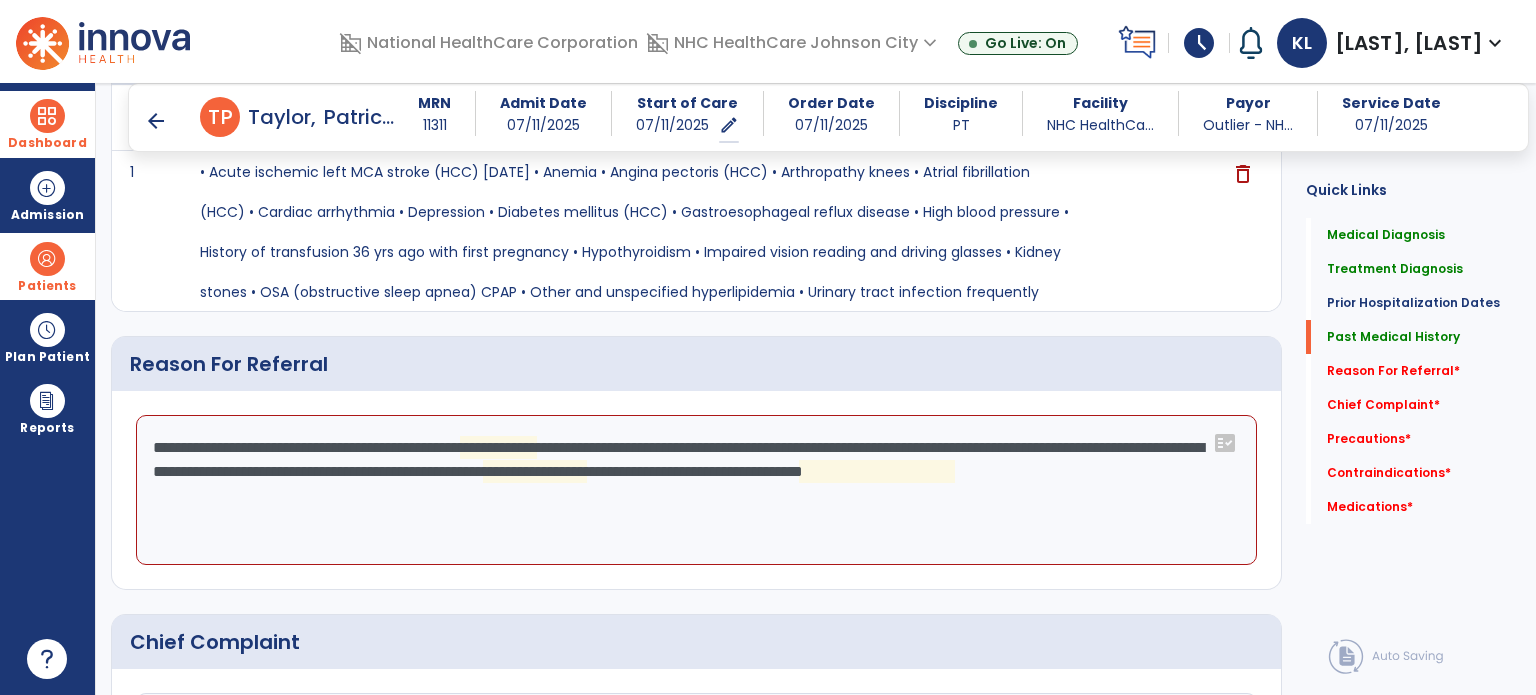 click on "**********" 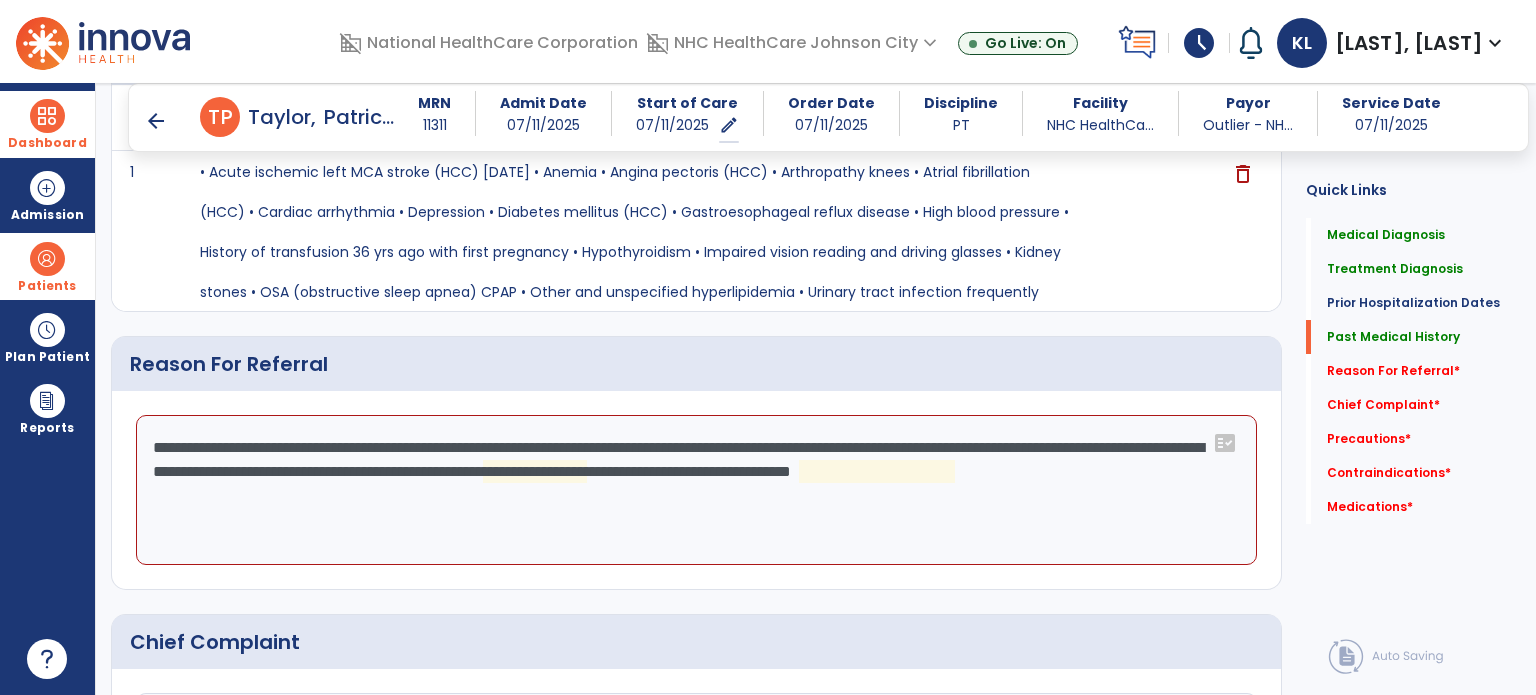 click on "**********" 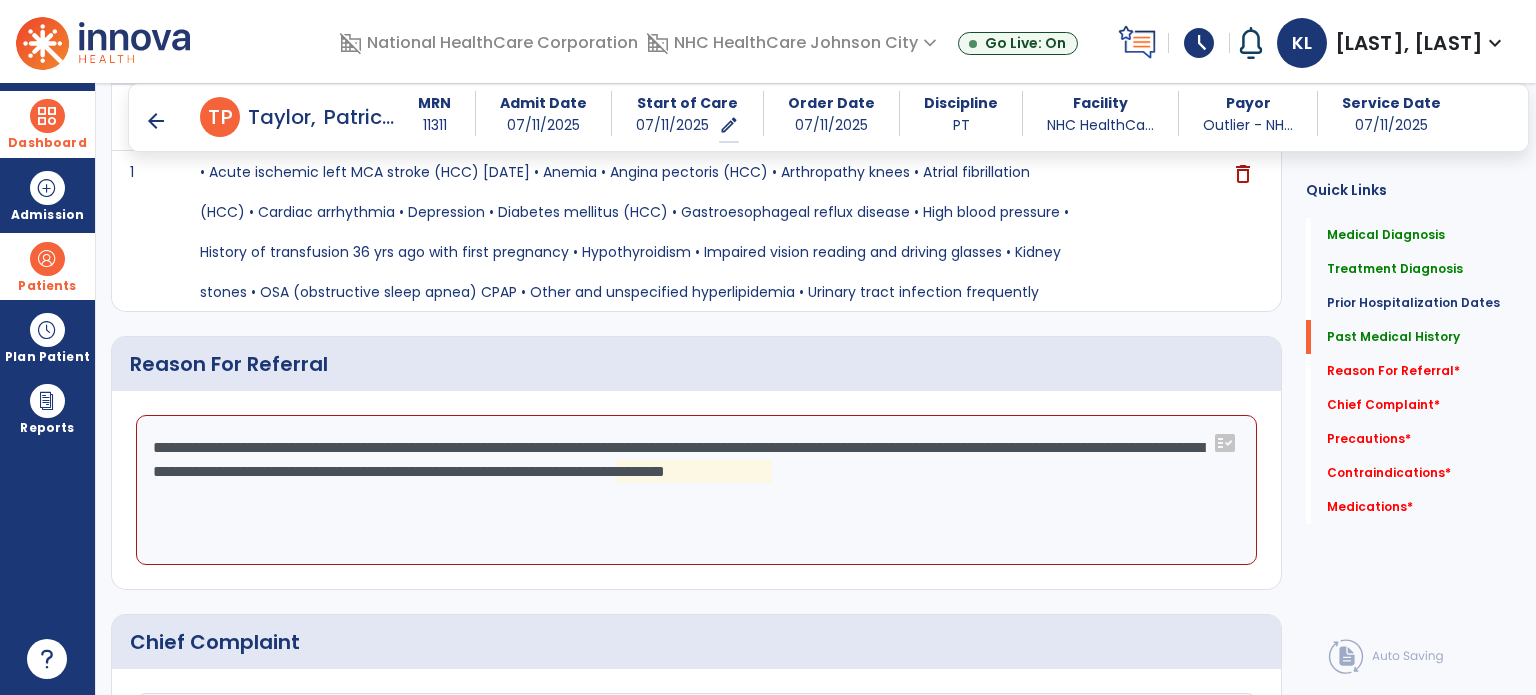 click on "**********" 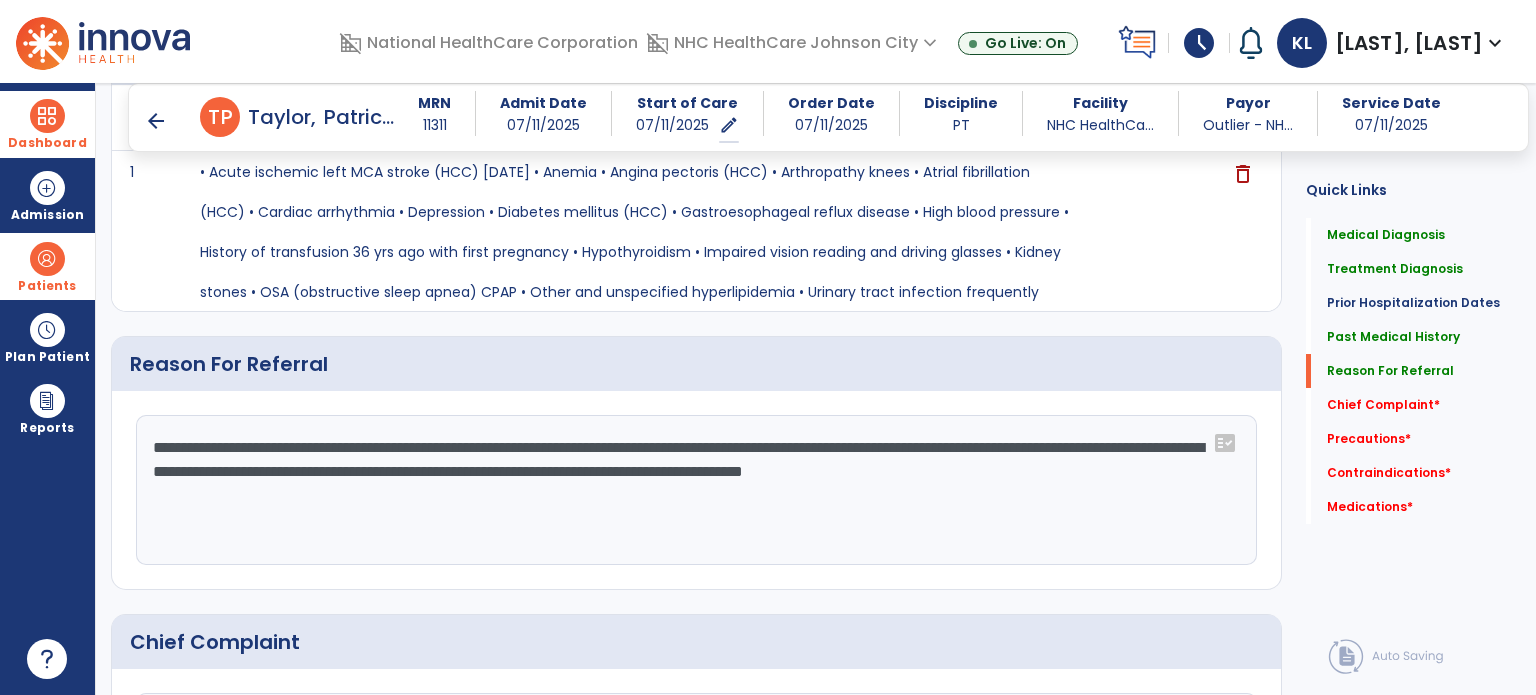 click on "**********" 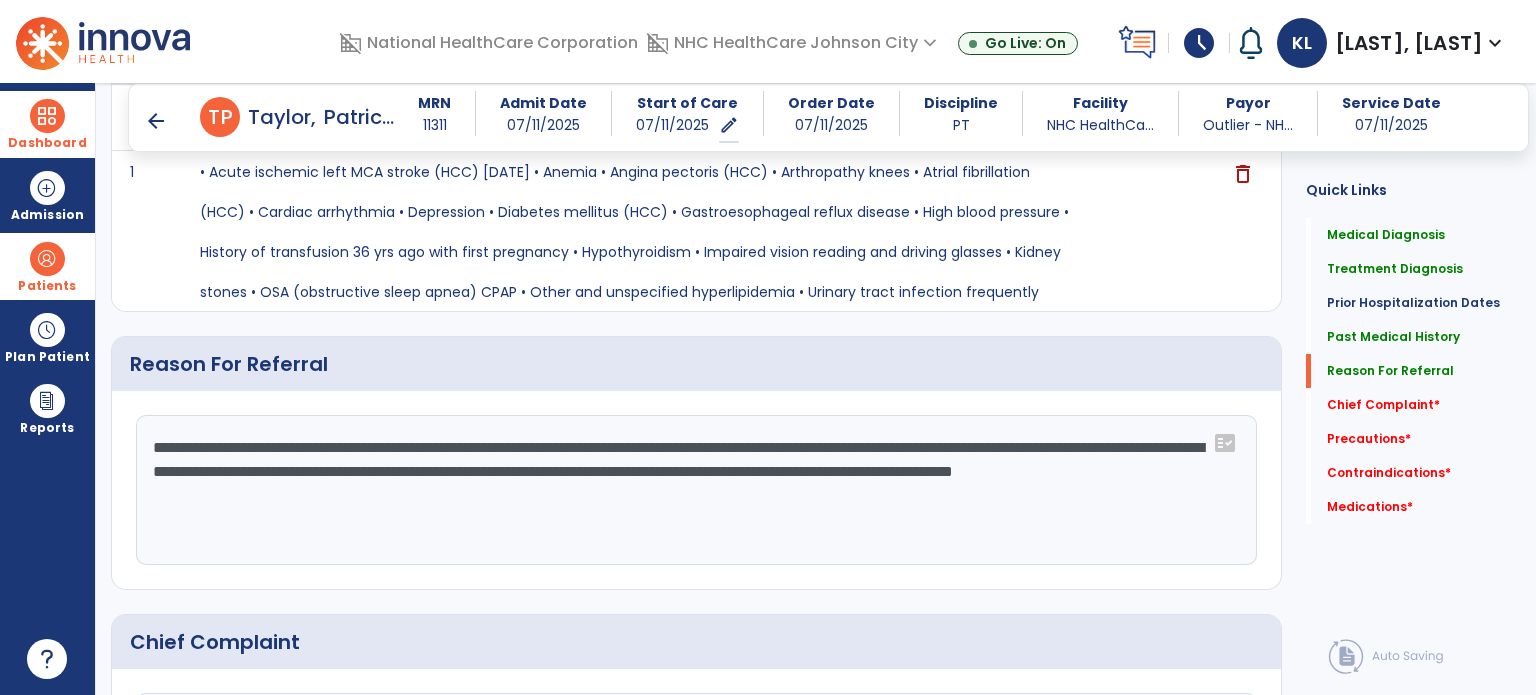 click on "**********" 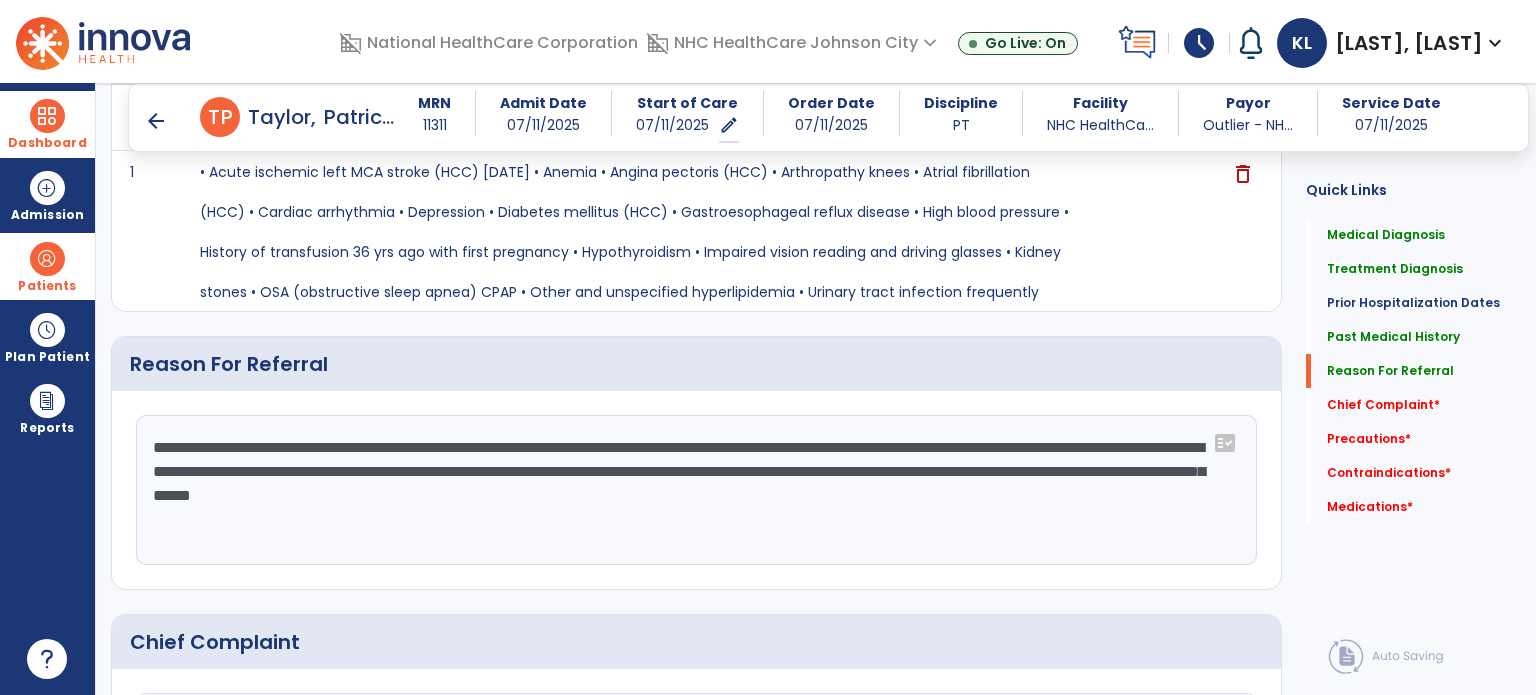 click on "**********" 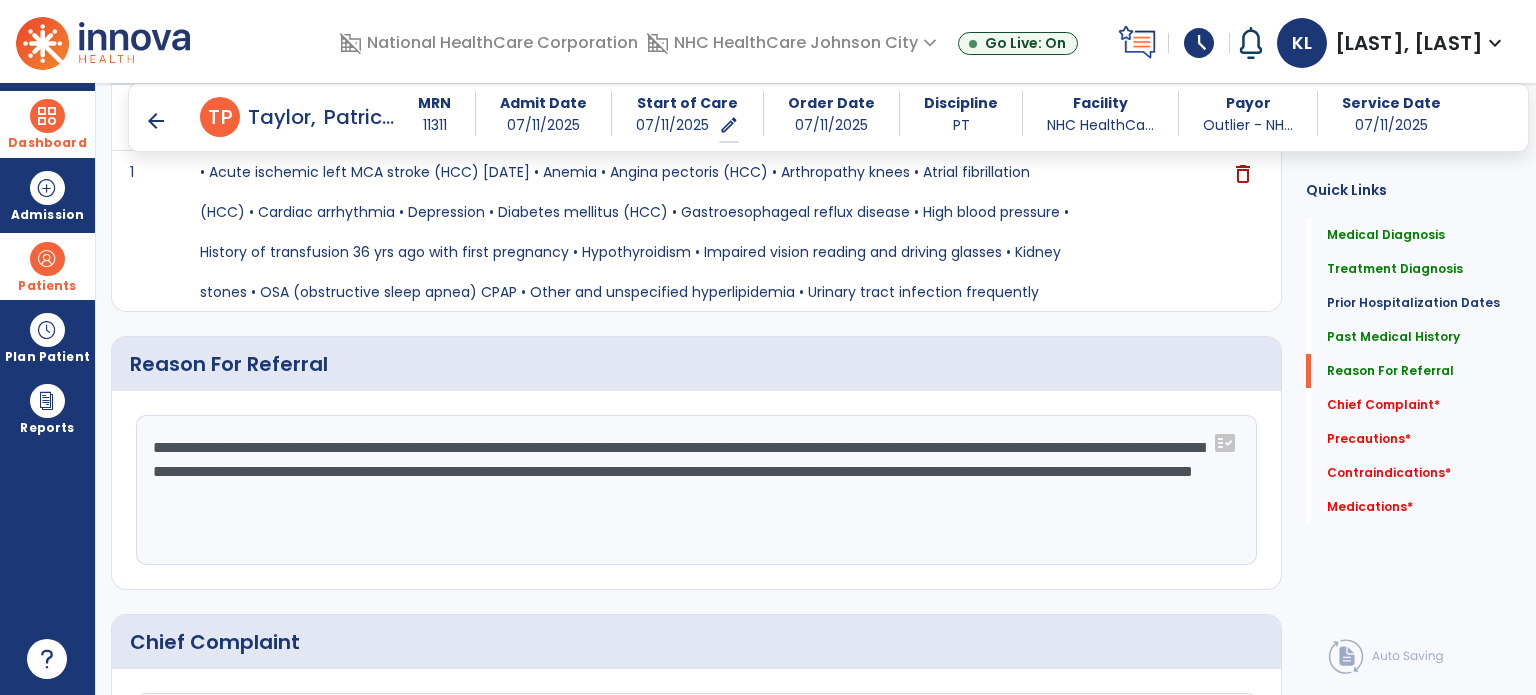 click on "**********" 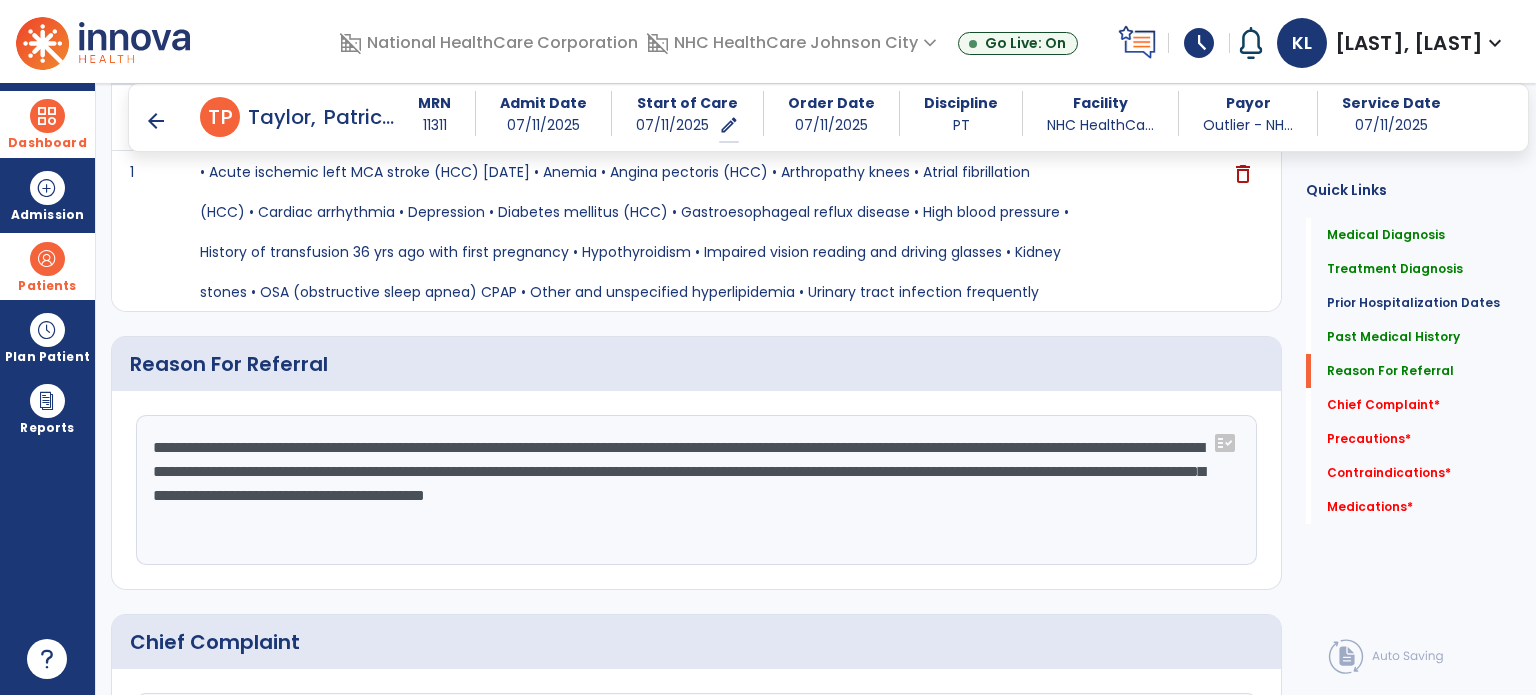 click on "**********" 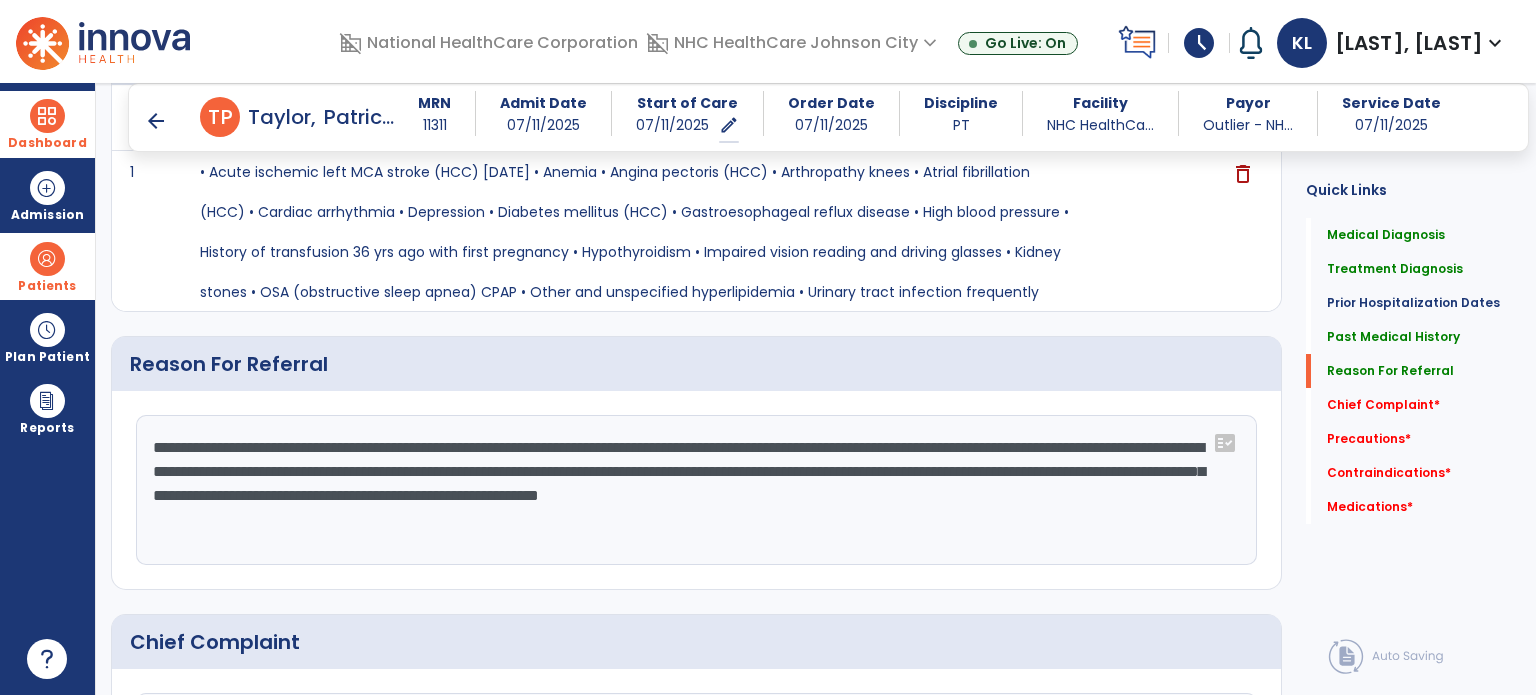 click on "**********" 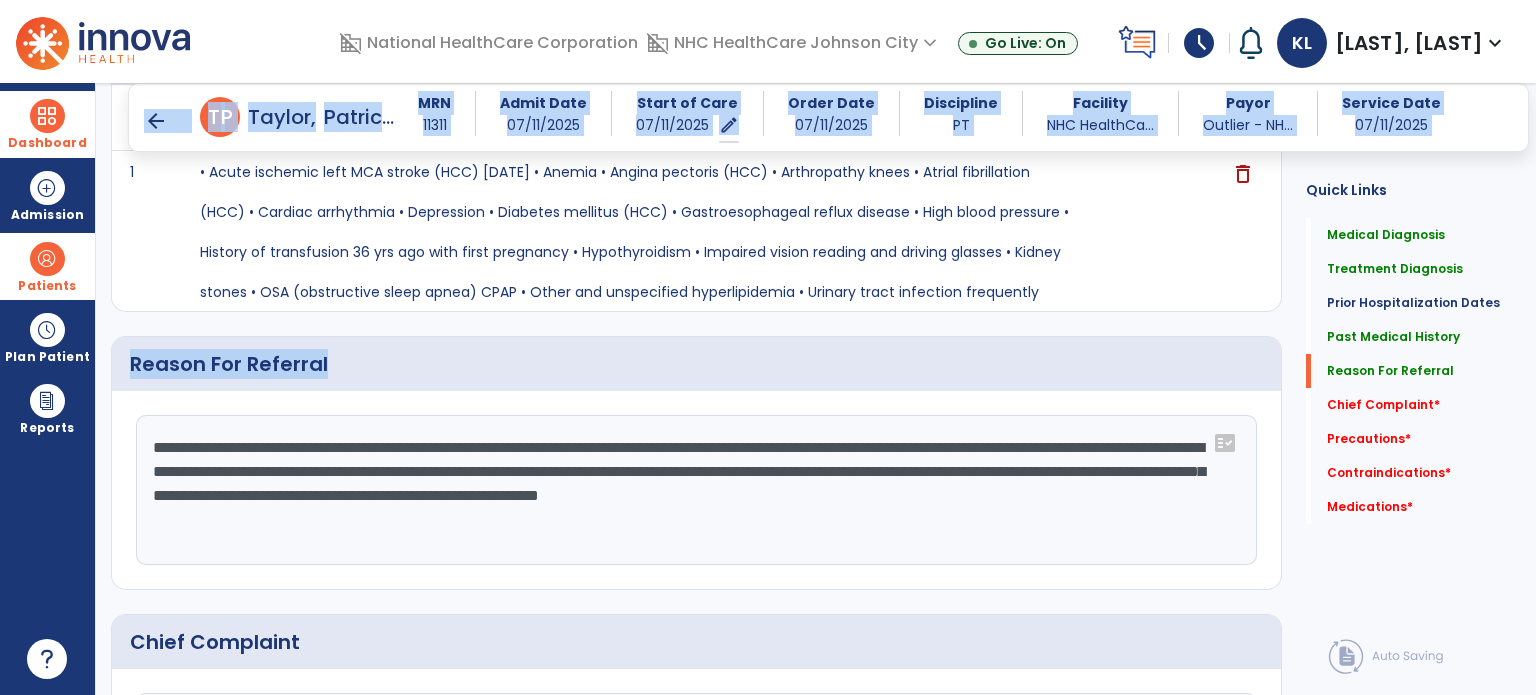 drag, startPoint x: 85, startPoint y: 447, endPoint x: 177, endPoint y: 459, distance: 92.779305 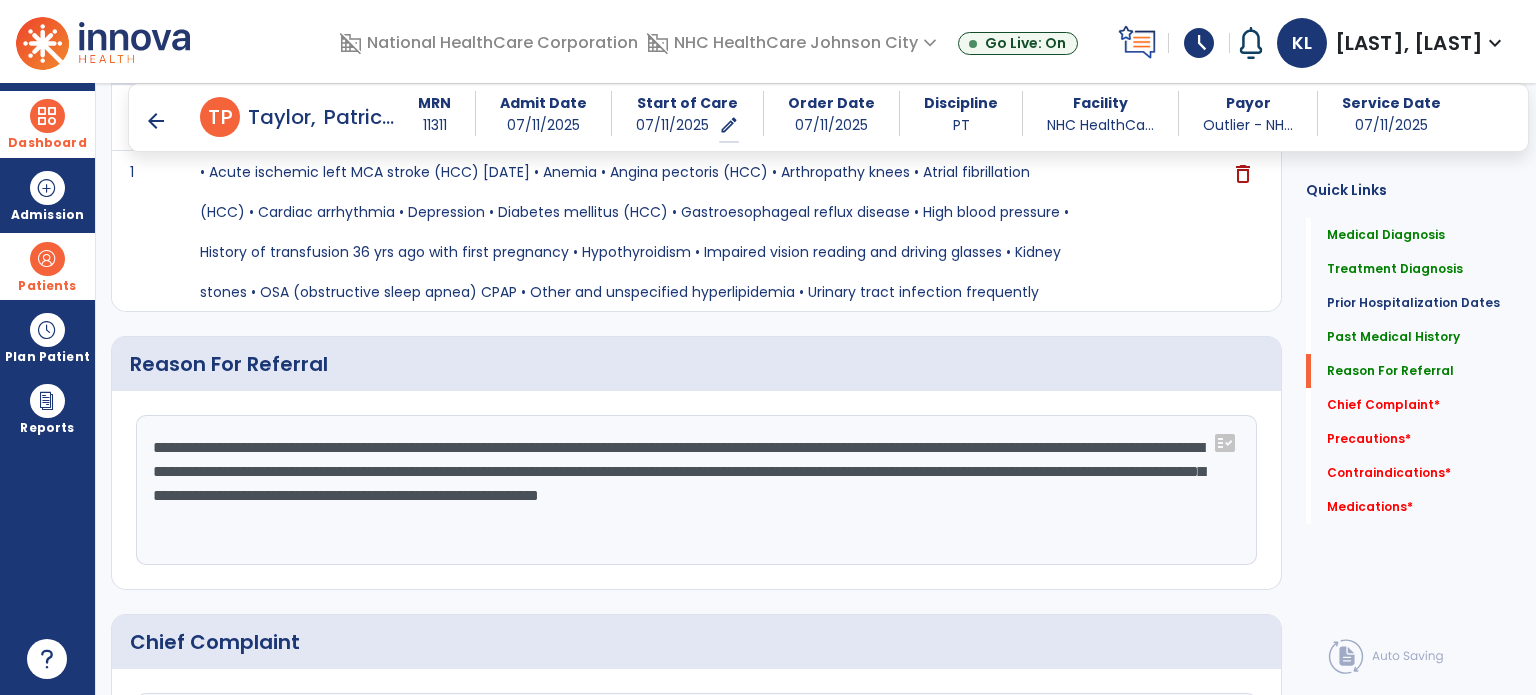 click on "**********" 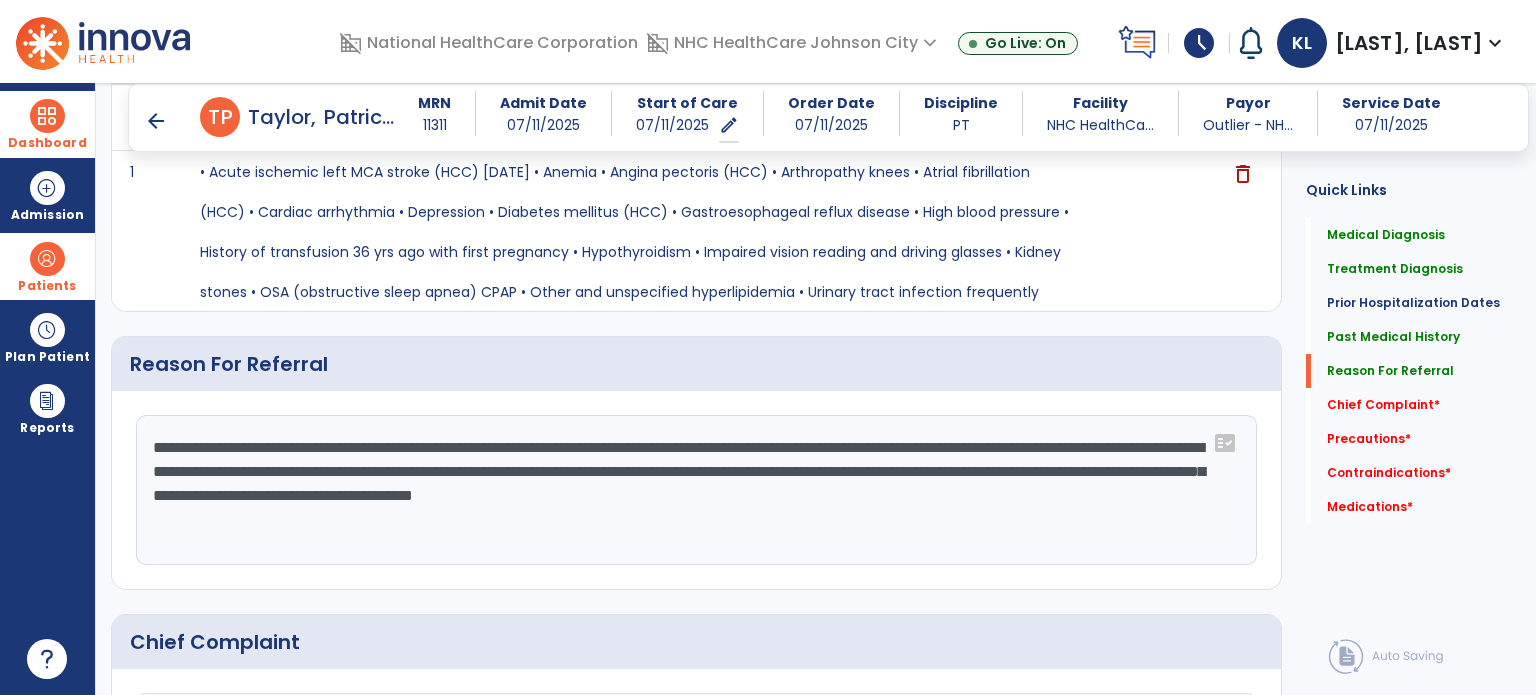 type on "**********" 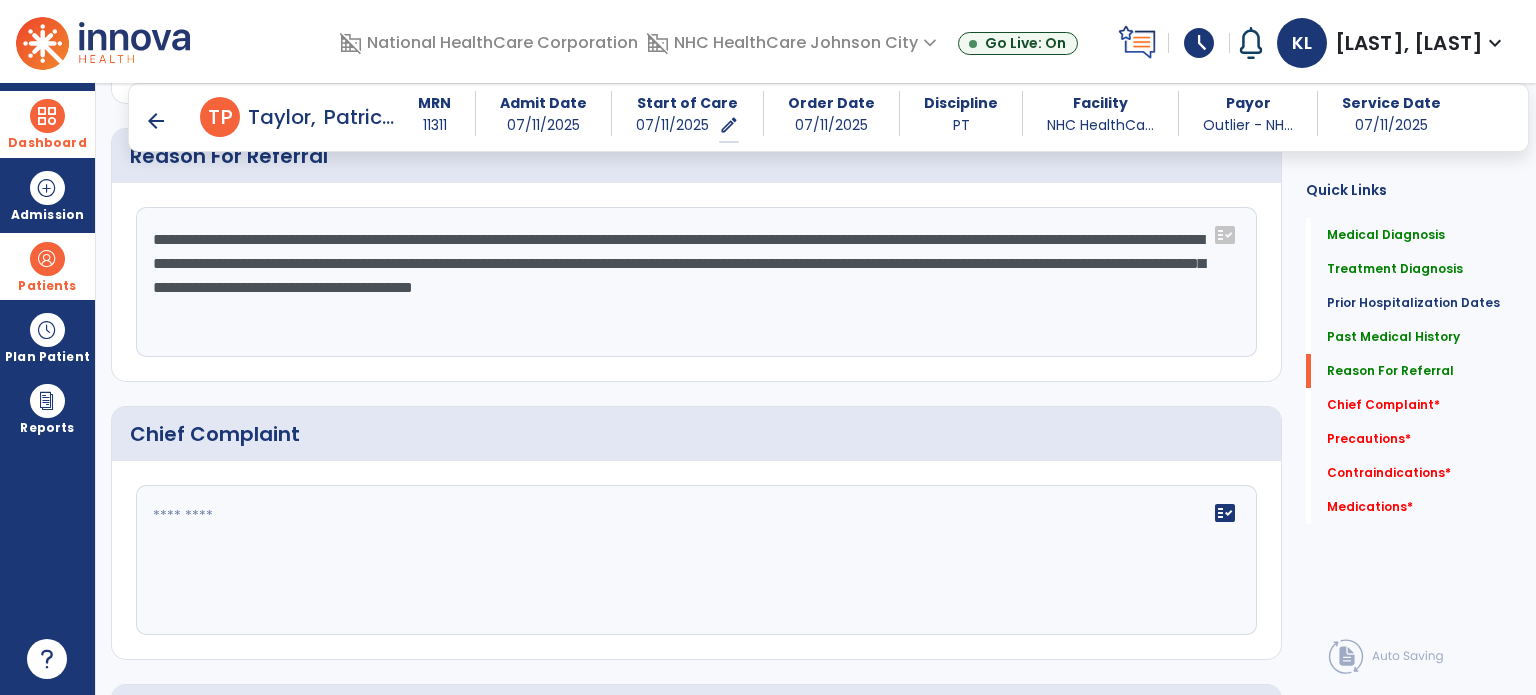 scroll, scrollTop: 1098, scrollLeft: 0, axis: vertical 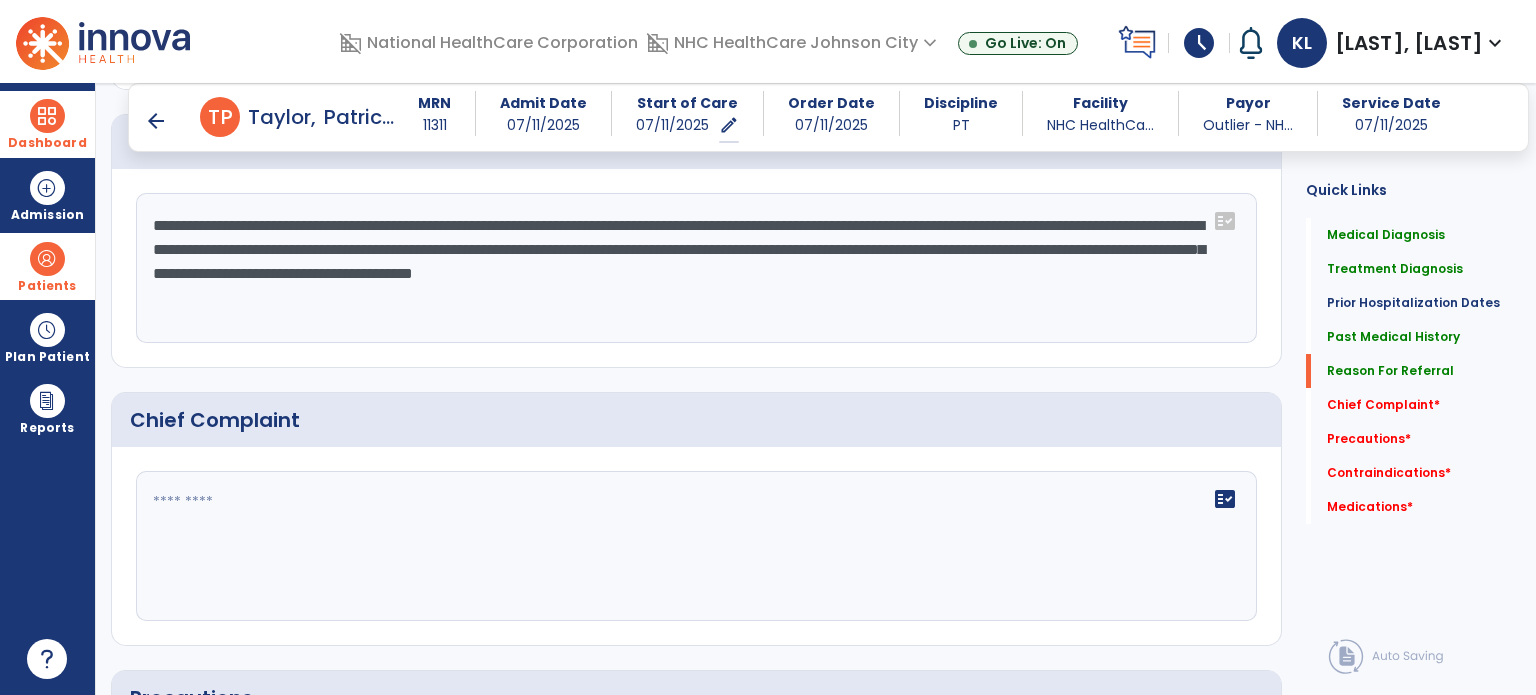 click on "fact_check" 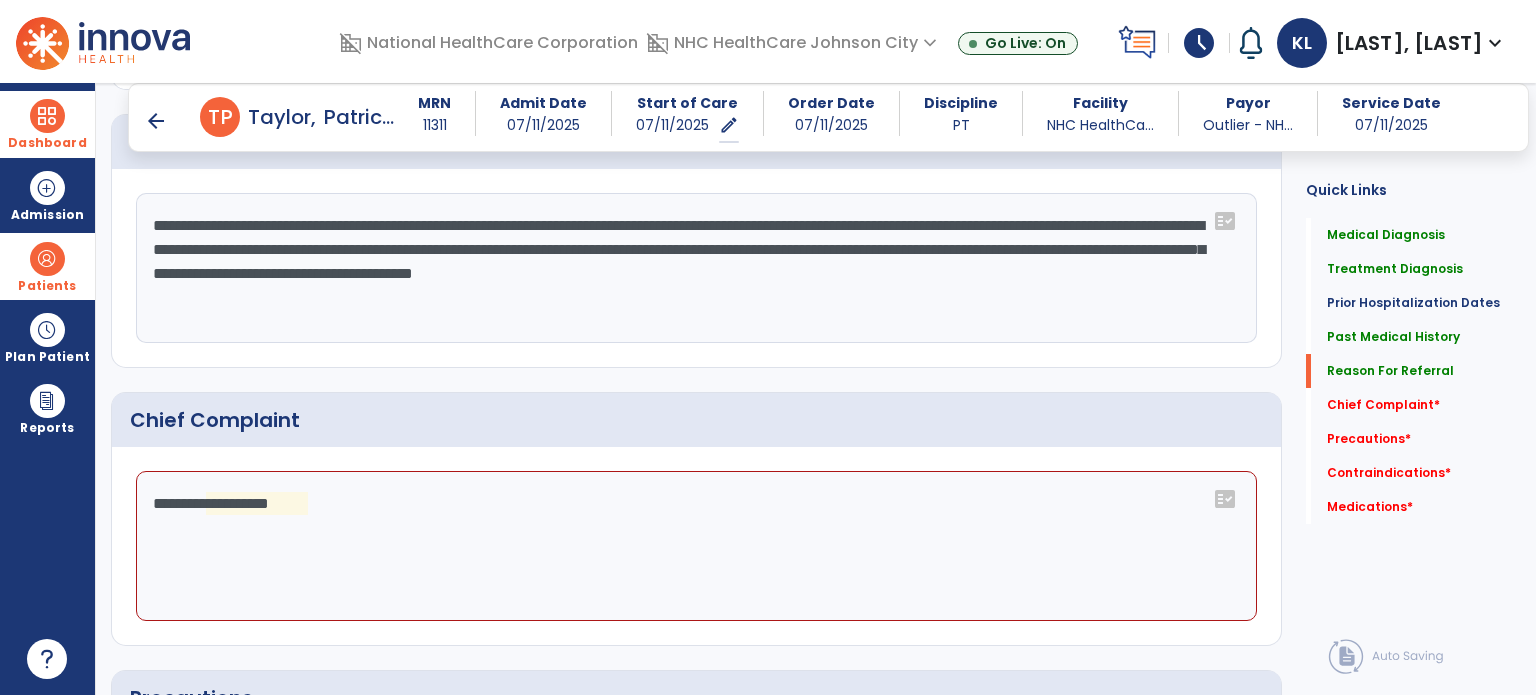 click on "**********" 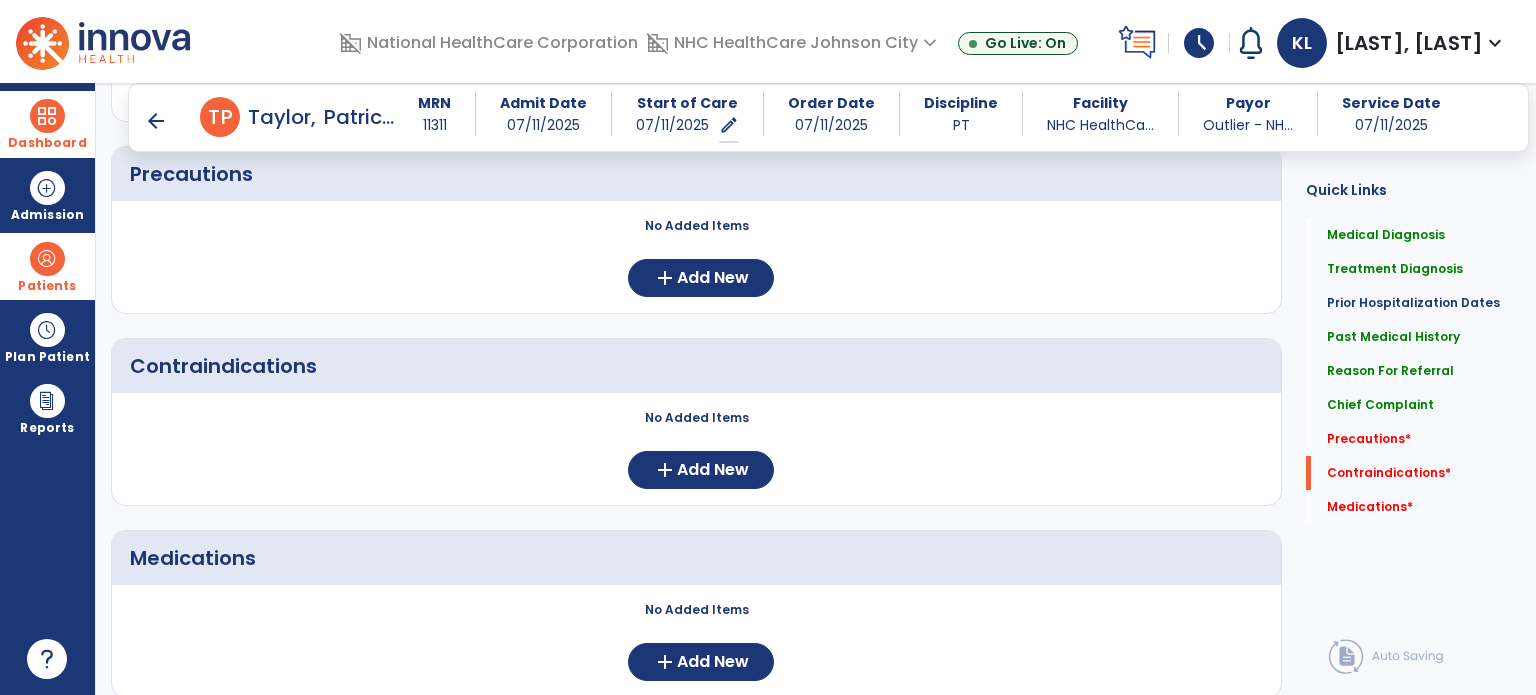 scroll, scrollTop: 1637, scrollLeft: 0, axis: vertical 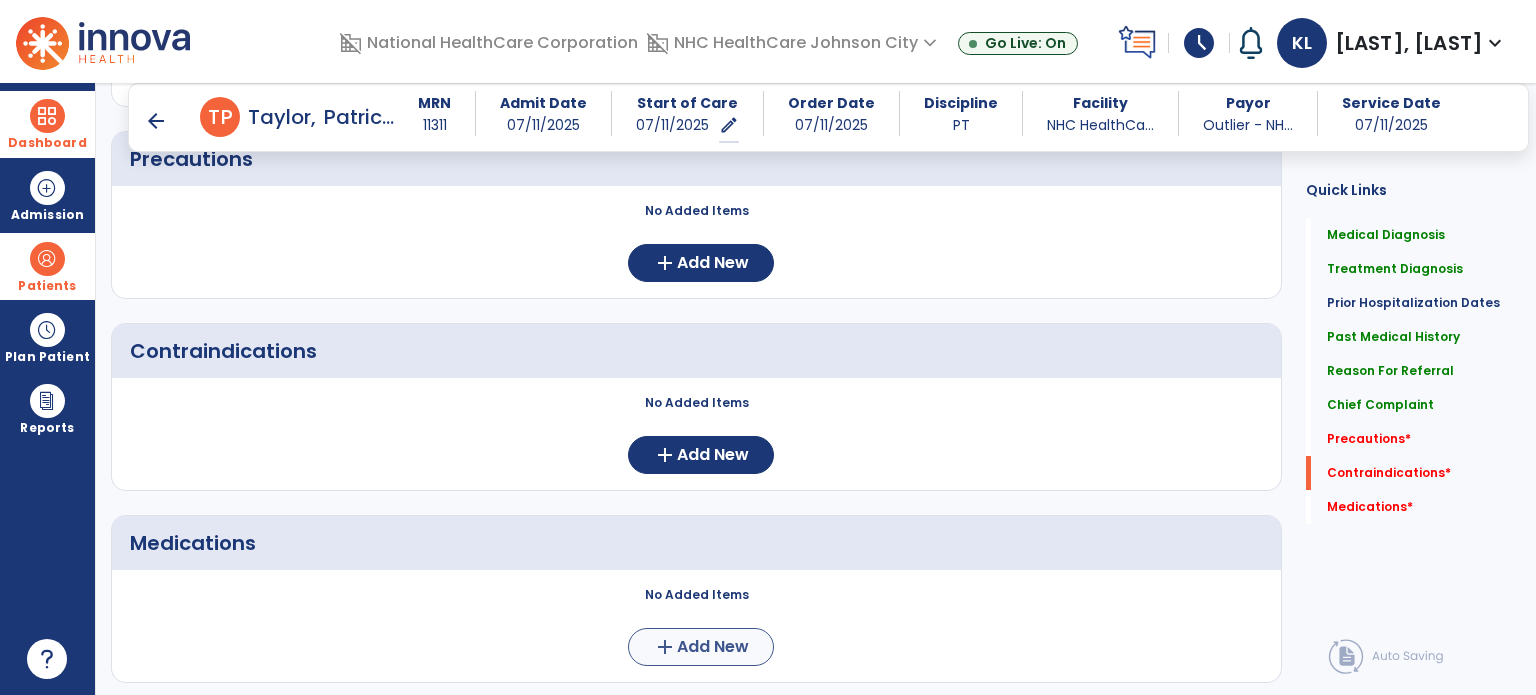 type on "**********" 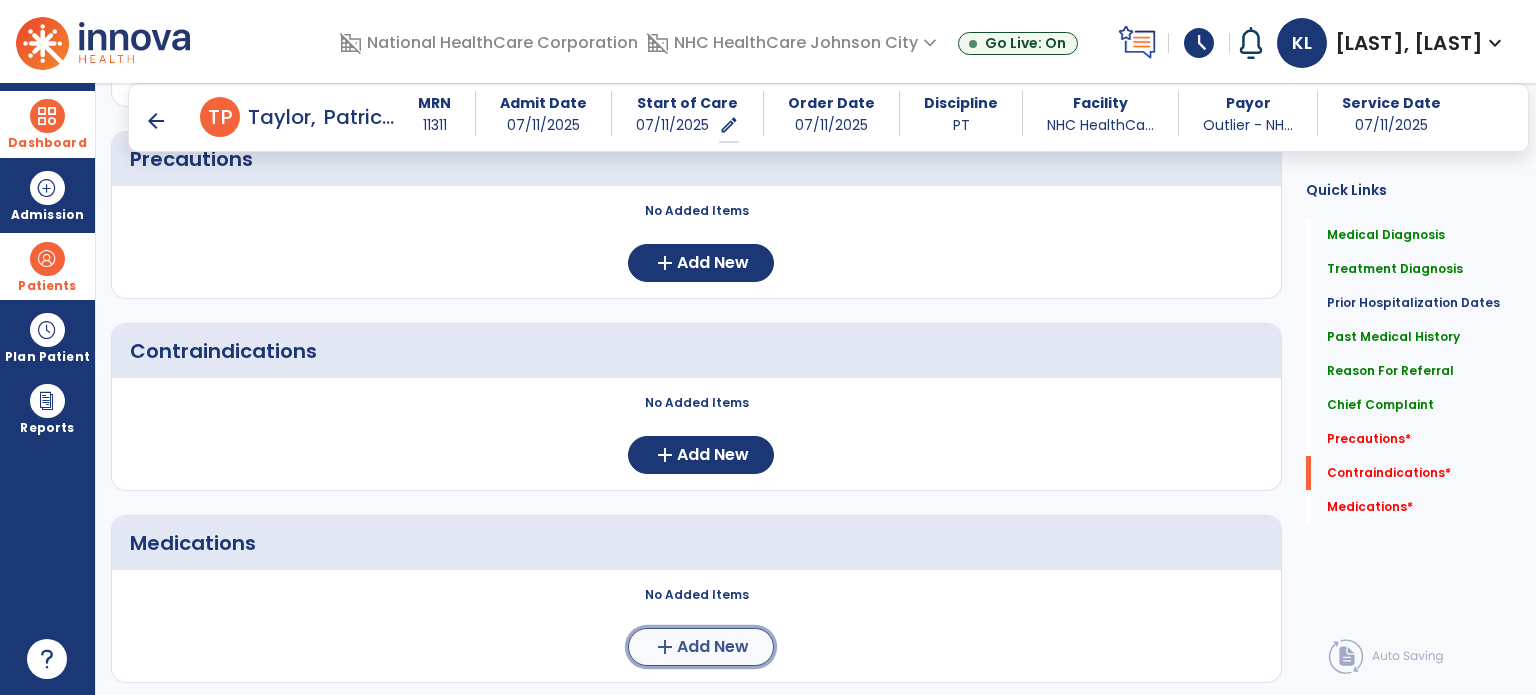 click on "Add New" 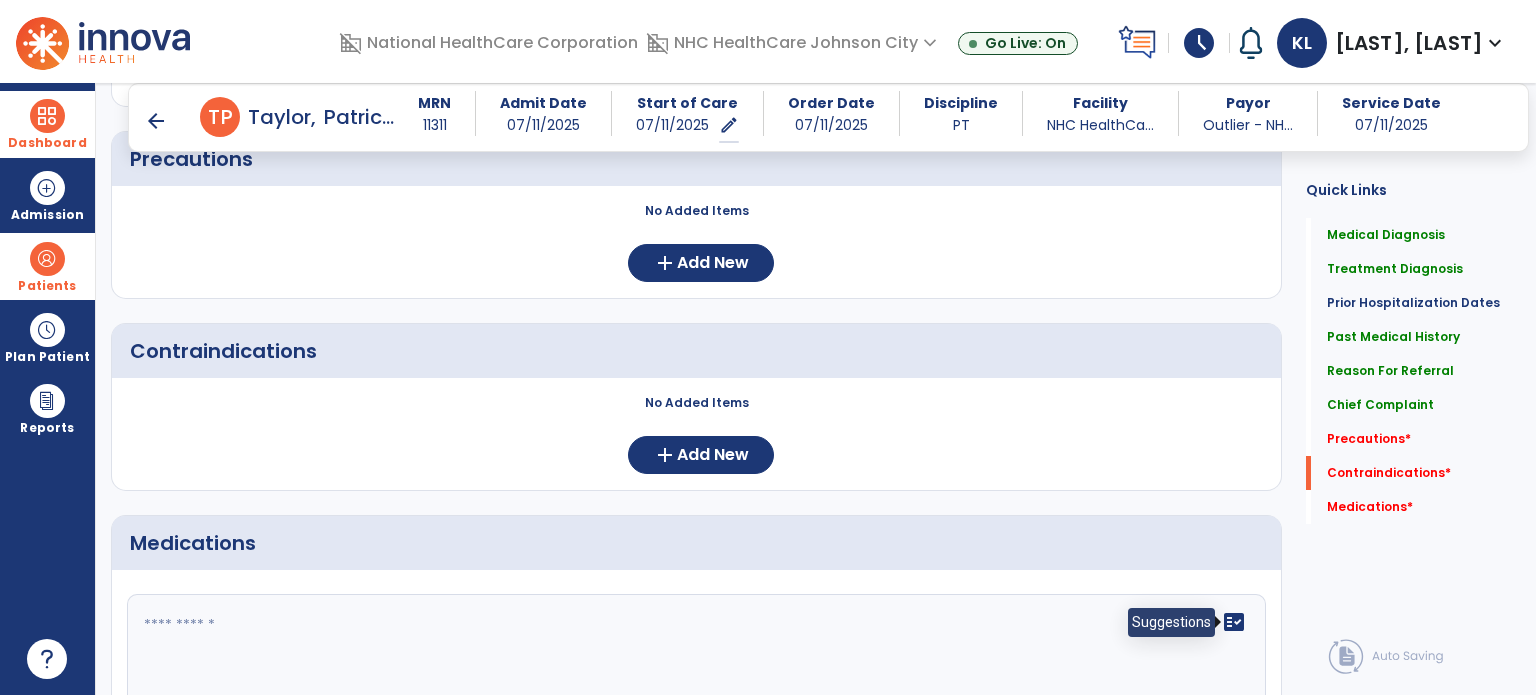 click on "fact_check" 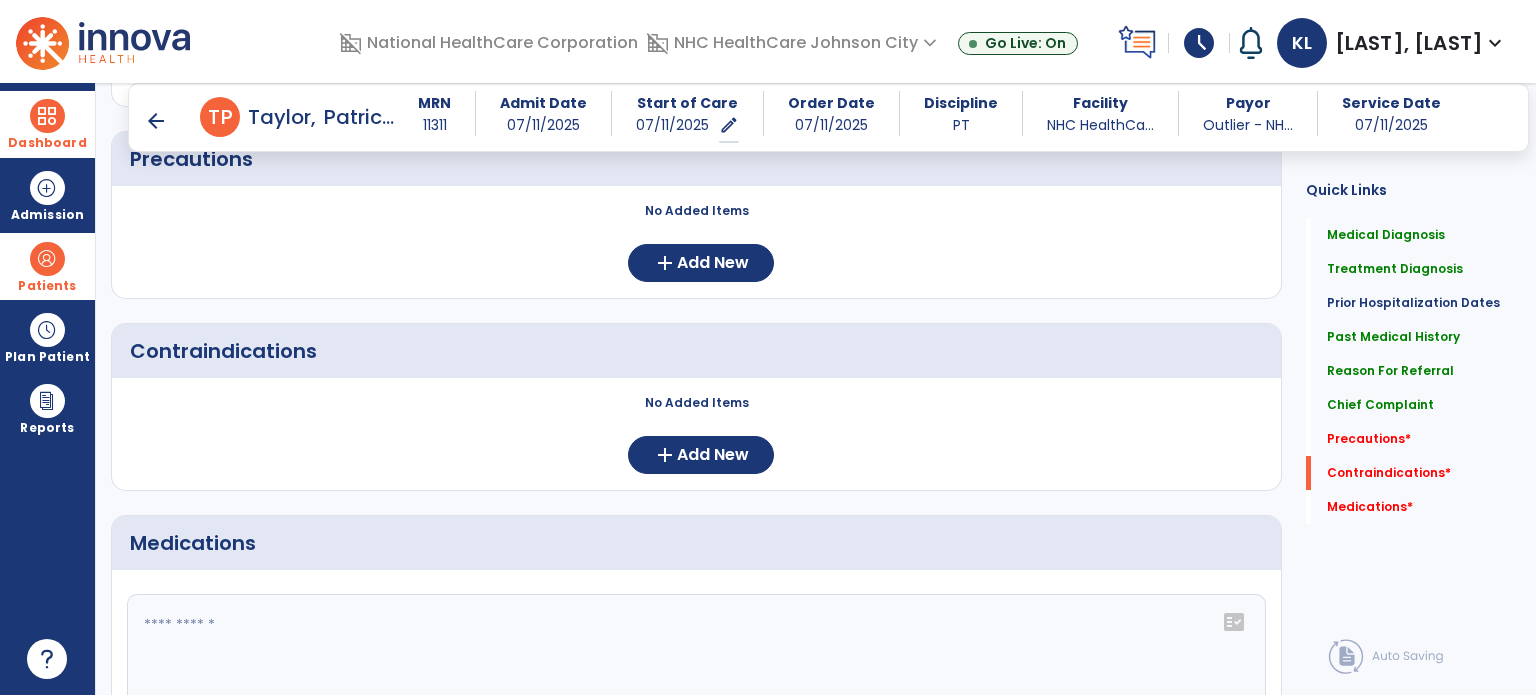 click 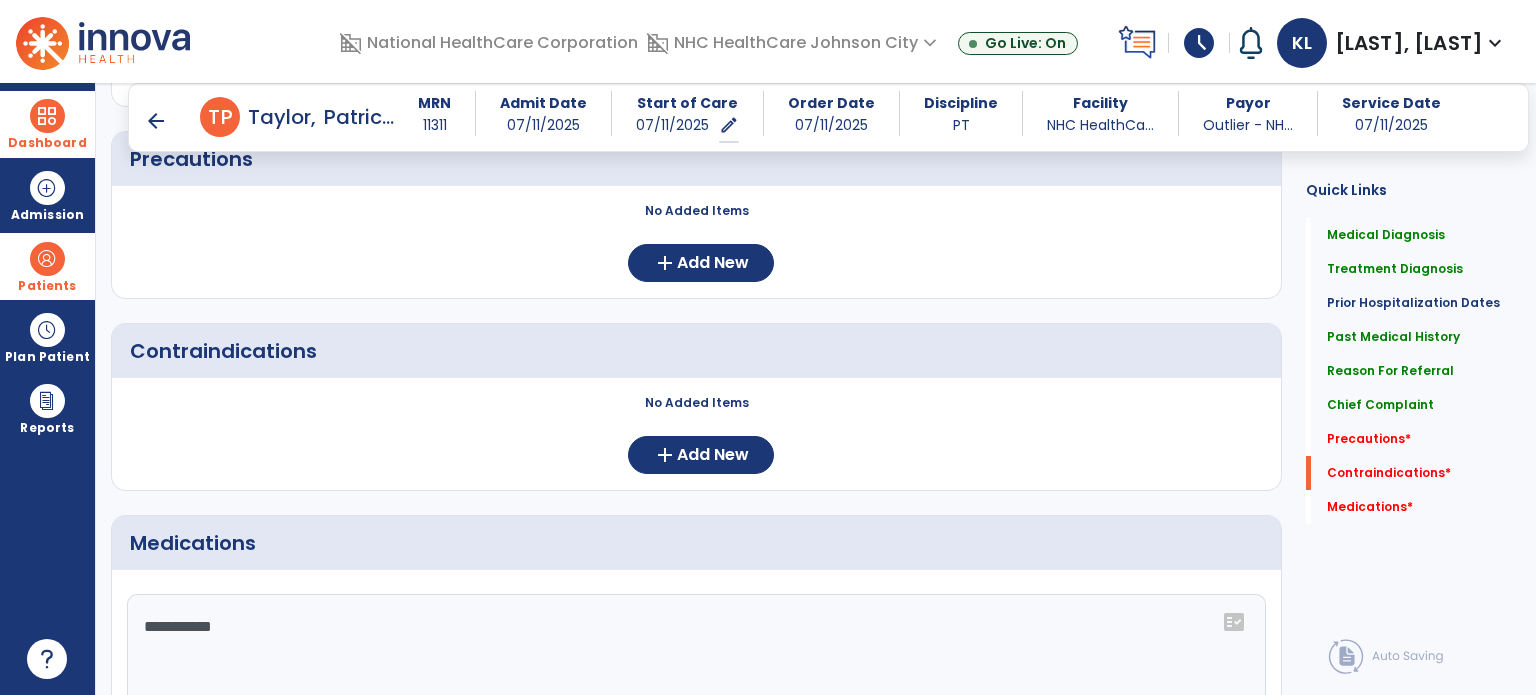 scroll, scrollTop: 1872, scrollLeft: 0, axis: vertical 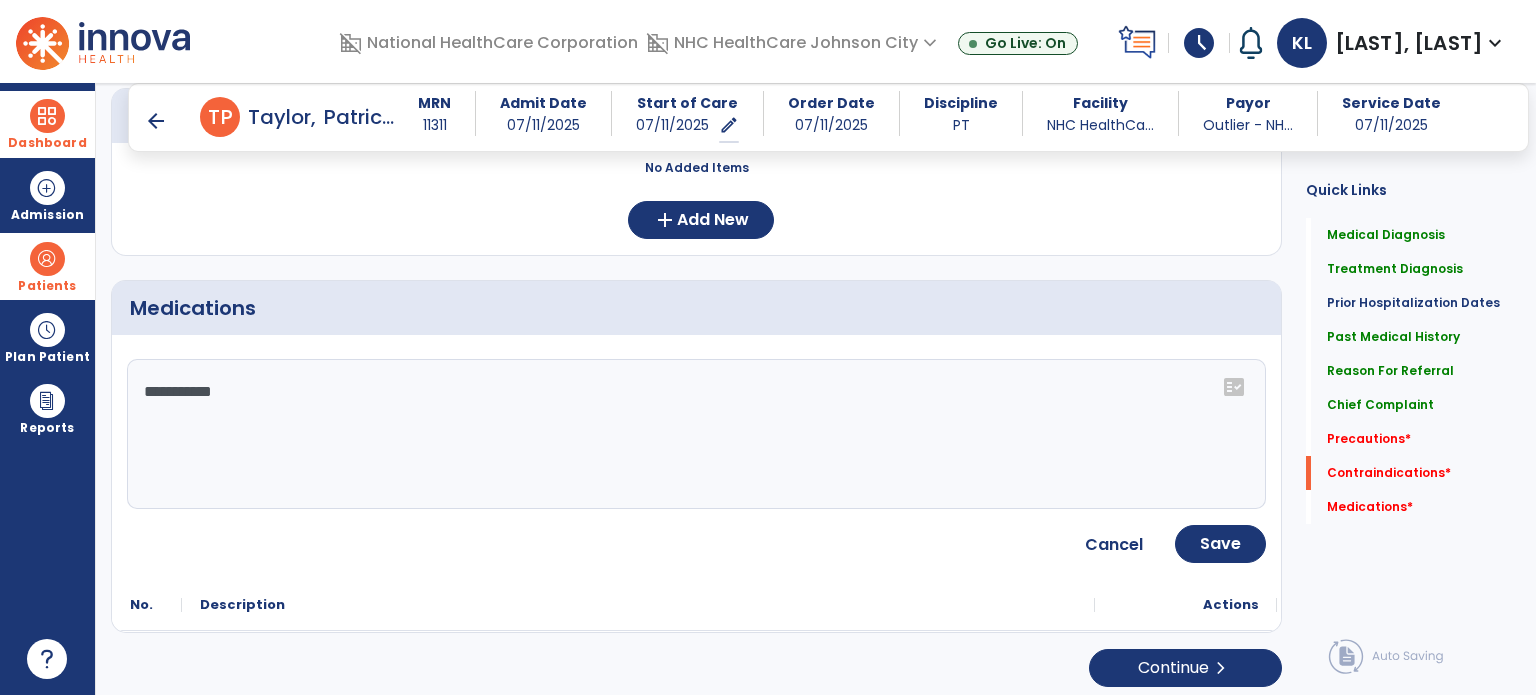 click on "**********" 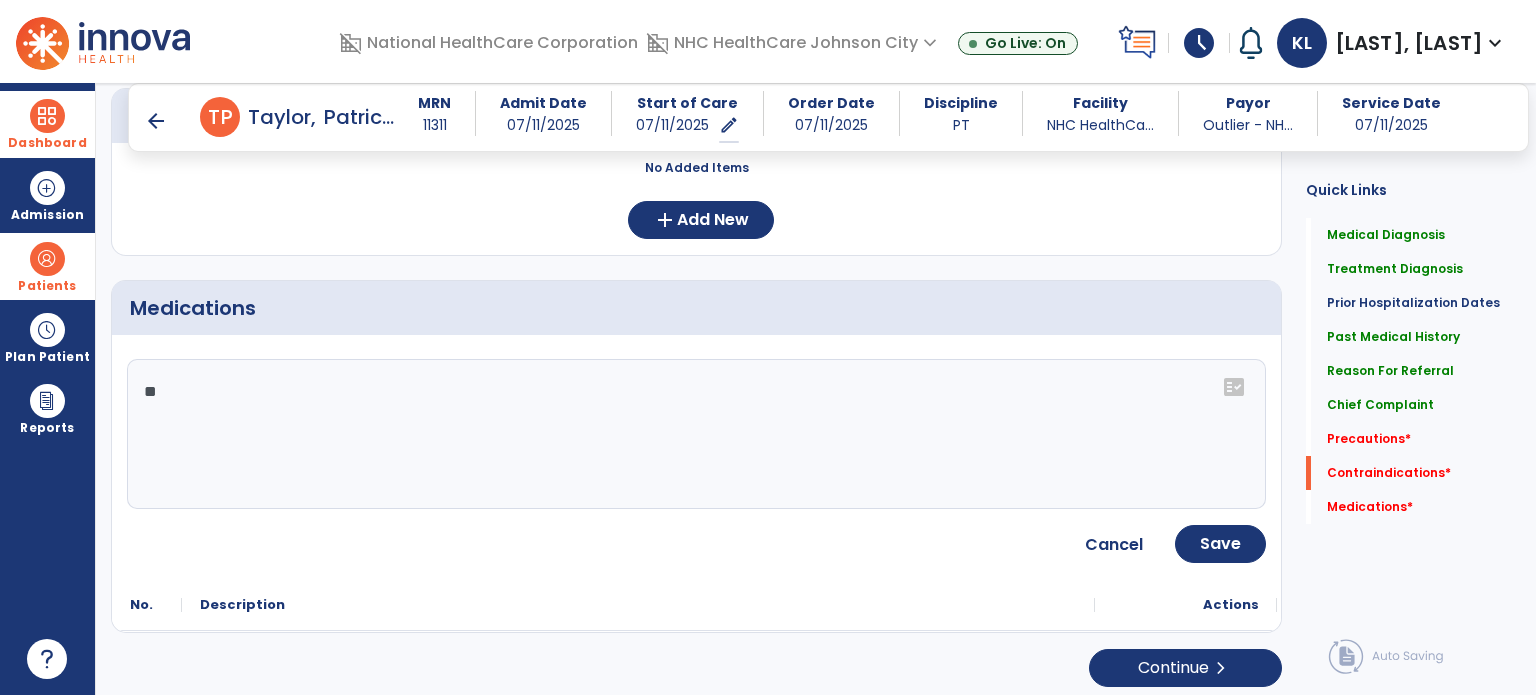 type on "*" 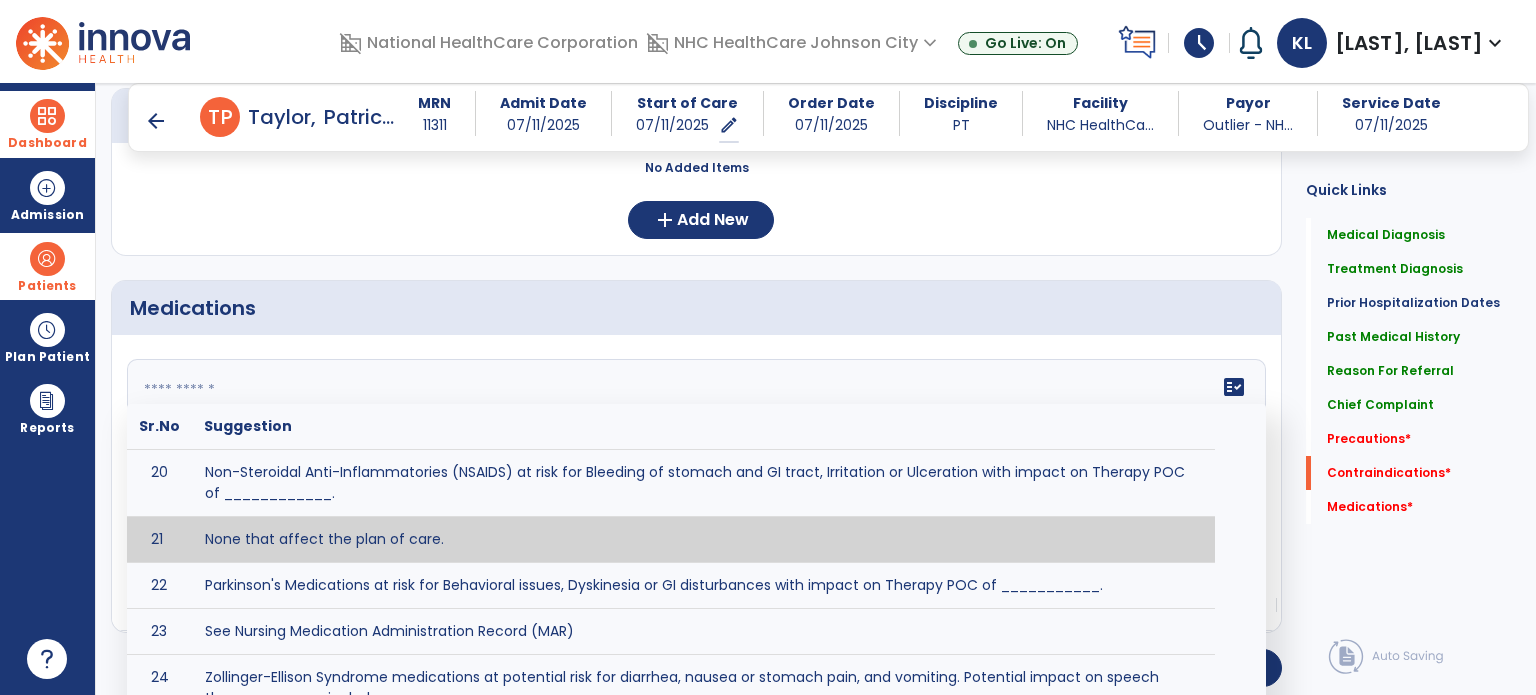 scroll, scrollTop: 1268, scrollLeft: 0, axis: vertical 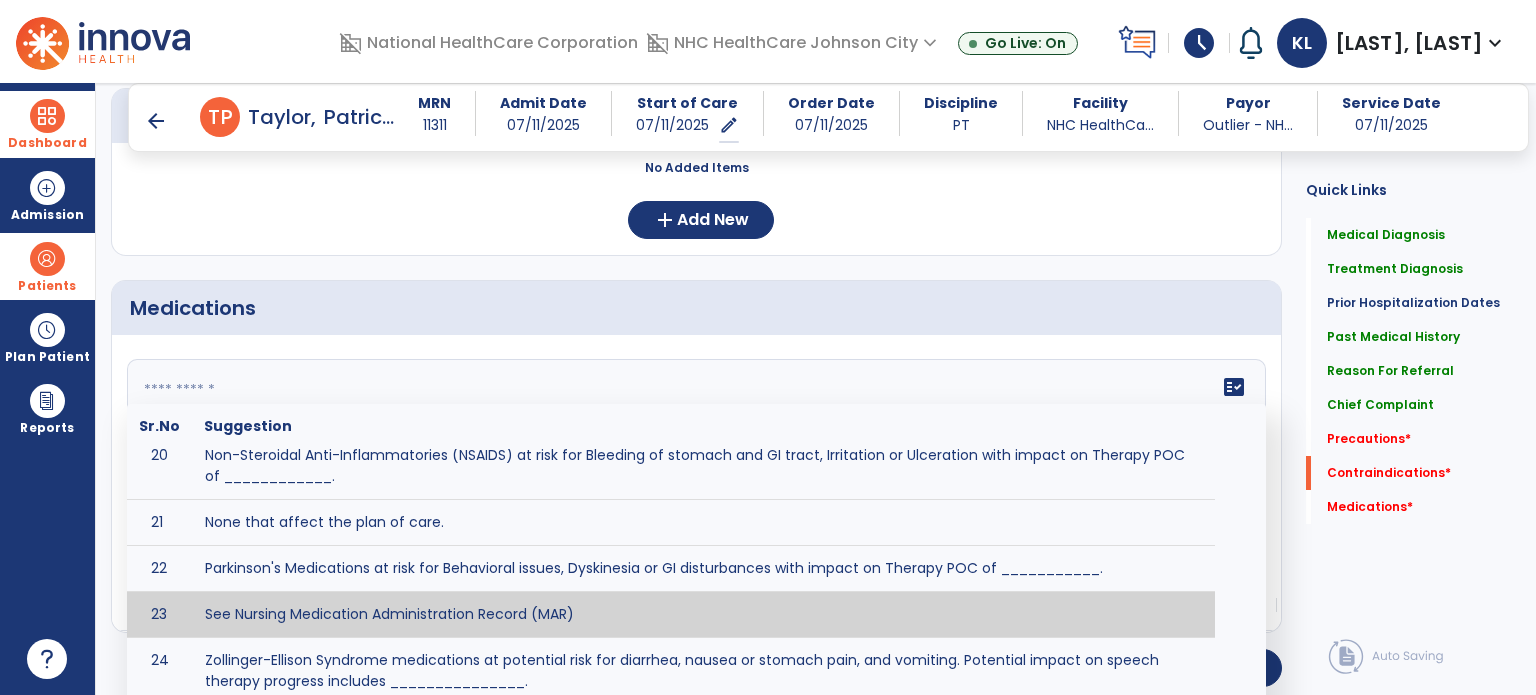 type on "**********" 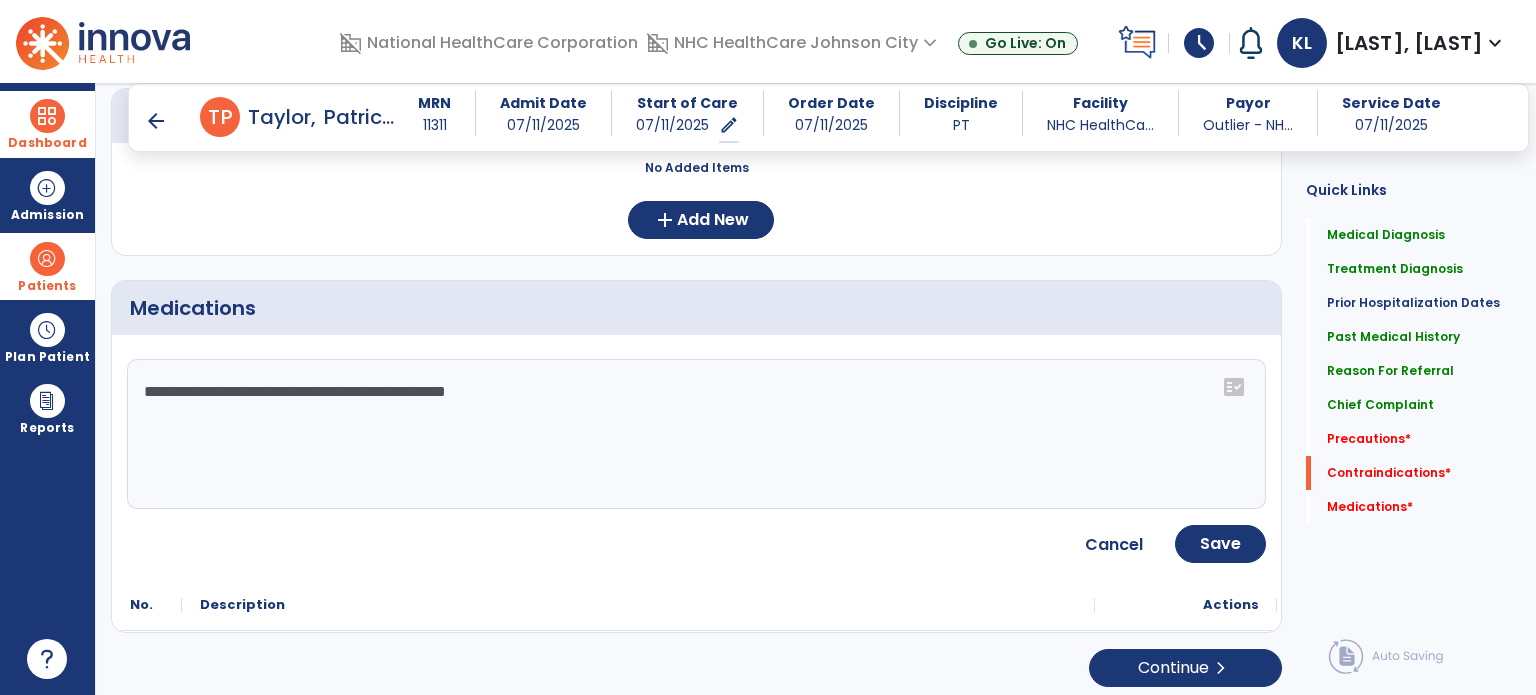 click on "Save" 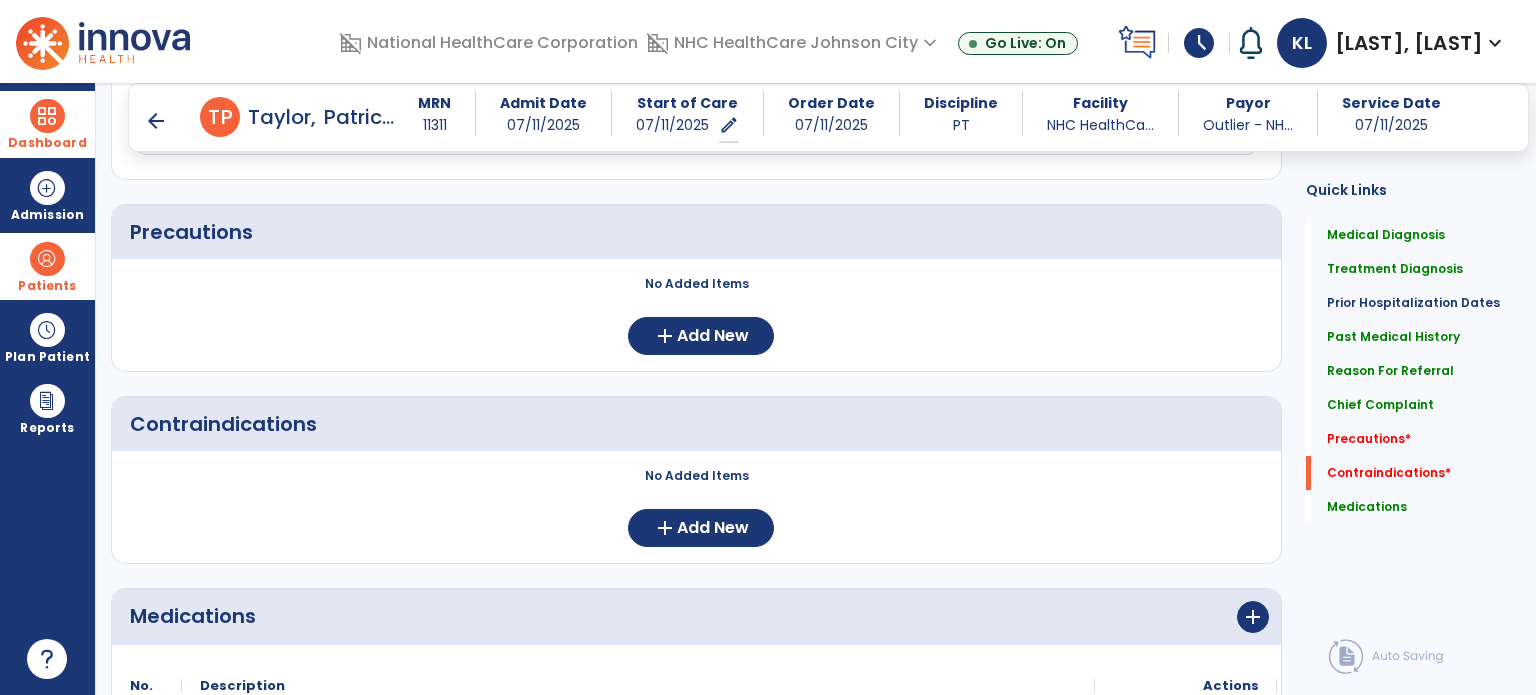 scroll, scrollTop: 1684, scrollLeft: 0, axis: vertical 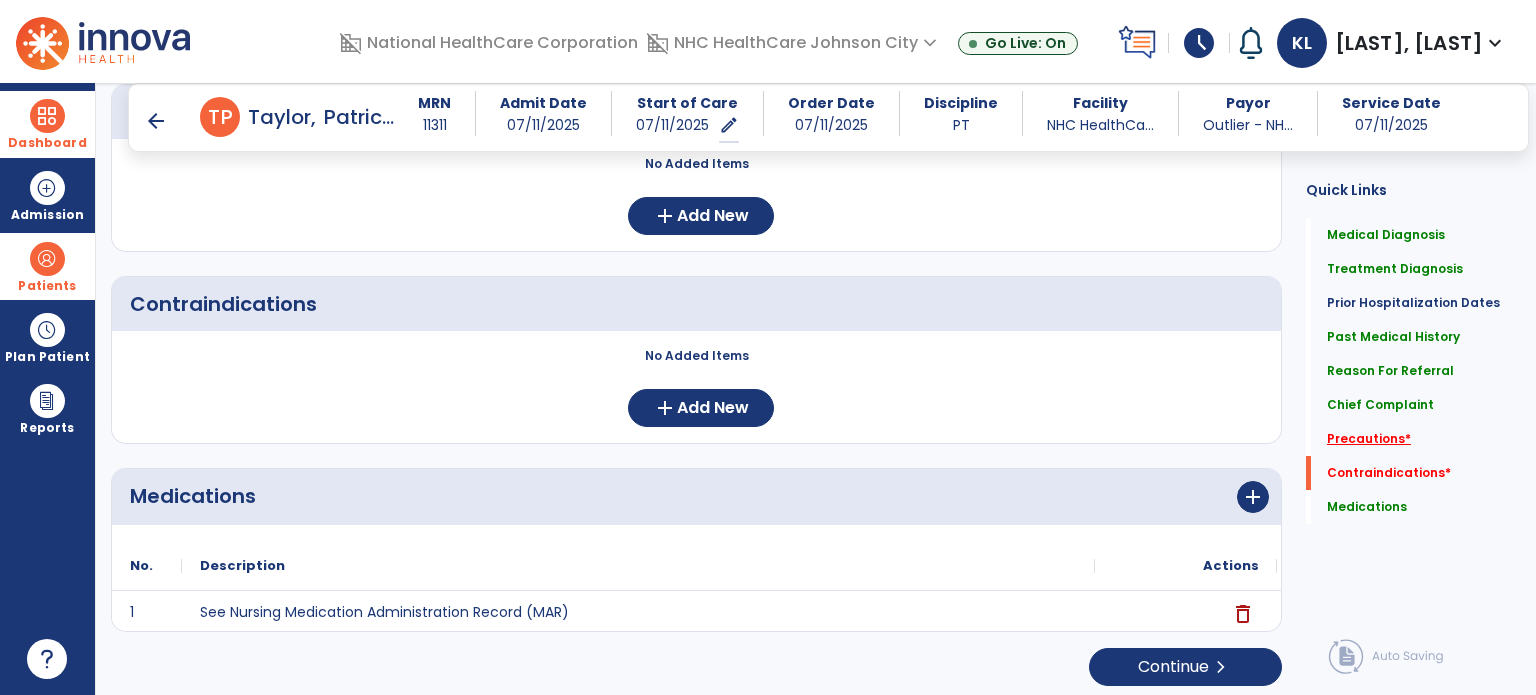 click on "Precautions   *" 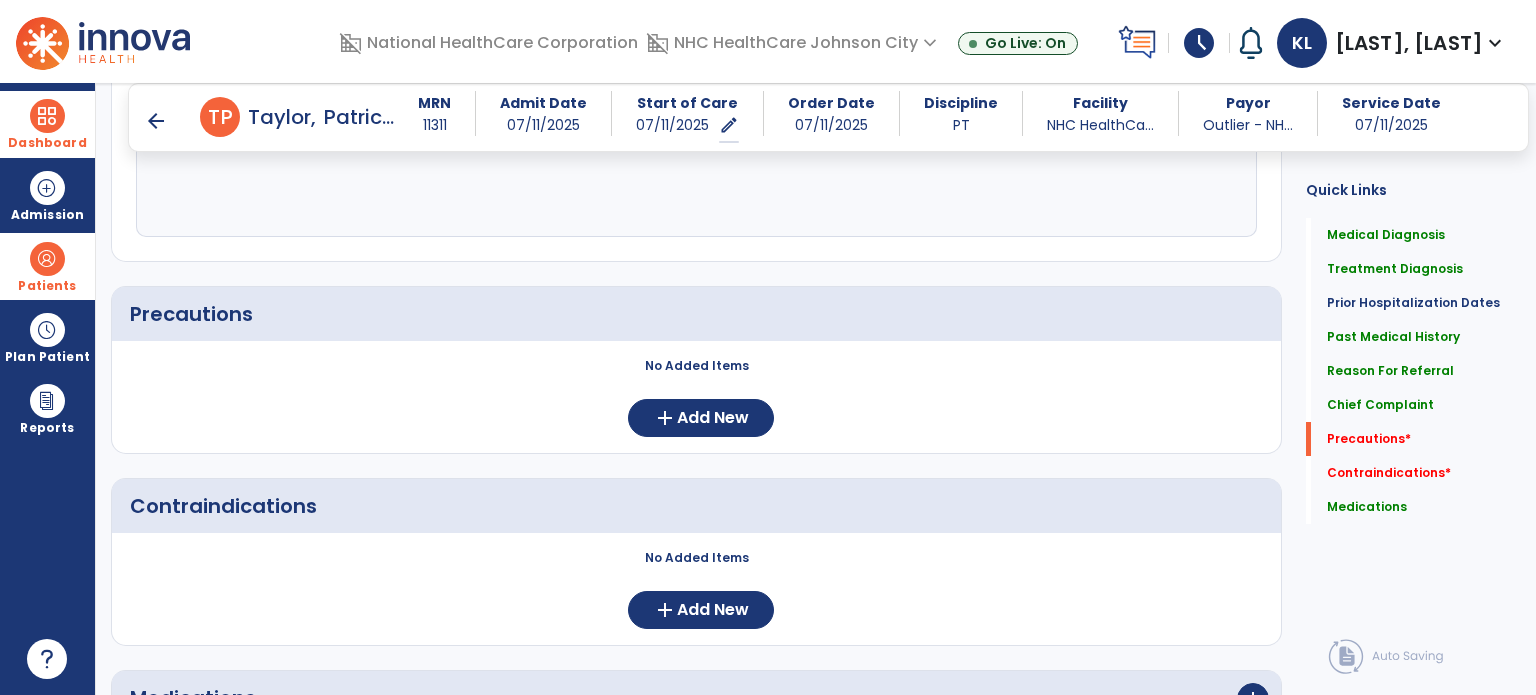 scroll, scrollTop: 1459, scrollLeft: 0, axis: vertical 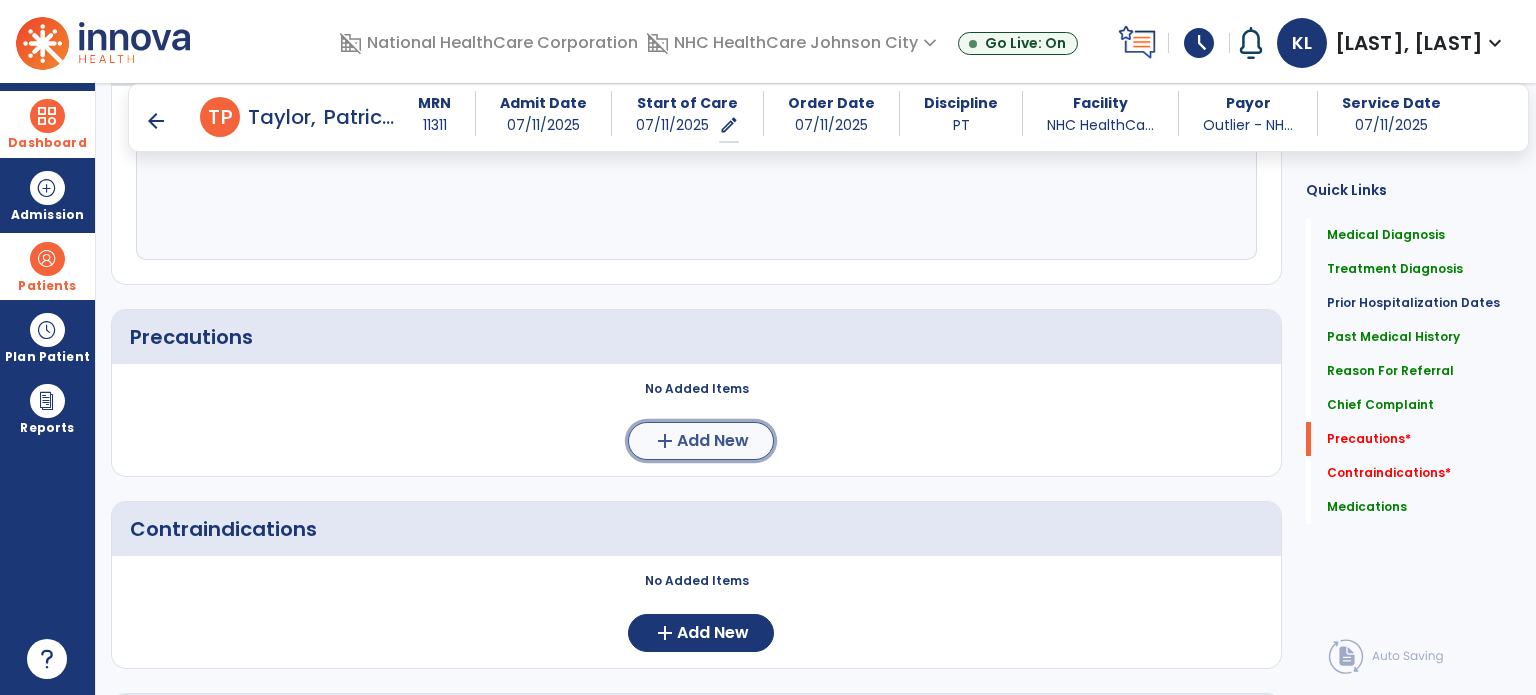 click on "Add New" 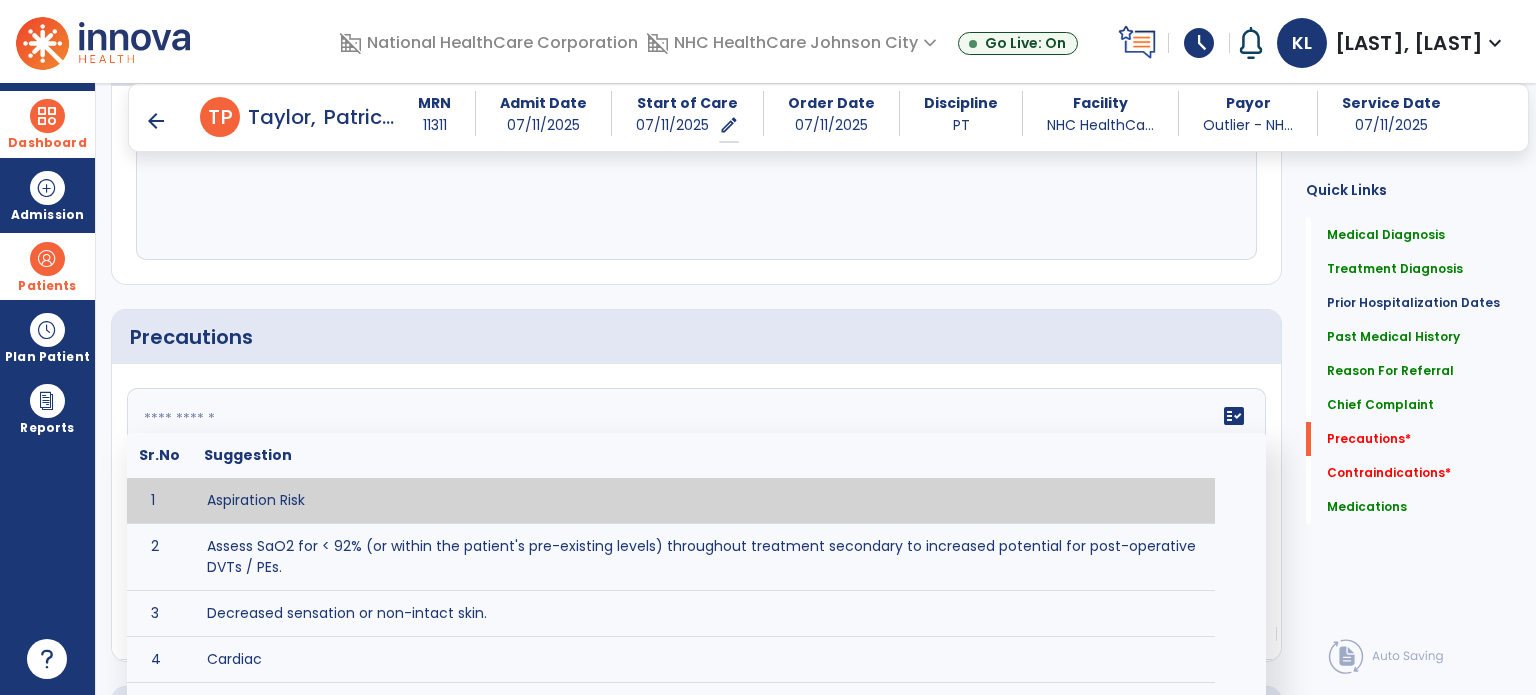 click 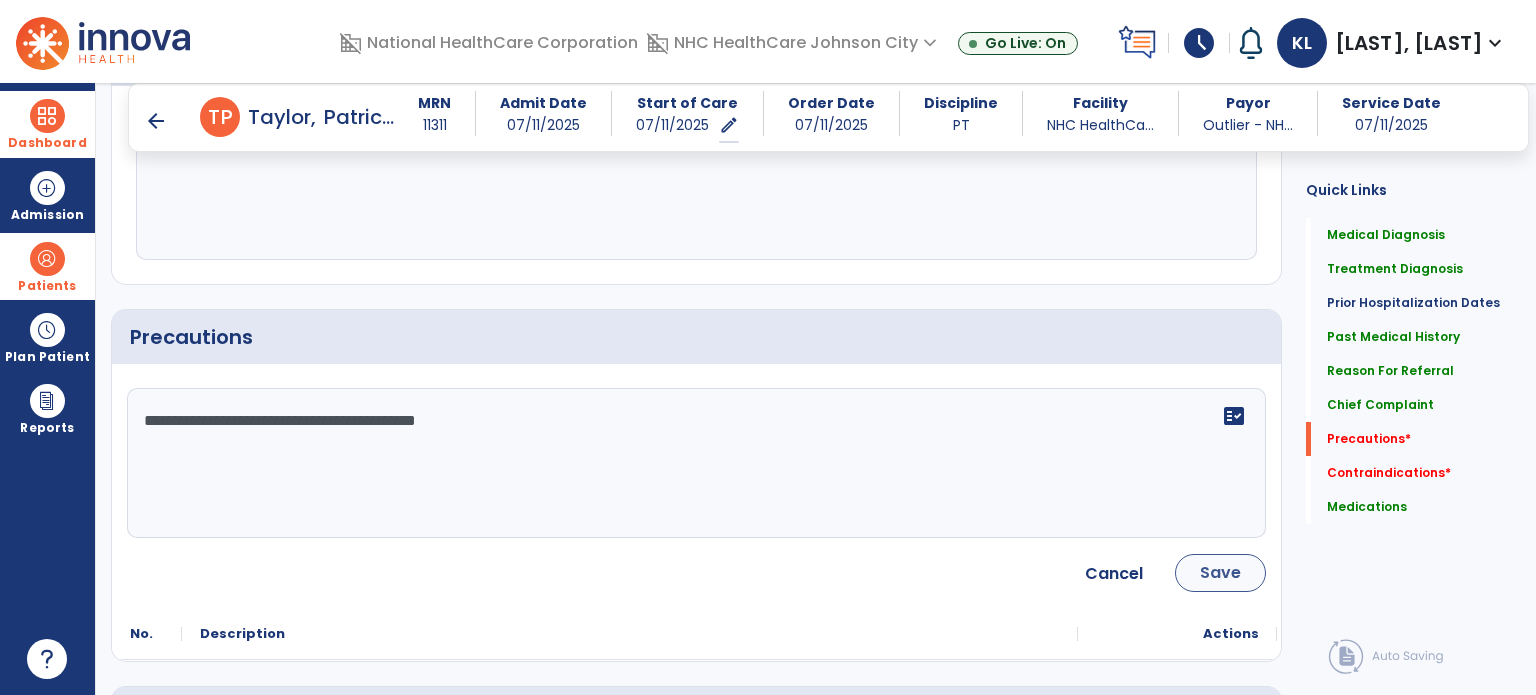 type on "**********" 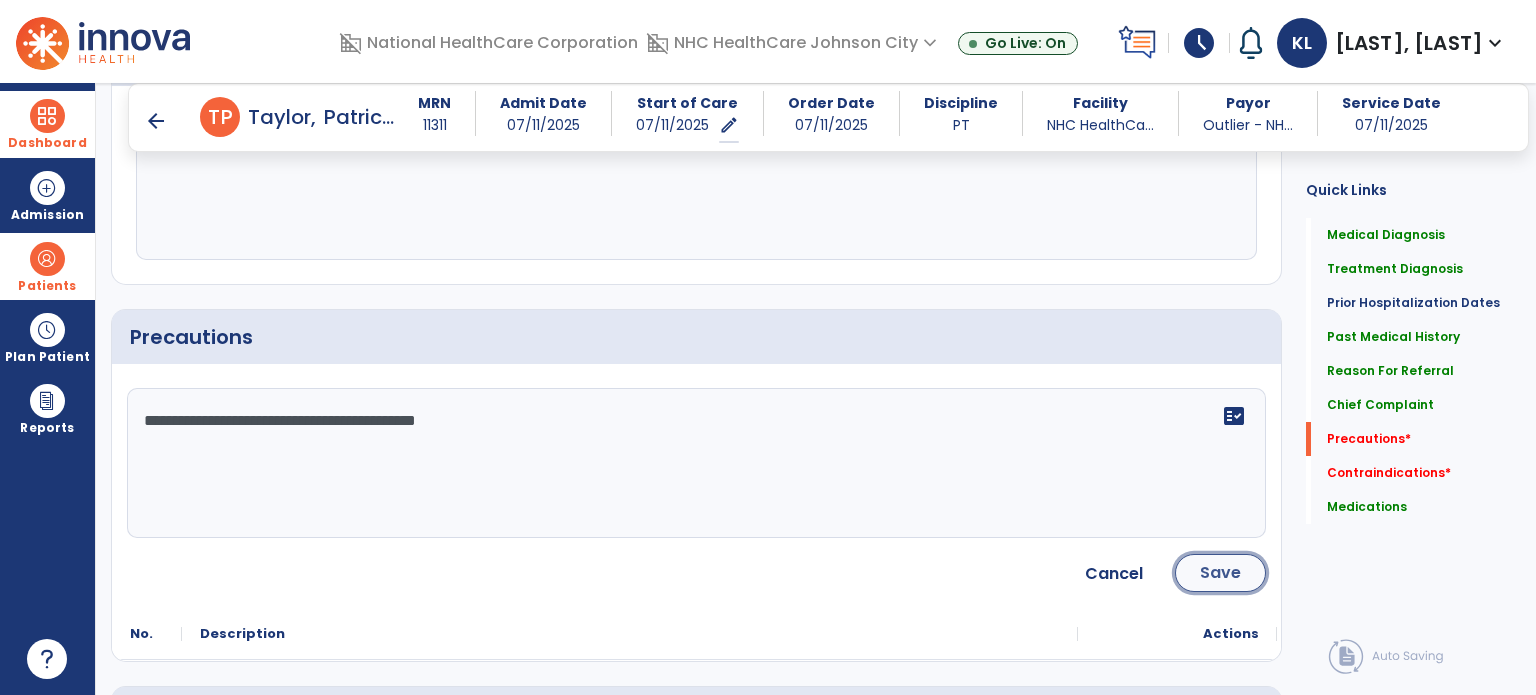 click on "Save" 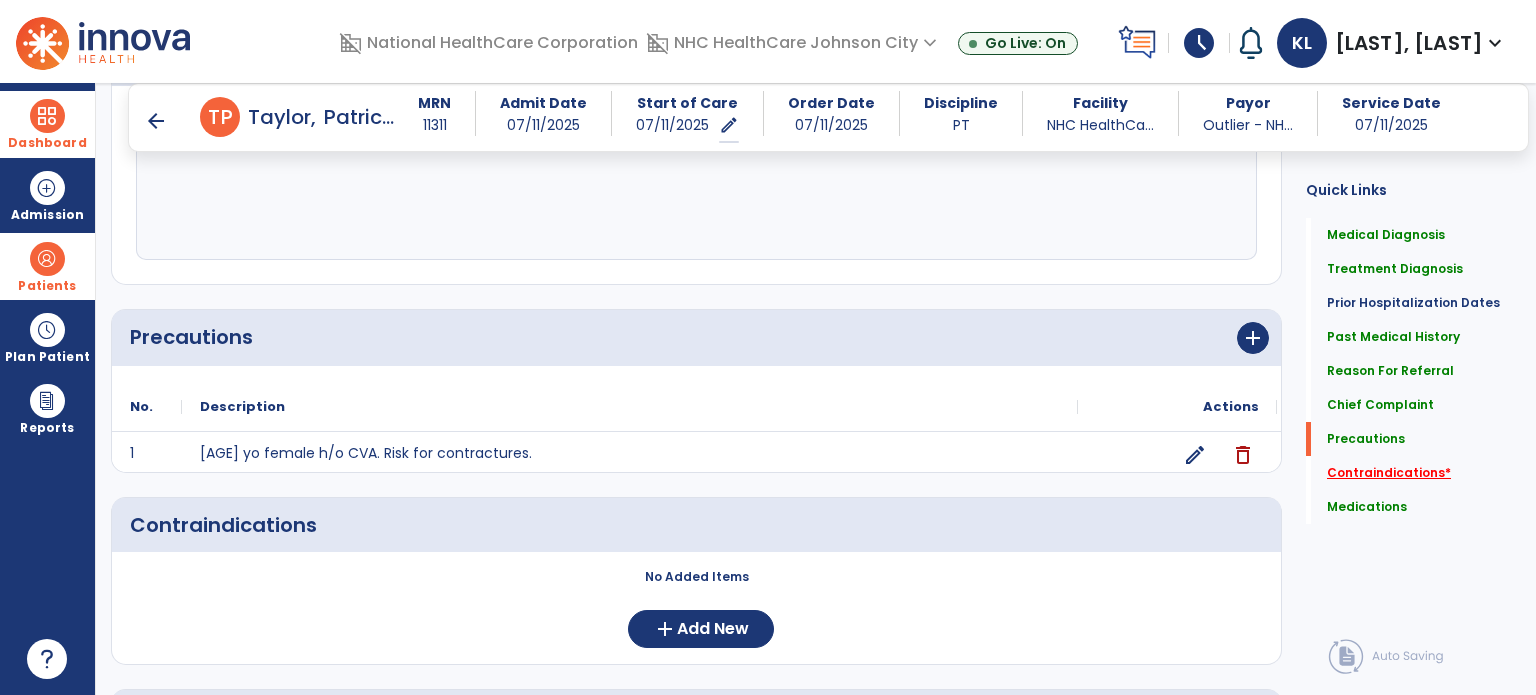 click on "Contraindications   *" 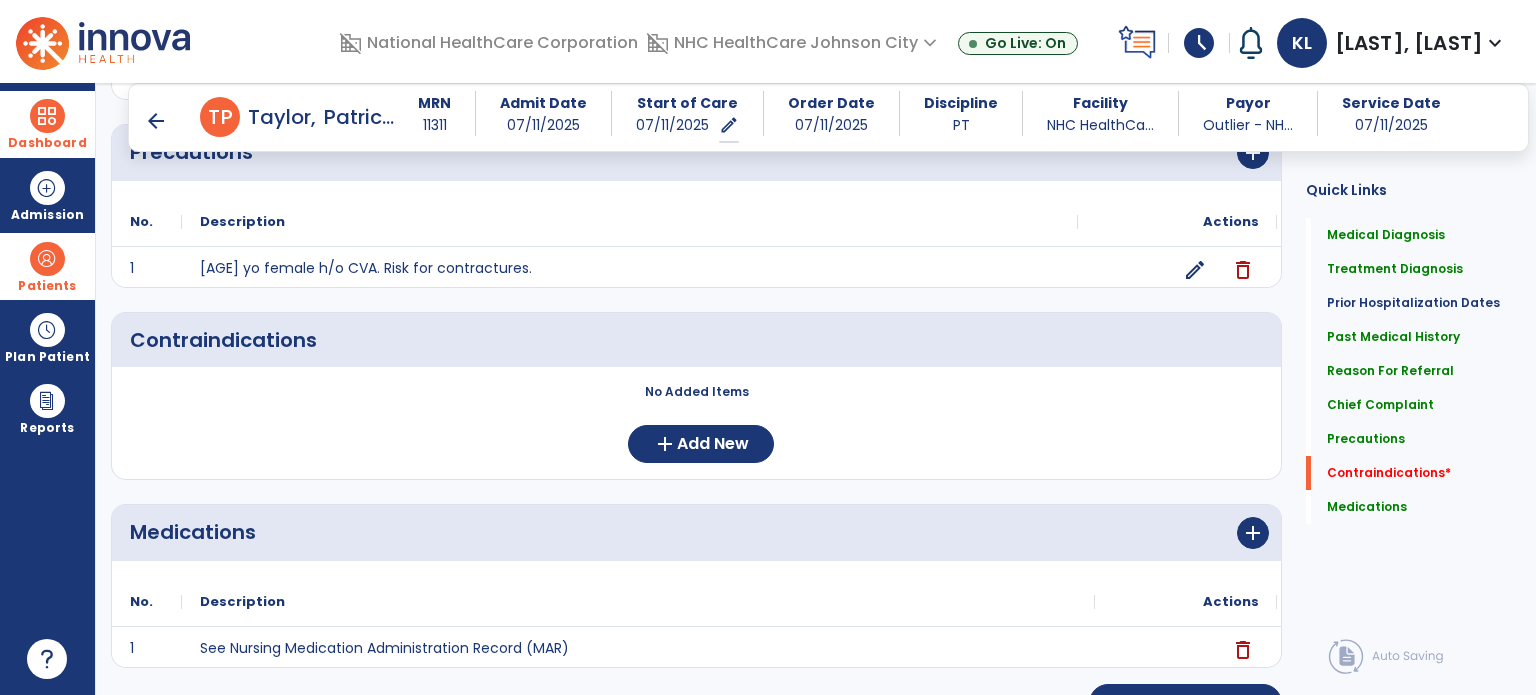 scroll, scrollTop: 1647, scrollLeft: 0, axis: vertical 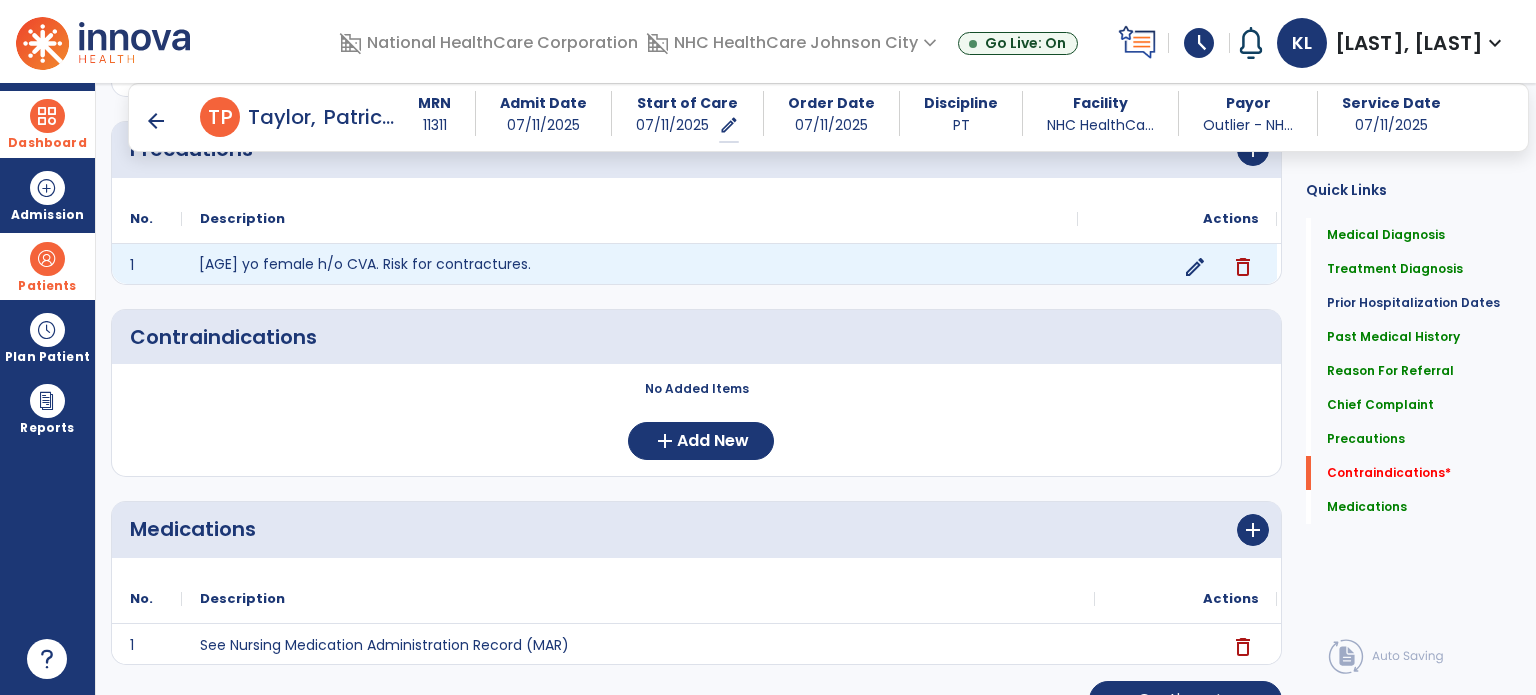 click on "[AGE] yo female h/o CVA. Risk for contractures." 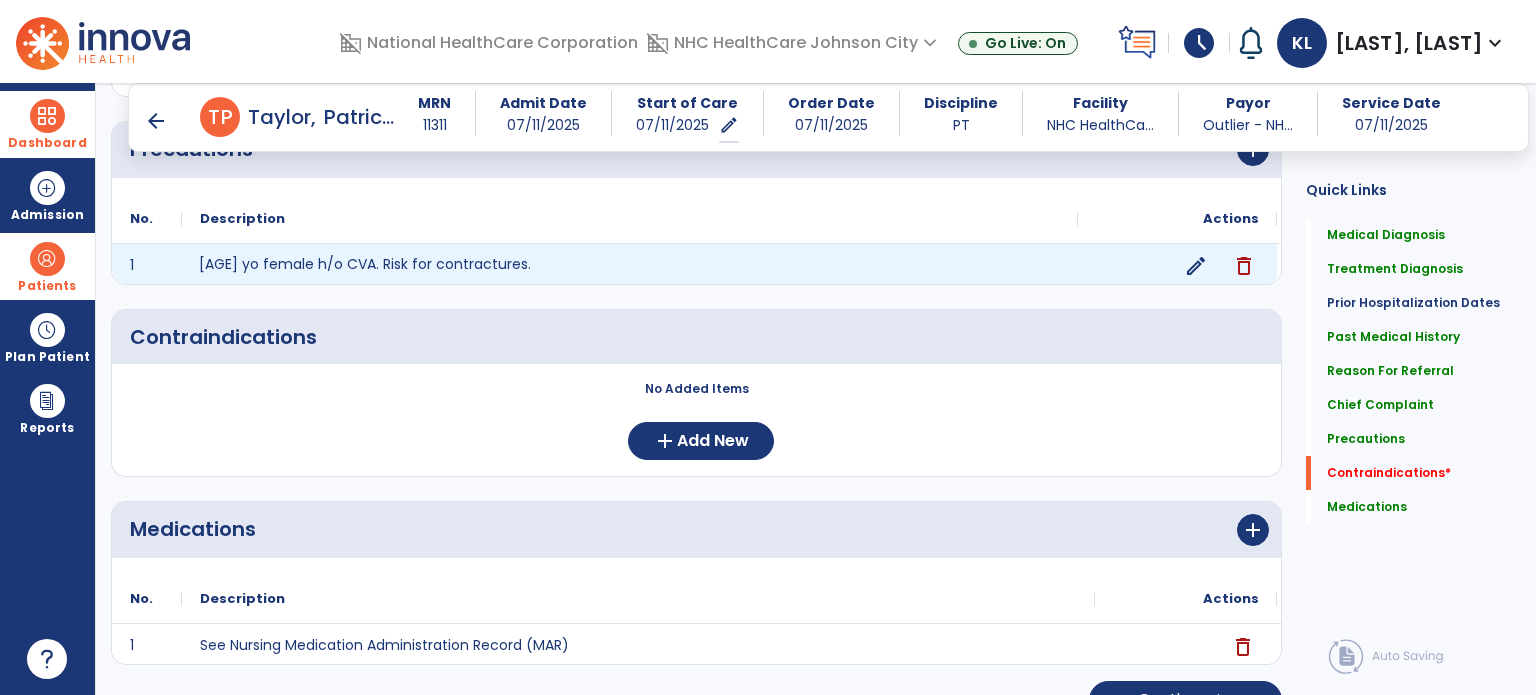 click on "edit" 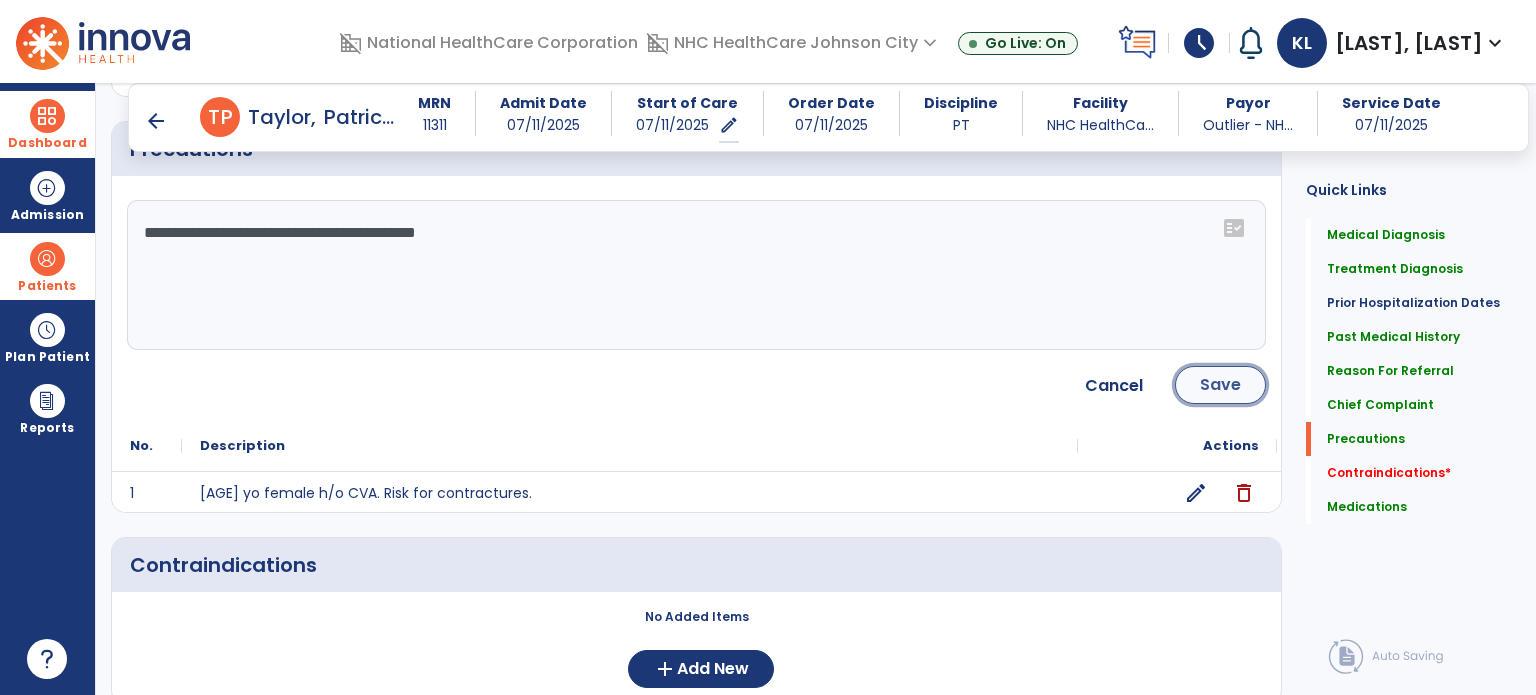 click on "Save" 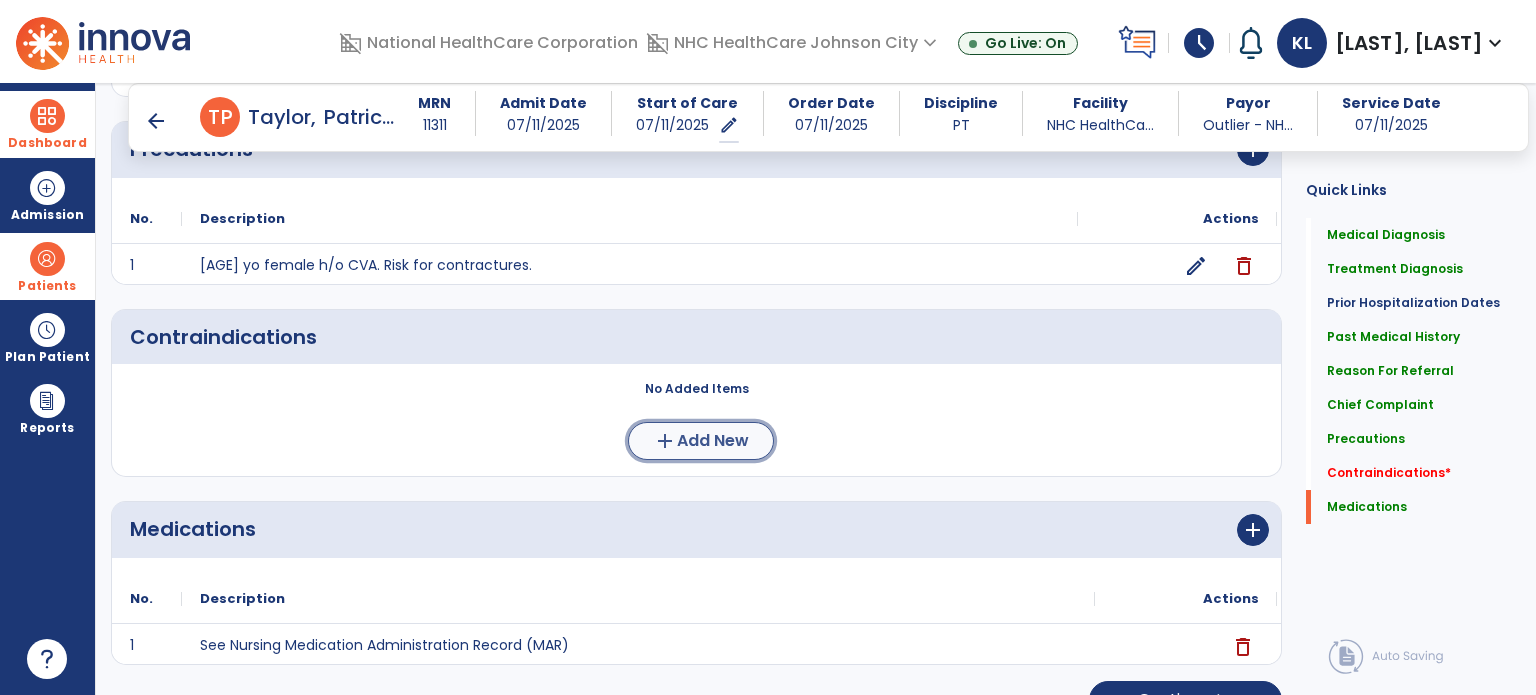 click on "Add New" 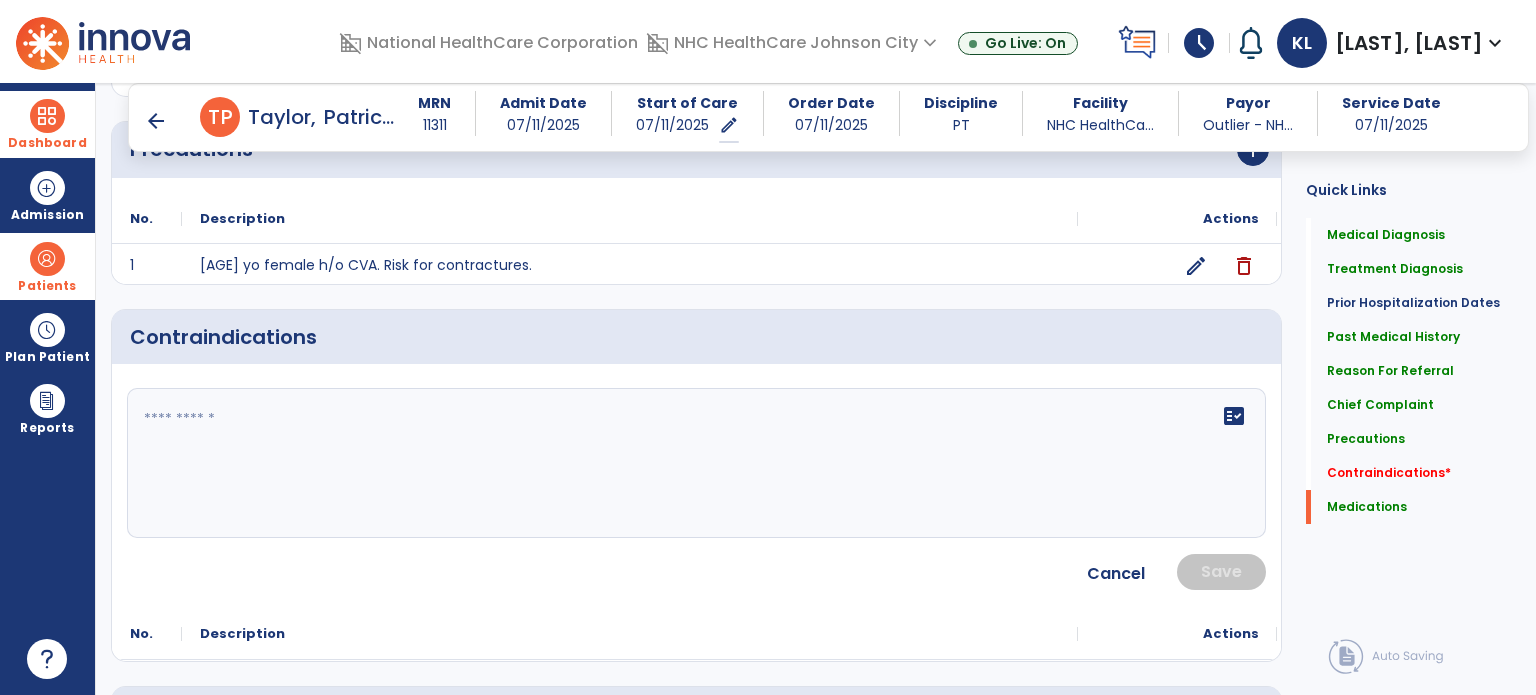 click on "fact_check" 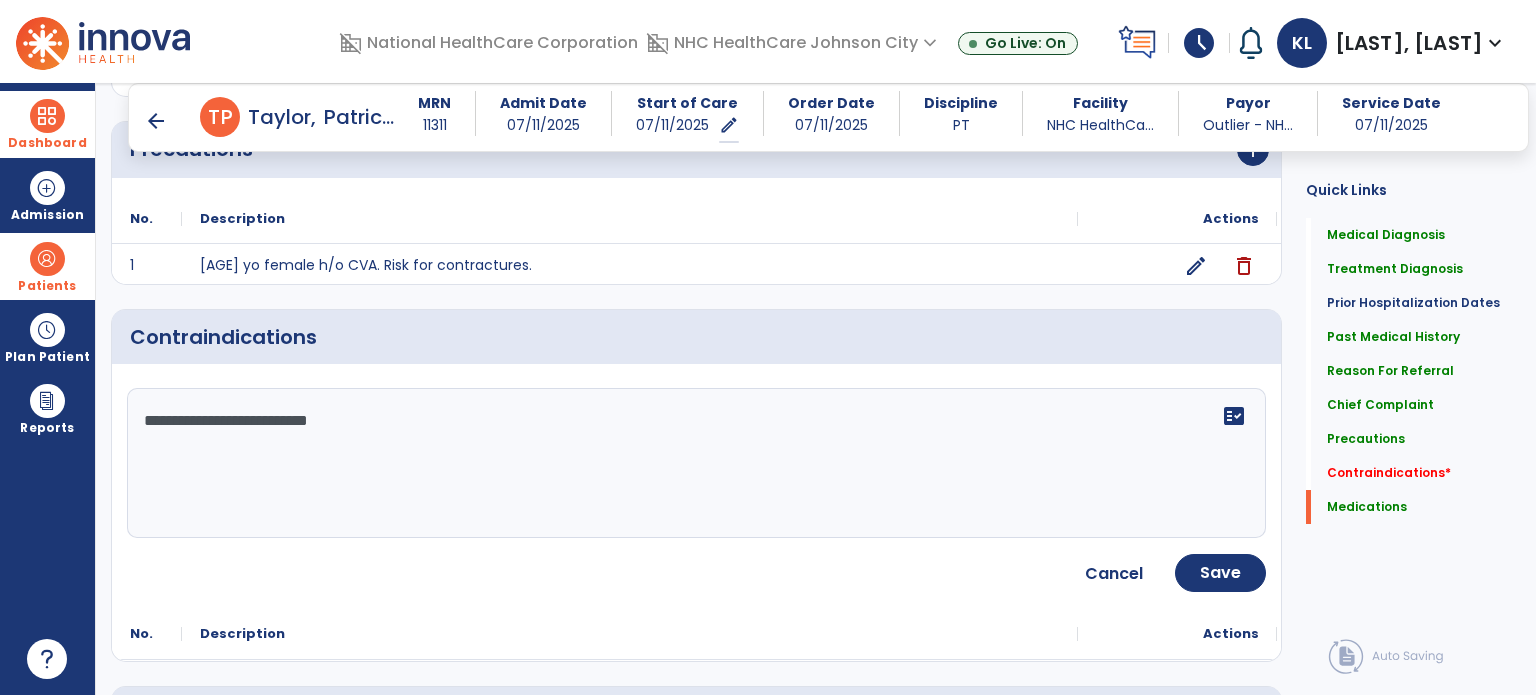 type on "**********" 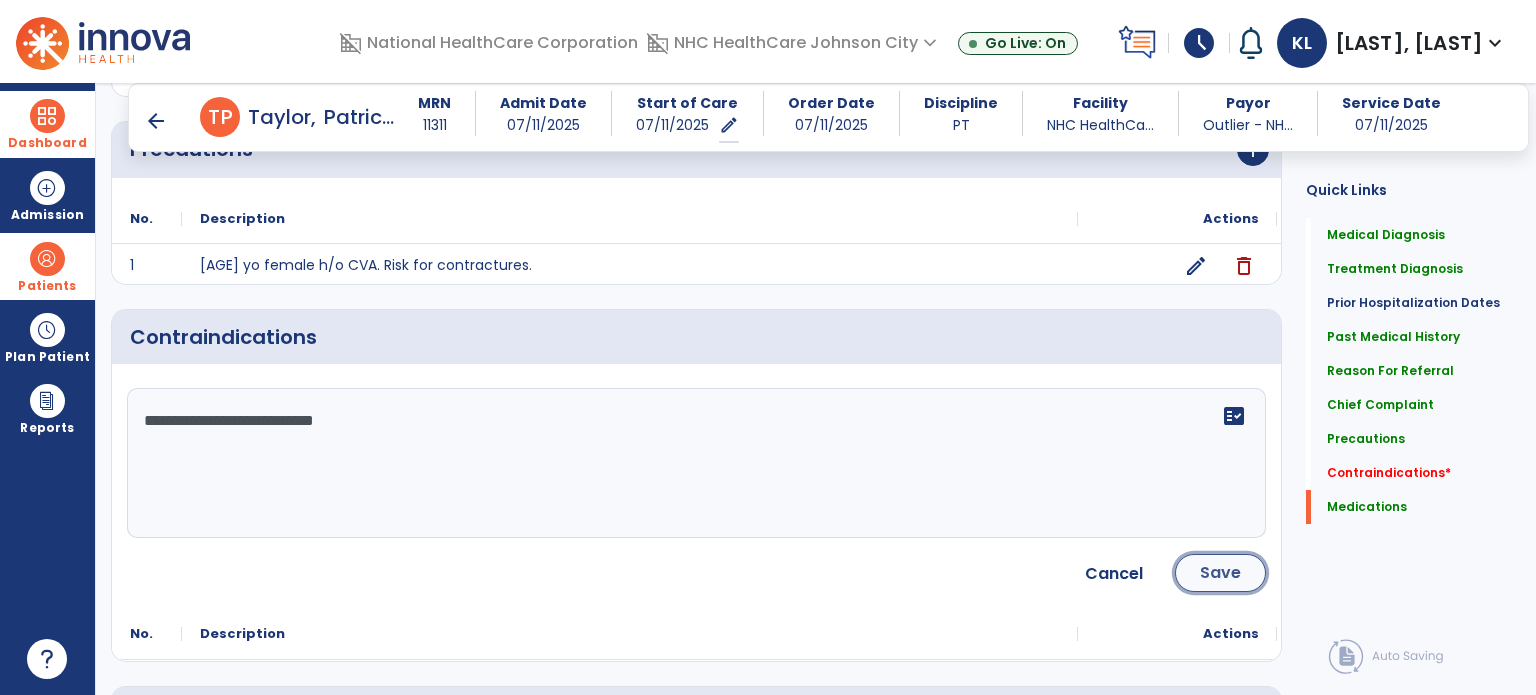 click on "Save" 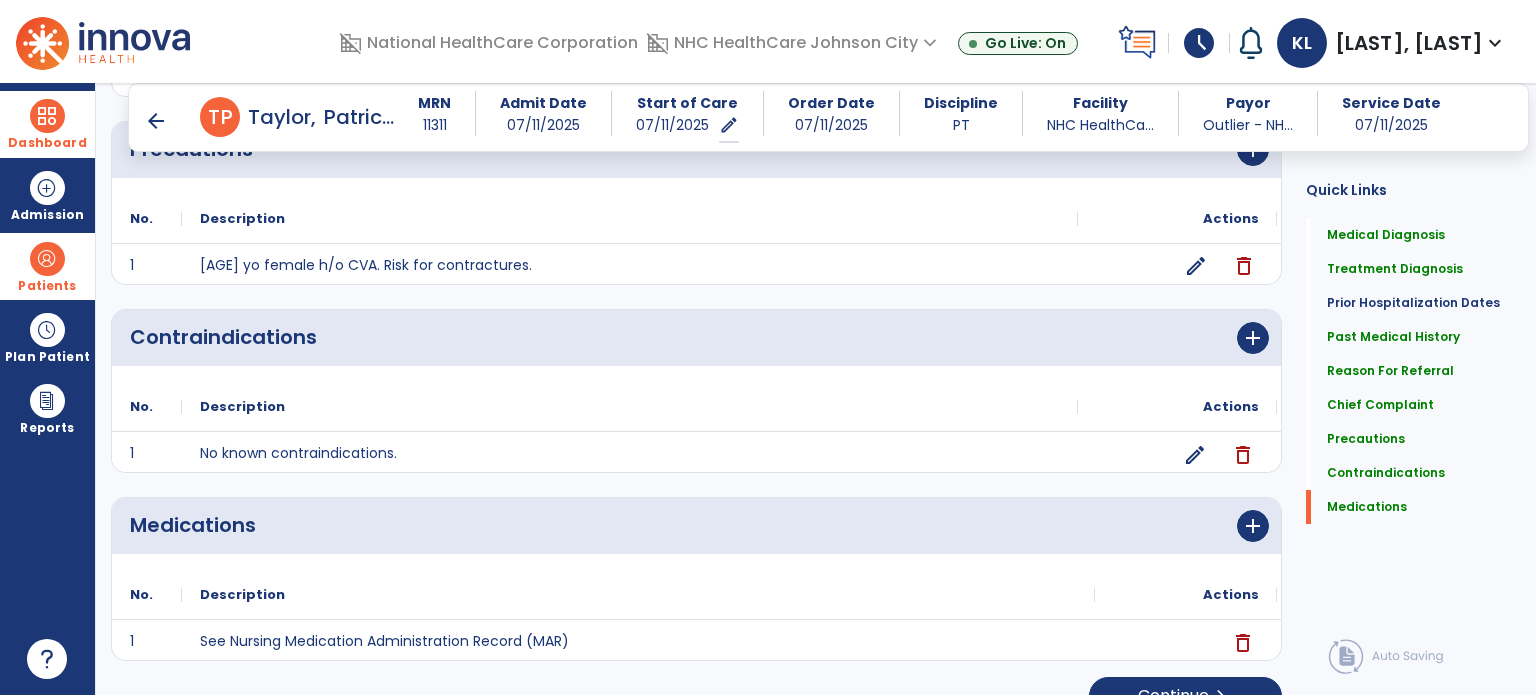scroll, scrollTop: 1647, scrollLeft: 0, axis: vertical 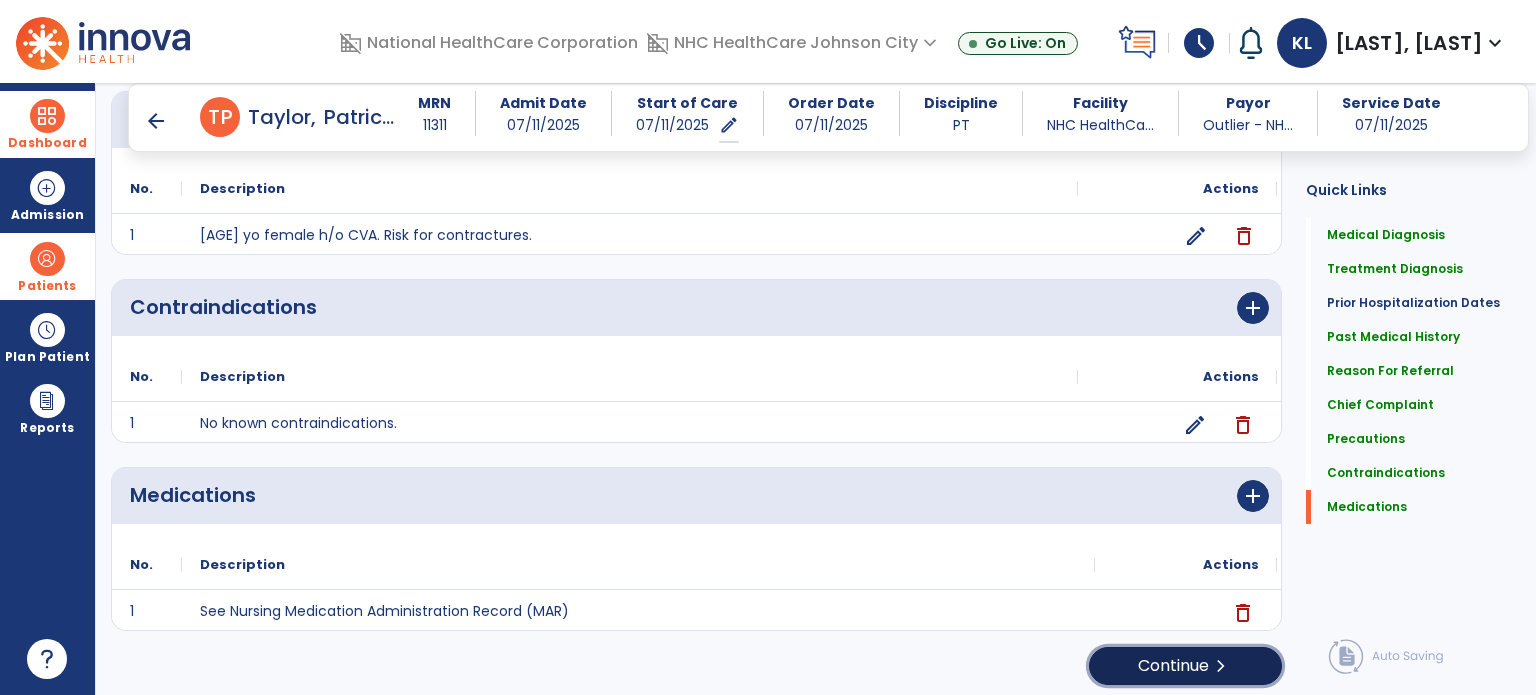 click on "Continue  chevron_right" 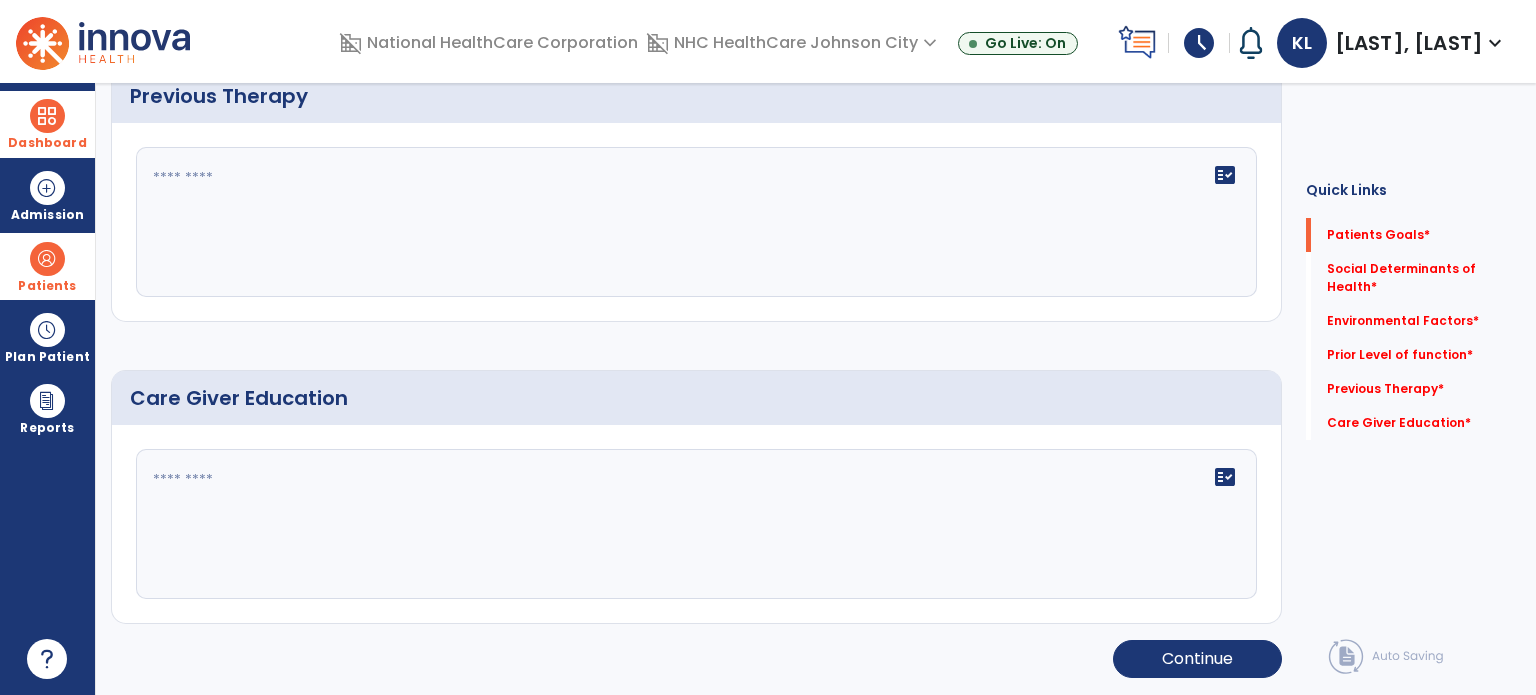 scroll, scrollTop: 0, scrollLeft: 0, axis: both 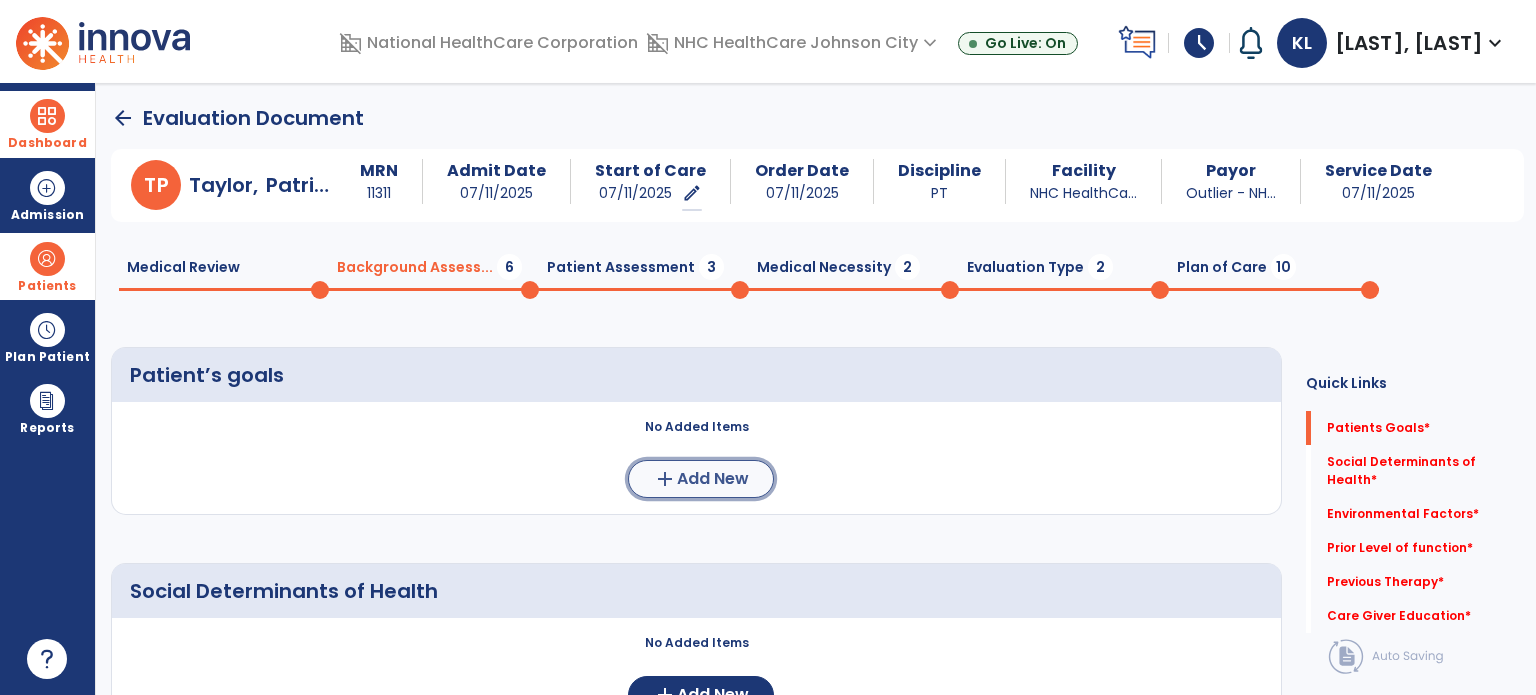 click on "add  Add New" 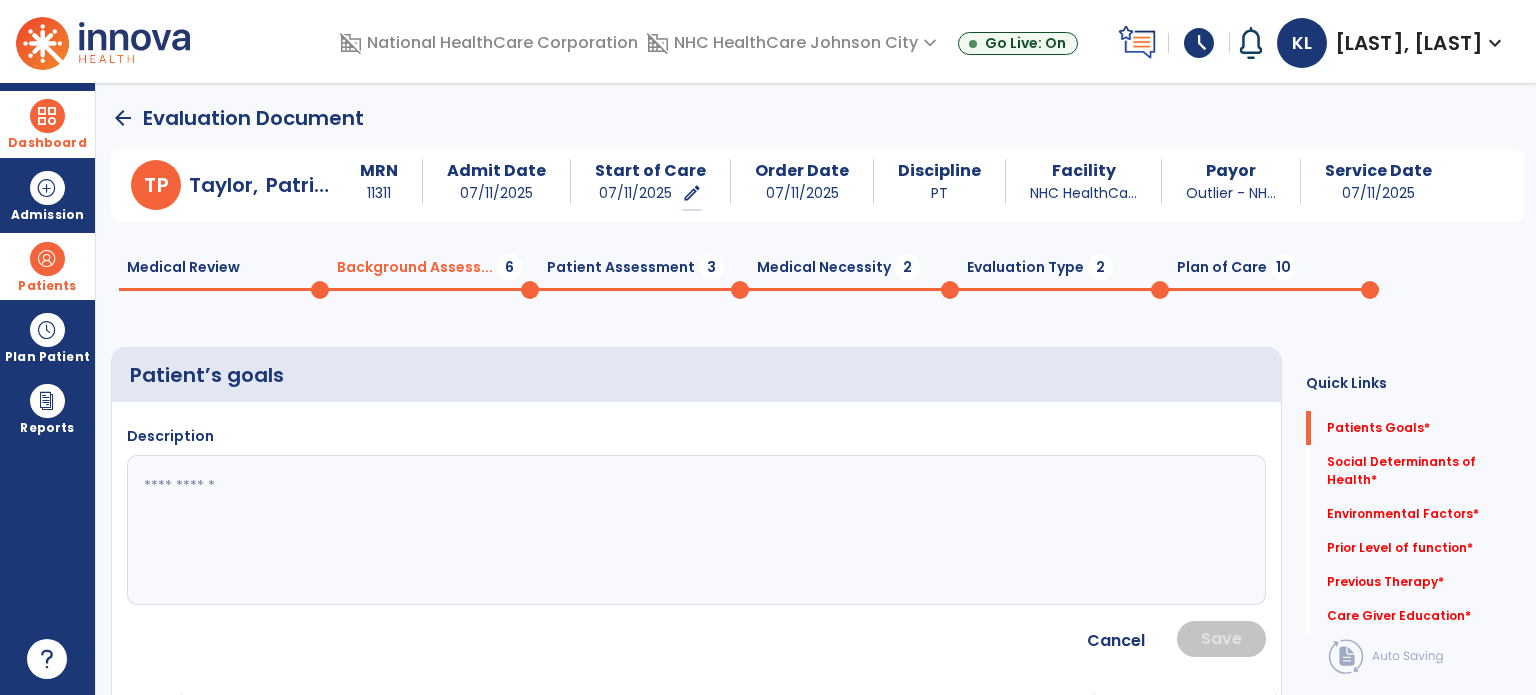 click 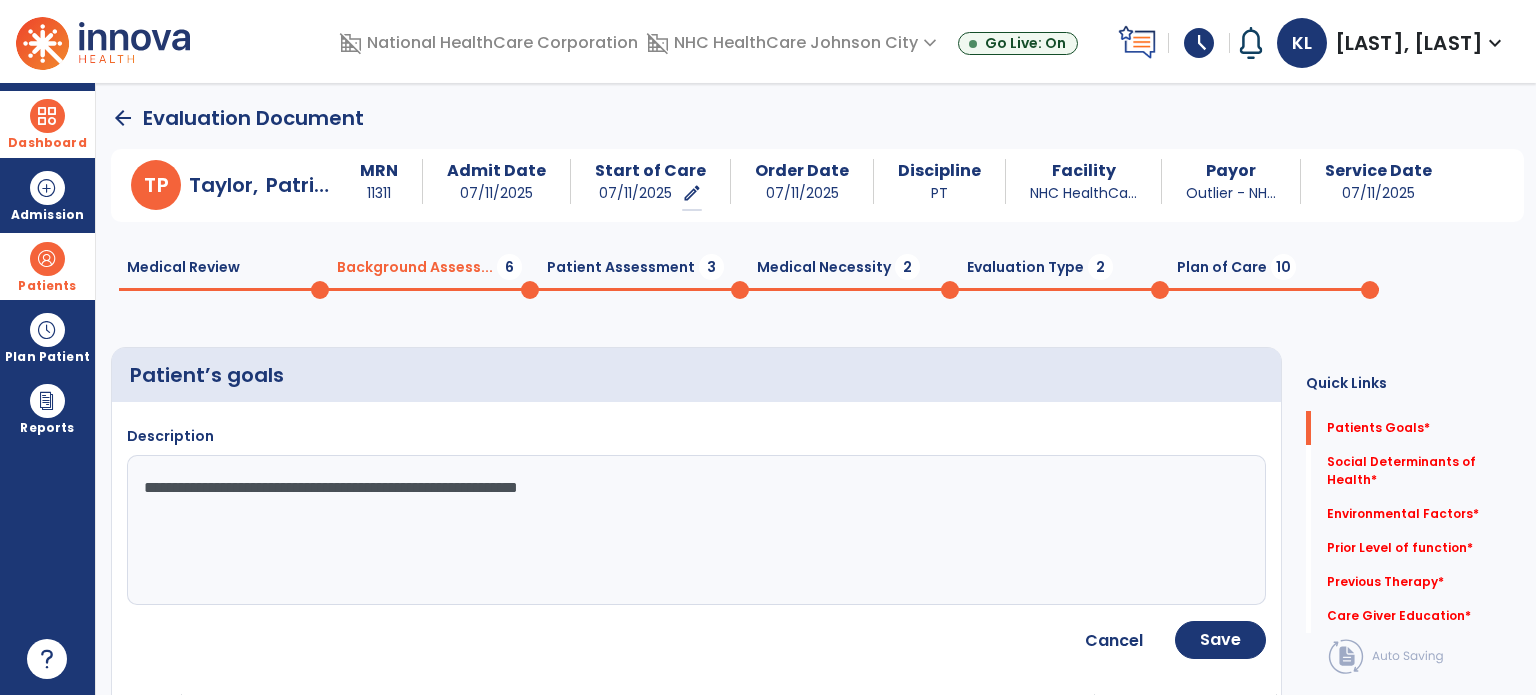 click on "**********" 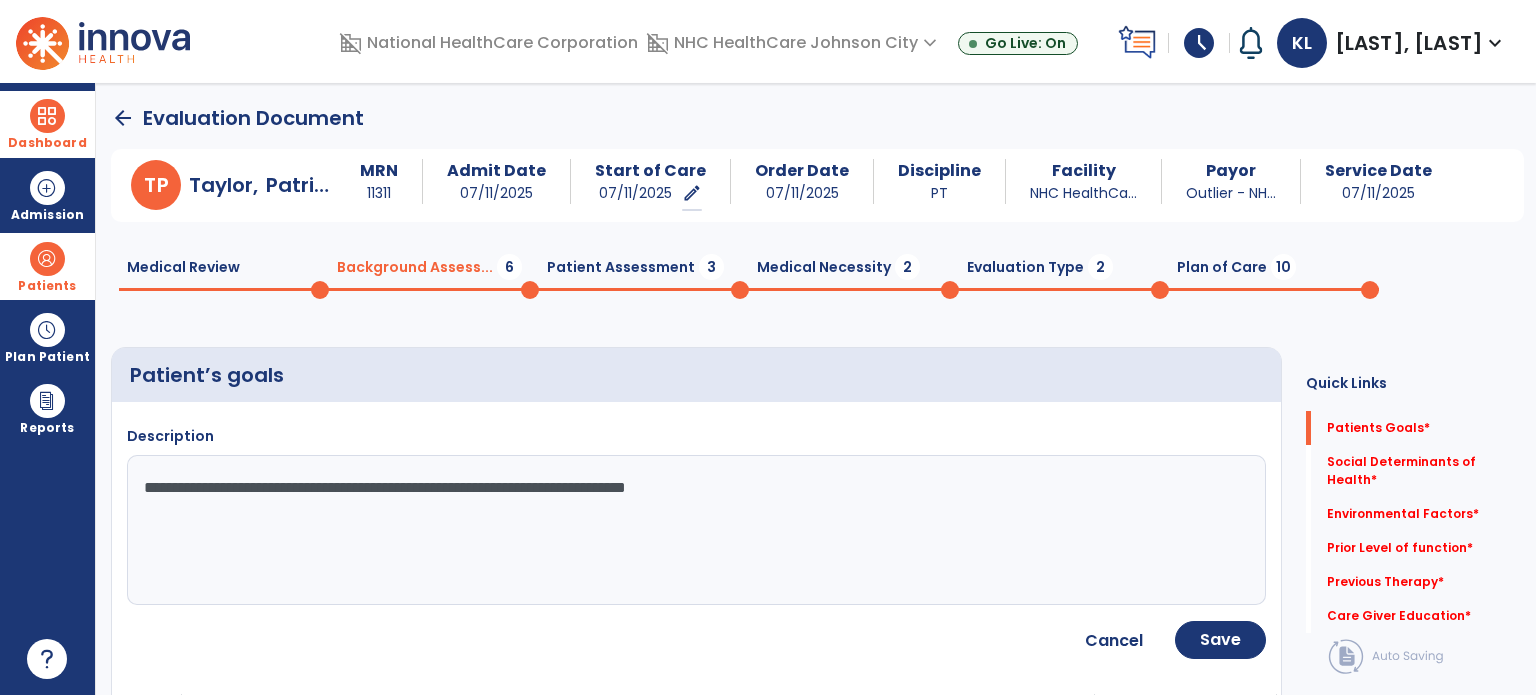 click on "**********" 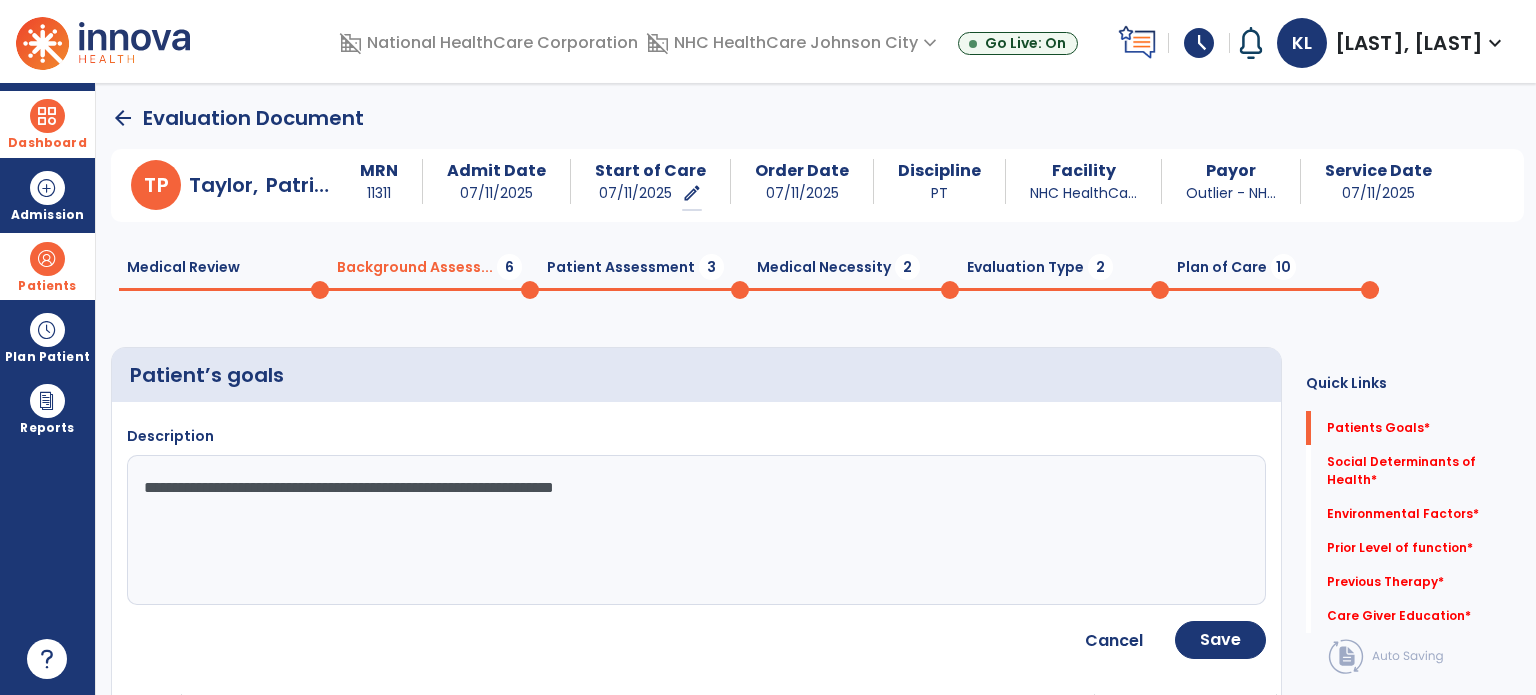 click on "**********" 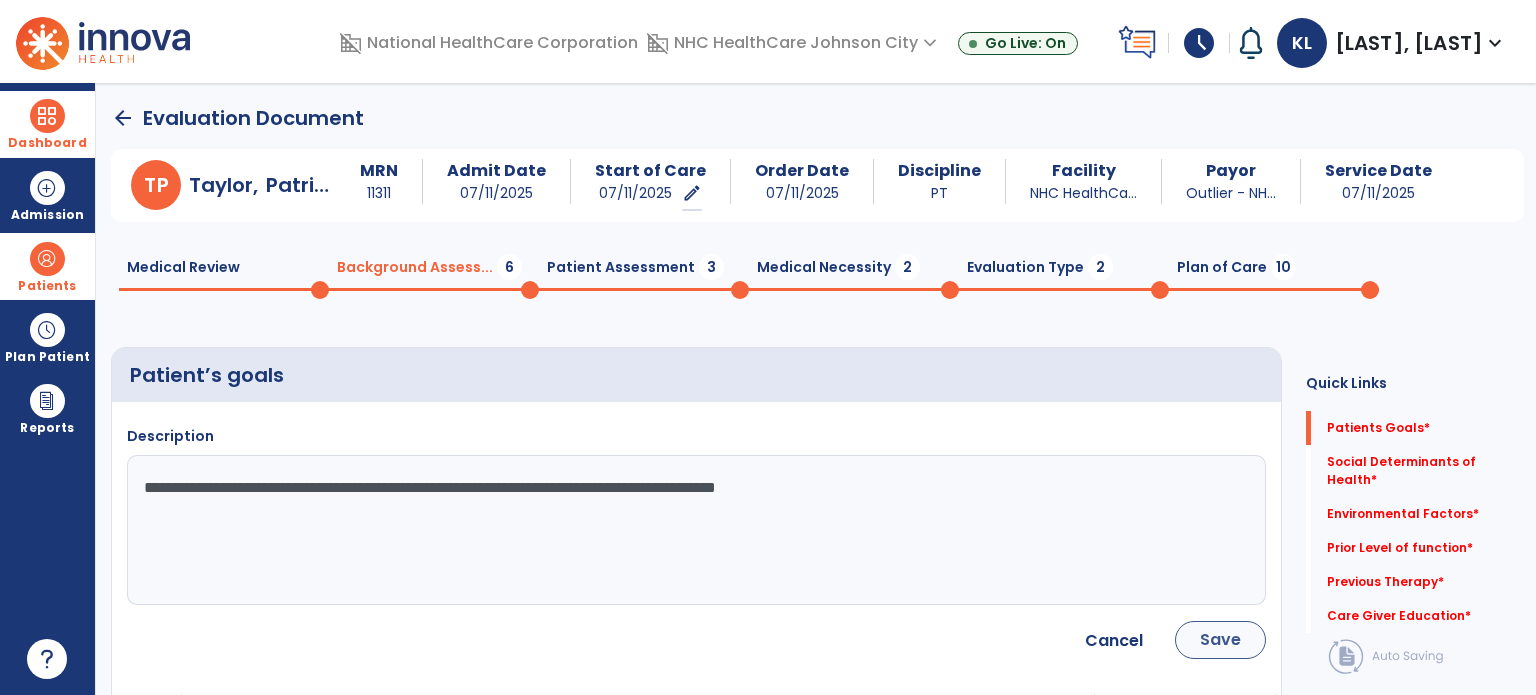 type on "**********" 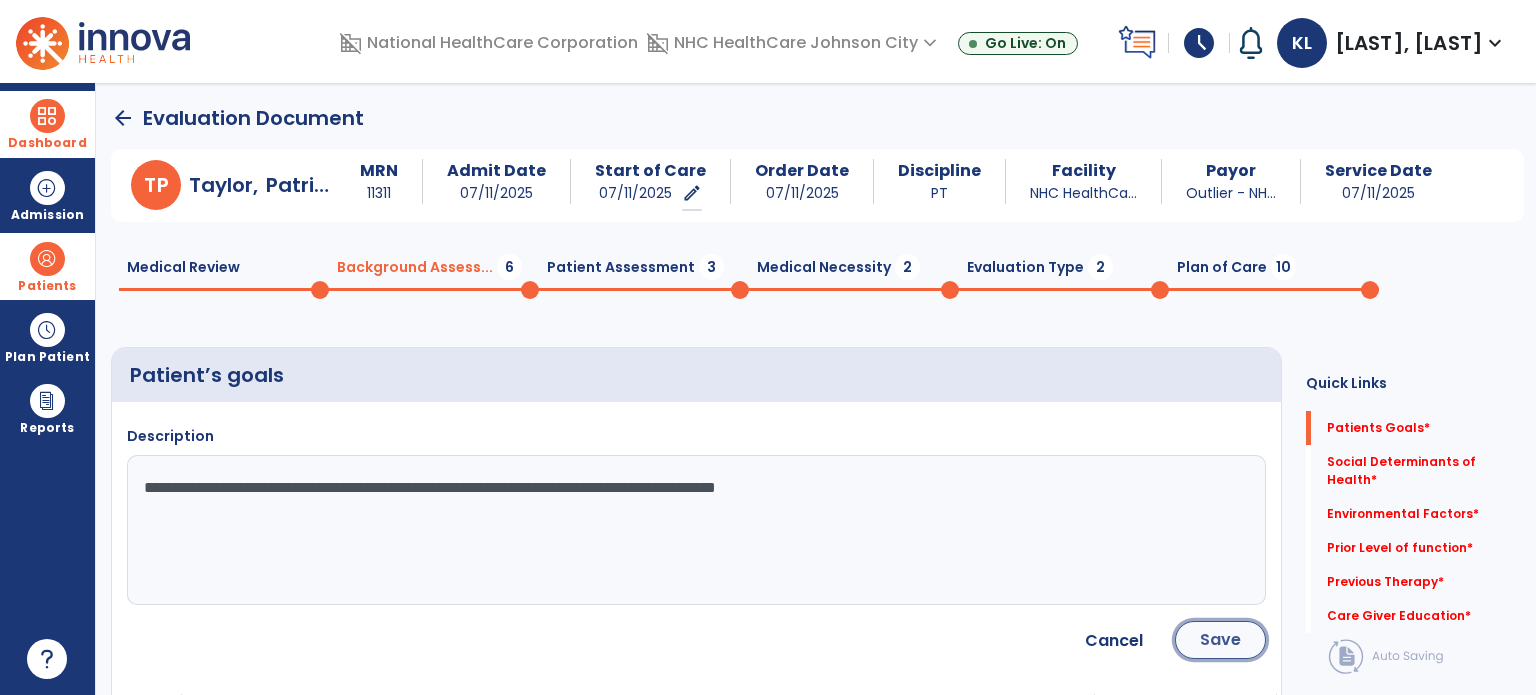 click on "Save" 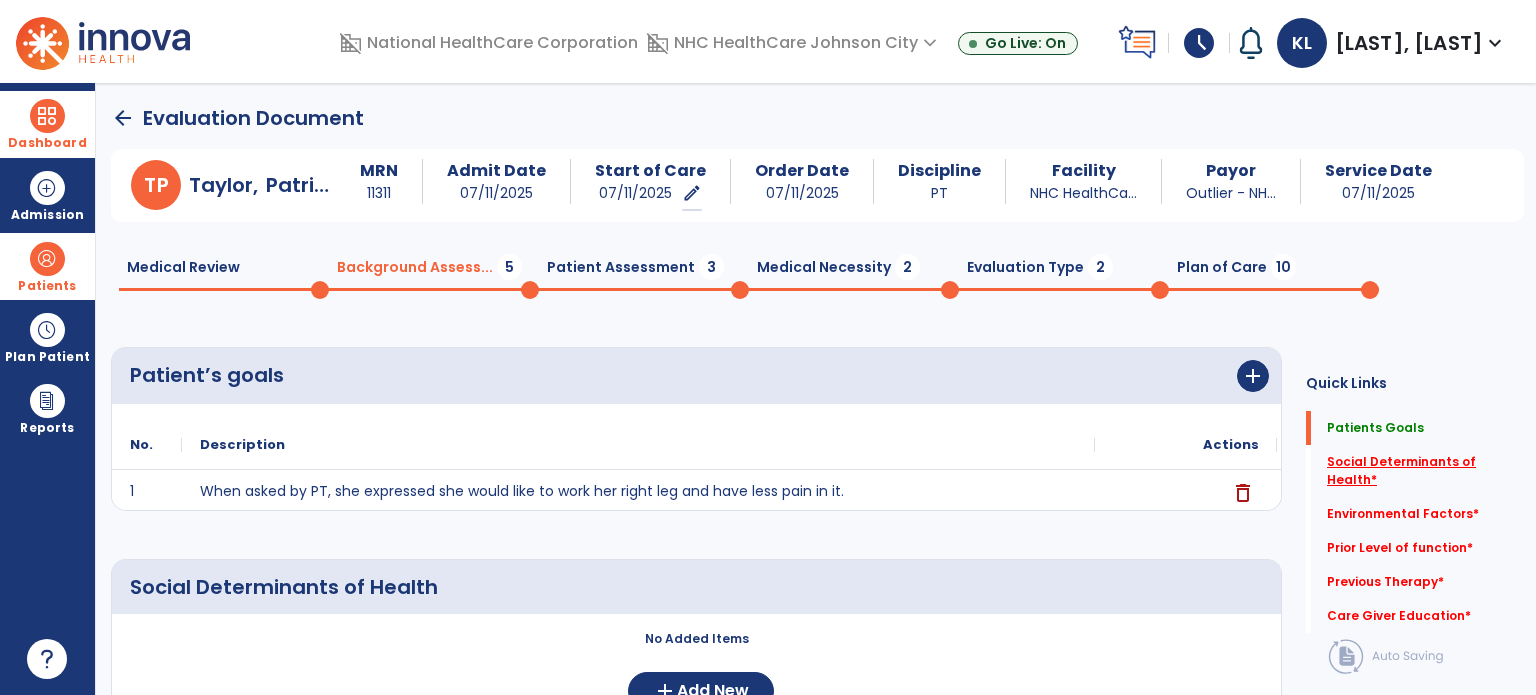 click on "Social Determinants of Health   *" 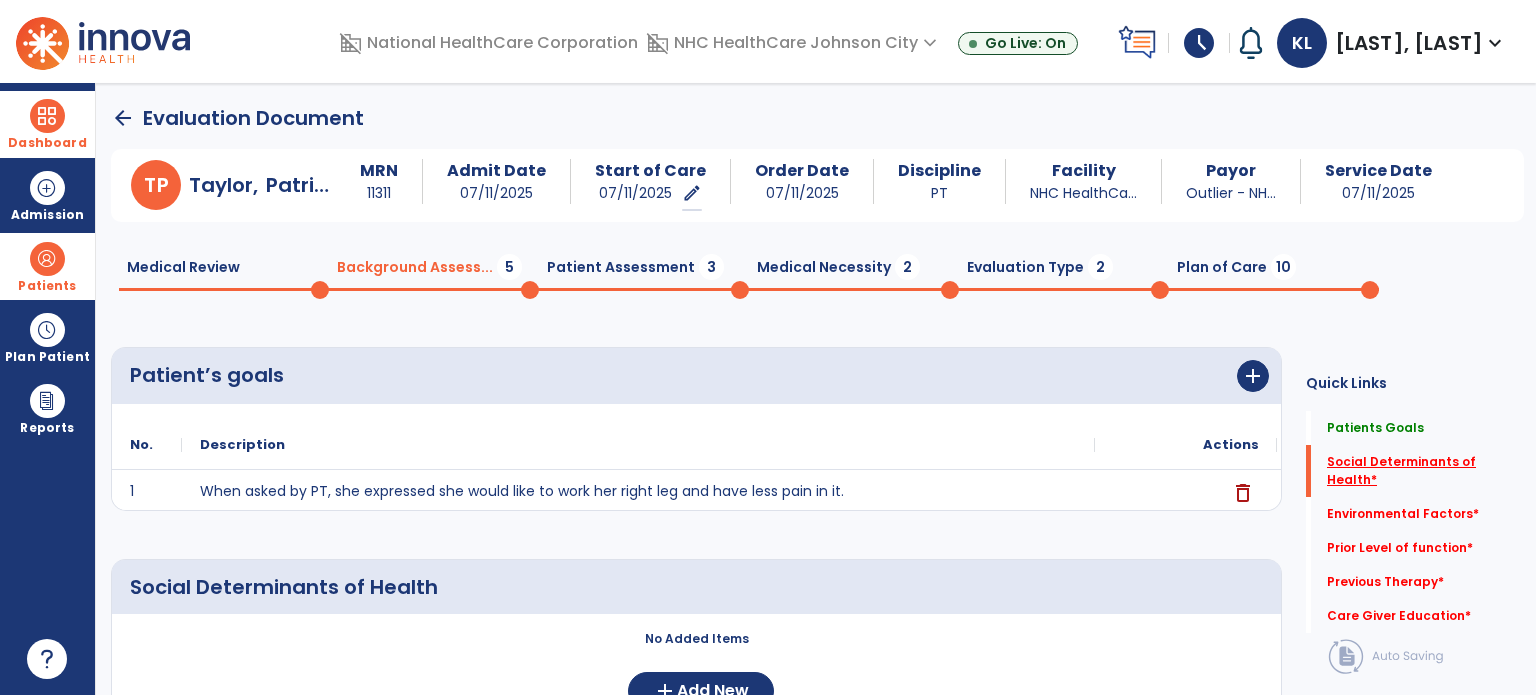 click on "Social Determinants of Health   *" 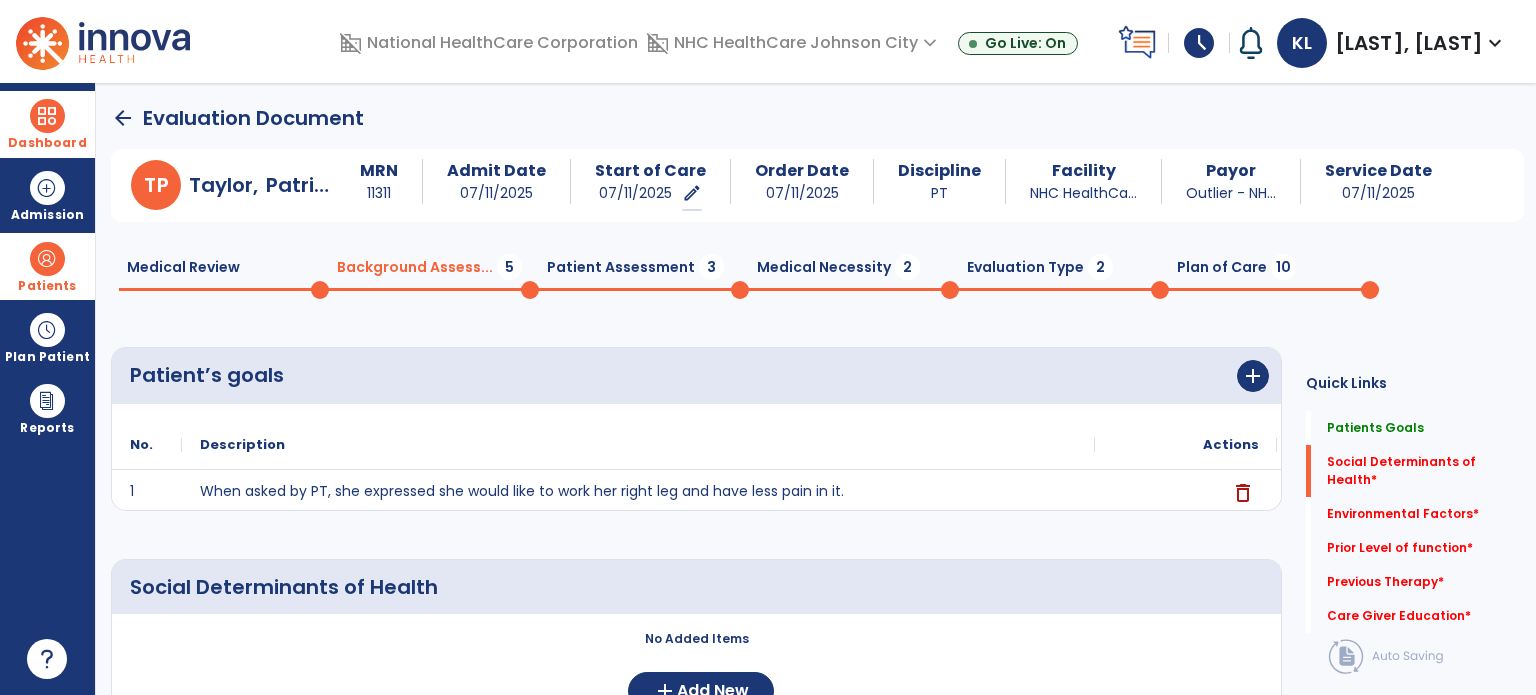 click on "No Added Items" 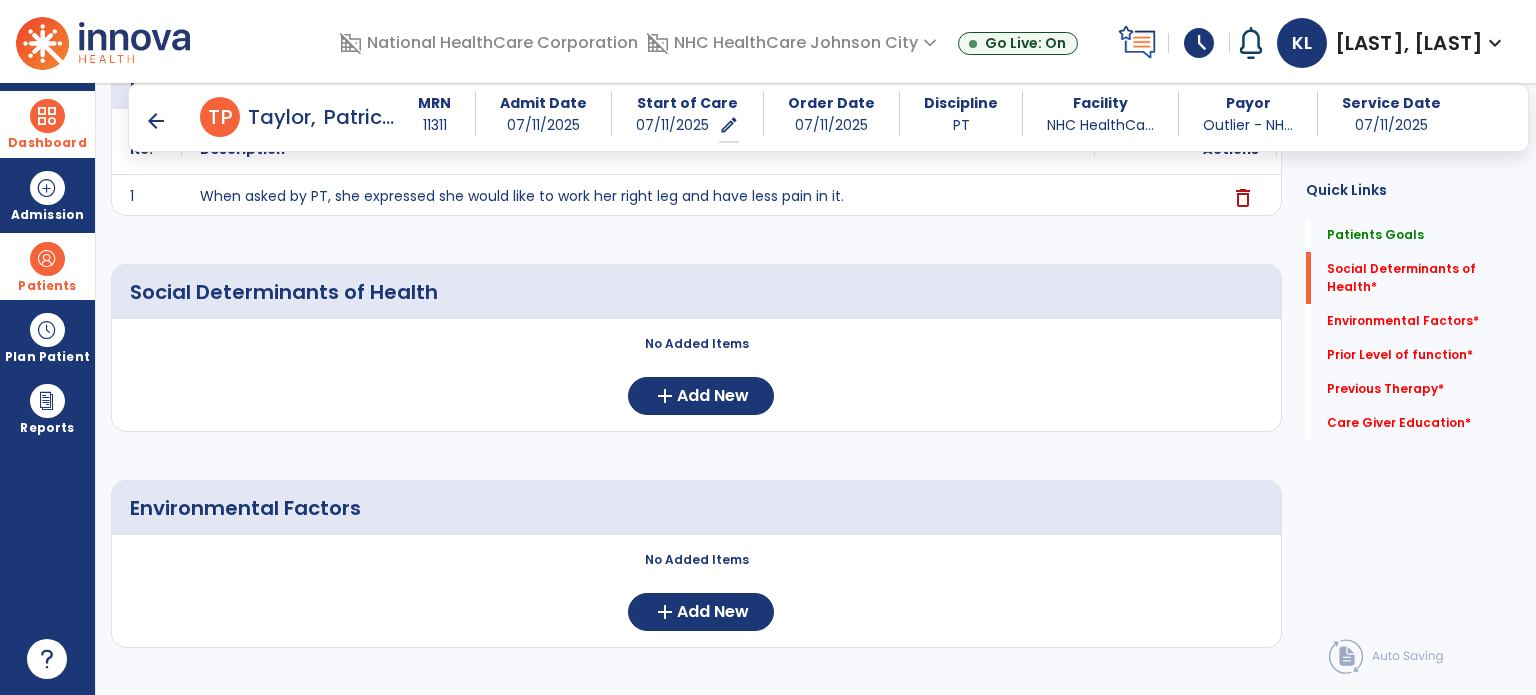 scroll, scrollTop: 280, scrollLeft: 0, axis: vertical 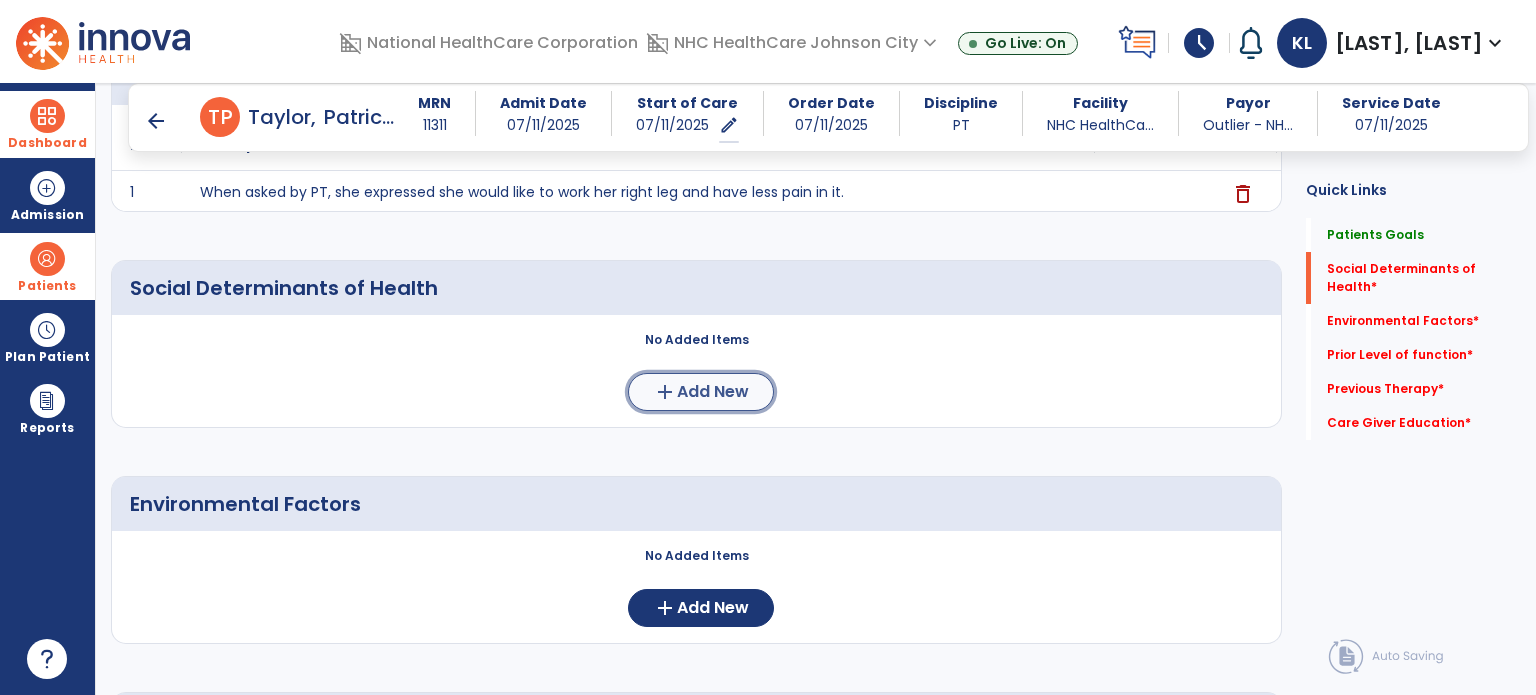 click on "Add New" 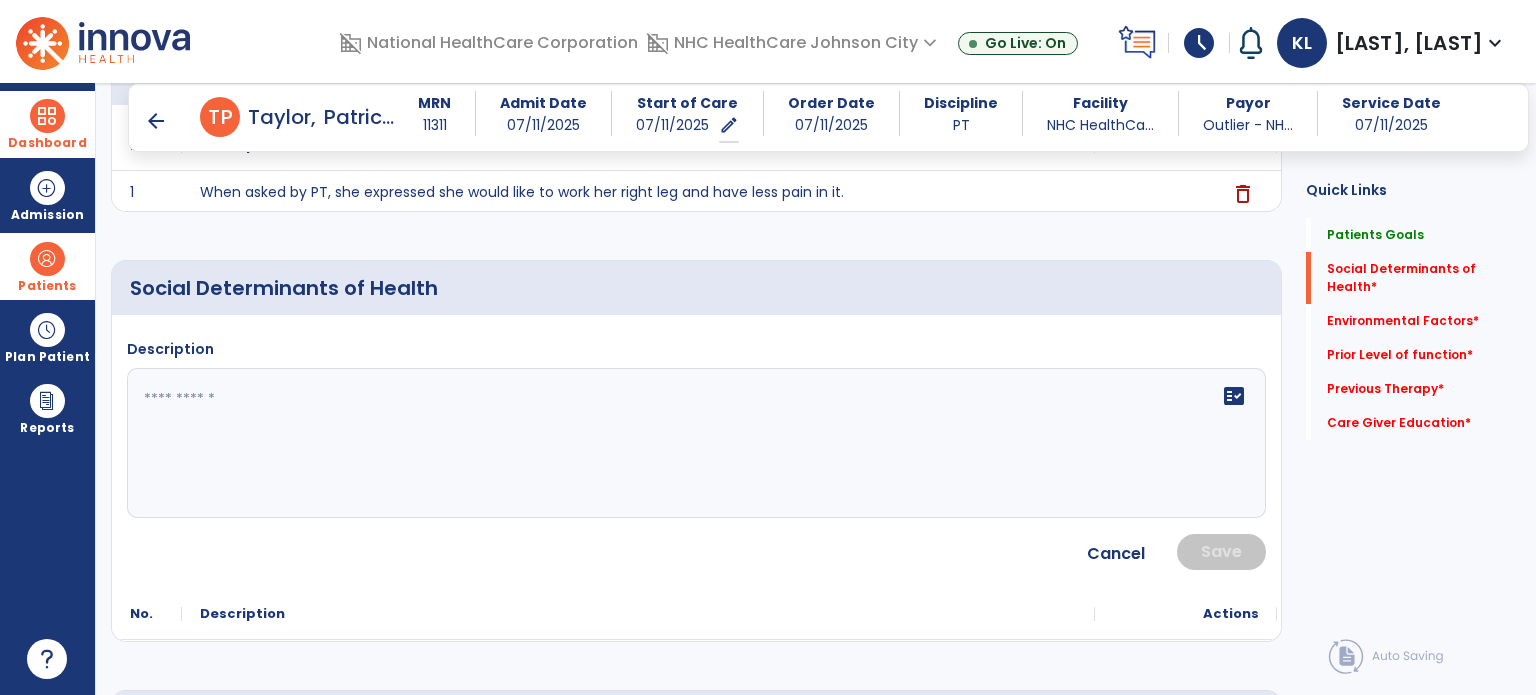 click on "fact_check" 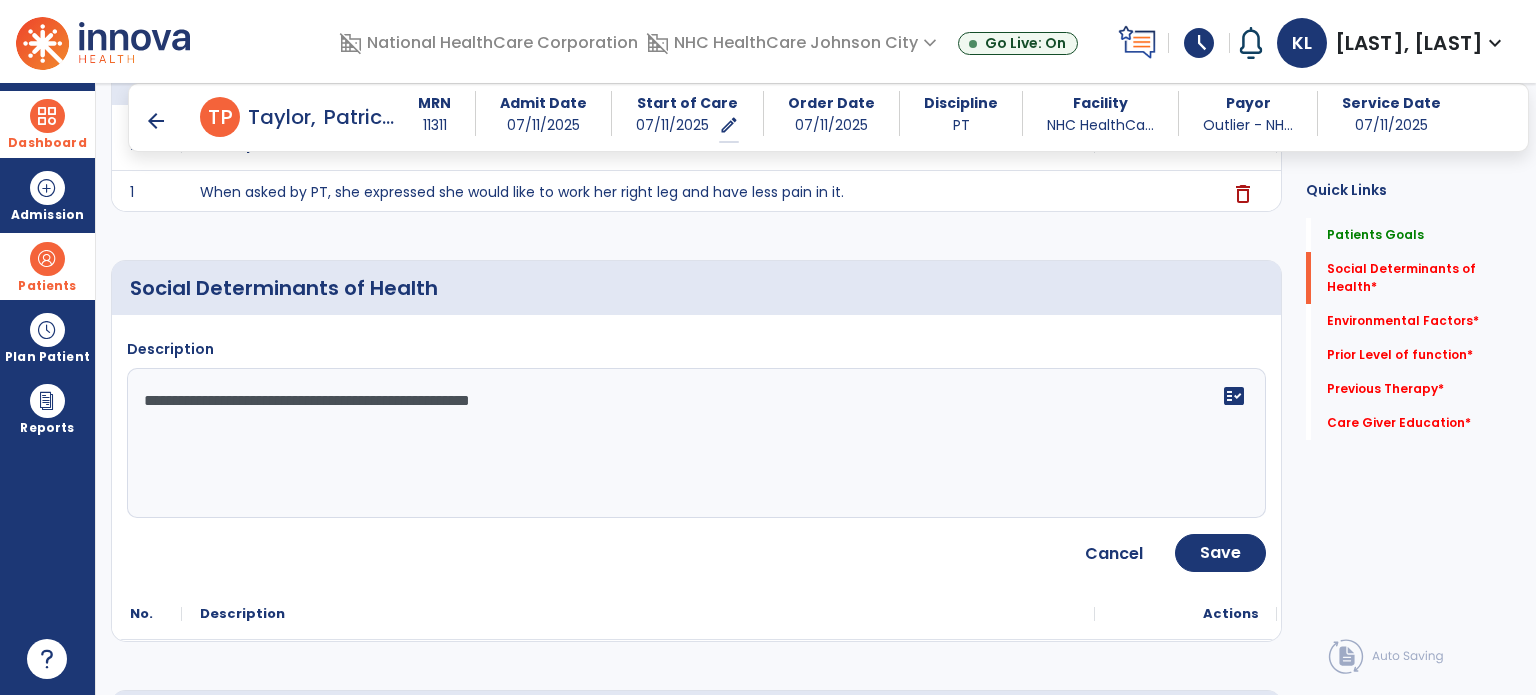 drag, startPoint x: 541, startPoint y: 403, endPoint x: 122, endPoint y: 401, distance: 419.00476 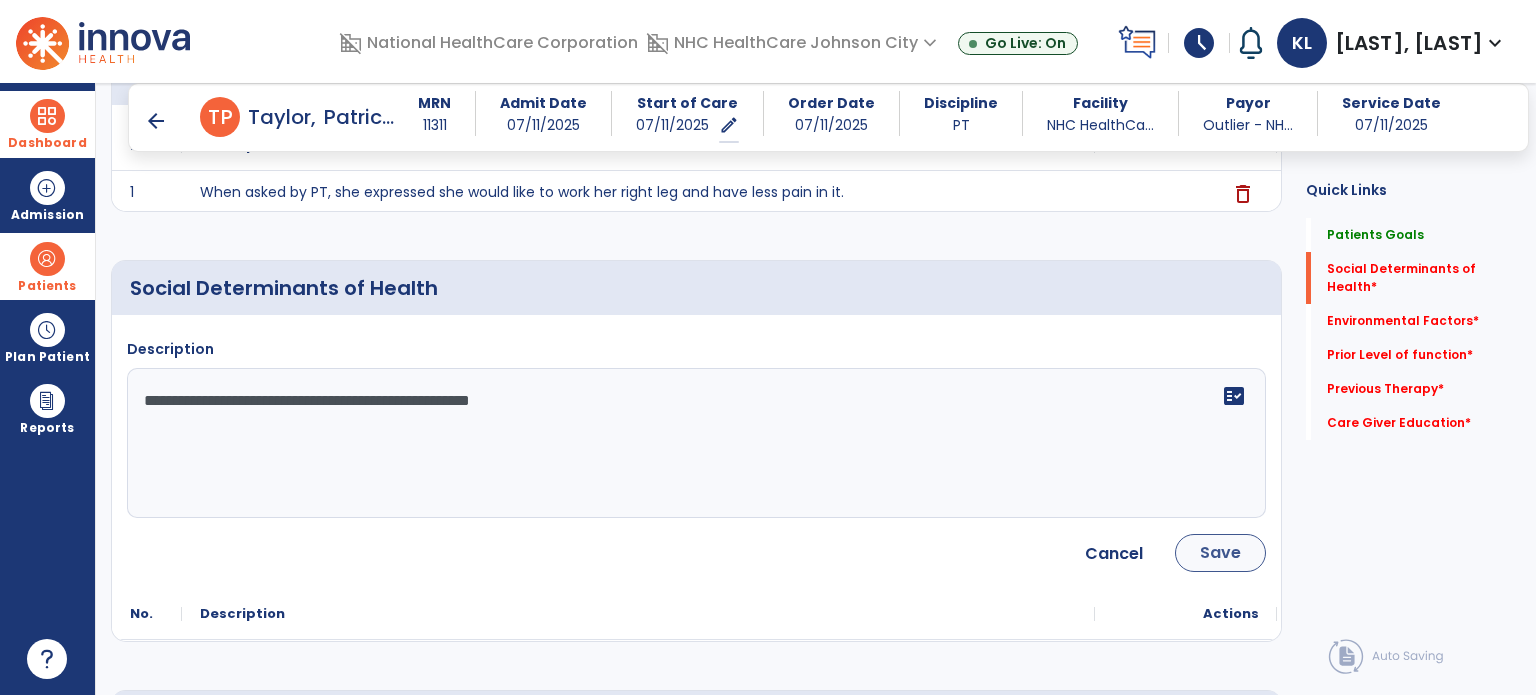 type on "**********" 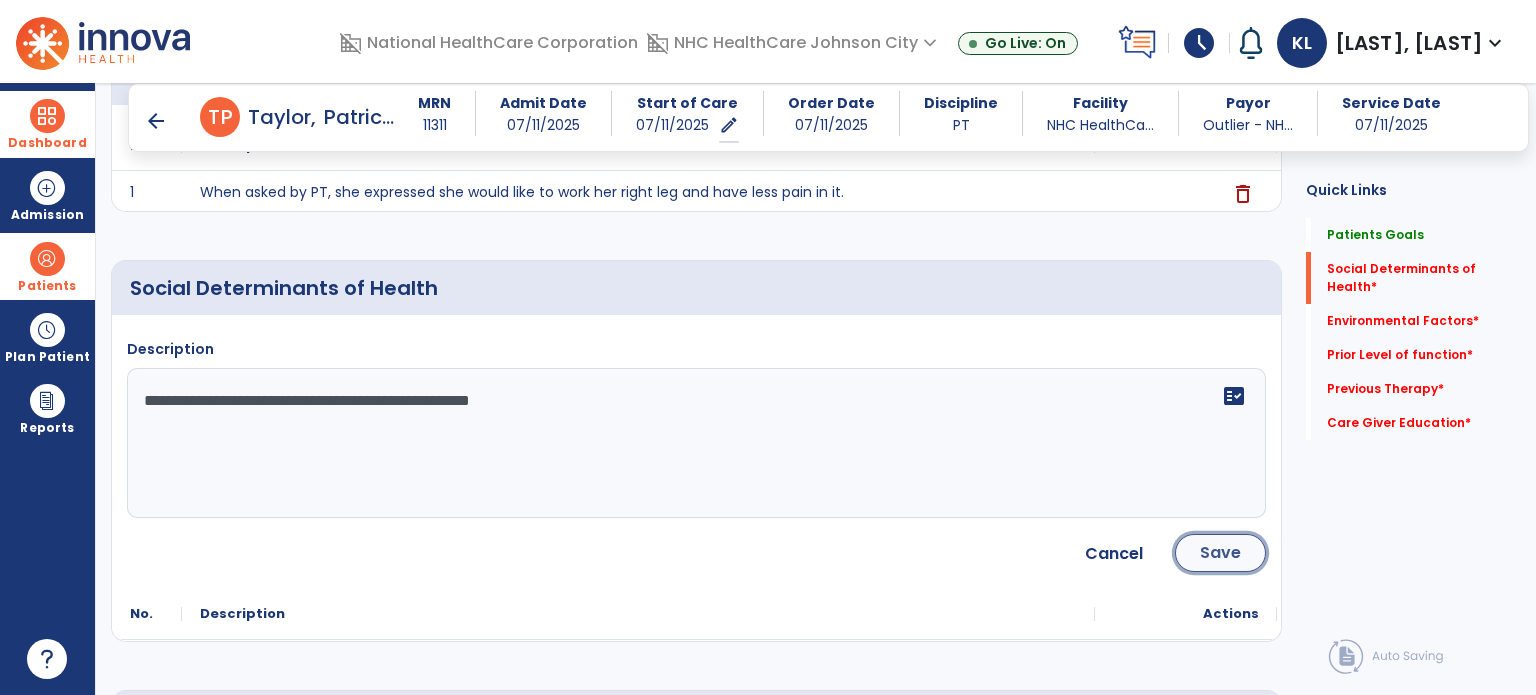 click on "Save" 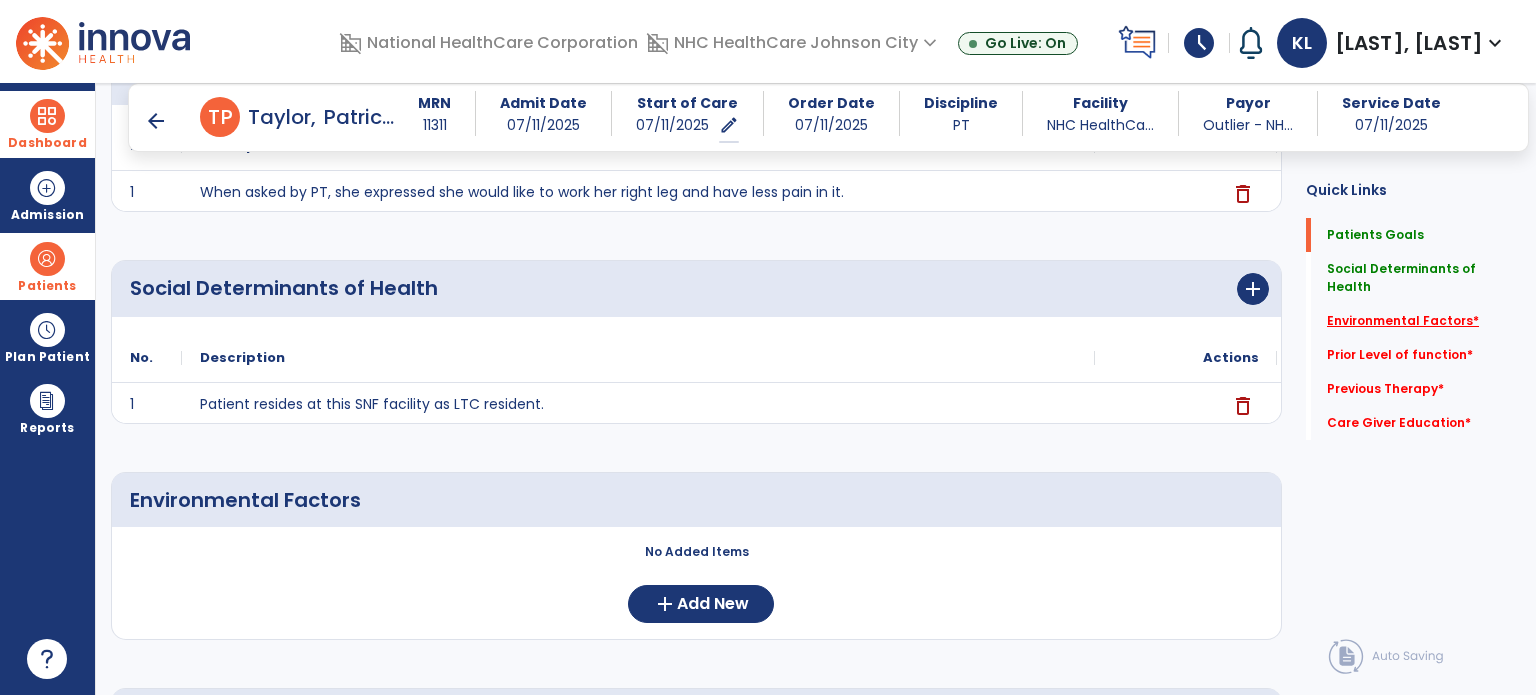 click on "Environmental Factors   *" 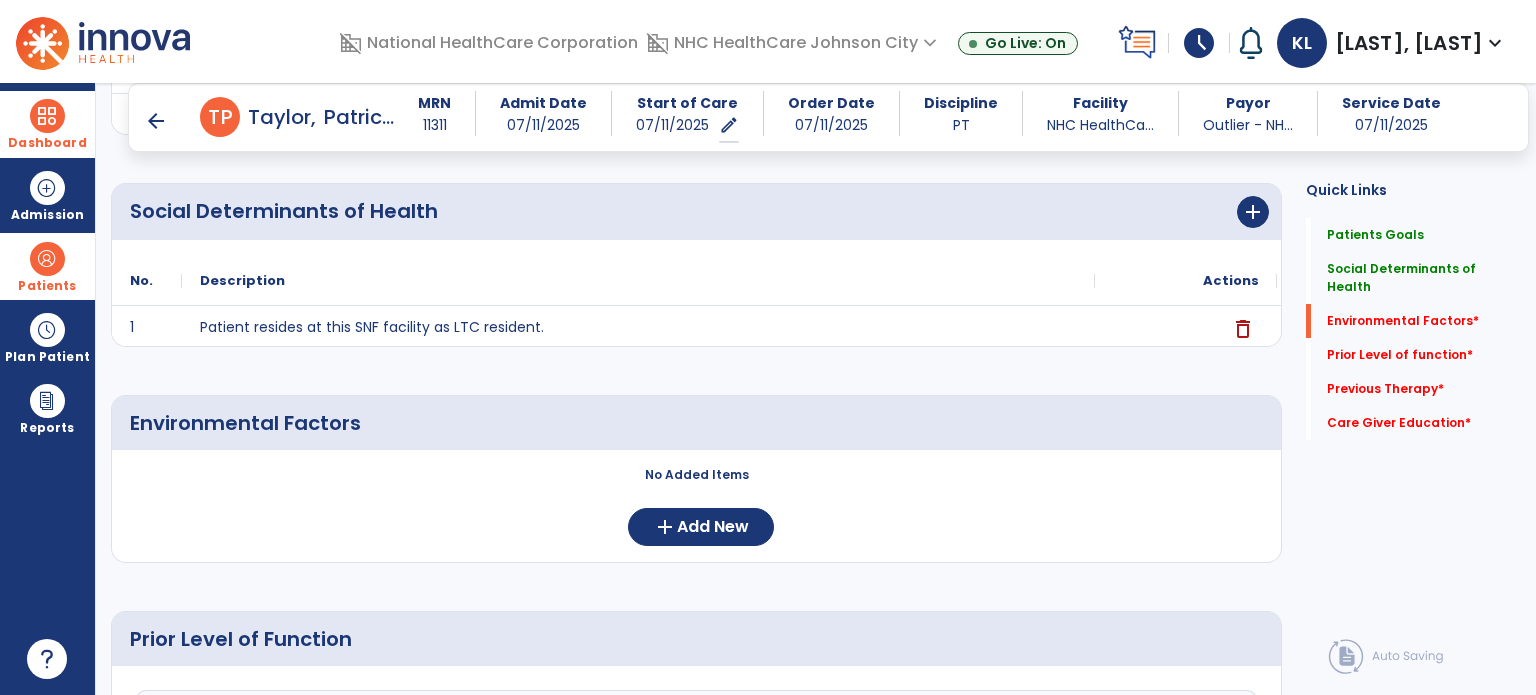 scroll, scrollTop: 422, scrollLeft: 0, axis: vertical 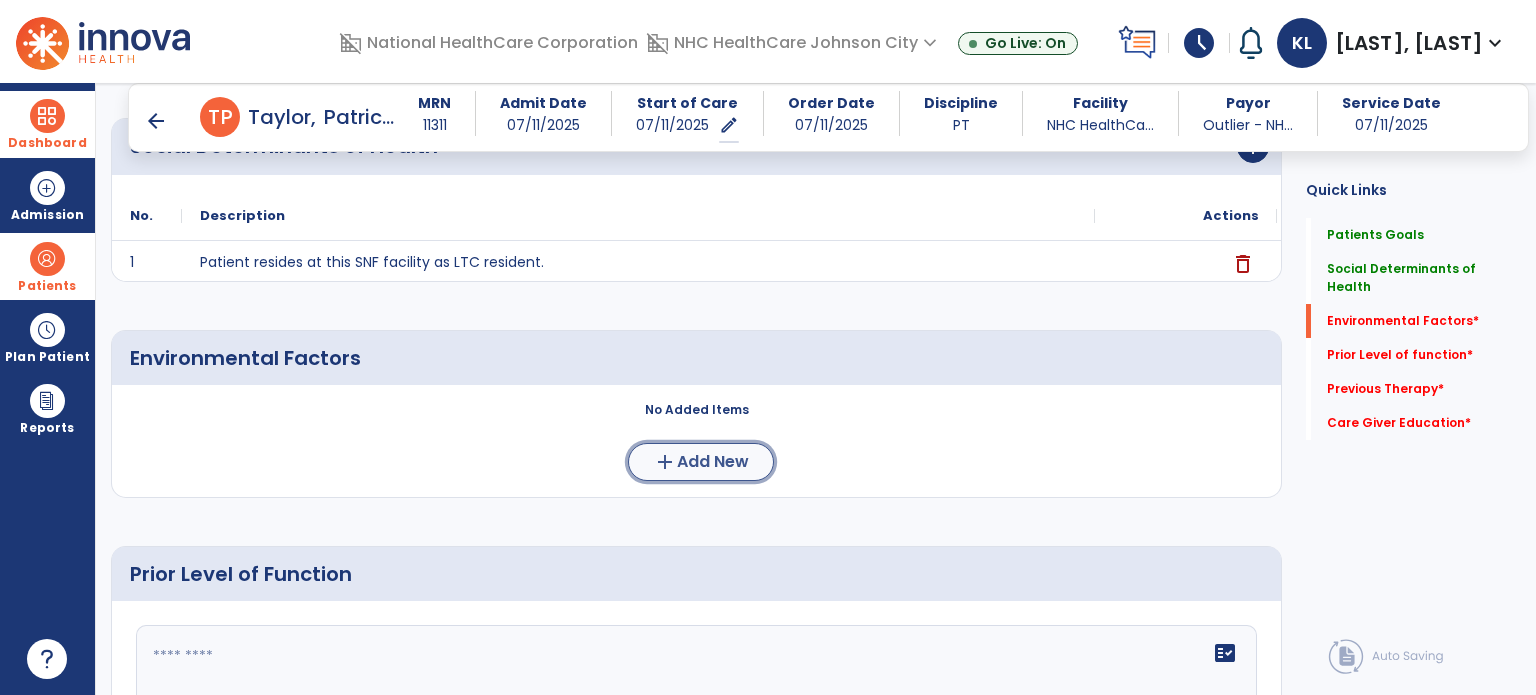 click on "Add New" 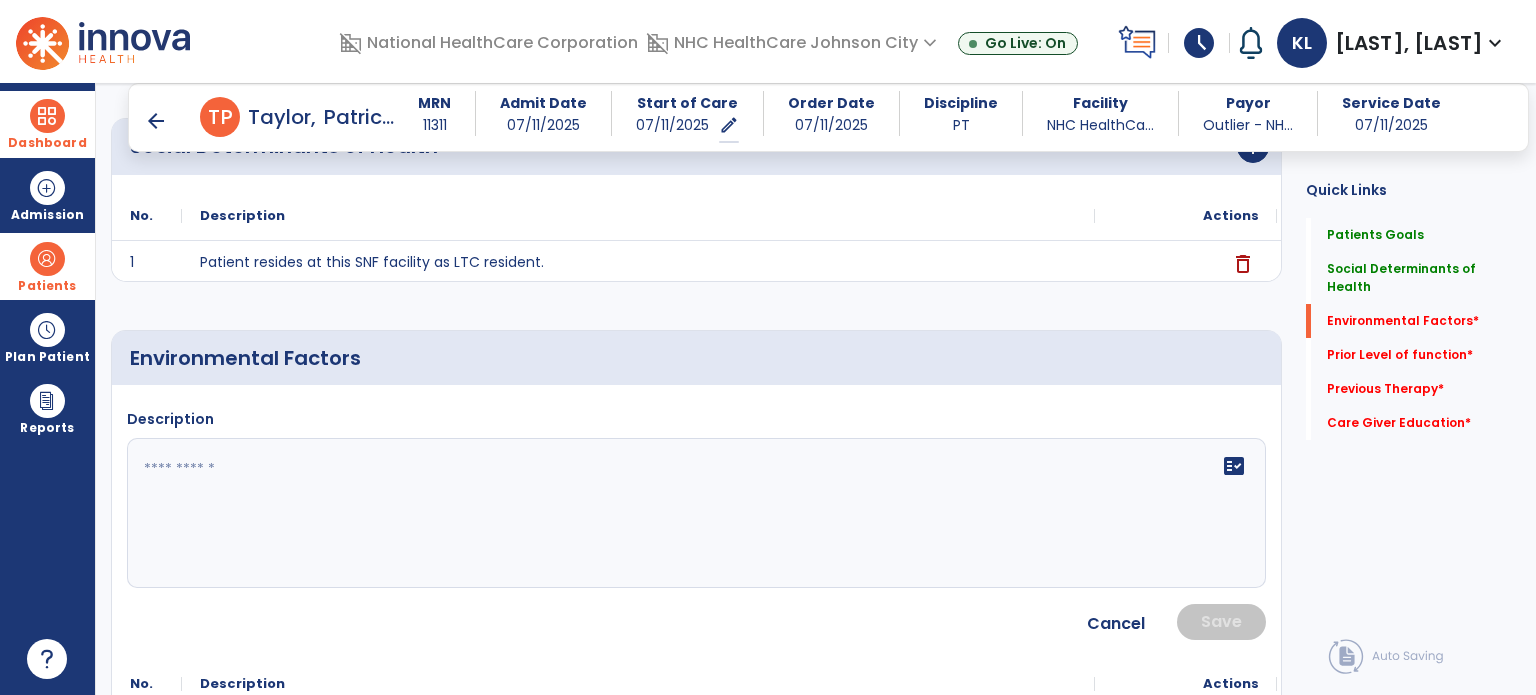 click on "fact_check" 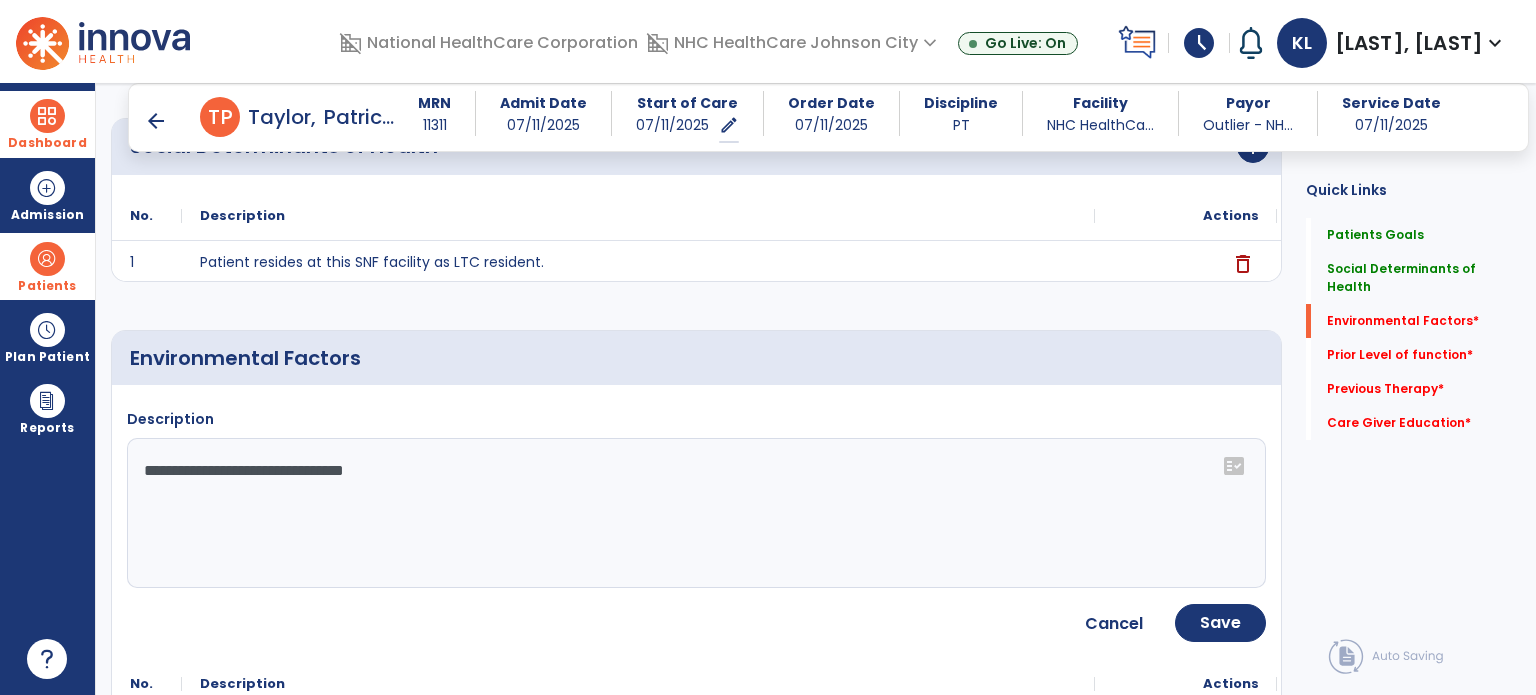 click on "**********" 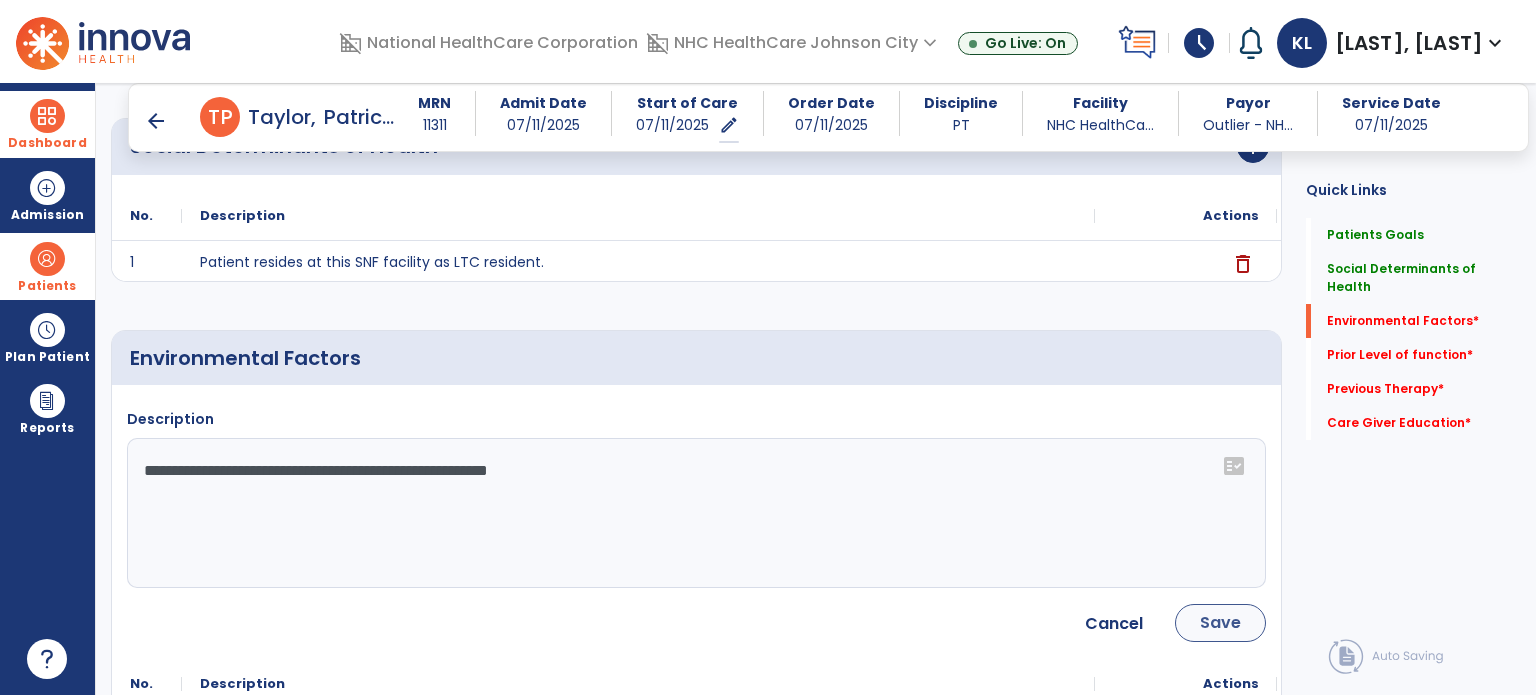 type on "**********" 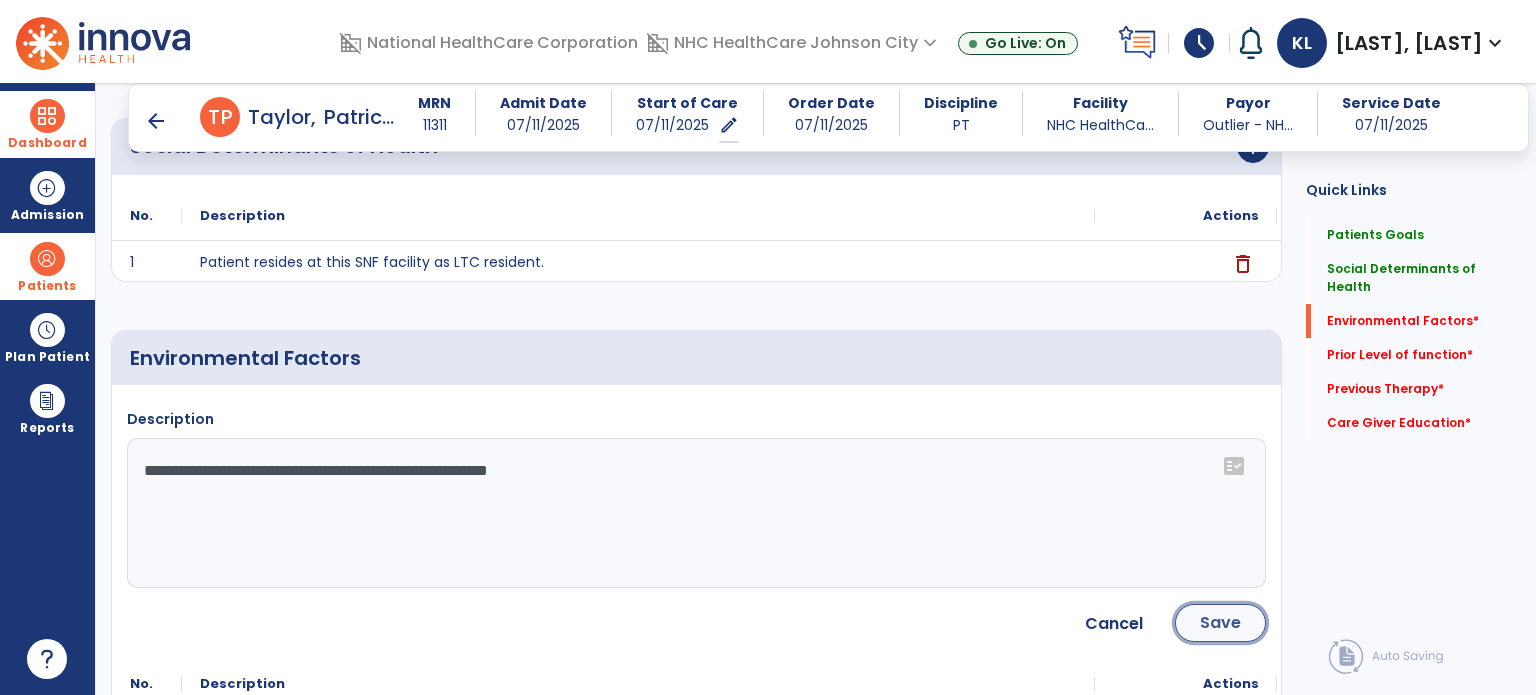 click on "Save" 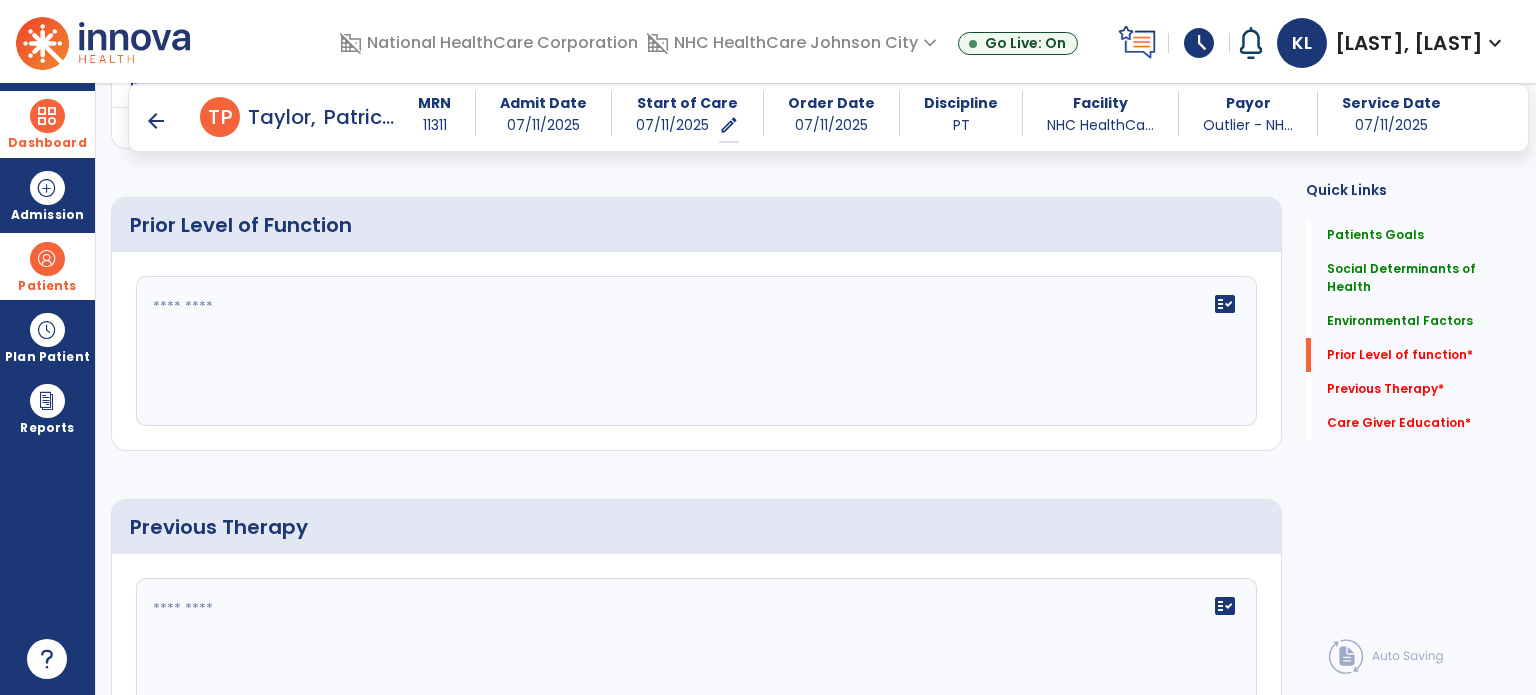 scroll, scrollTop: 786, scrollLeft: 0, axis: vertical 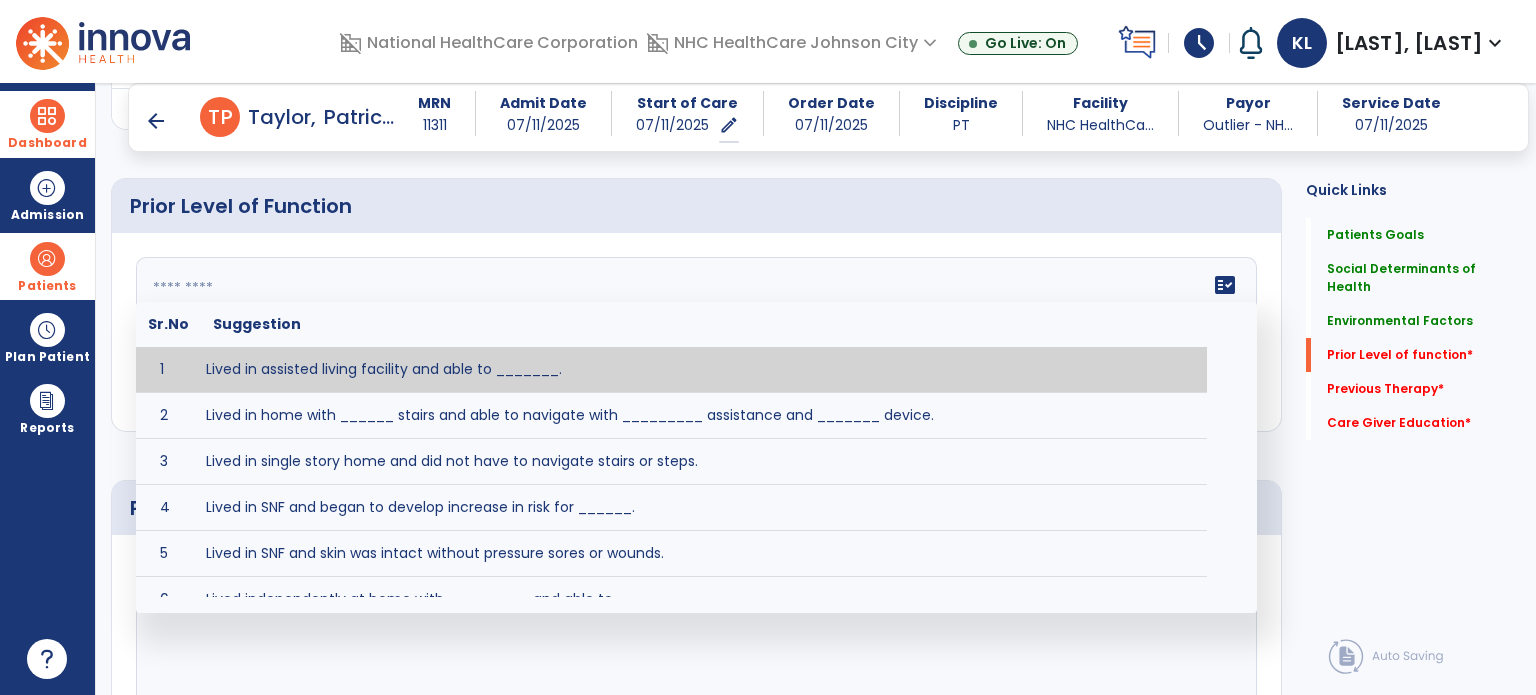 click on "fact_check  Sr.No Suggestion 1 Lived in assisted living facility and able to _______. 2 Lived in home with ______ stairs and able to navigate with _________ assistance and _______ device. 3 Lived in single story home and did not have to navigate stairs or steps. 4 Lived in SNF and began to develop increase in risk for ______. 5 Lived in SNF and skin was intact without pressure sores or wounds. 6 Lived independently at home with _________ and able to __________. 7 Wheelchair bound, non ambulatory and able to ______. 8 Worked as a __________." 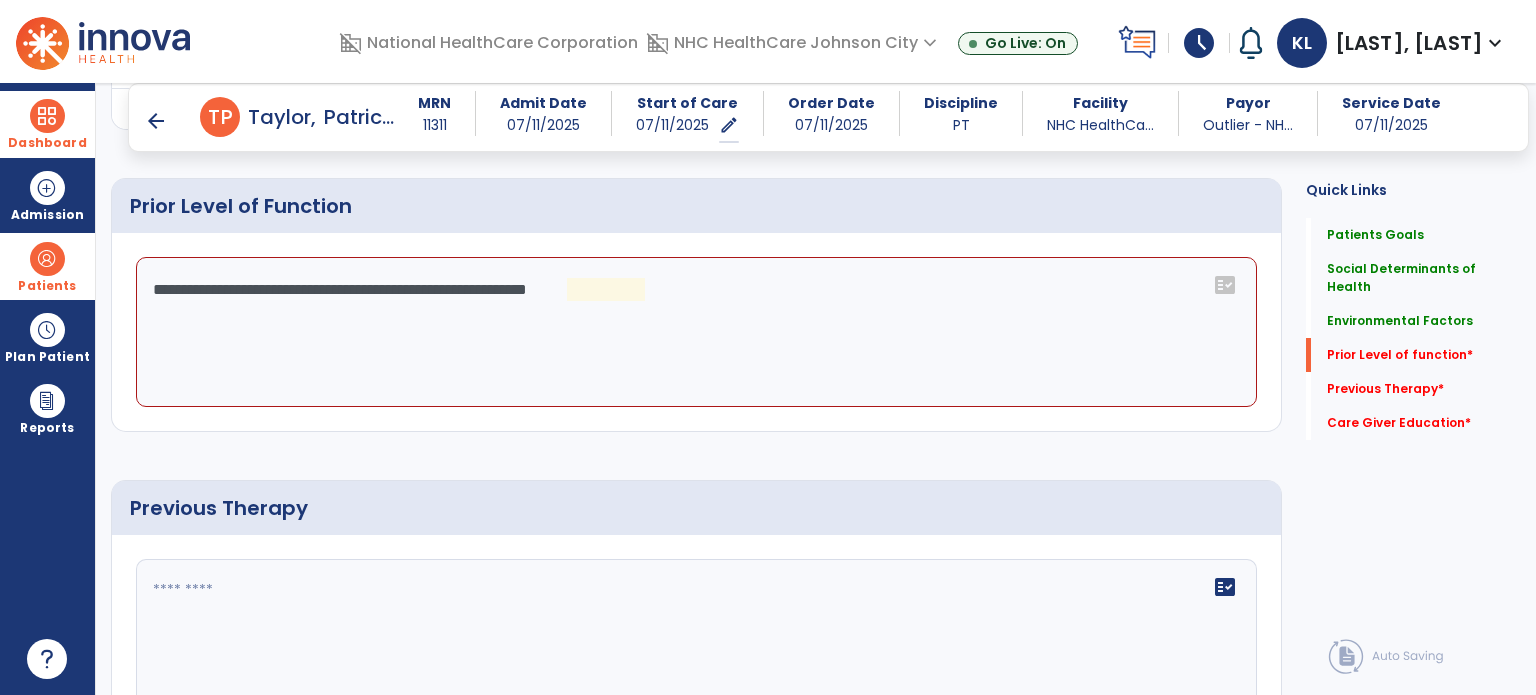 click on "**********" 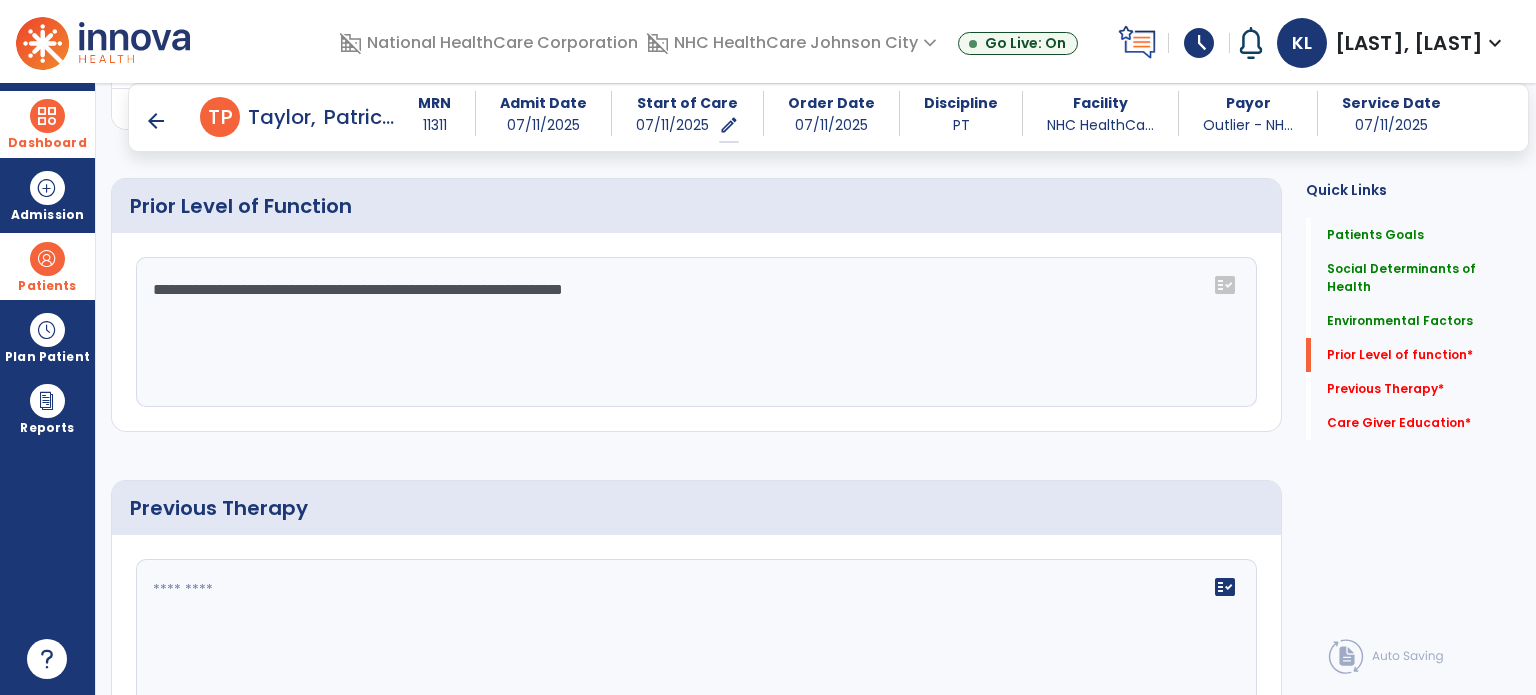 click on "**********" 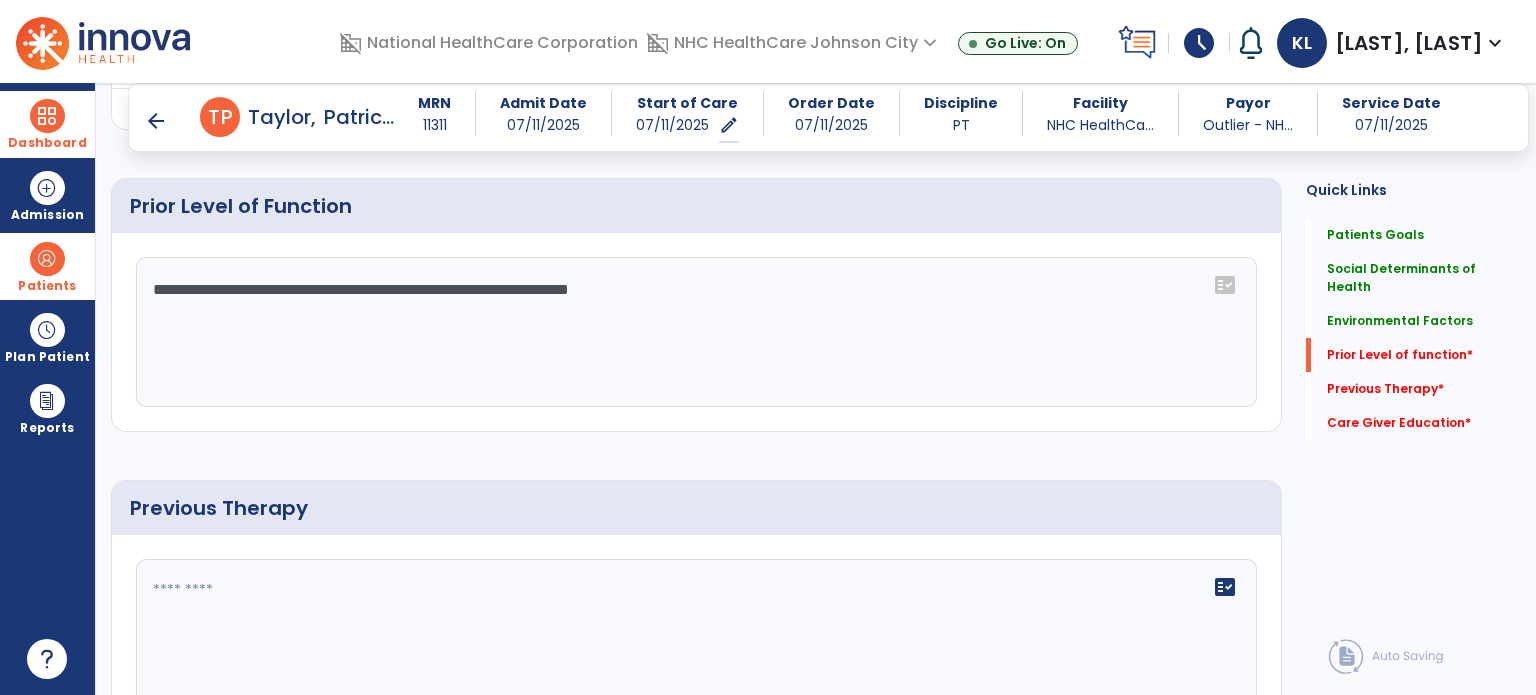 click on "**********" 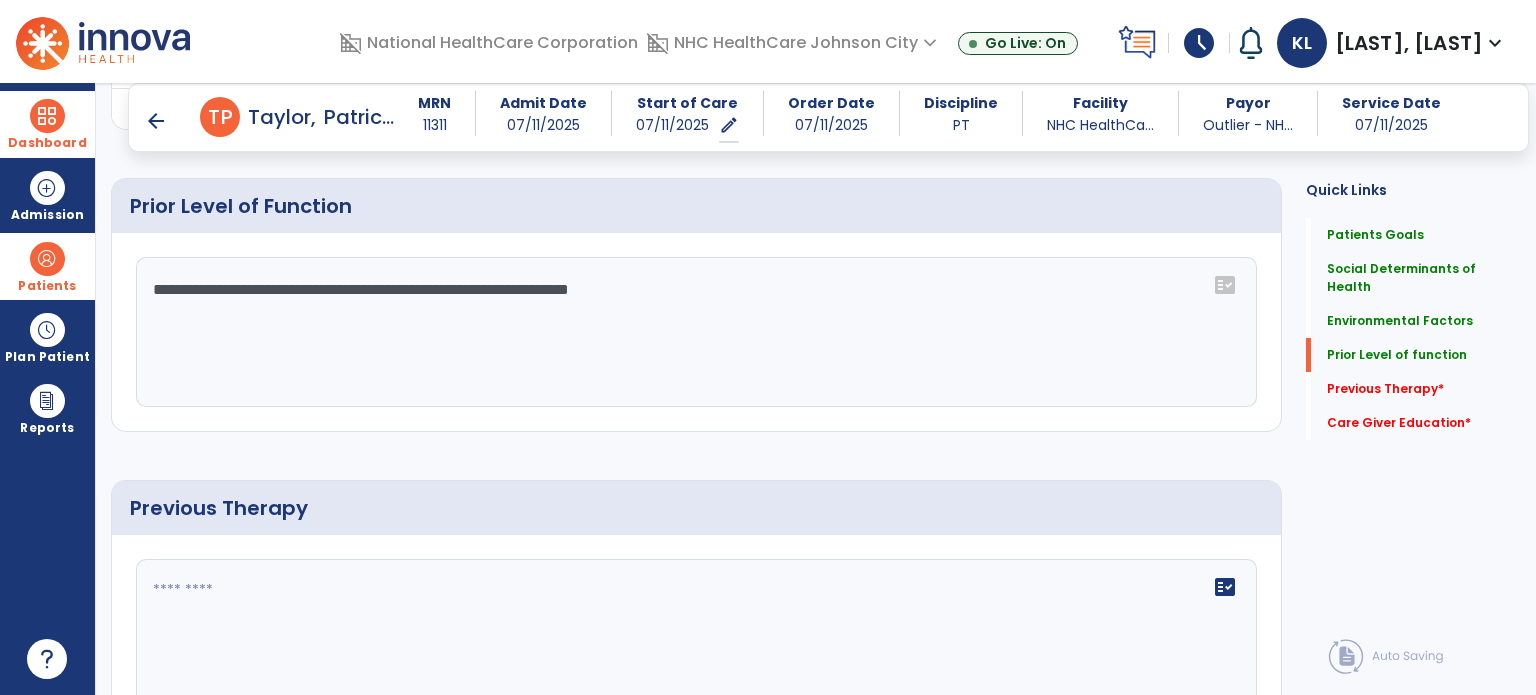 click on "**********" 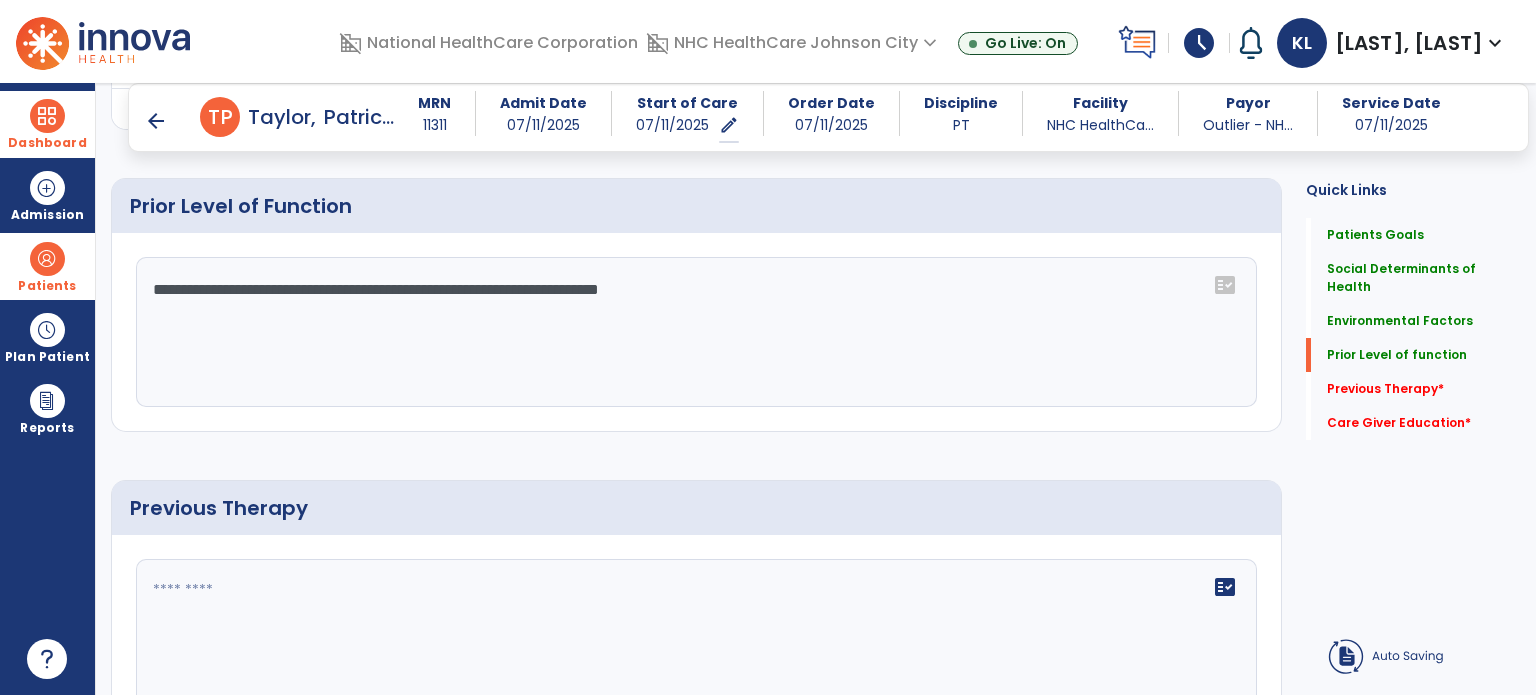 click on "**********" 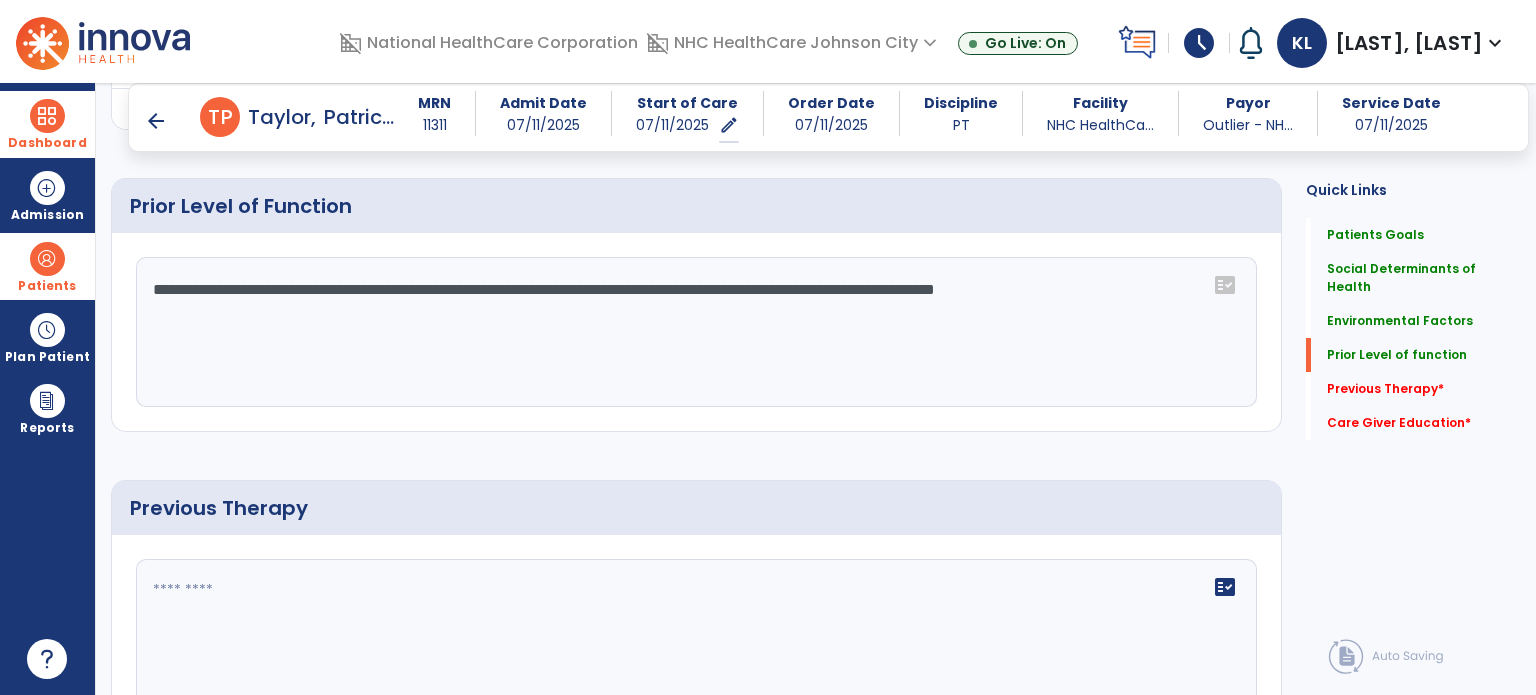 click on "**********" 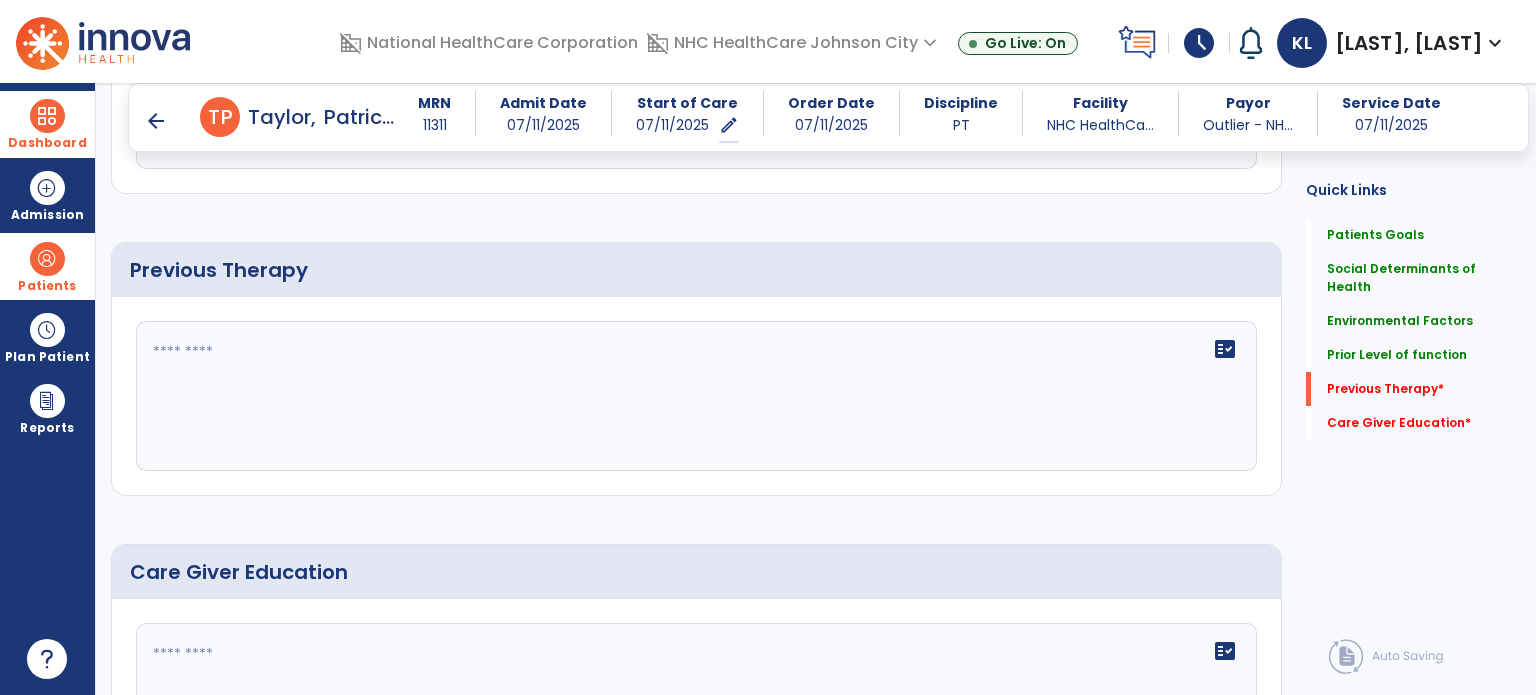 scroll, scrollTop: 1066, scrollLeft: 0, axis: vertical 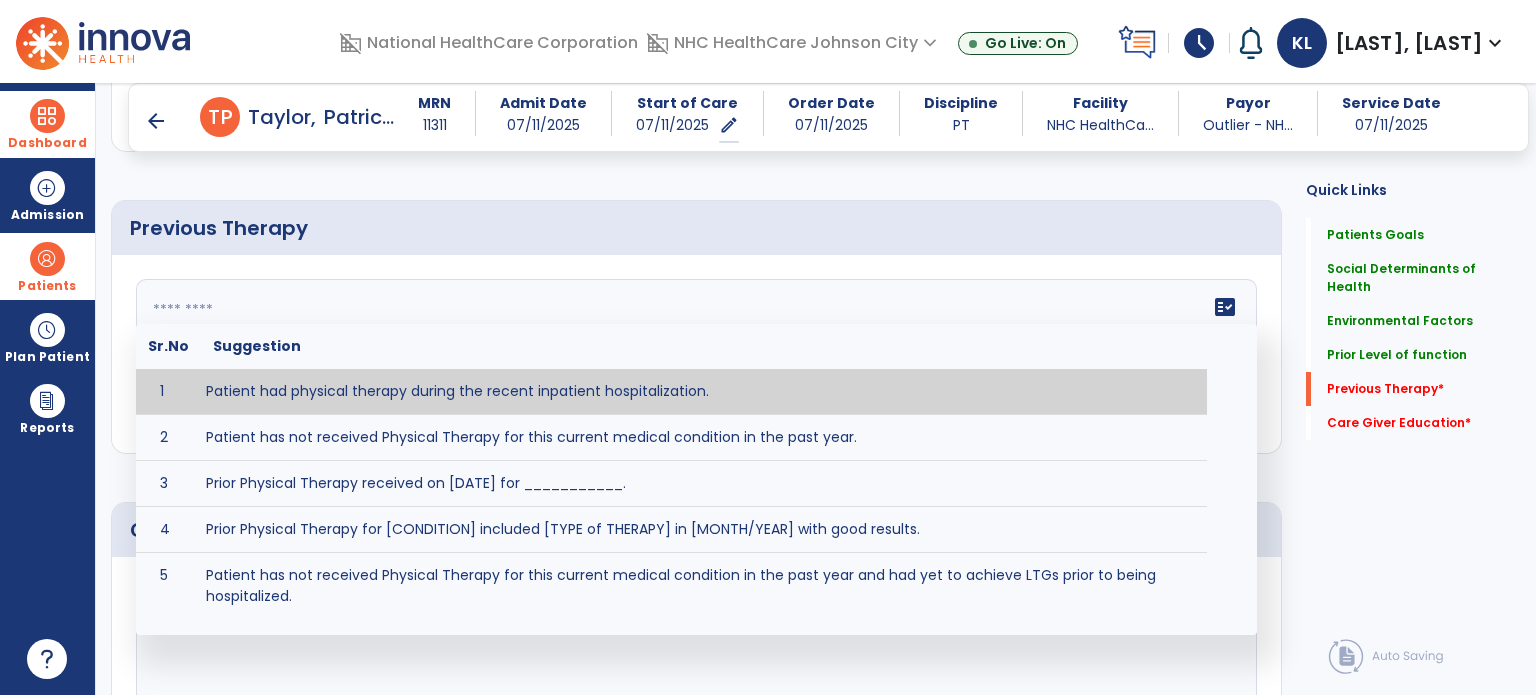 click on "fact_check  Sr.No Suggestion 1 Patient had physical therapy during the recent inpatient hospitalization. 2 Patient has not received Physical Therapy for this current medical condition in the past year. 3 Prior Physical Therapy received on [DATE] for ___________. 4 Prior Physical Therapy for [CONDITION] included [TYPE of THERAPY] in [MONTH/YEAR] with good results. 5 Patient has not received Physical Therapy for this current medical condition in the past year and had yet to achieve LTGs prior to being hospitalized. 6 Prior to this recent hospitalization, the patient had been on therapy case load for [TIME]and was still working to achieve LTGs before being hospitalized." 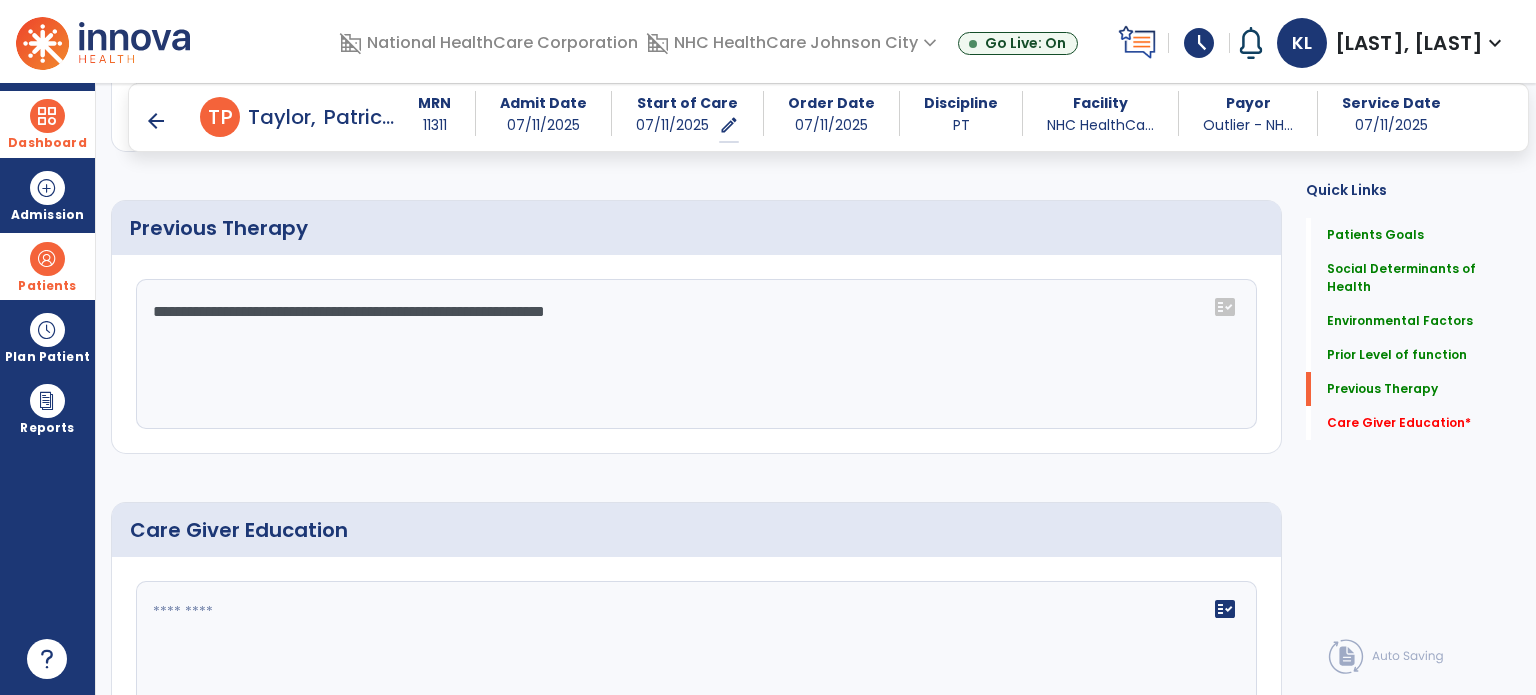type on "**********" 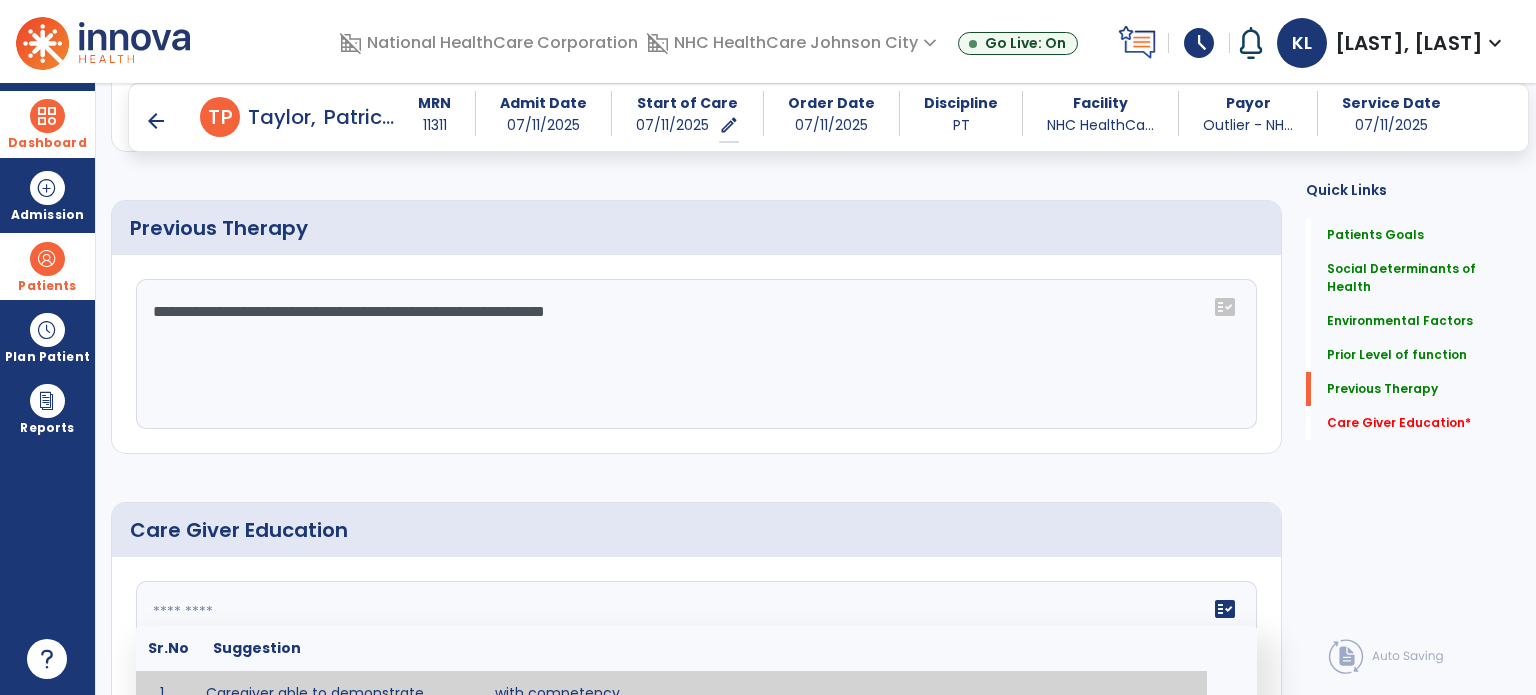 click 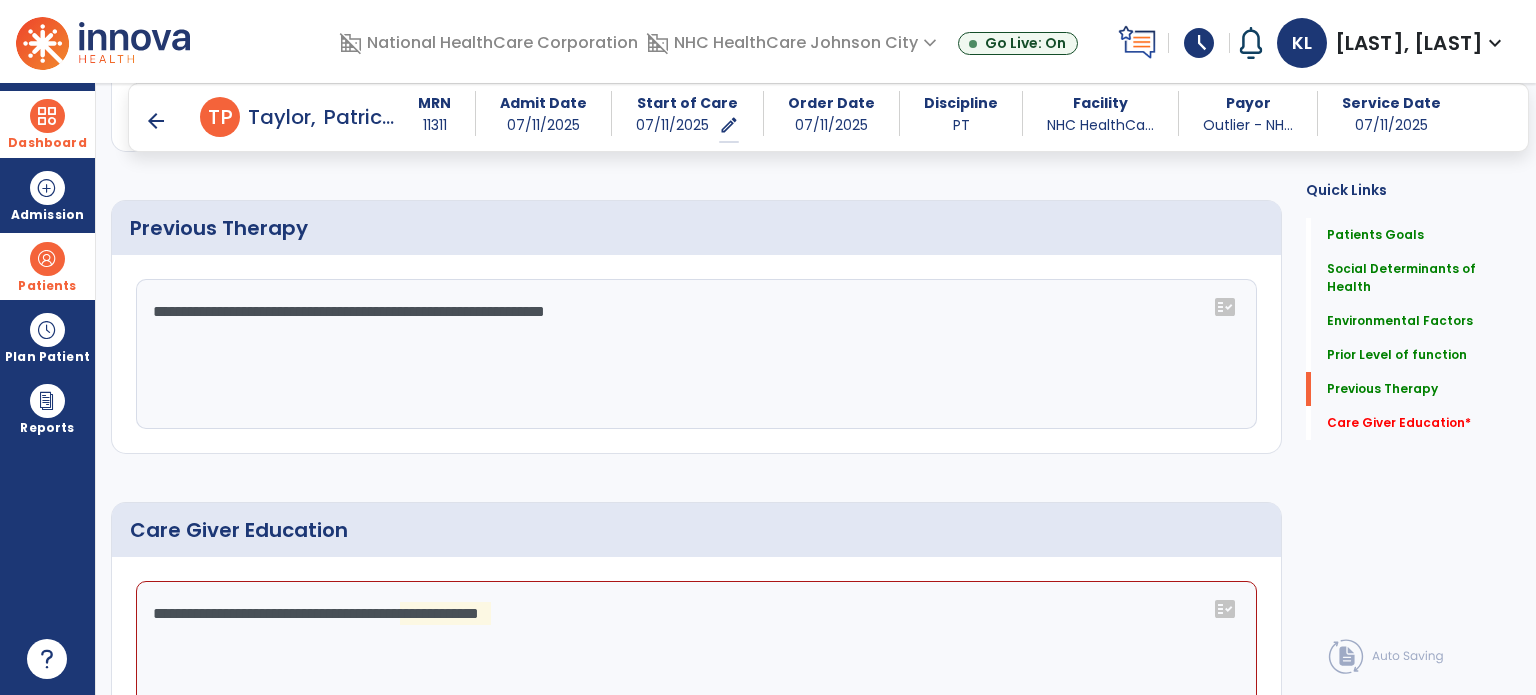 click on "**********" 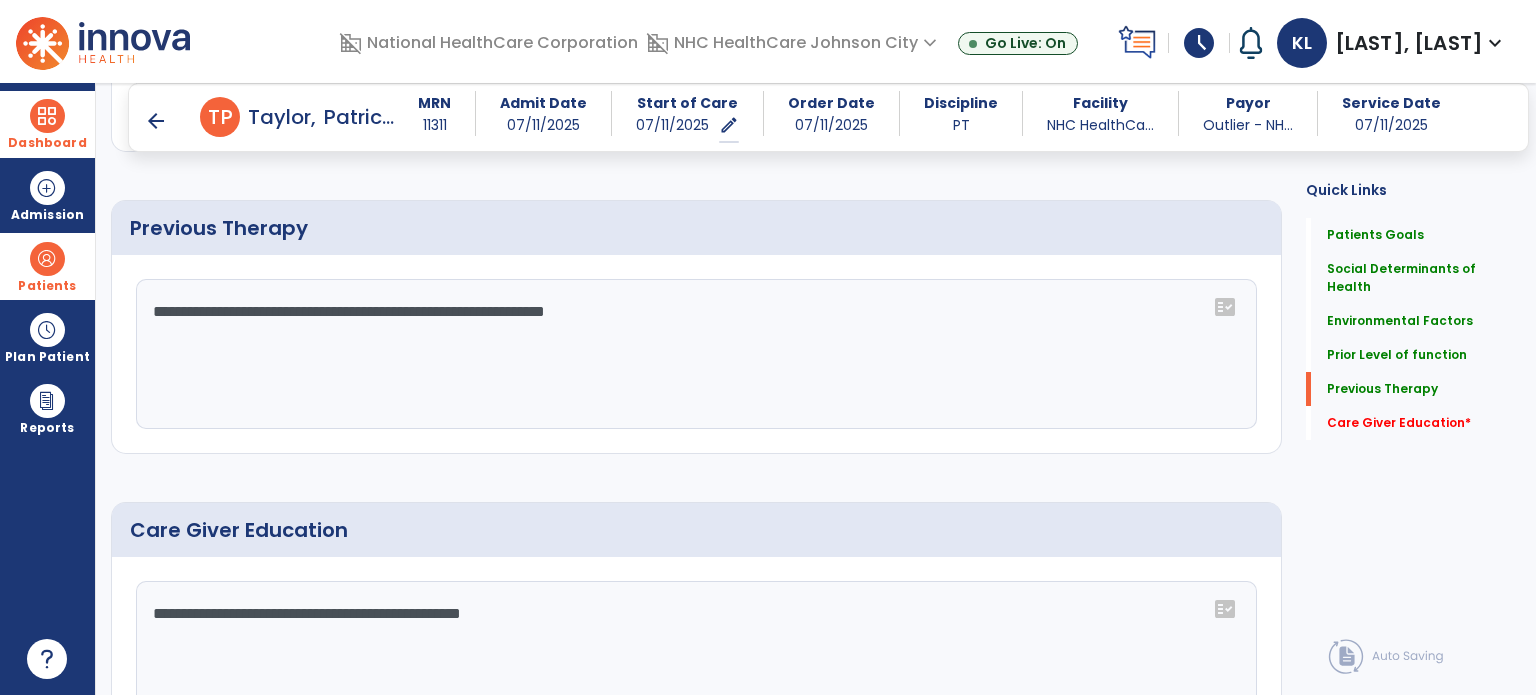 drag, startPoint x: 234, startPoint y: 608, endPoint x: 47, endPoint y: 600, distance: 187.17105 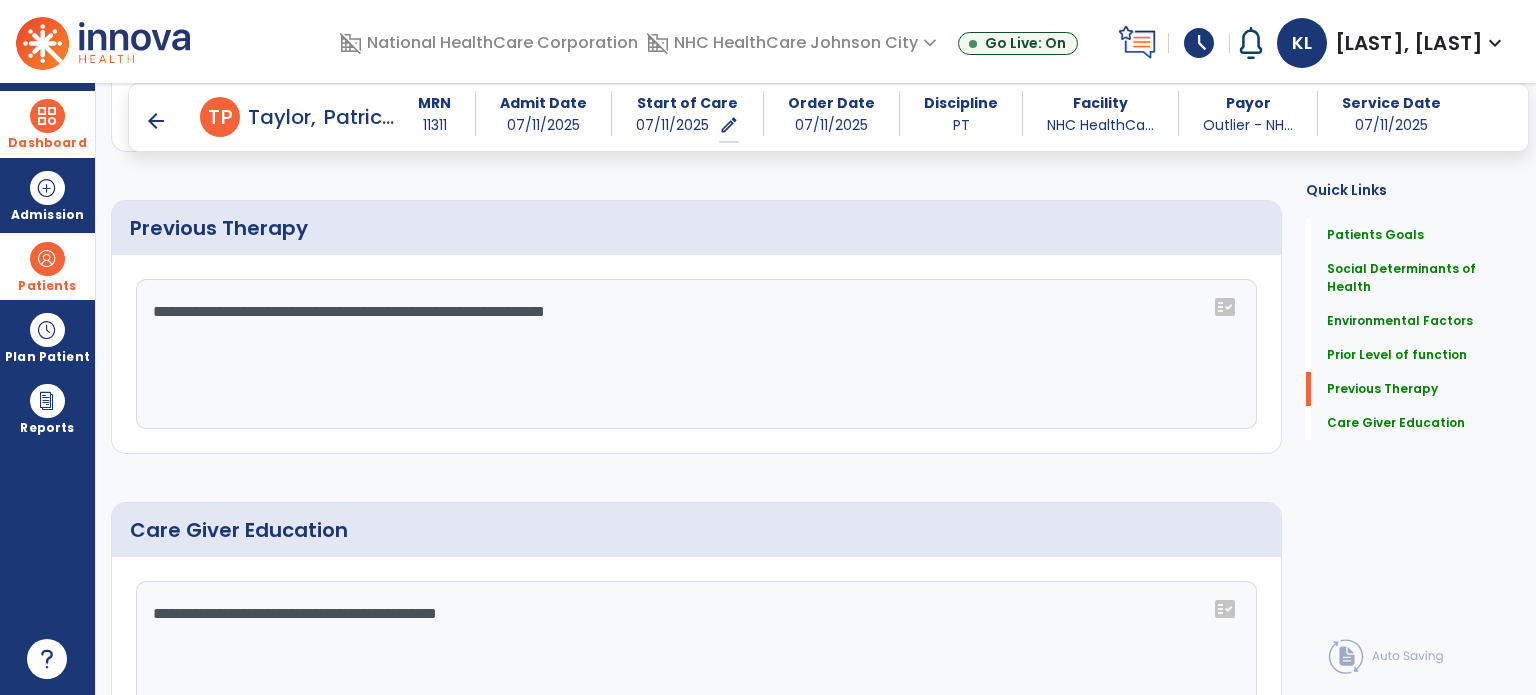 type on "**********" 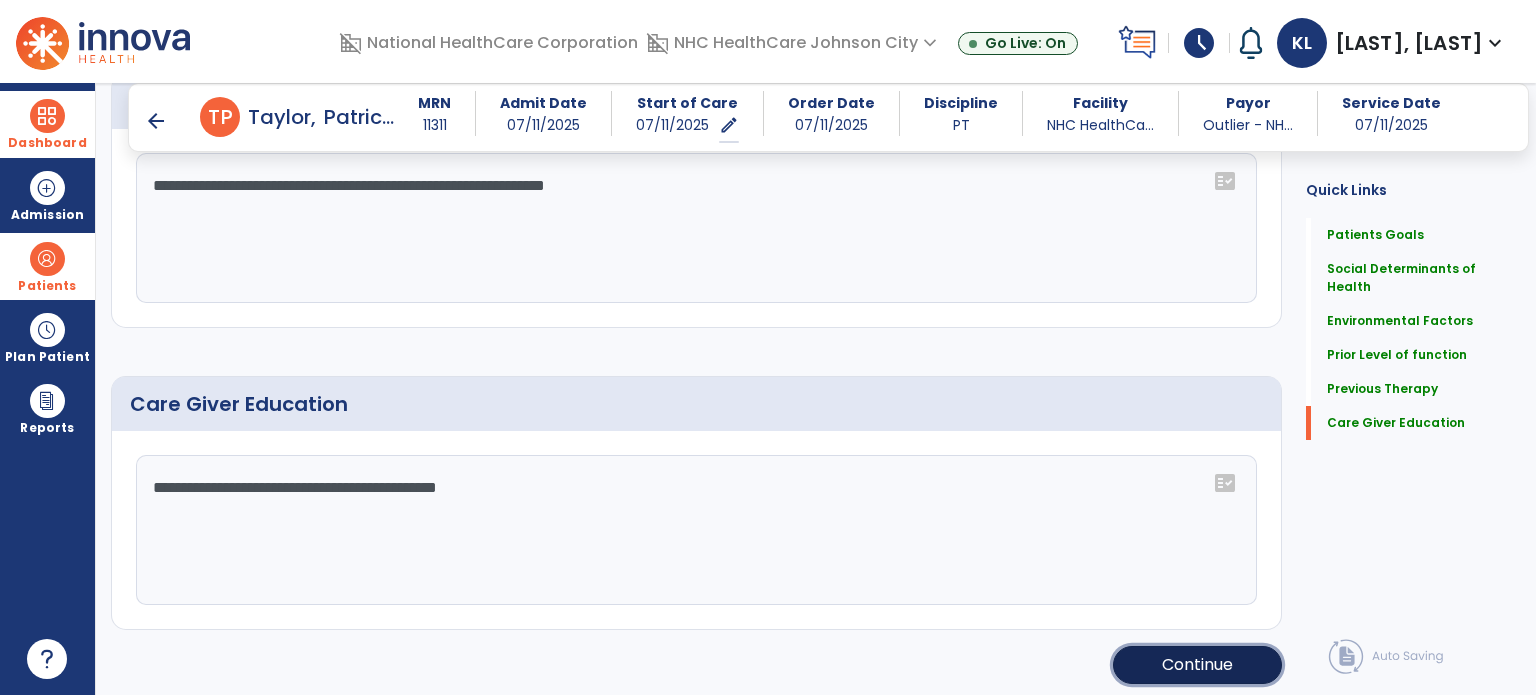 click on "Continue" 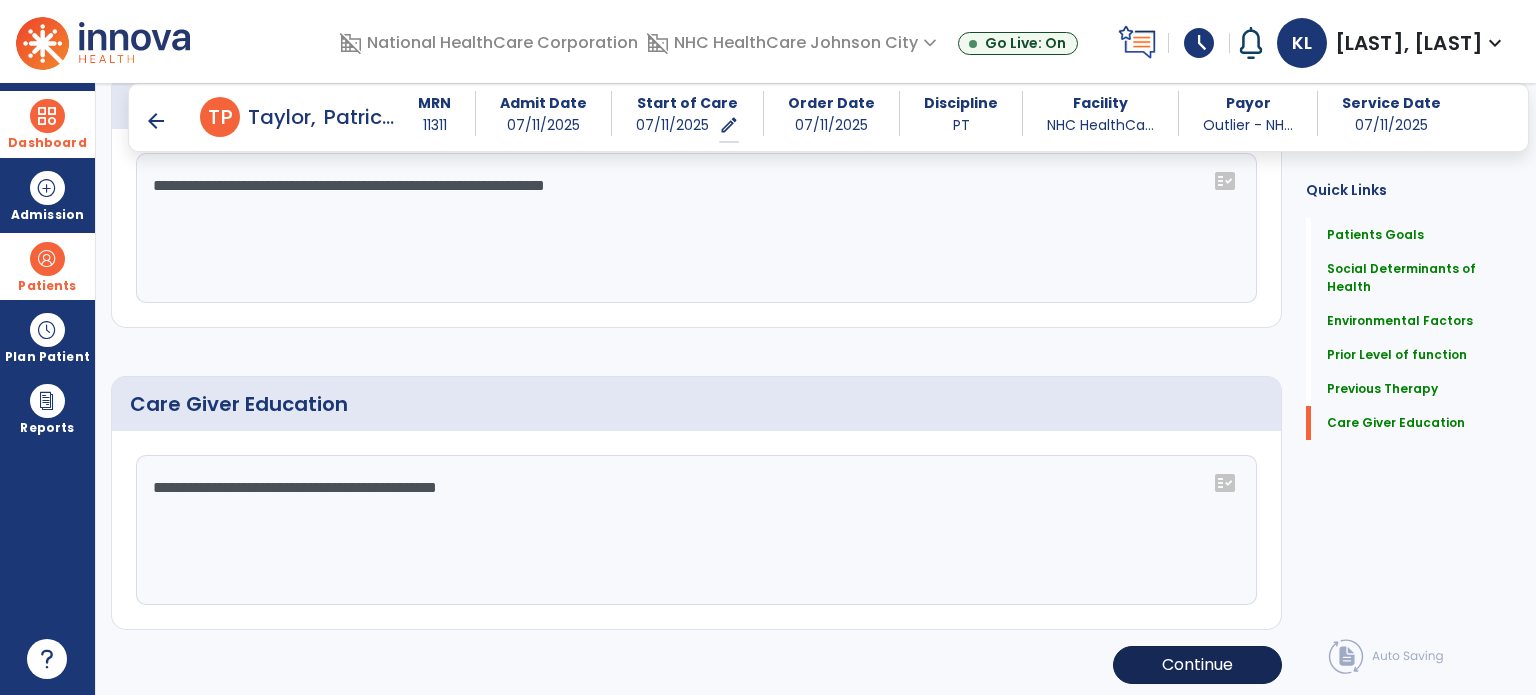 scroll, scrollTop: 252, scrollLeft: 0, axis: vertical 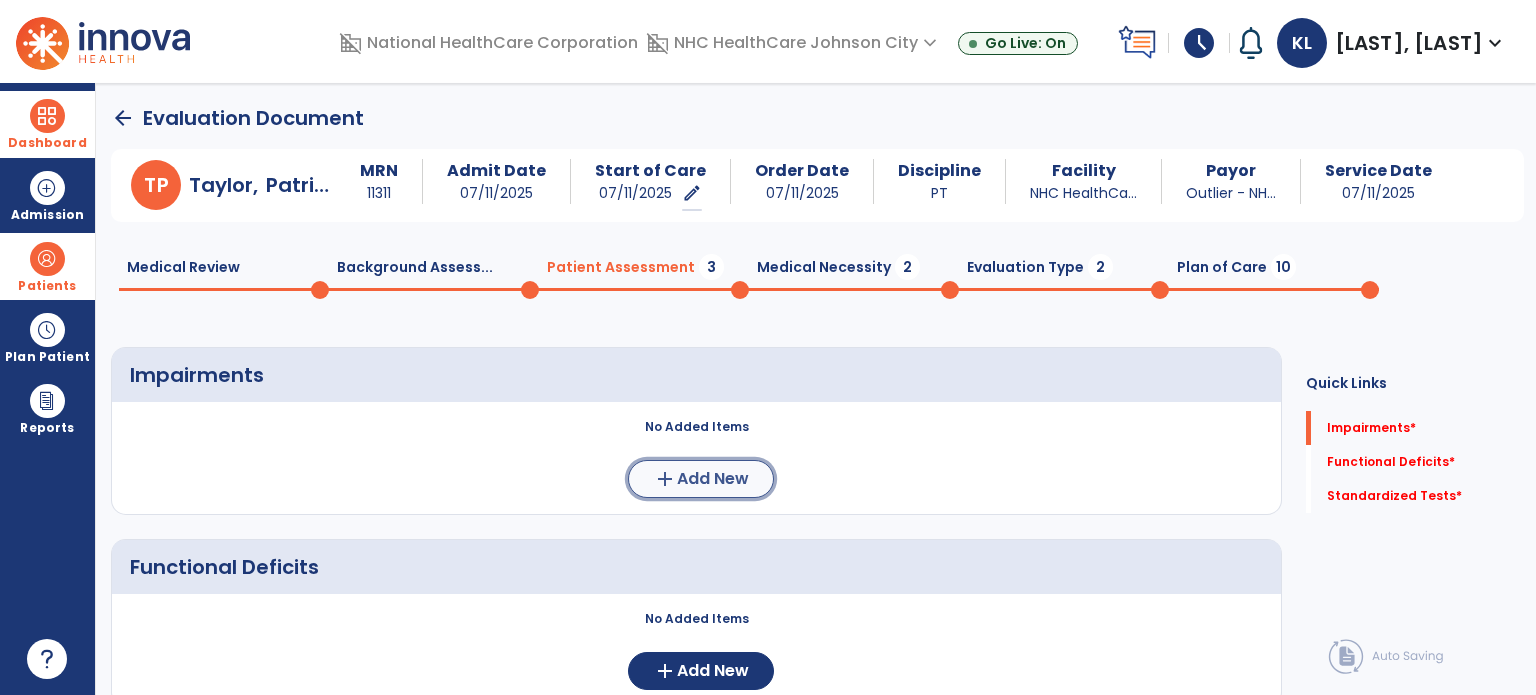 click on "add  Add New" 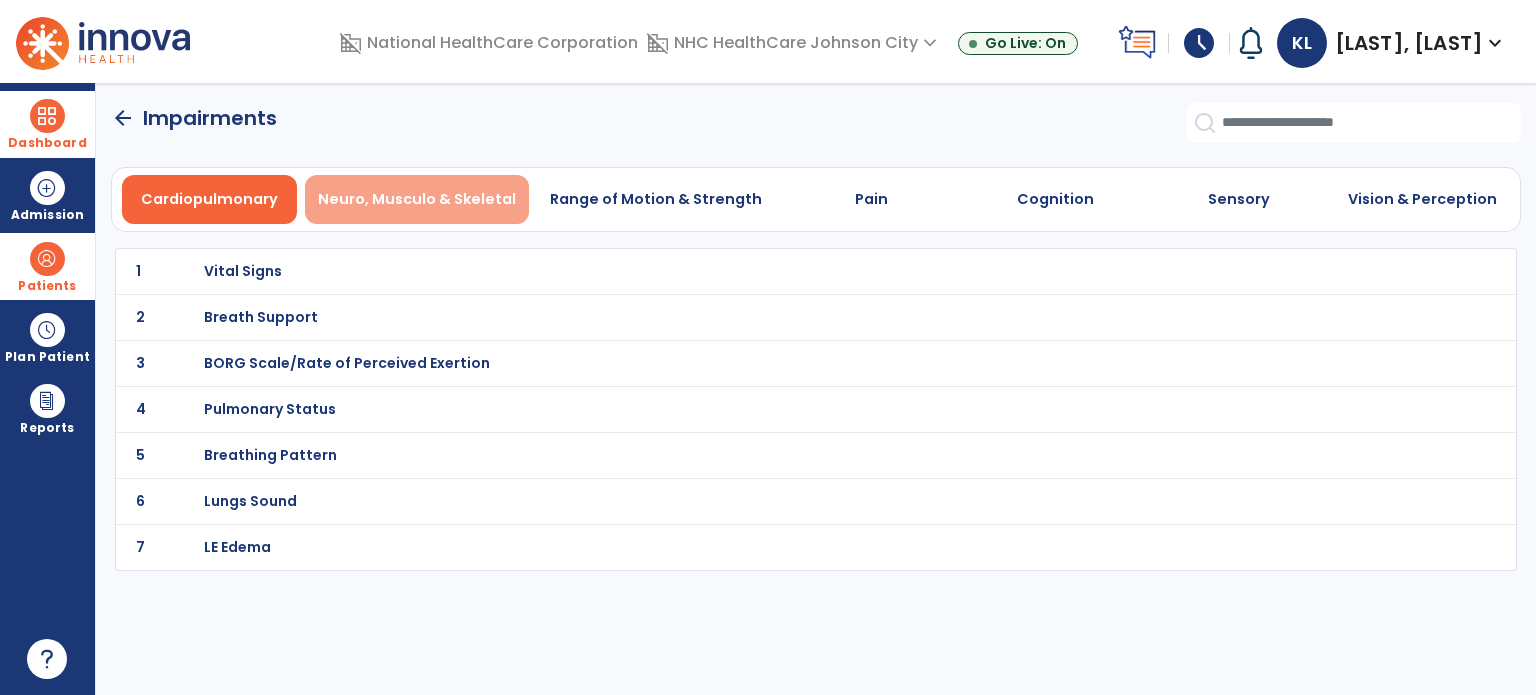 click on "Neuro, Musculo & Skeletal" at bounding box center [417, 199] 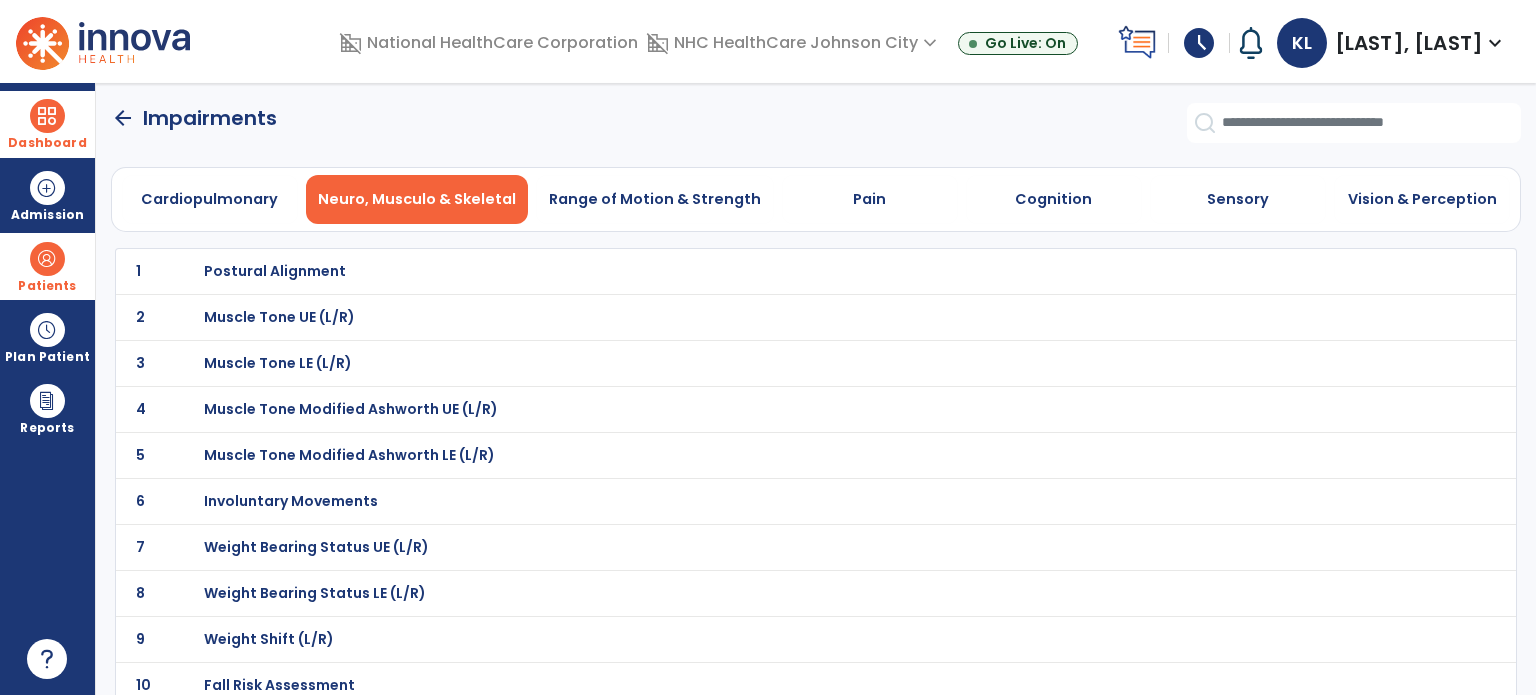 click on "arrow_back   Impairments   Cardiopulmonary   Neuro, Musculo & Skeletal   Range of Motion & Strength   Pain   Cognition   Sensory   Vision & Perception  1 Postural Alignment 2 Muscle Tone UE (L/R) 3 Muscle Tone LE (L/R) 4 Muscle Tone Modified Ashworth UE (L/R) 5 Muscle Tone Modified Ashworth LE (L/R) 6 Involuntary Movements 7 Weight Bearing Status UE (L/R) 8 Weight Bearing Status LE (L/R) 9 Weight Shift (L/R) 10 Fall Risk Assessment 11 Balance 12 Reactive Strategies 13 Overall Coordination (UE) 14 Overall Coordination (LE) 15 Soft Tissue/Skin Integrity 16 Edema 17 Pitting Edema 18 Reflexes UE (L/R) 19 Reflexes LE (L/R) 20 Activity Tolerance 21 Leg Length Discrepancy 22 Limb Girth Measurement 23 Does client experience Incontinence 24 Pathological Gait Deviation 25 Gait Deviations" at bounding box center (816, 389) 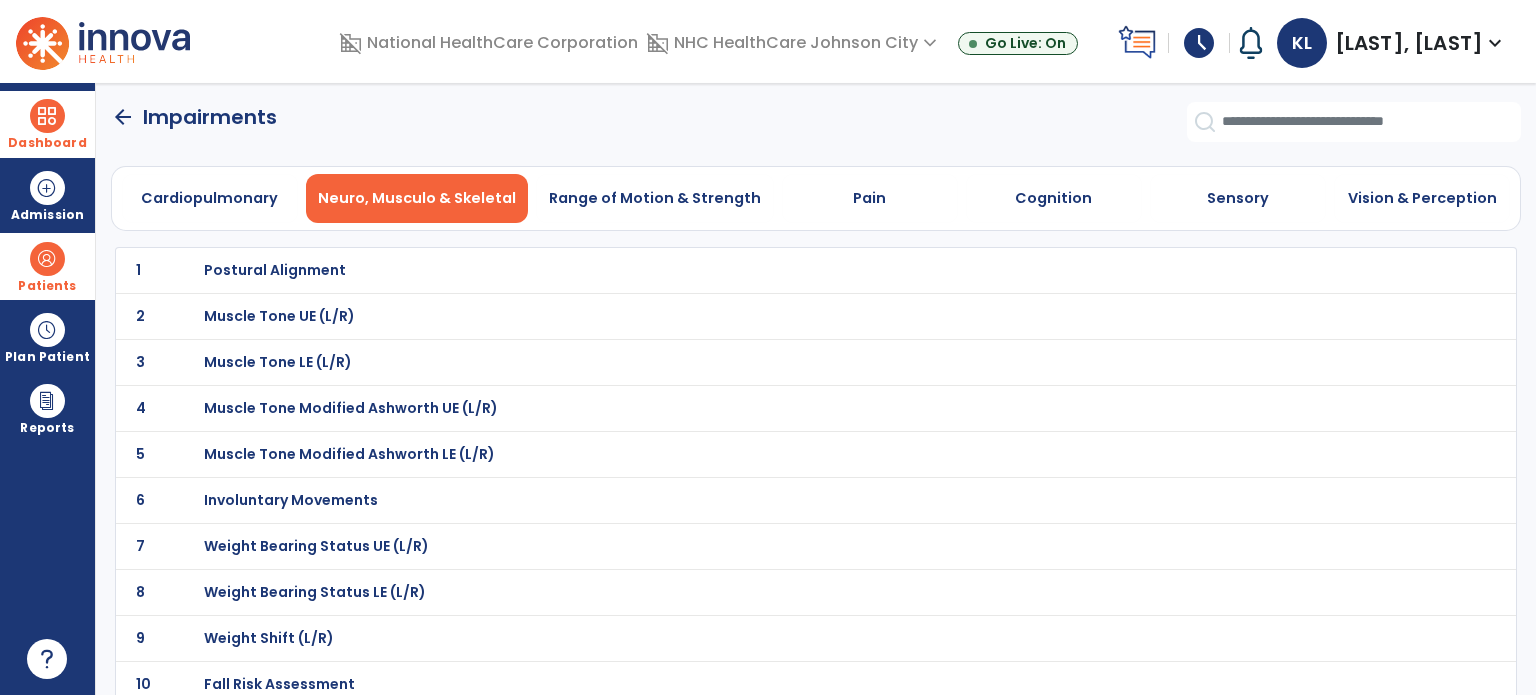scroll, scrollTop: 0, scrollLeft: 0, axis: both 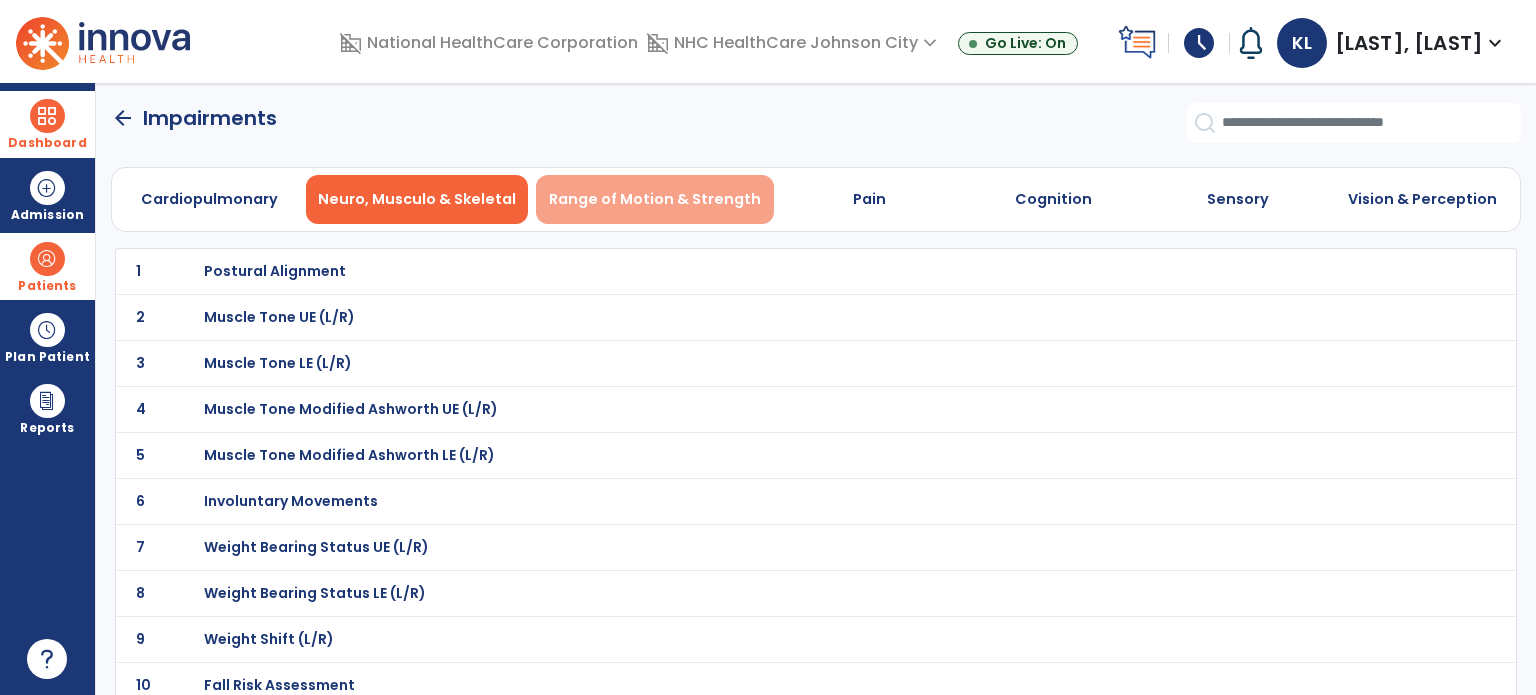 click on "Range of Motion & Strength" at bounding box center (655, 199) 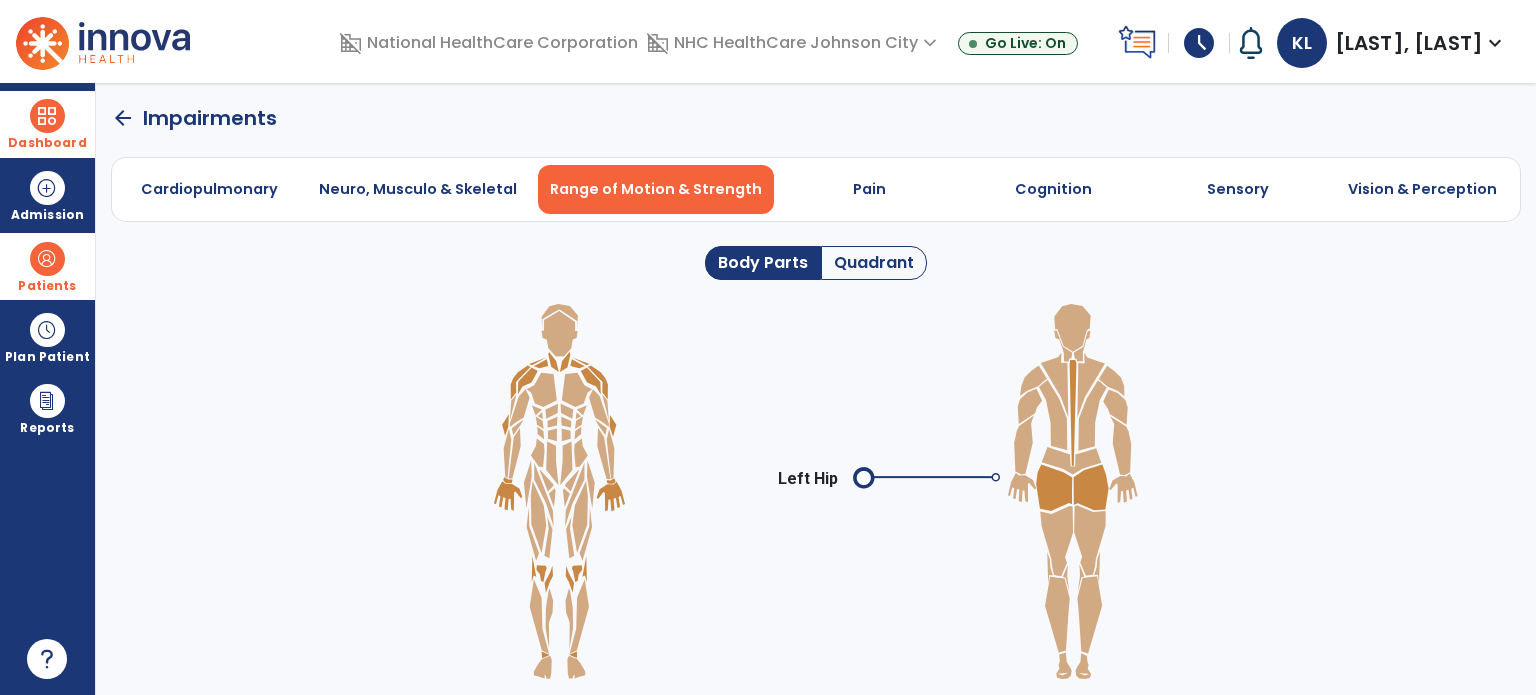 click on "Quadrant" 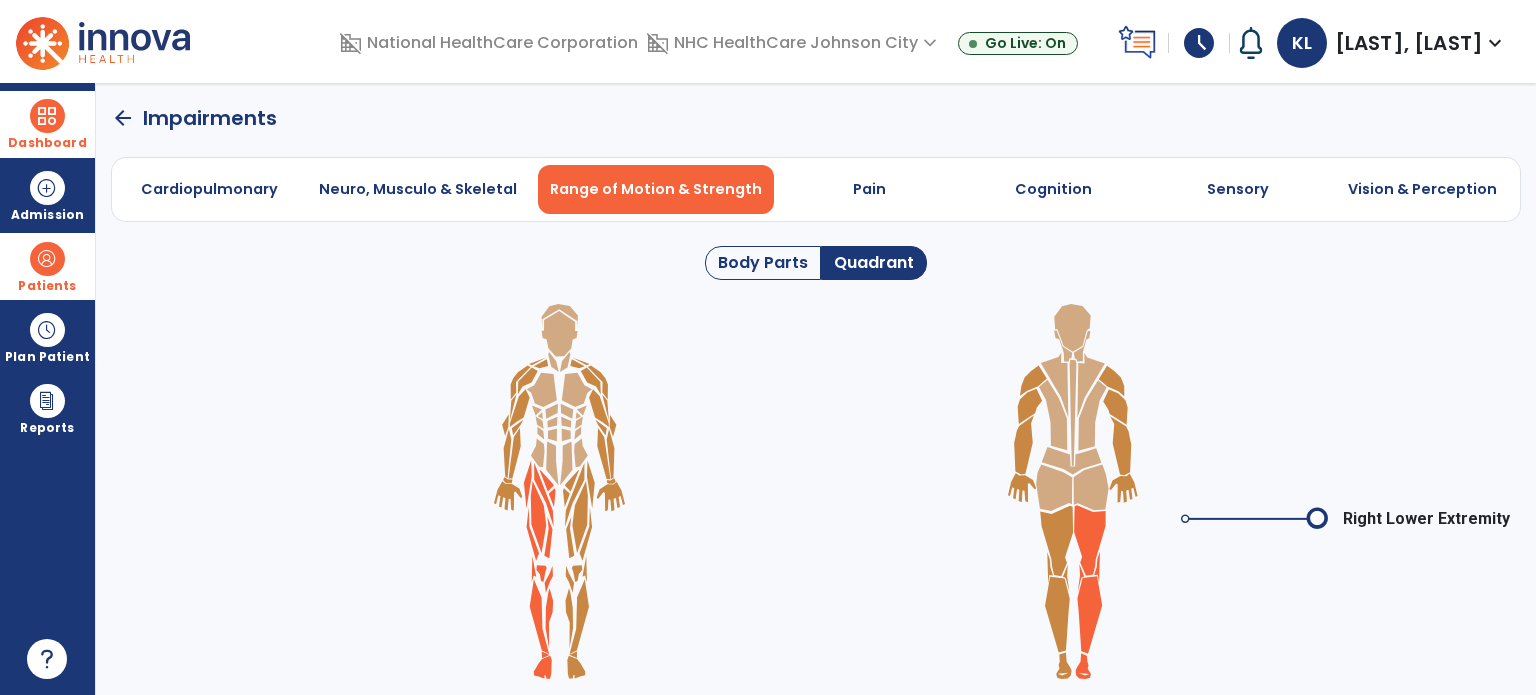 click 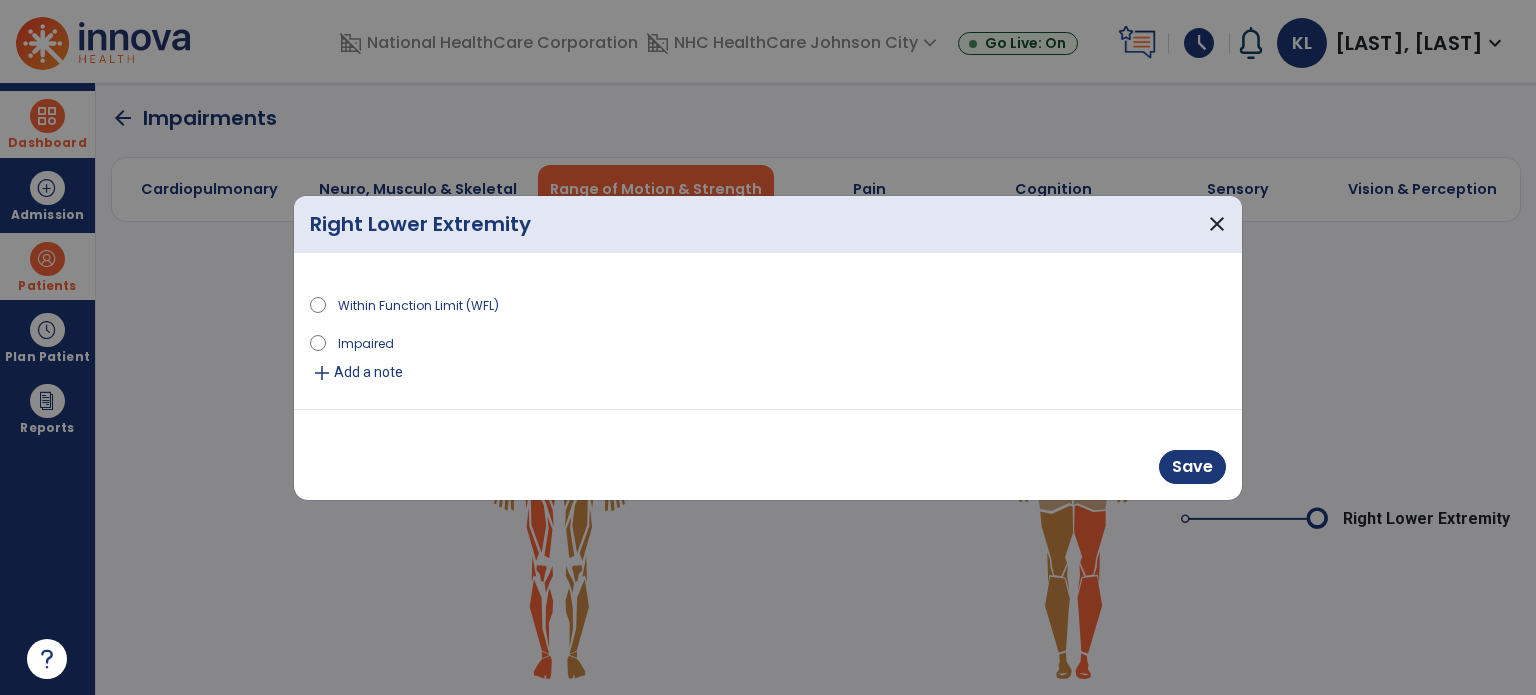 click on "Impaired" at bounding box center (366, 342) 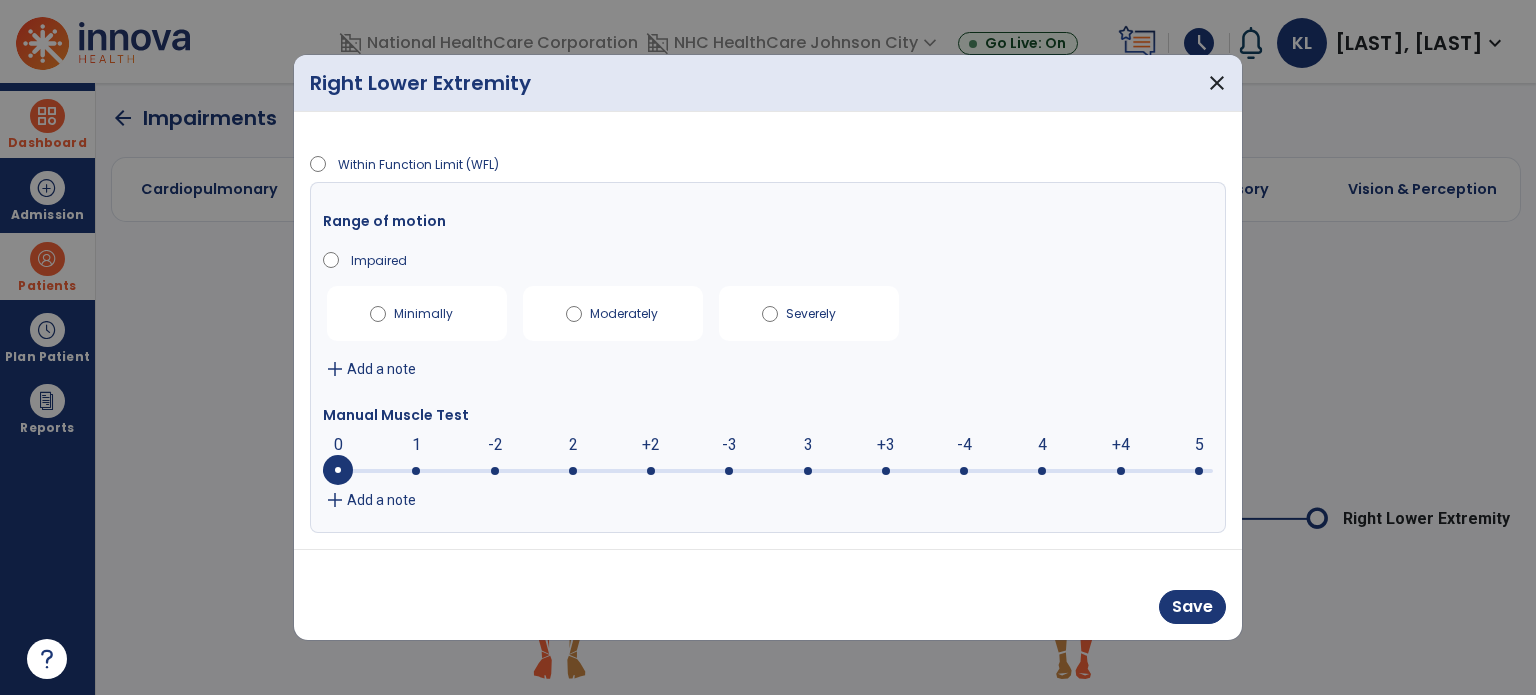 click at bounding box center (573, 471) 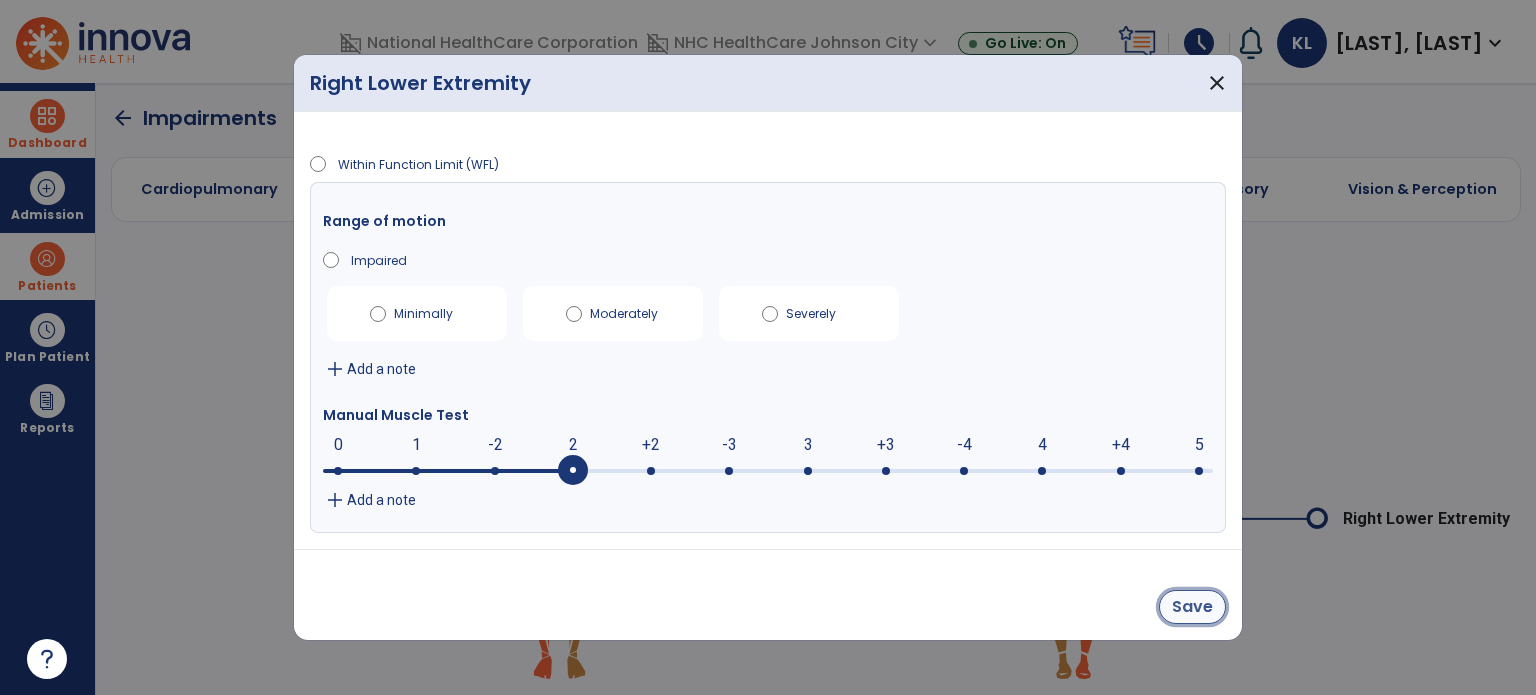 click on "Save" at bounding box center (1192, 607) 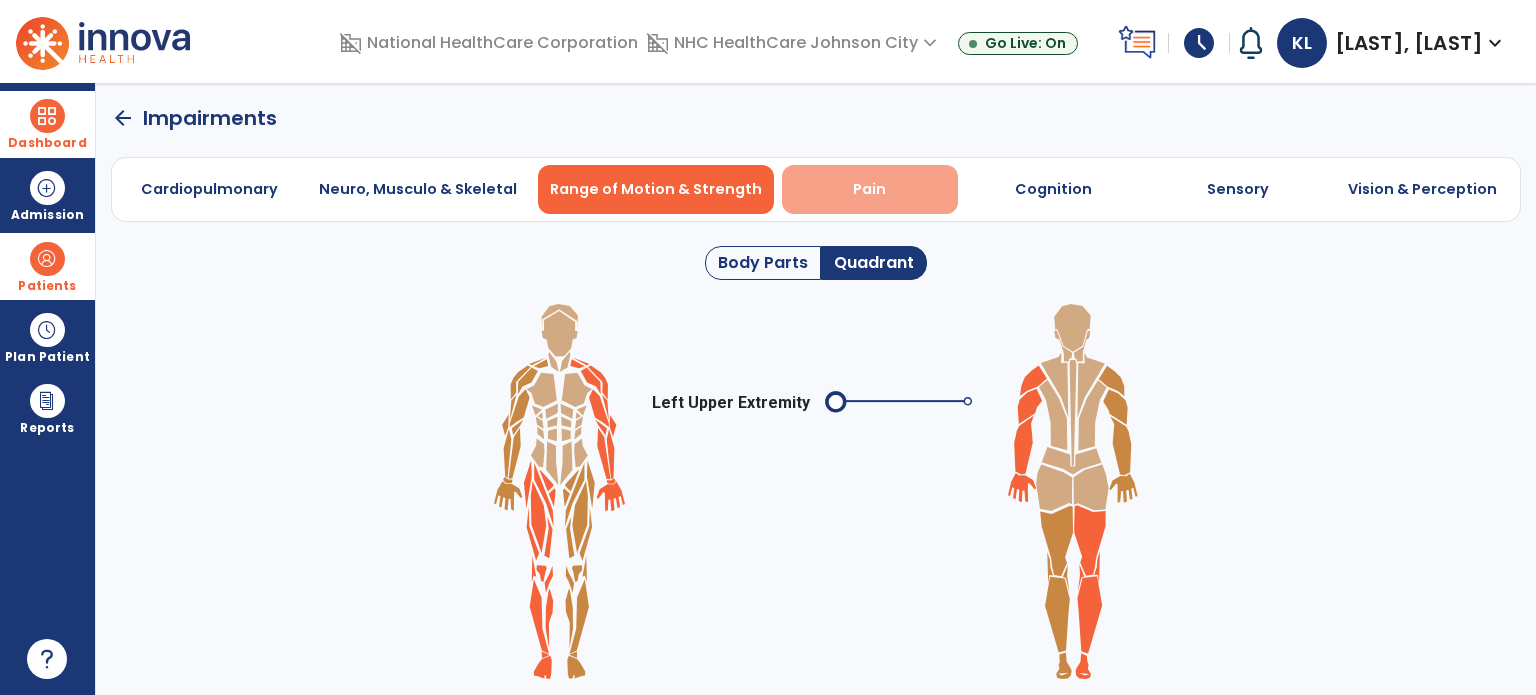 click on "Pain" at bounding box center (870, 189) 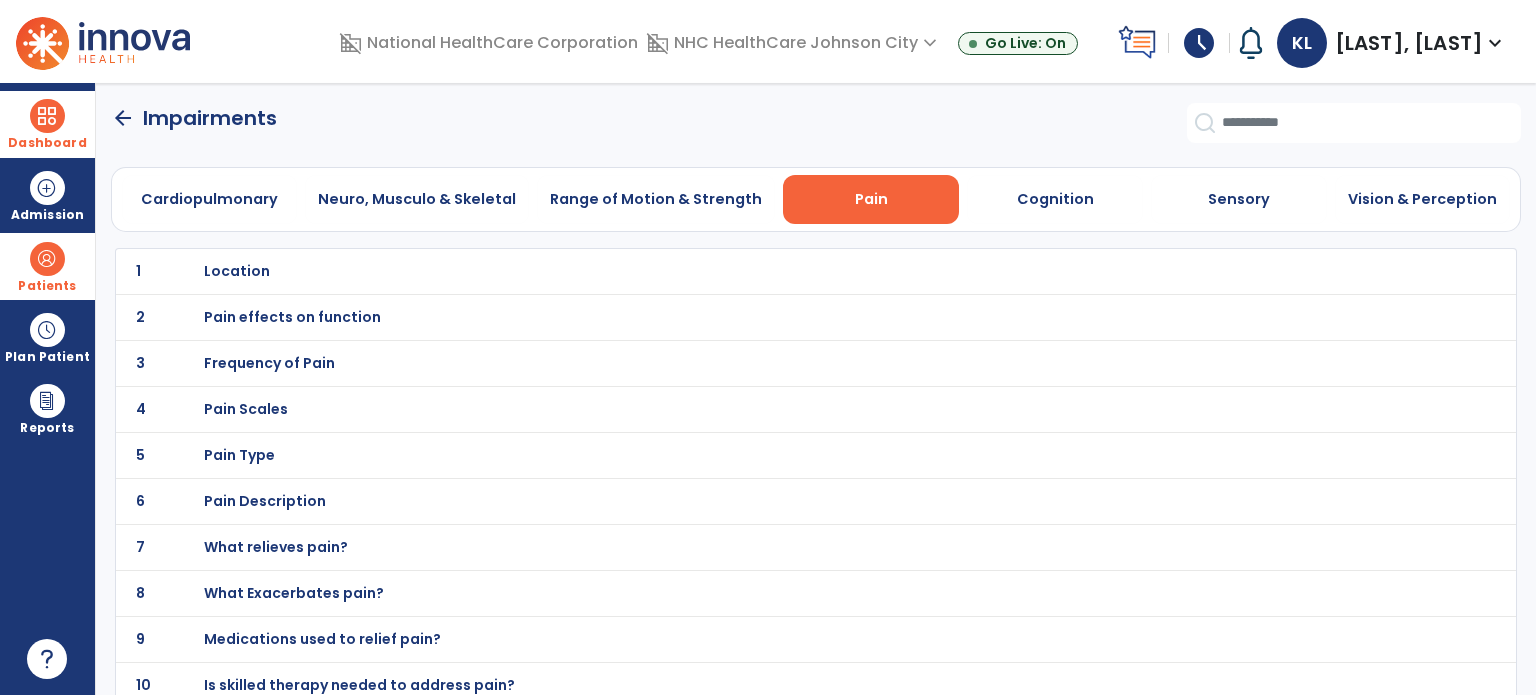 click on "Location" at bounding box center (237, 271) 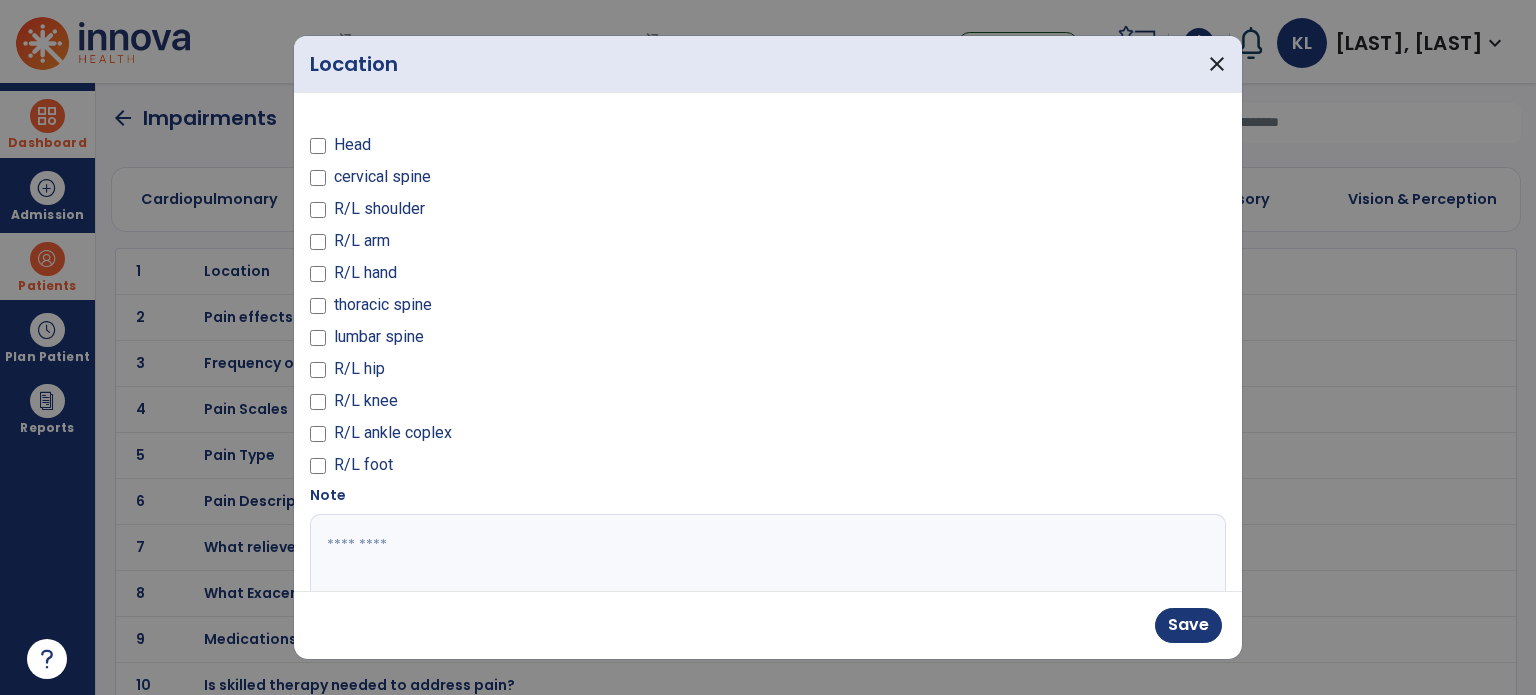 click at bounding box center [766, 589] 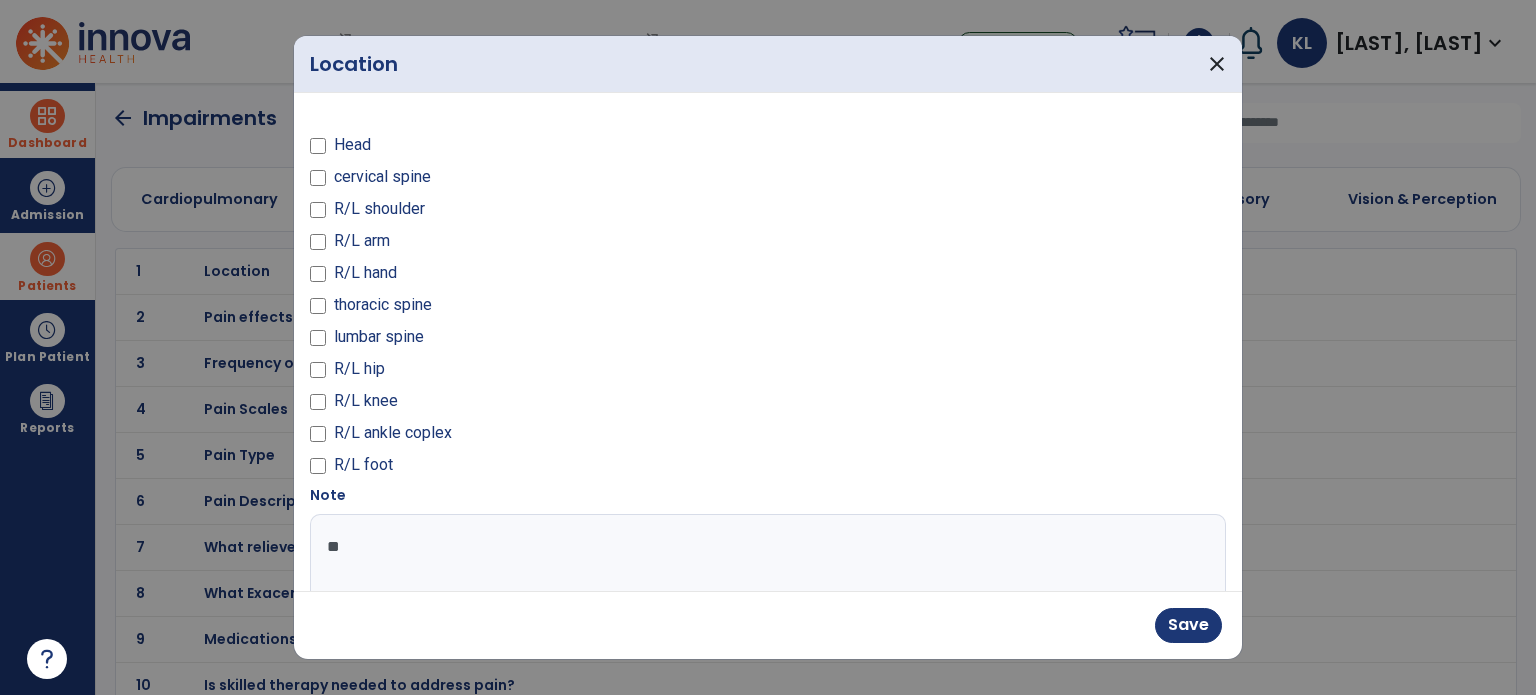 type on "*" 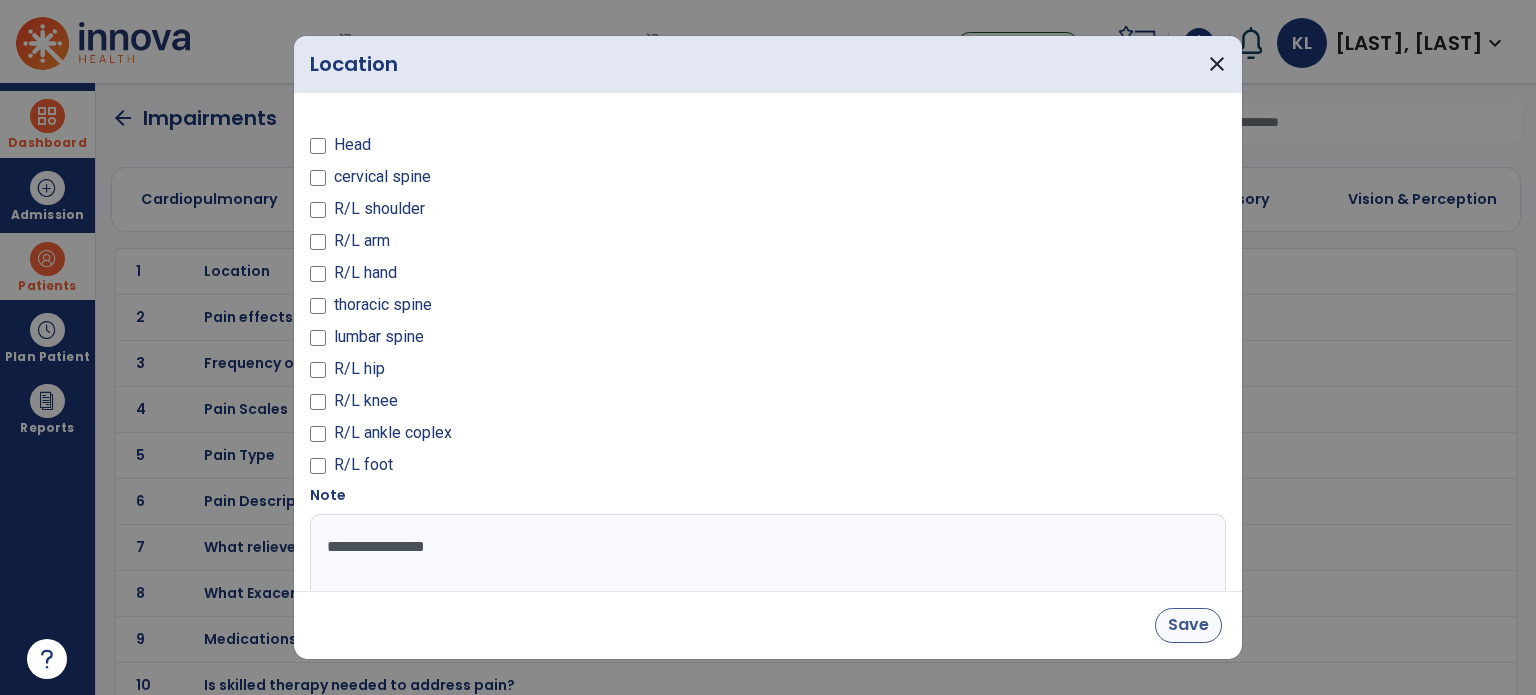 type on "**********" 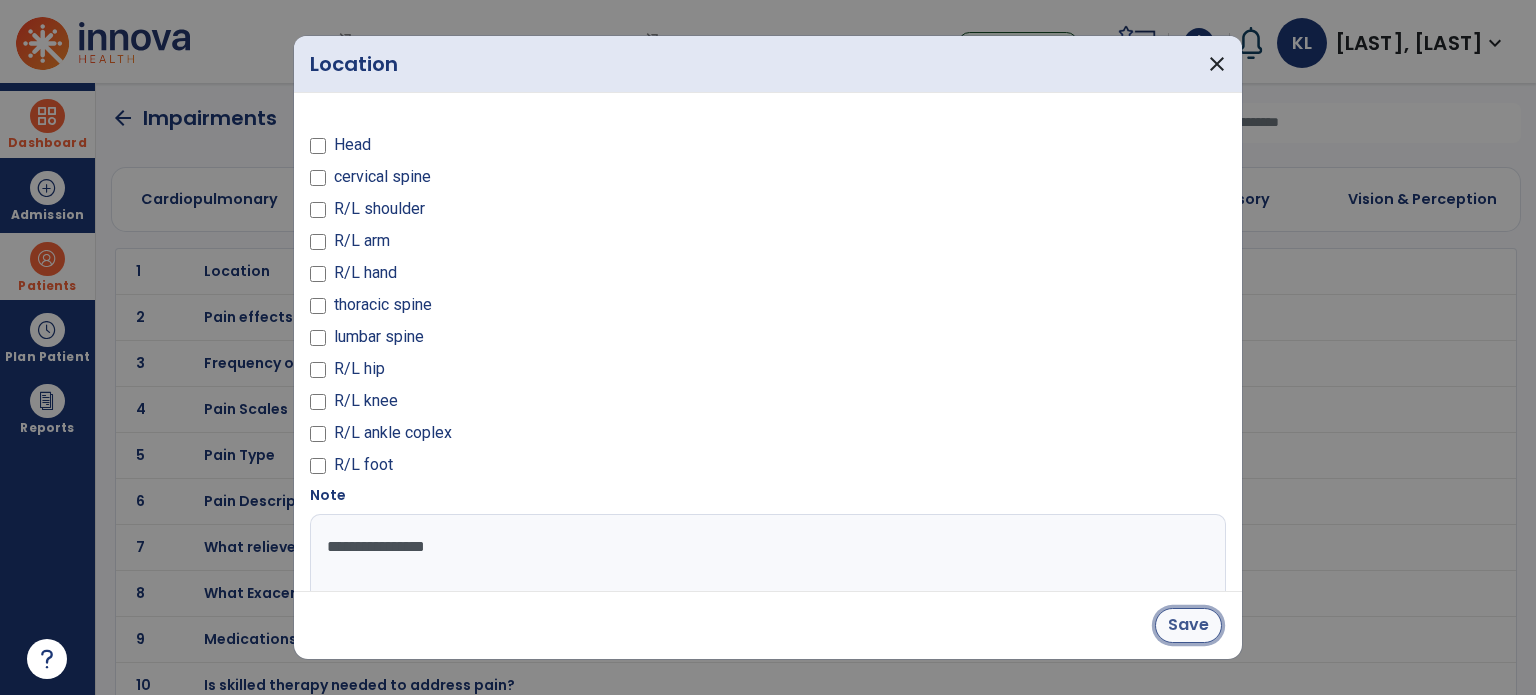 click on "Save" at bounding box center [1188, 625] 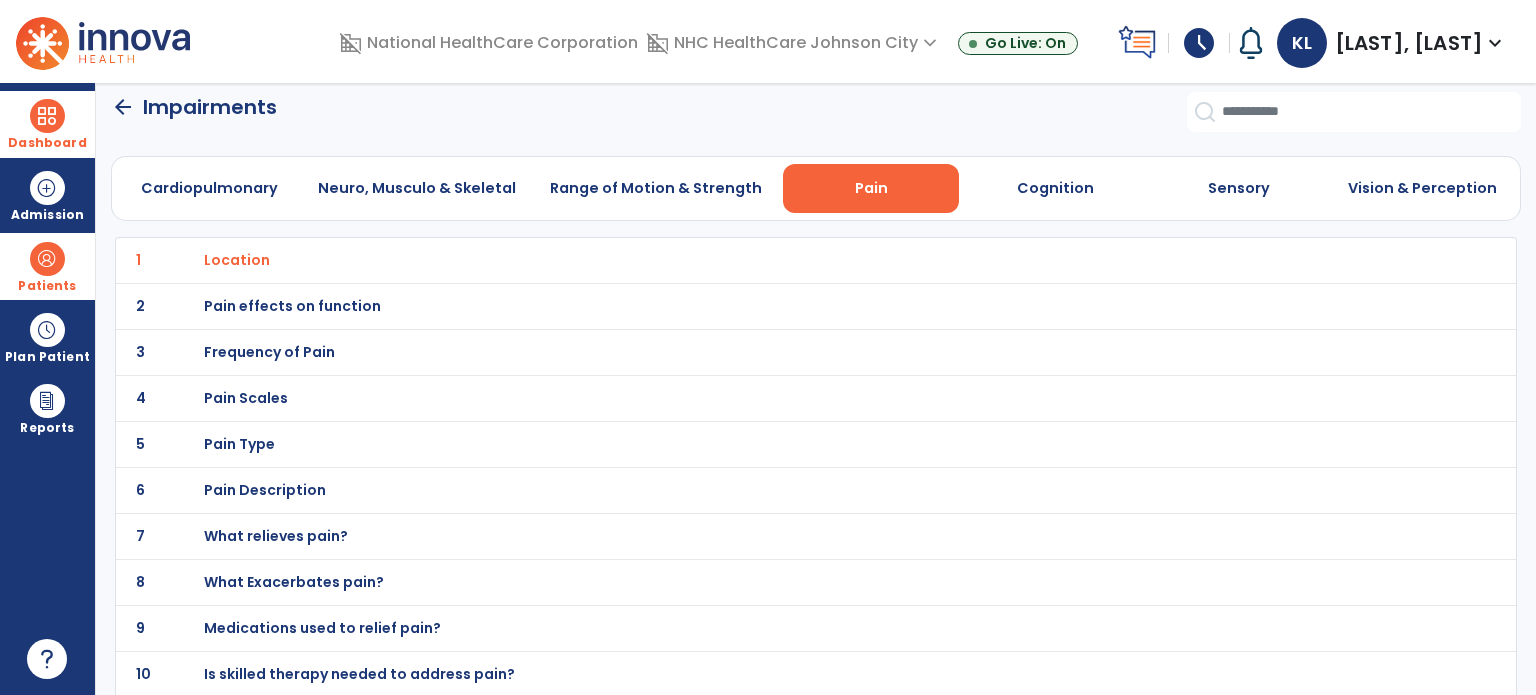 scroll, scrollTop: 0, scrollLeft: 0, axis: both 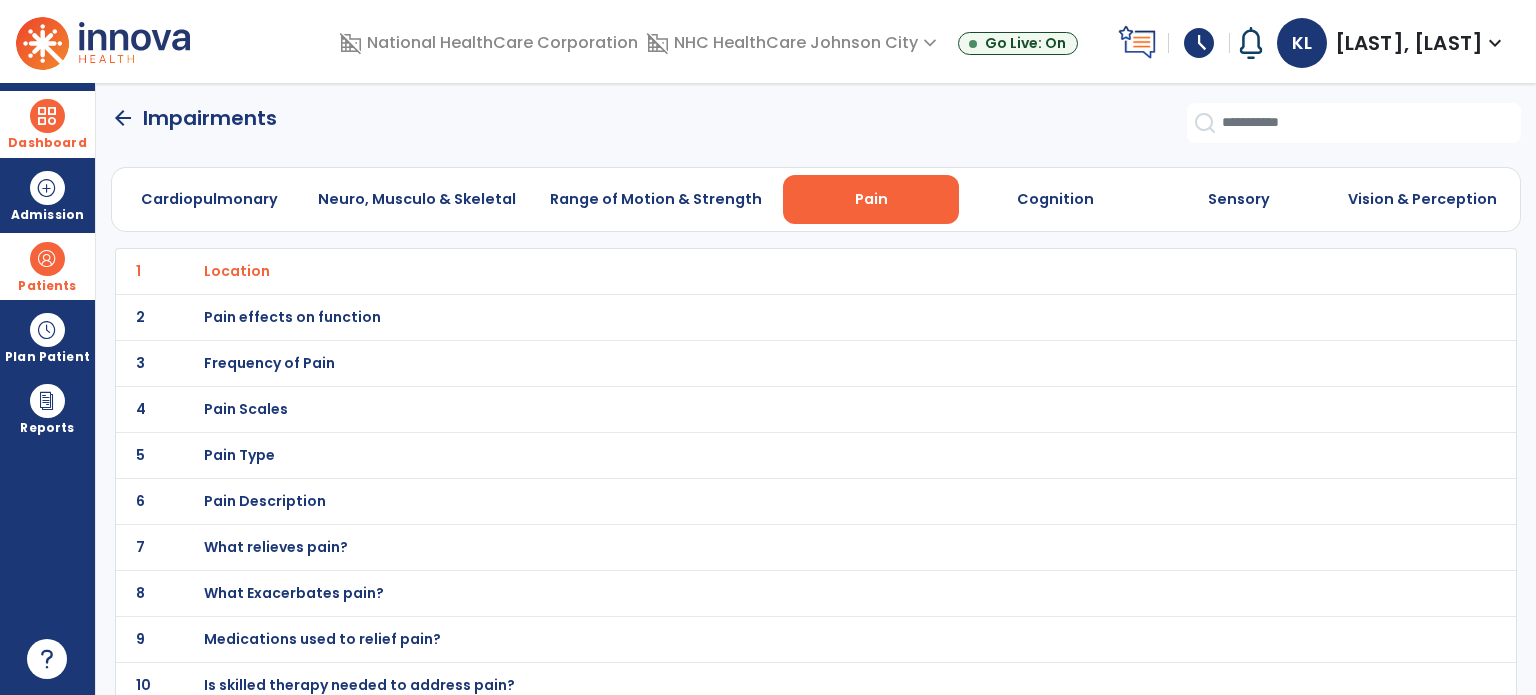 click on "Pain Description" at bounding box center [237, 271] 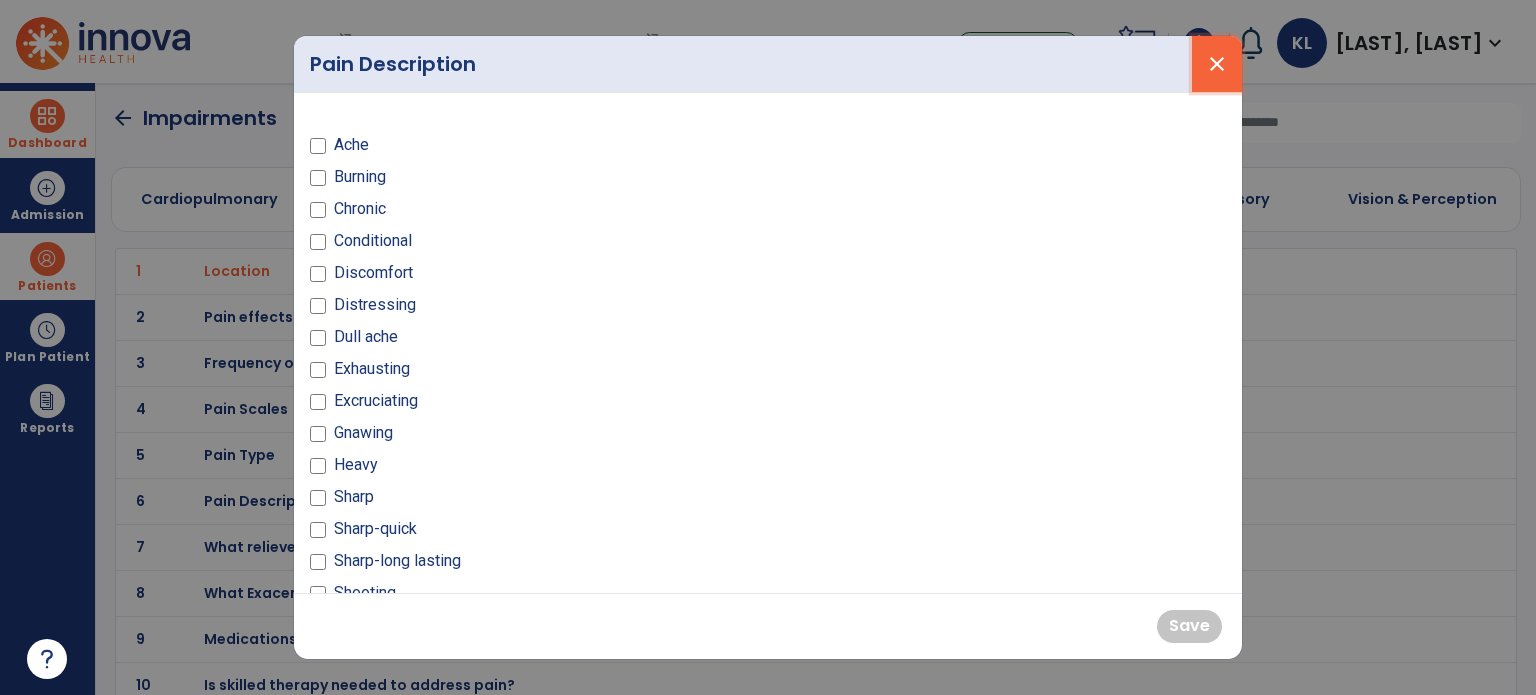 click on "close" at bounding box center (1217, 64) 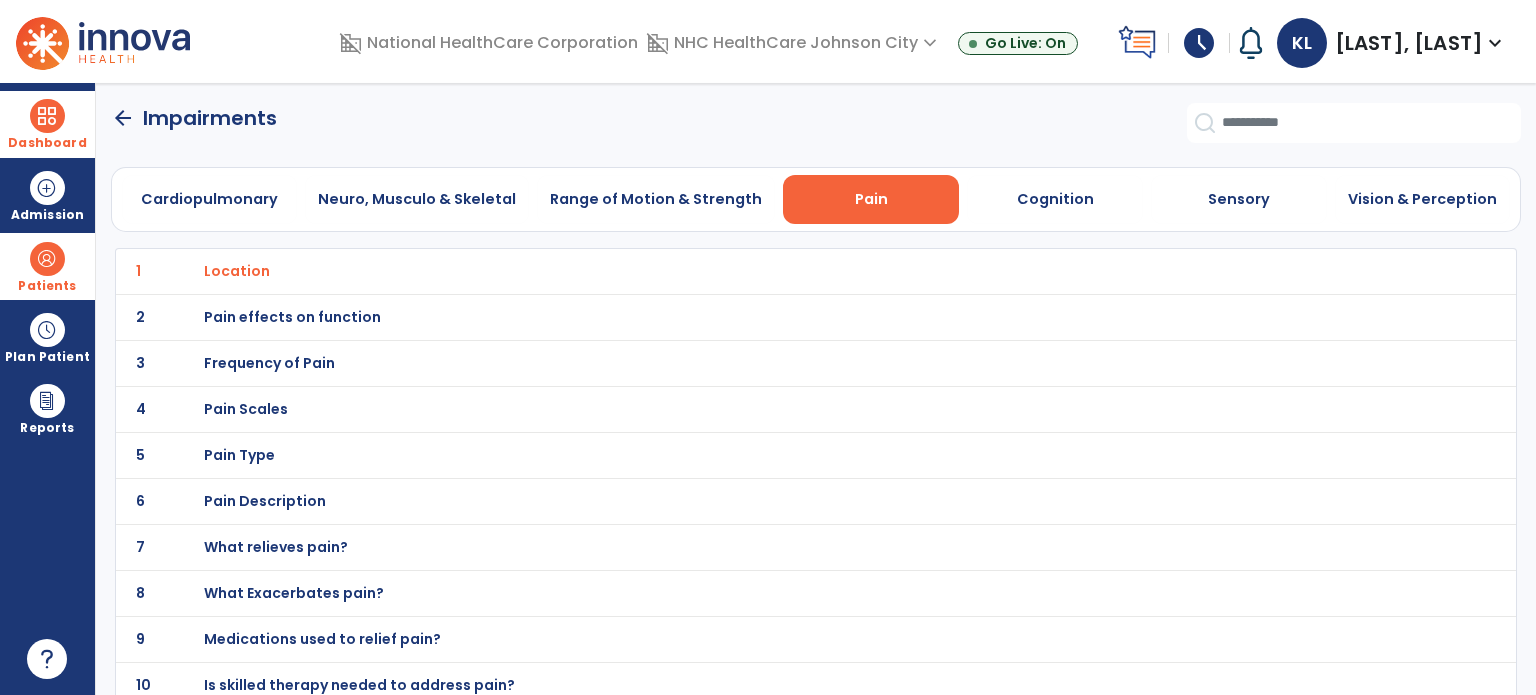 click on "arrow_back" 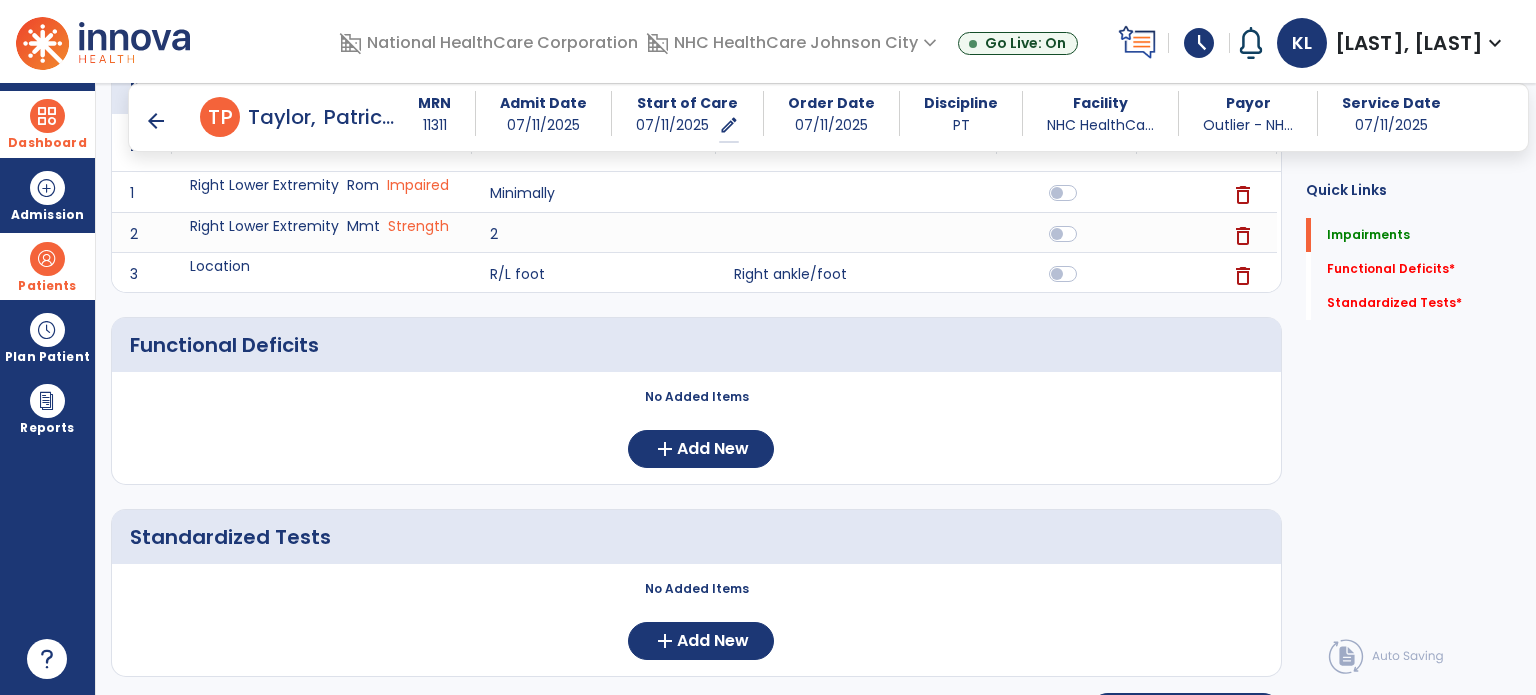 scroll, scrollTop: 292, scrollLeft: 0, axis: vertical 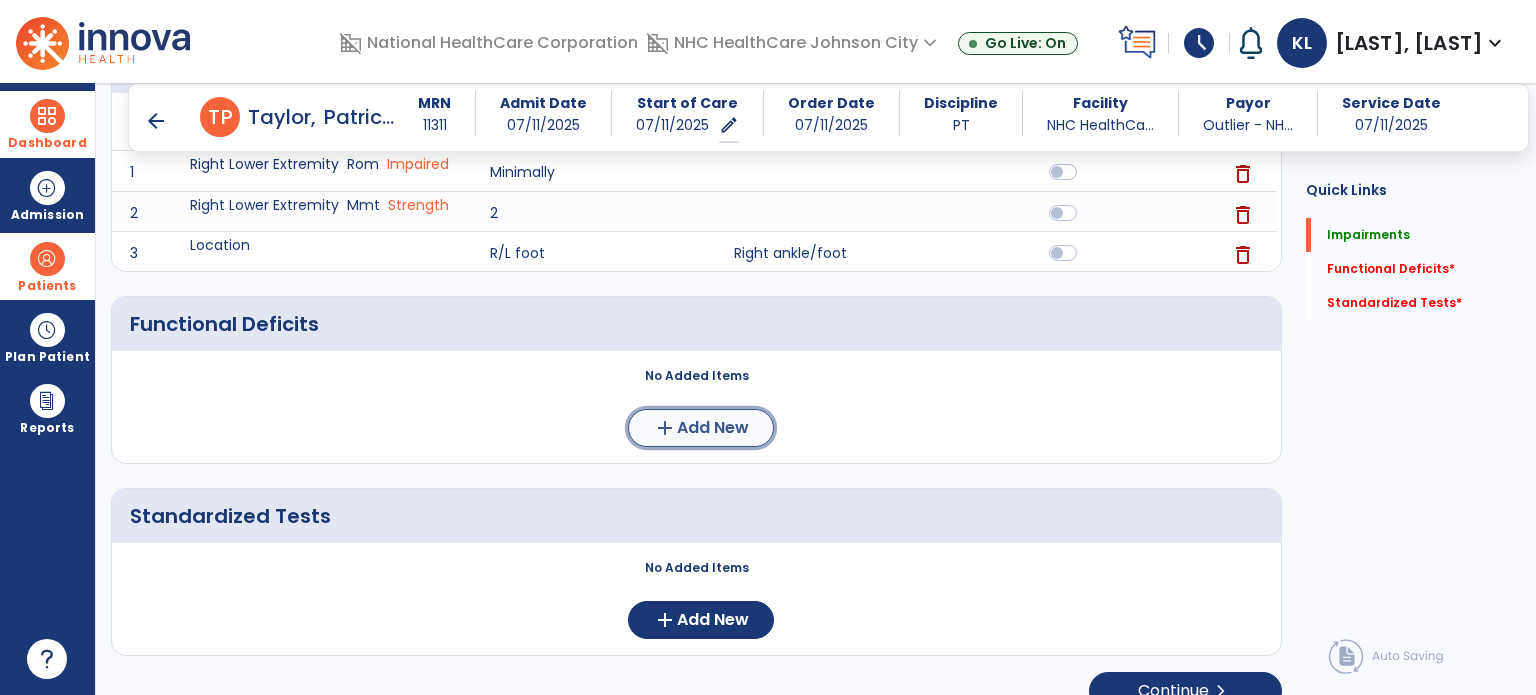 click on "add  Add New" 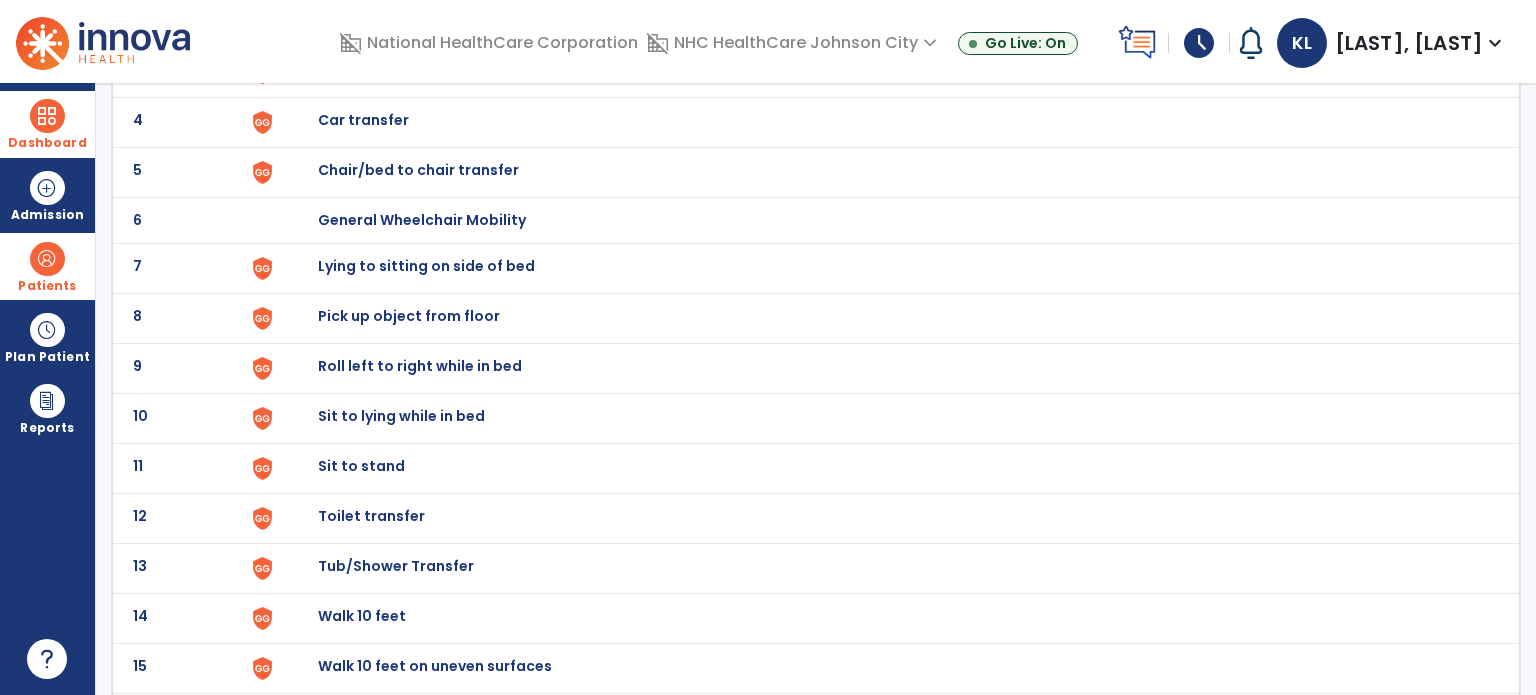 scroll, scrollTop: 0, scrollLeft: 0, axis: both 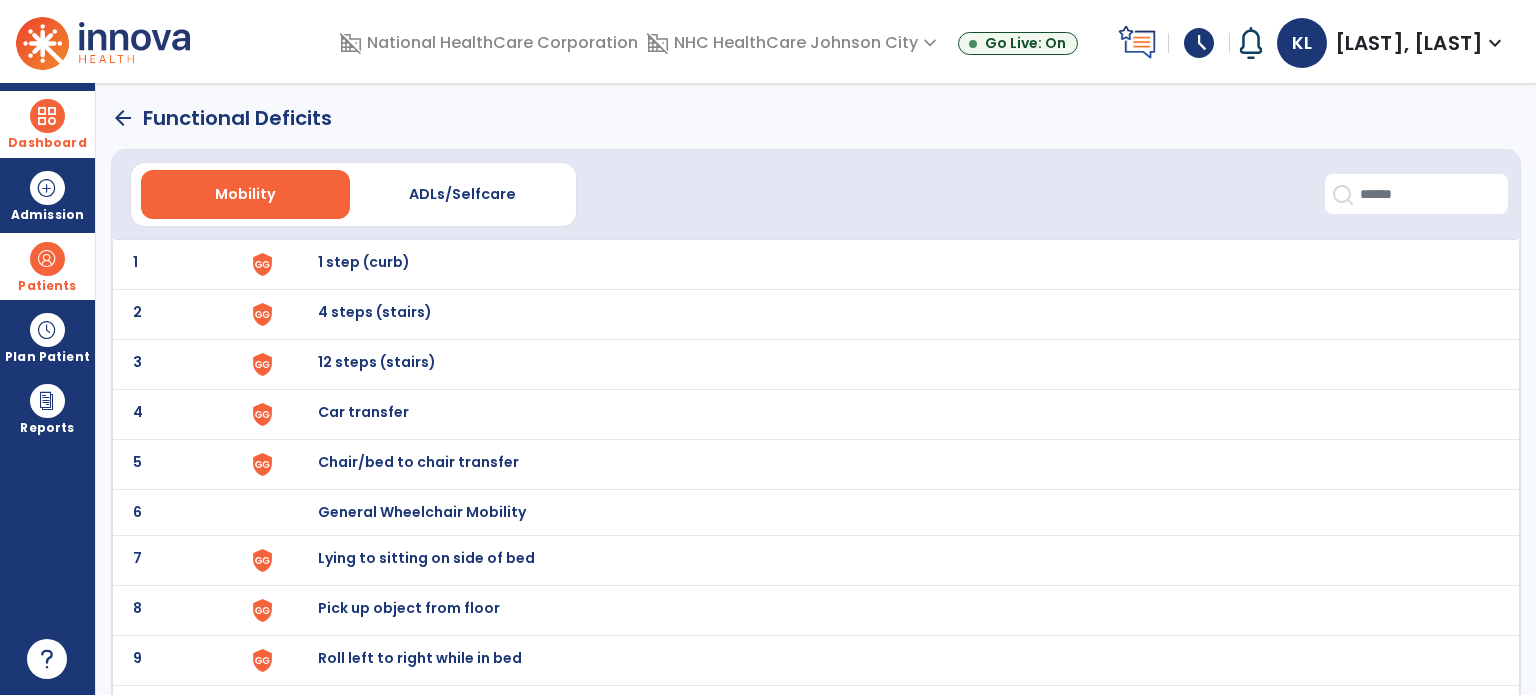 click on "Roll left to right while in bed" at bounding box center (364, 262) 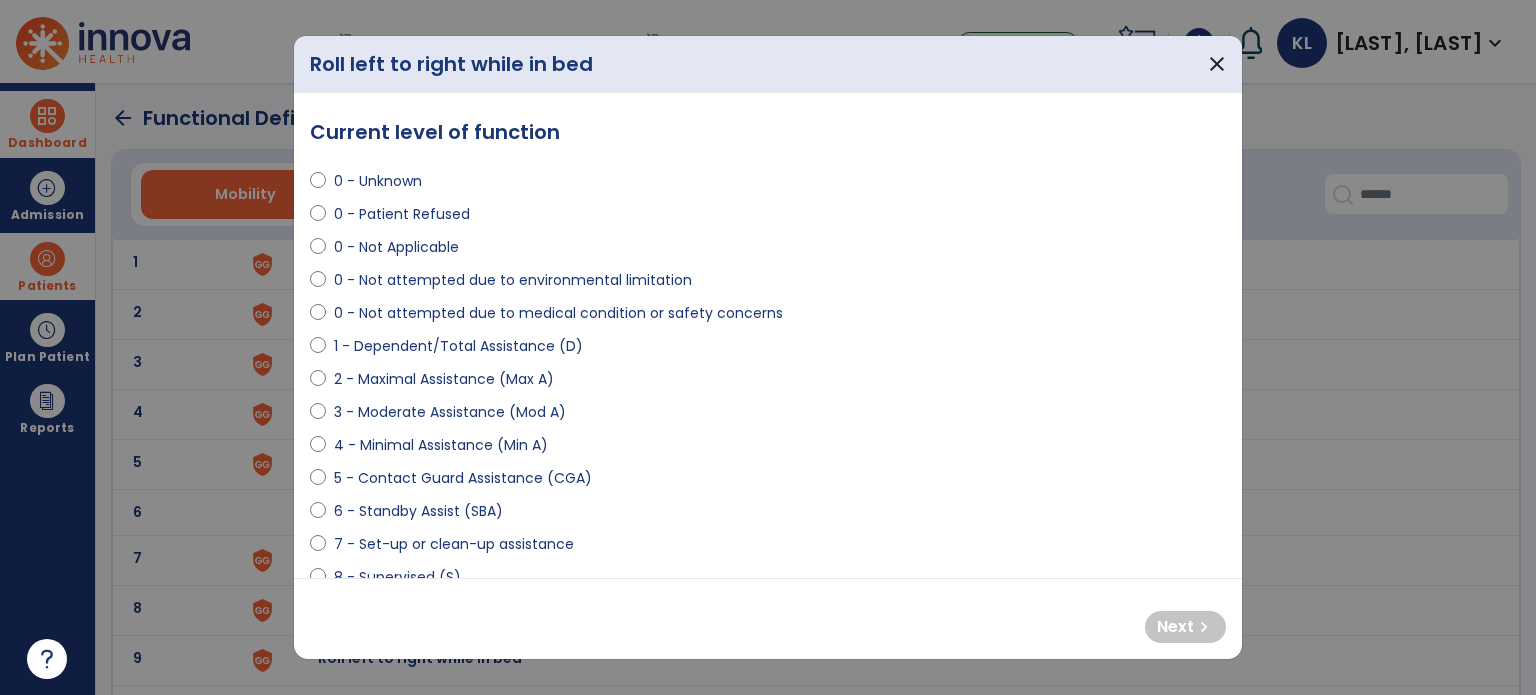 select on "**********" 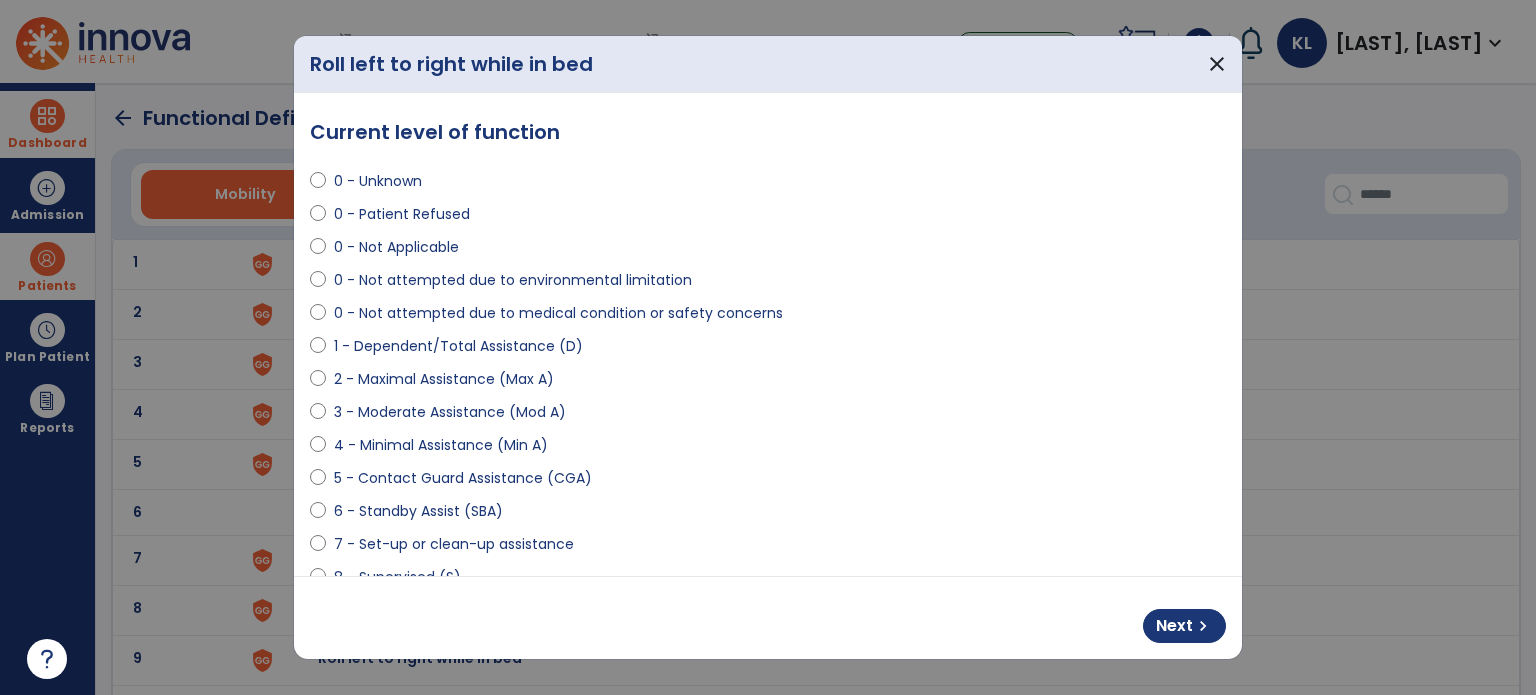 click on "3 - Moderate Assistance (Mod A)" at bounding box center (768, 416) 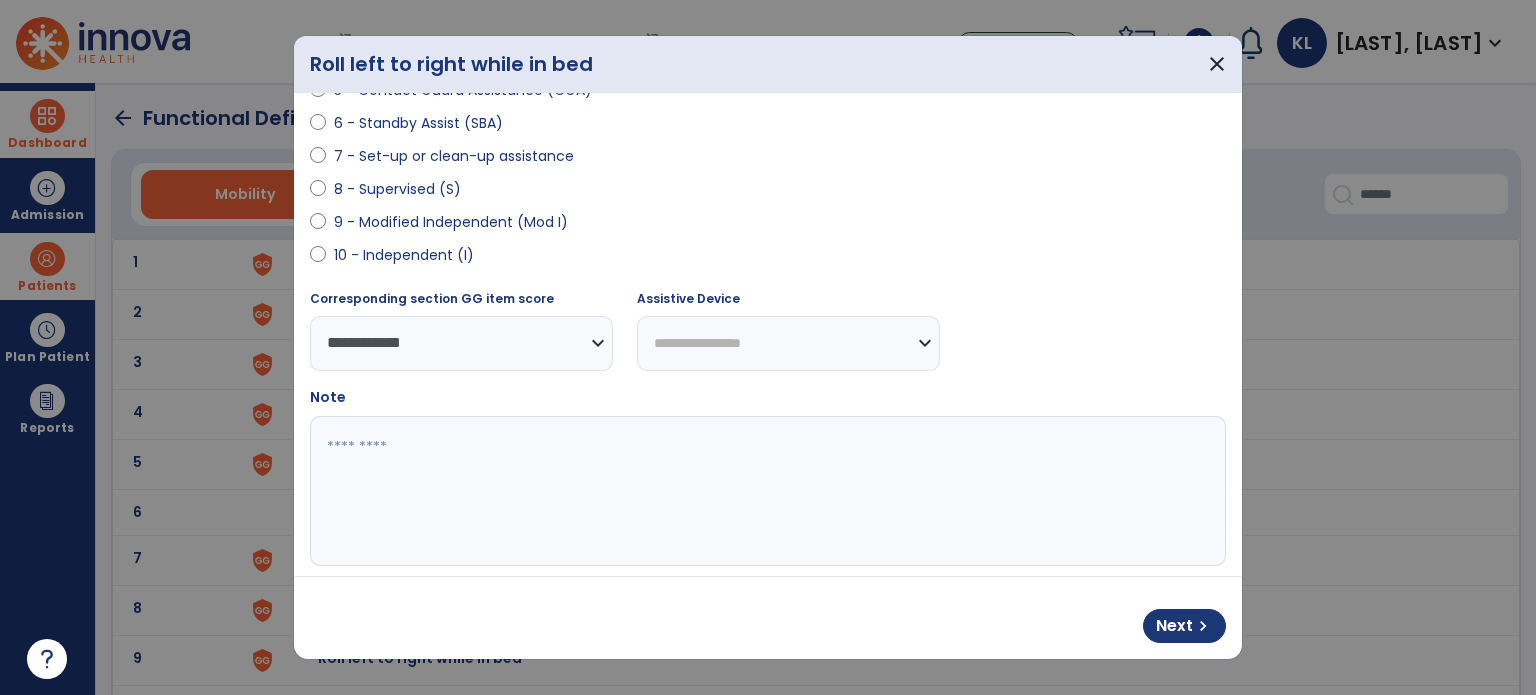 scroll, scrollTop: 408, scrollLeft: 0, axis: vertical 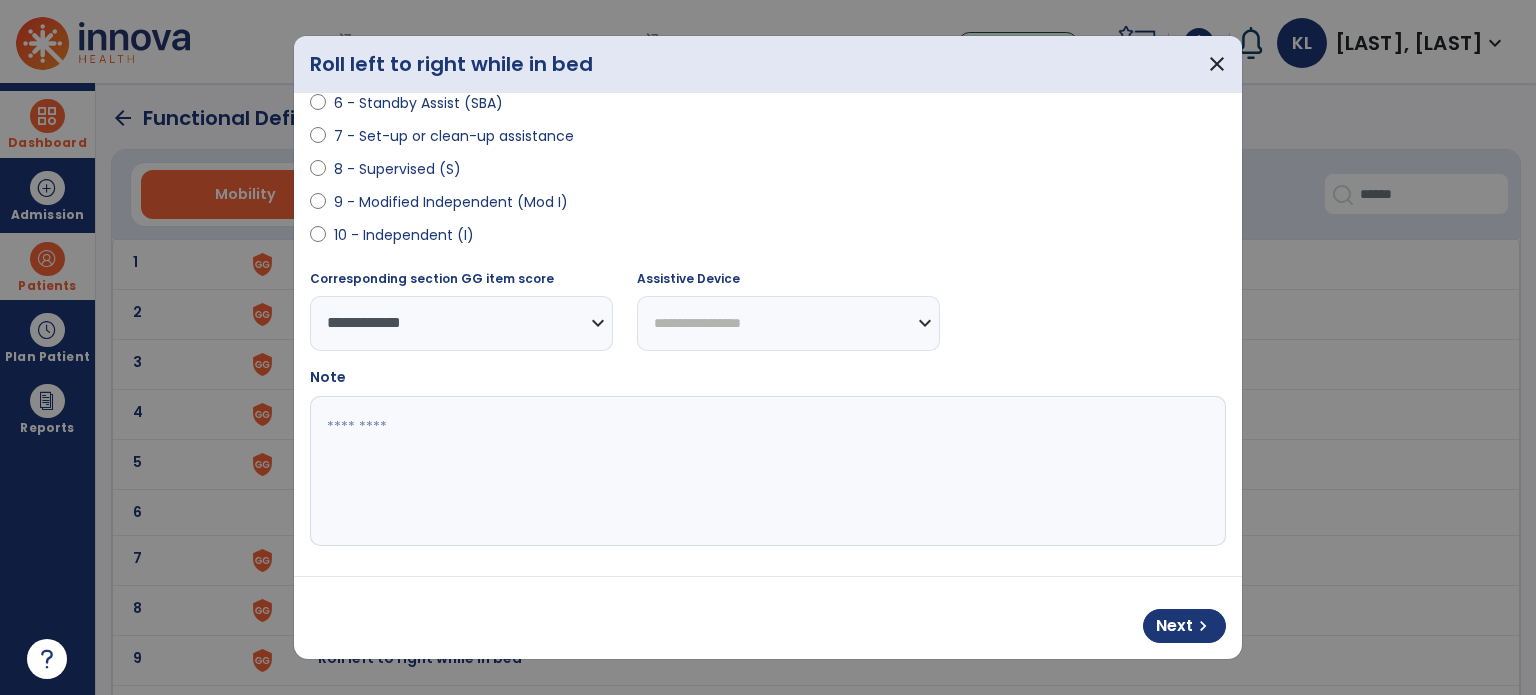 click on "**********" at bounding box center (788, 323) 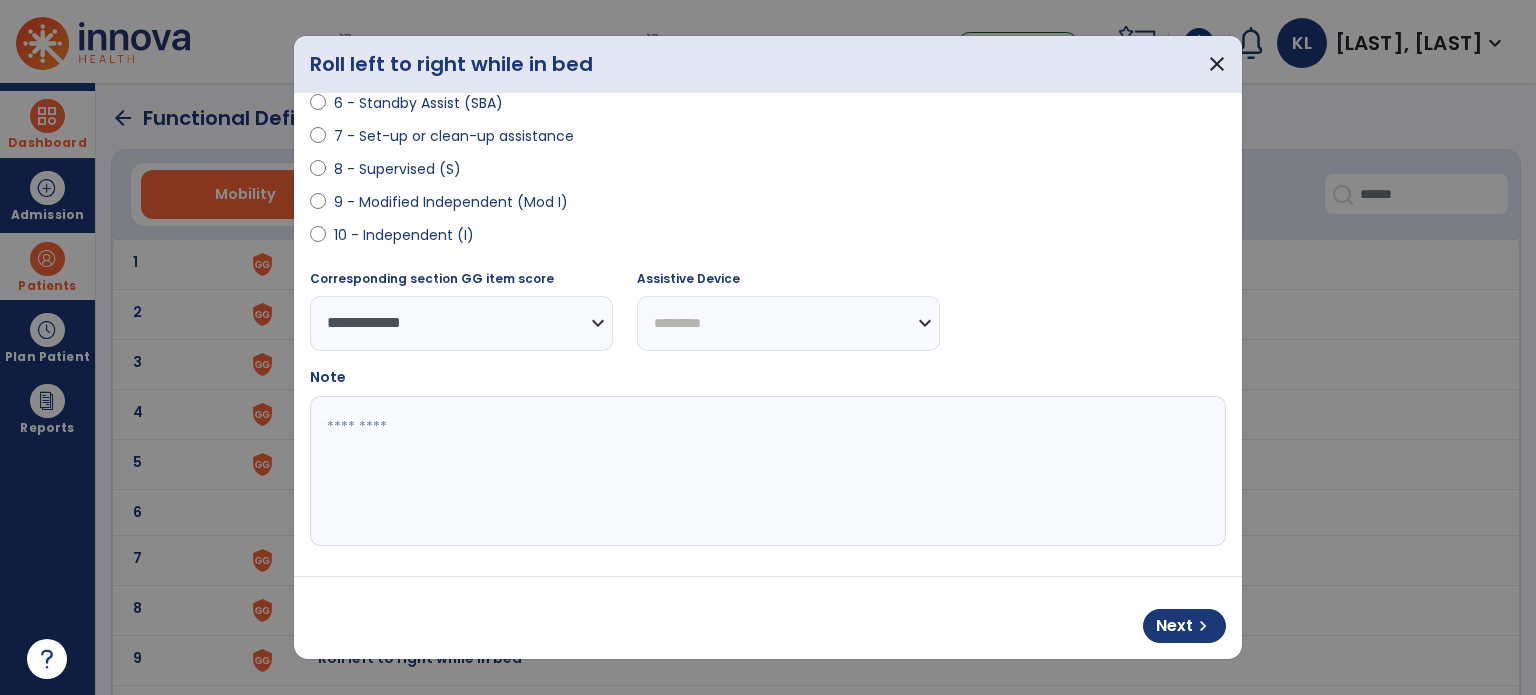 click on "**********" at bounding box center (788, 323) 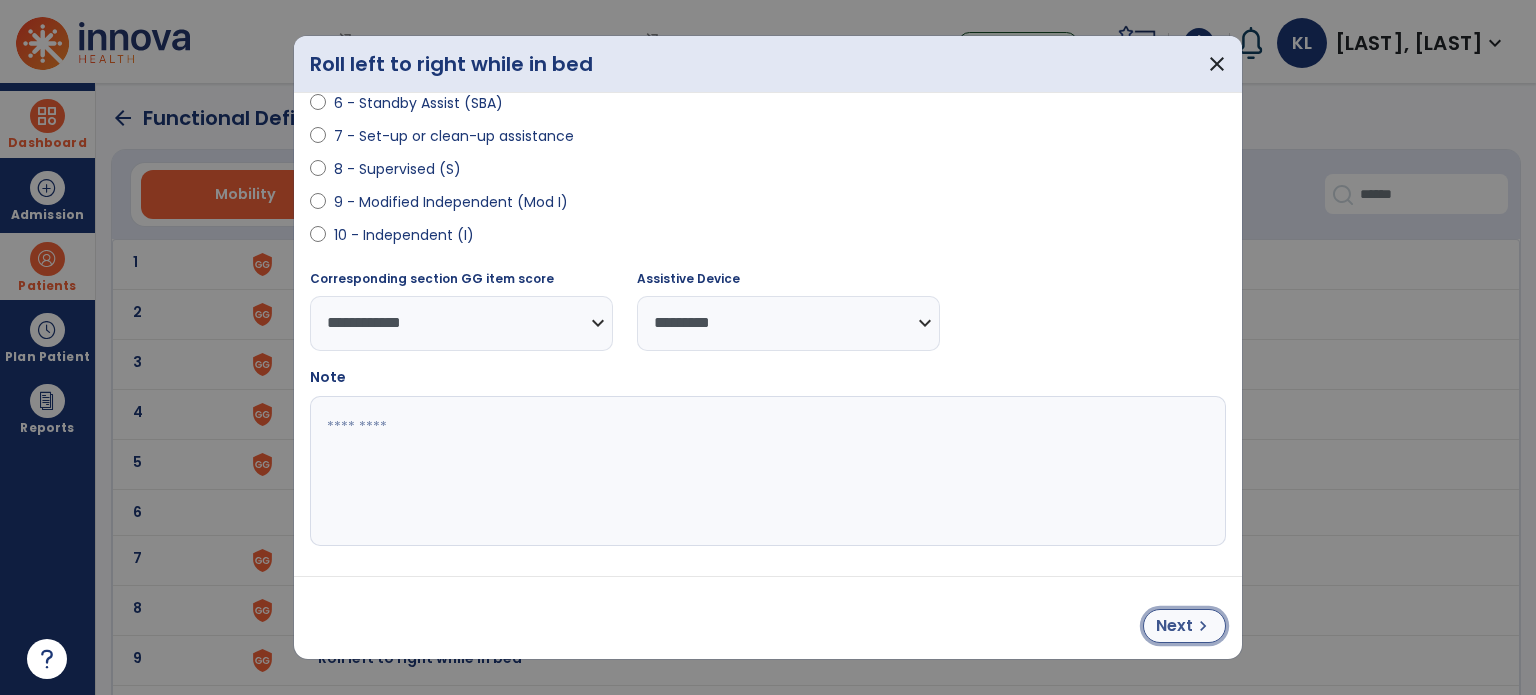 click on "Next  chevron_right" at bounding box center [1184, 626] 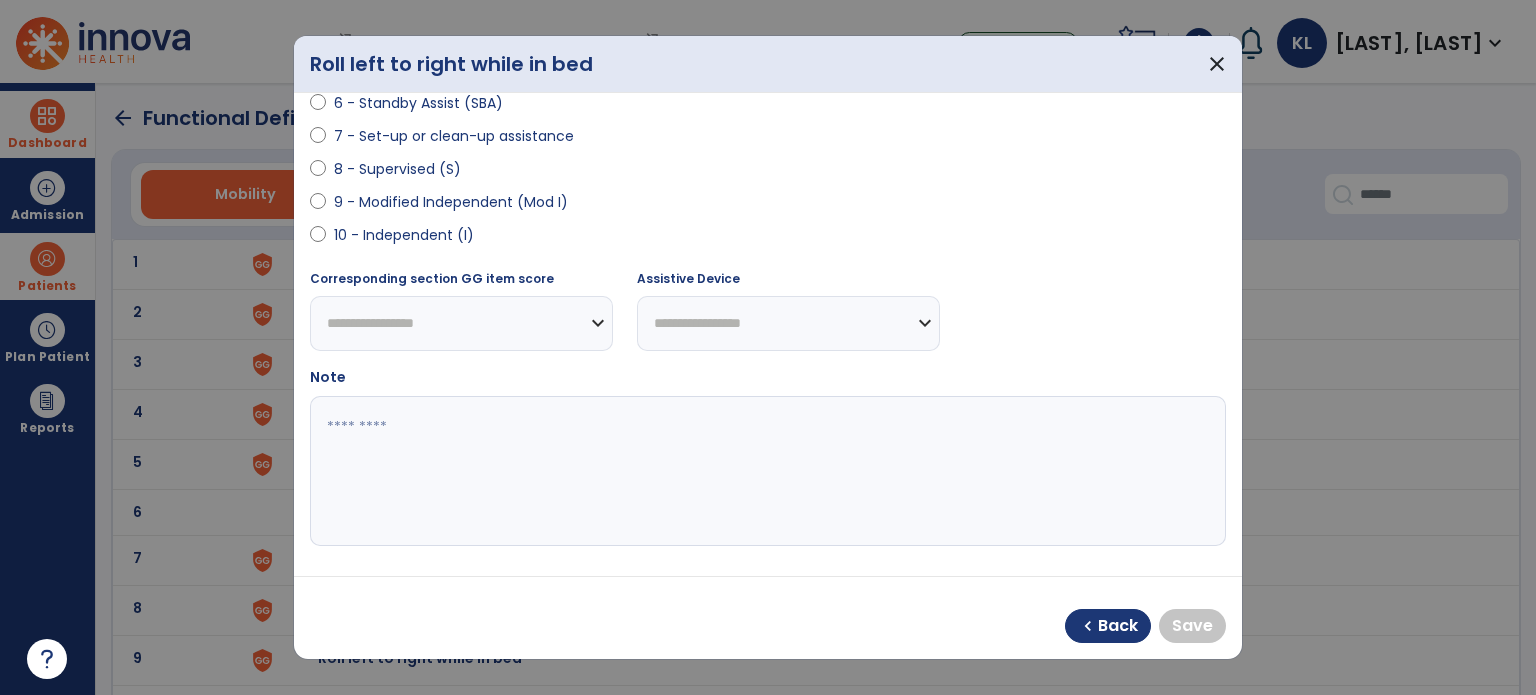 click on "8 - Supervised (S)" at bounding box center (768, 173) 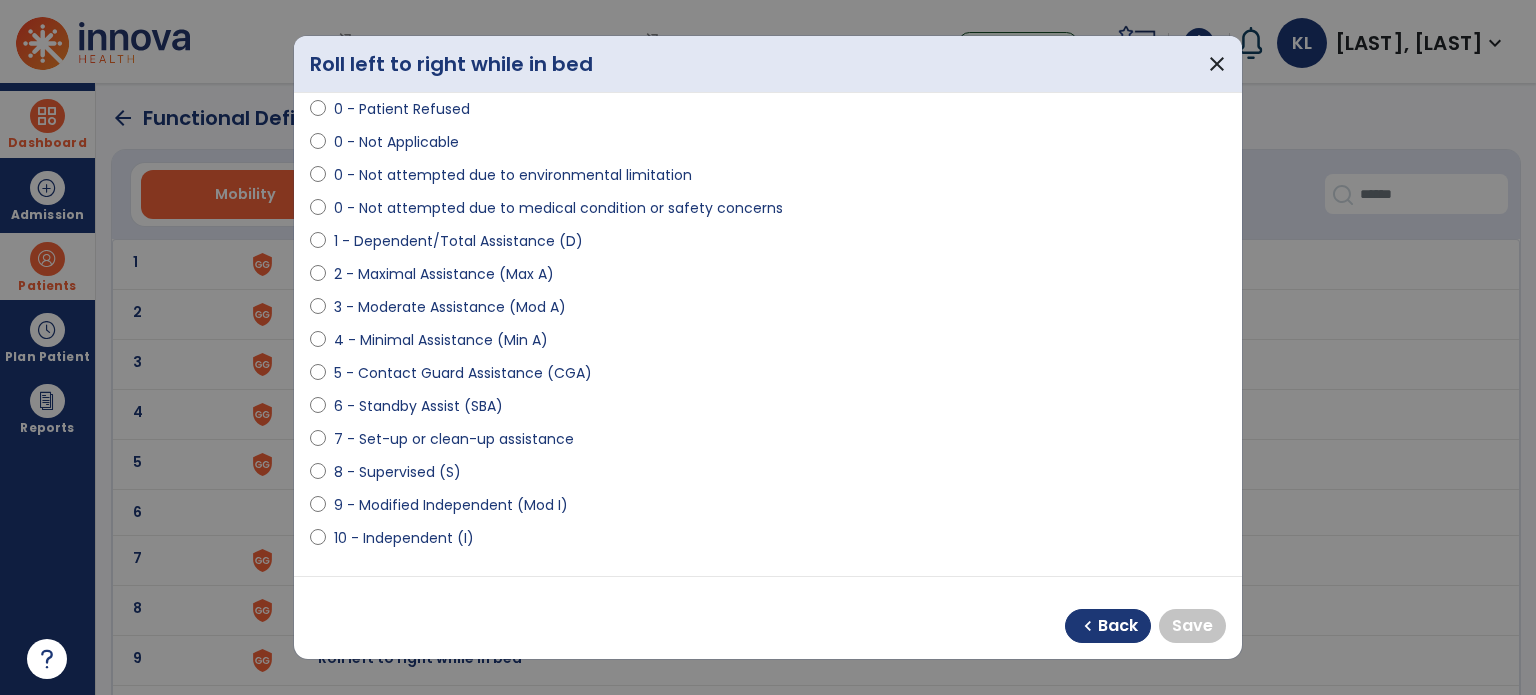 scroll, scrollTop: 48, scrollLeft: 0, axis: vertical 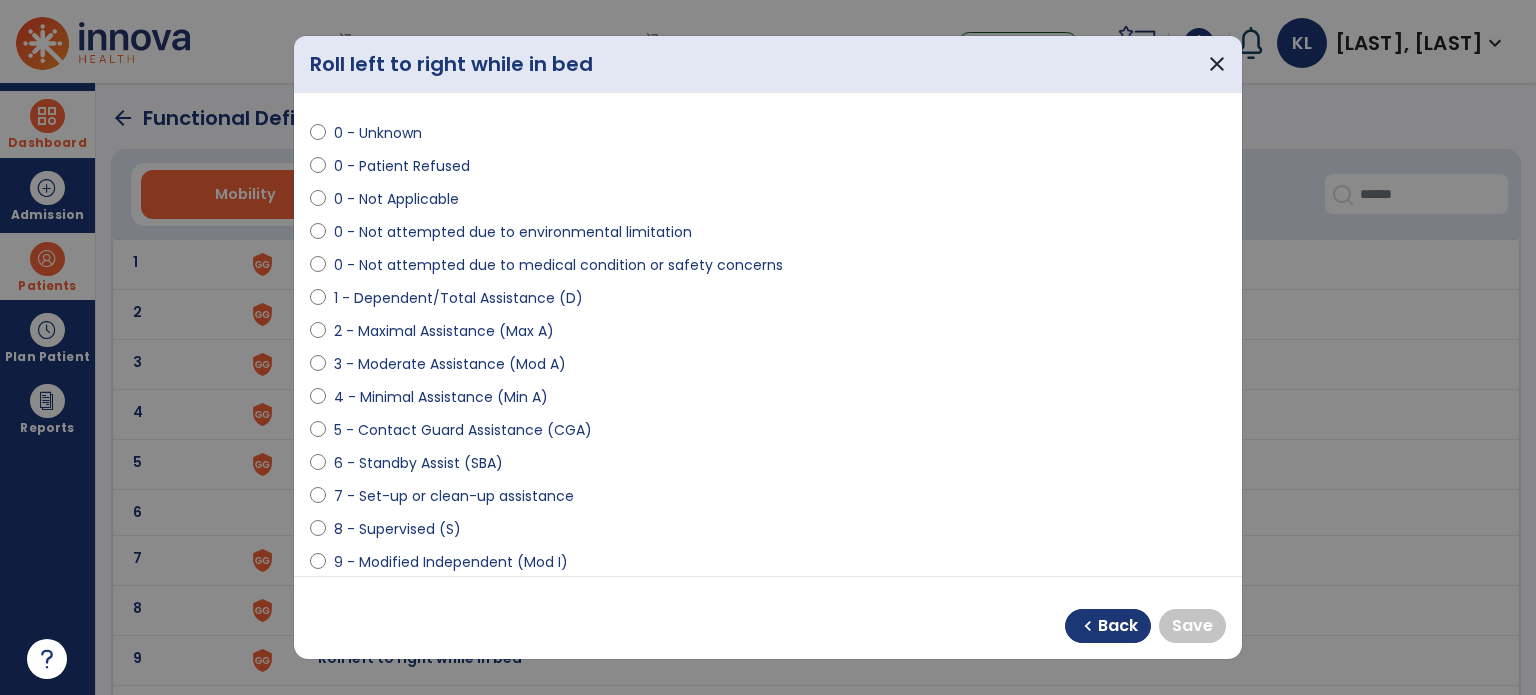 select on "**********" 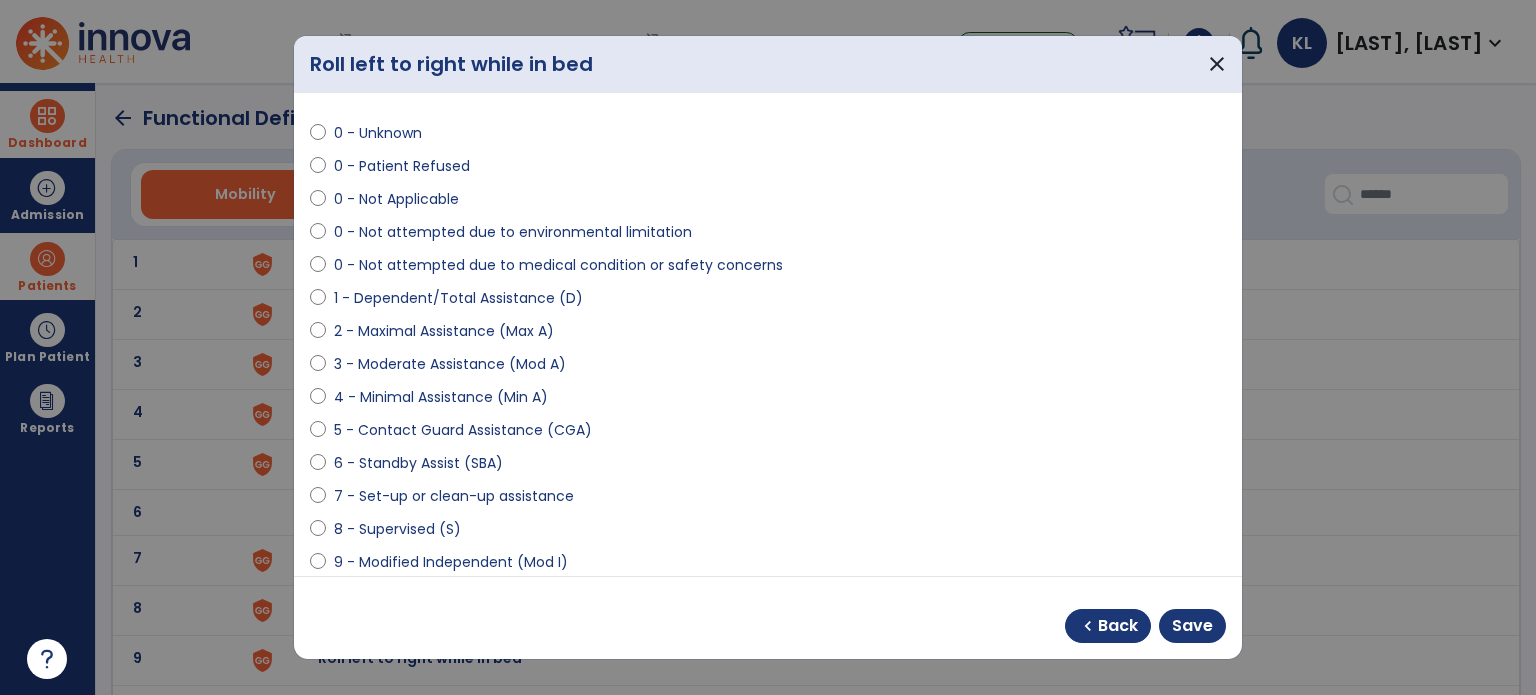 click on "5 - Contact Guard Assistance (CGA)" at bounding box center [768, 434] 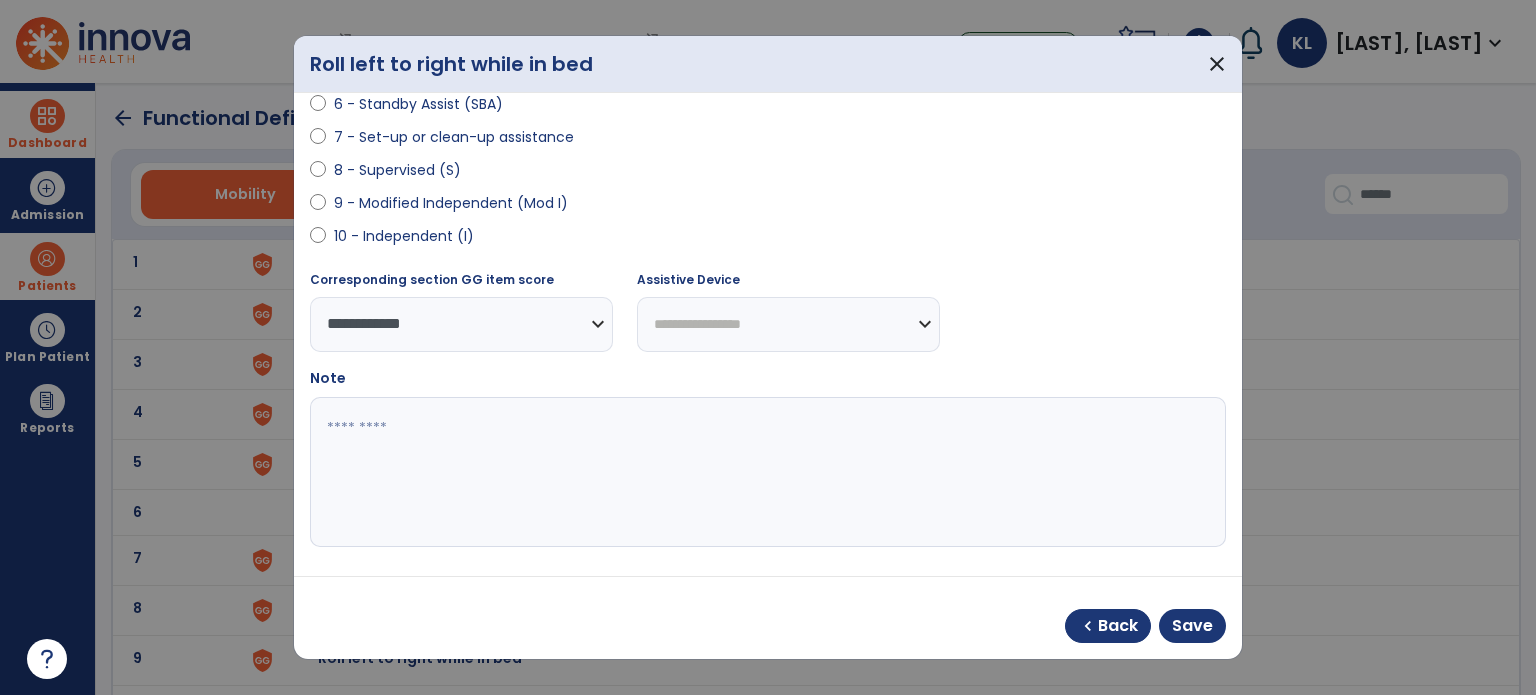 scroll, scrollTop: 408, scrollLeft: 0, axis: vertical 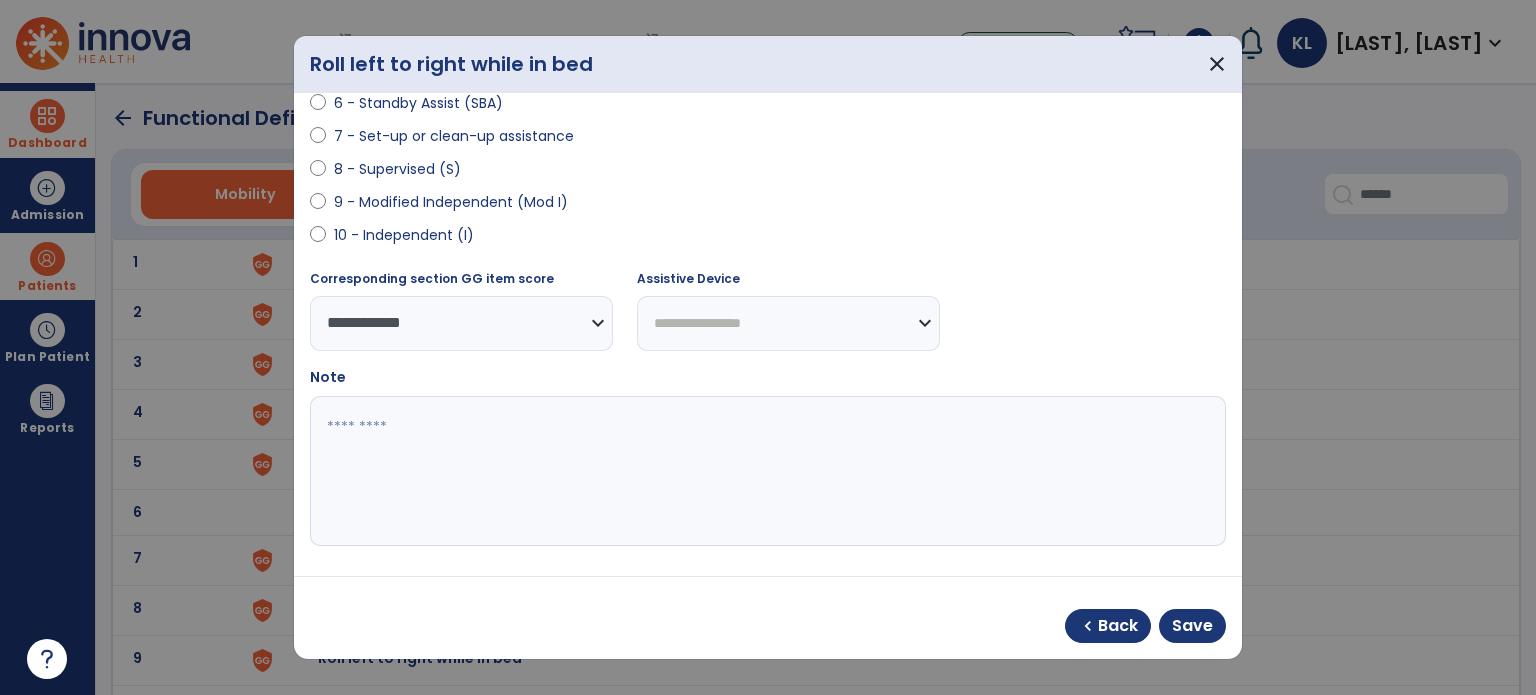 click on "**********" at bounding box center (788, 323) 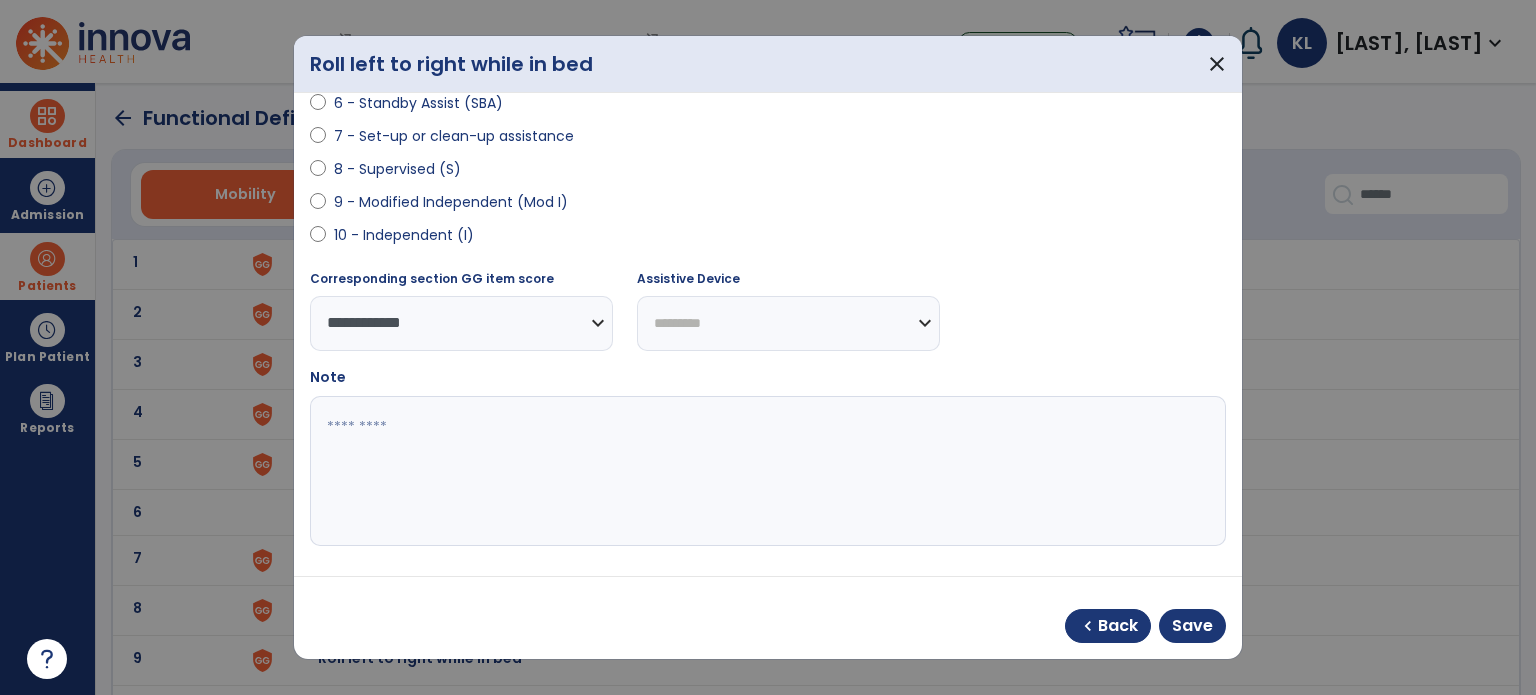 click on "**********" at bounding box center (788, 323) 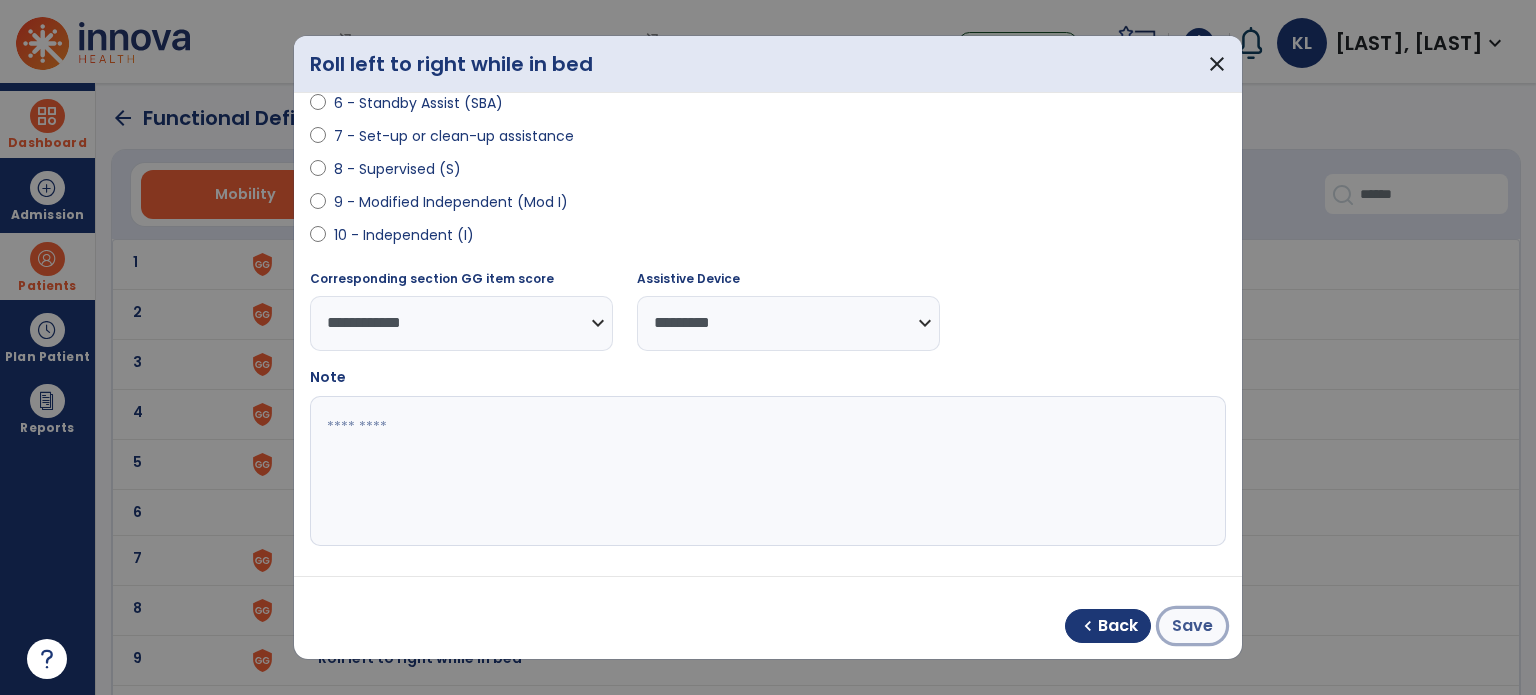 click on "Save" at bounding box center (1192, 626) 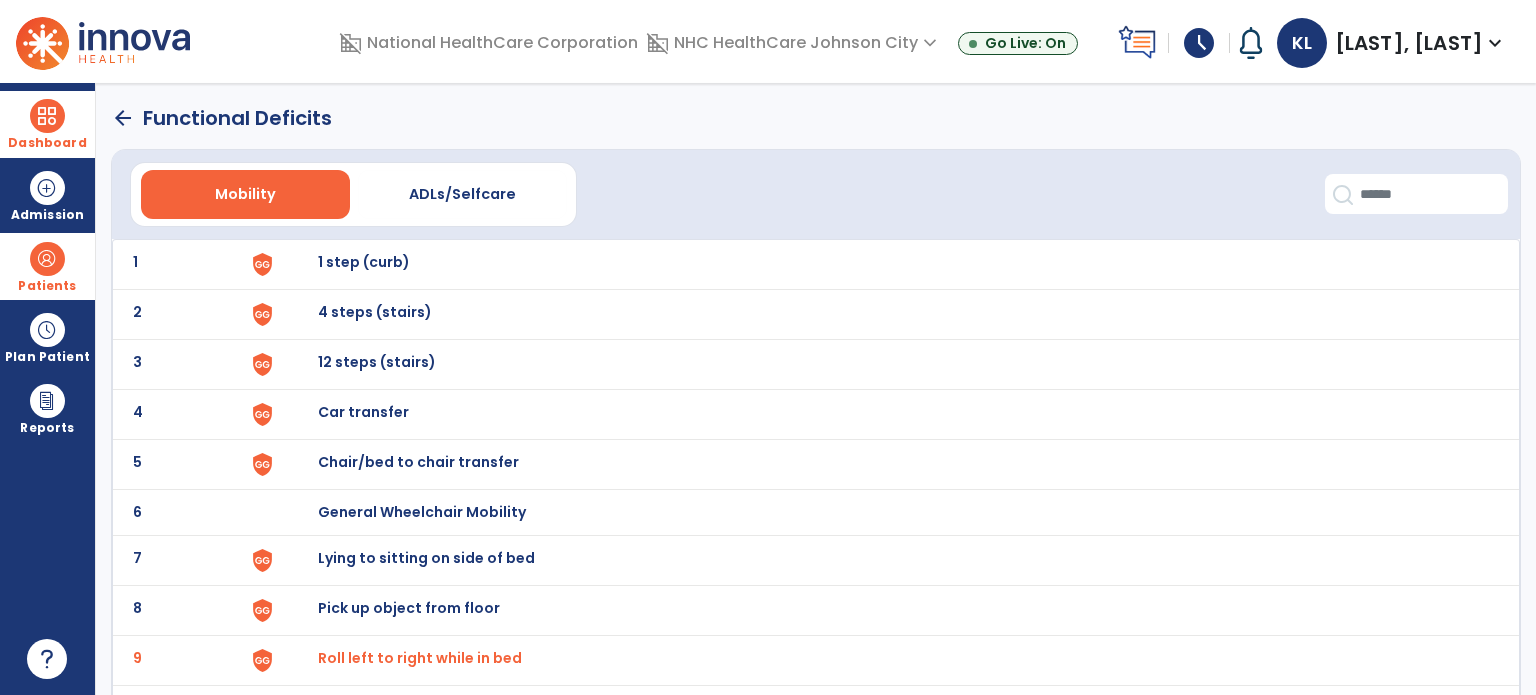 click on "arrow_back" 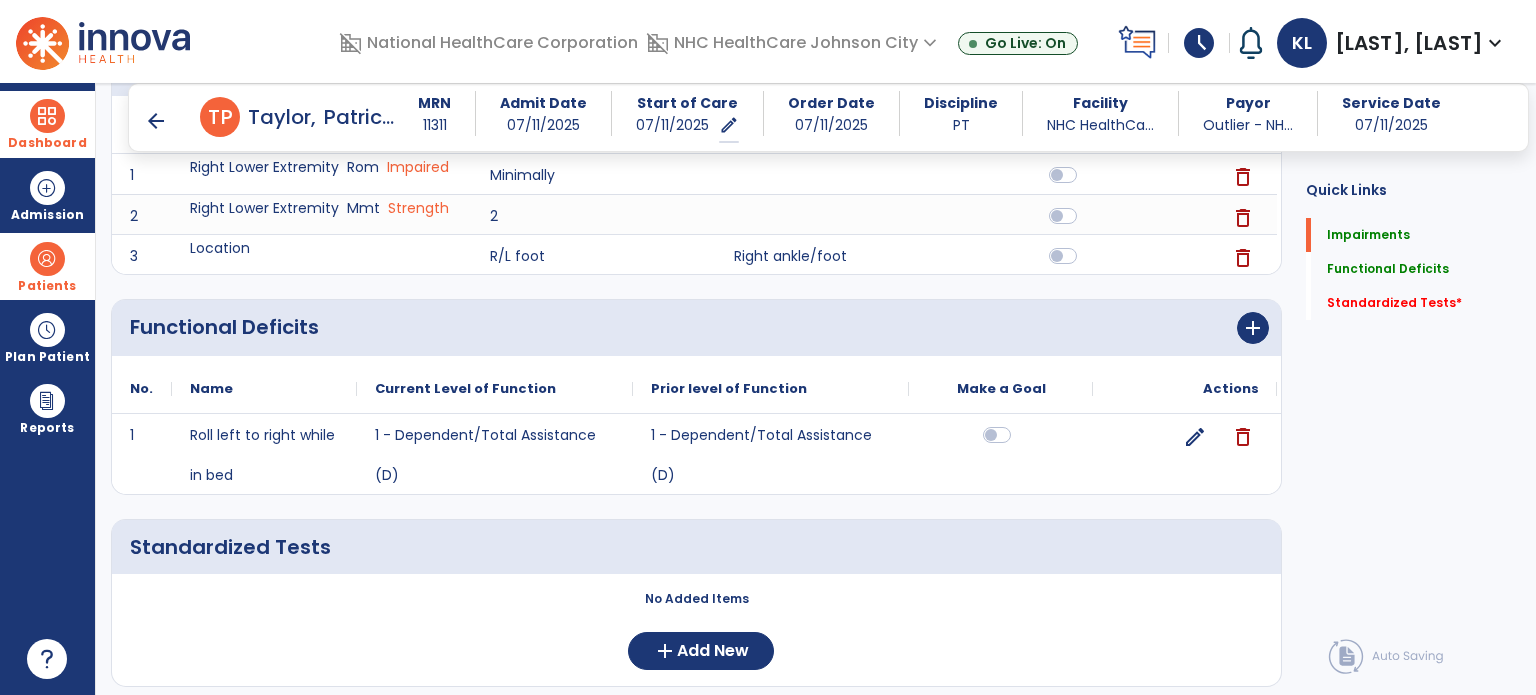 scroll, scrollTop: 348, scrollLeft: 0, axis: vertical 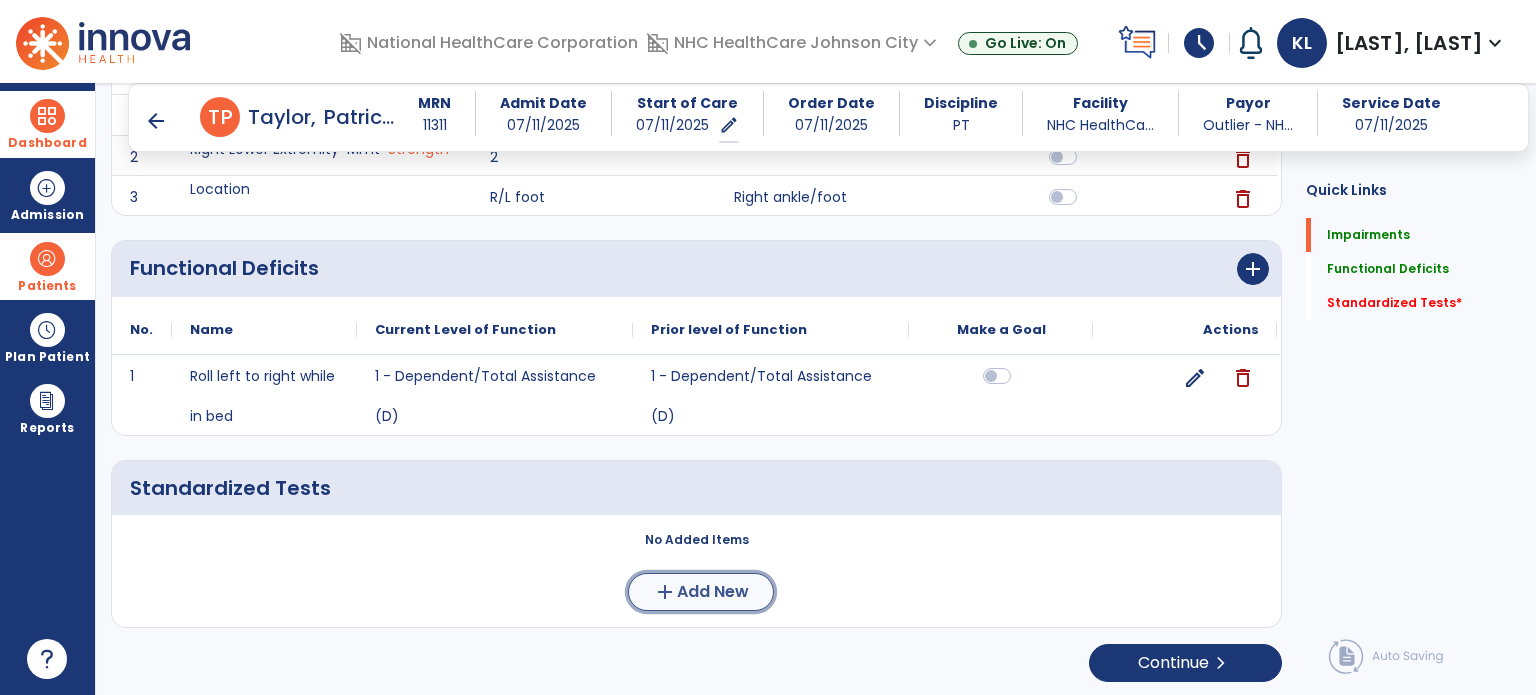 click on "Add New" 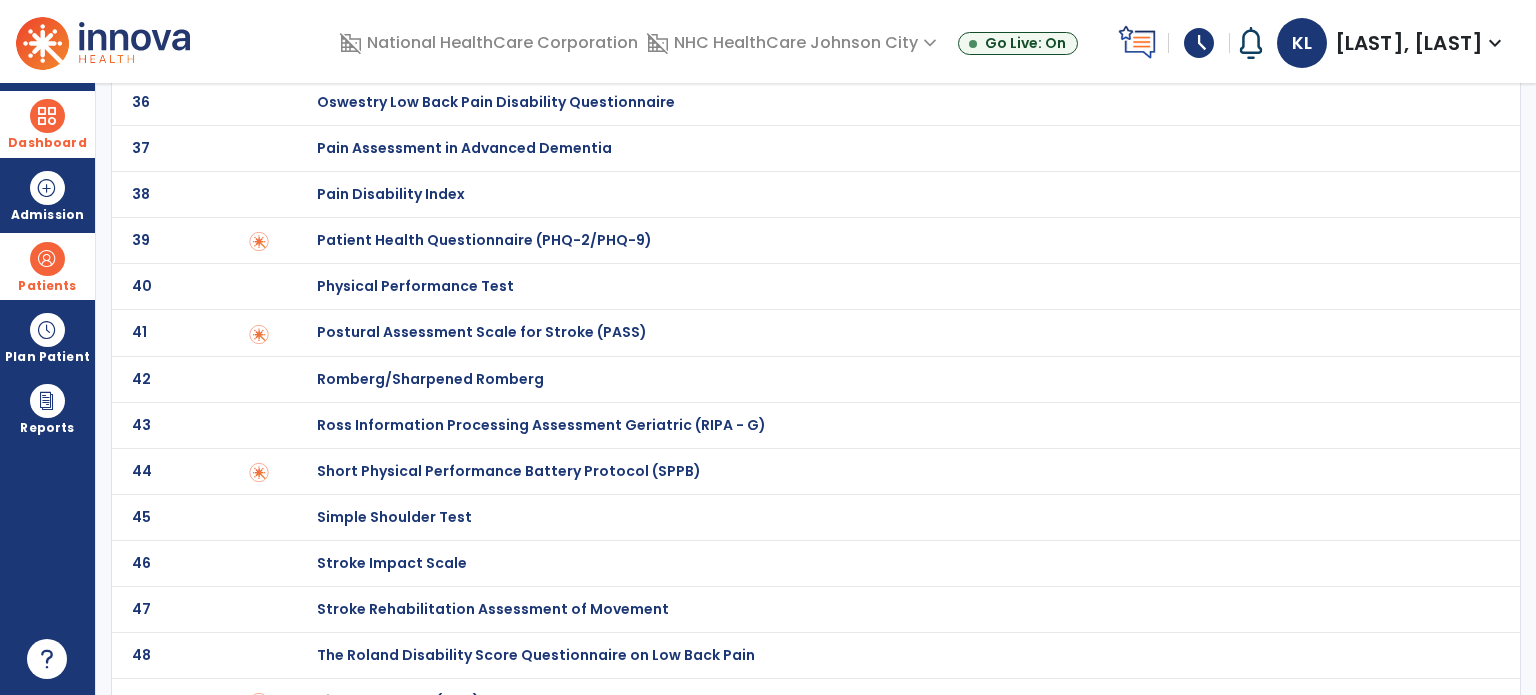 scroll, scrollTop: 1820, scrollLeft: 0, axis: vertical 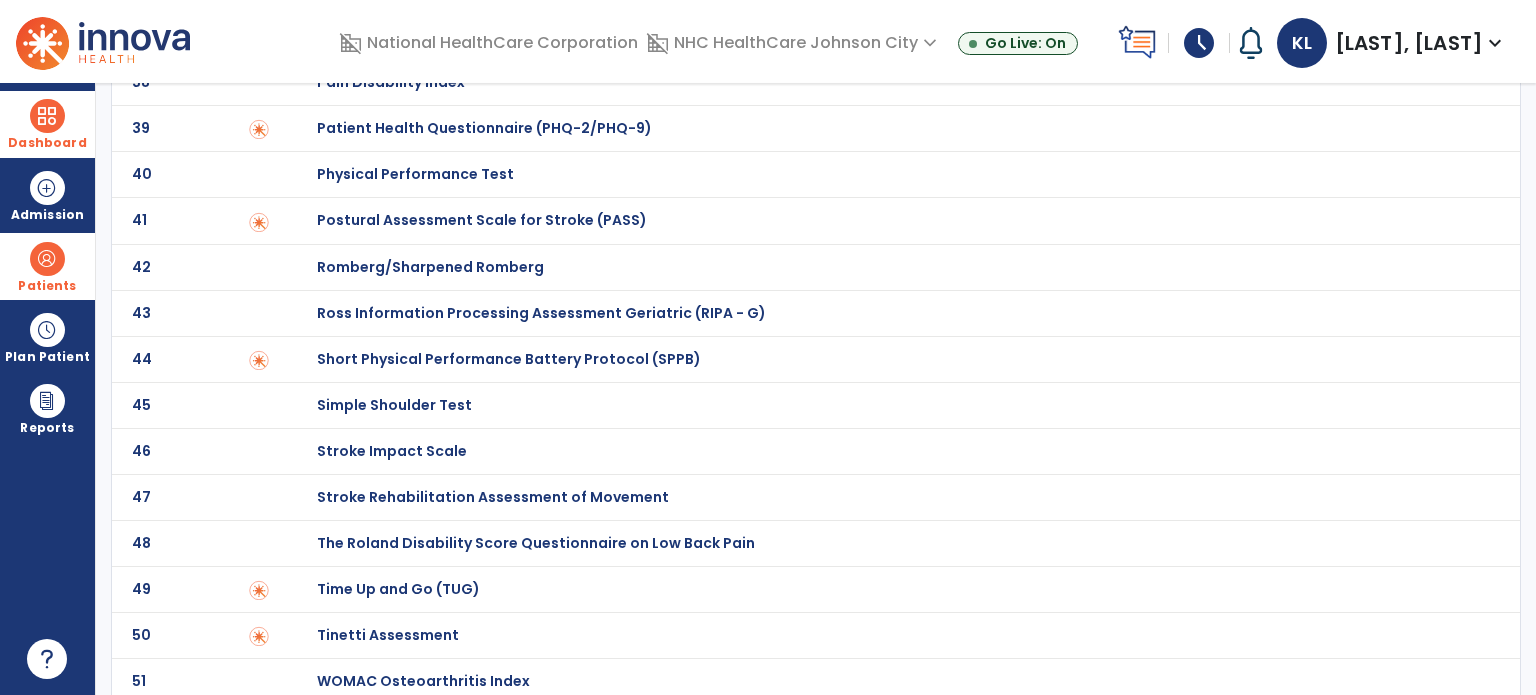 click on "41 Postural Assessment Scale for Stroke (PASS)" 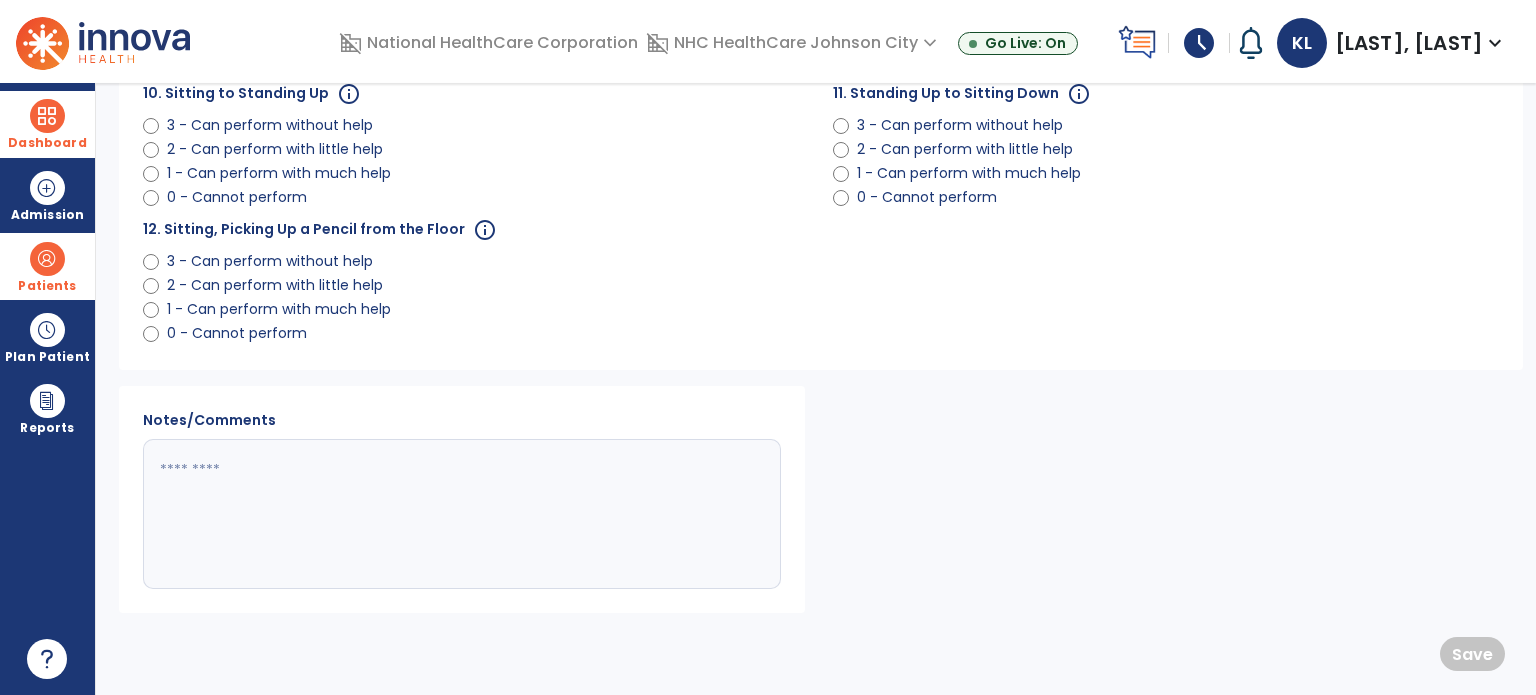 scroll, scrollTop: 0, scrollLeft: 0, axis: both 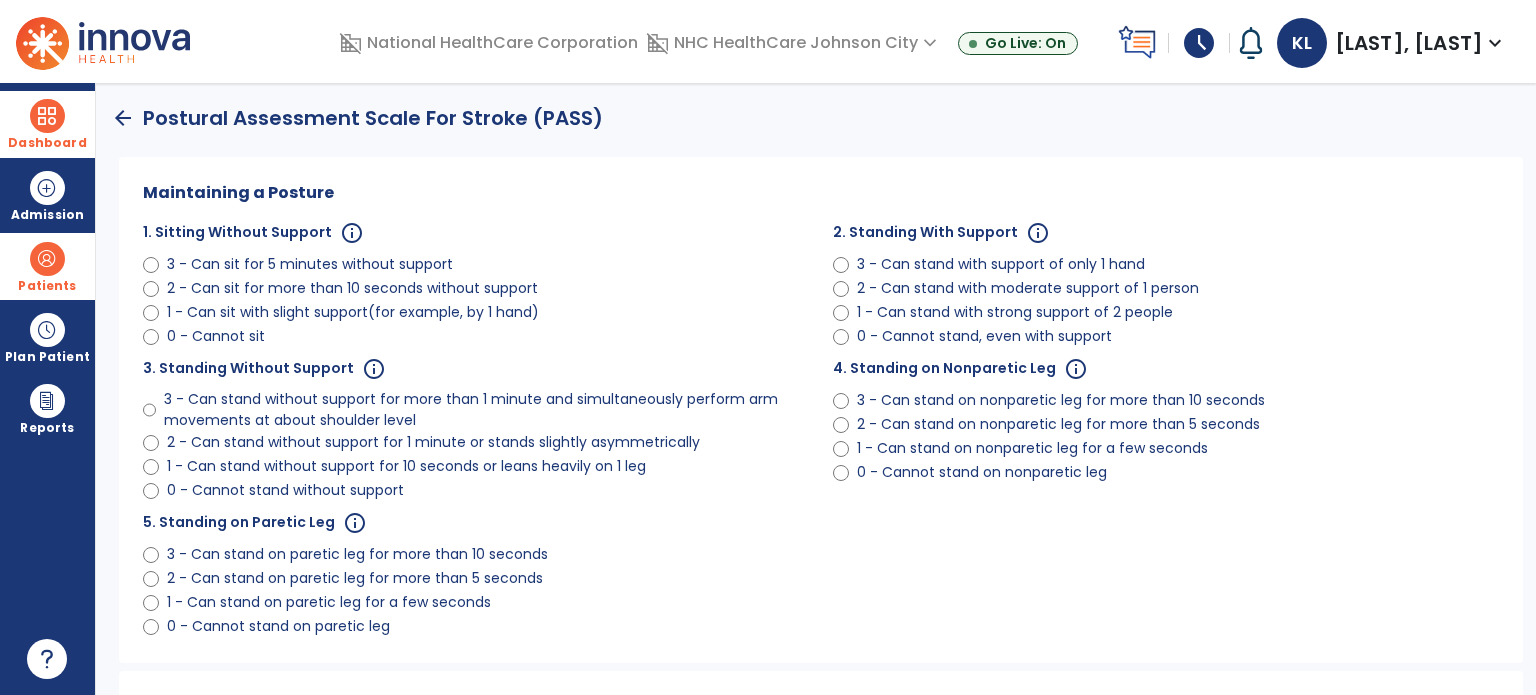 click on "0 - Cannot stand on paretic leg" 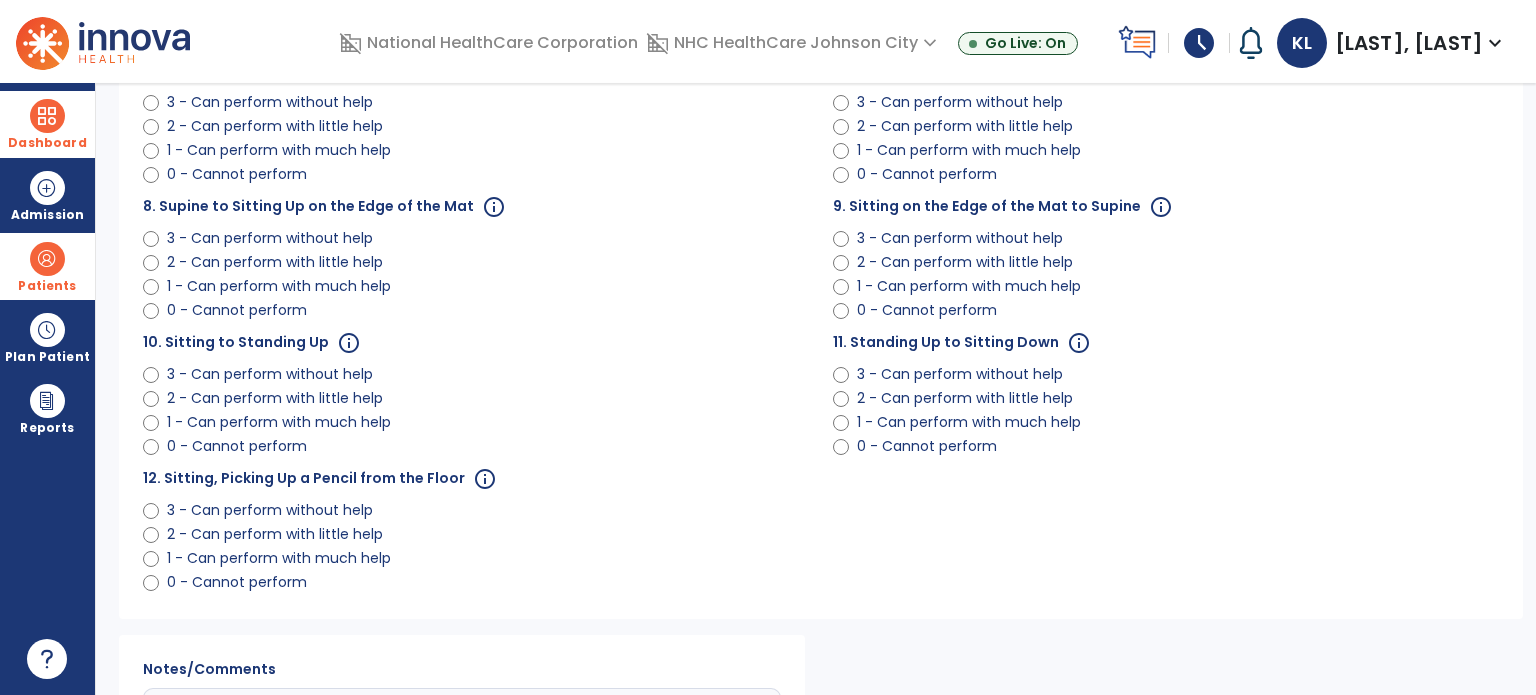 scroll, scrollTop: 680, scrollLeft: 0, axis: vertical 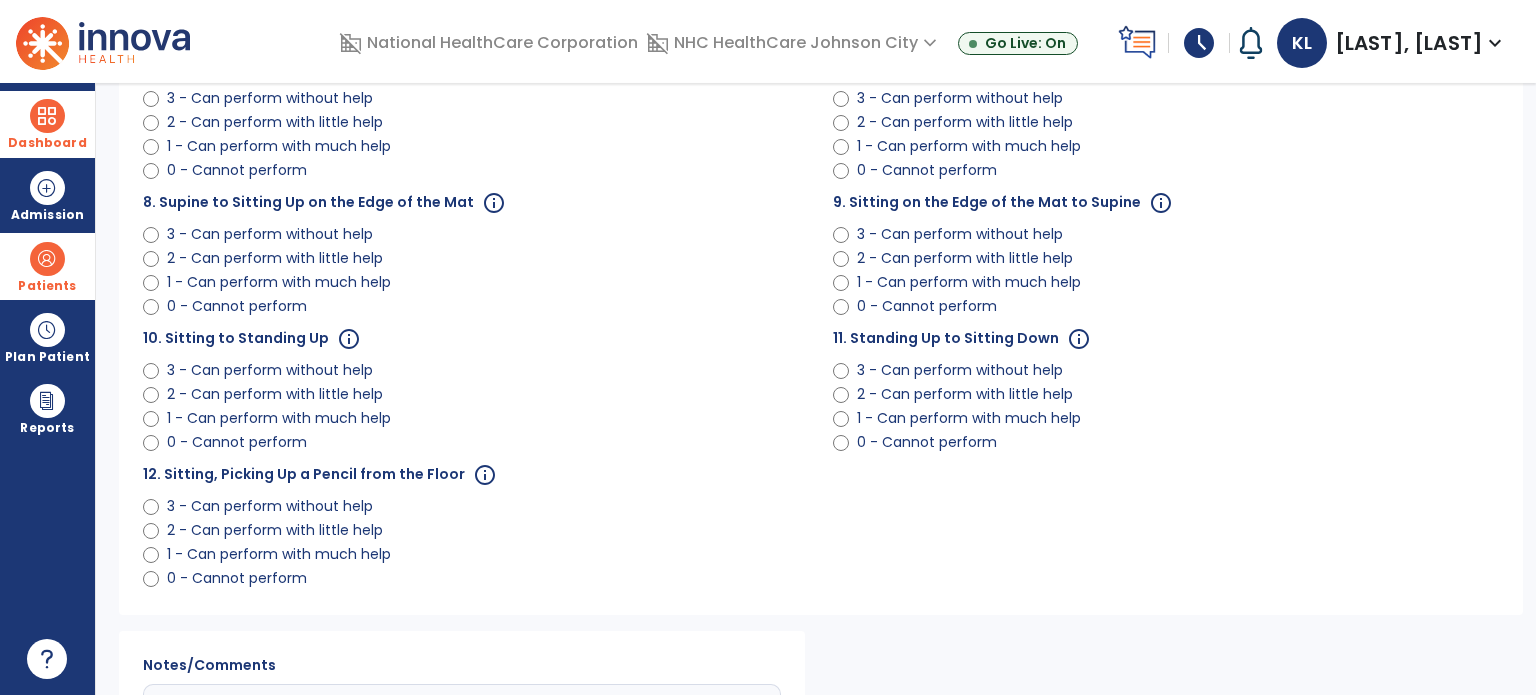 click on "0 - Cannot perform" 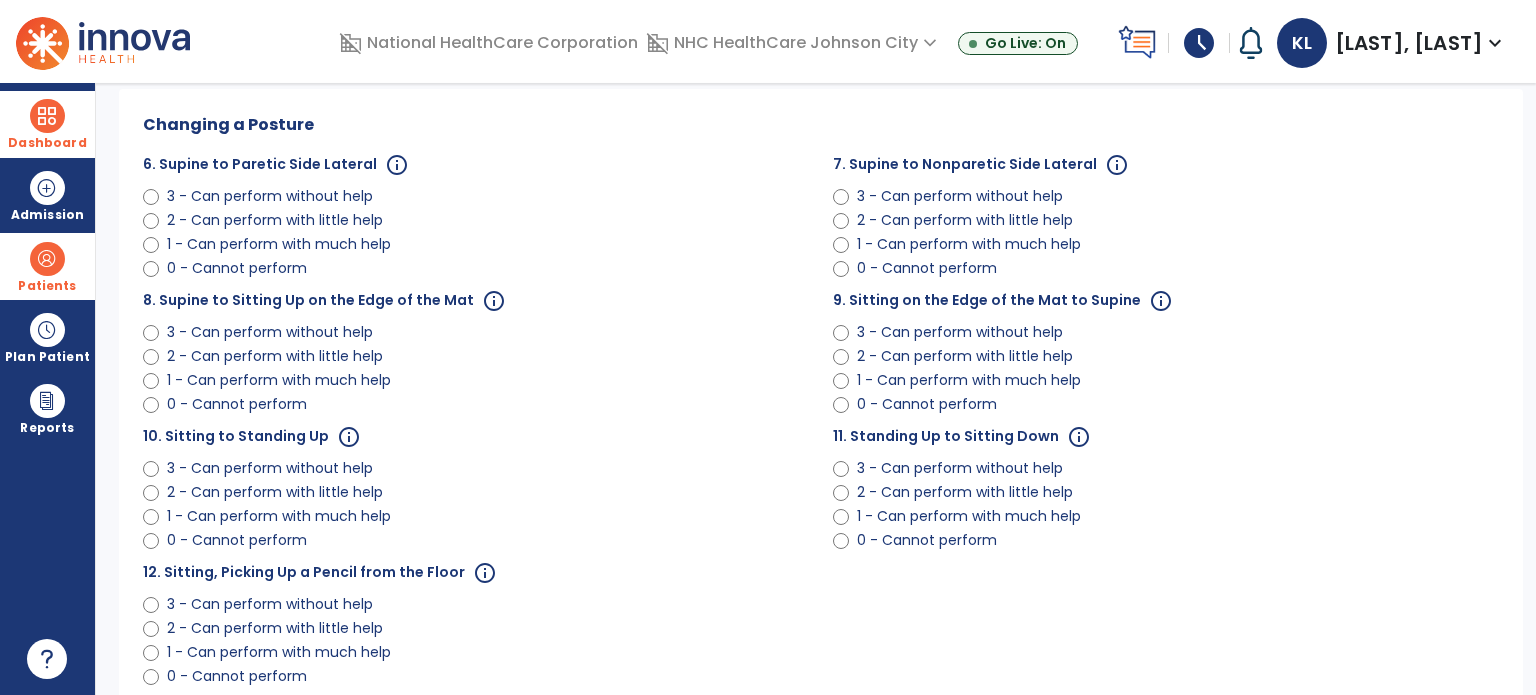 scroll, scrollTop: 560, scrollLeft: 0, axis: vertical 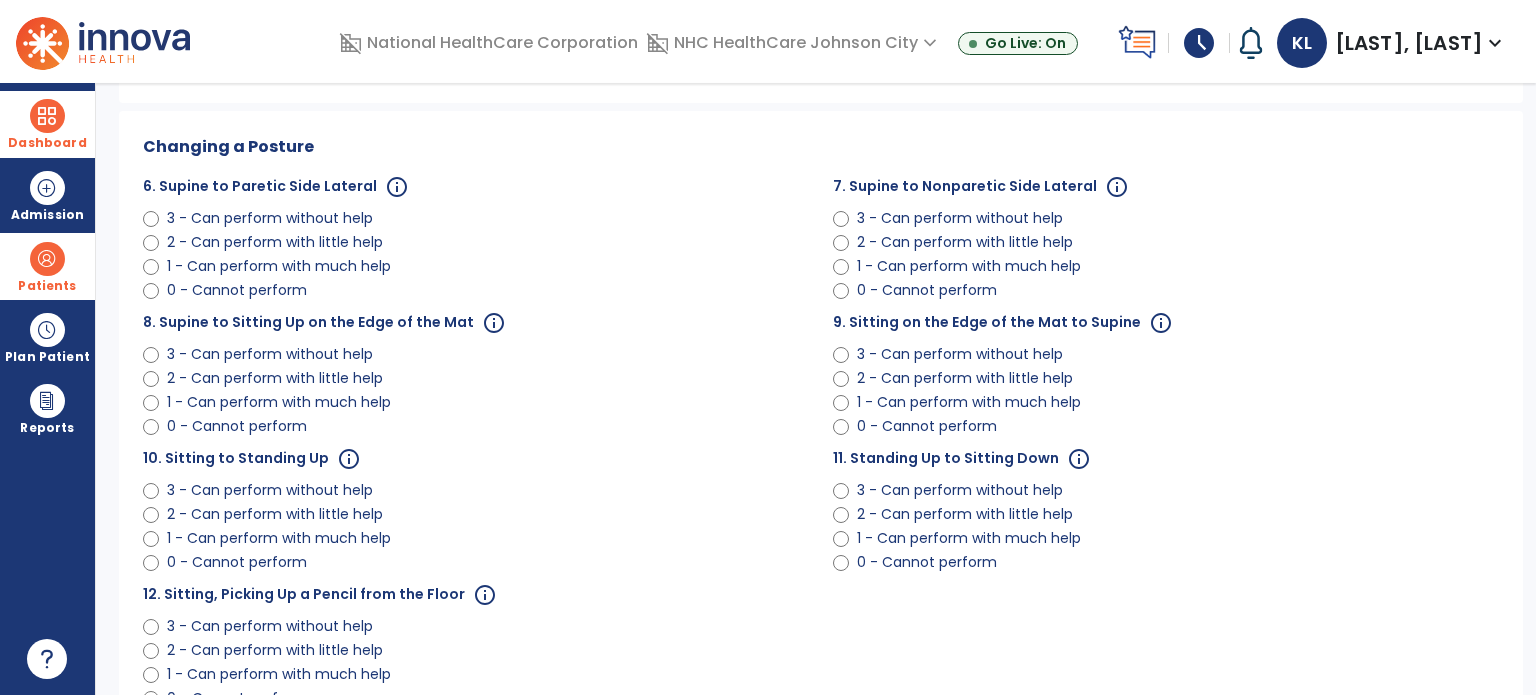 click on "0 - Cannot perform" 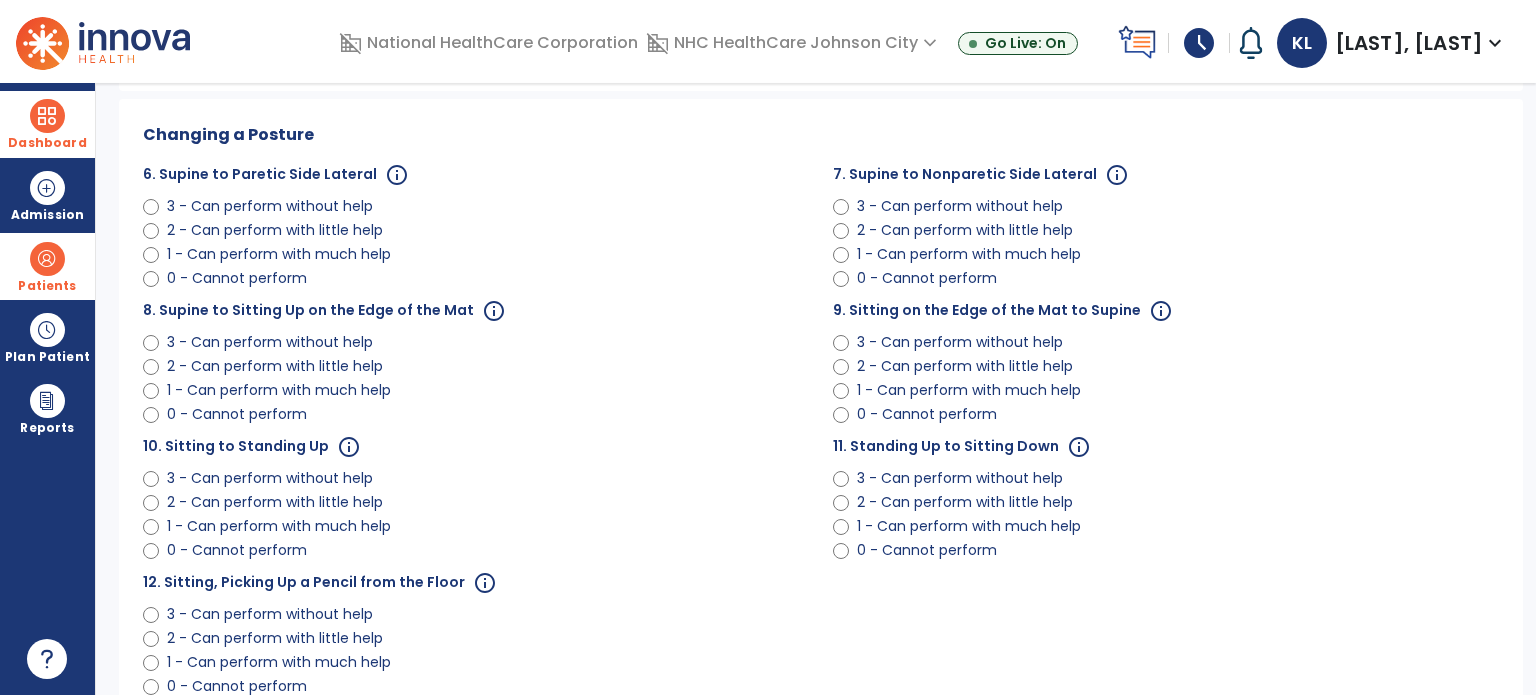 click on "2 - Can perform with little help" 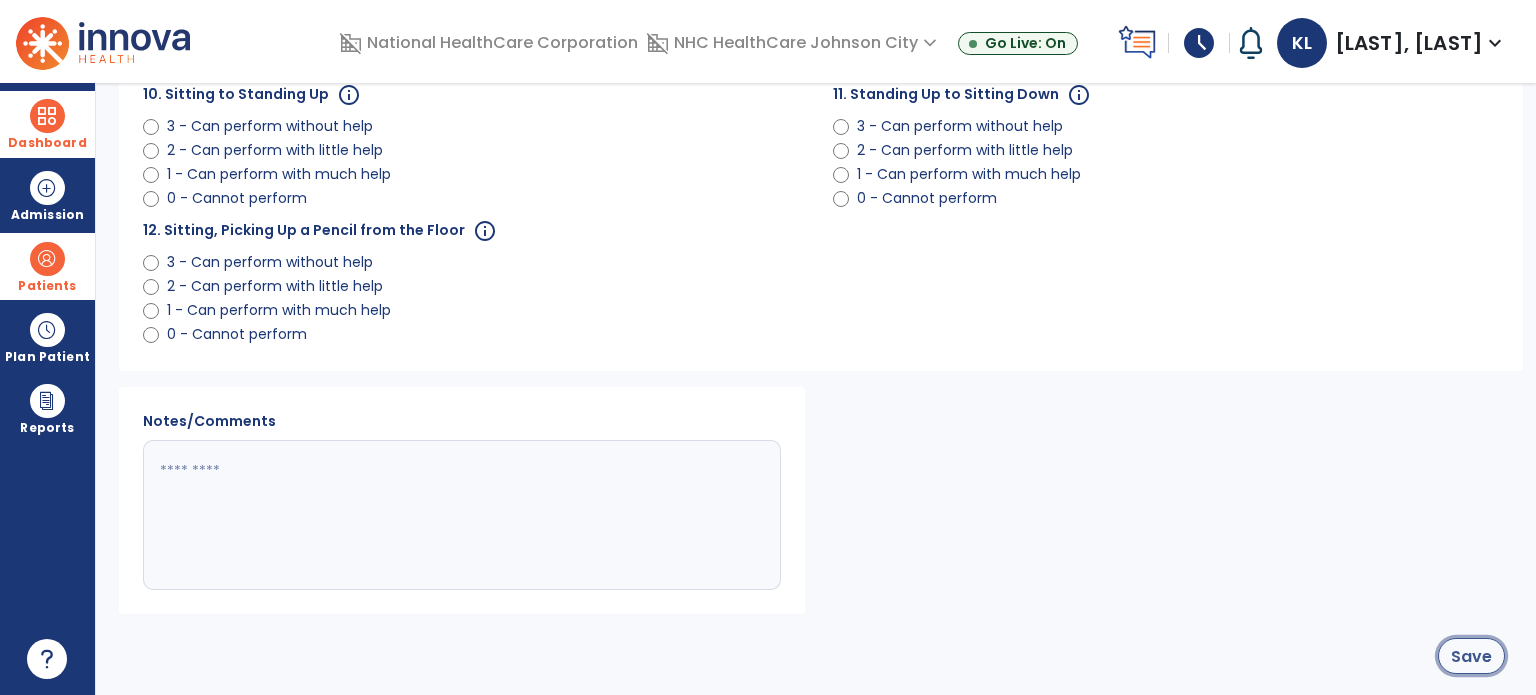 click on "Save" 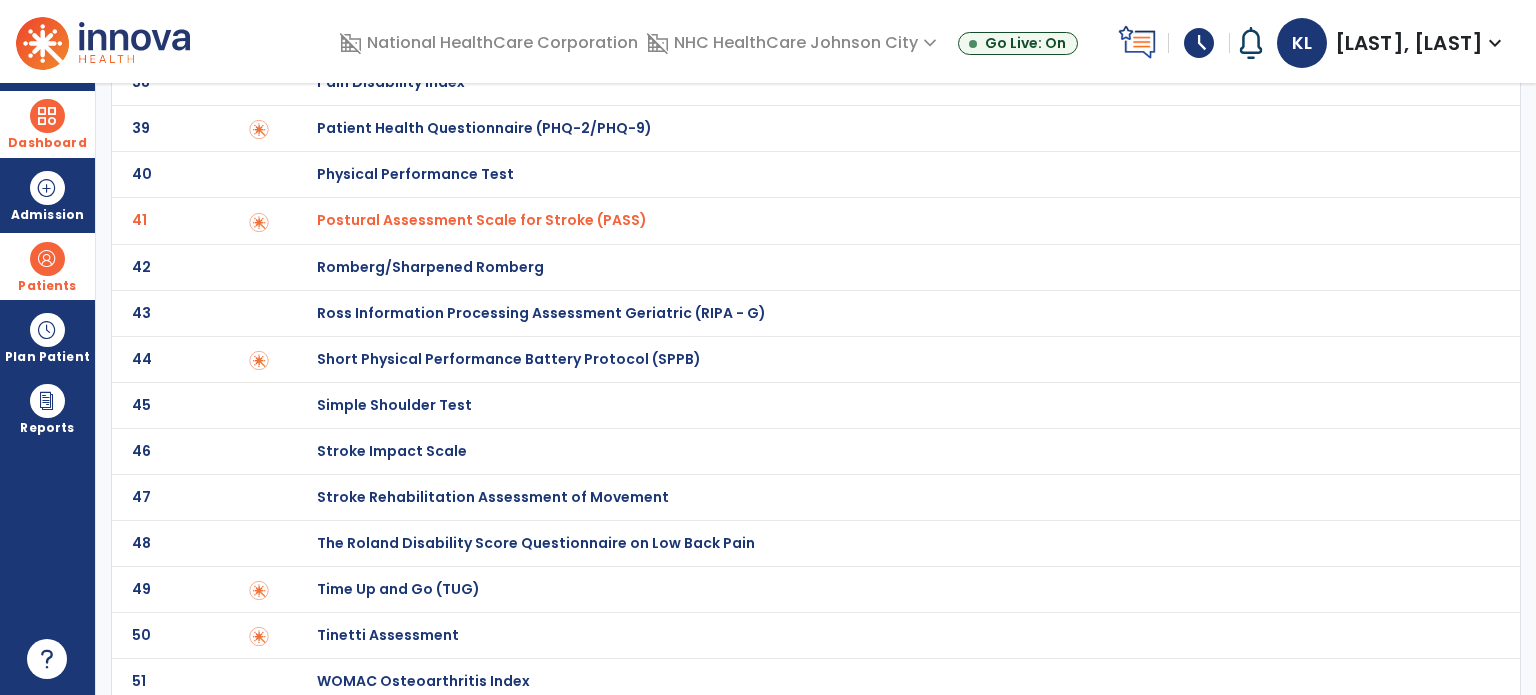 scroll, scrollTop: 0, scrollLeft: 0, axis: both 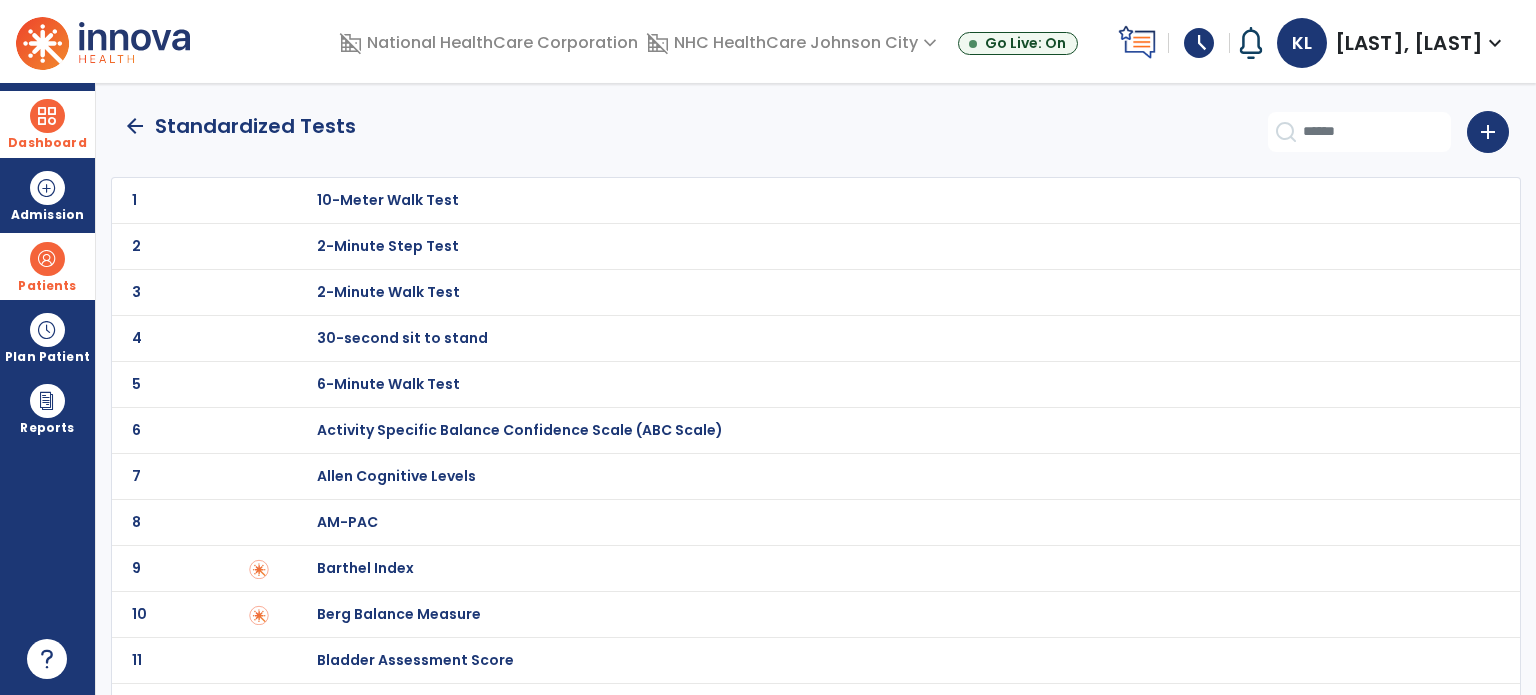 click on "arrow_back" 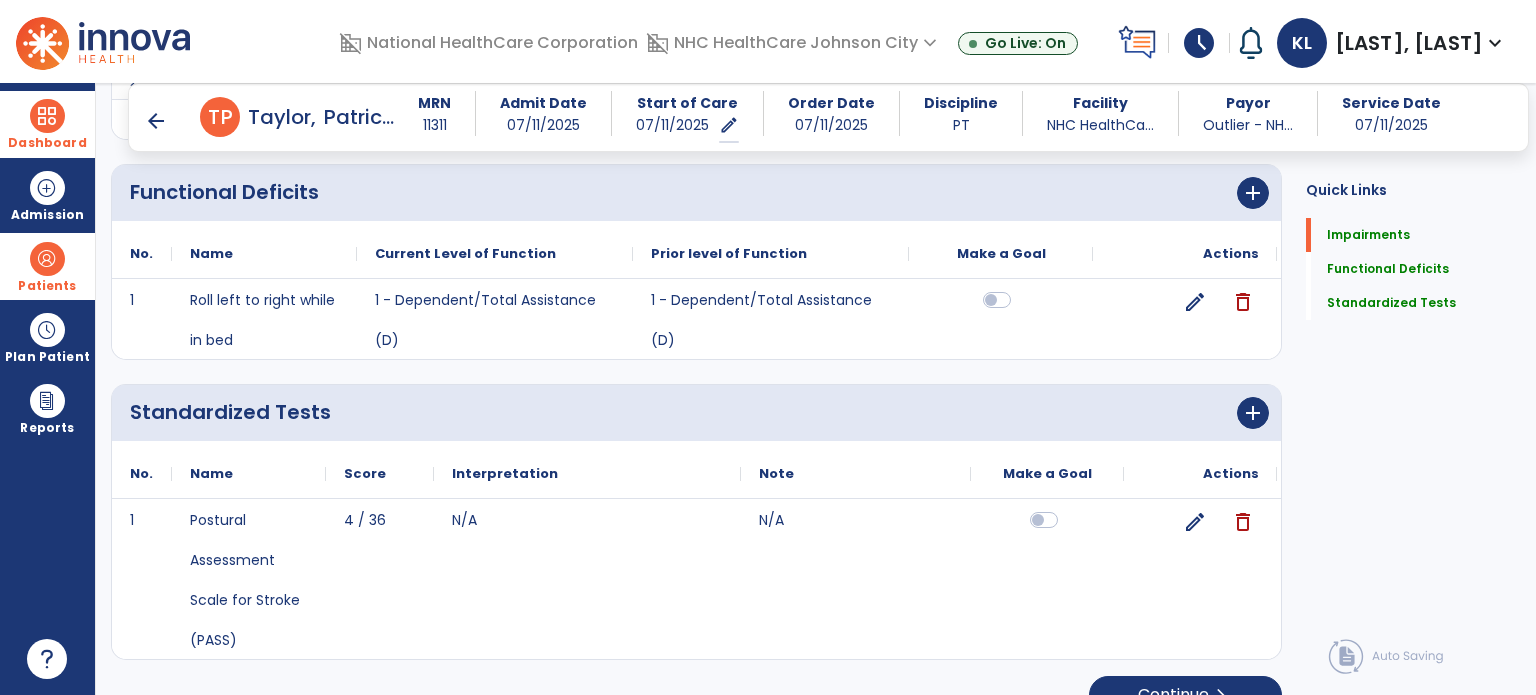 scroll, scrollTop: 457, scrollLeft: 0, axis: vertical 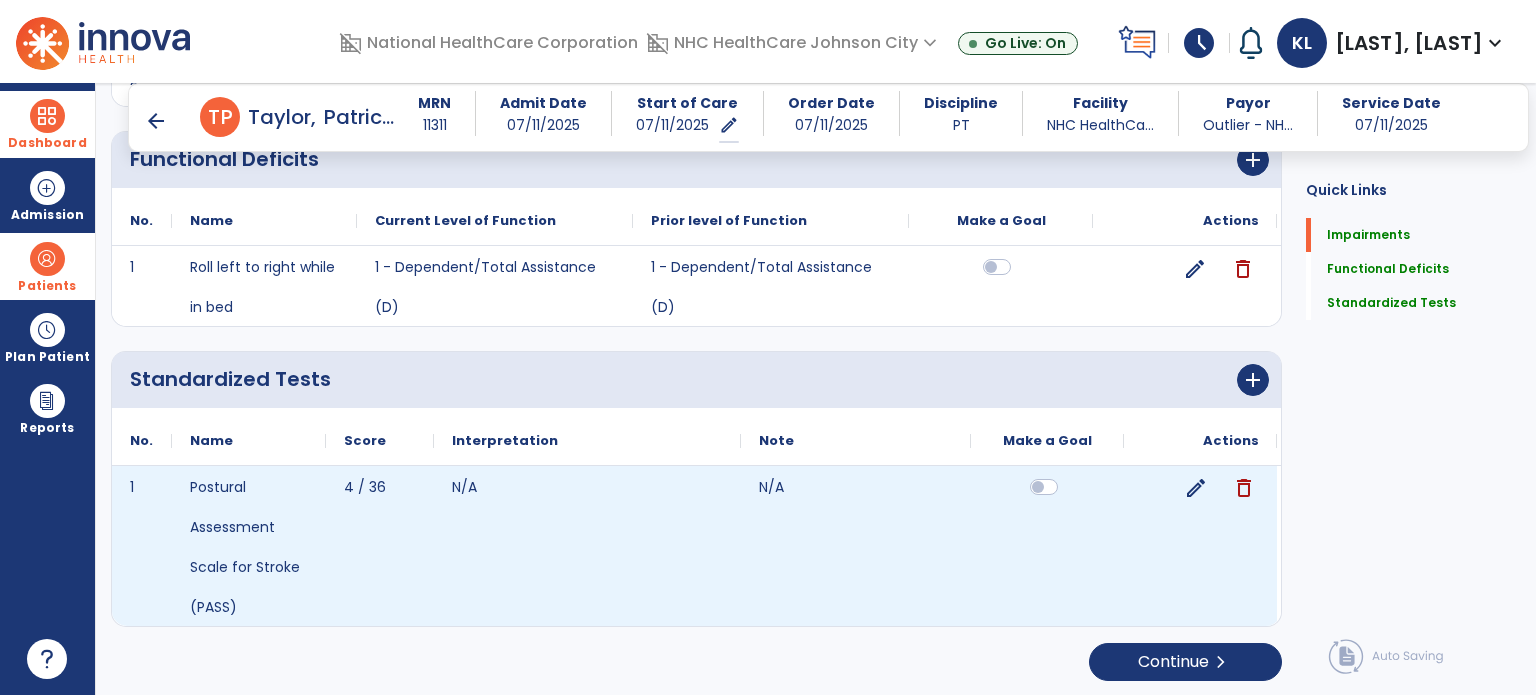 click on "edit" 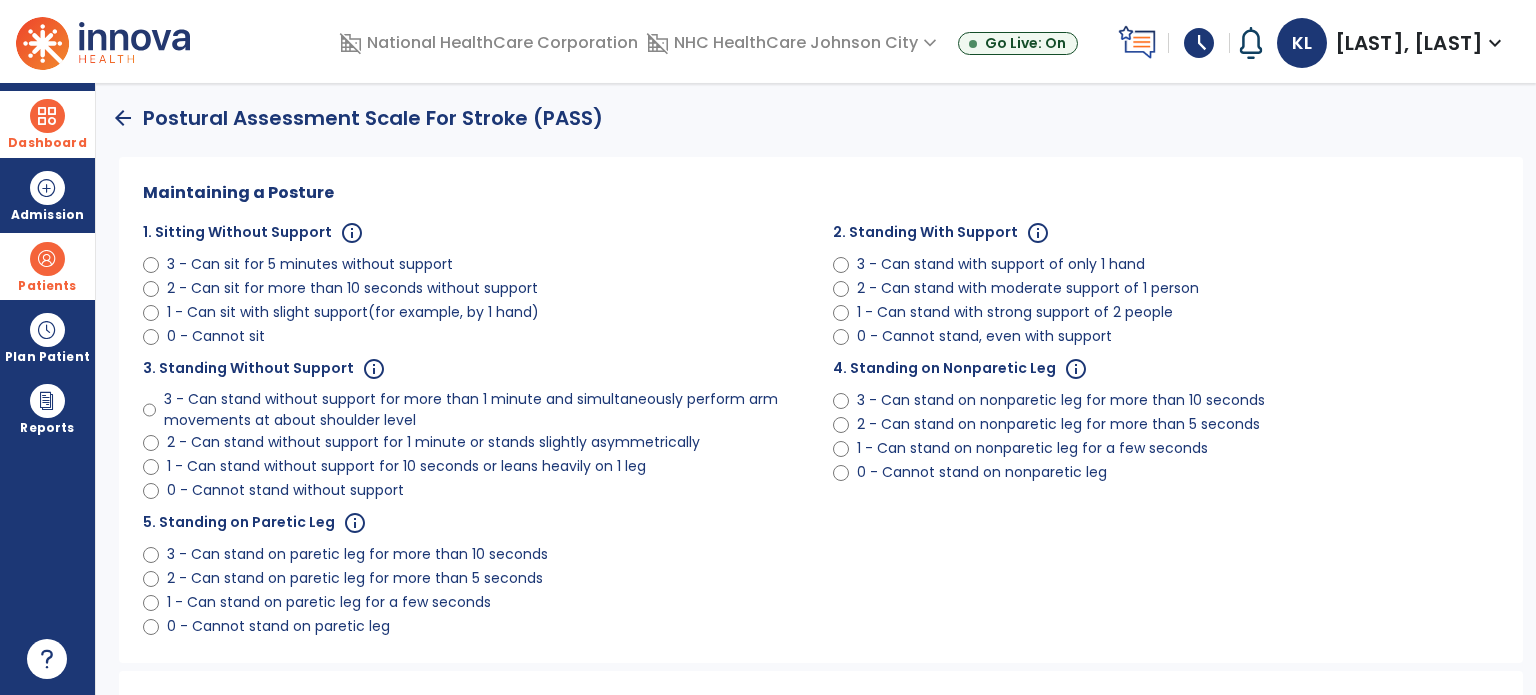 click on "1 - Can stand with strong support of 2 people" 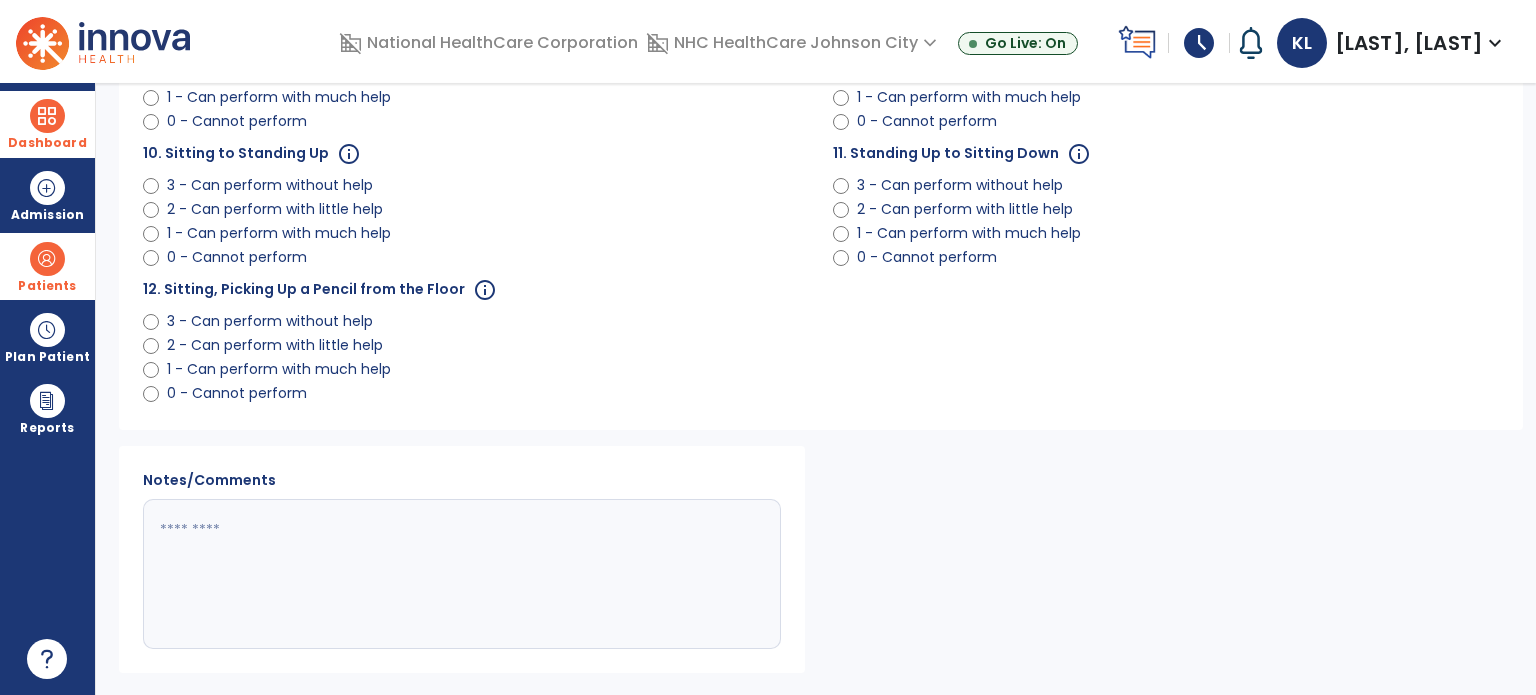 scroll, scrollTop: 924, scrollLeft: 0, axis: vertical 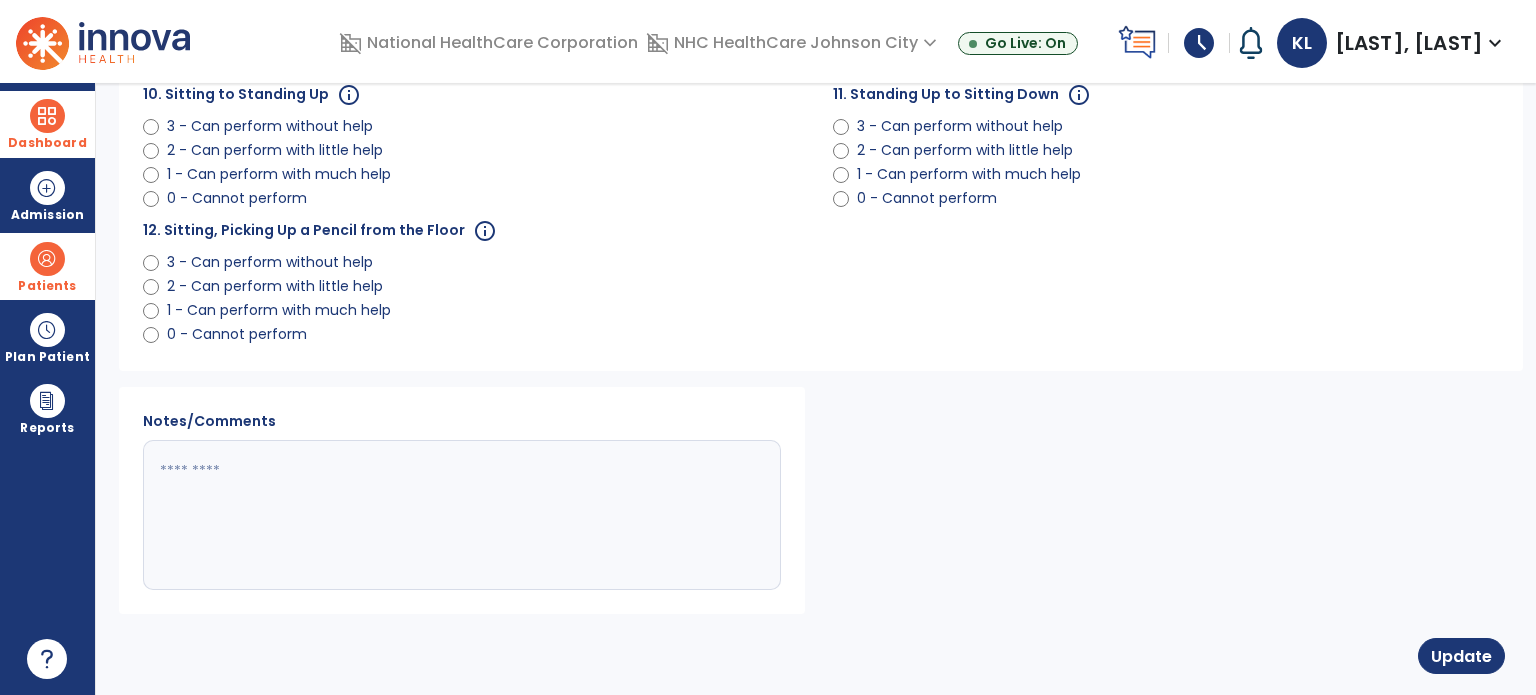 click 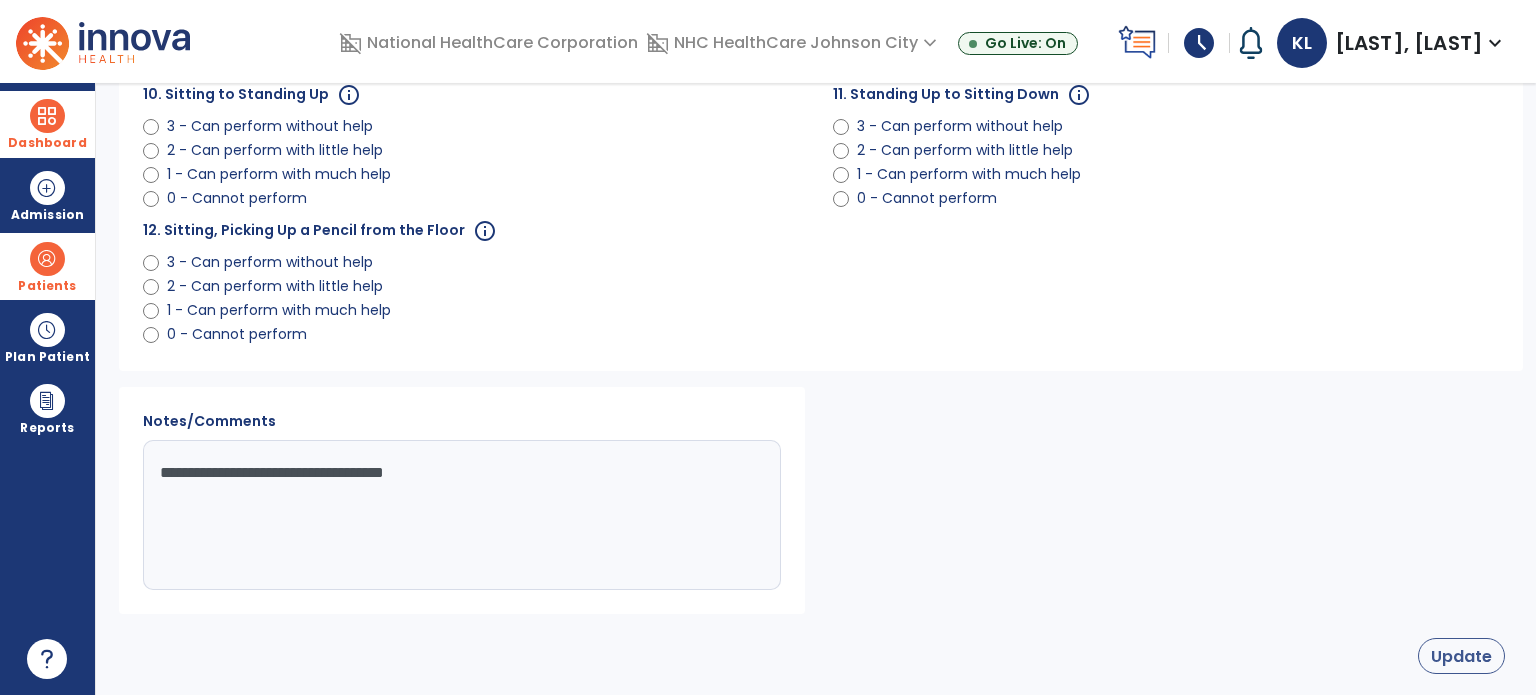 type on "**********" 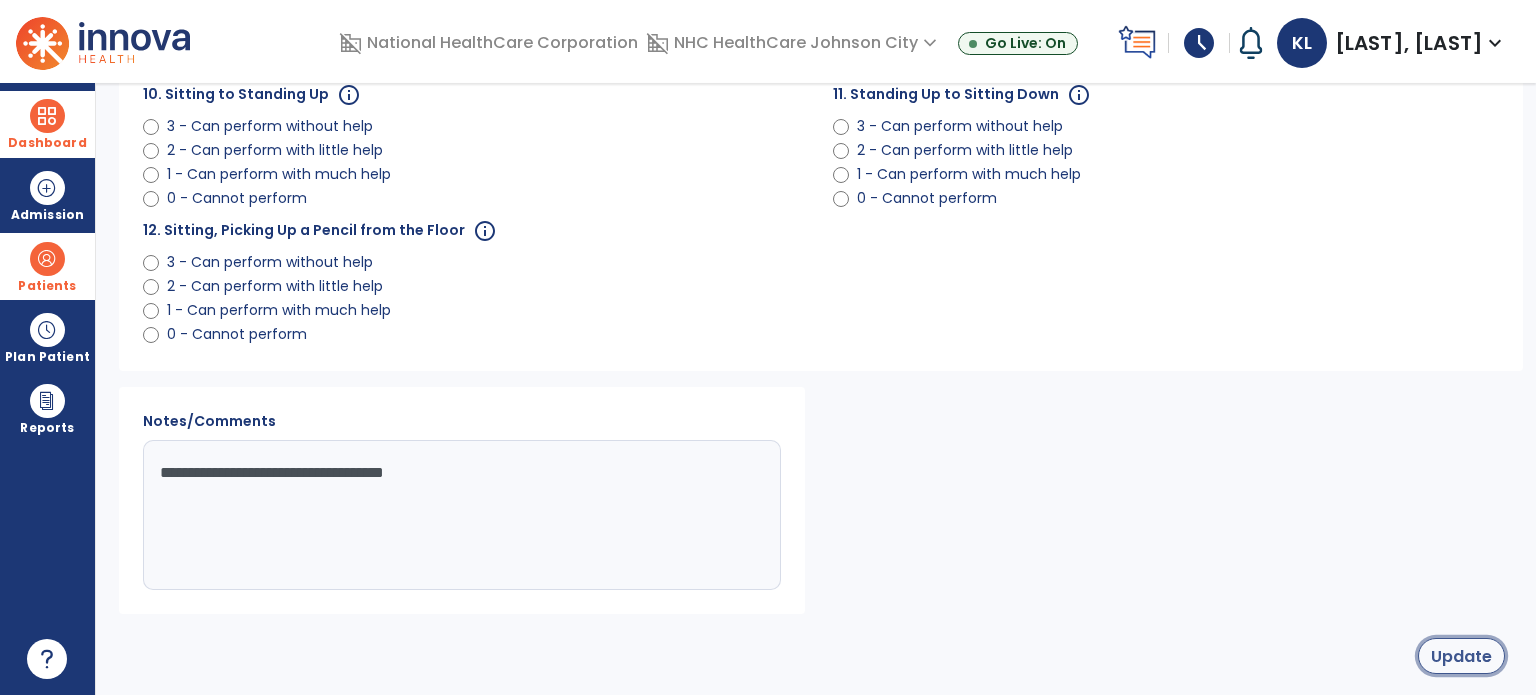 click on "Update" 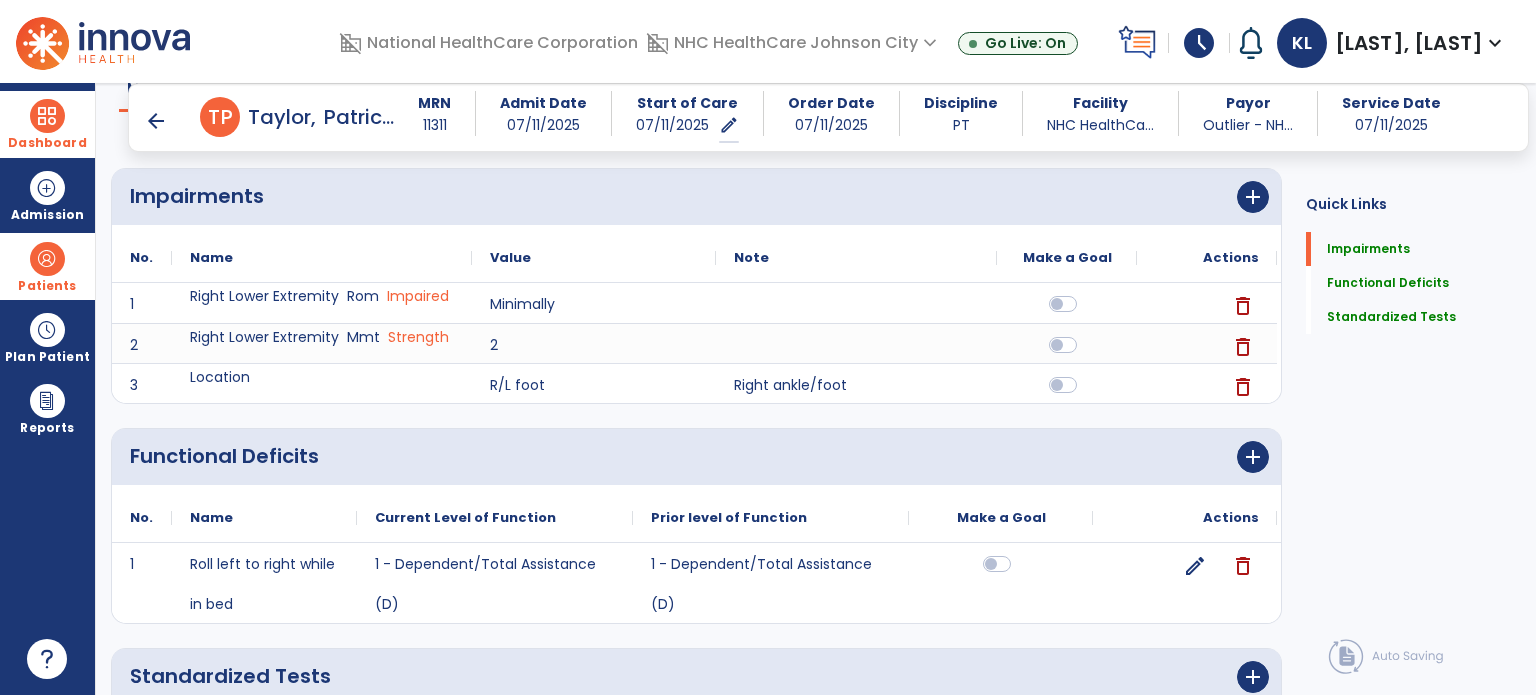scroll, scrollTop: 0, scrollLeft: 0, axis: both 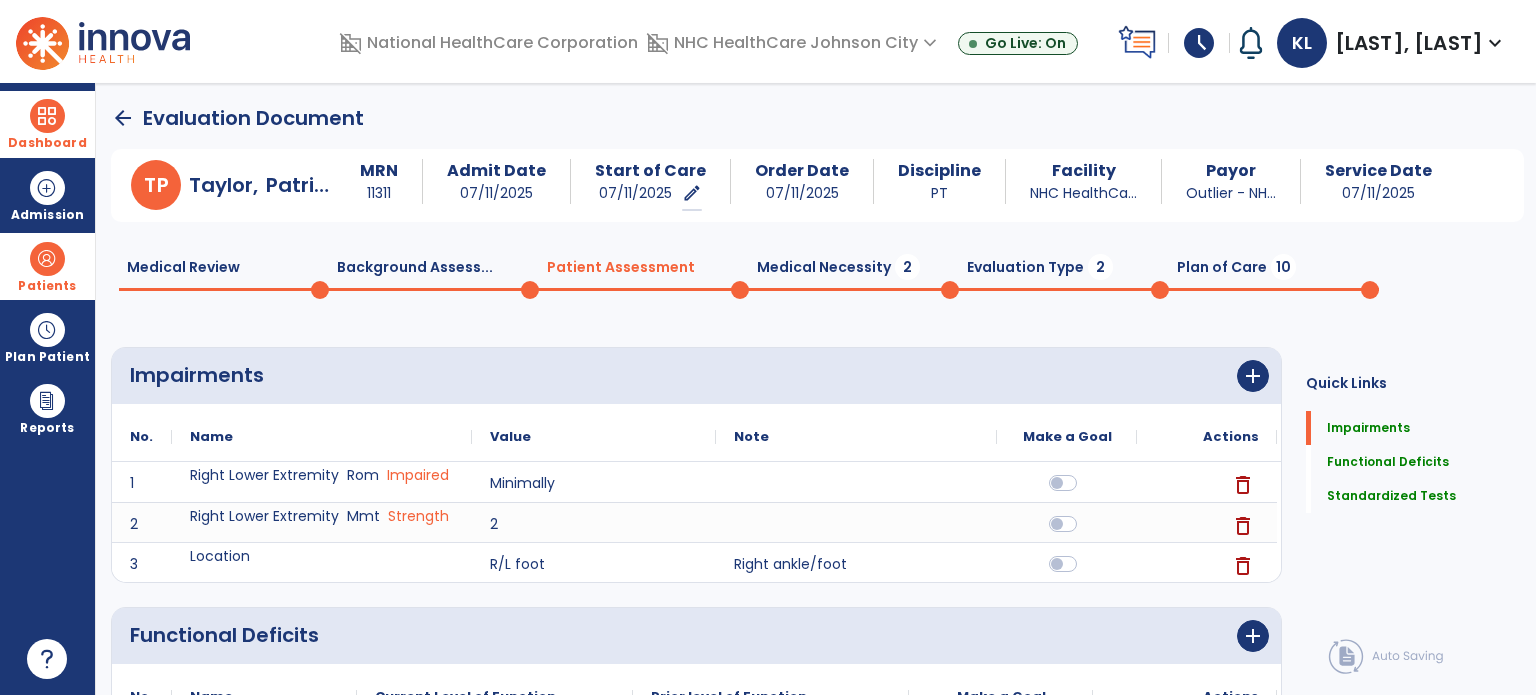 click on "Medical Necessity  2" 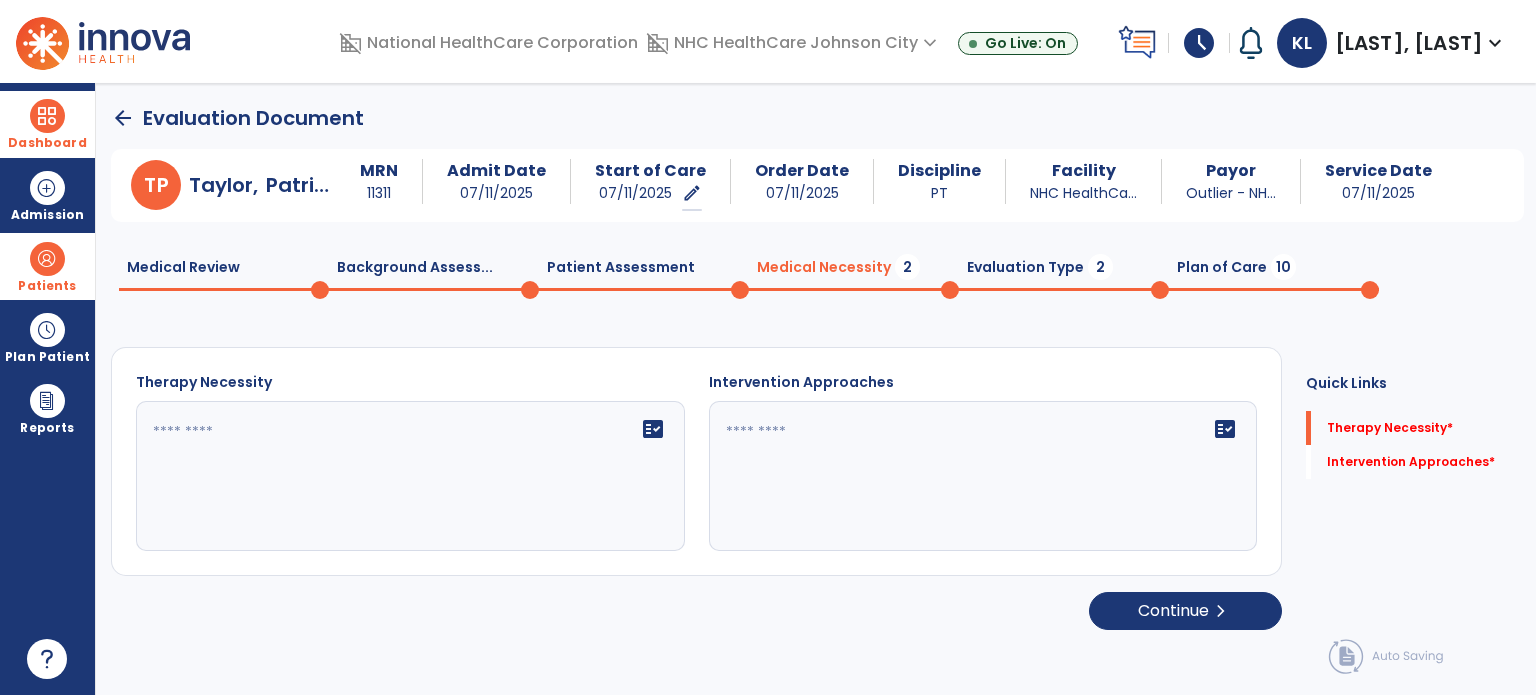 click 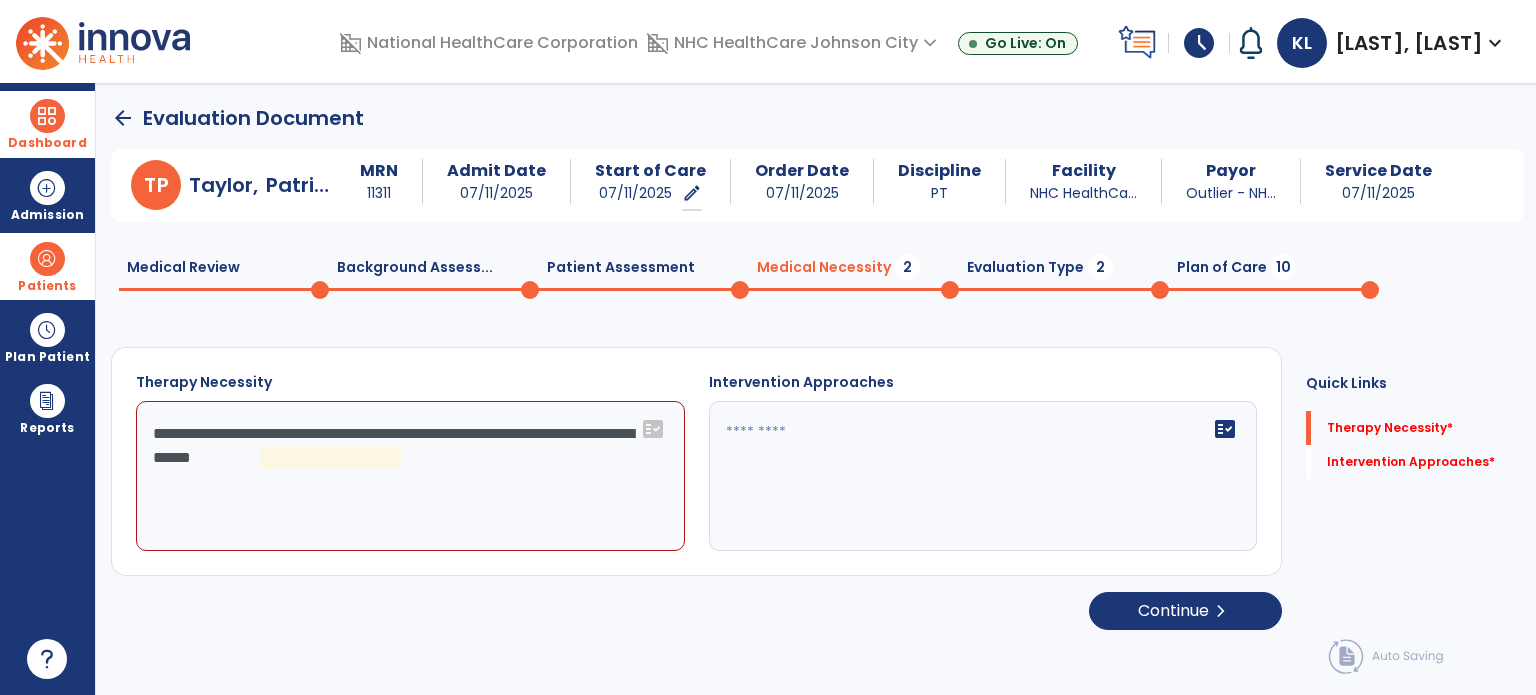 click on "**********" 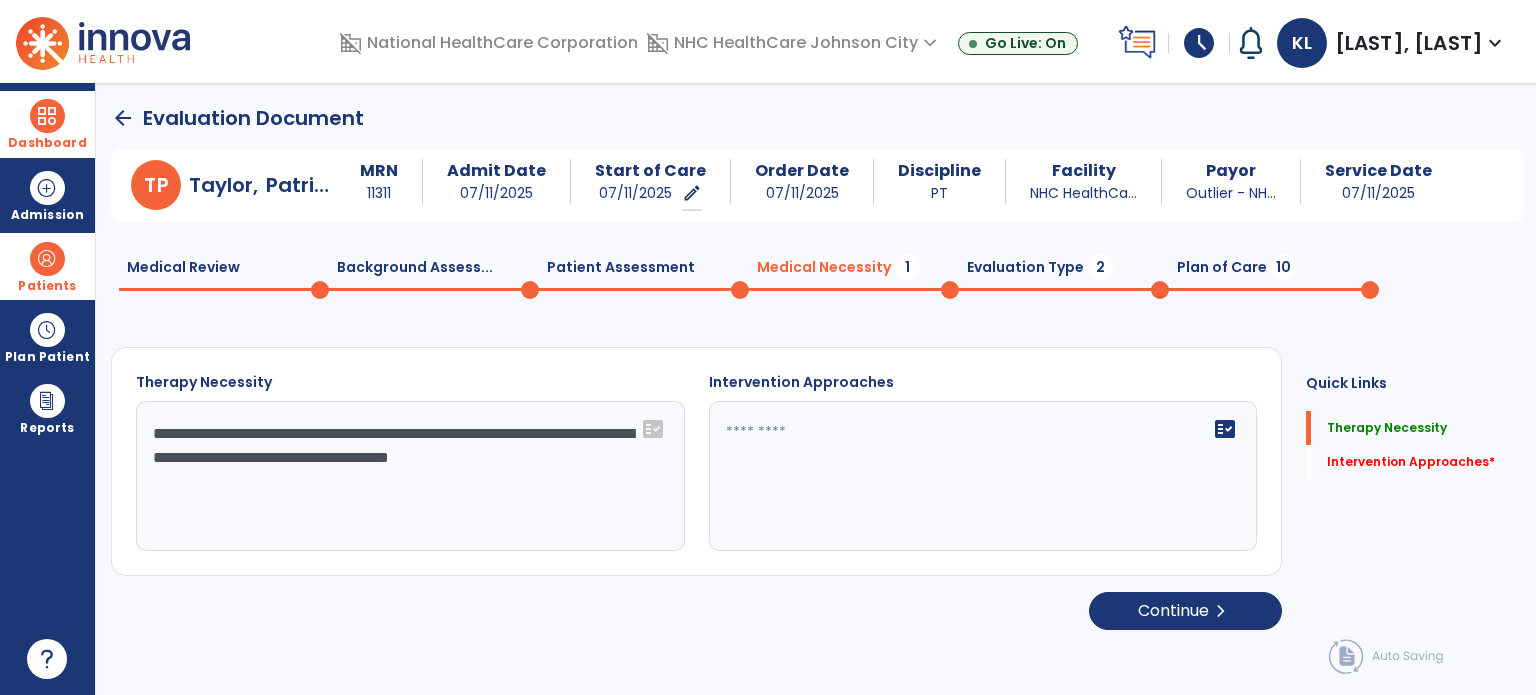type on "**********" 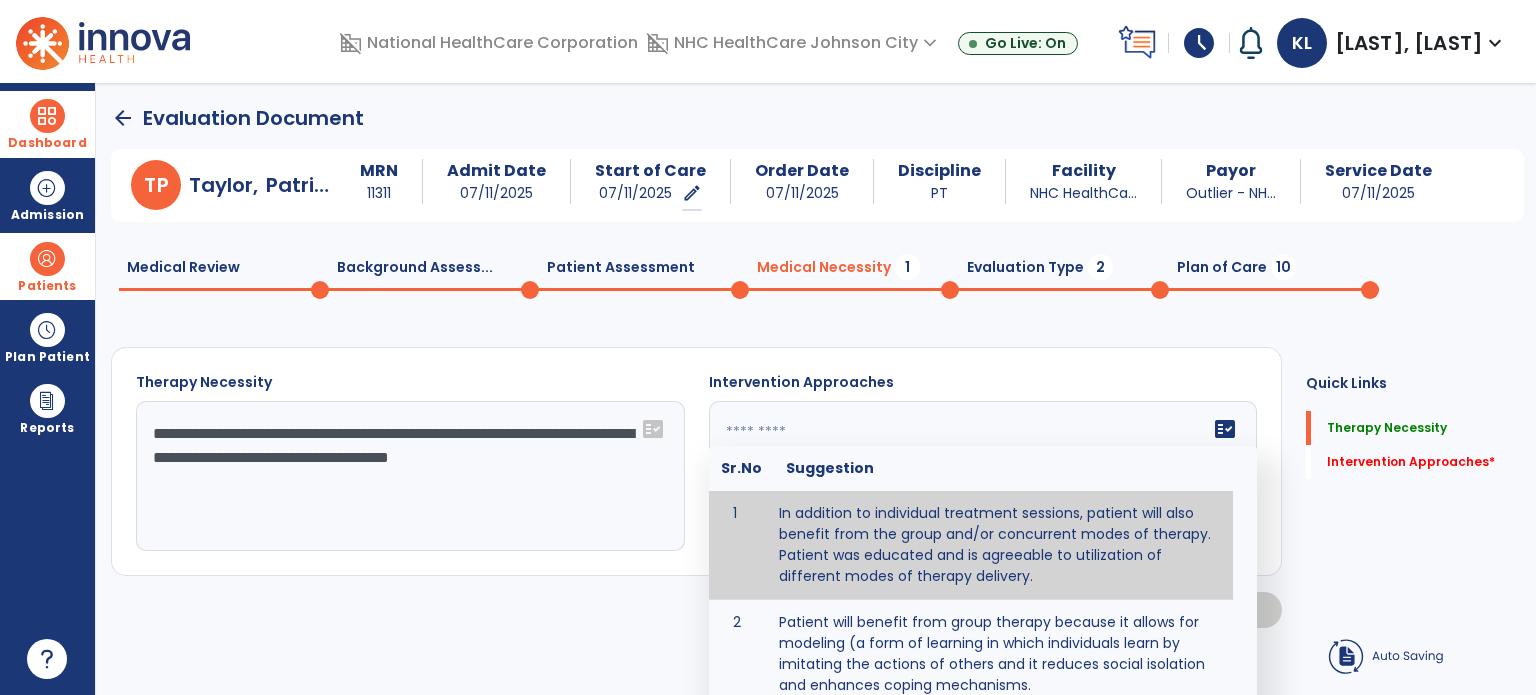 type on "**********" 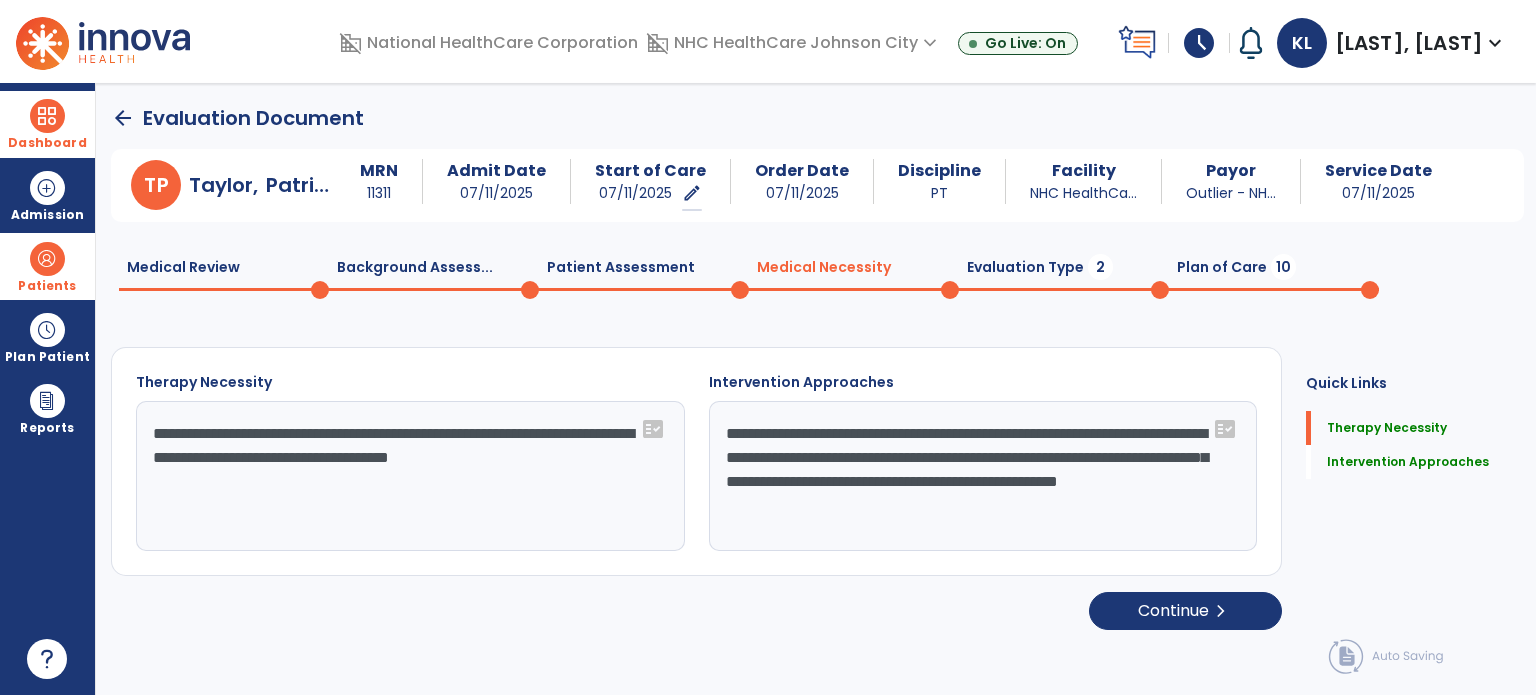 click on "Evaluation Type  2" 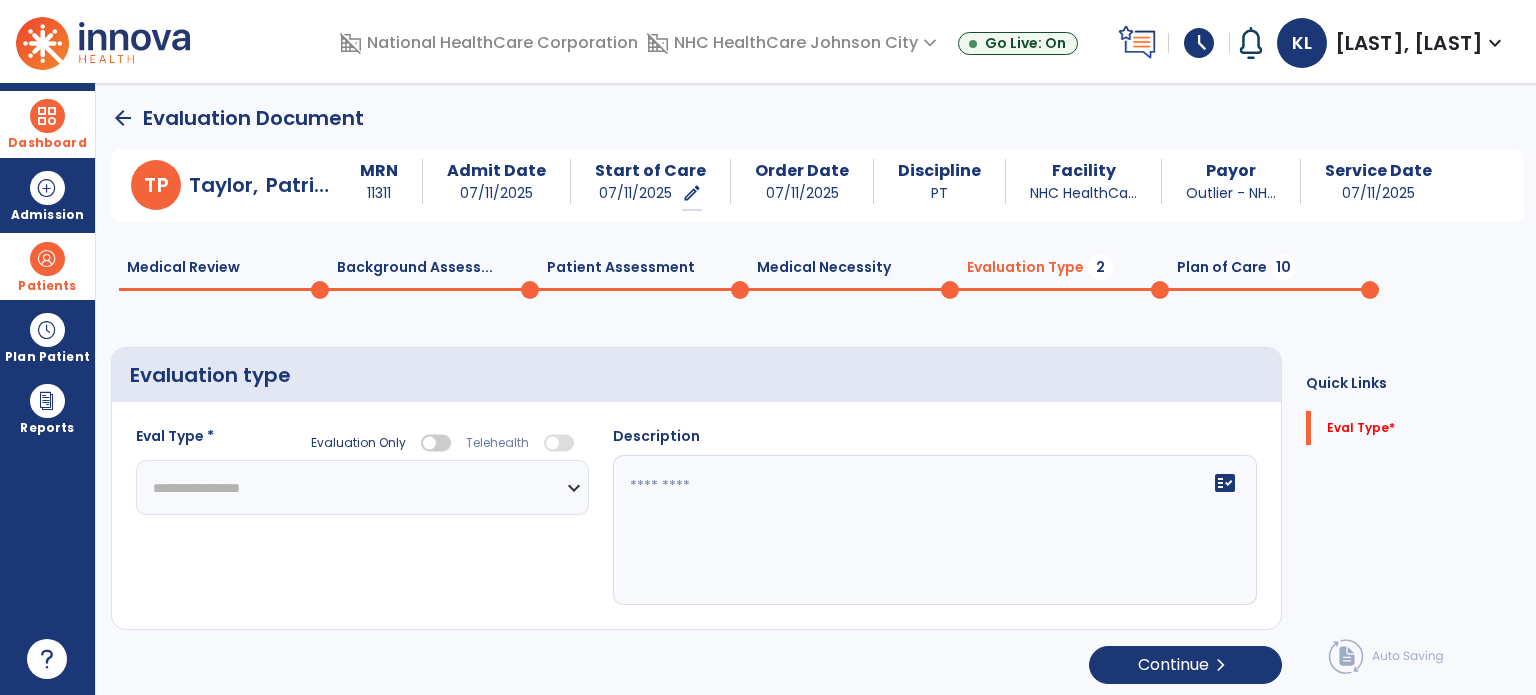 click on "**********" 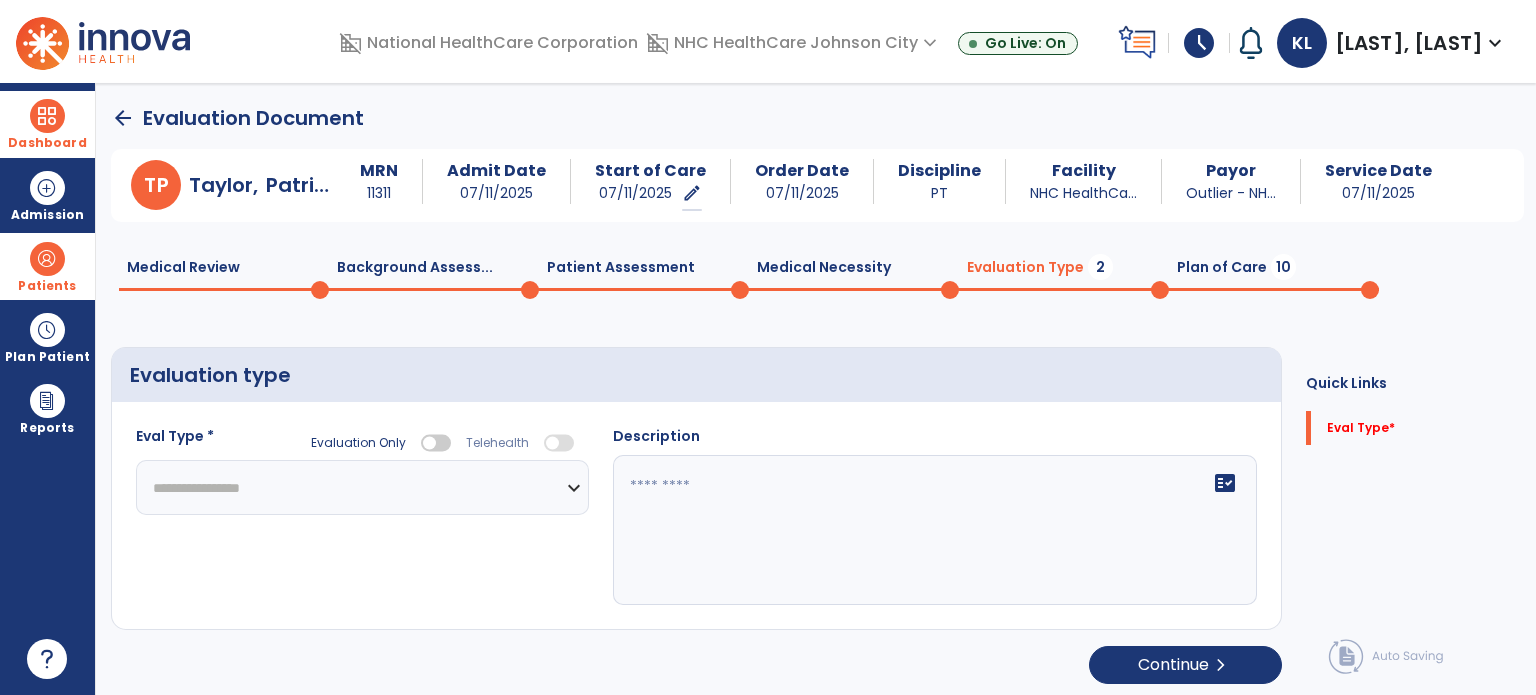 select on "**********" 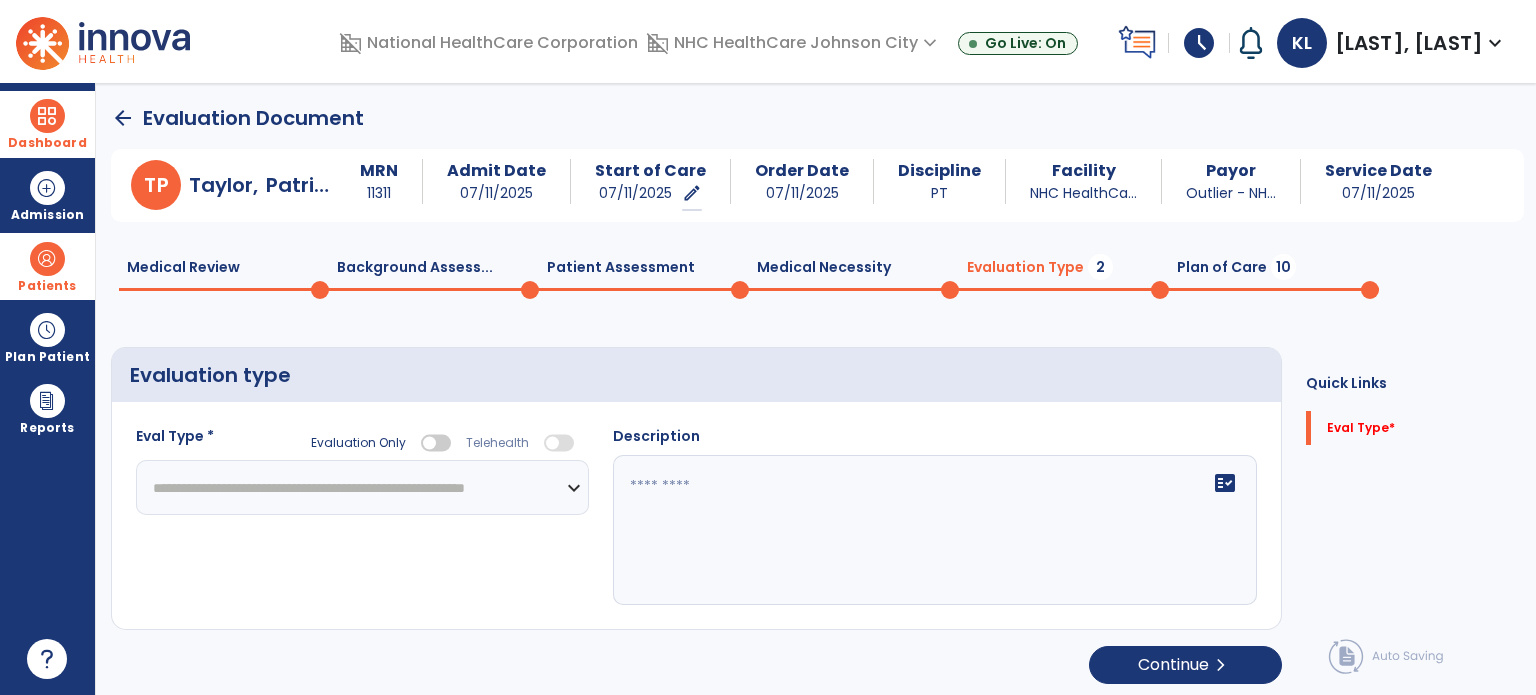click on "**********" 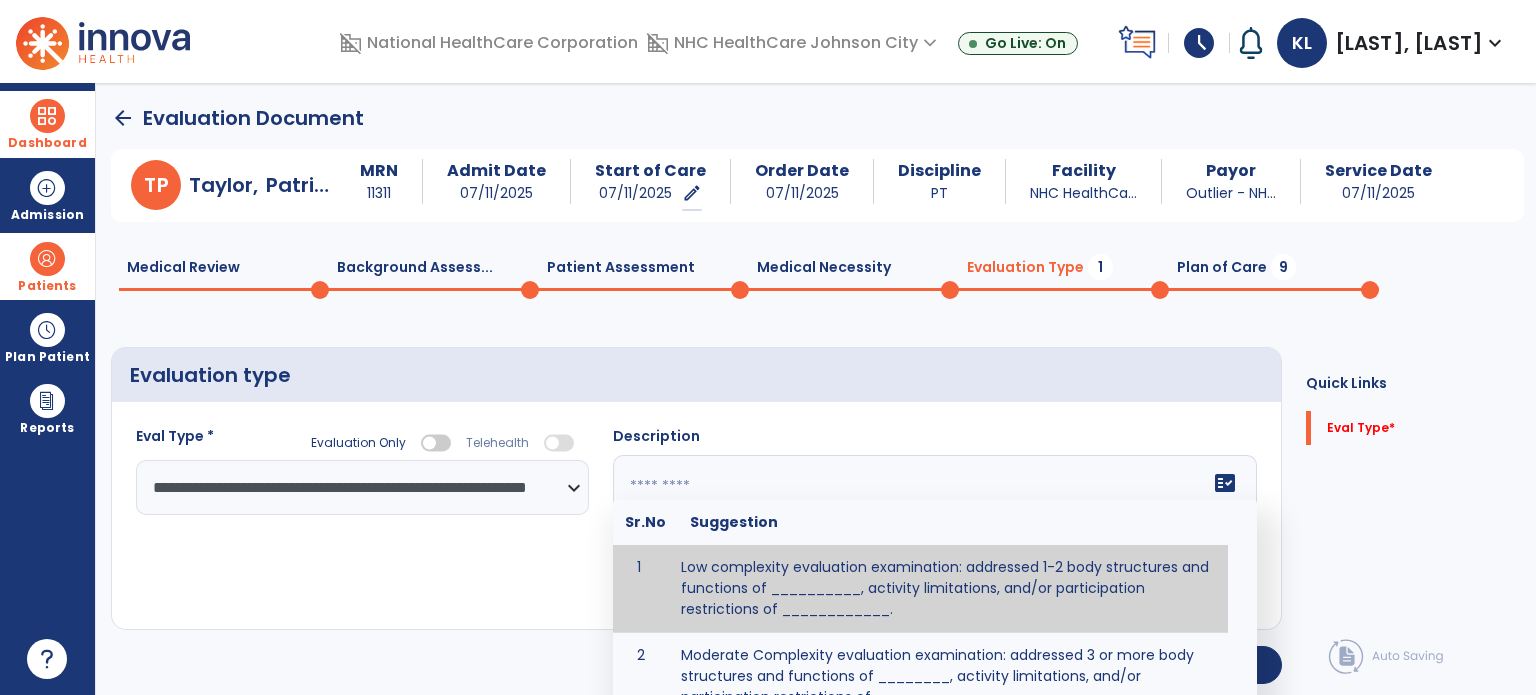 click on "fact_check  Sr.No Suggestion 1 Low complexity evaluation examination: addressed 1-2 body structures and functions of __________, activity limitations, and/or participation restrictions of ____________. 2 Moderate Complexity evaluation examination: addressed 3 or more body structures and functions of ________, activity limitations, and/or participation restrictions of _______. 3 High Complexity evaluation examination: addressed 4 or more body structures and functions of _______, activity limitations, and/or participation restrictions of _________" 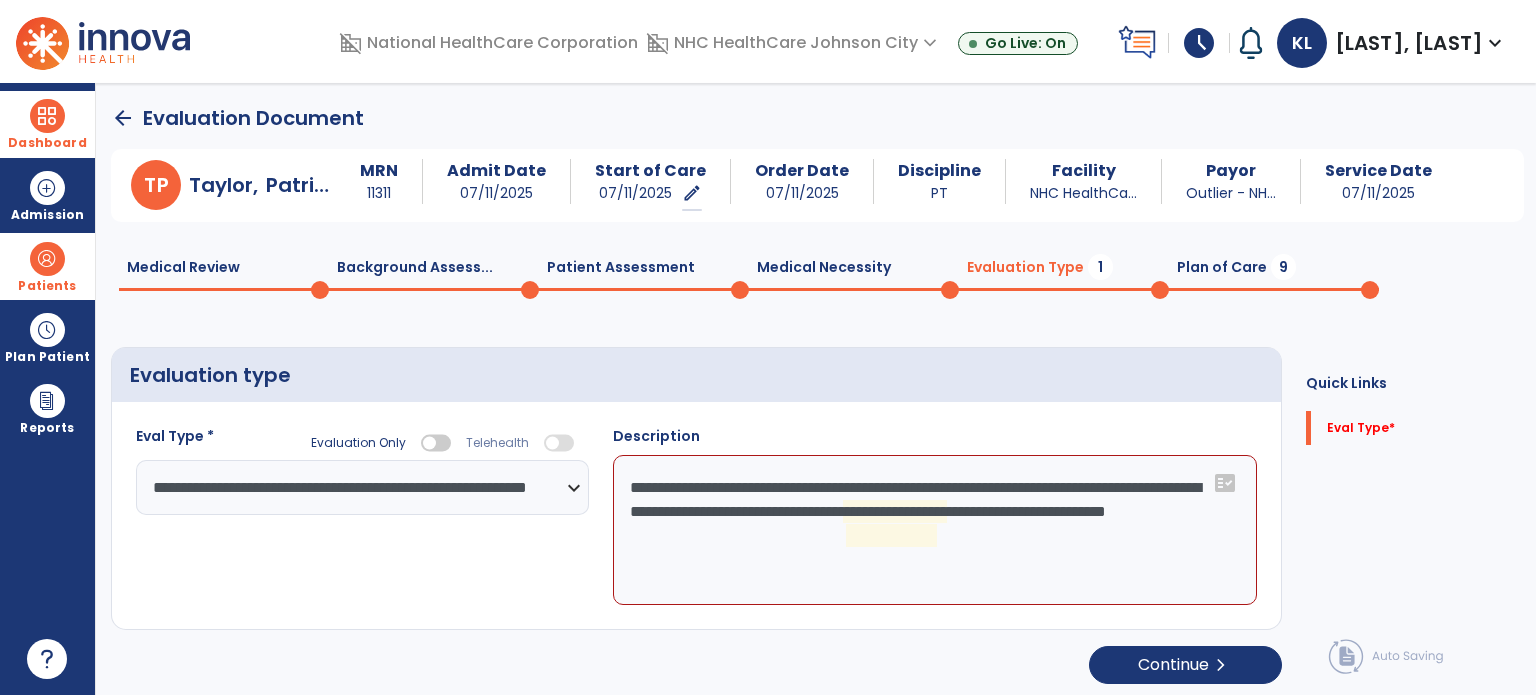 click on "**********" 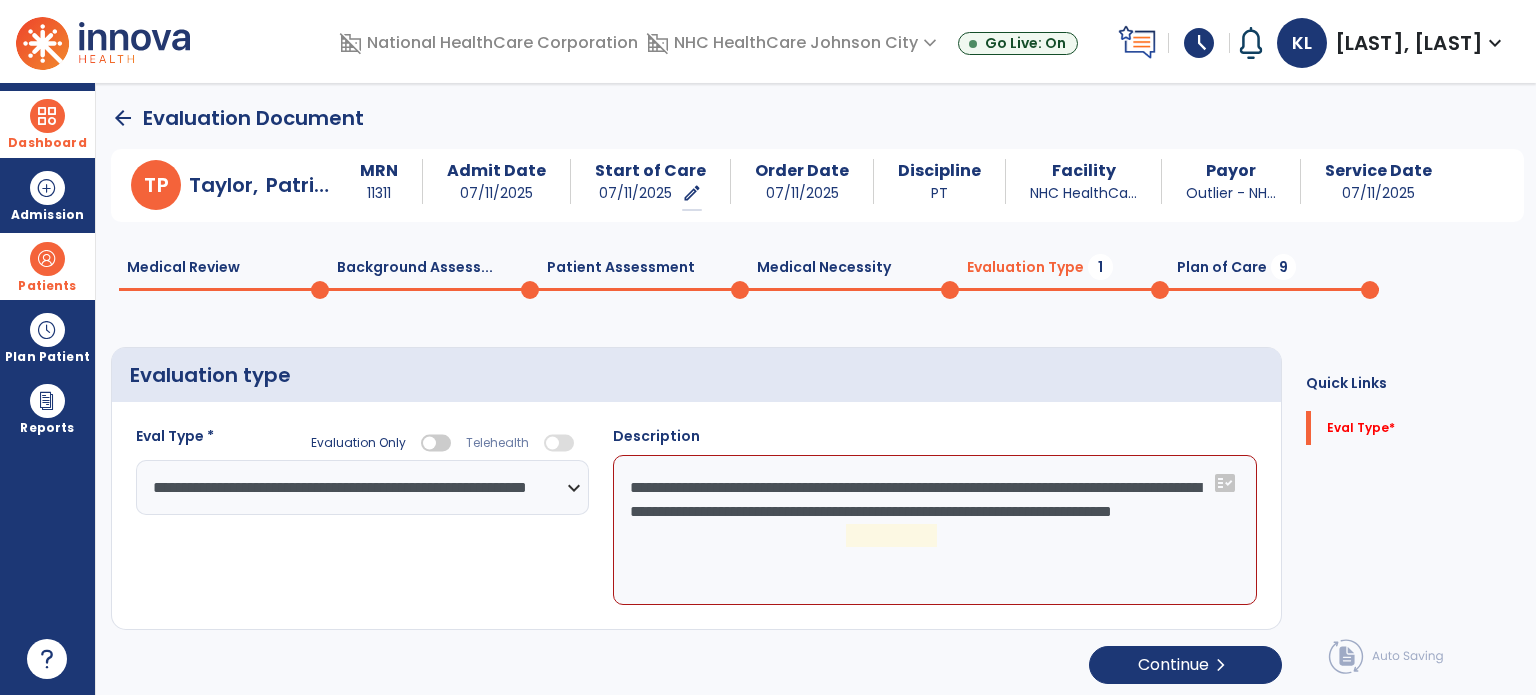 click on "**********" 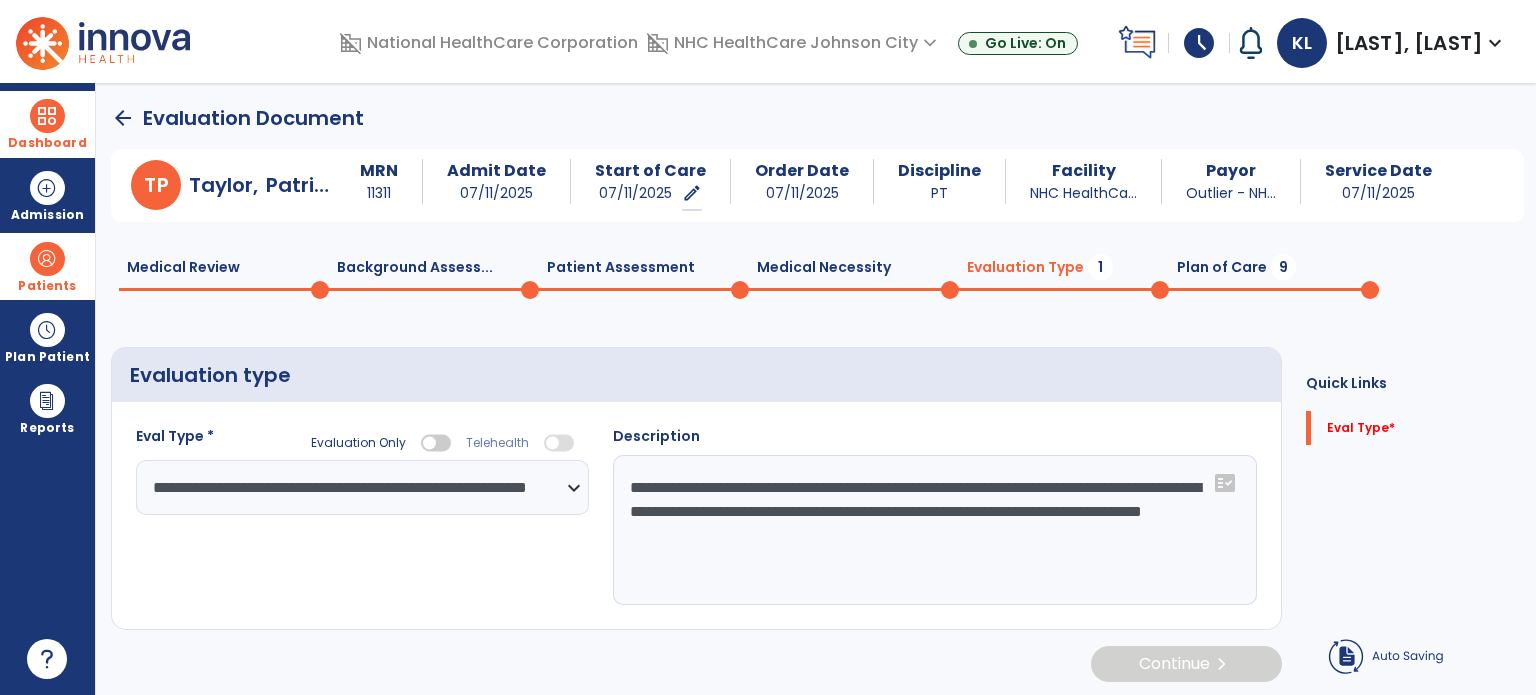 type on "**********" 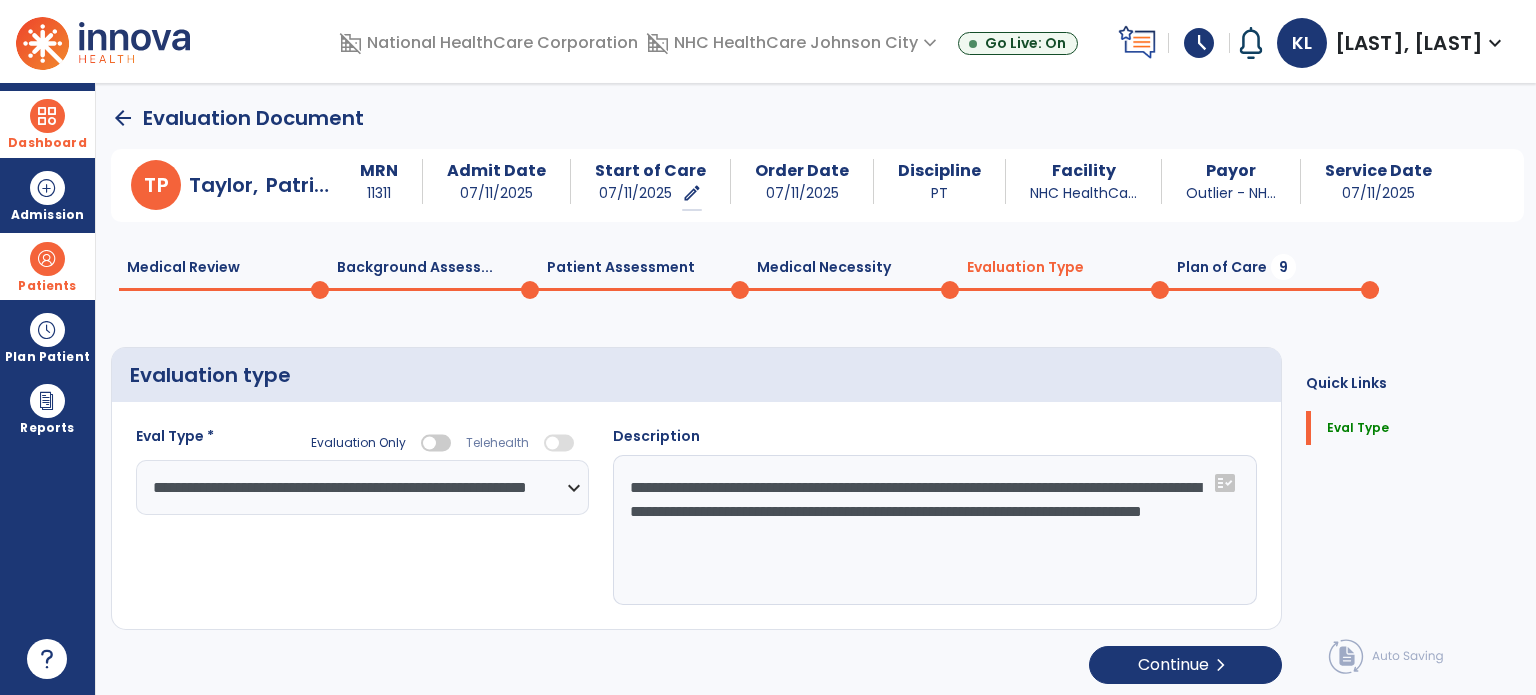click on "Evaluation type" 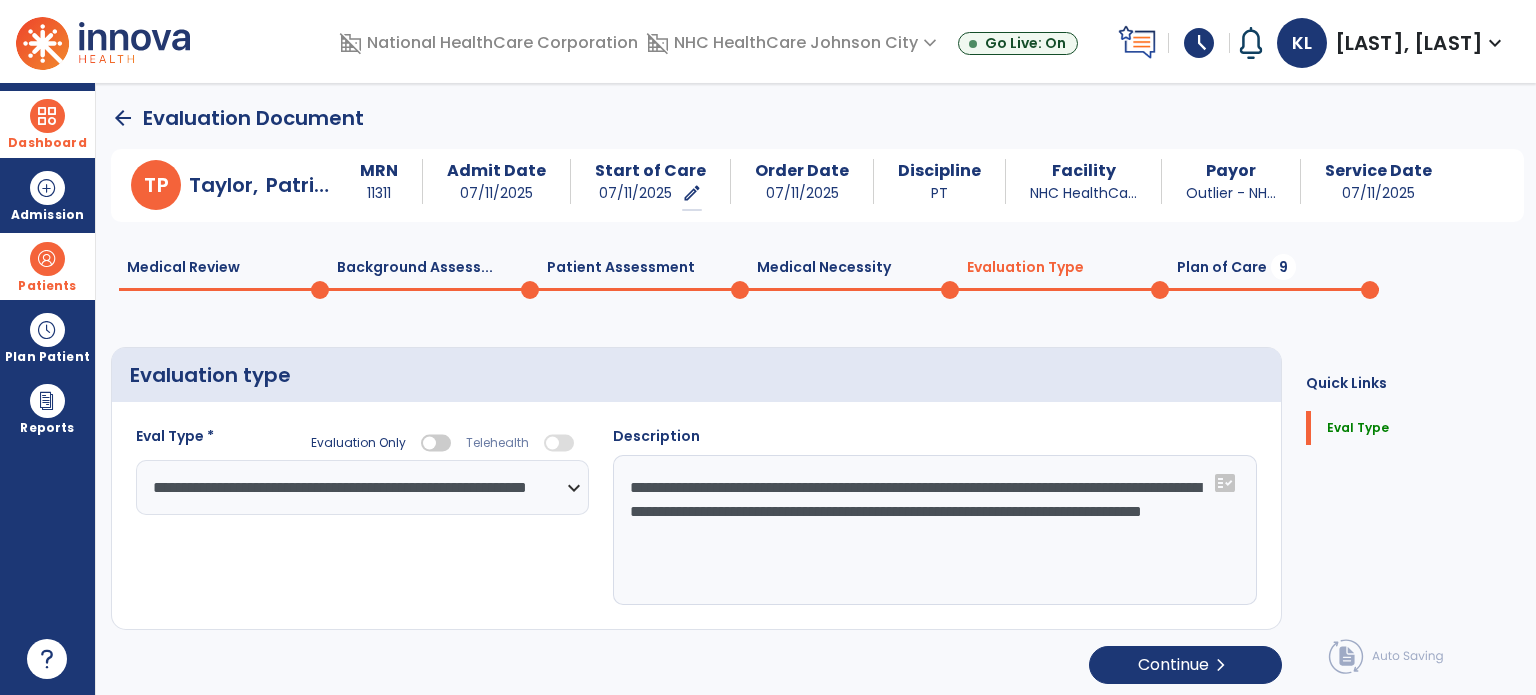 click on "Plan of Care  9" 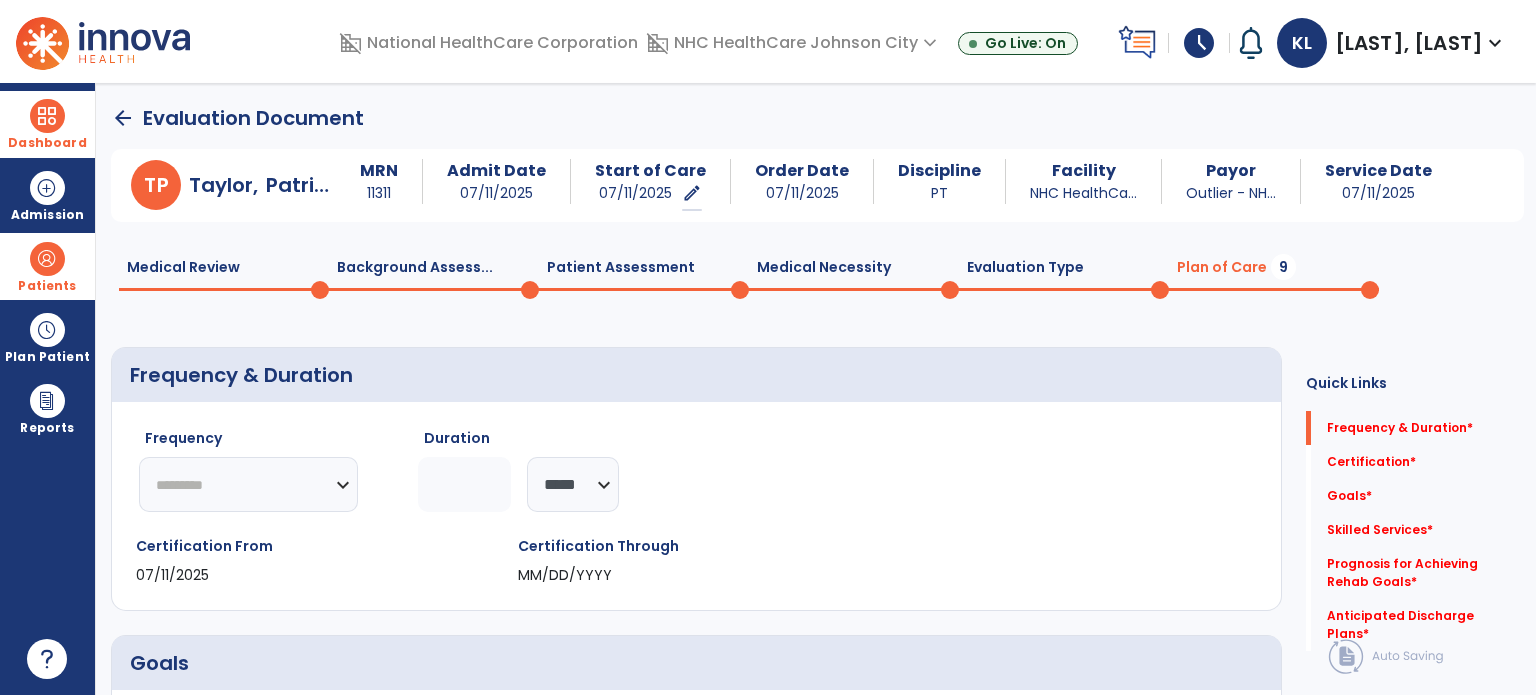 click on "********* ** ** ** ** ** ** **" 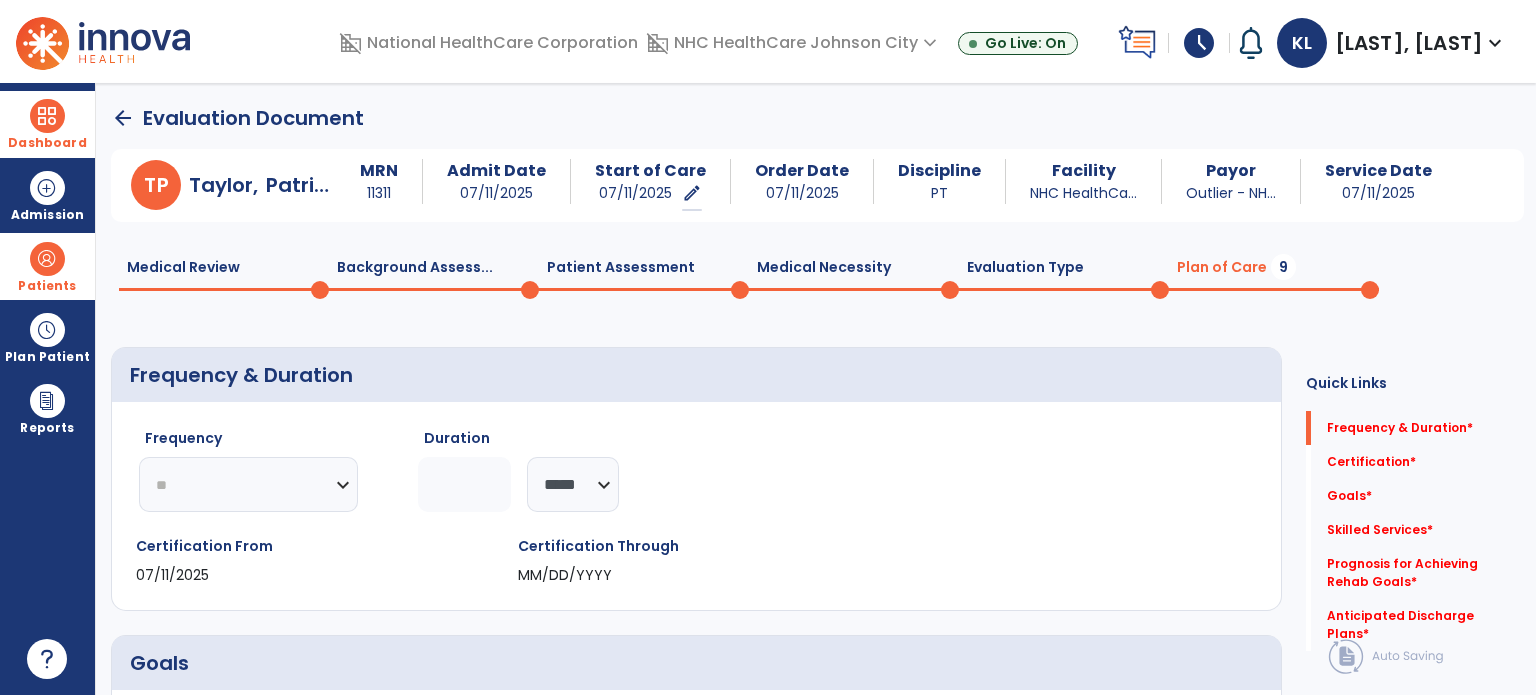 click on "********* ** ** ** ** ** ** **" 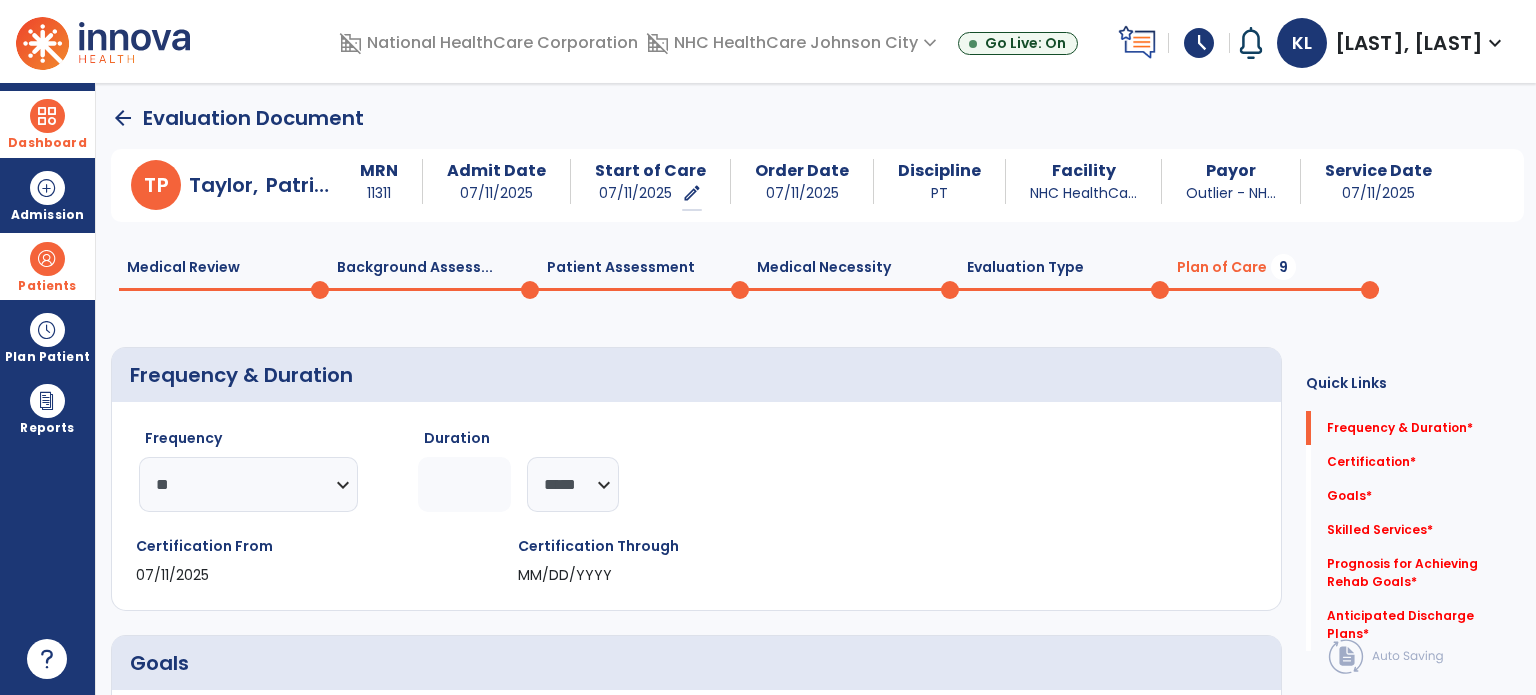 click 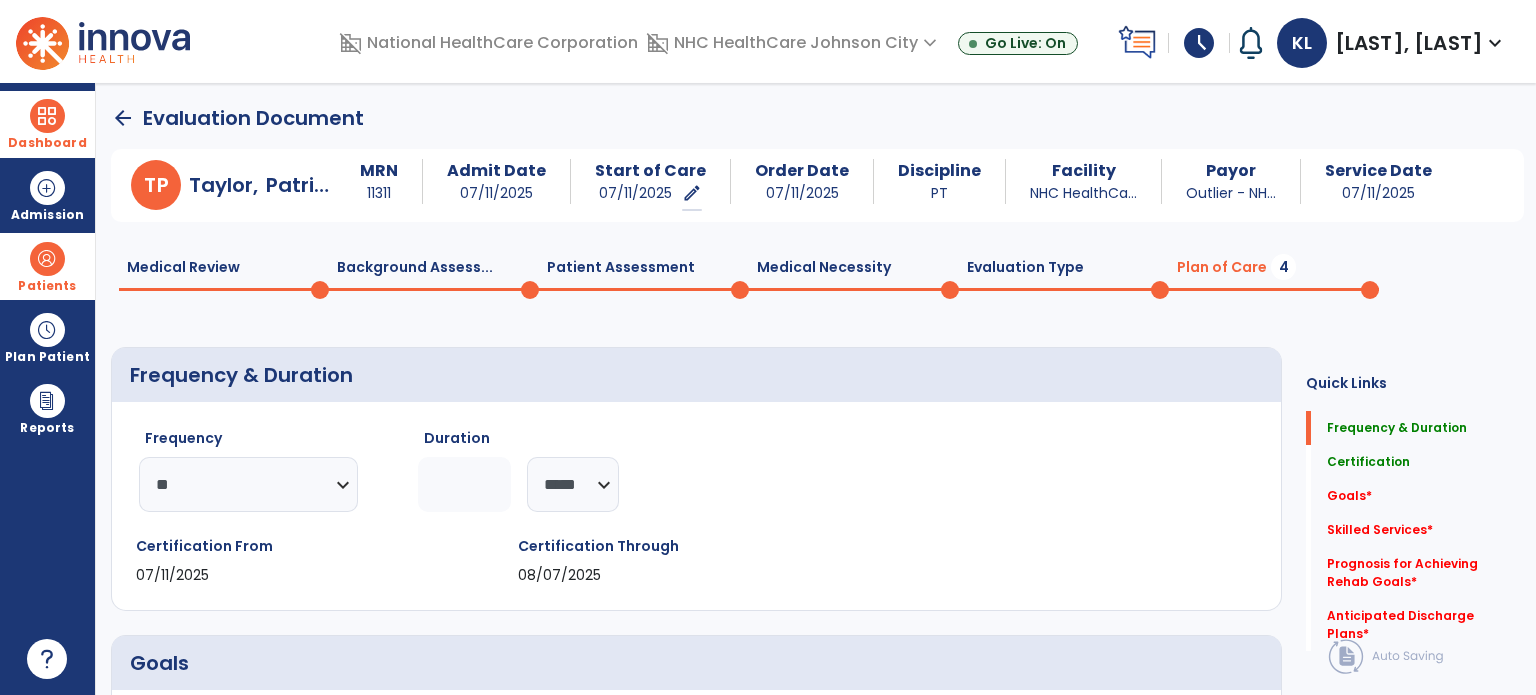 type on "*" 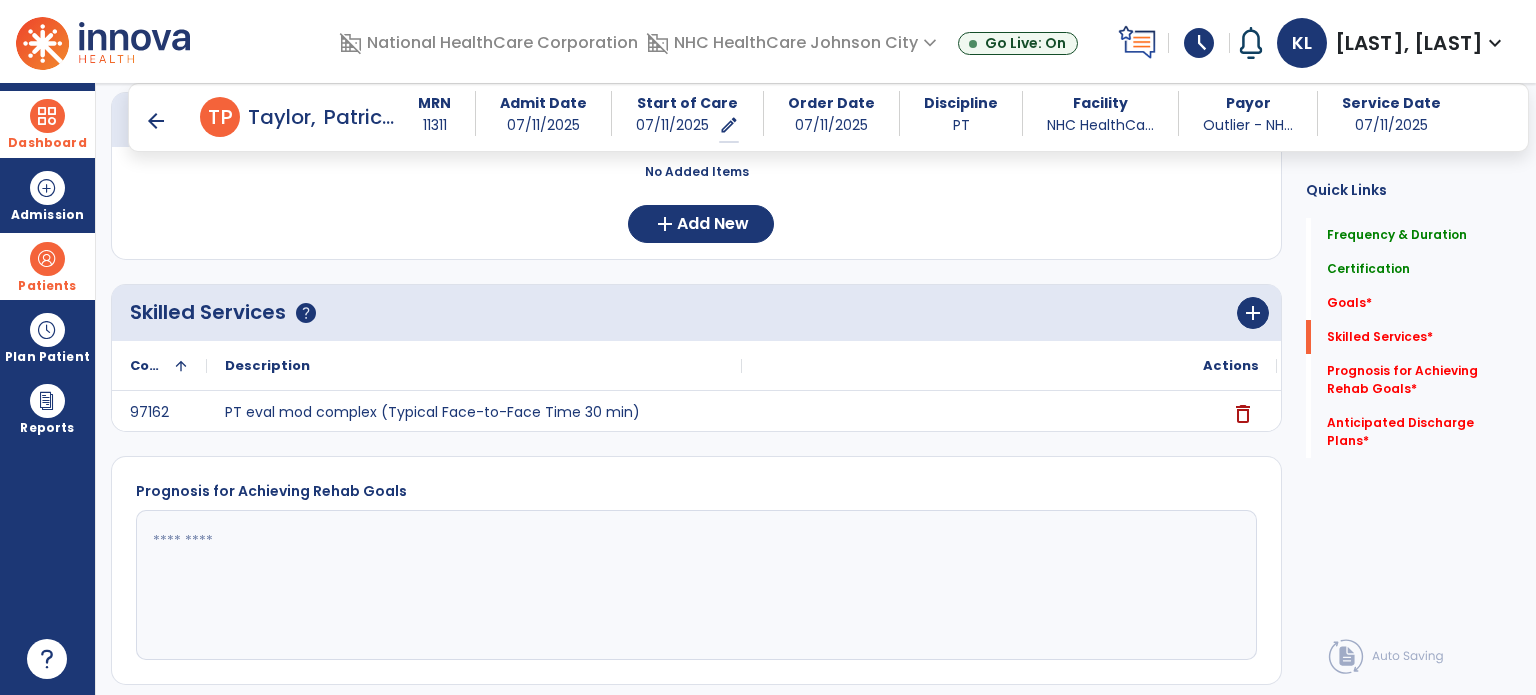 scroll, scrollTop: 558, scrollLeft: 0, axis: vertical 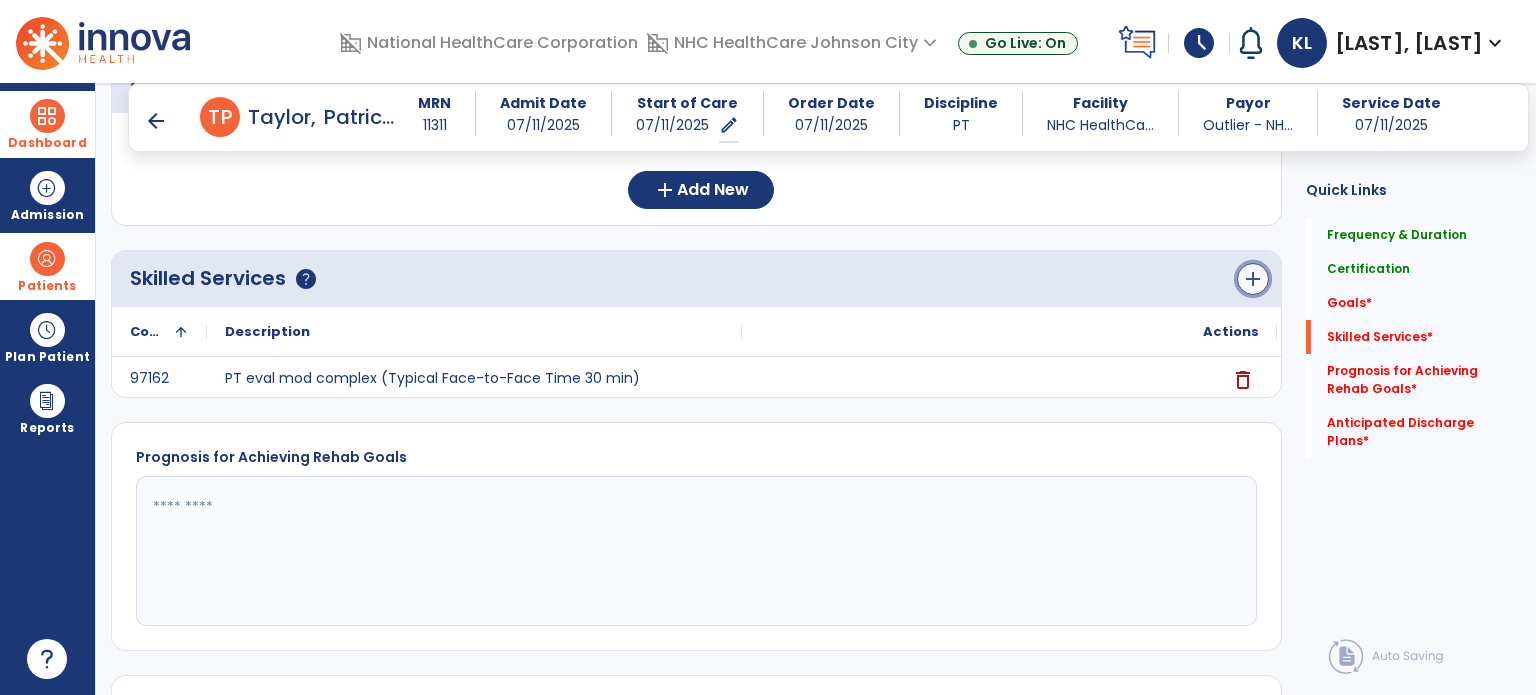 click on "add" 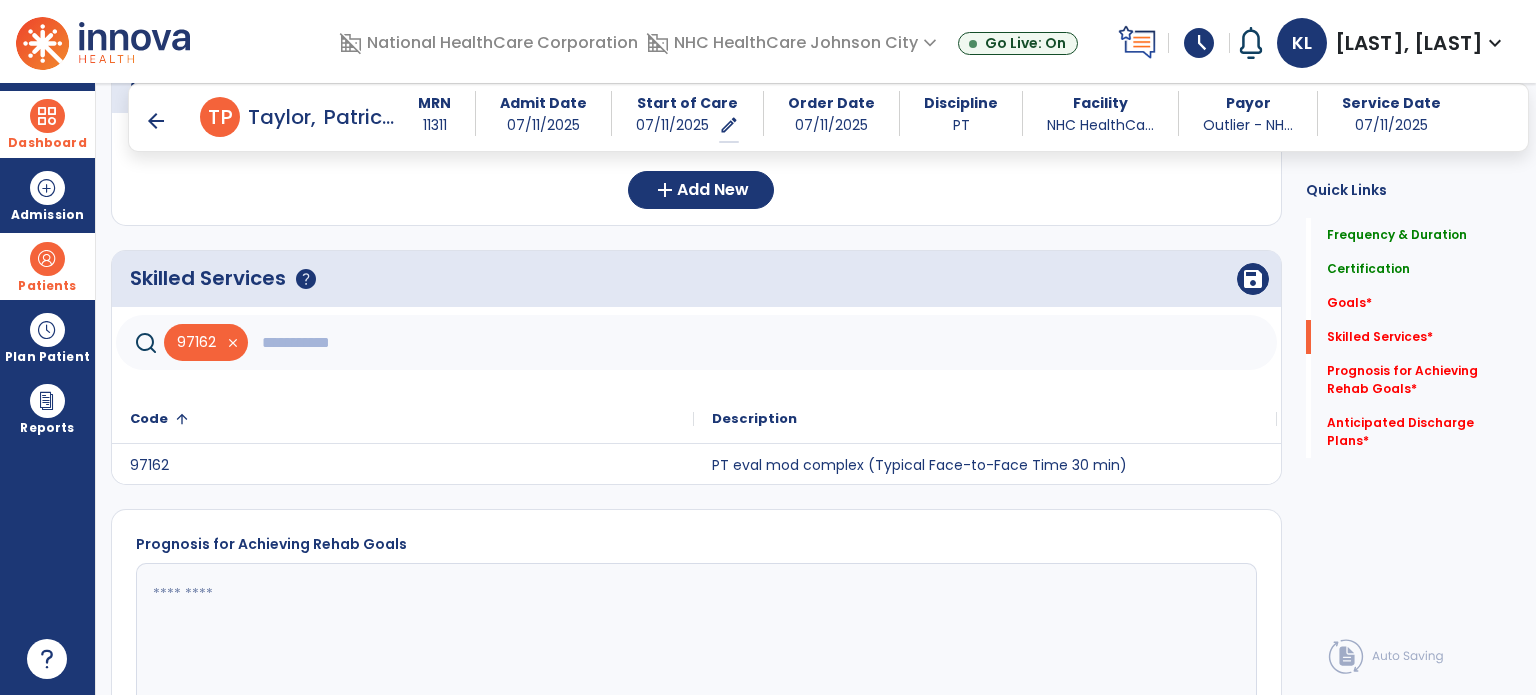 click 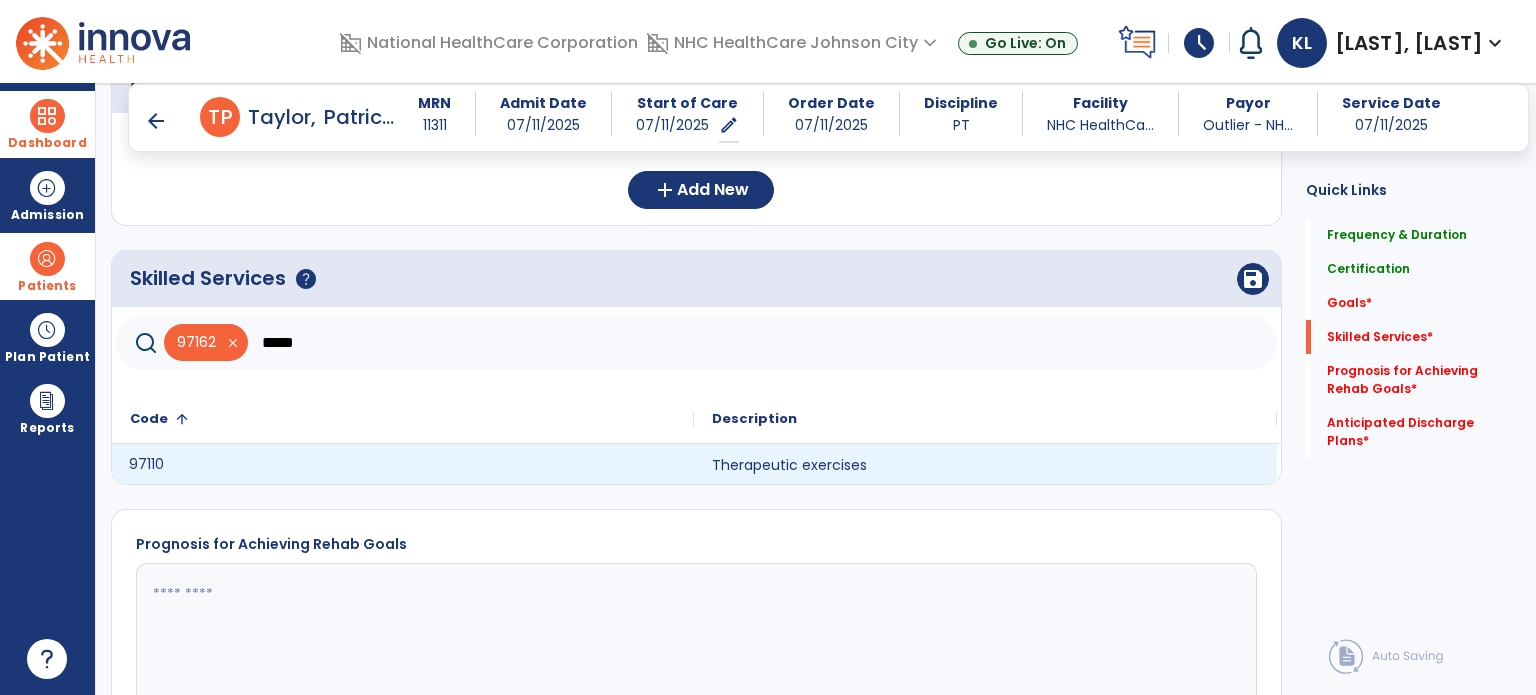 click on "97110" 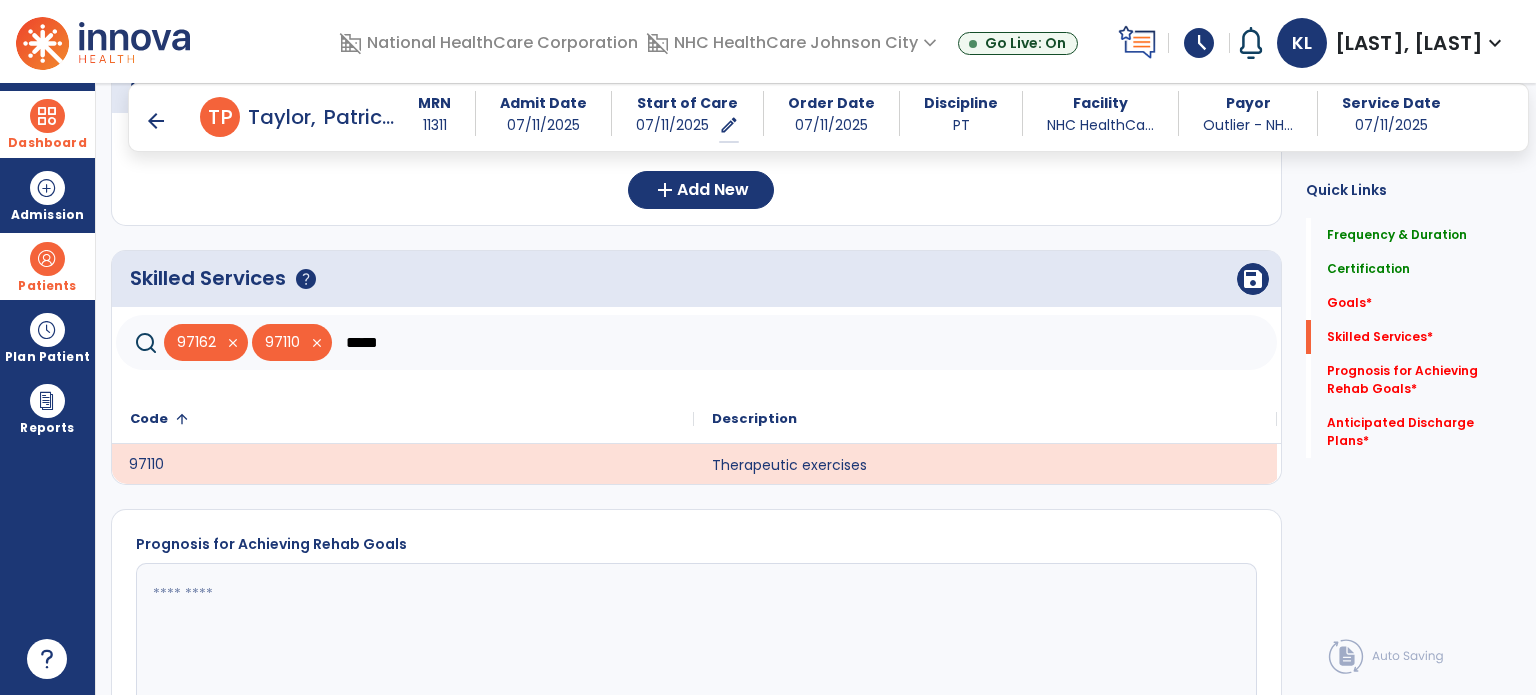 click on "*****" 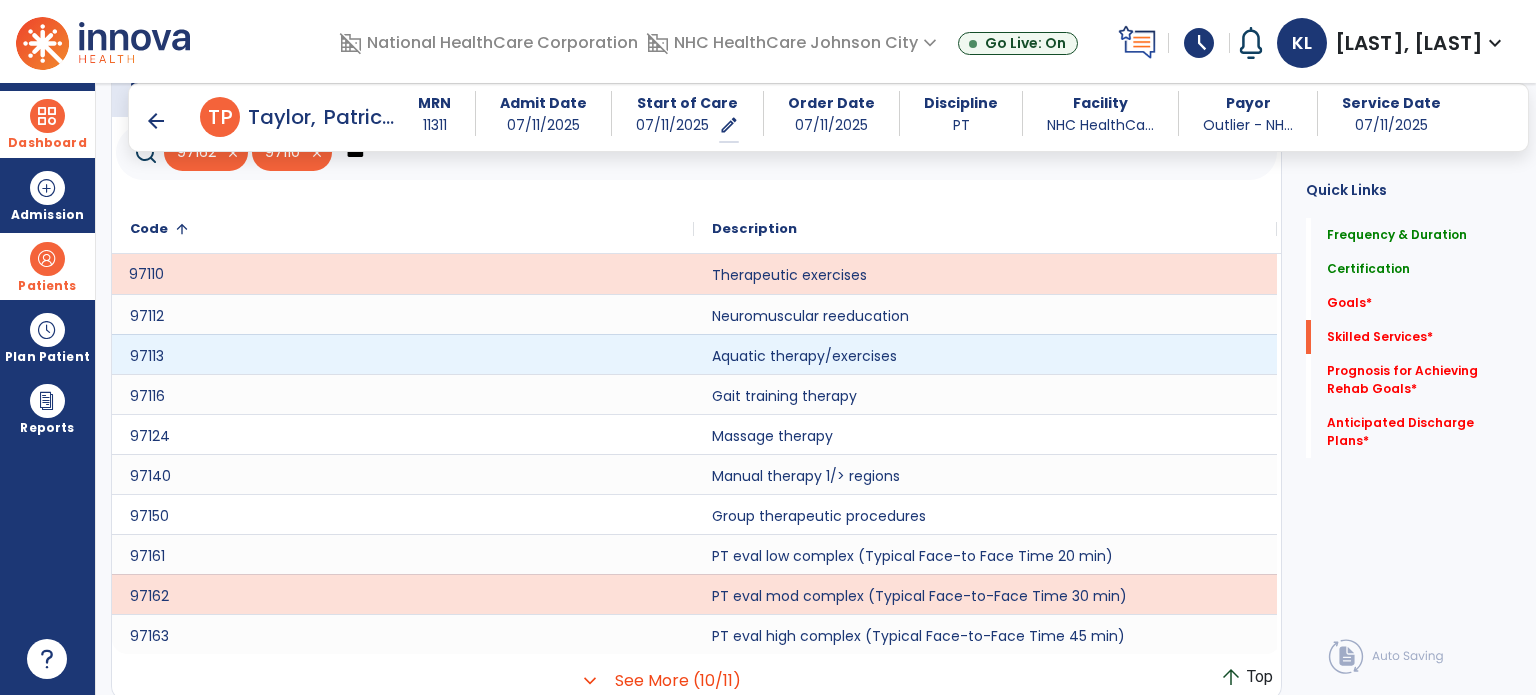 scroll, scrollTop: 752, scrollLeft: 0, axis: vertical 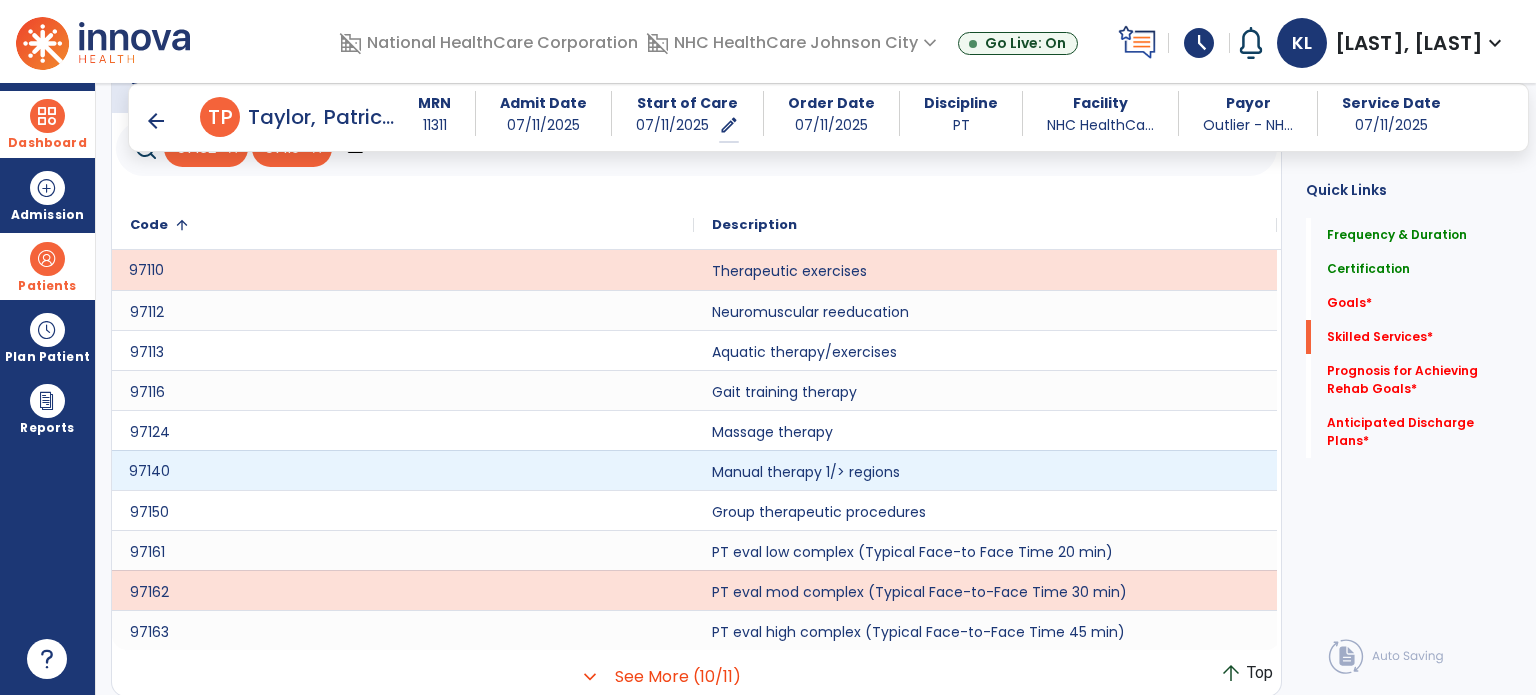 click on "97140" 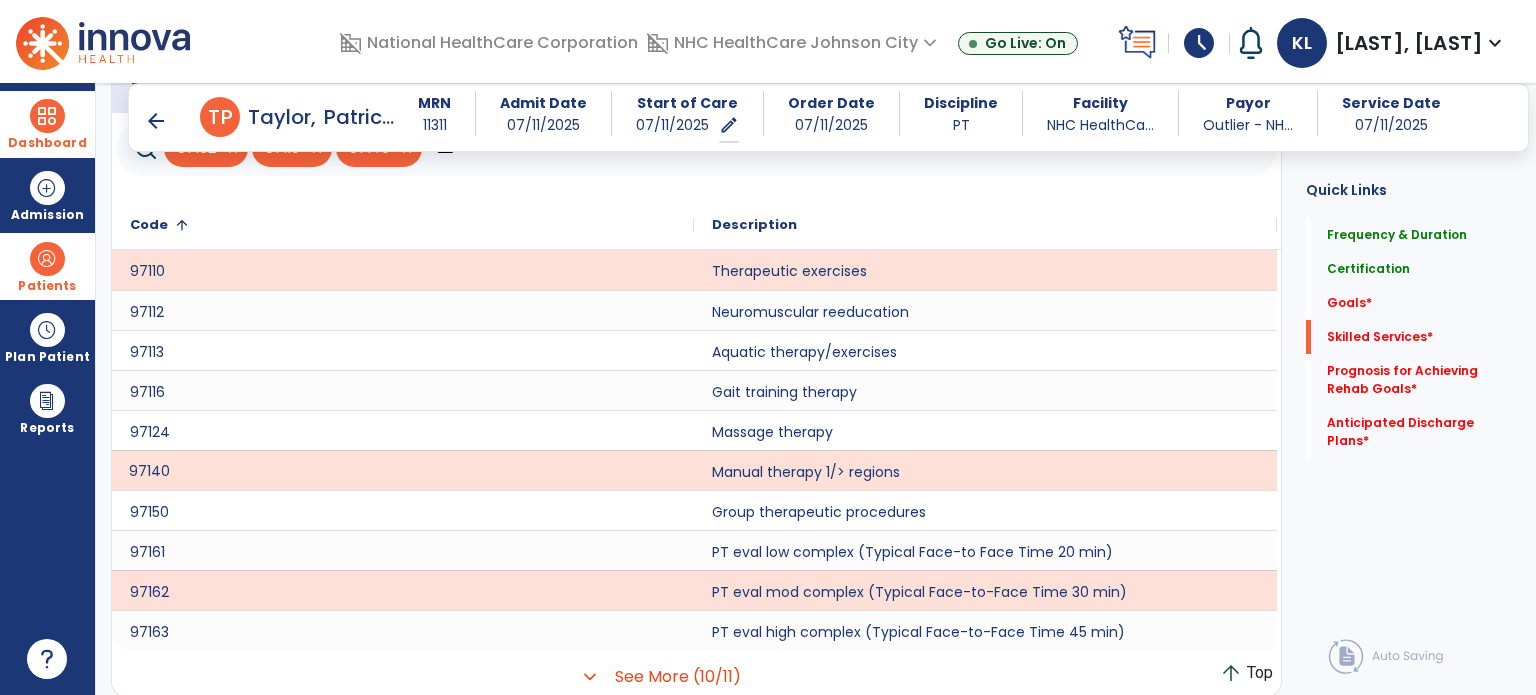 click on "Description" 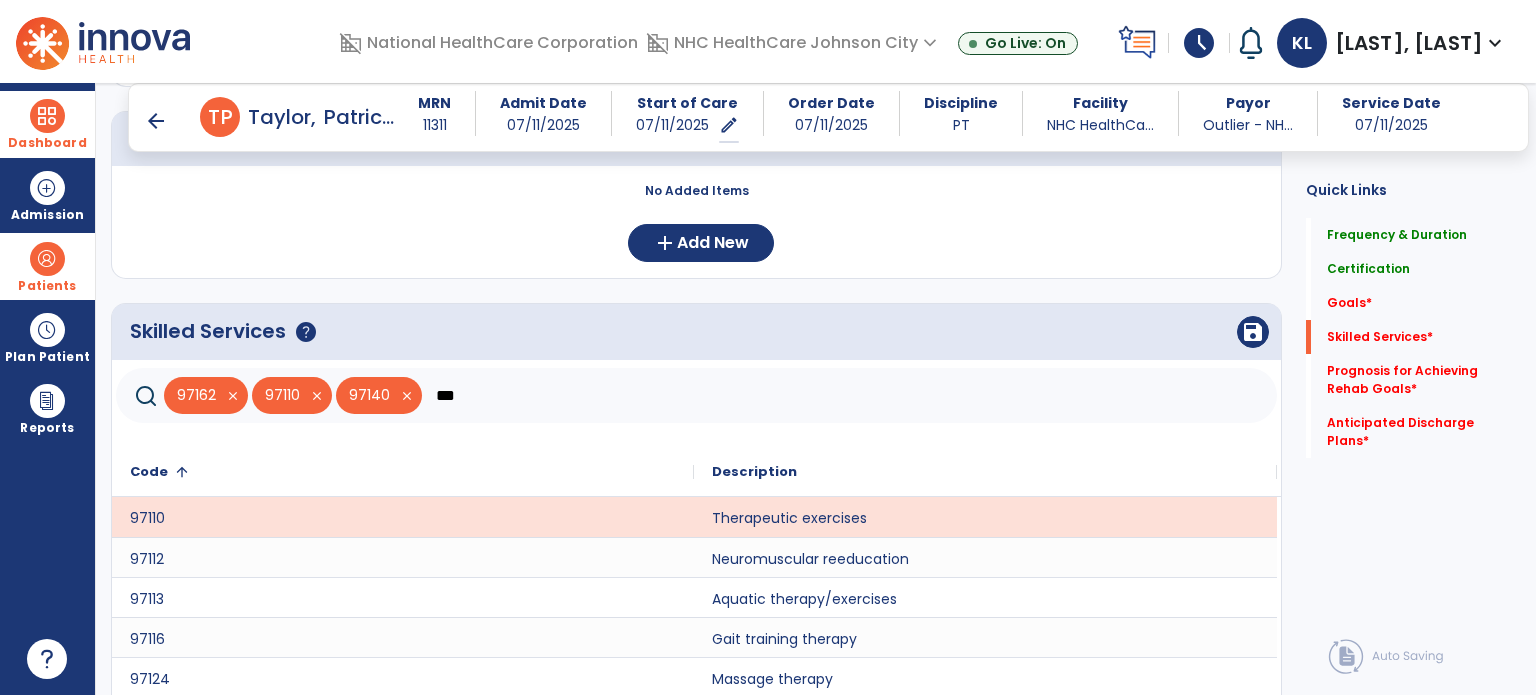 scroll, scrollTop: 493, scrollLeft: 0, axis: vertical 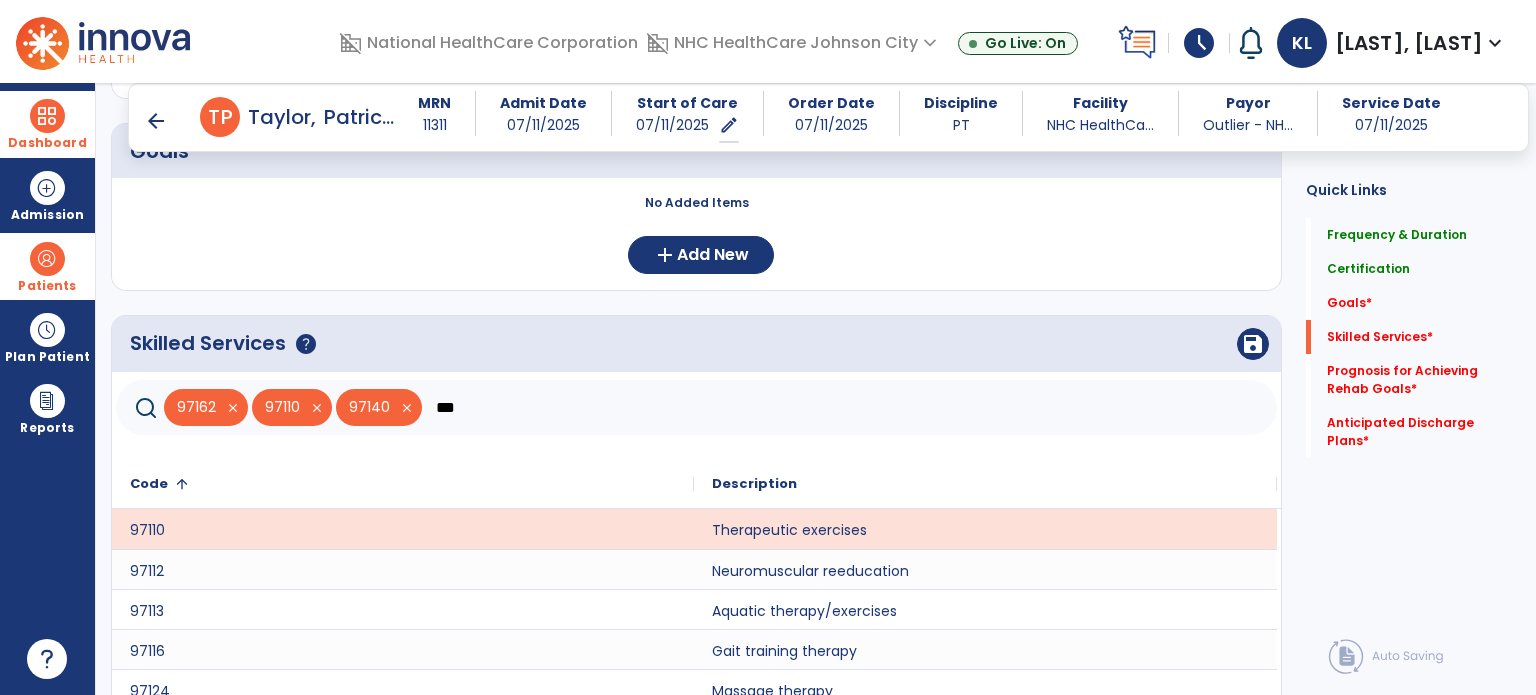 click on "***" 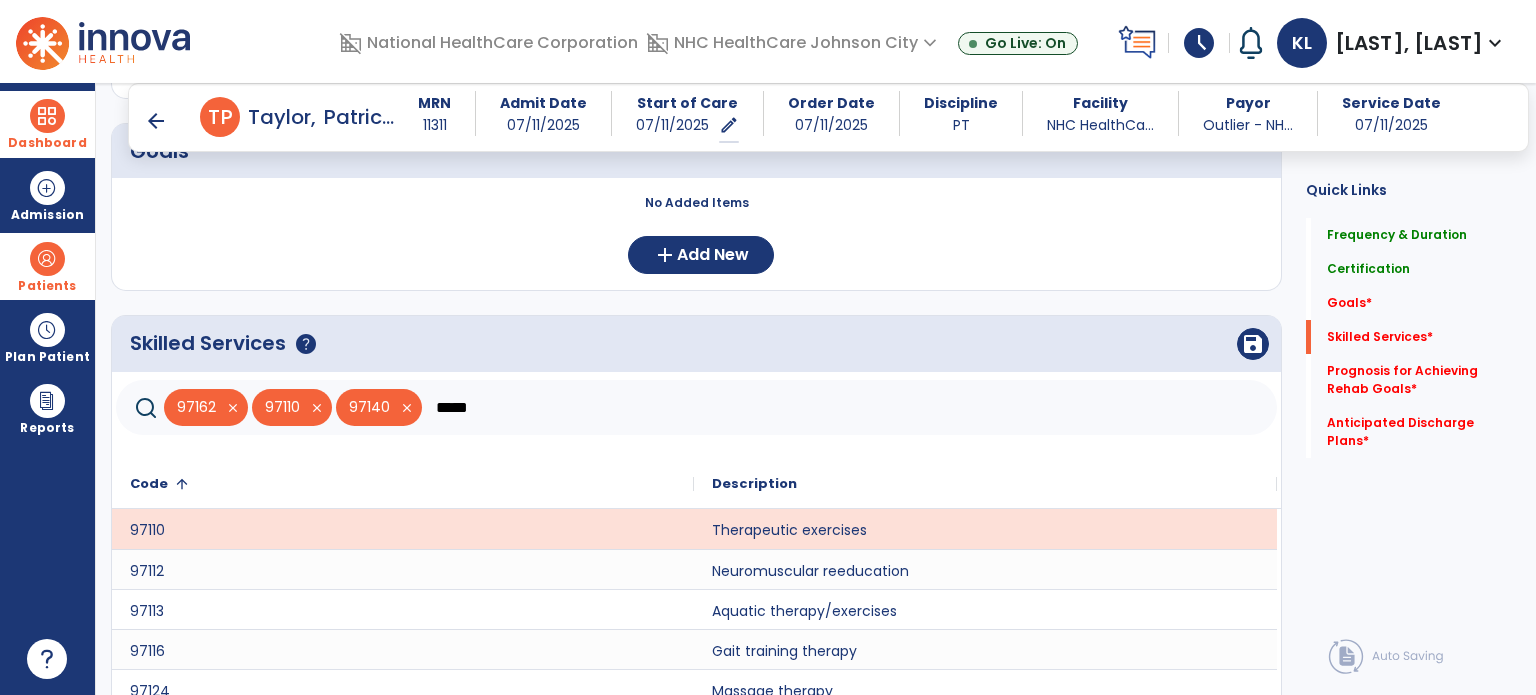 type on "*****" 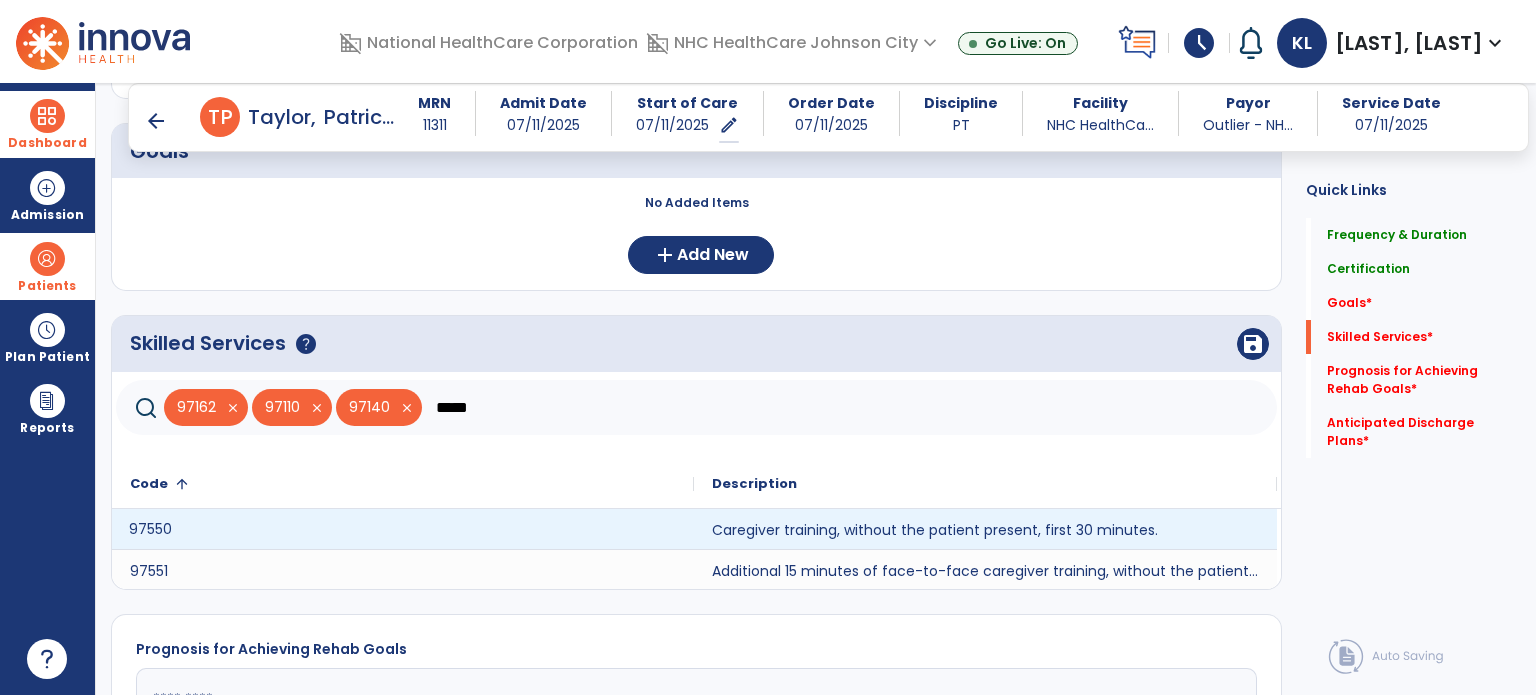 click on "97550" 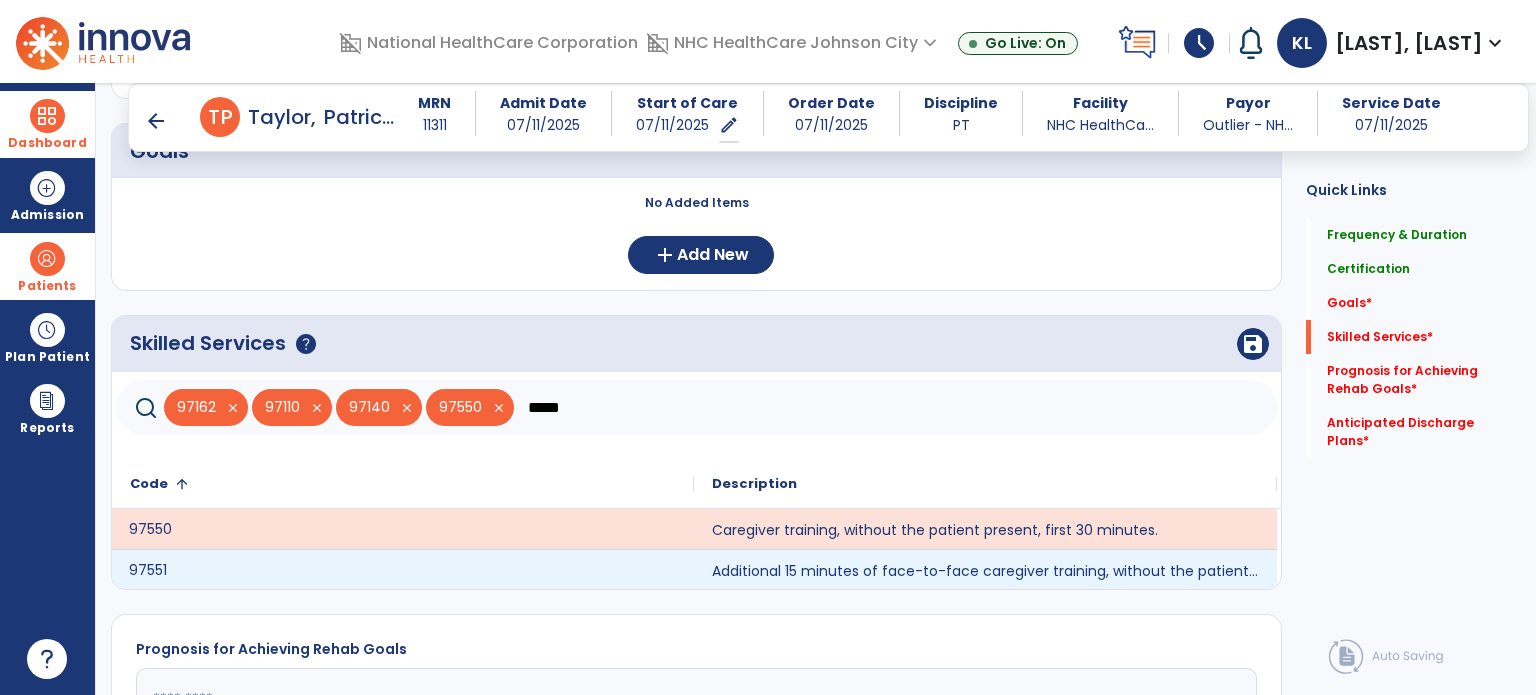 click on "97551" 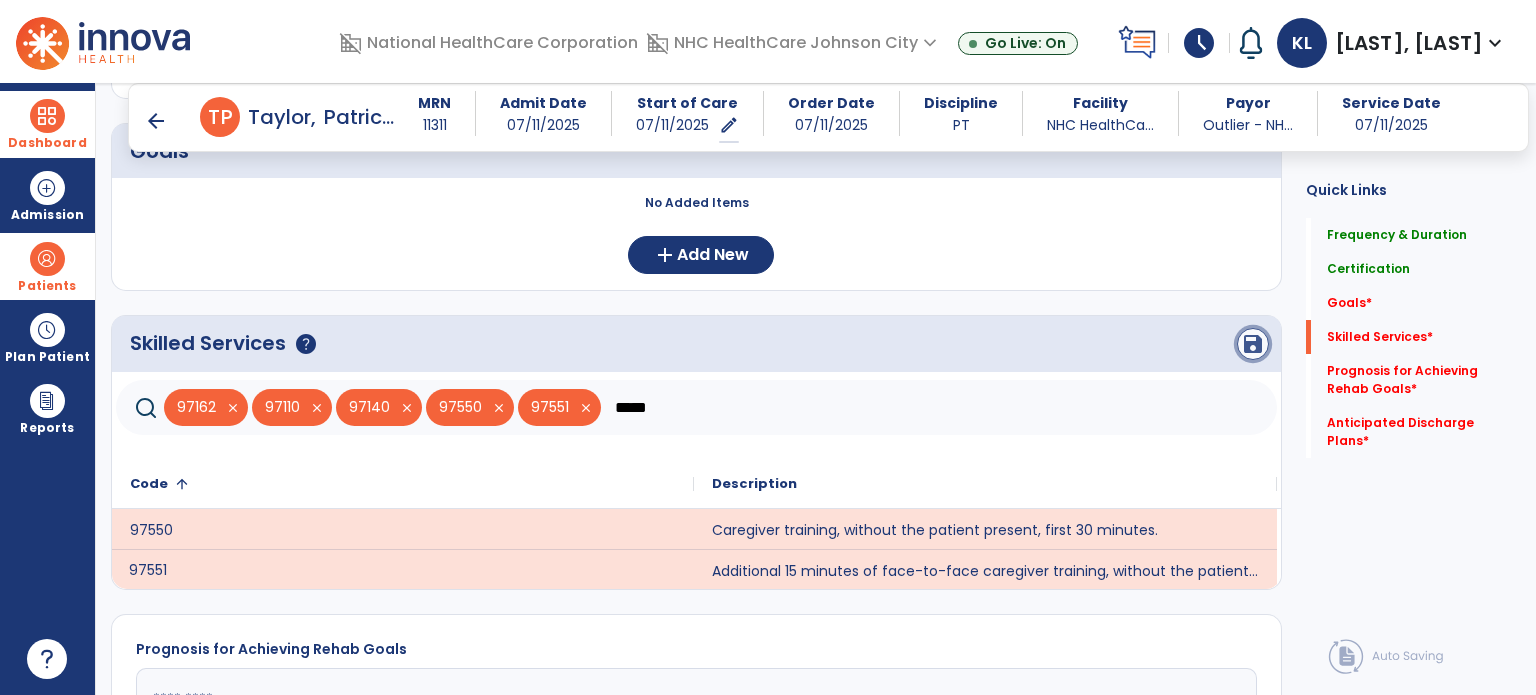 click on "save" 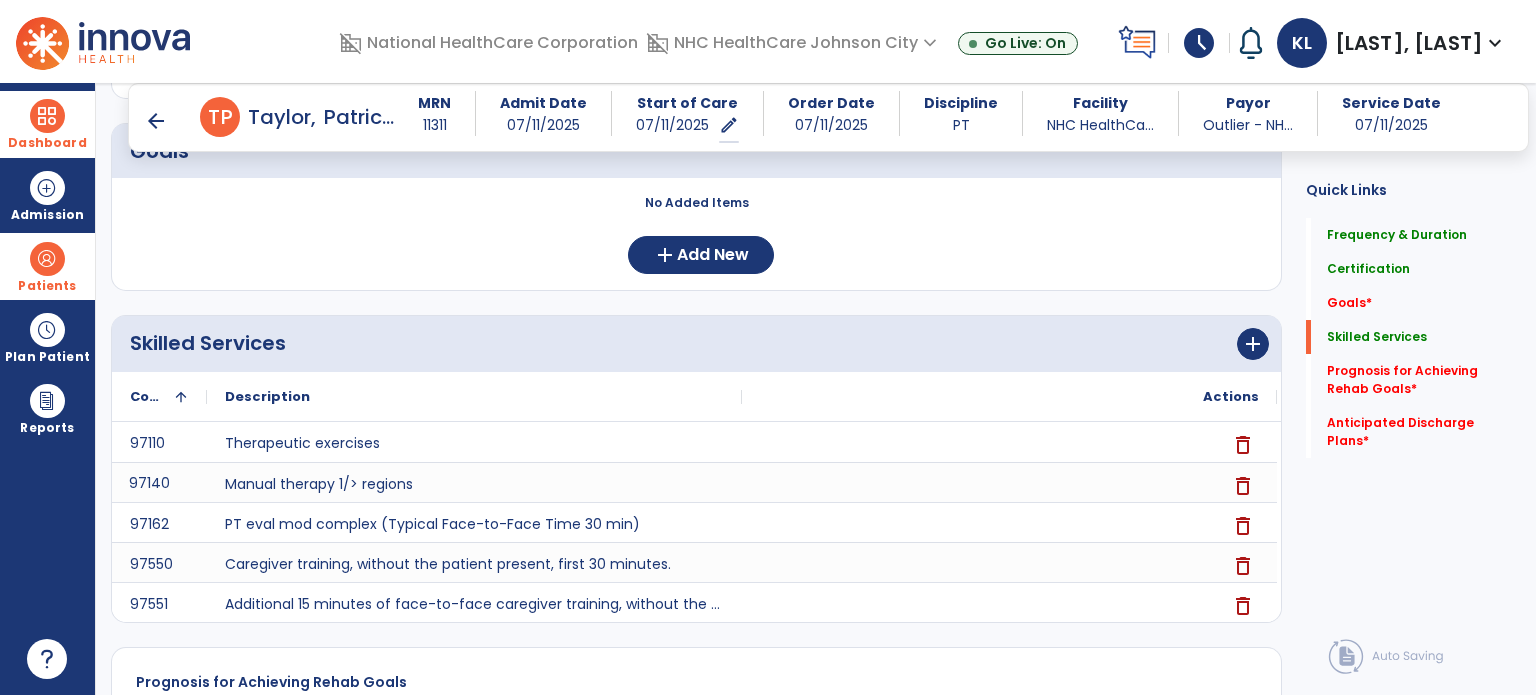click on "Quick Links  Frequency & Duration   Frequency & Duration   Certification   Certification   Goals   *  Goals   *  Skilled Services   Skilled Services   Prognosis for Achieving Rehab Goals   *  Prognosis for Achieving Rehab Goals   *  Anticipated Discharge Plans   *  Anticipated Discharge Plans   *" 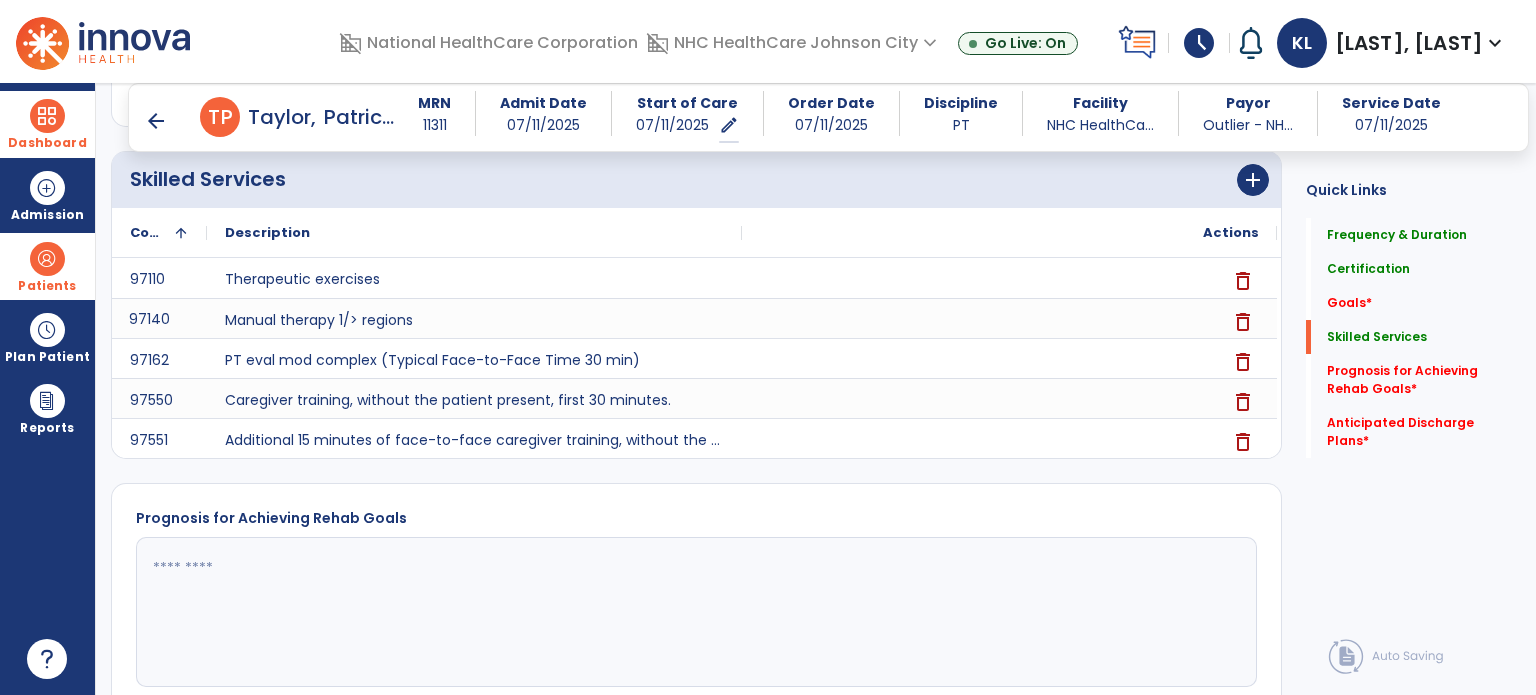 scroll, scrollTop: 651, scrollLeft: 0, axis: vertical 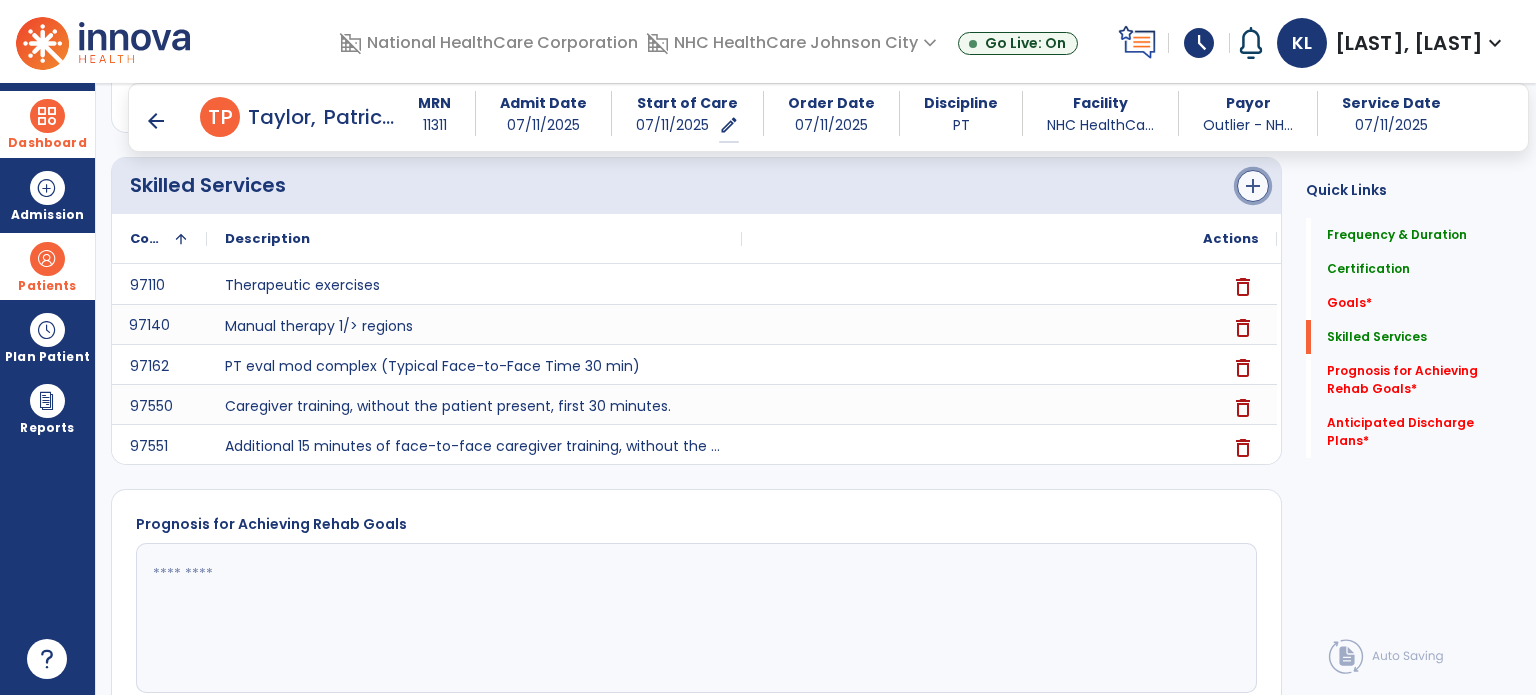 click on "add" 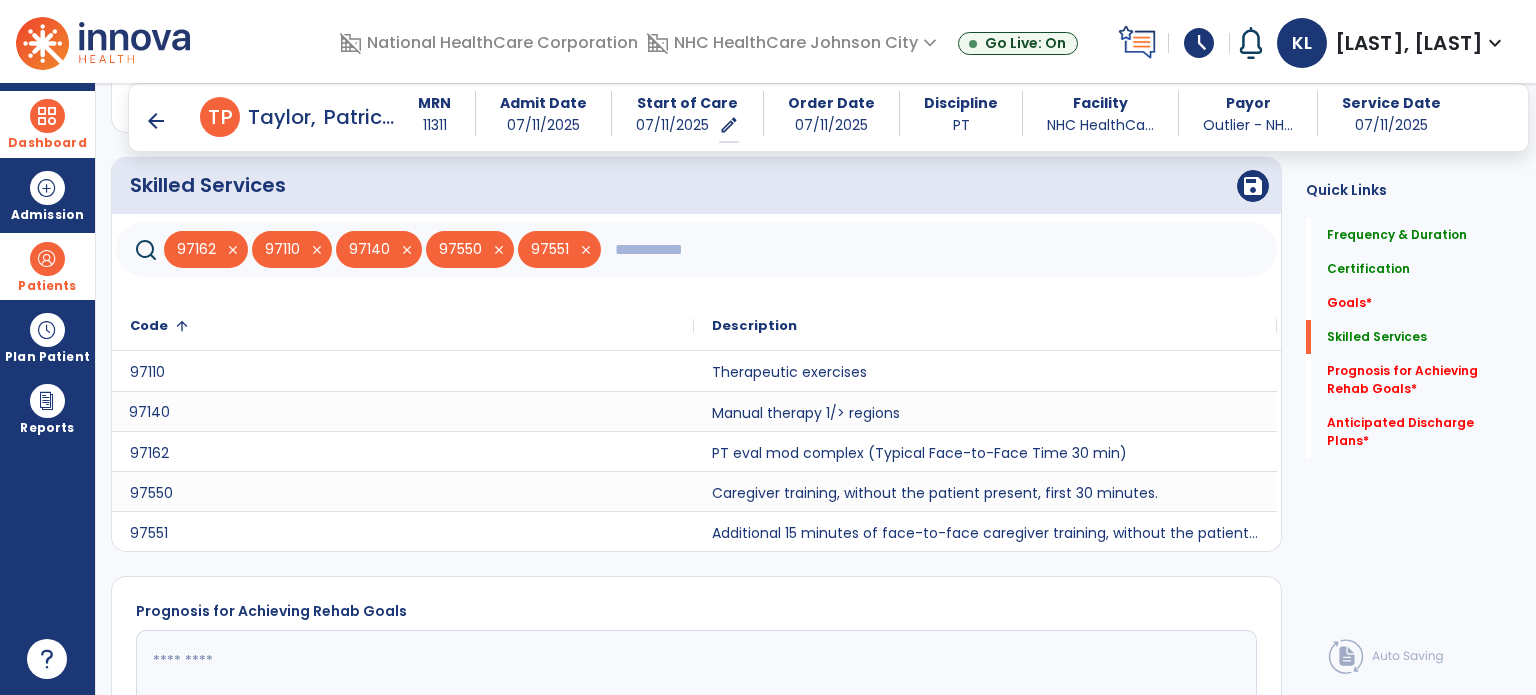 click 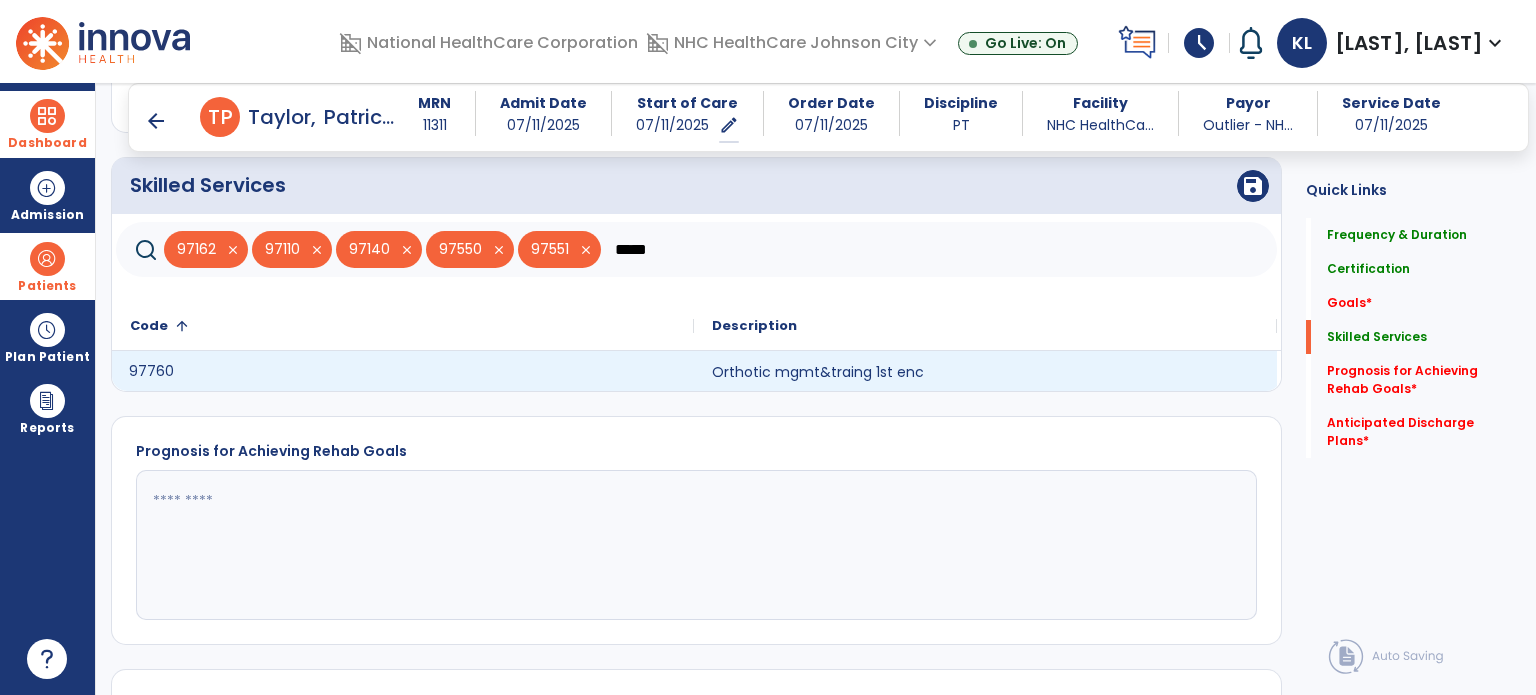 click on "97760" 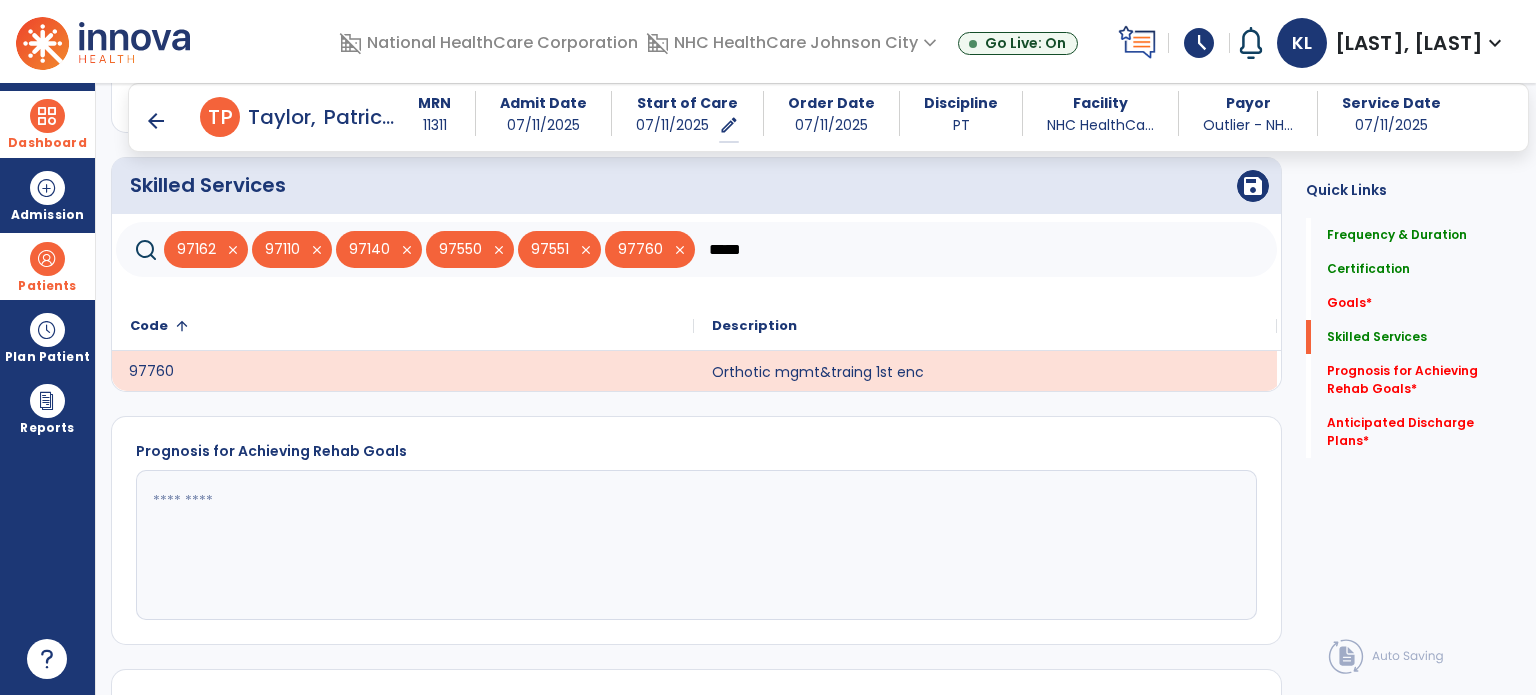 click on "*****" 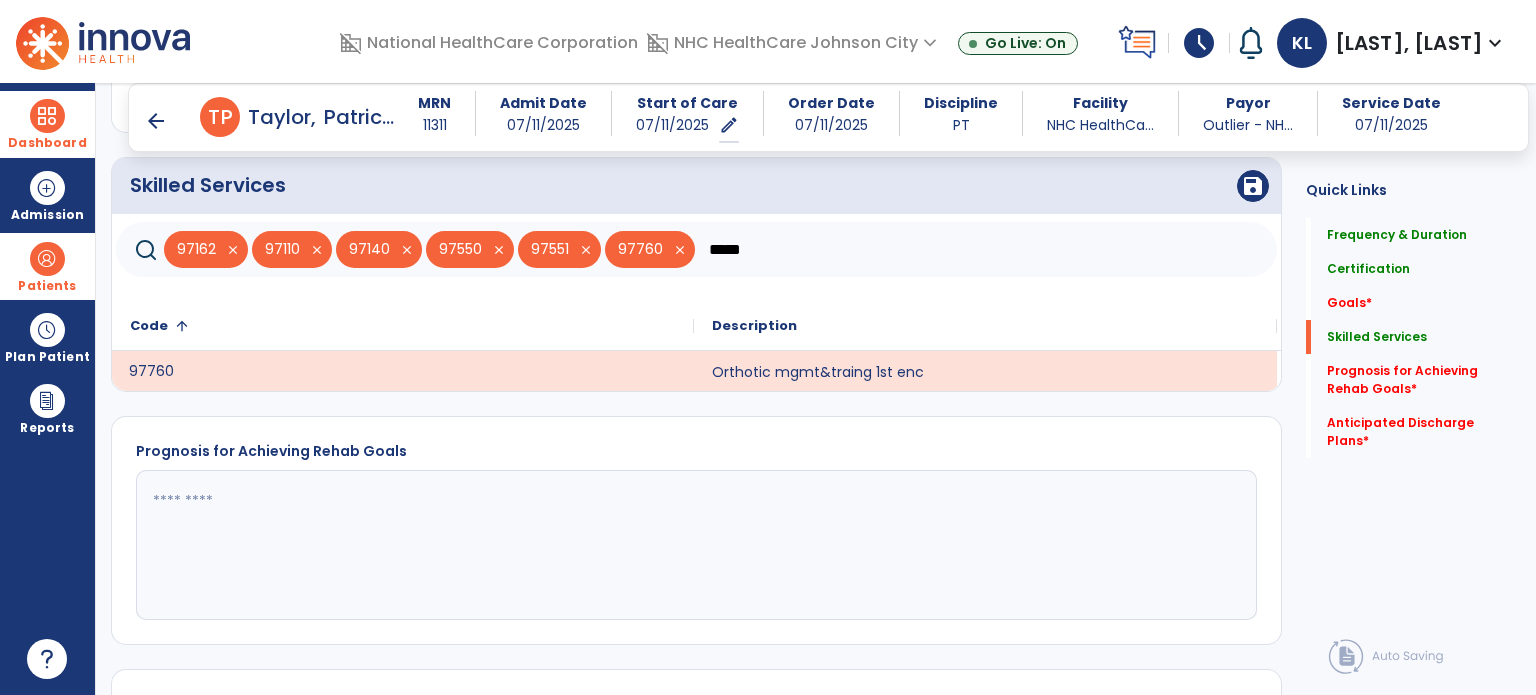 type on "*****" 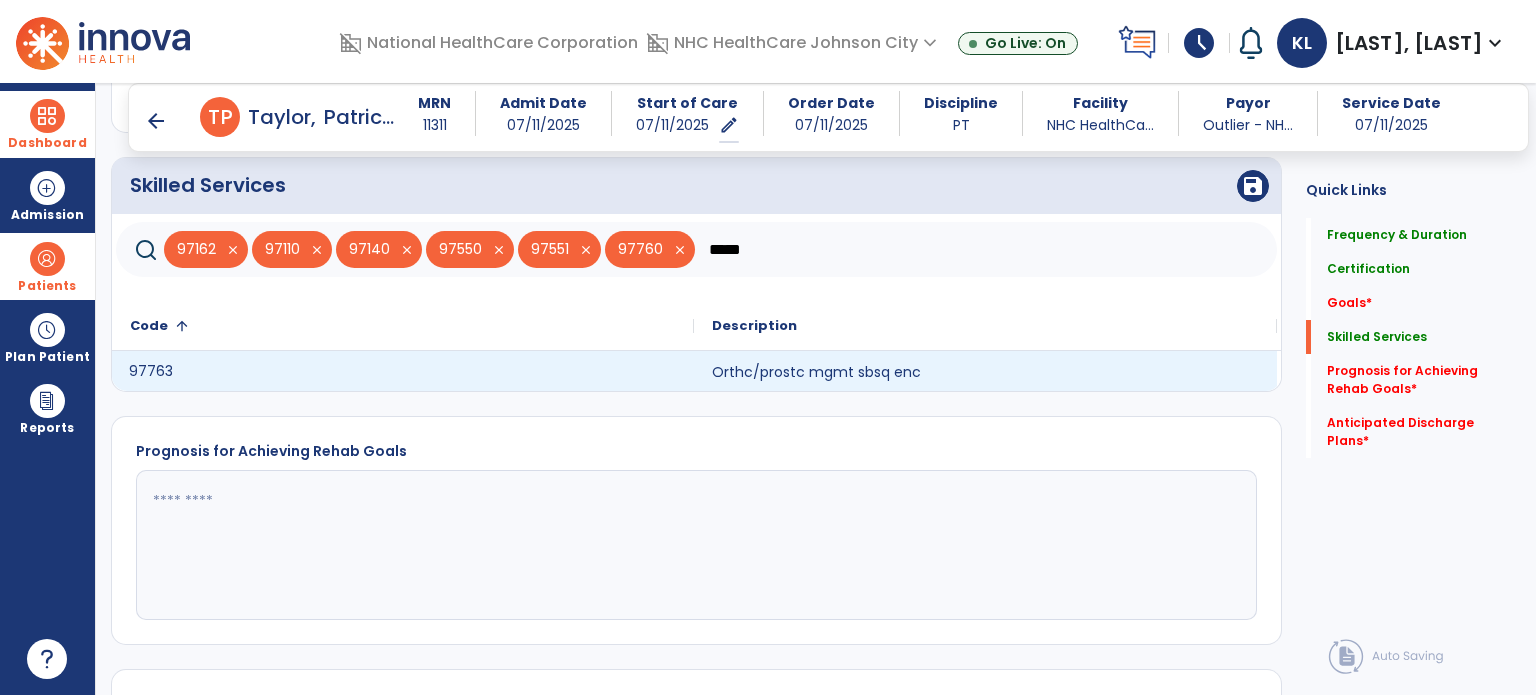 click on "97763" 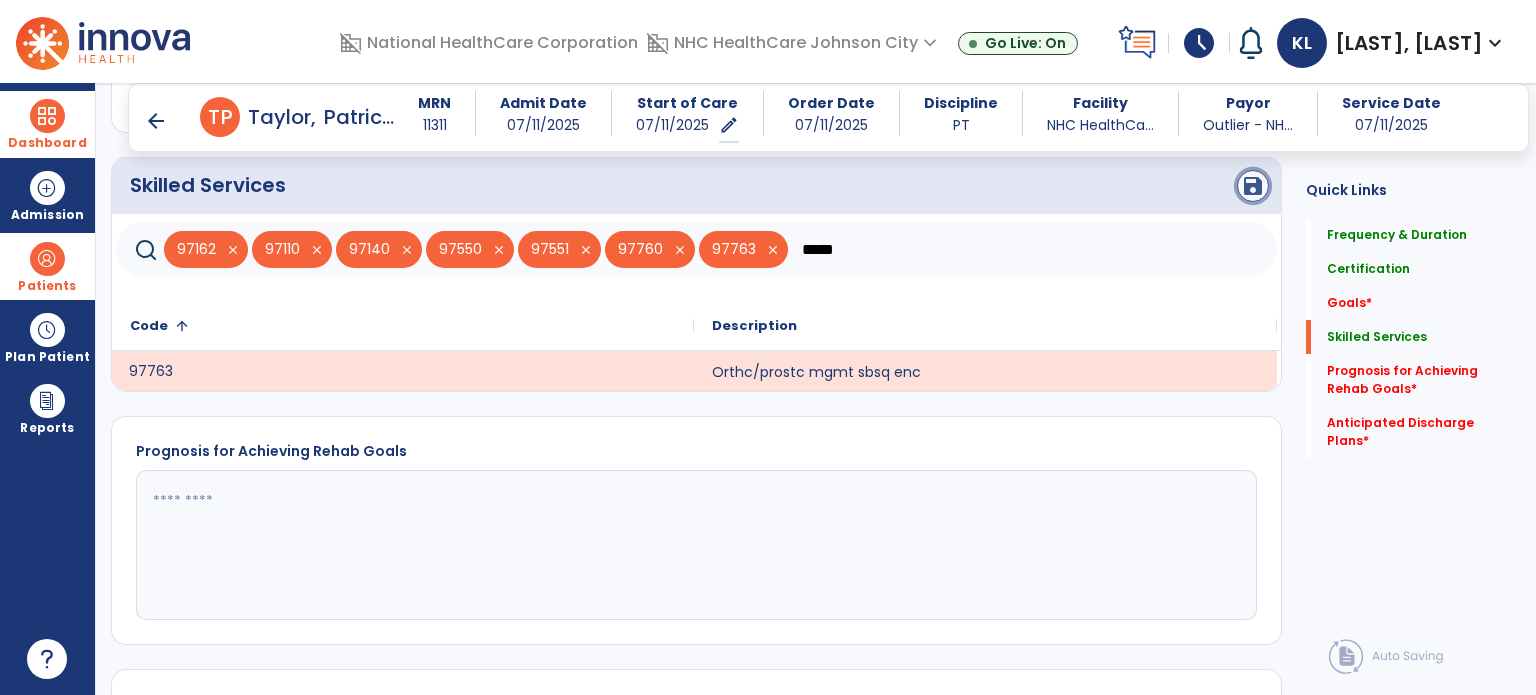 click on "save" 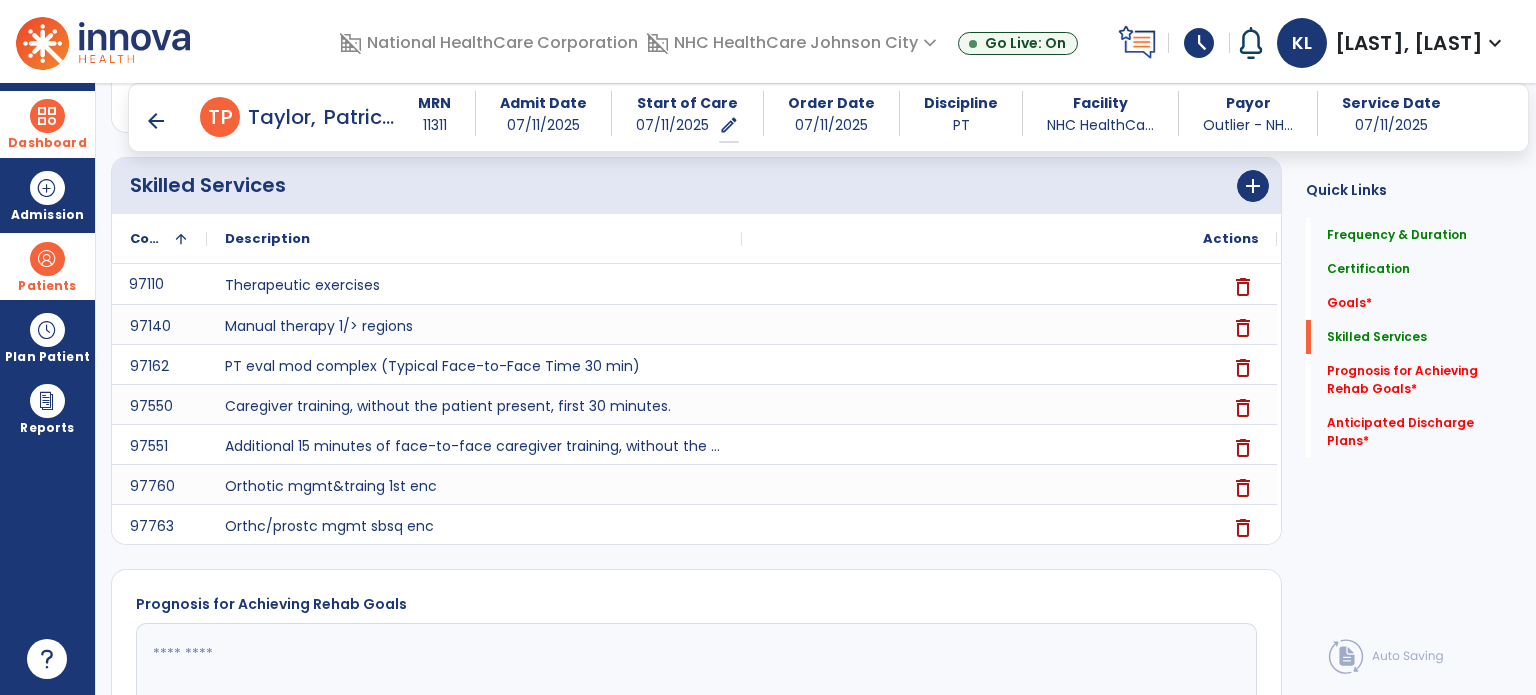 click on "arrow_back   Evaluation Document   arrow_back      T  P  [LAST],   [FIRST]  MRN 11311 Admit Date [DATE] Start of Care [DATE]   edit  ********* Order Date [DATE] Discipline PT Facility NHC HealthCa... Payor Outlier - NH... Service Date [DATE]  Medical Review  0  Background Assess...  0  Patient Assessment  0  Medical Necessity  0  Evaluation Type  0  Plan of Care  4 Frequency & Duration  Frequency  ********* ** ** ** ** ** ** **  Duration  * ******** ***** Certification From [DATE] Certification Through [DATE] Goals  &nbsp;&nbsp; No Added Items  add  Add New Skilled Services  &nbsp;&nbsp;  add
Code
1" at bounding box center [816, 389] 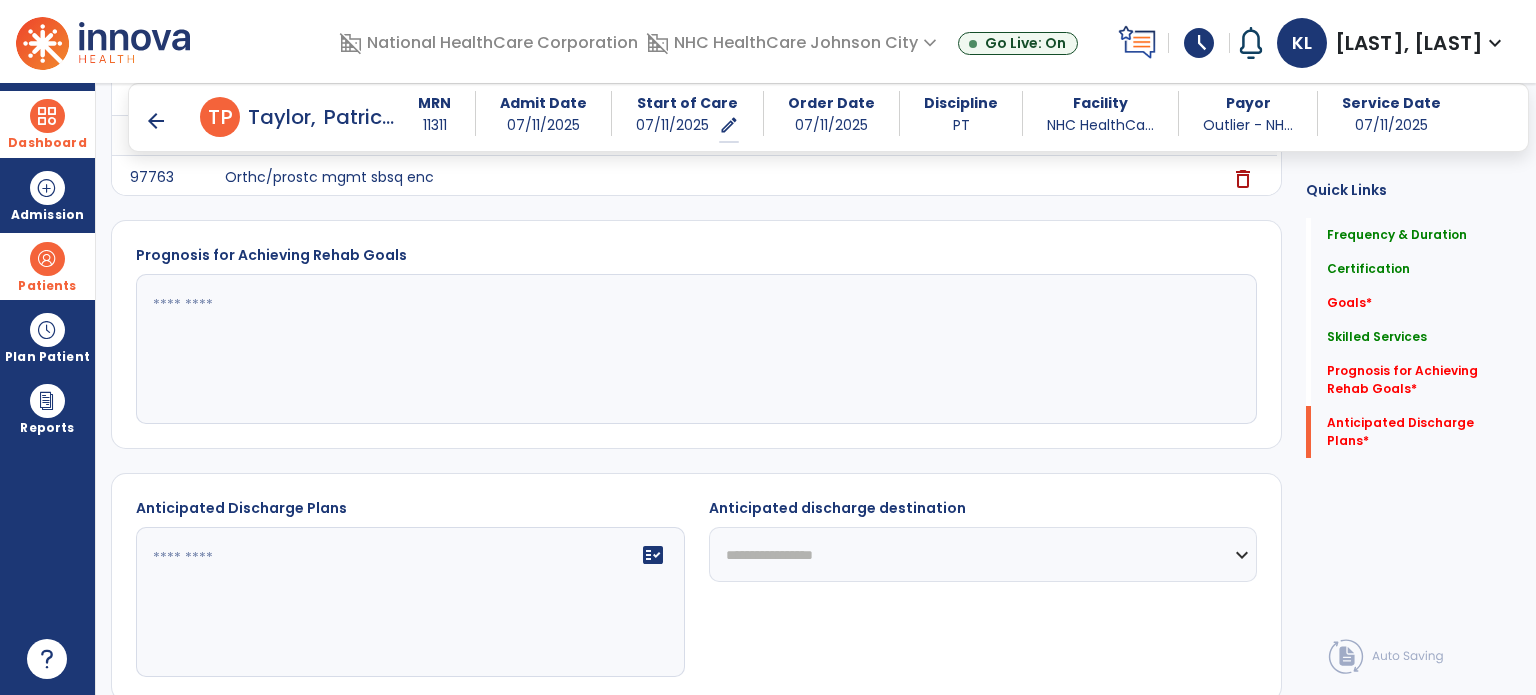 scroll, scrollTop: 1006, scrollLeft: 0, axis: vertical 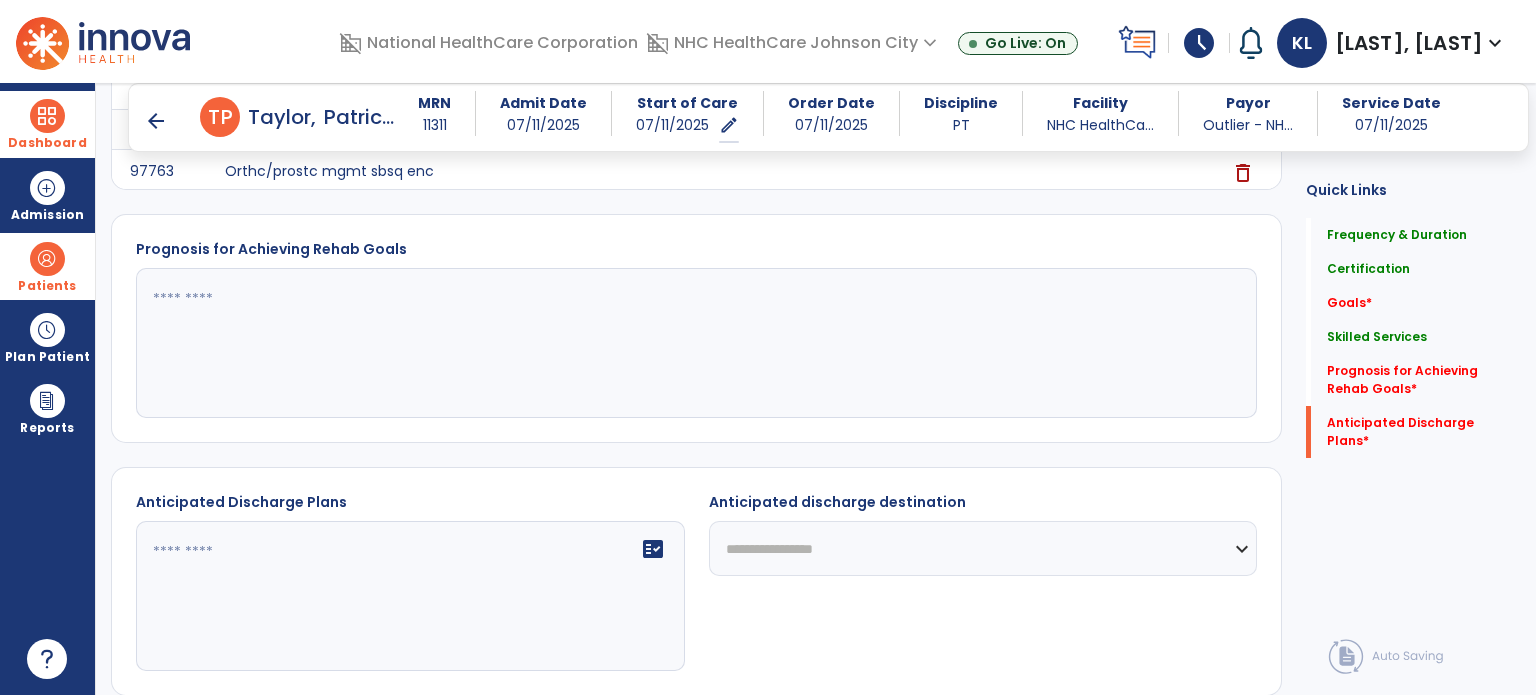 click 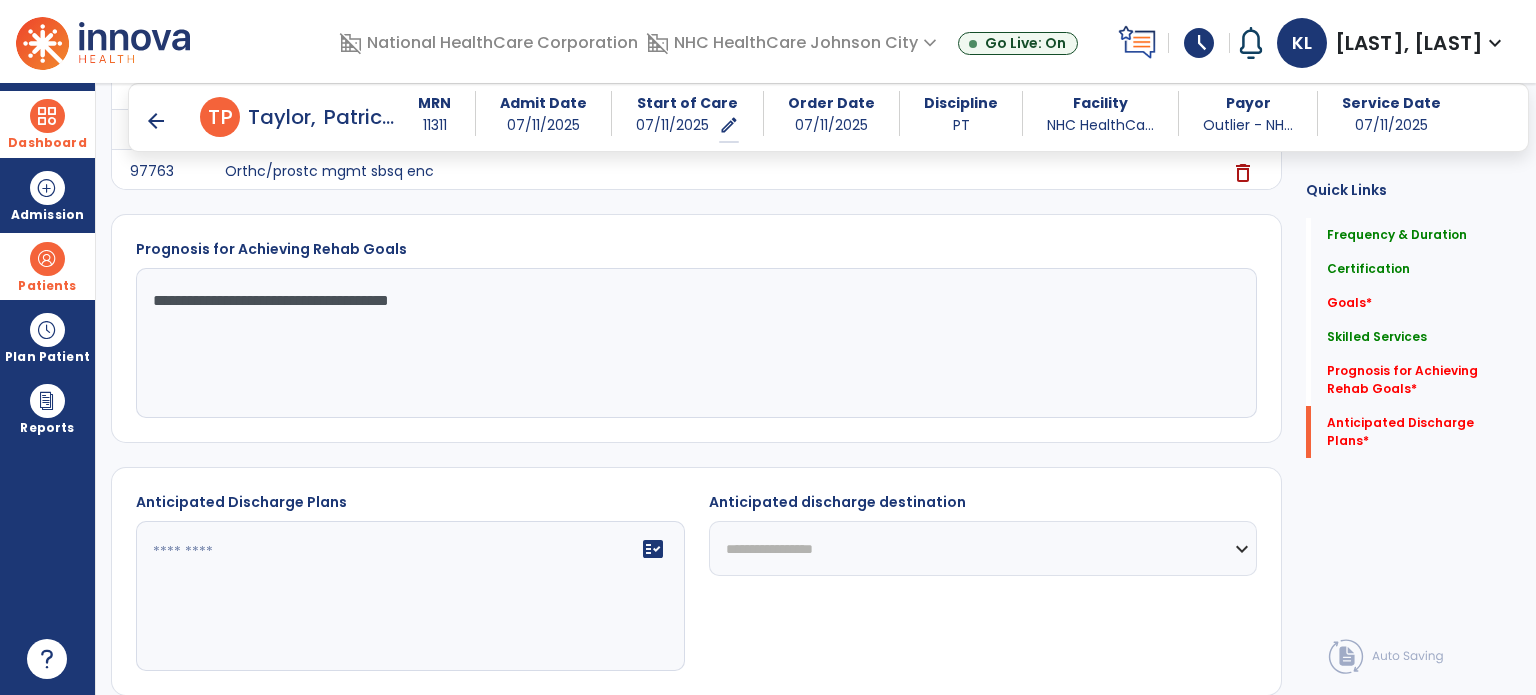 type on "**********" 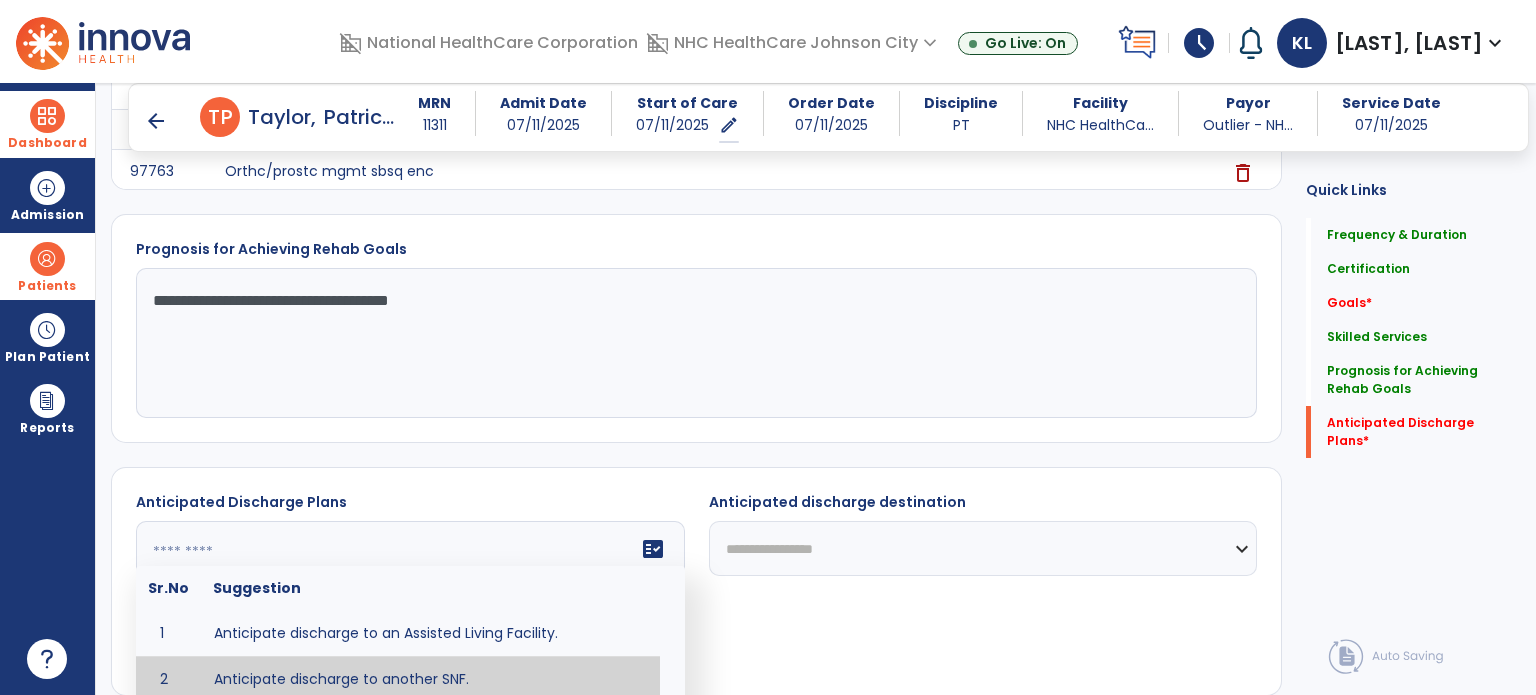 type on "**********" 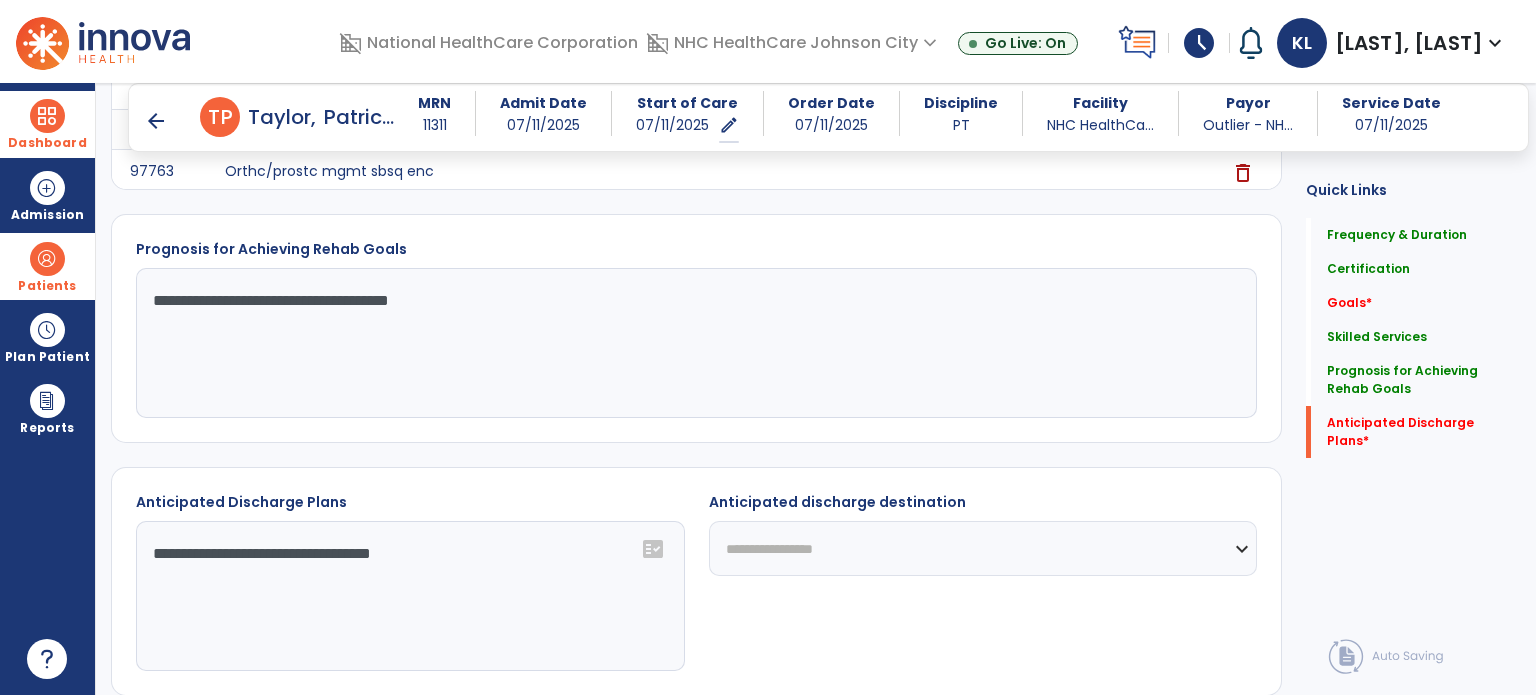 drag, startPoint x: 448, startPoint y: 559, endPoint x: 128, endPoint y: 554, distance: 320.03906 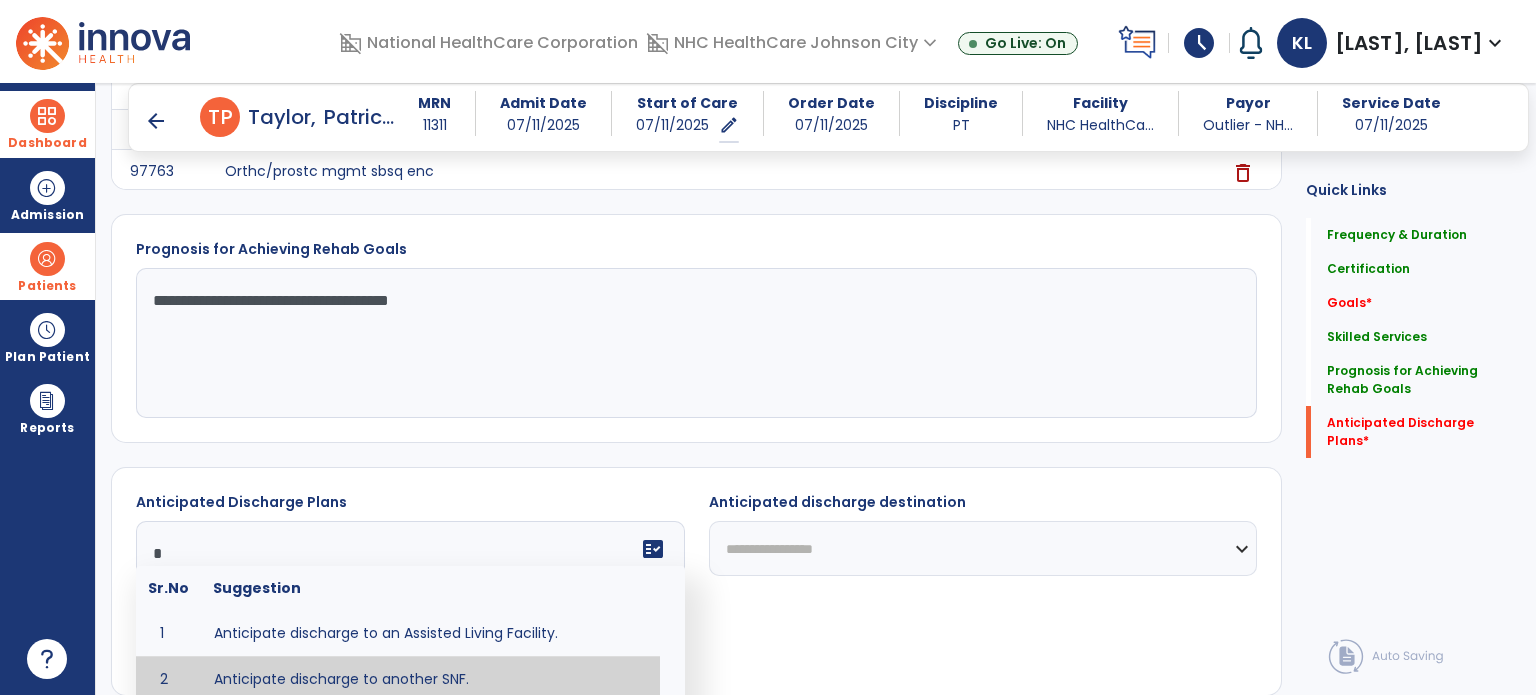 scroll, scrollTop: 1012, scrollLeft: 0, axis: vertical 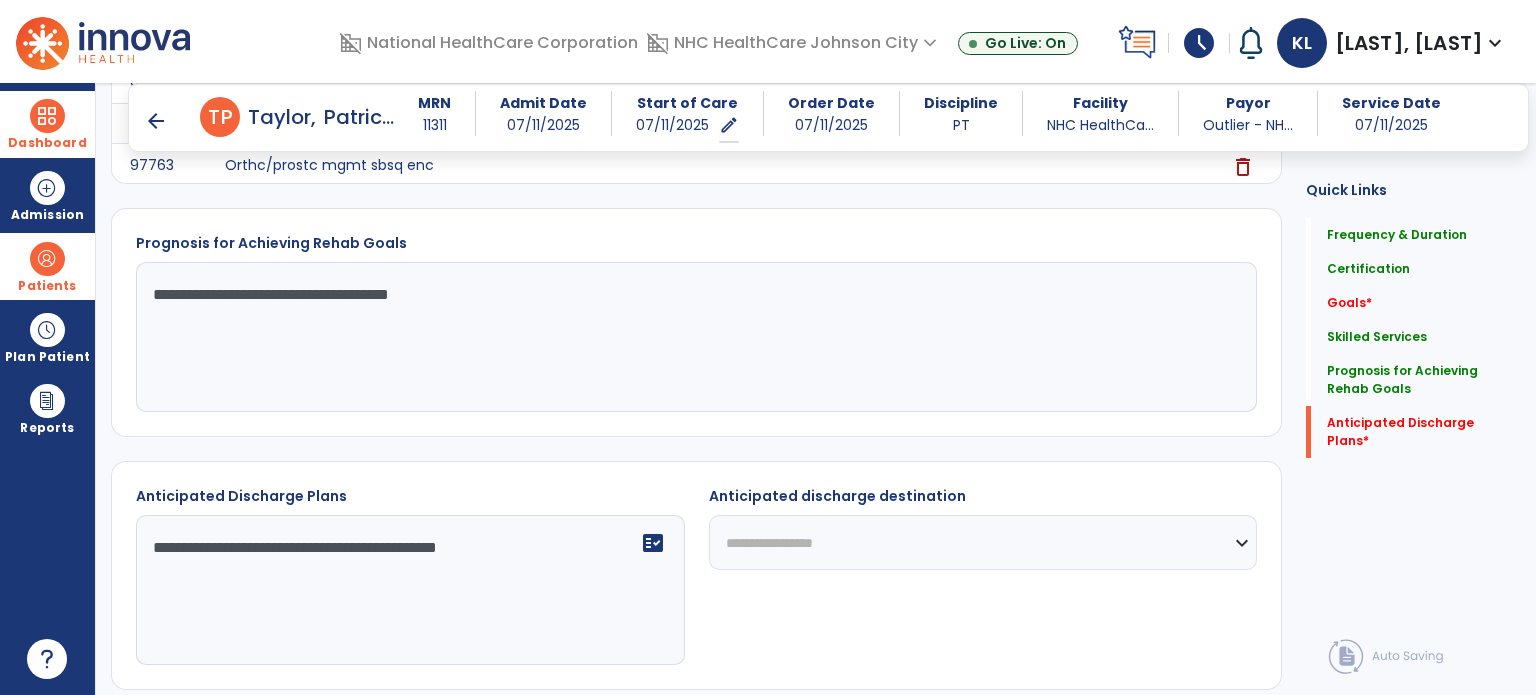 type on "**********" 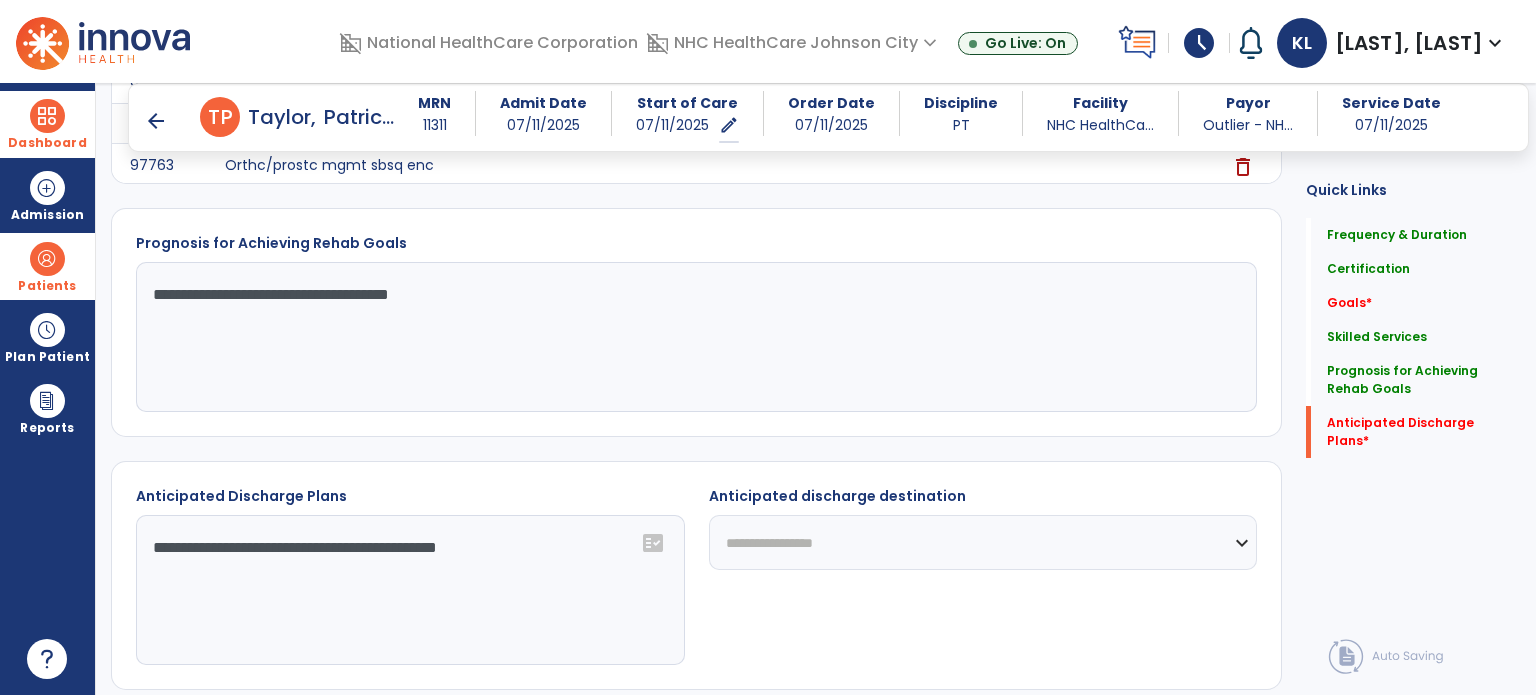select on "***" 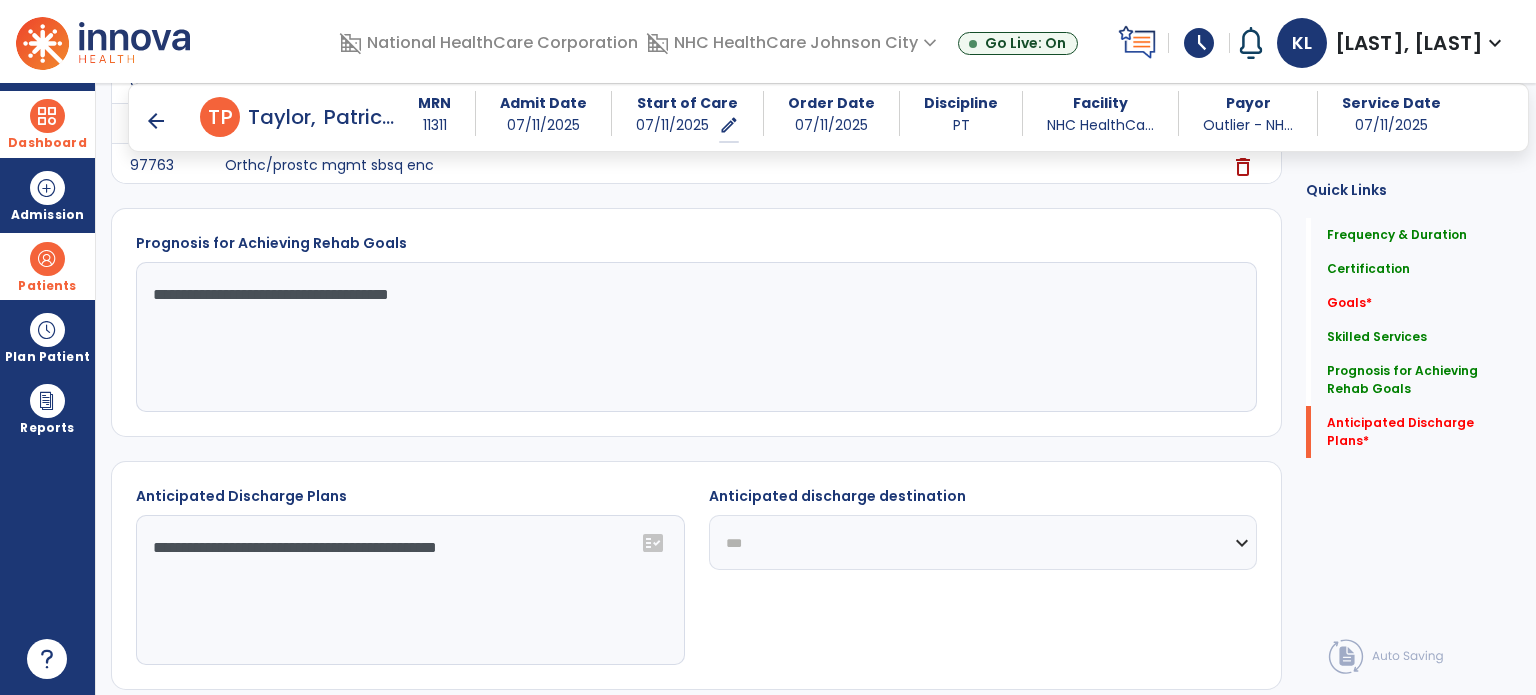 click on "**********" 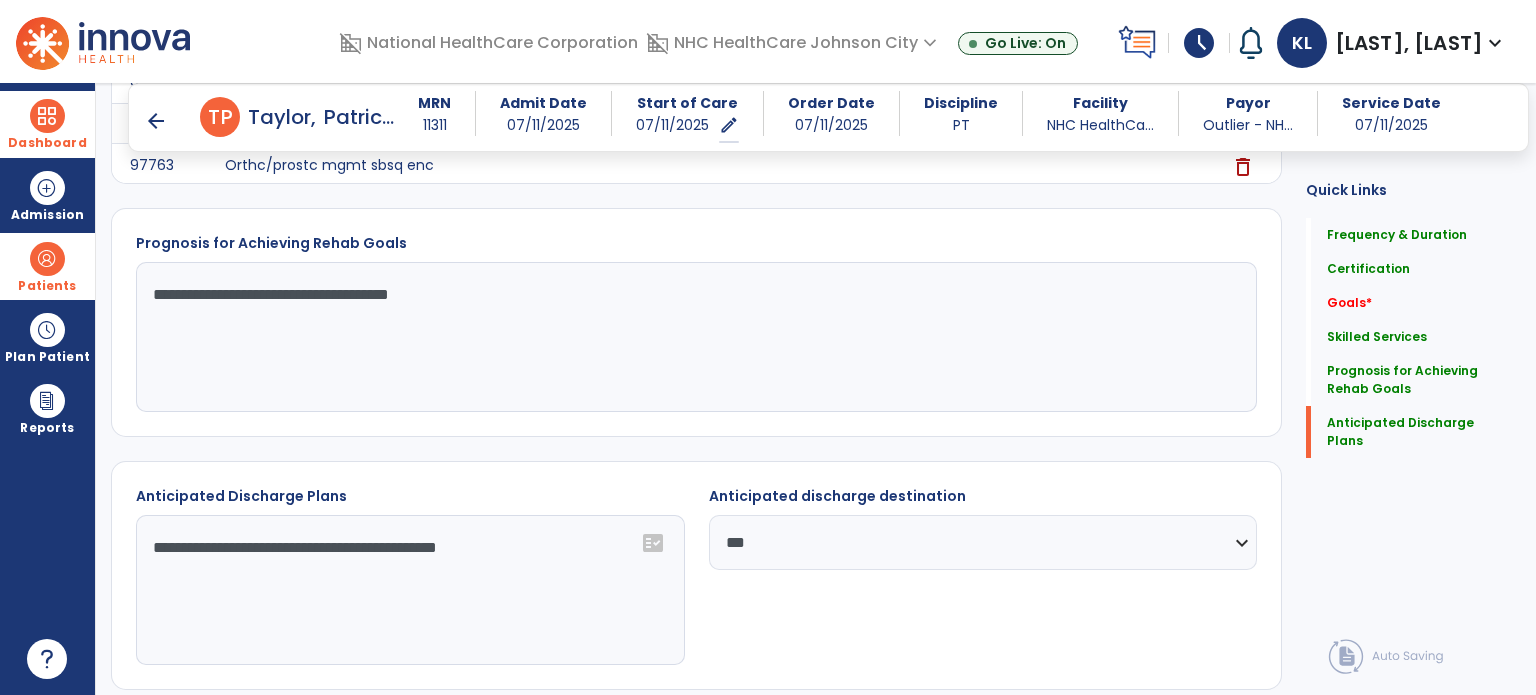 click on "**********" 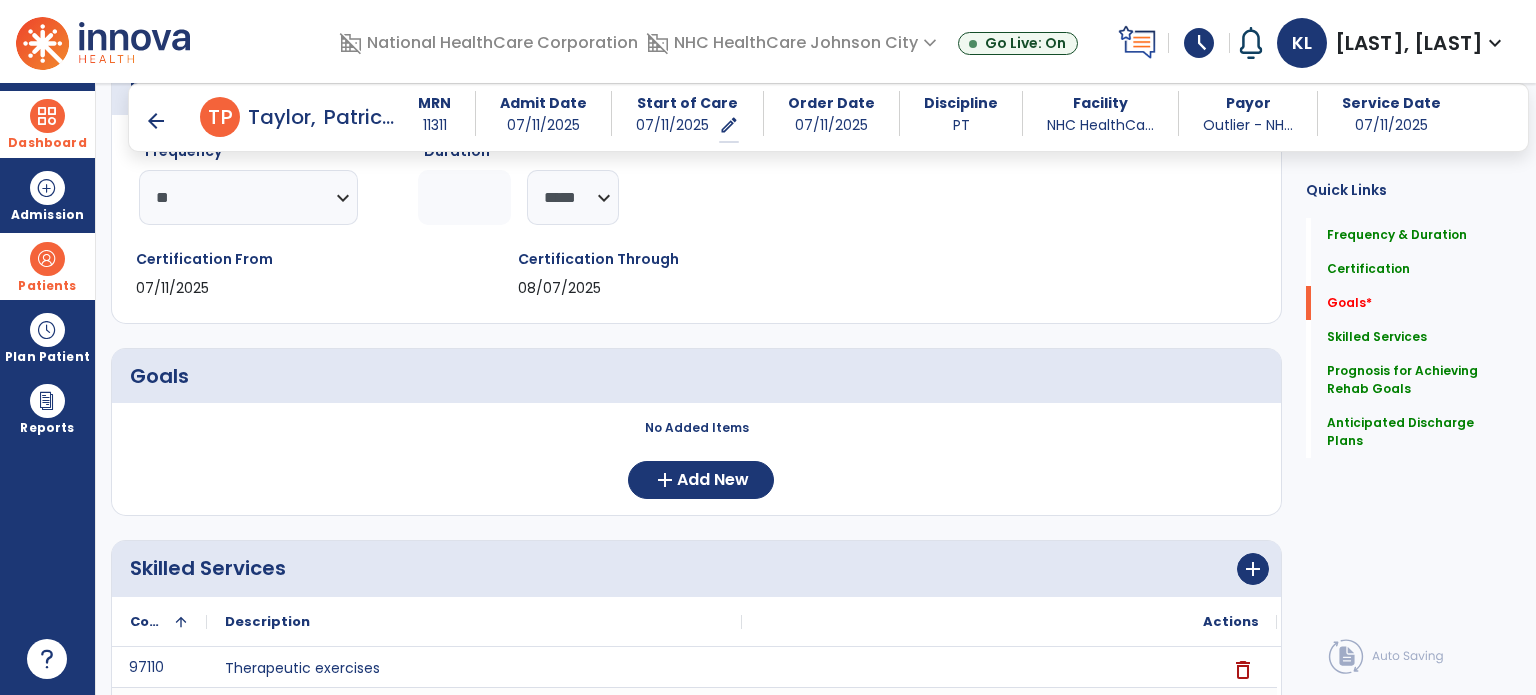 scroll, scrollTop: 260, scrollLeft: 0, axis: vertical 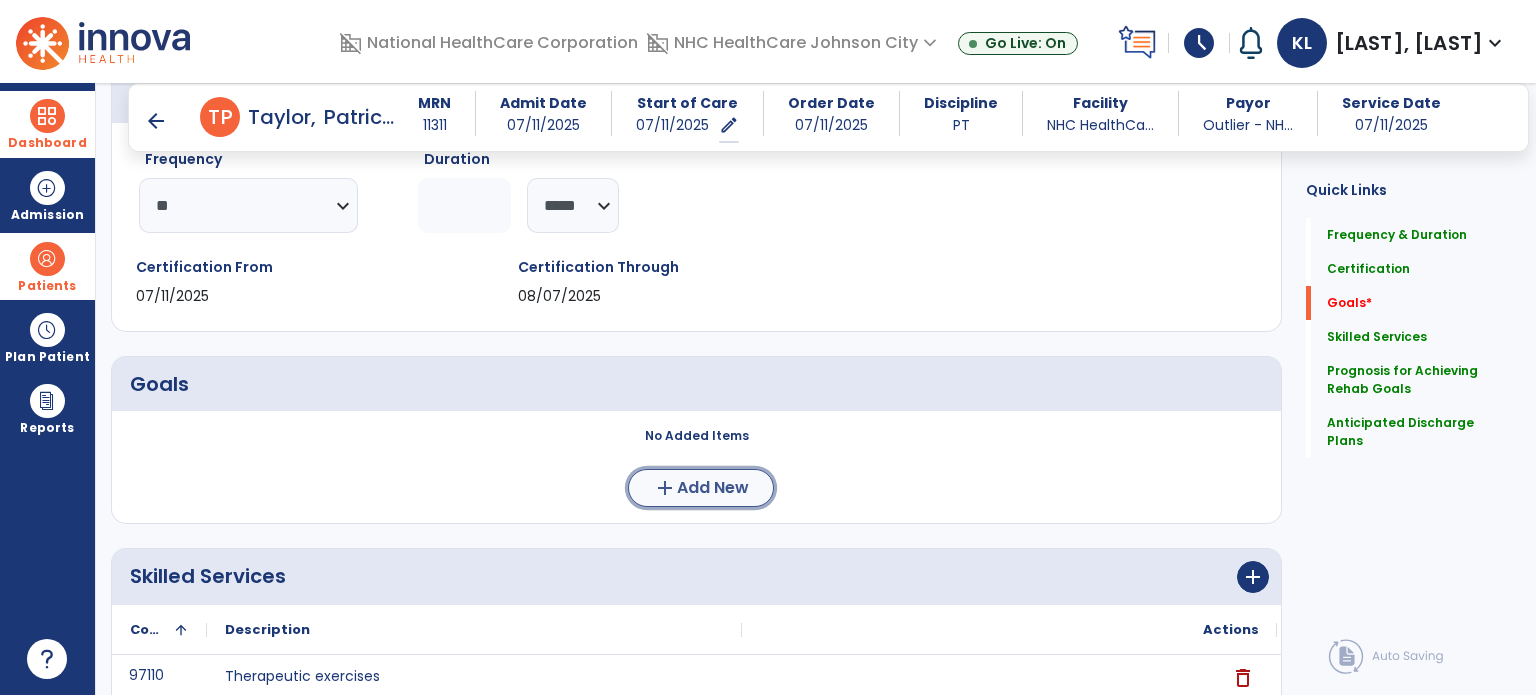 click on "Add New" at bounding box center (713, 488) 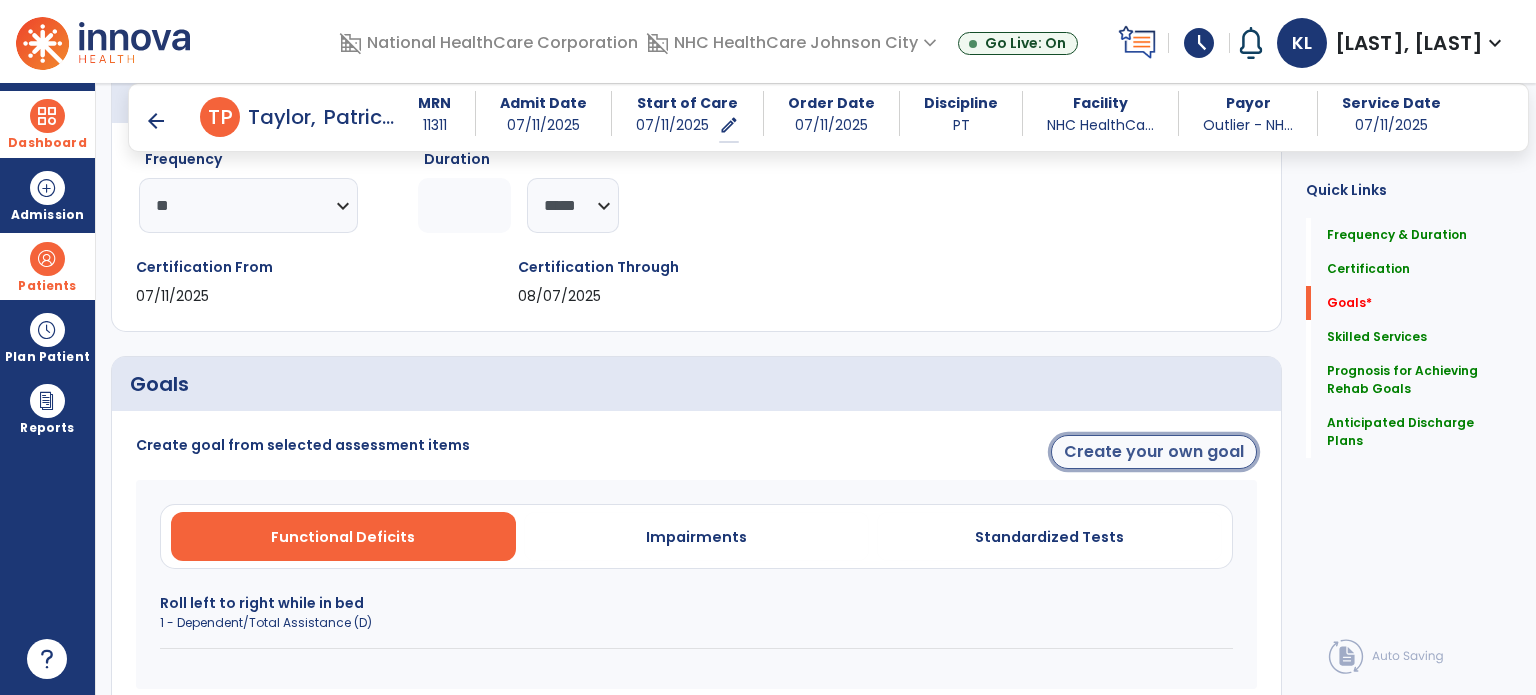 click on "Create your own goal" at bounding box center [1154, 452] 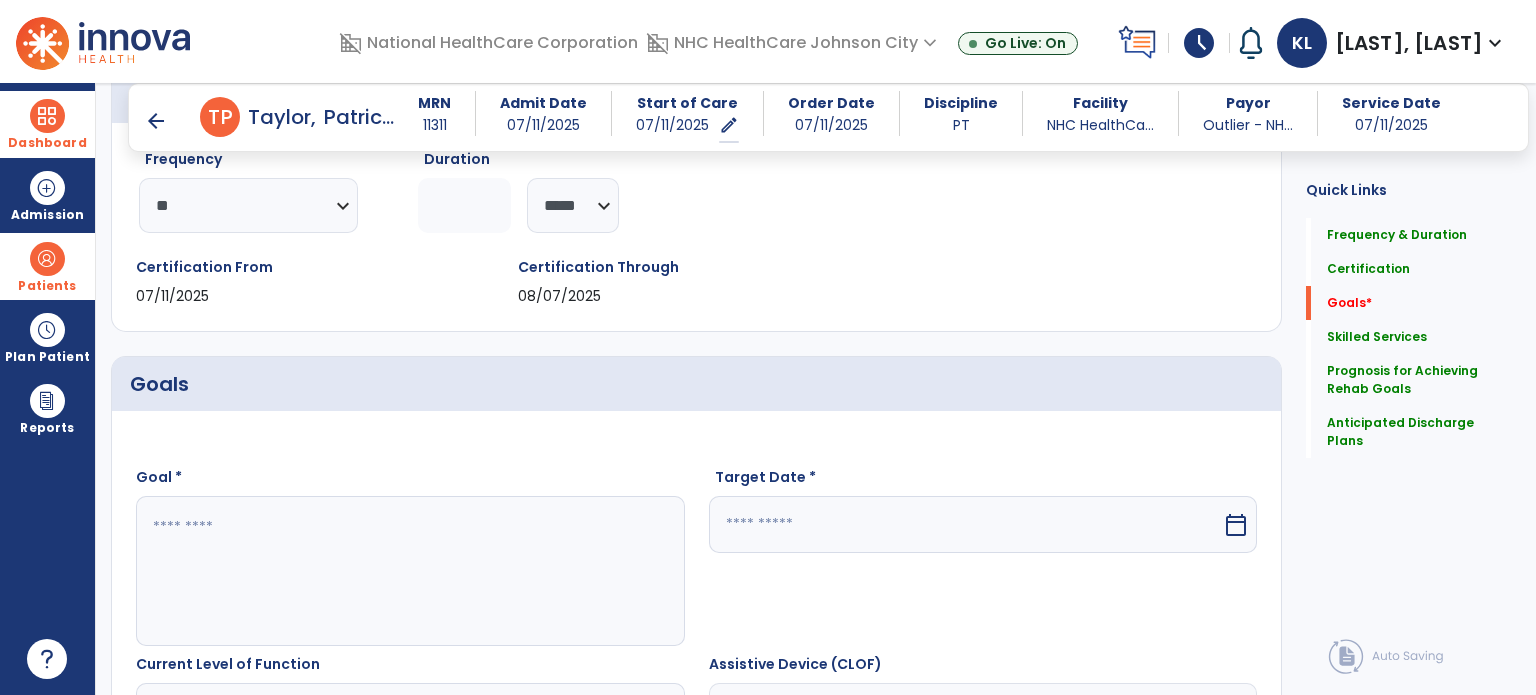 click at bounding box center (409, 571) 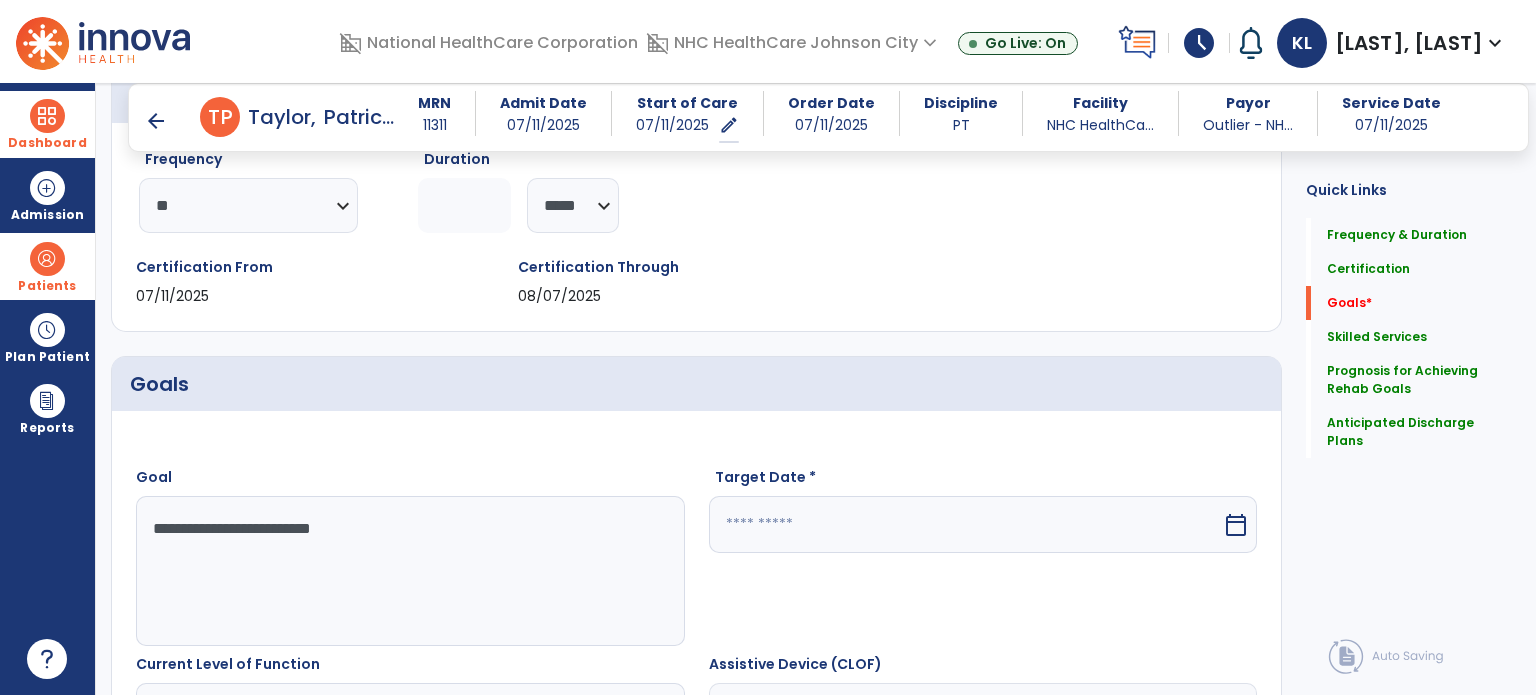 type on "**********" 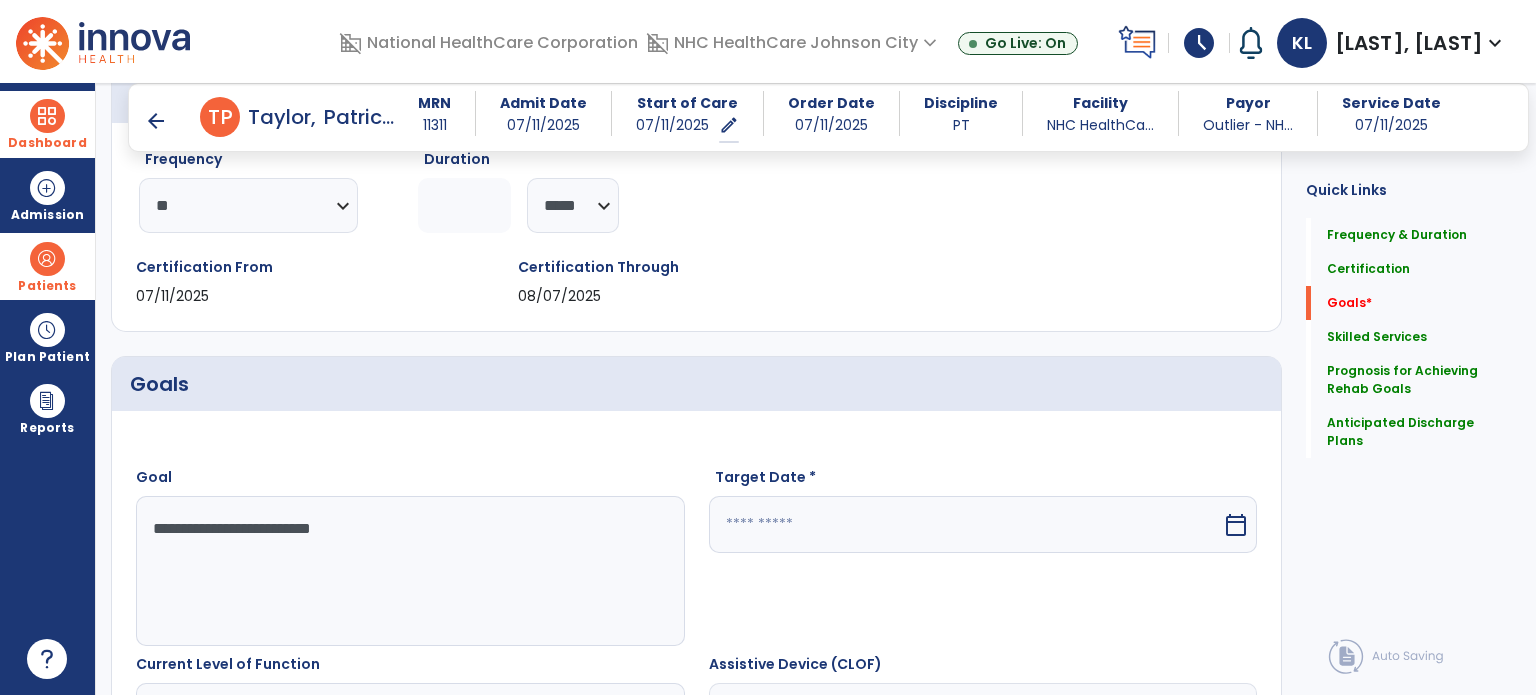 click at bounding box center (966, 524) 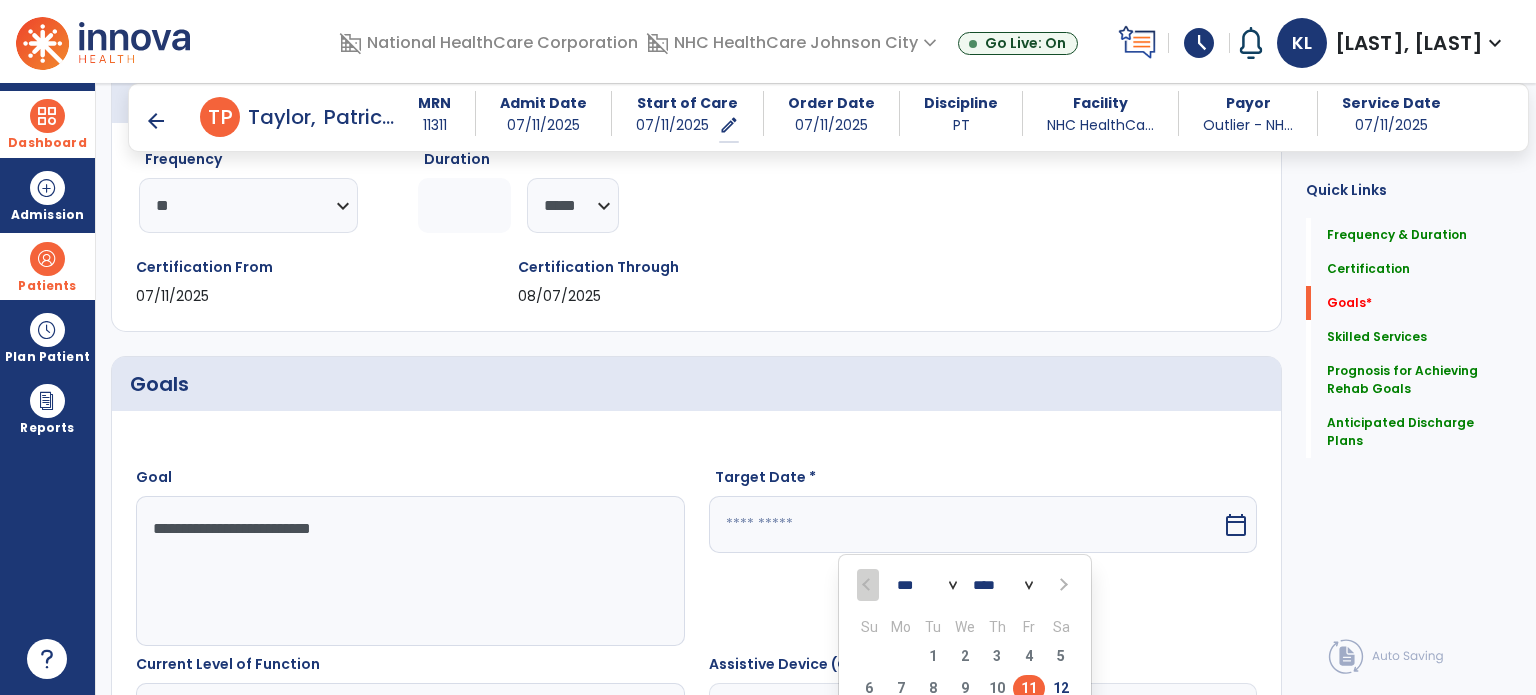 scroll, scrollTop: 272, scrollLeft: 0, axis: vertical 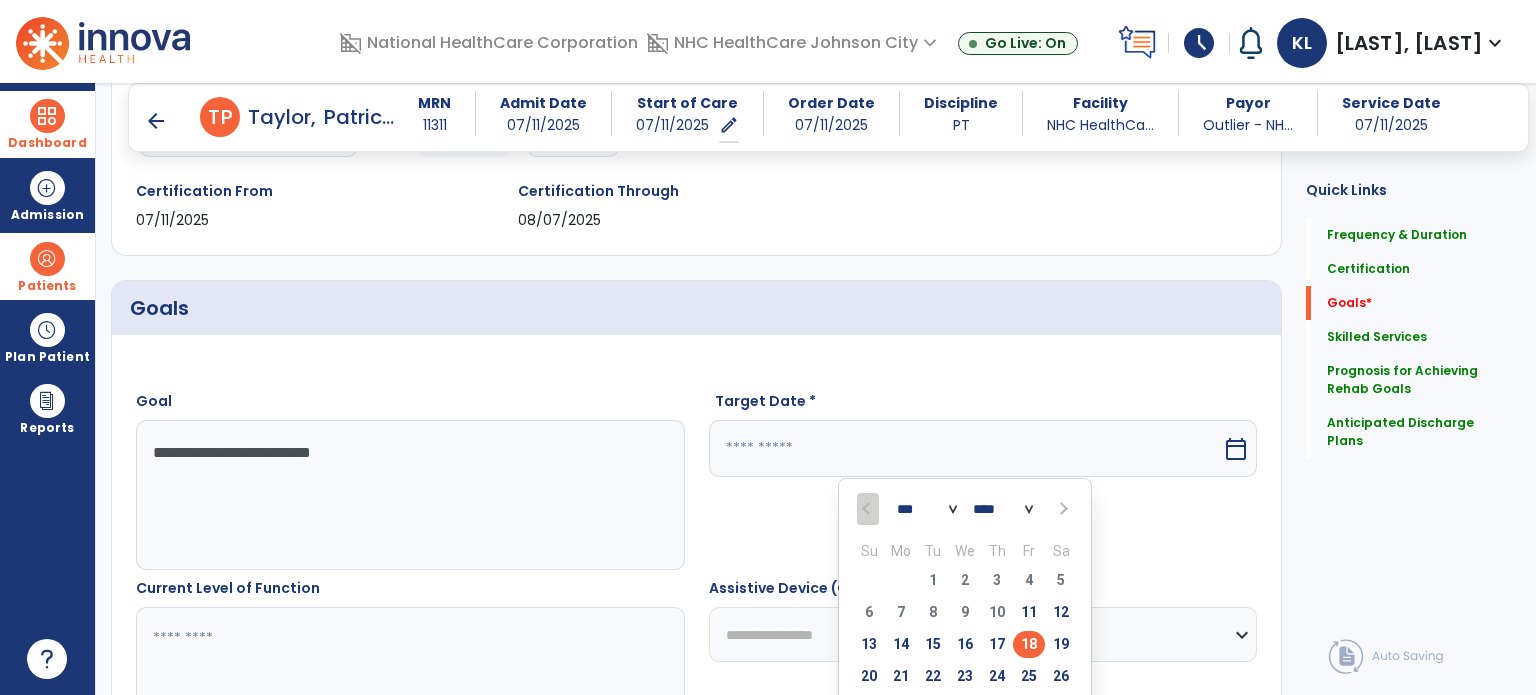 select on "*" 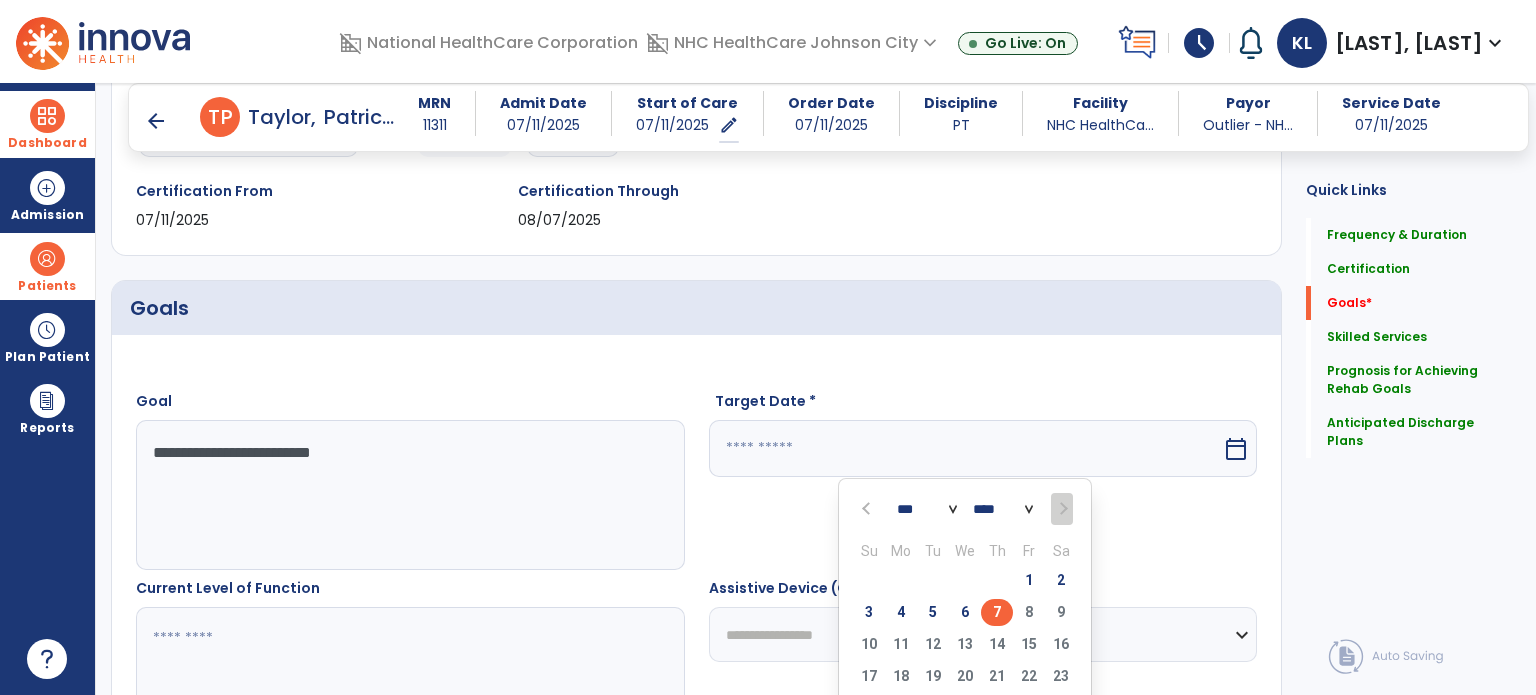 click on "7" at bounding box center (997, 612) 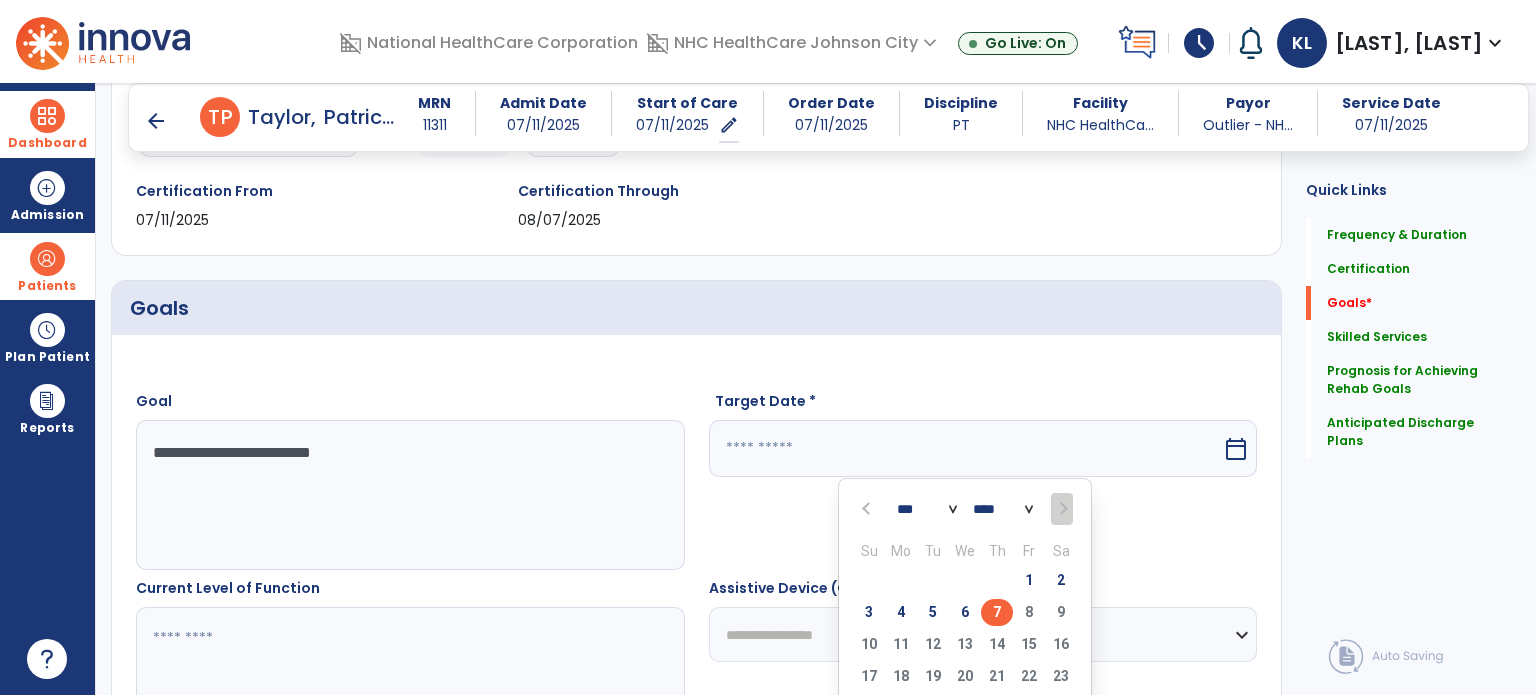 type on "********" 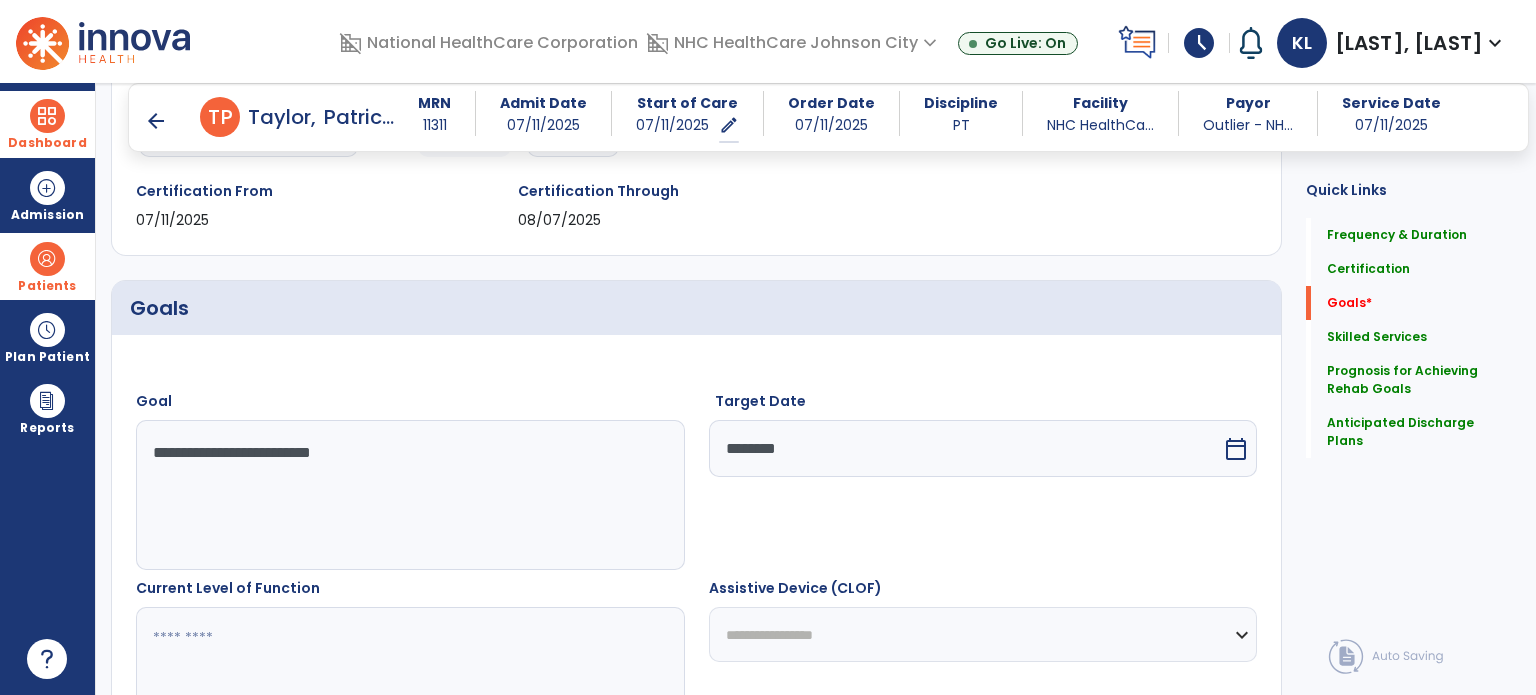 click on "**********" at bounding box center [409, 495] 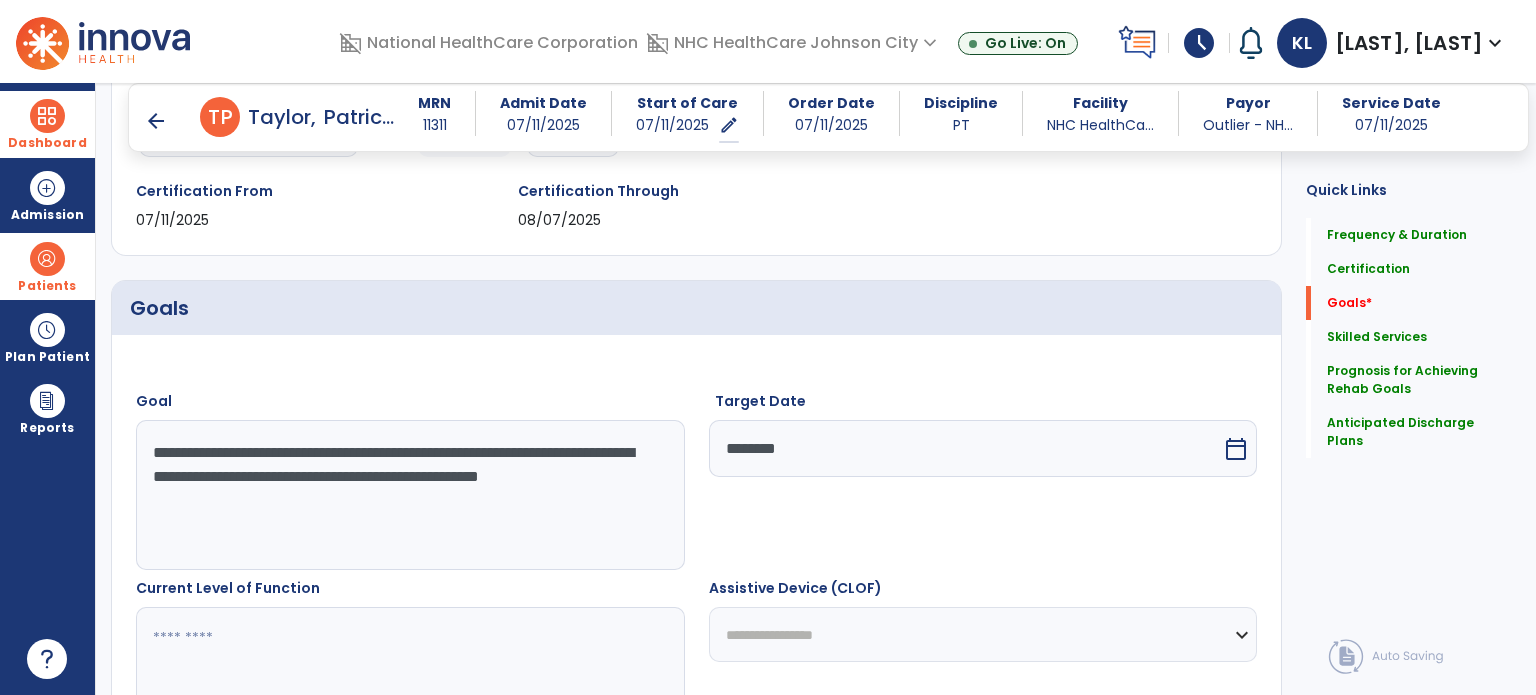 type on "**********" 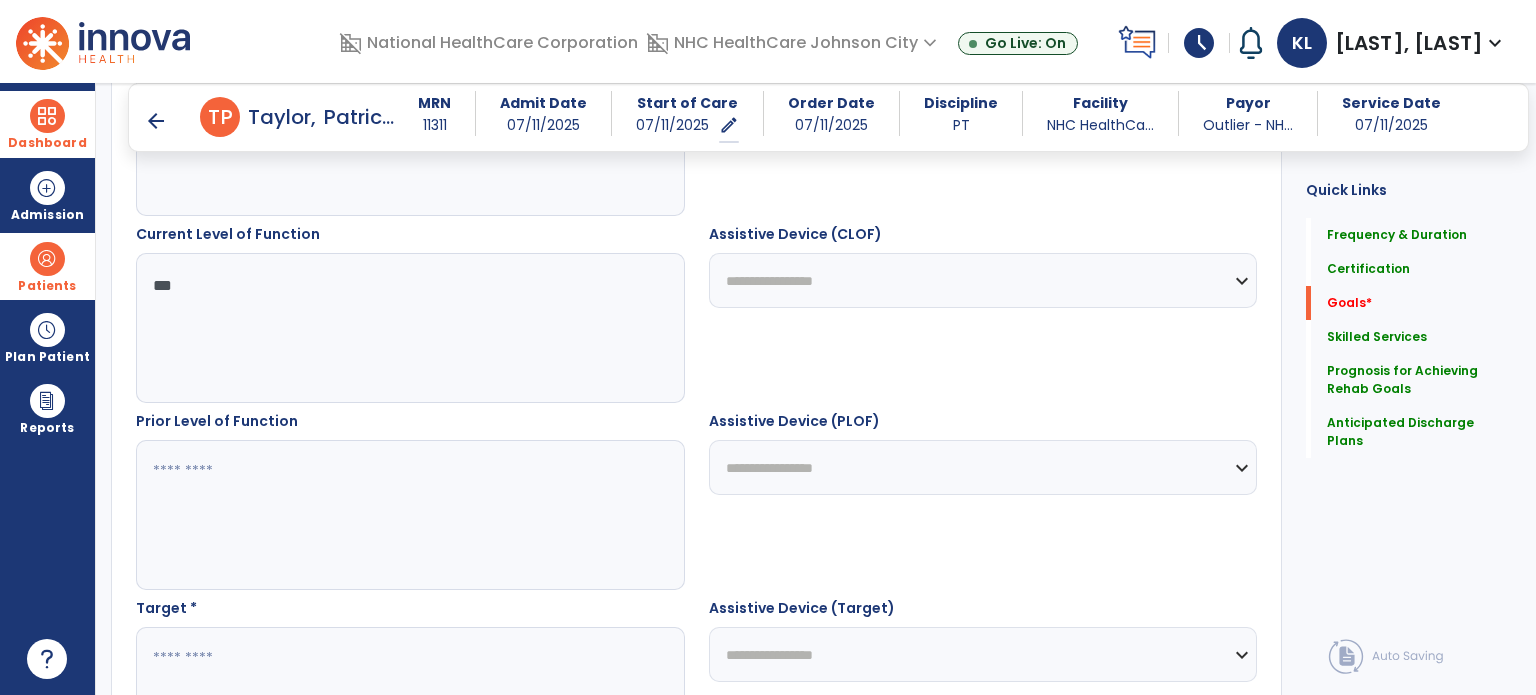 scroll, scrollTop: 694, scrollLeft: 0, axis: vertical 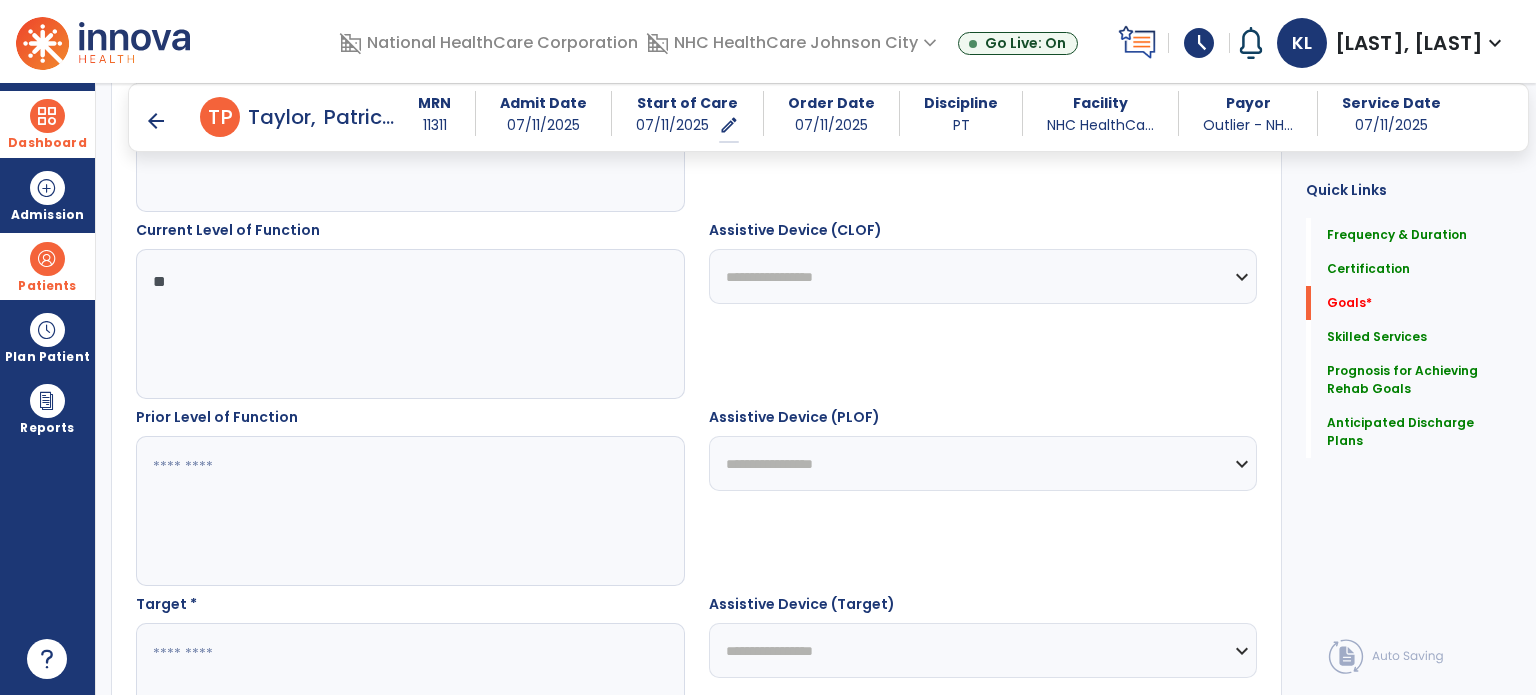 type on "*" 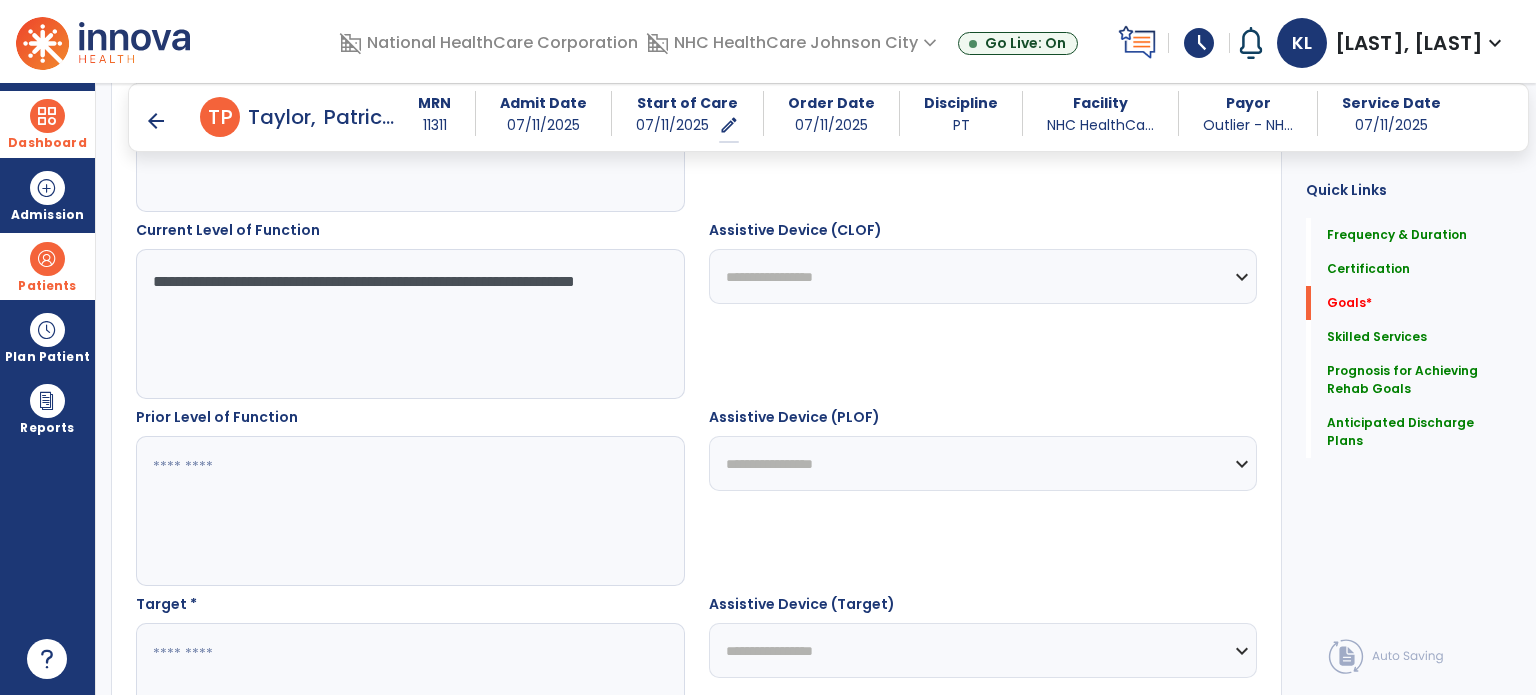 type on "**********" 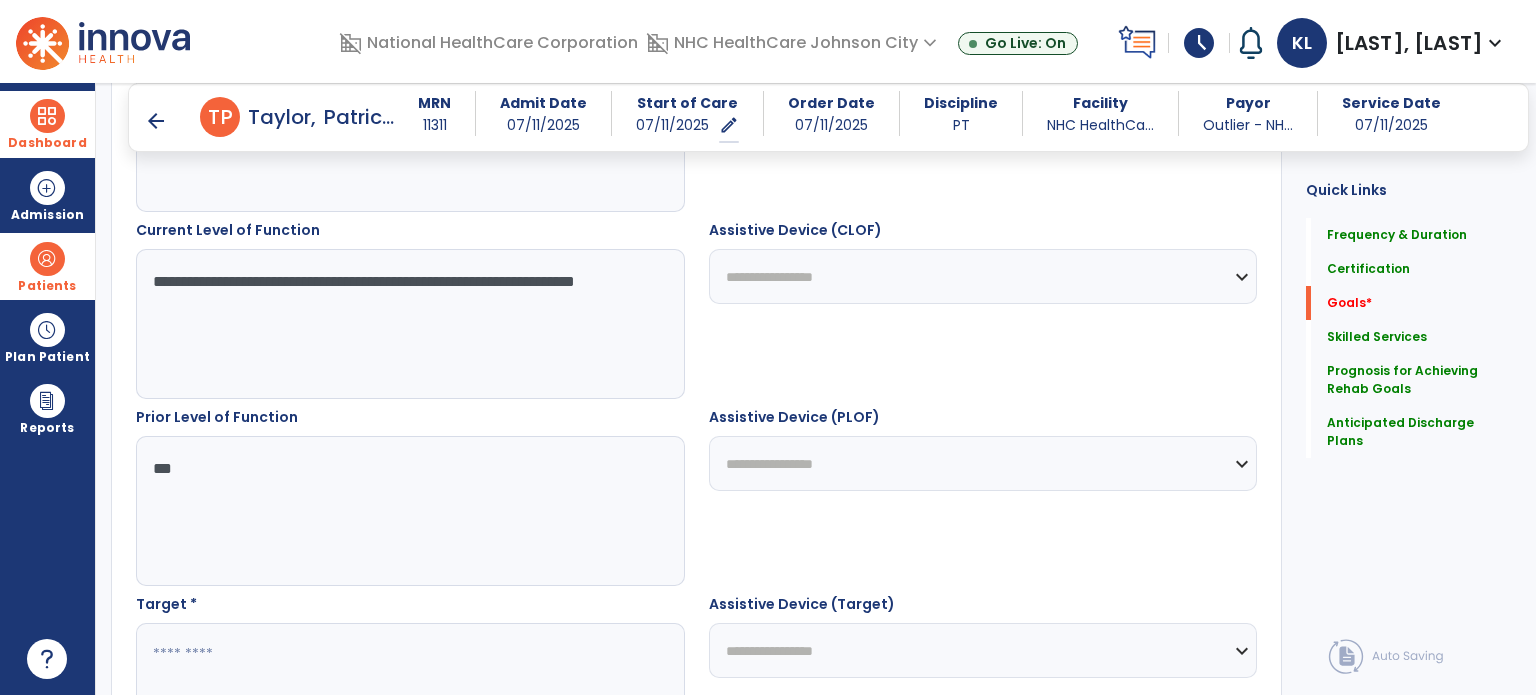 type on "***" 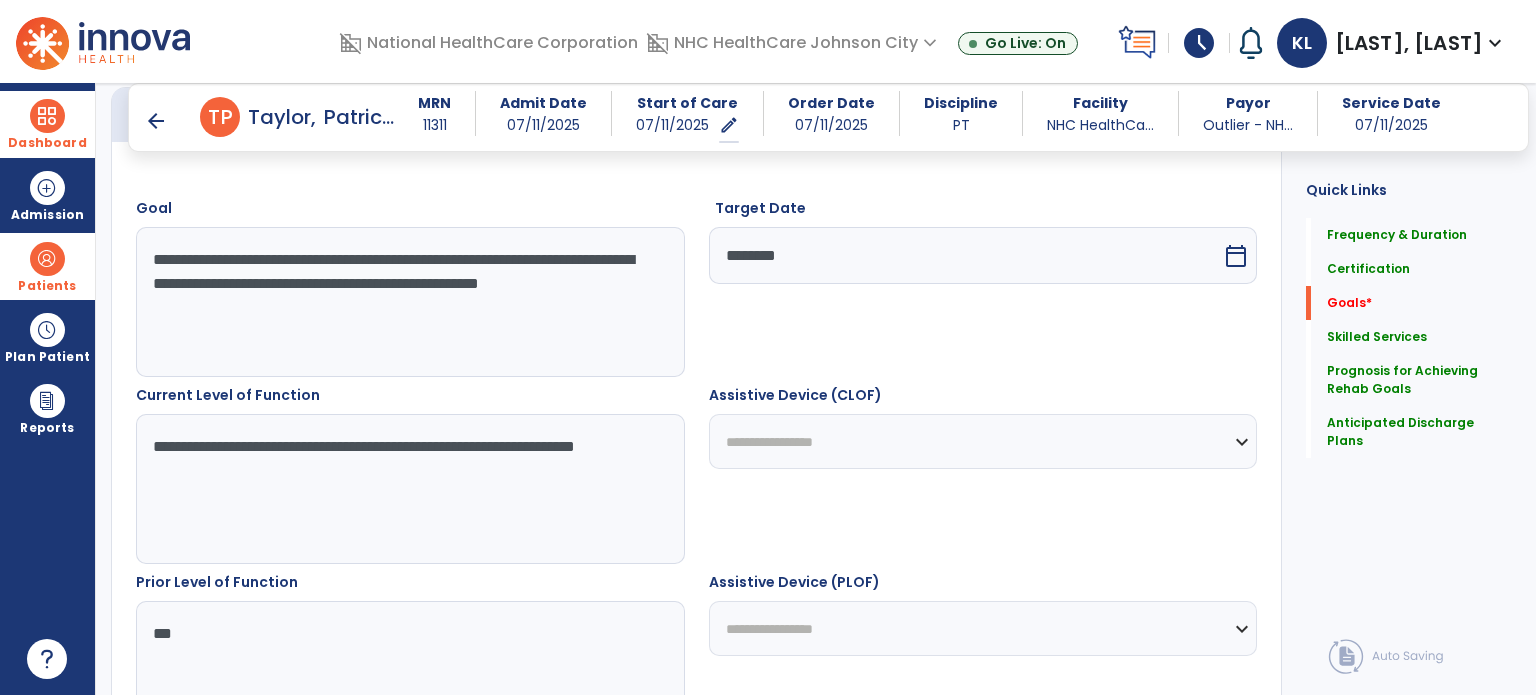 scroll, scrollTop: 525, scrollLeft: 0, axis: vertical 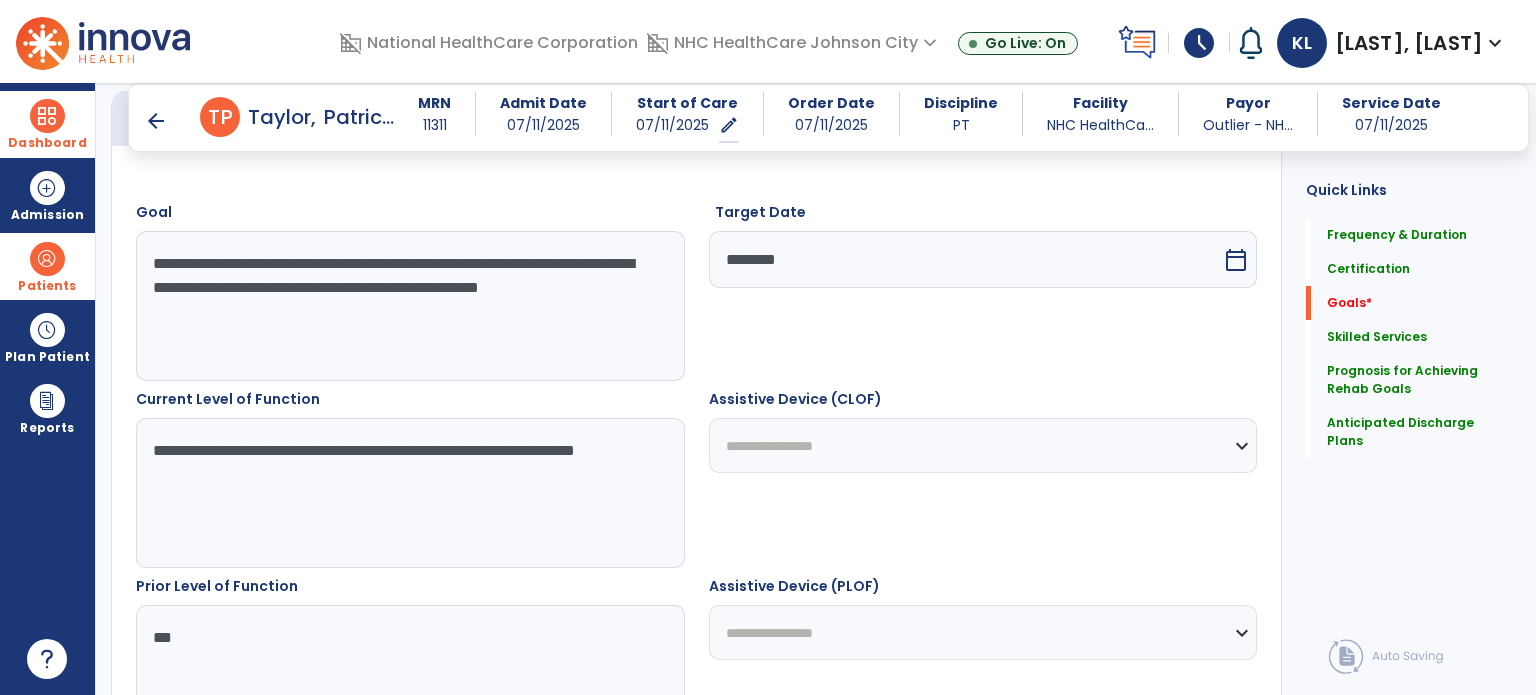 click on "**********" at bounding box center (409, 306) 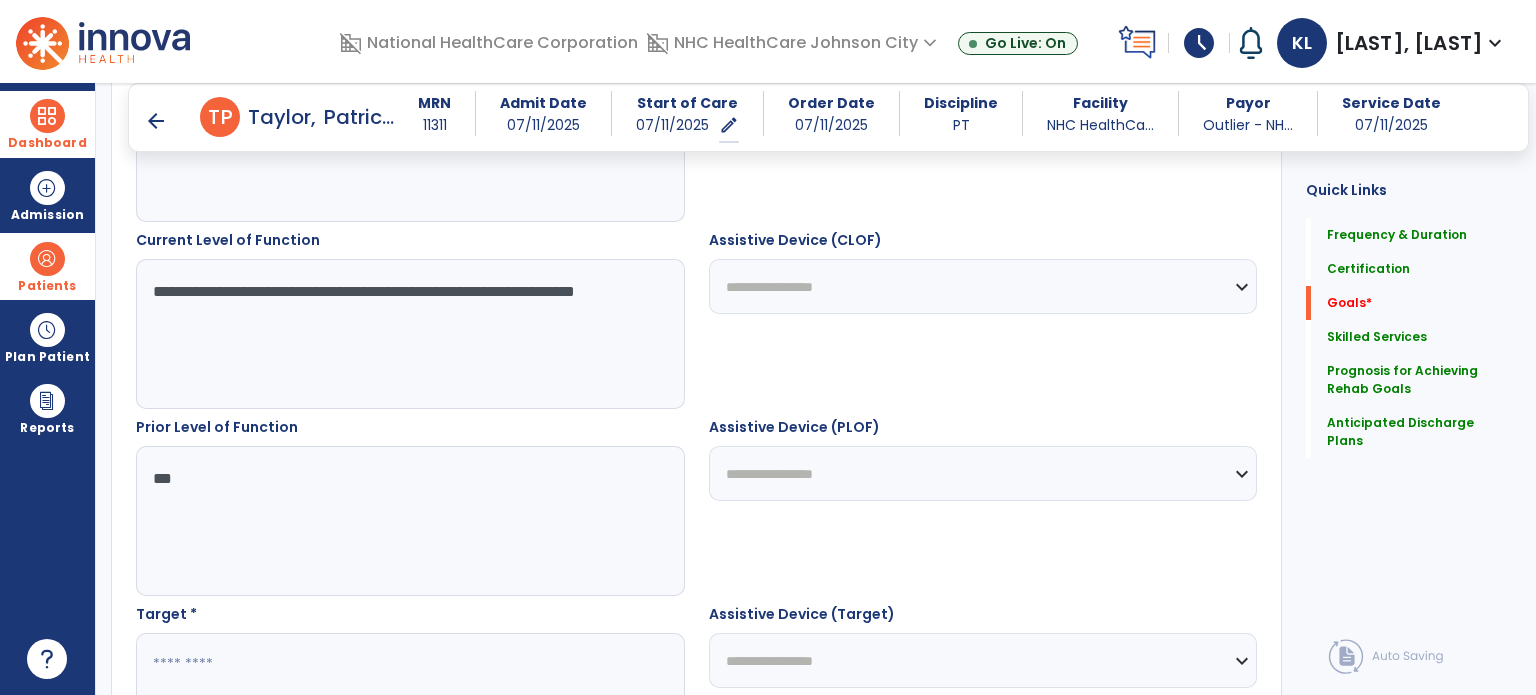 scroll, scrollTop: 725, scrollLeft: 0, axis: vertical 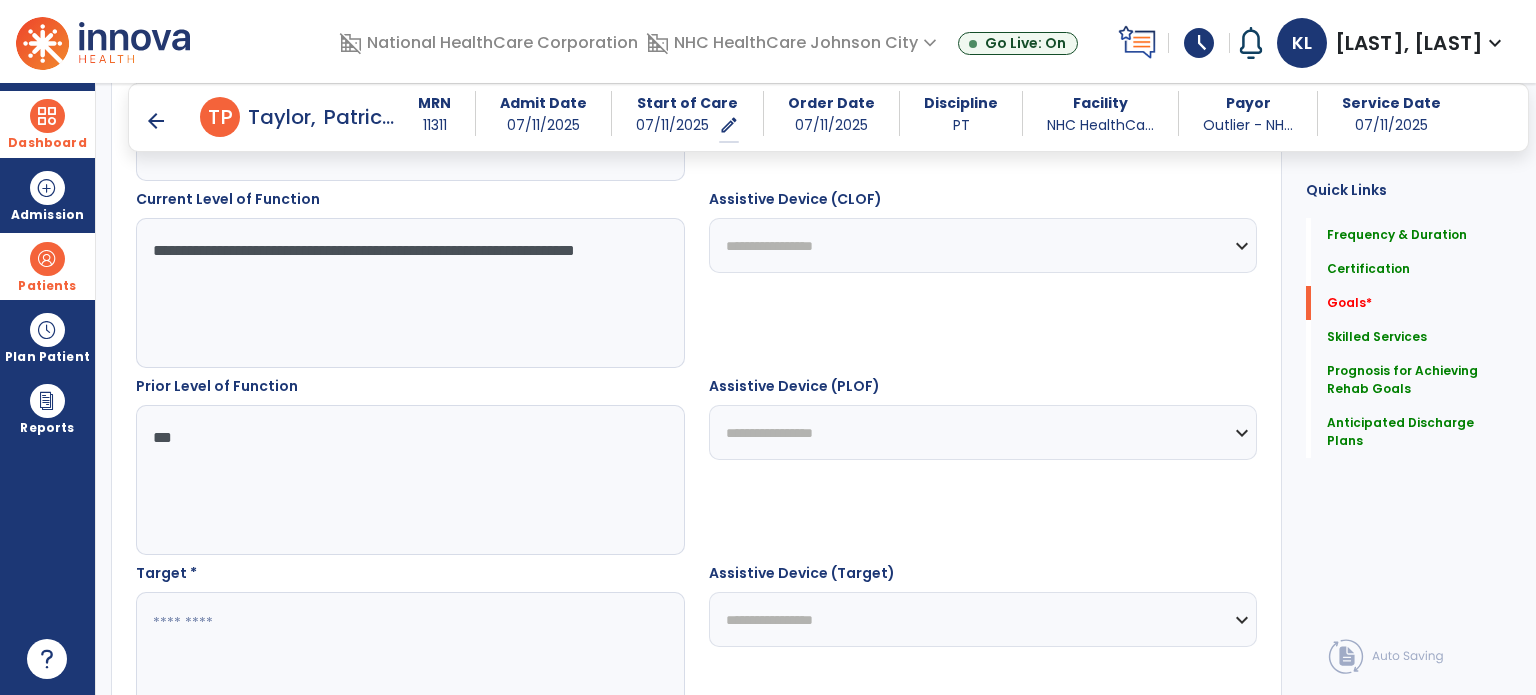 click at bounding box center (409, 667) 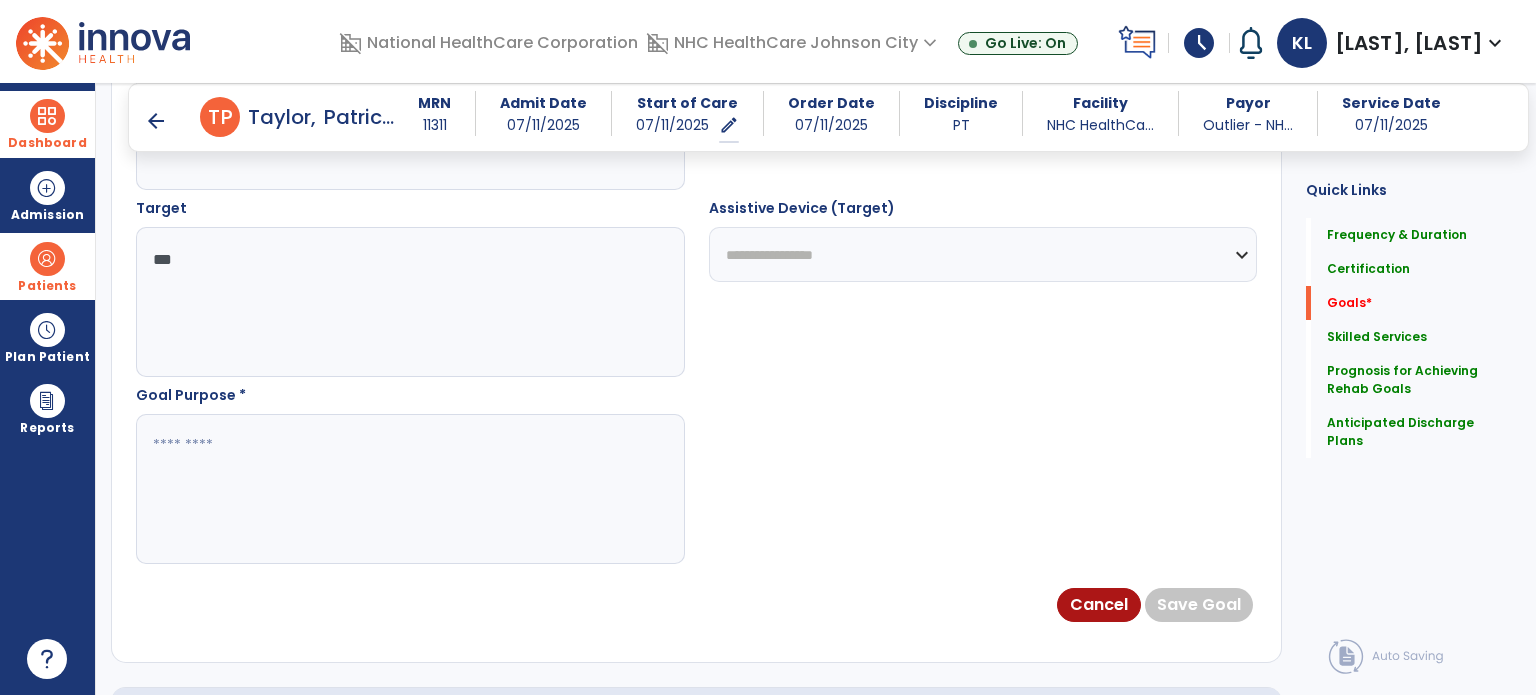 scroll, scrollTop: 1097, scrollLeft: 0, axis: vertical 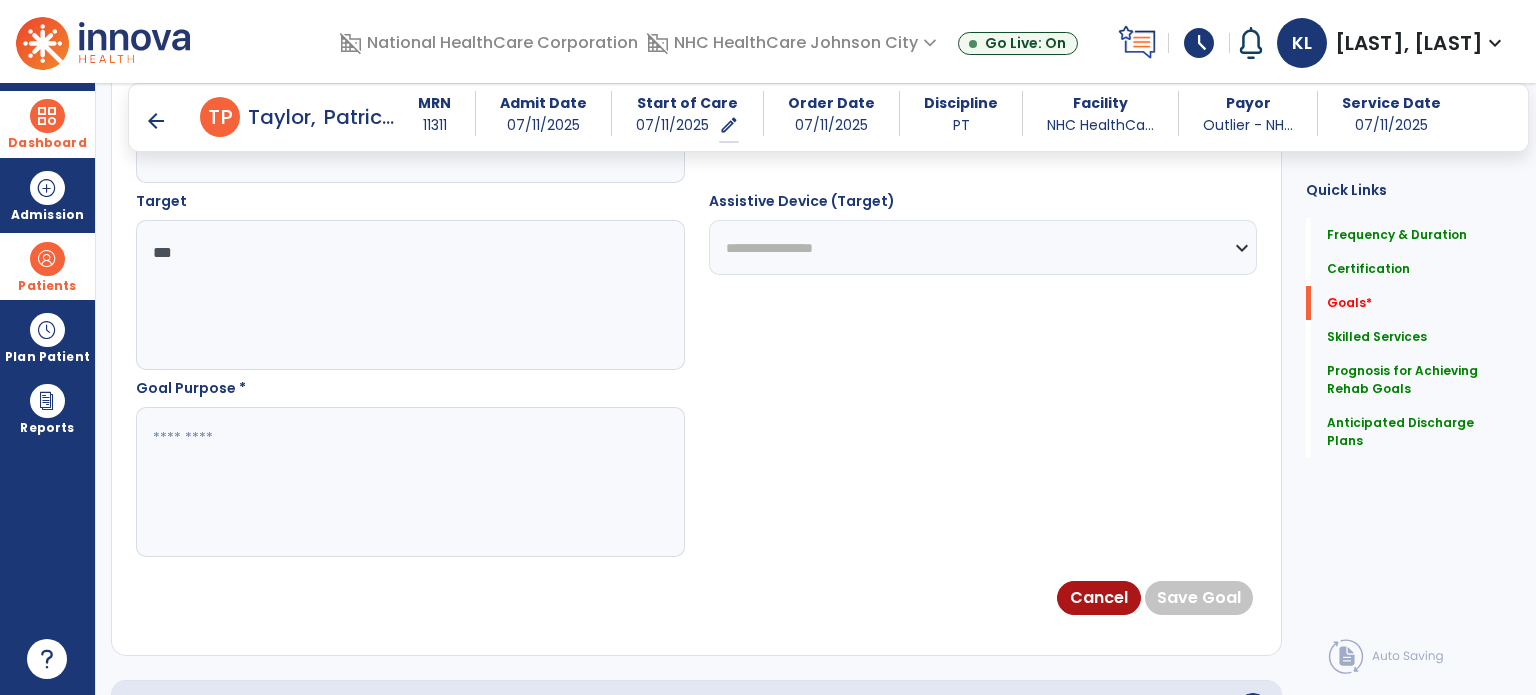 type on "***" 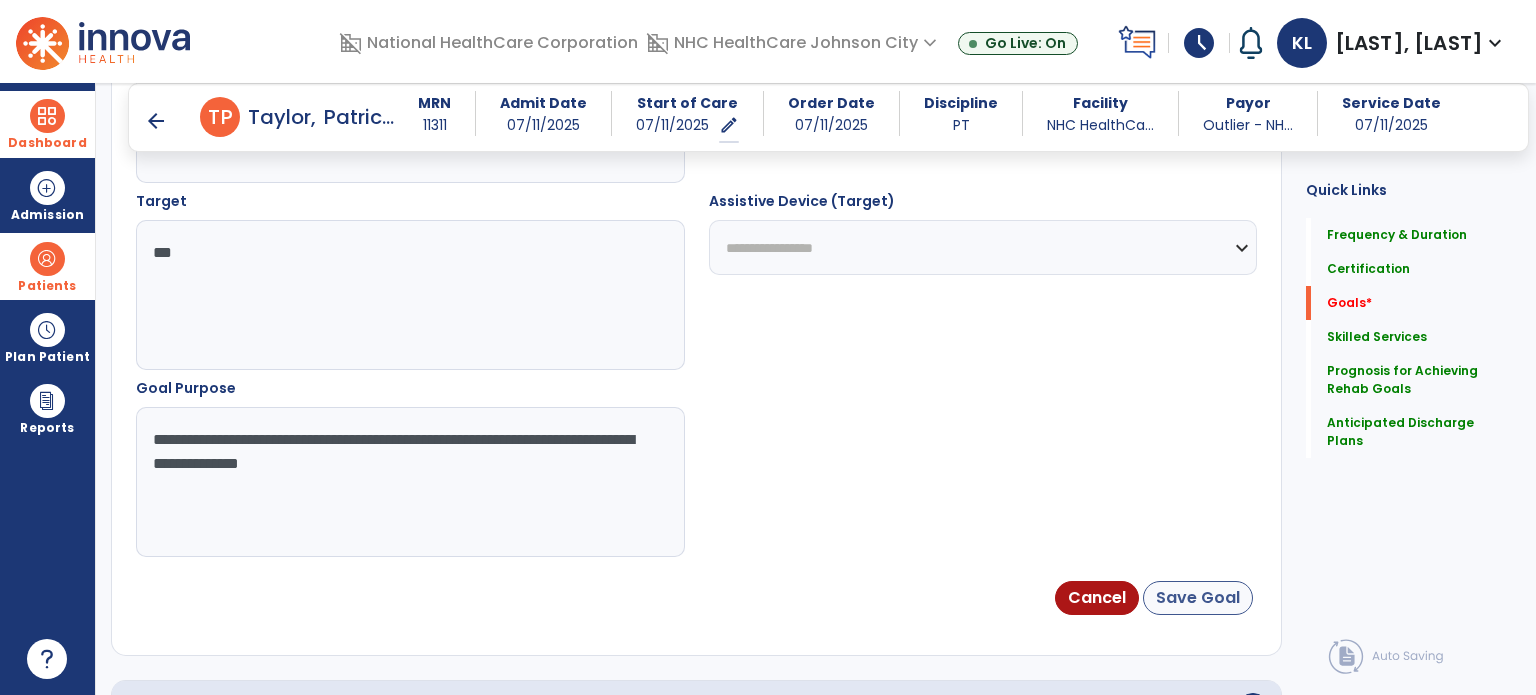 type on "**********" 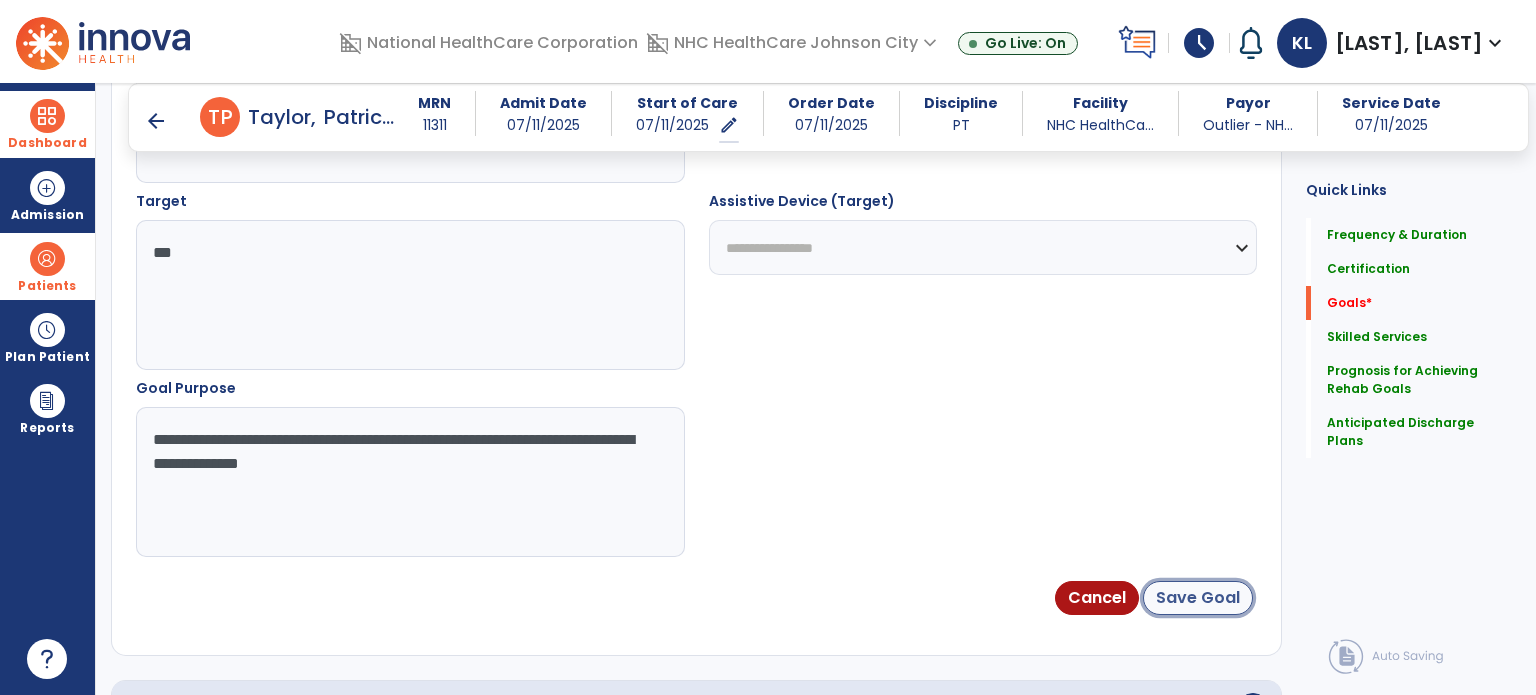 click on "Save Goal" at bounding box center (1198, 598) 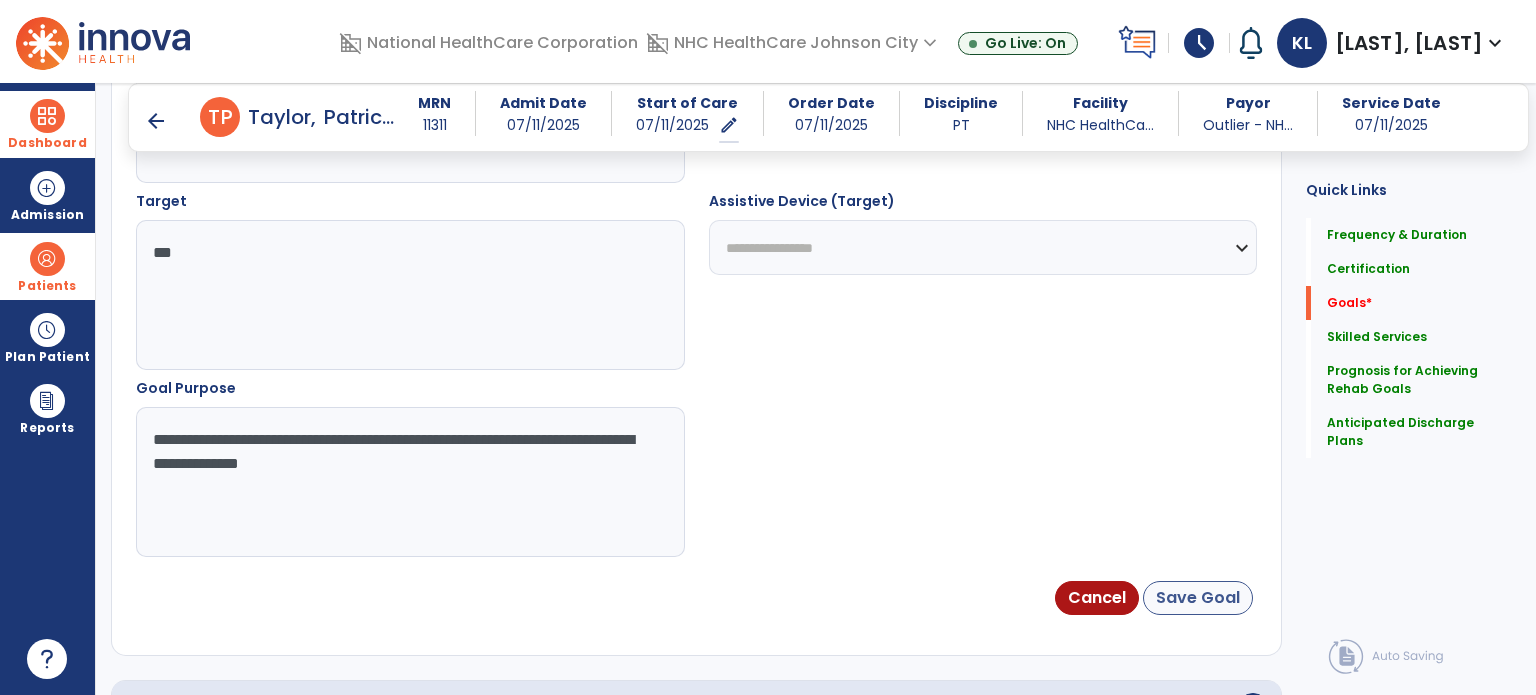 scroll, scrollTop: 21, scrollLeft: 0, axis: vertical 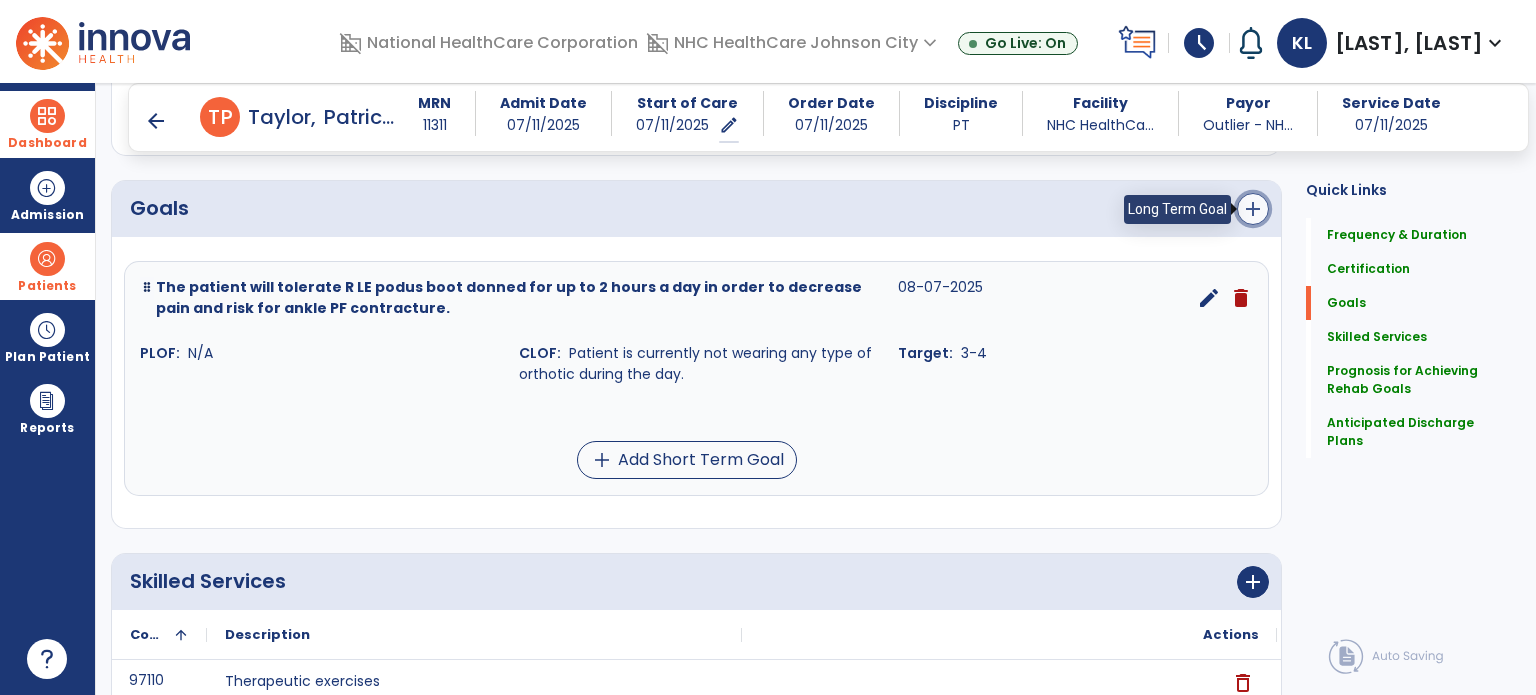 click on "add" at bounding box center (1253, 209) 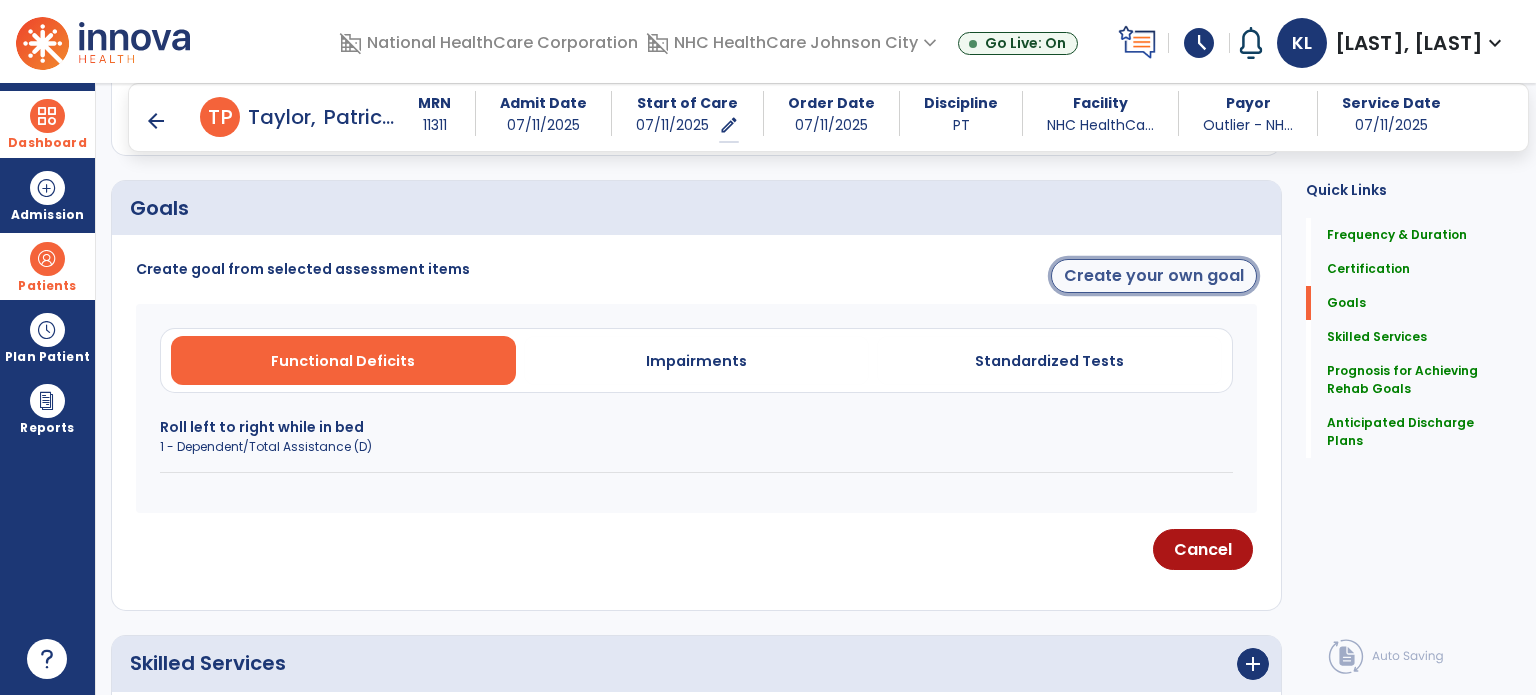 click on "Create your own goal" at bounding box center [1154, 276] 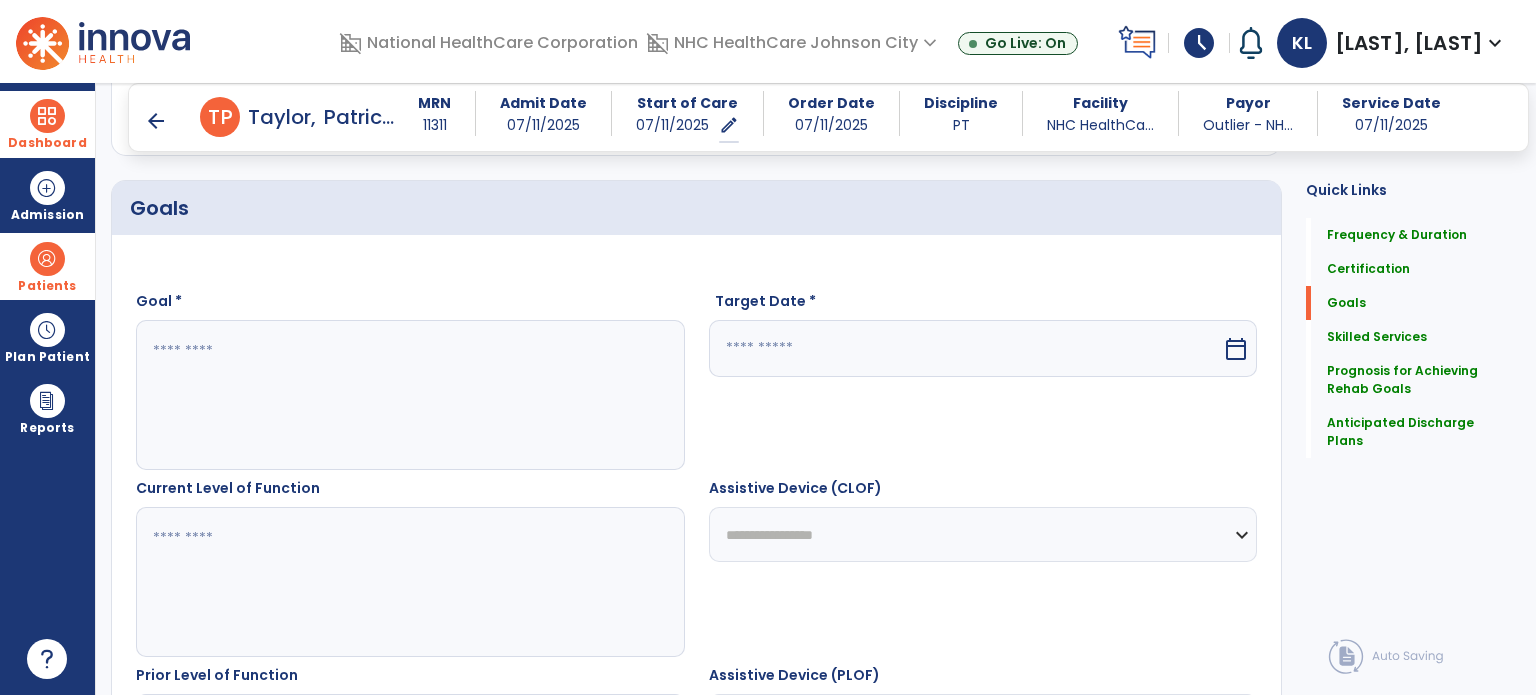 click at bounding box center (409, 395) 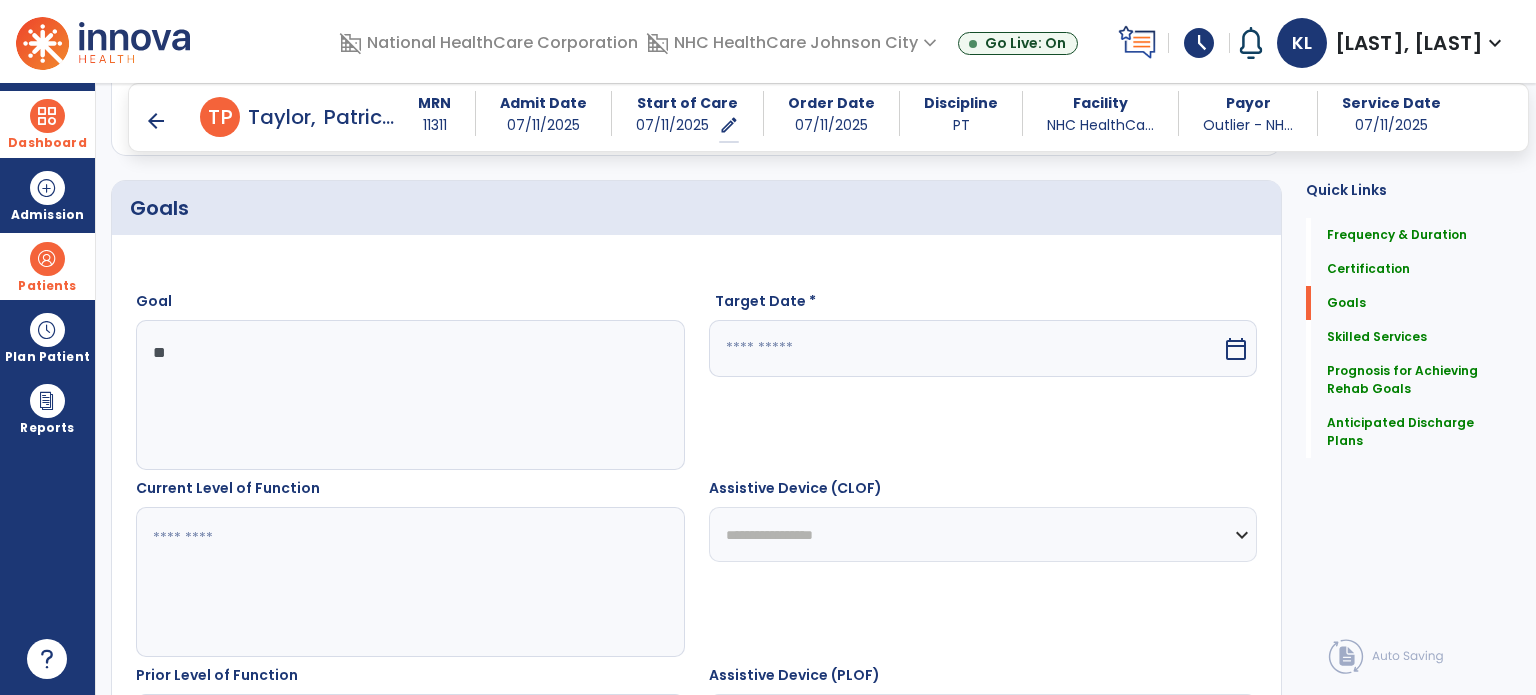 type on "*" 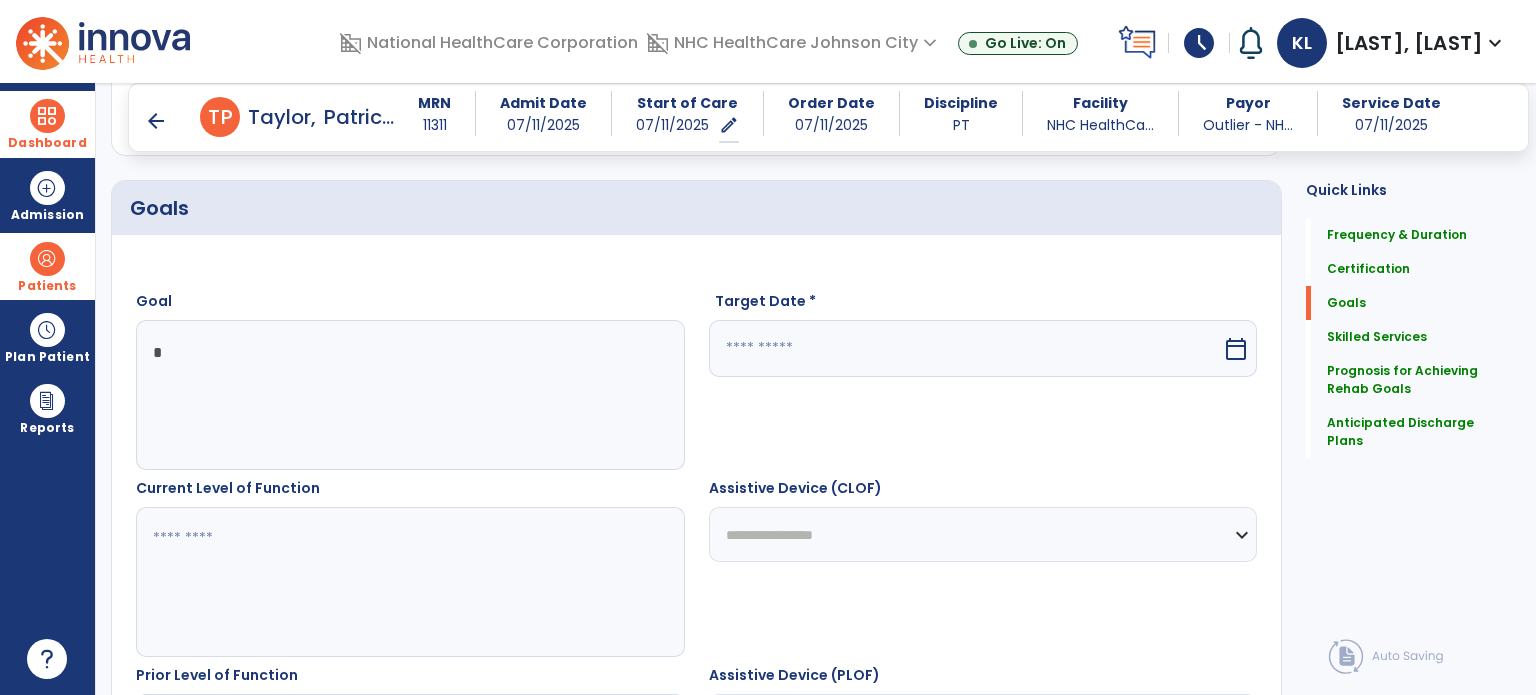type 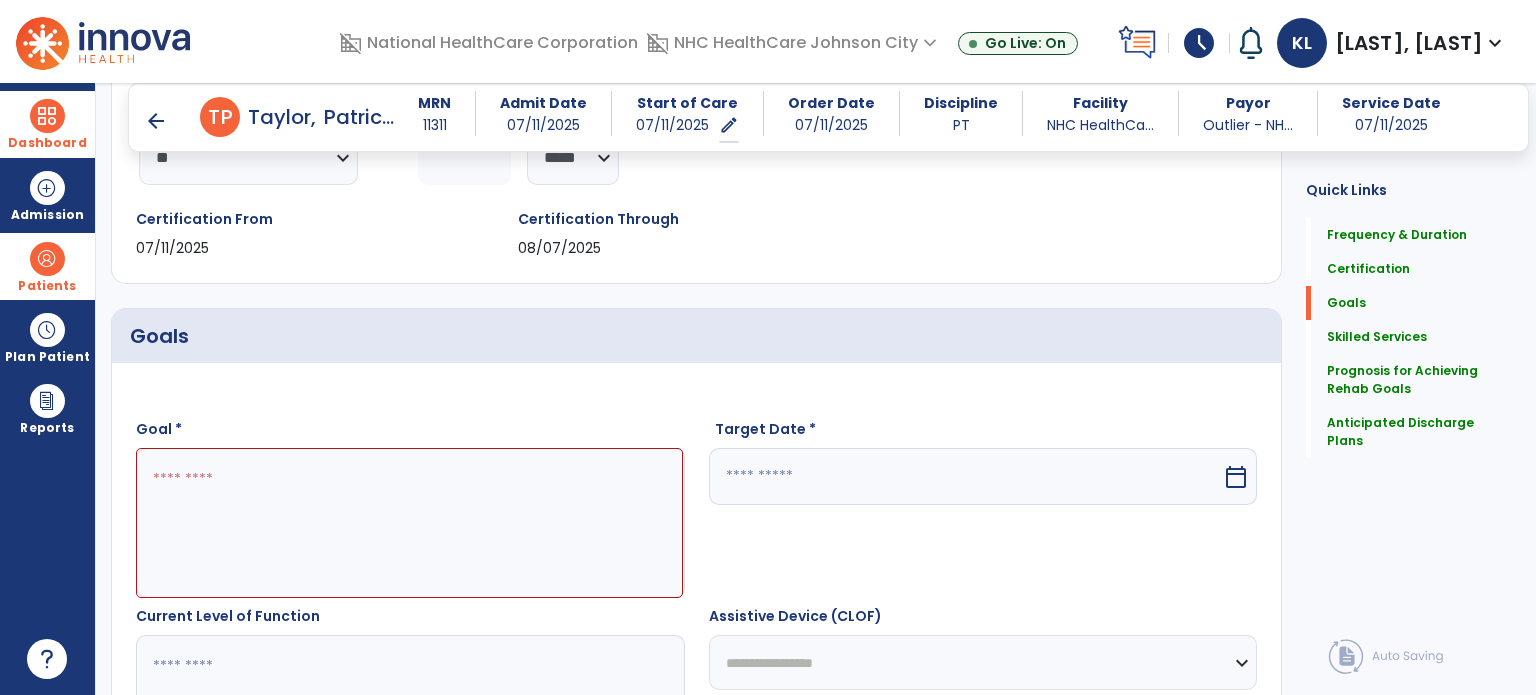 scroll, scrollTop: 203, scrollLeft: 0, axis: vertical 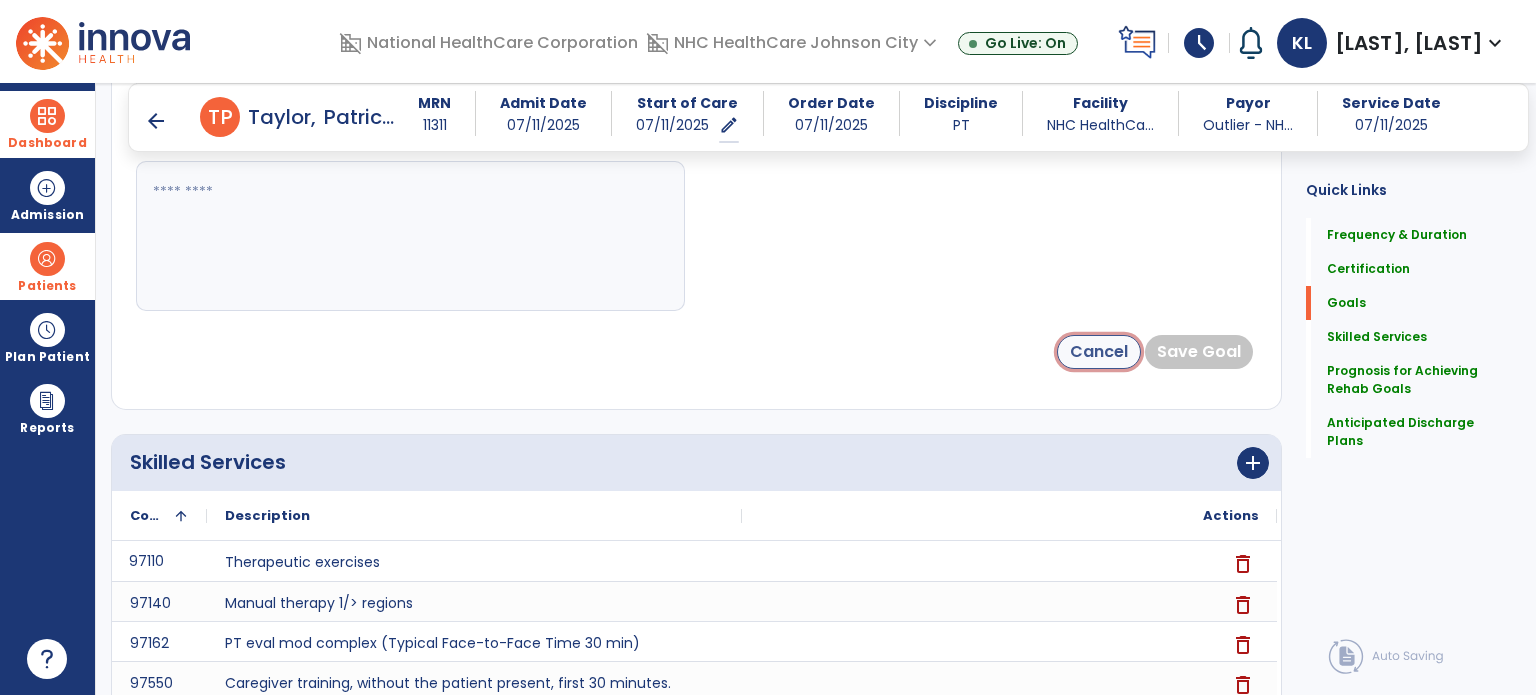 click on "Cancel" at bounding box center (1099, 352) 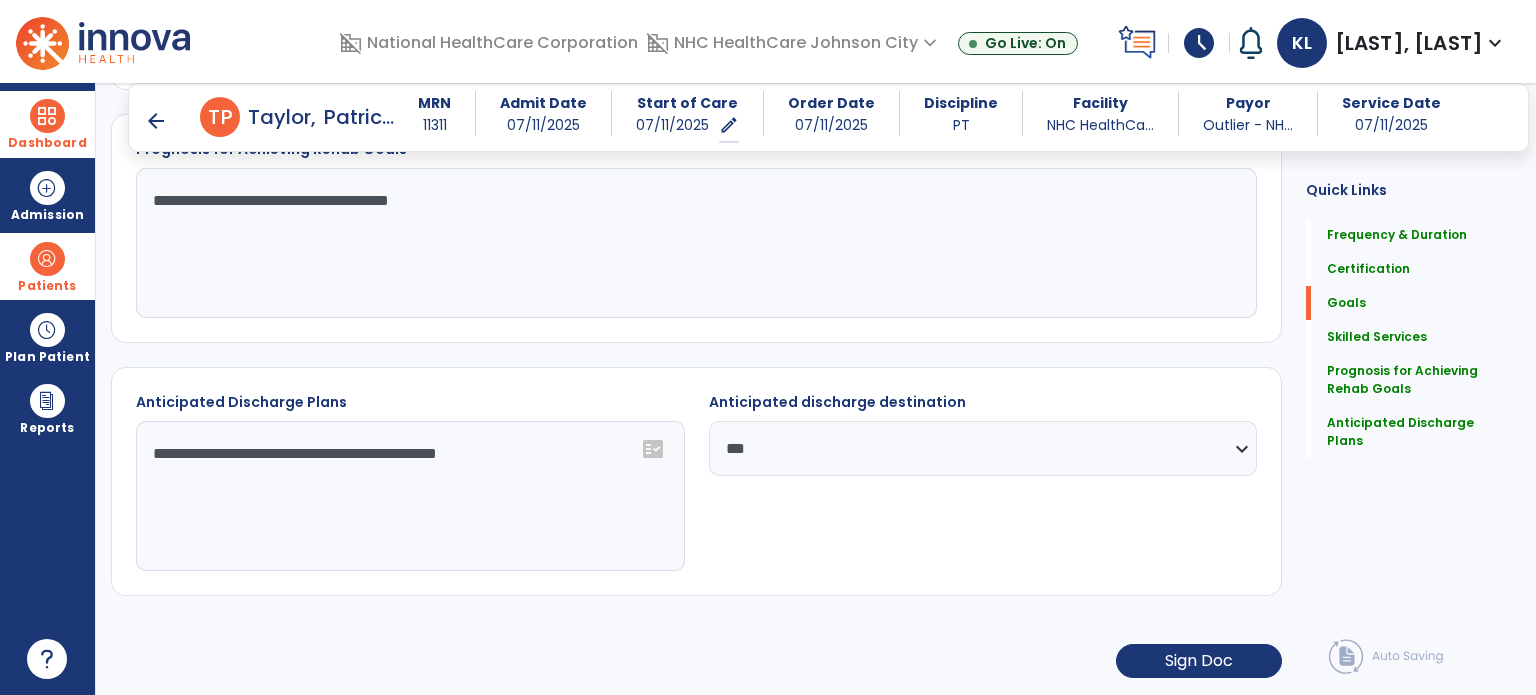 scroll, scrollTop: 266, scrollLeft: 0, axis: vertical 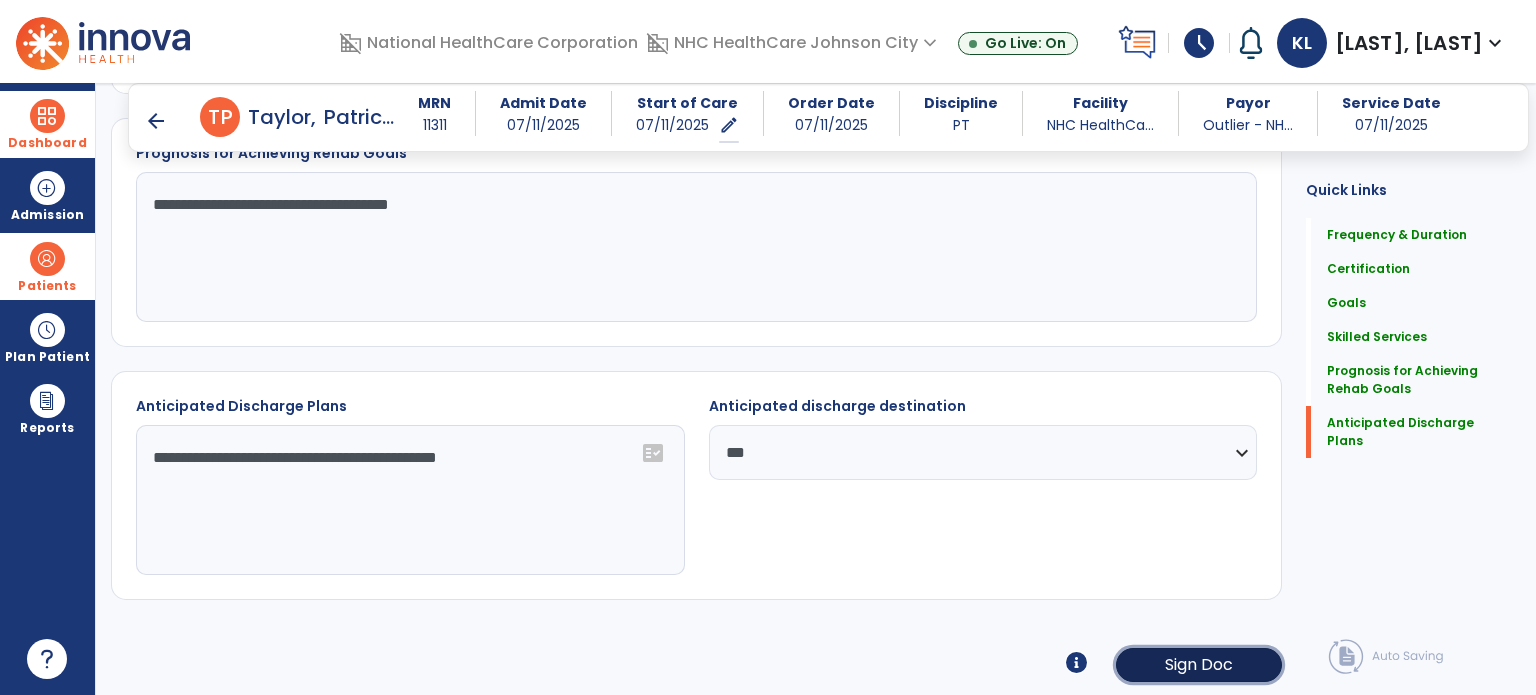 click on "Sign Doc" 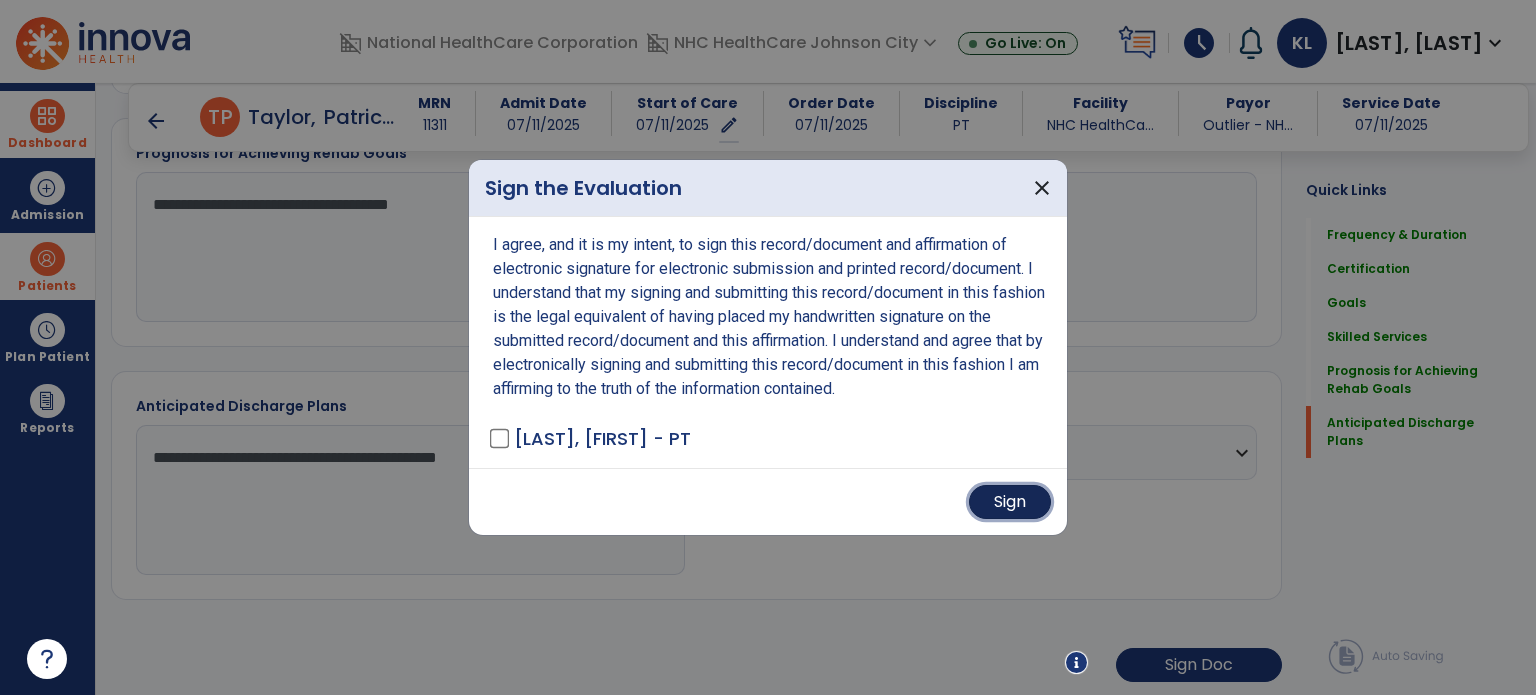 click on "Sign" at bounding box center (1010, 502) 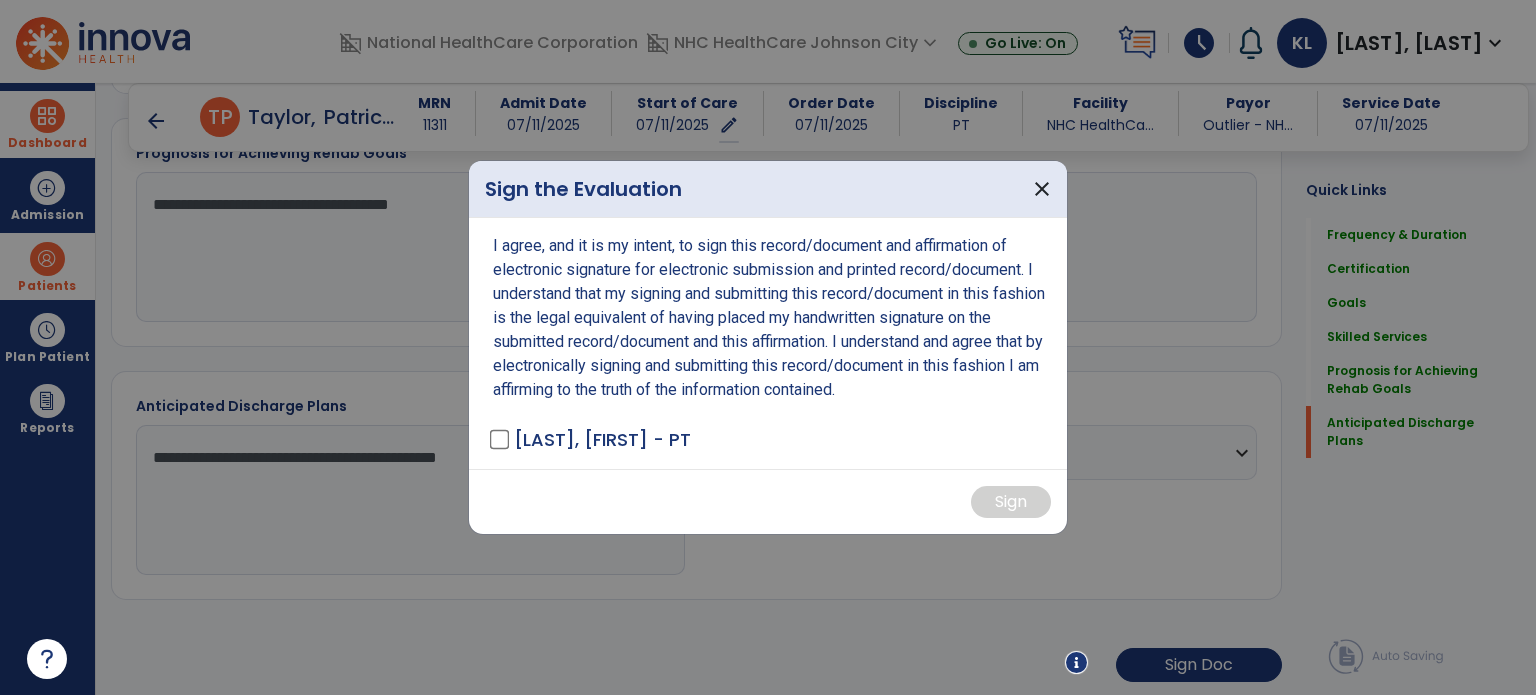 scroll, scrollTop: 1281, scrollLeft: 0, axis: vertical 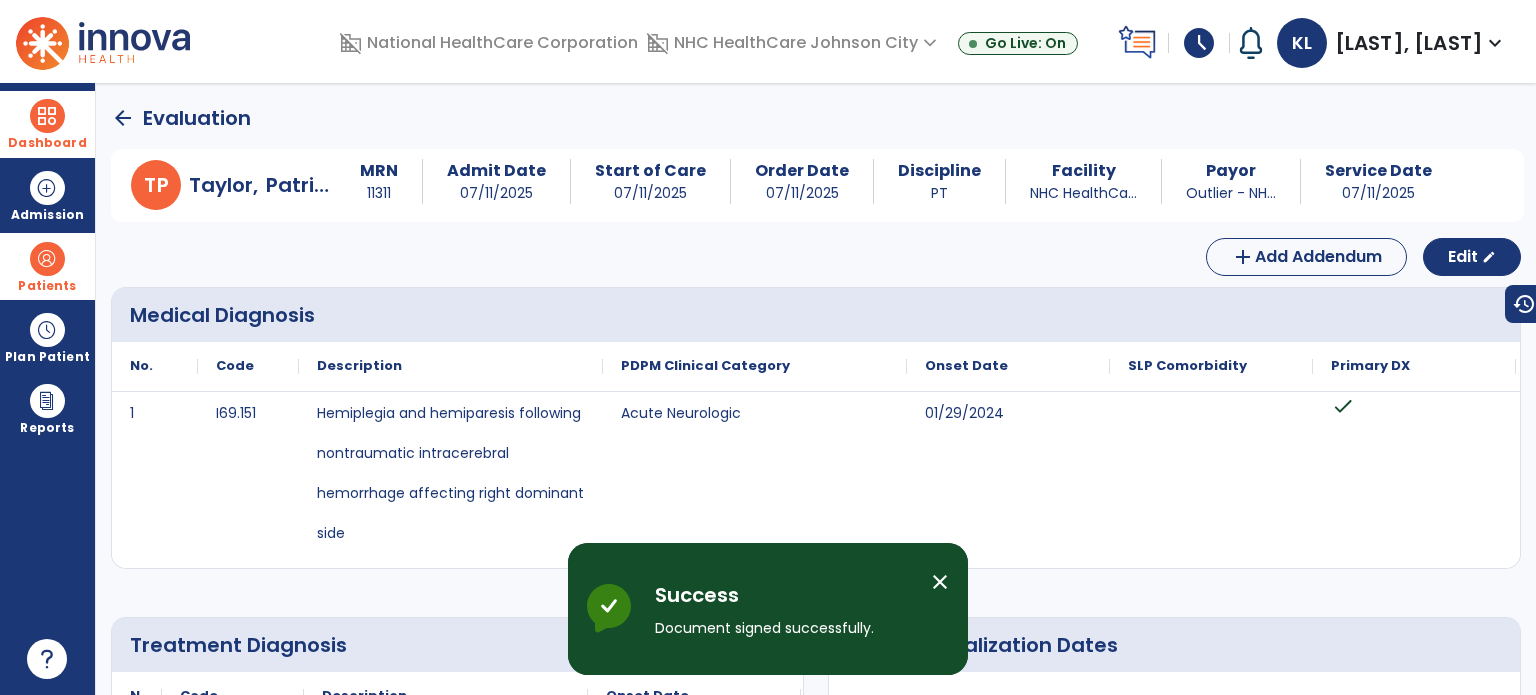 click on "arrow_back" 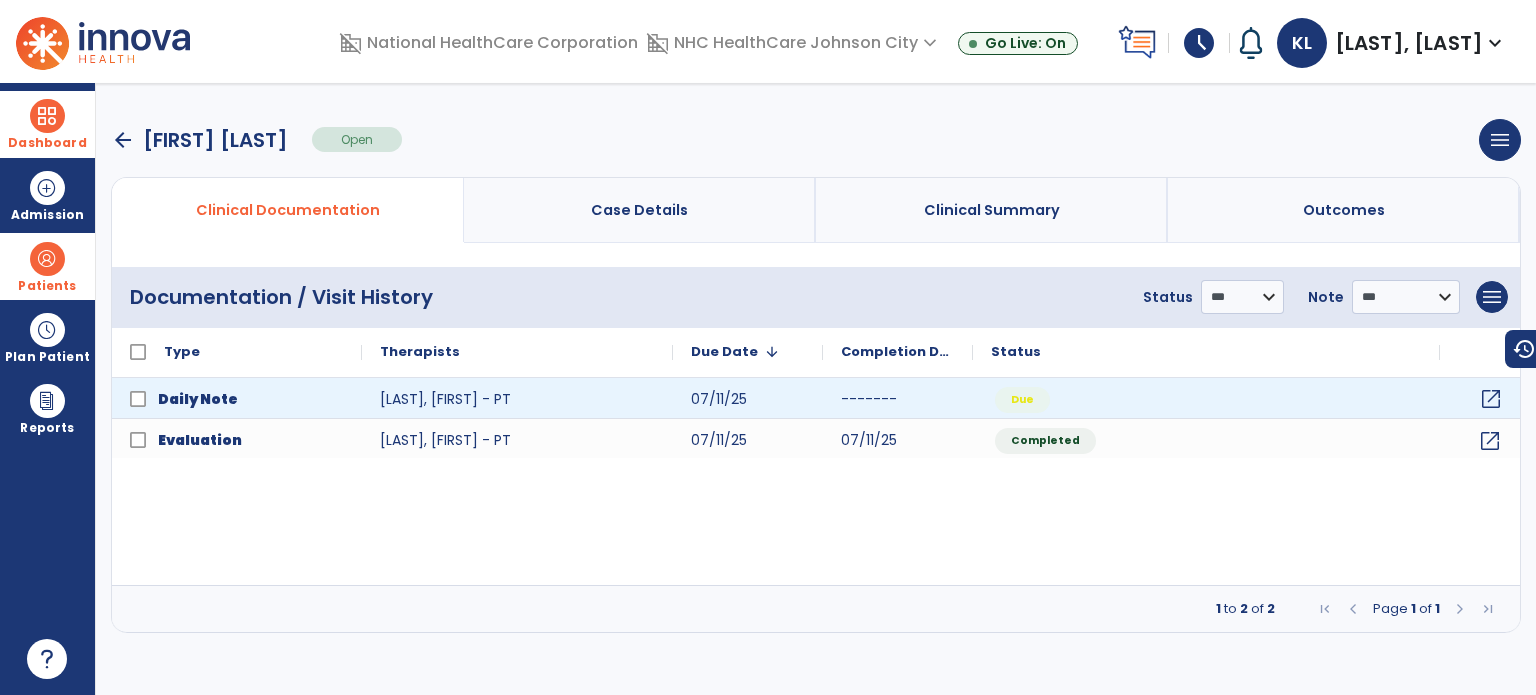 click on "open_in_new" 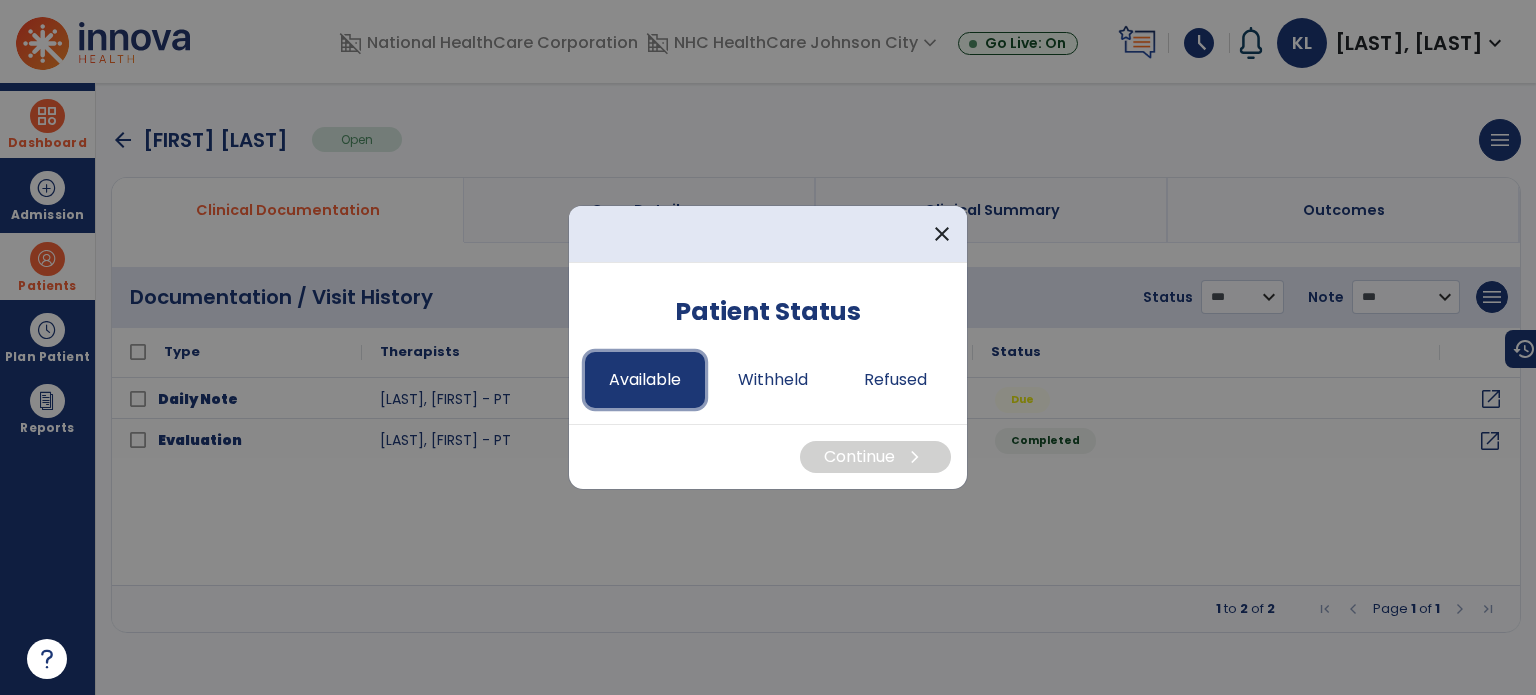 click on "Available" at bounding box center [645, 380] 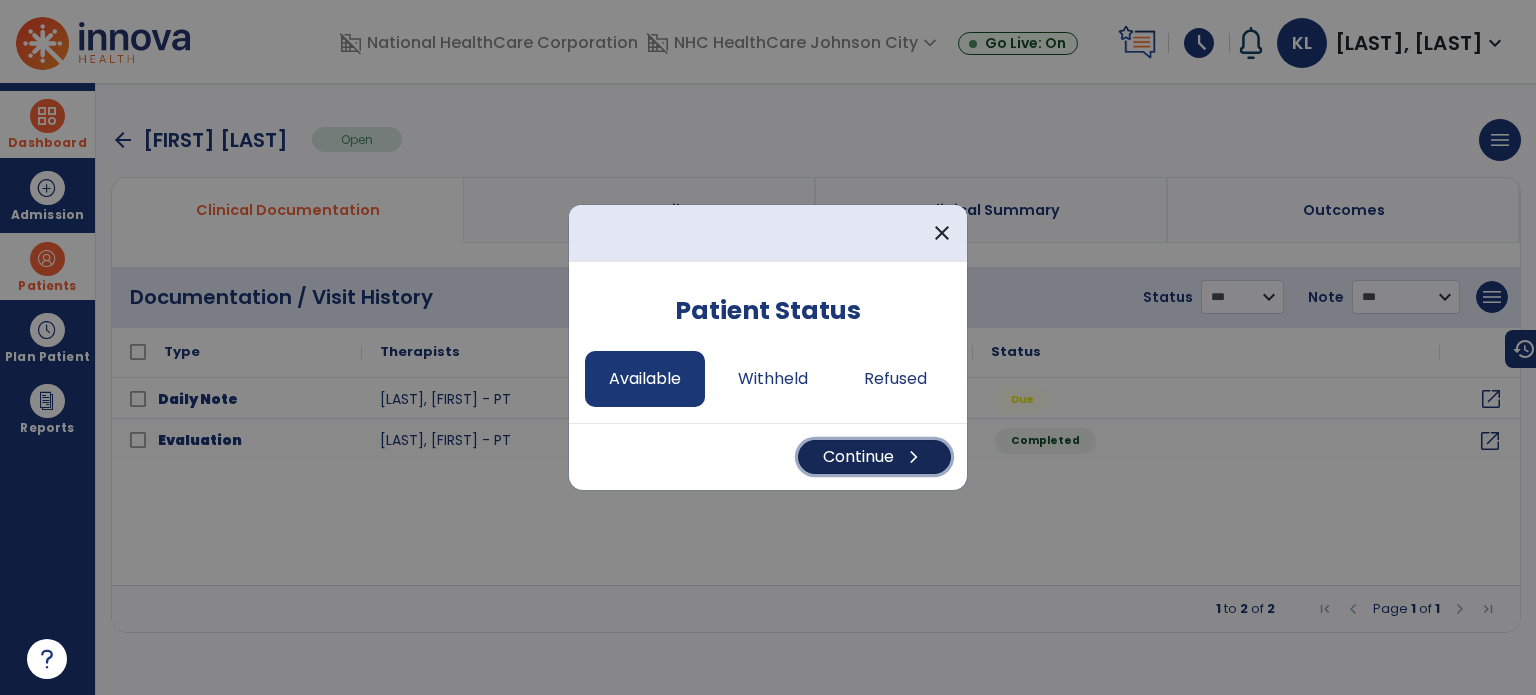 click on "Continue   chevron_right" at bounding box center [874, 457] 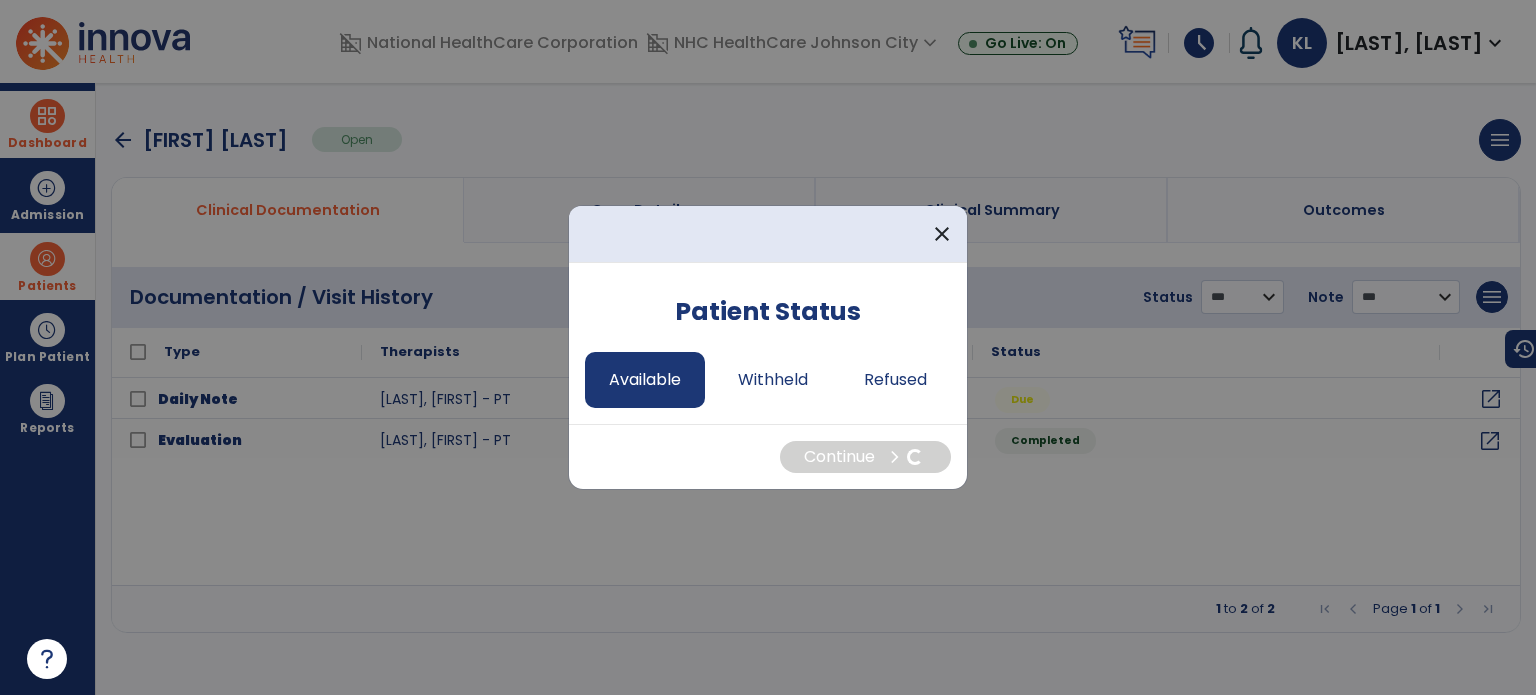 select on "*" 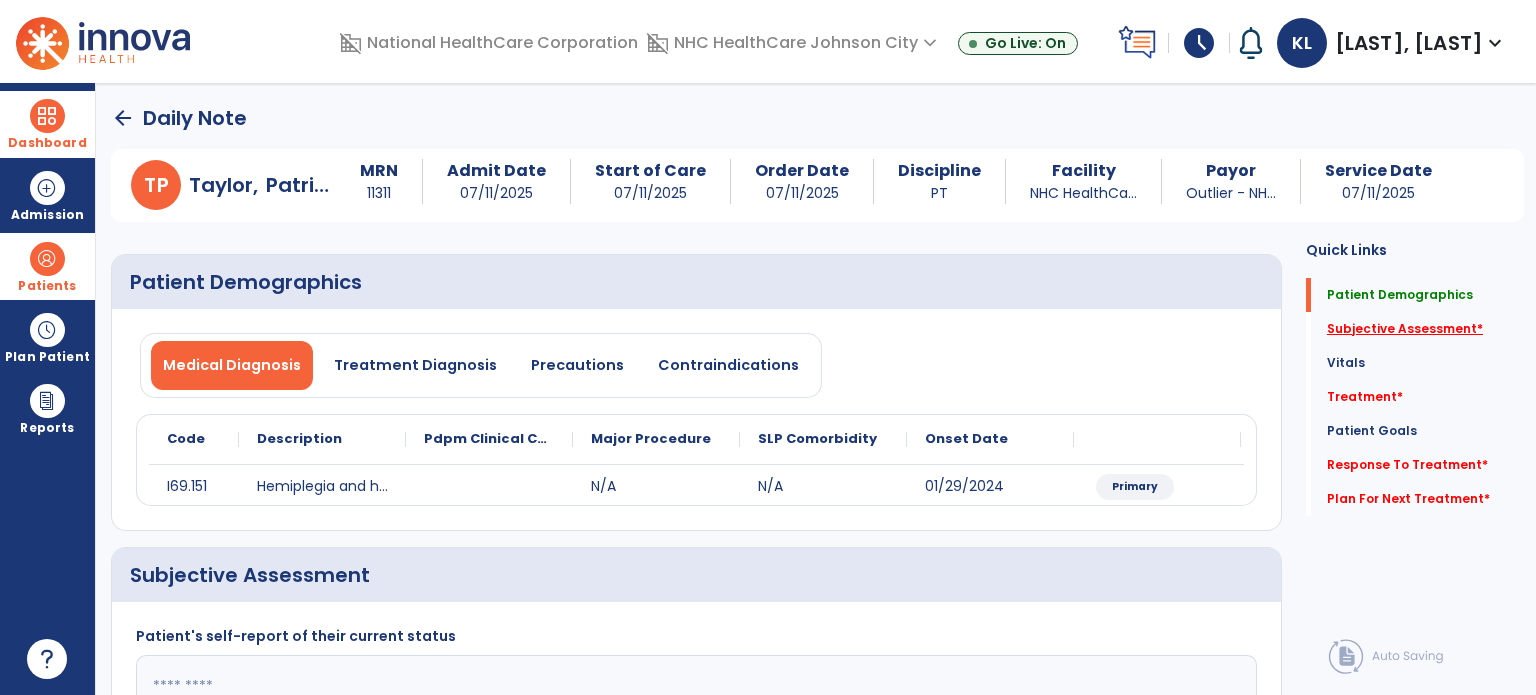 click on "Subjective Assessment   *" 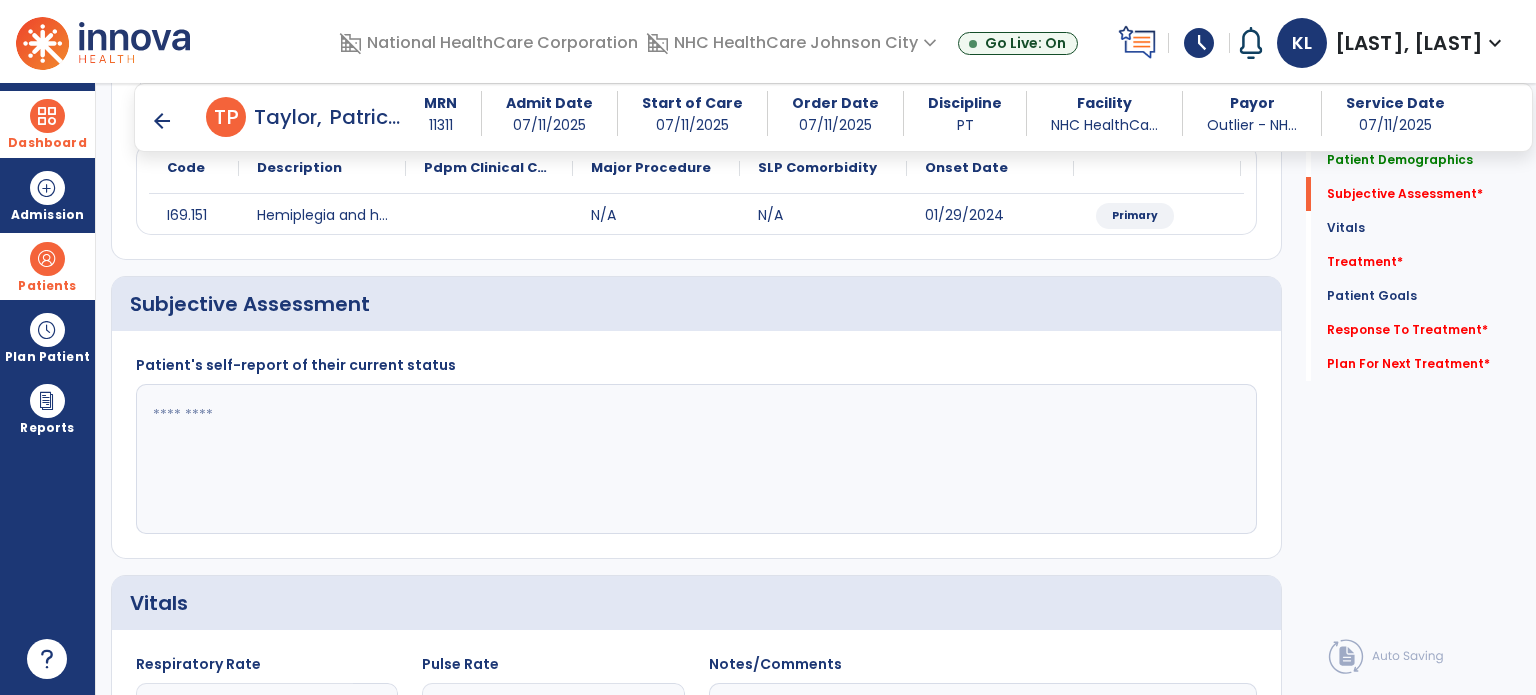 scroll, scrollTop: 298, scrollLeft: 0, axis: vertical 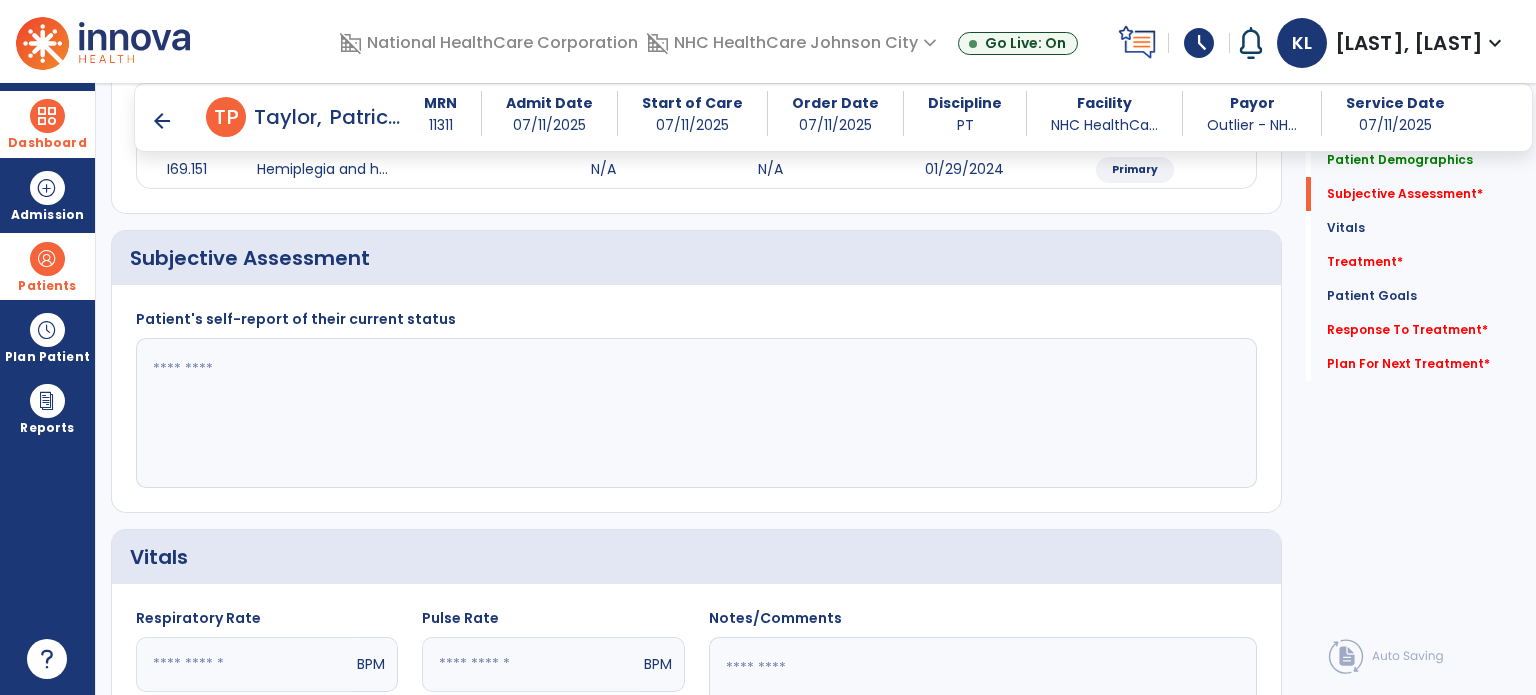 click 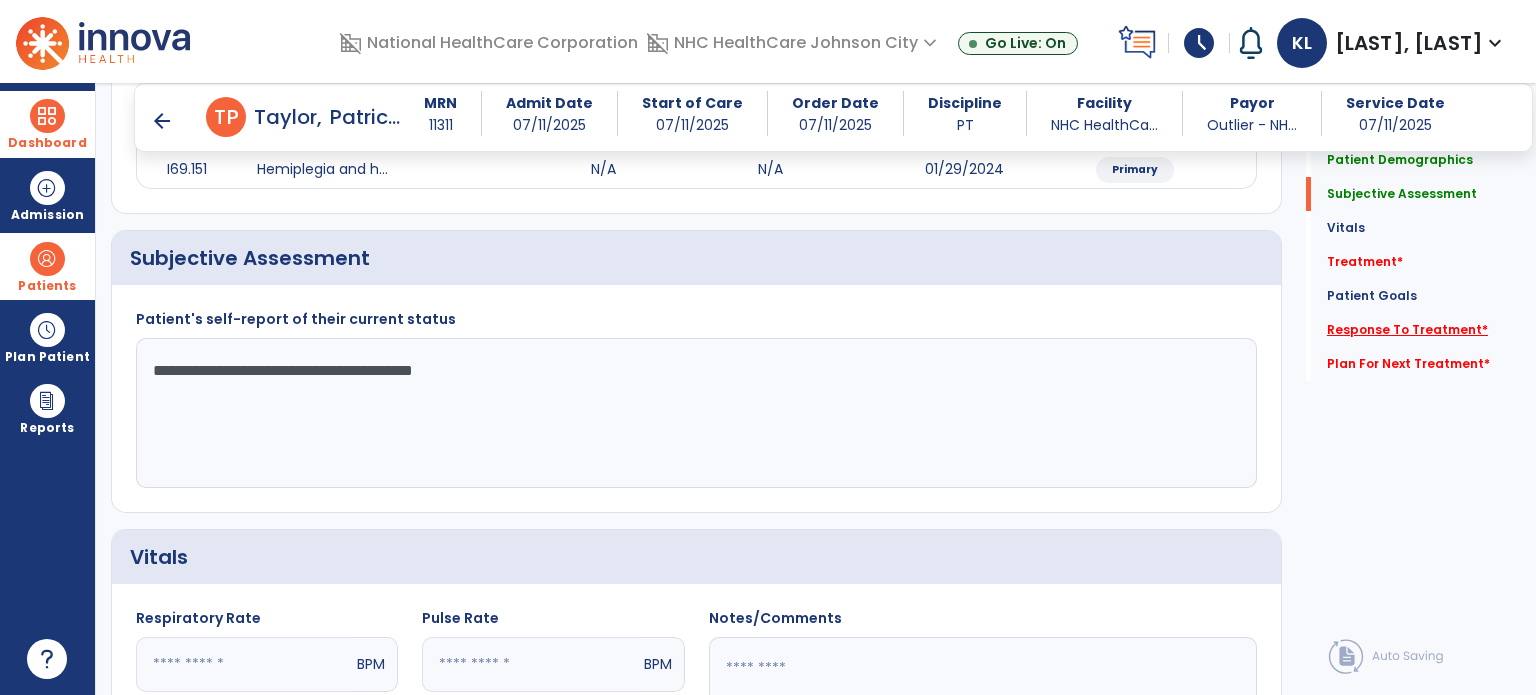 type on "**********" 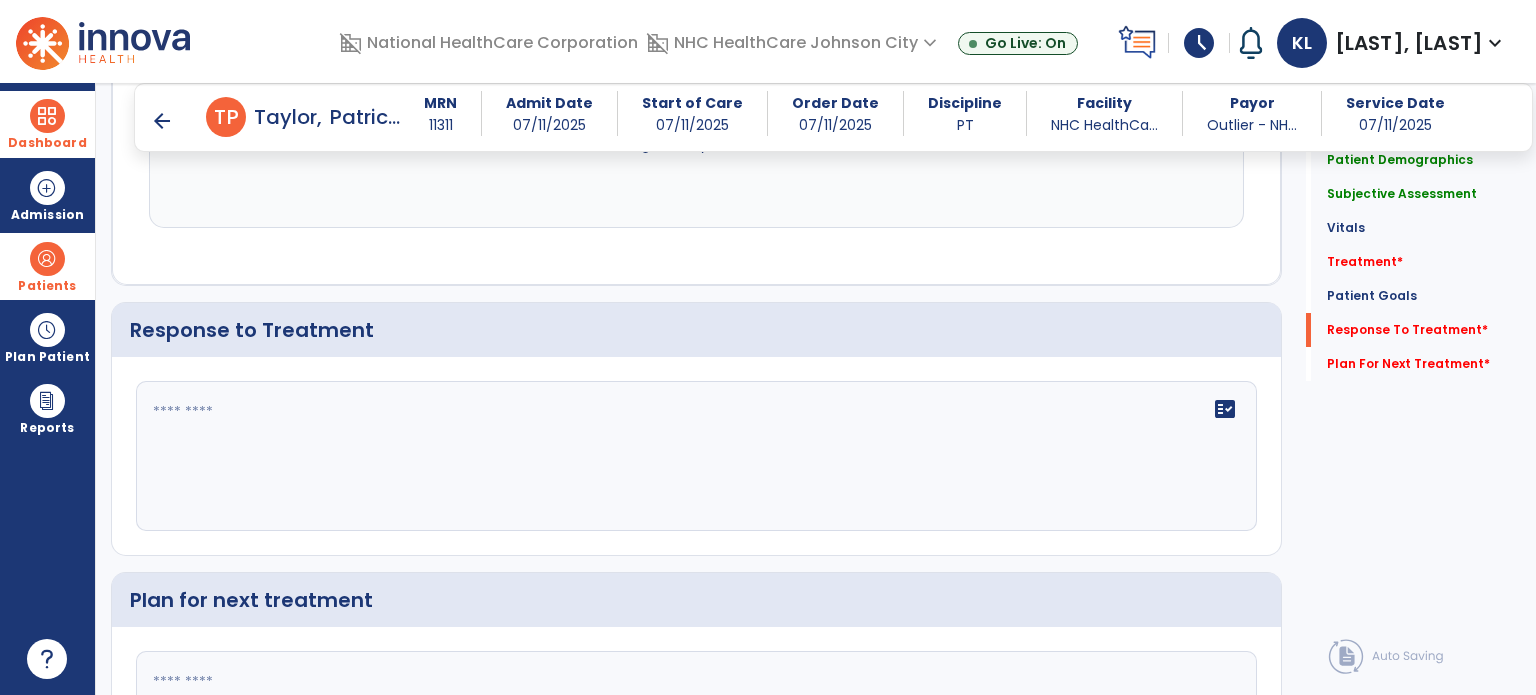 scroll, scrollTop: 1631, scrollLeft: 0, axis: vertical 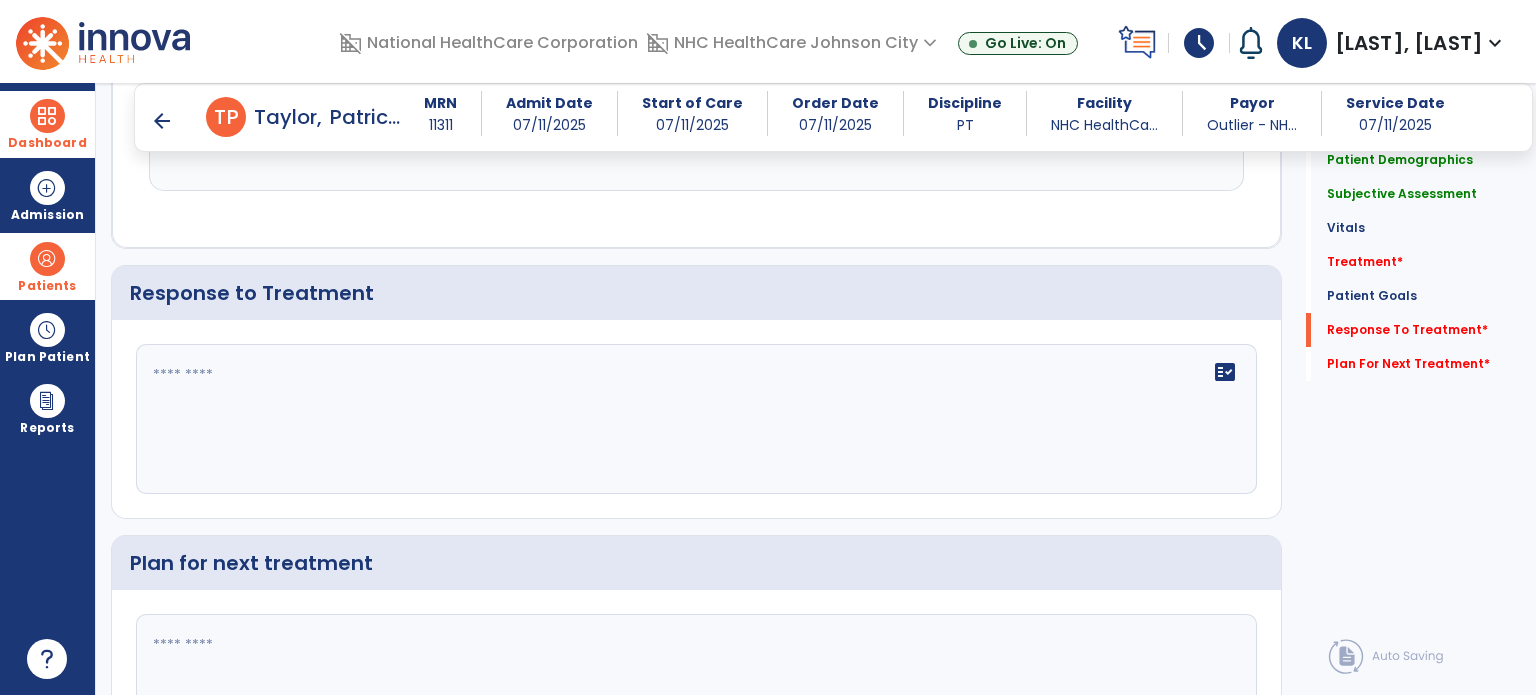 click on "fact_check" 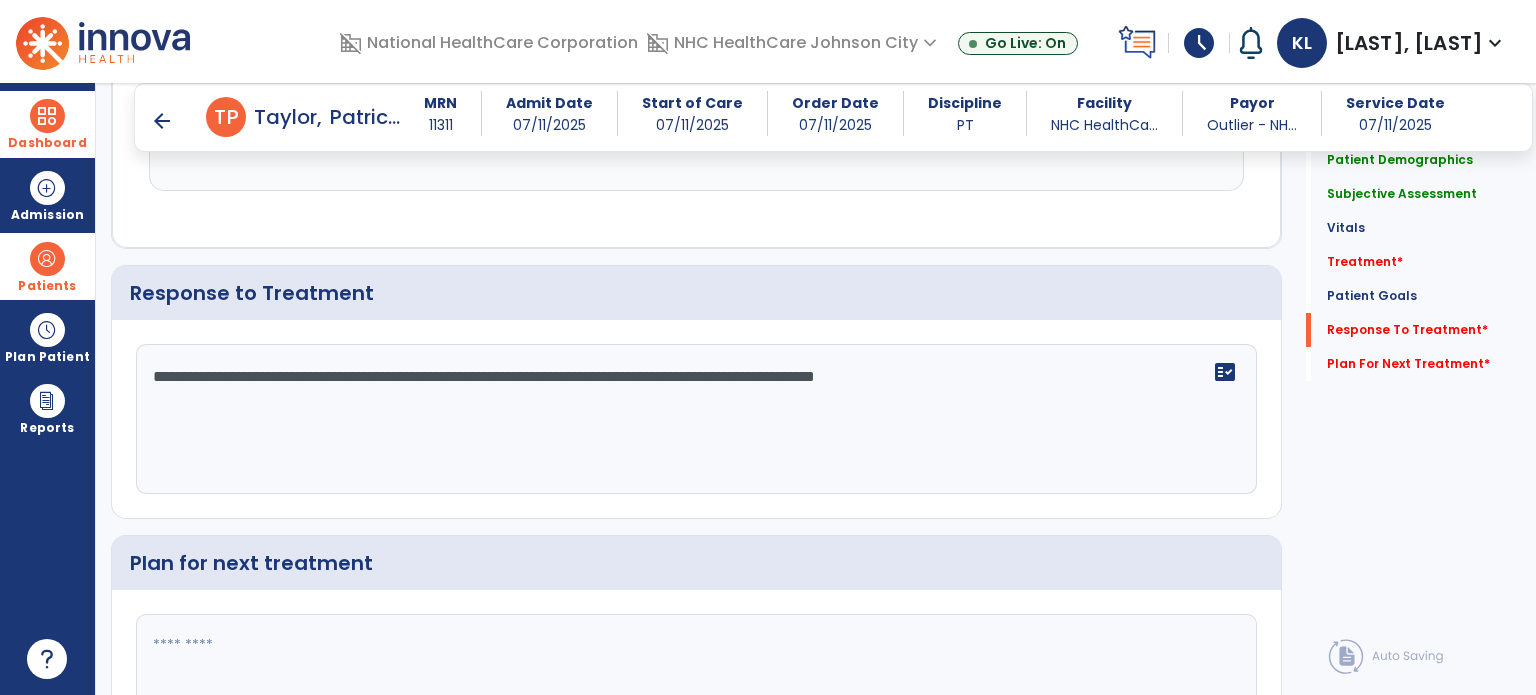 type on "**********" 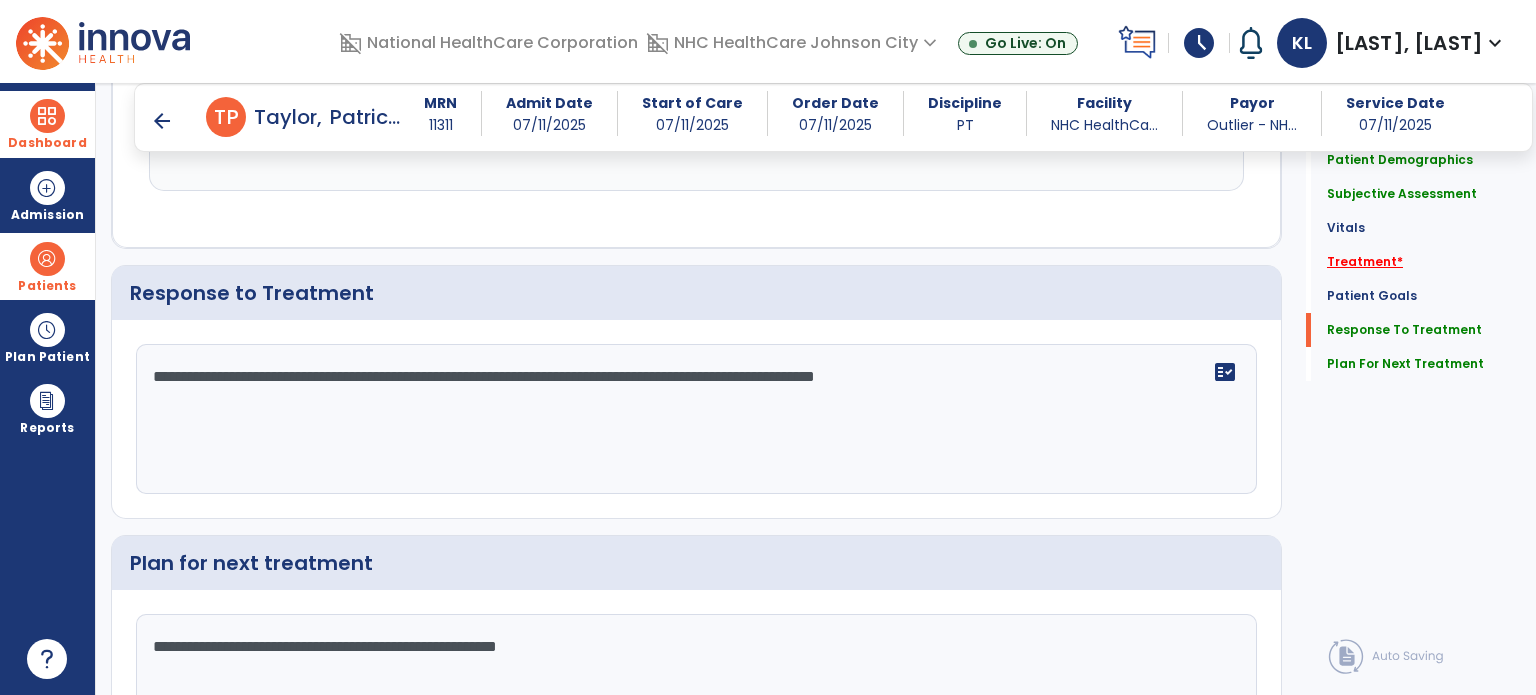type on "**********" 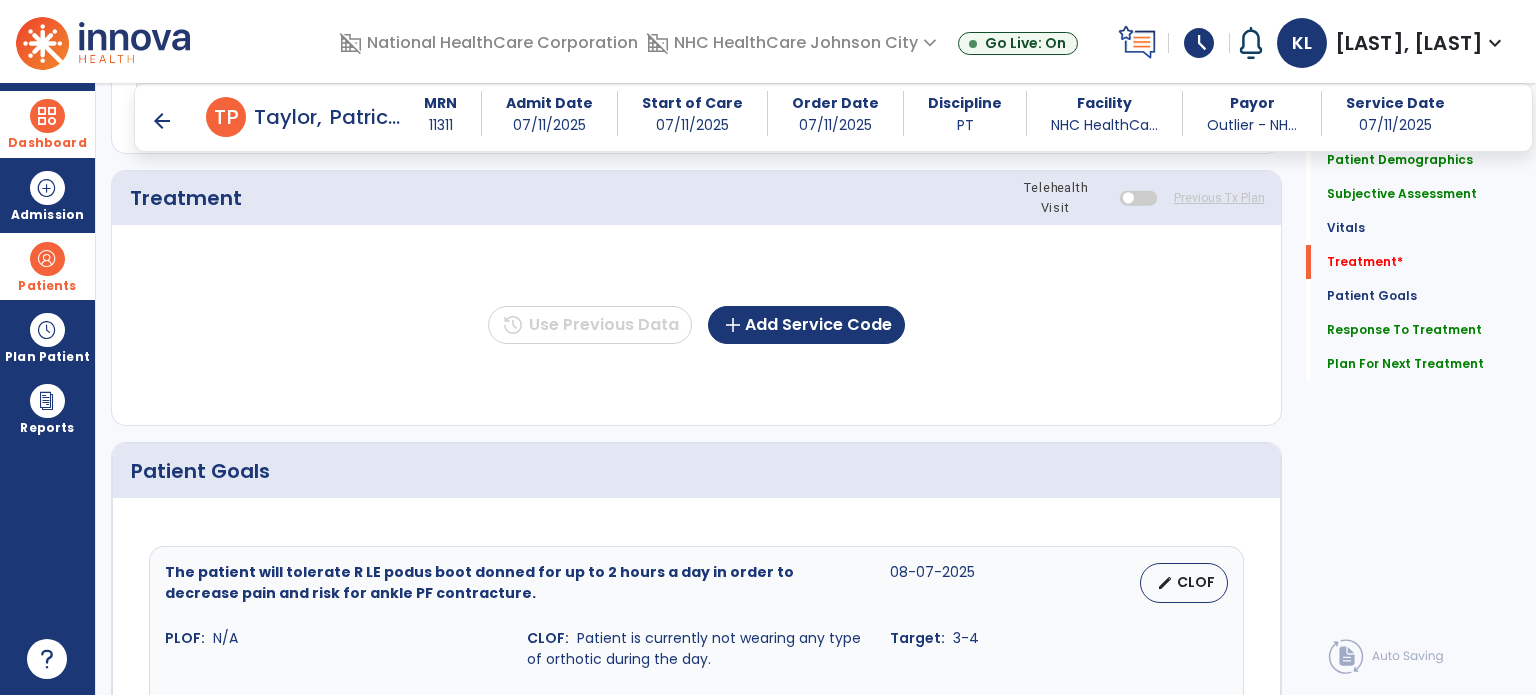 scroll, scrollTop: 987, scrollLeft: 0, axis: vertical 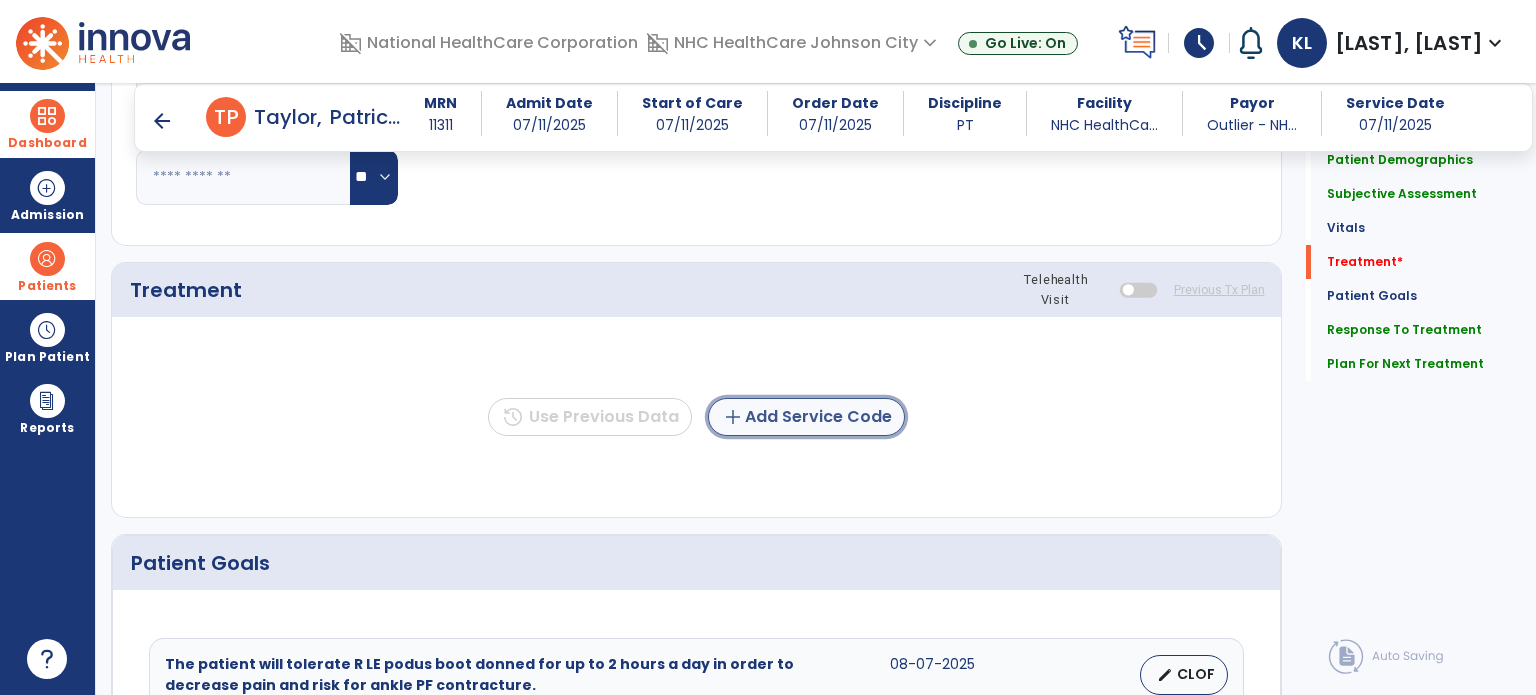 click on "add  Add Service Code" 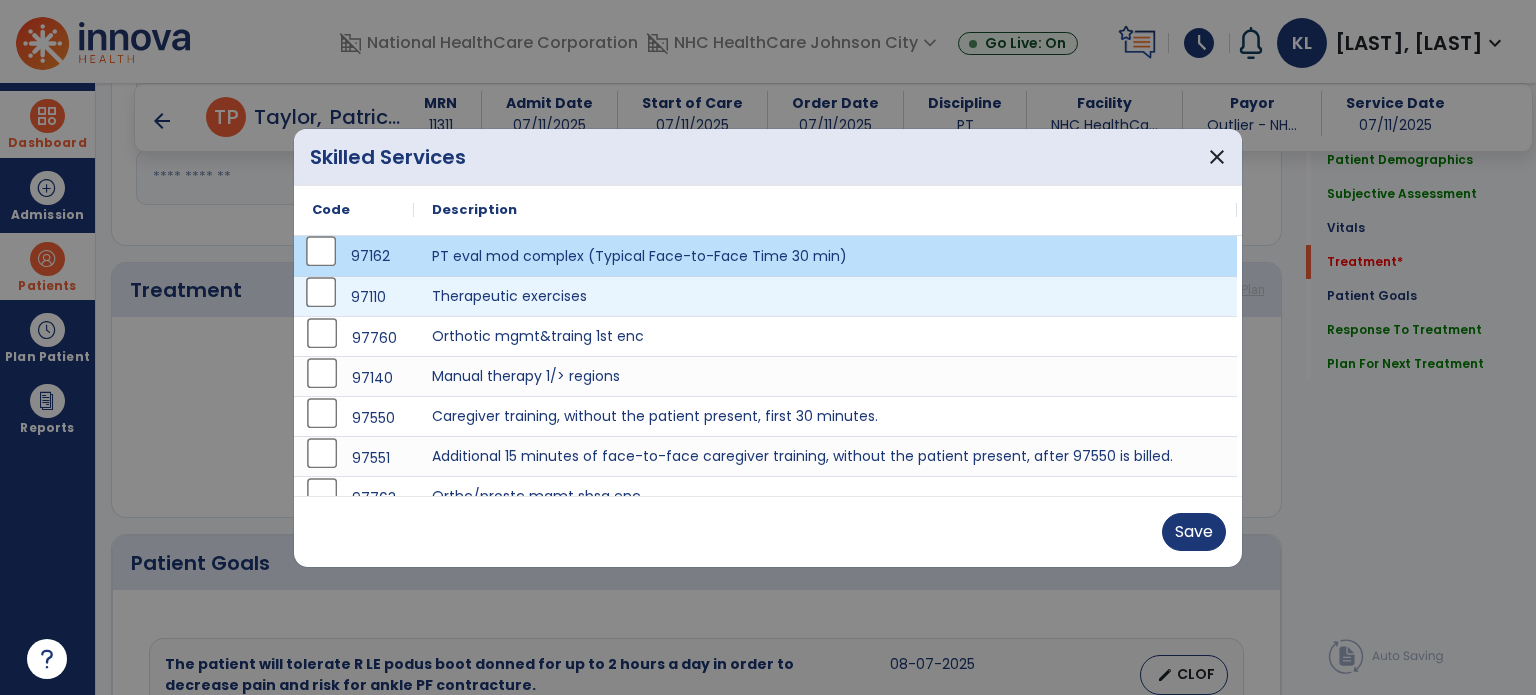 click on "97110" at bounding box center (354, 297) 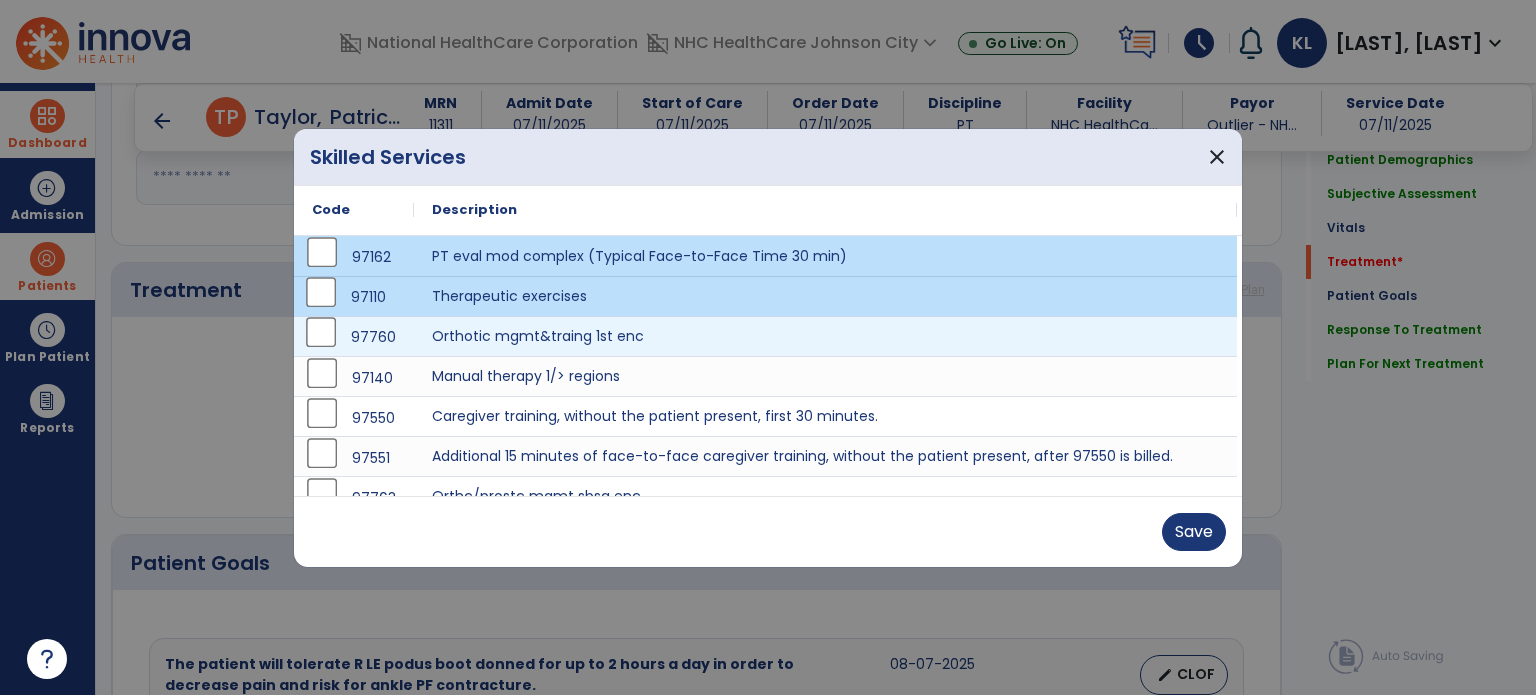 click on "97760" at bounding box center (354, 337) 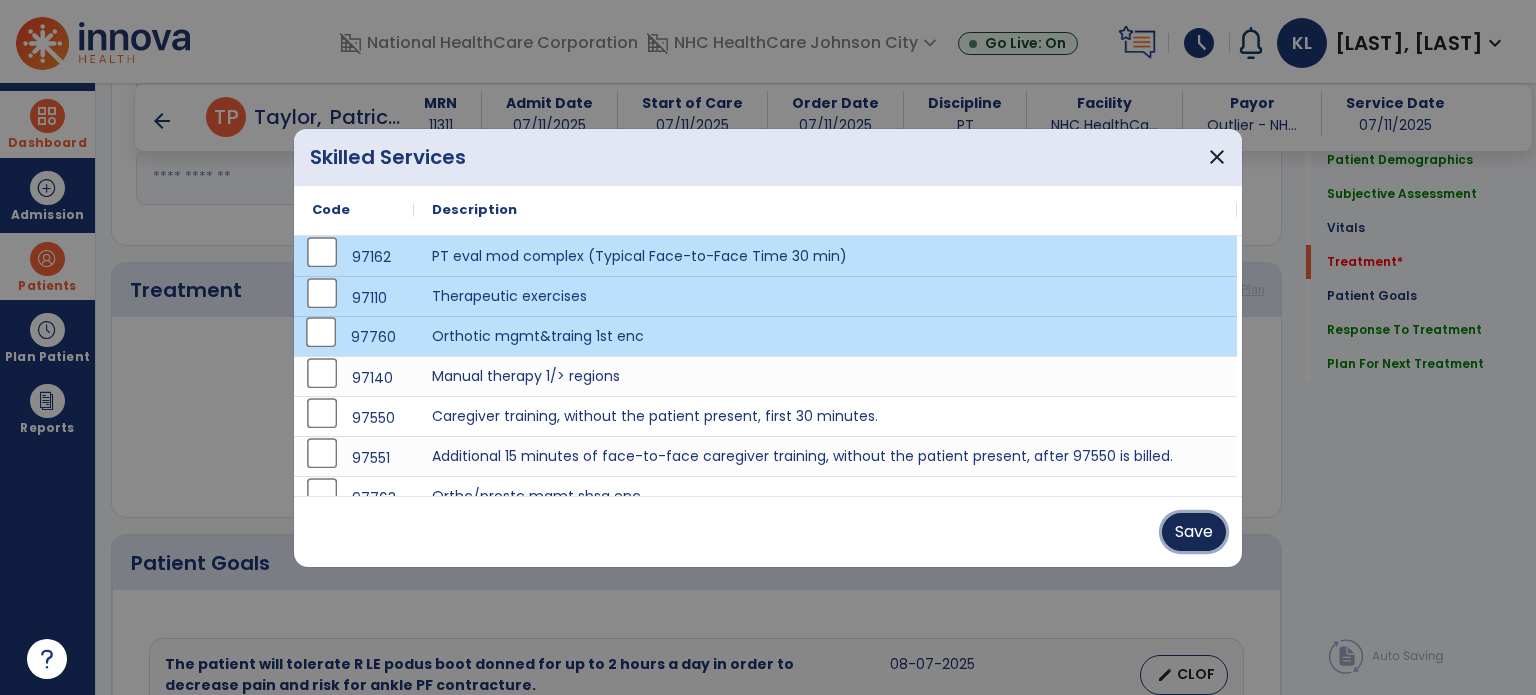 click on "Save" at bounding box center (1194, 532) 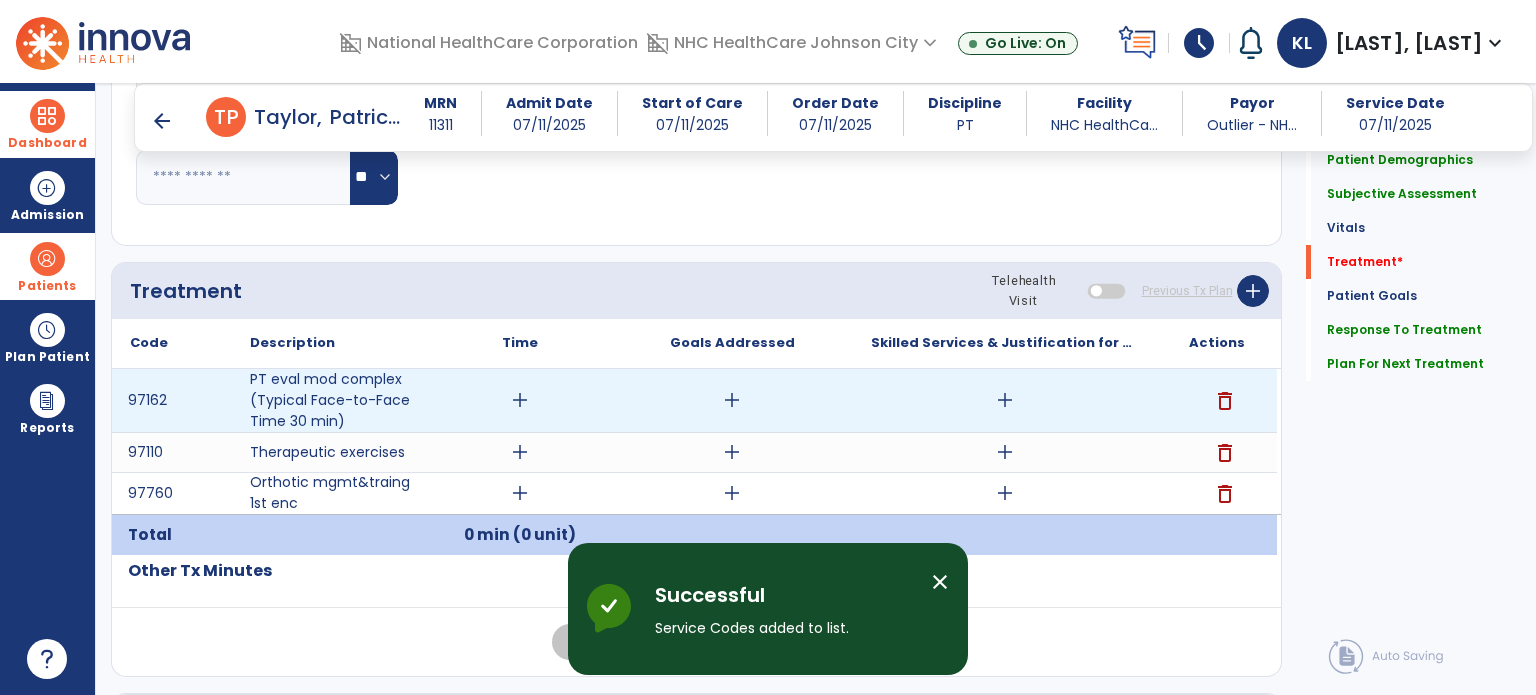 click on "add" at bounding box center (520, 400) 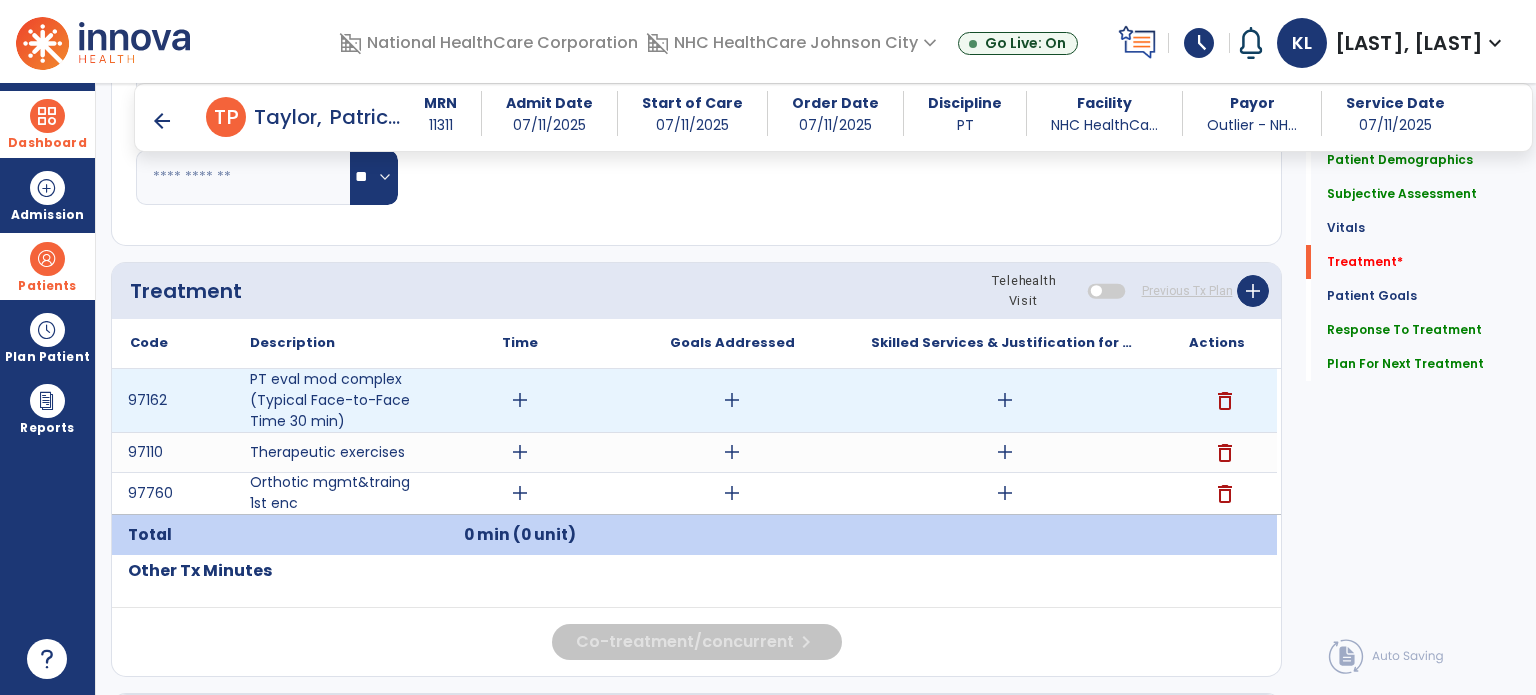 click on "add" at bounding box center [520, 400] 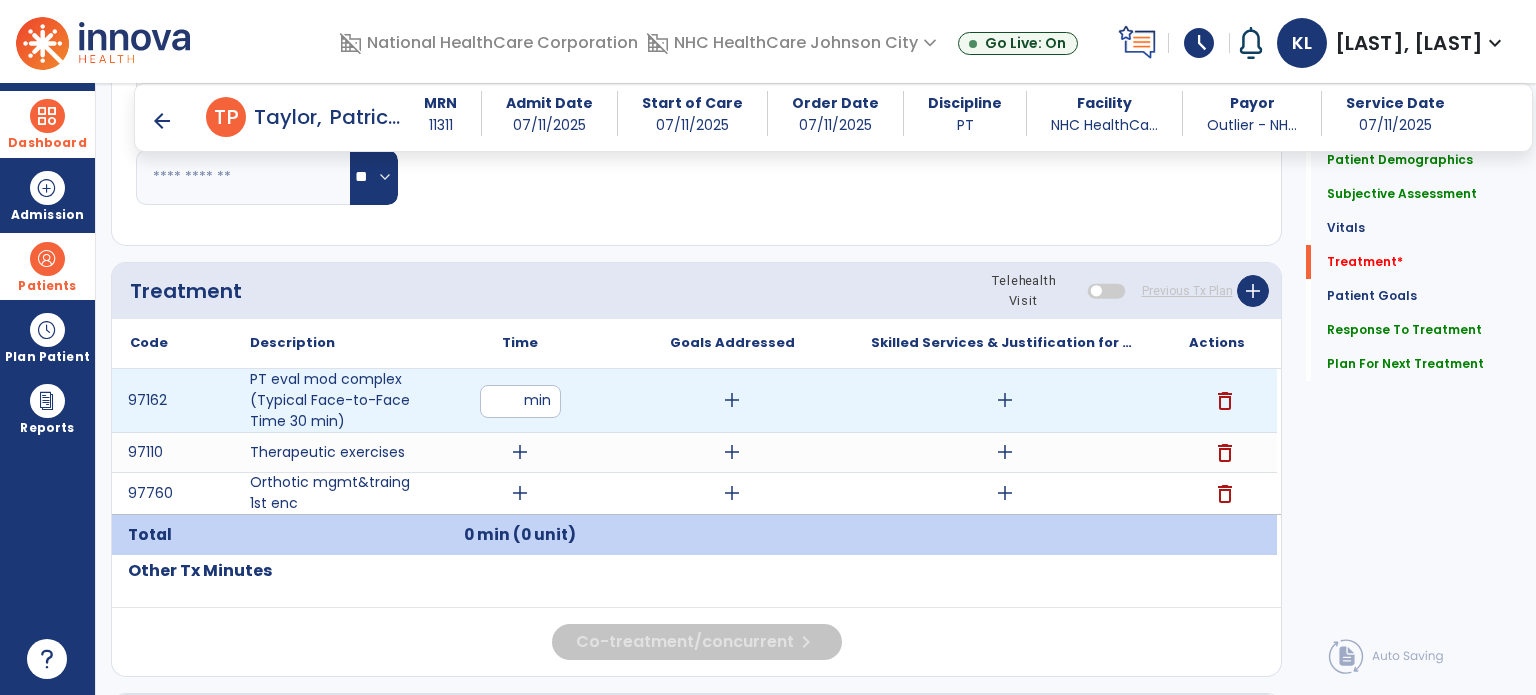 type on "**" 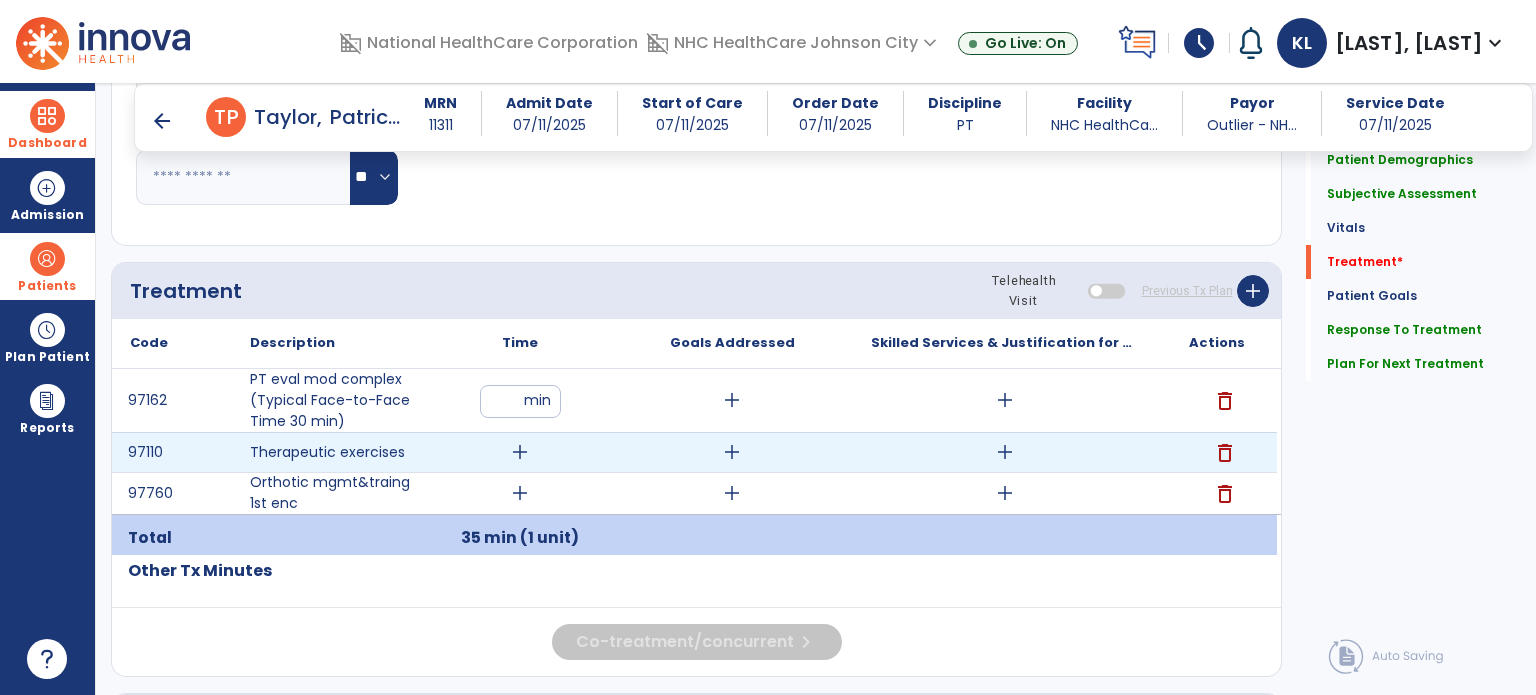 click on "add" at bounding box center [520, 452] 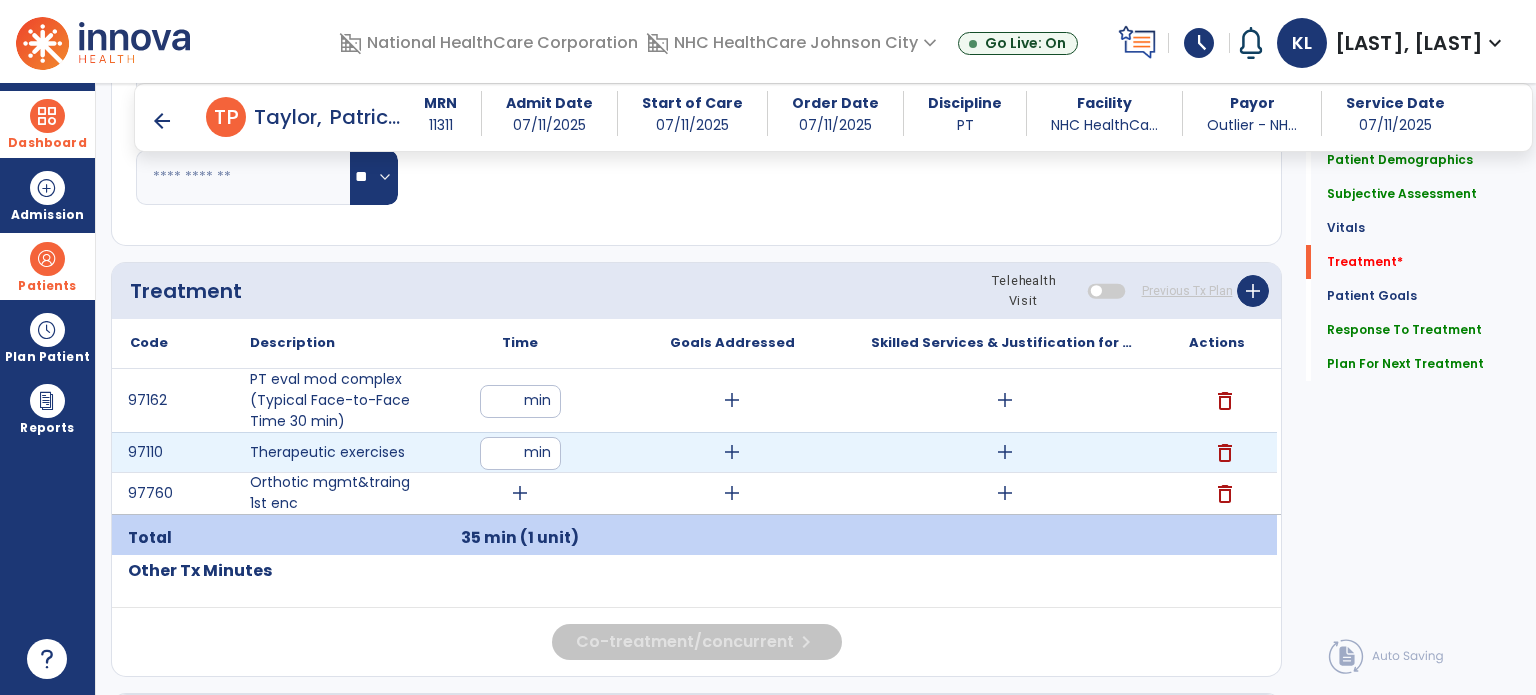 type on "**" 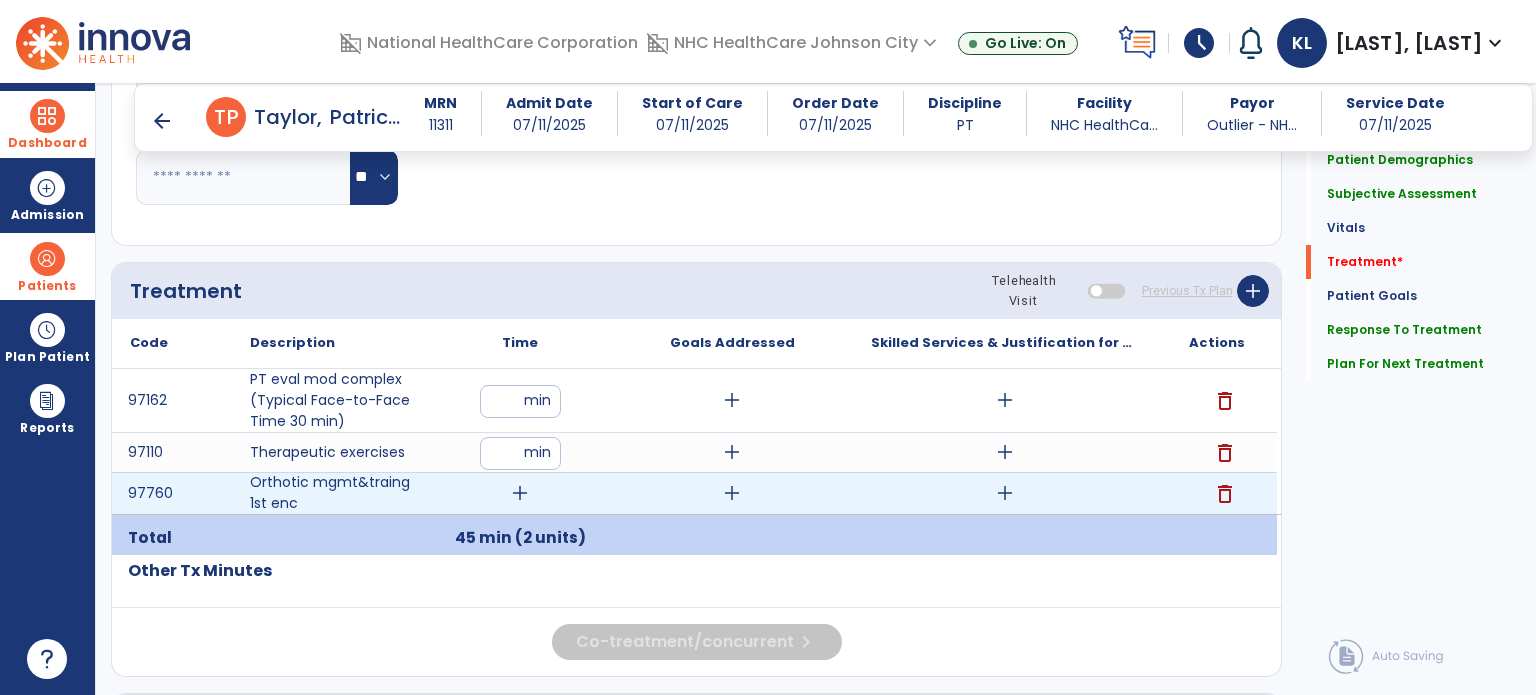 click on "add" at bounding box center (520, 493) 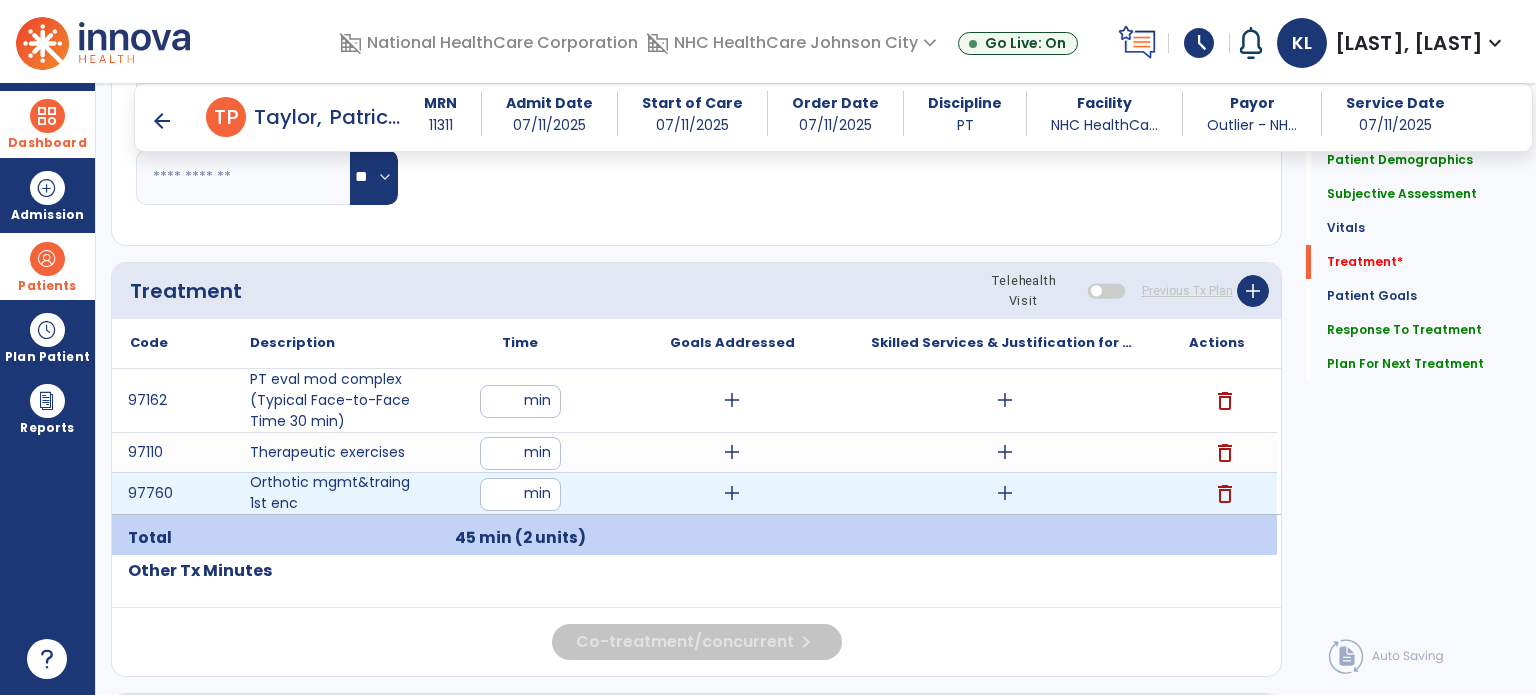 type on "**" 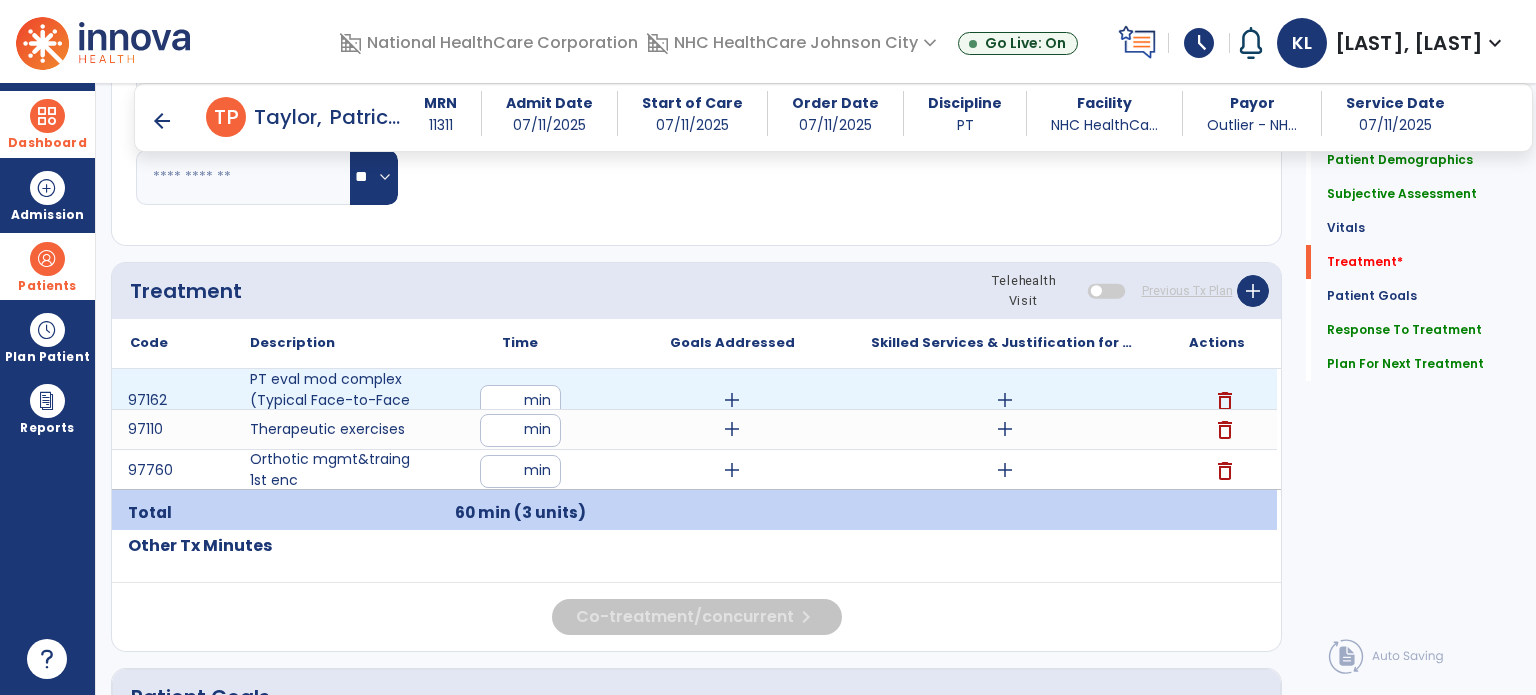 click on "add" at bounding box center [1005, 400] 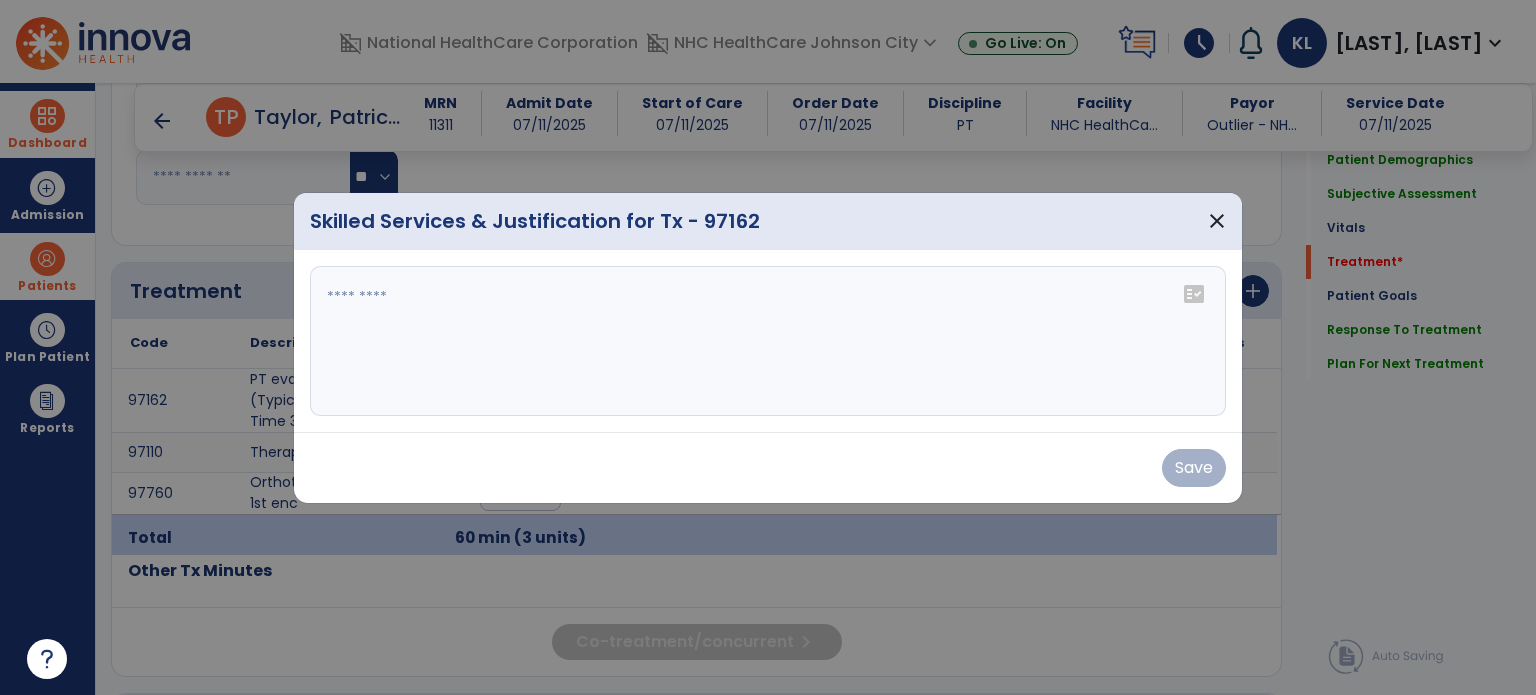 click at bounding box center [768, 341] 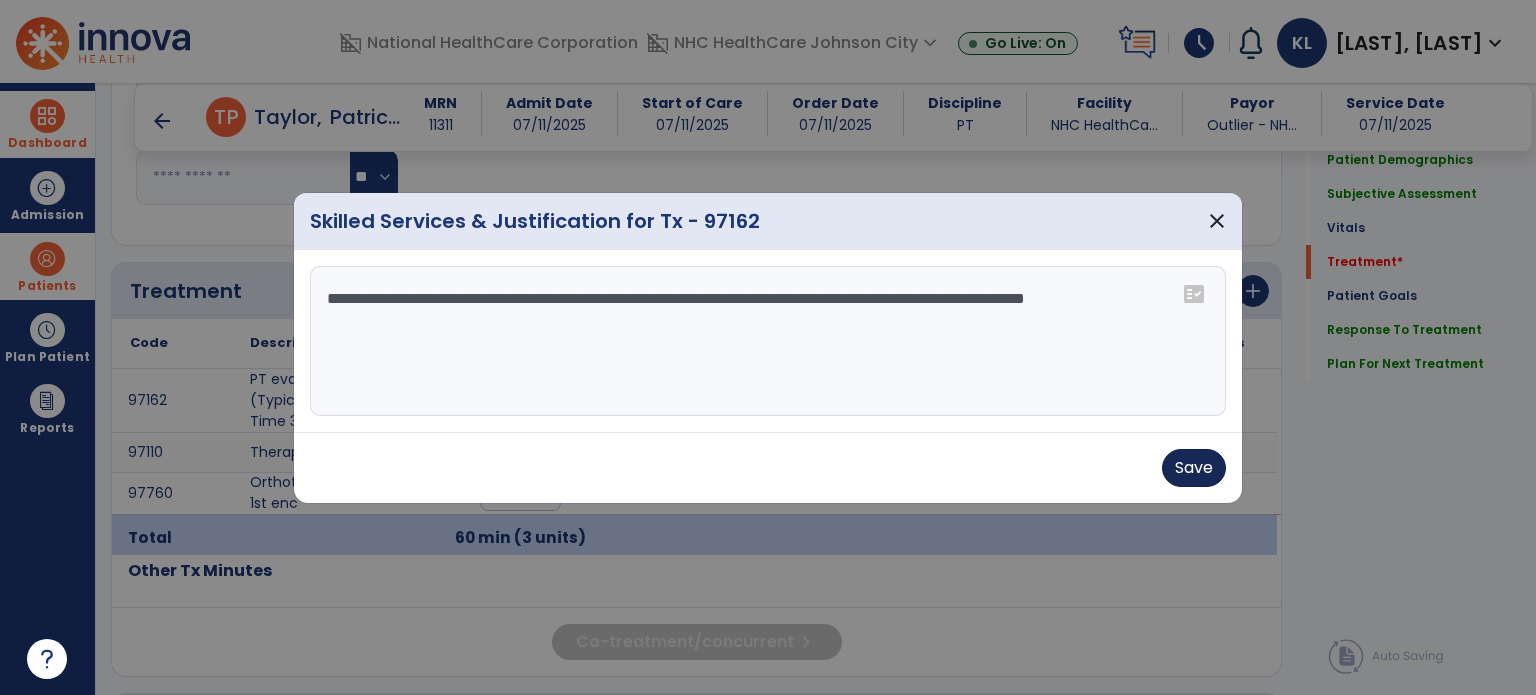 type on "**********" 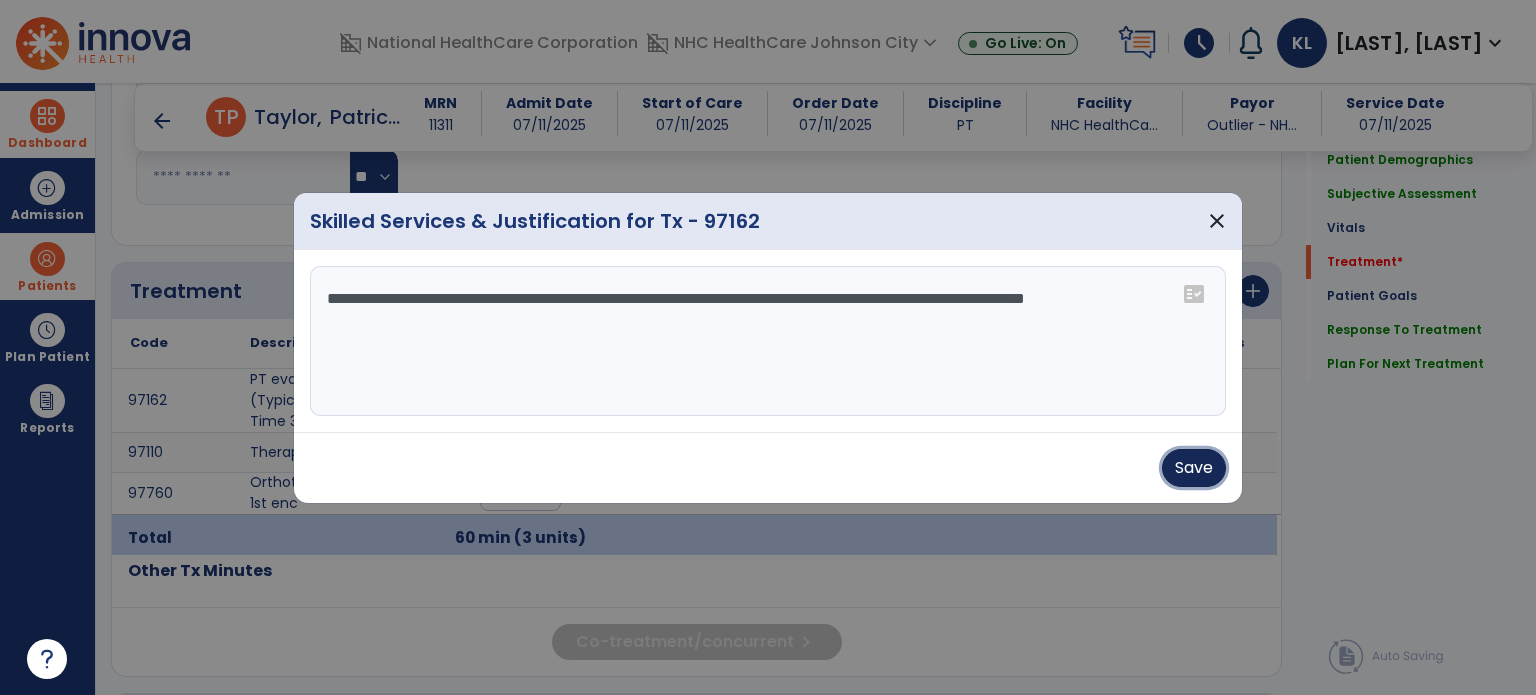 click on "Save" at bounding box center (1194, 468) 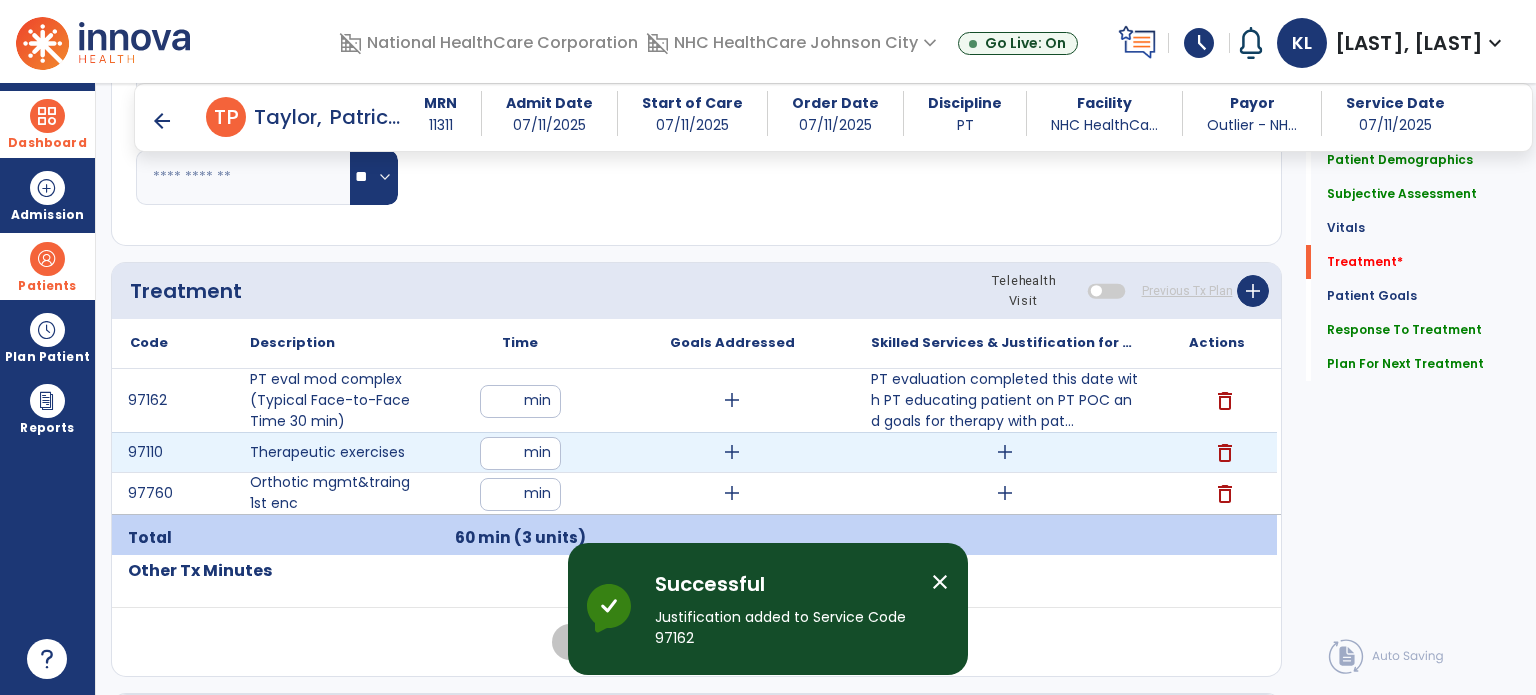 click on "add" at bounding box center (1005, 452) 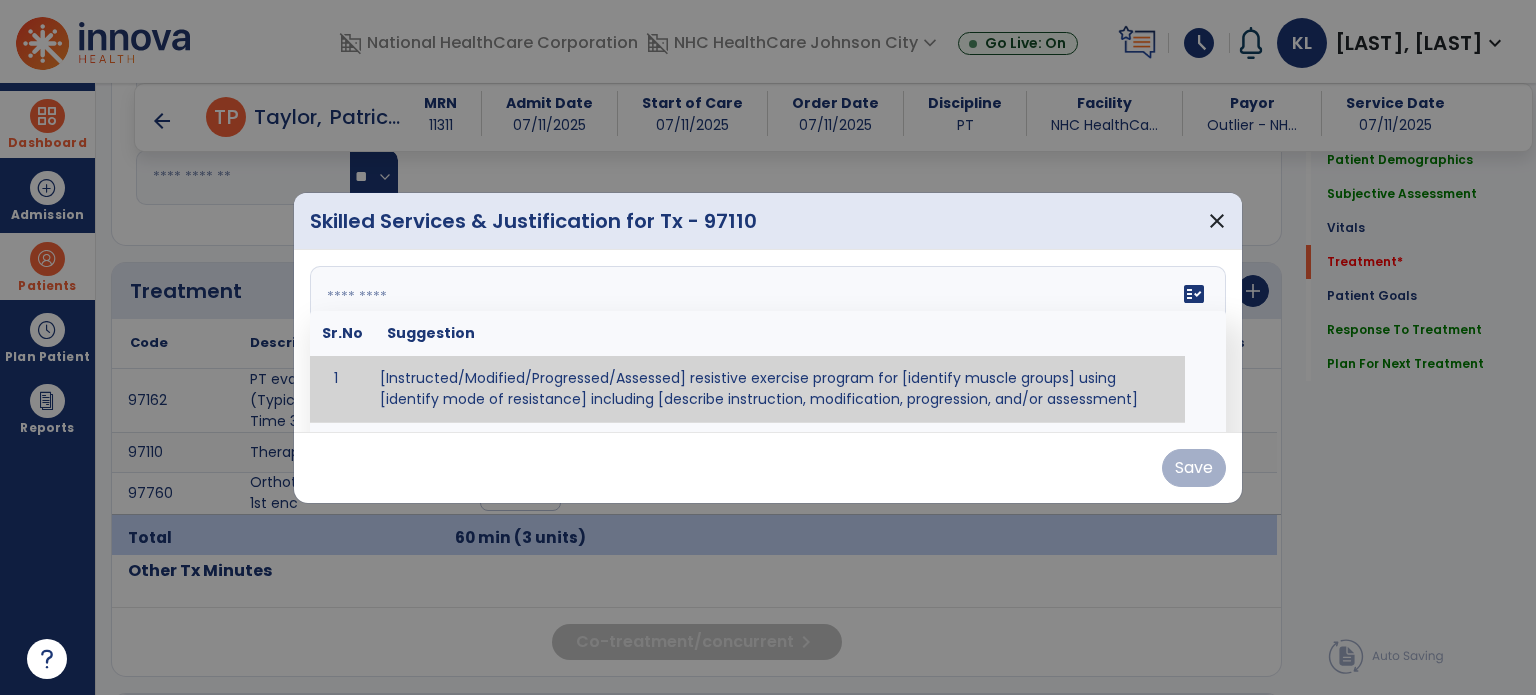 click on "fact_check  Sr.No Suggestion 1 [Instructed/Modified/Progressed/Assessed] resistive exercise program for [identify muscle groups] using [identify mode of resistance] including [describe instruction, modification, progression, and/or assessment] 2 [Instructed/Modified/Progressed/Assessed] aerobic exercise program using [identify equipment/mode] including [describe instruction, modification,progression, and/or assessment] 3 [Instructed/Modified/Progressed/Assessed] [PROM/A/AROM/AROM] program for [identify joint movements] using [contract-relax, over-pressure, inhibitory techniques, other] 4 [Assessed/Tested] aerobic capacity with administration of [aerobic capacity test]" at bounding box center [768, 341] 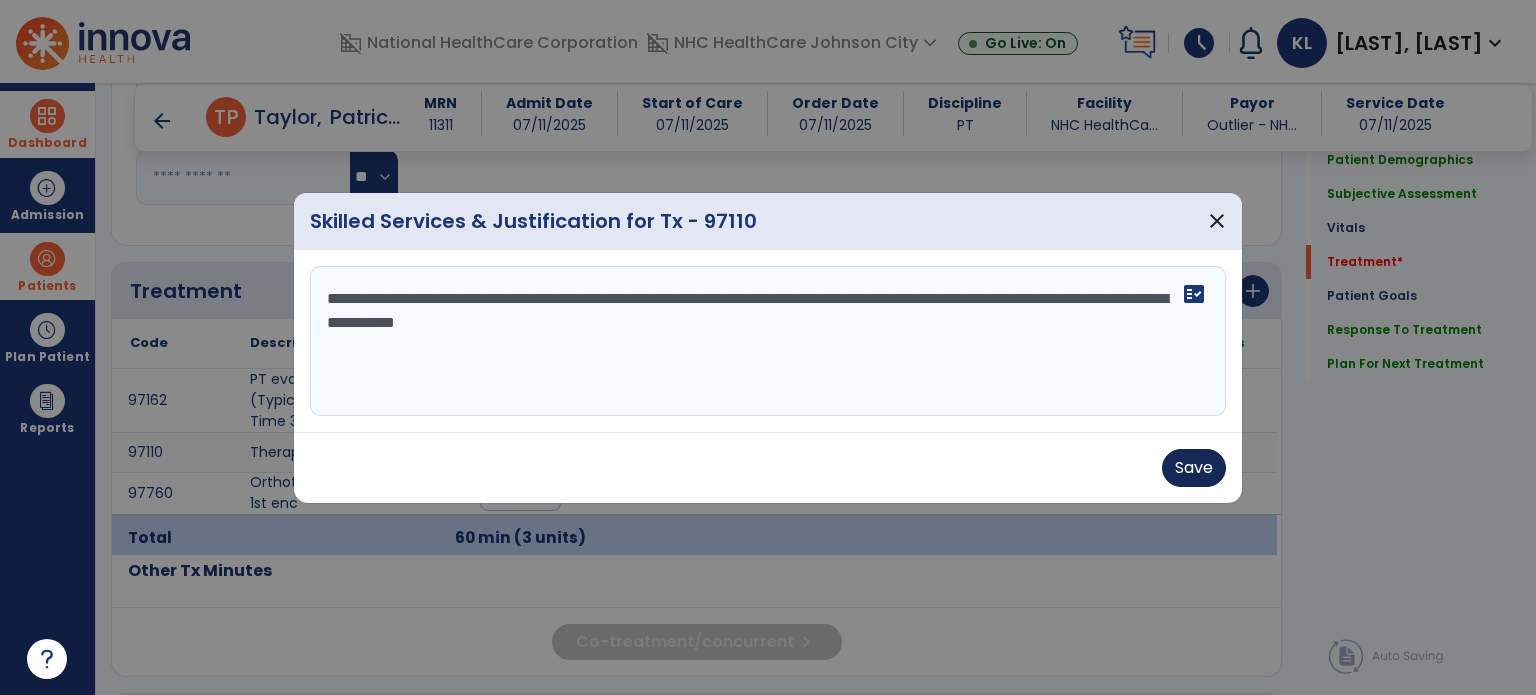 type on "**********" 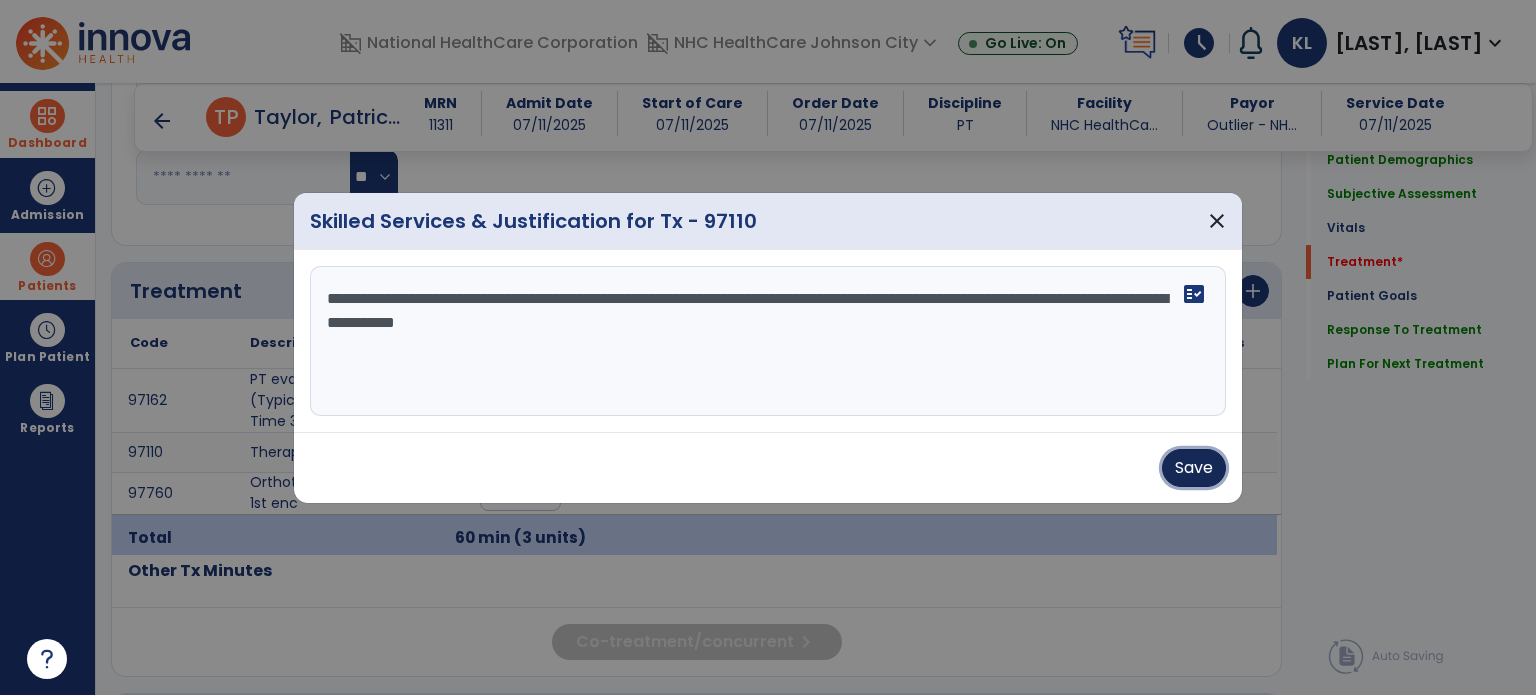click on "Save" at bounding box center (1194, 468) 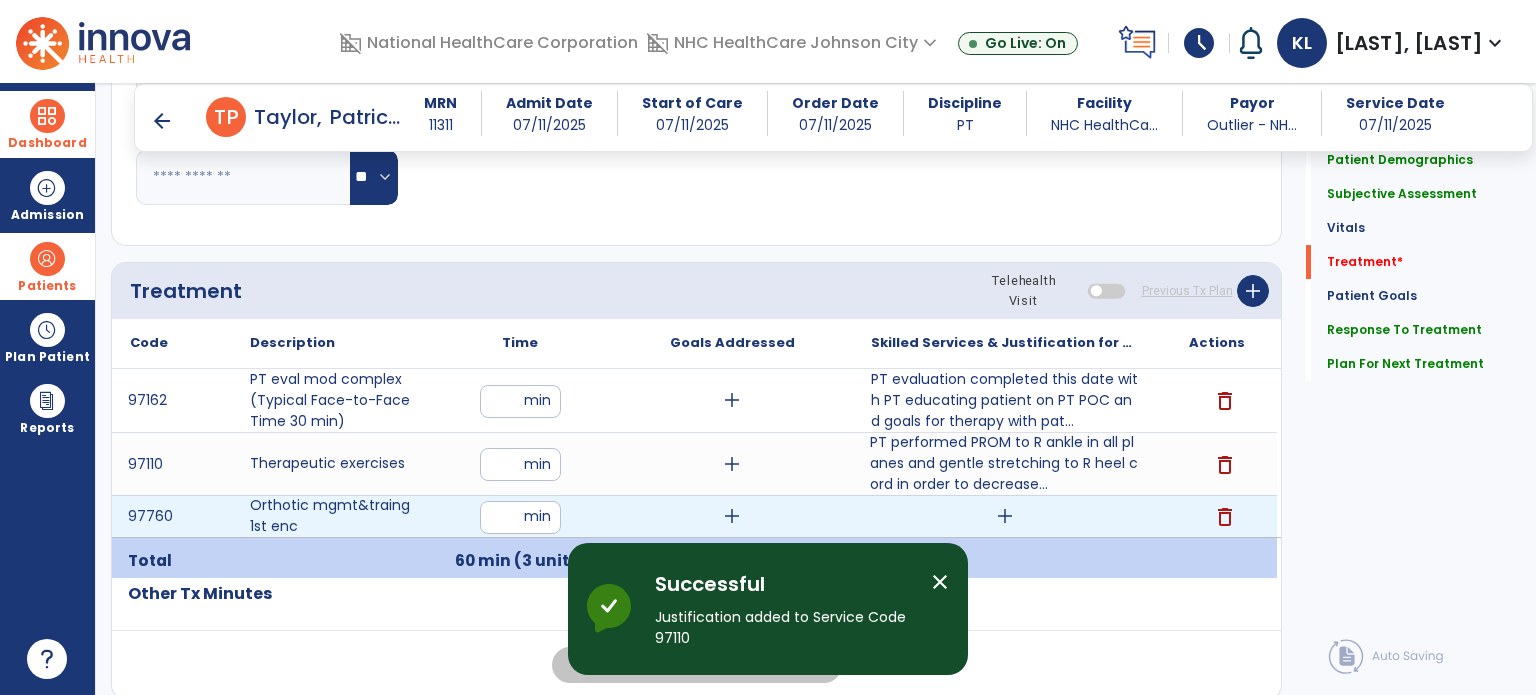 click on "add" at bounding box center [1005, 516] 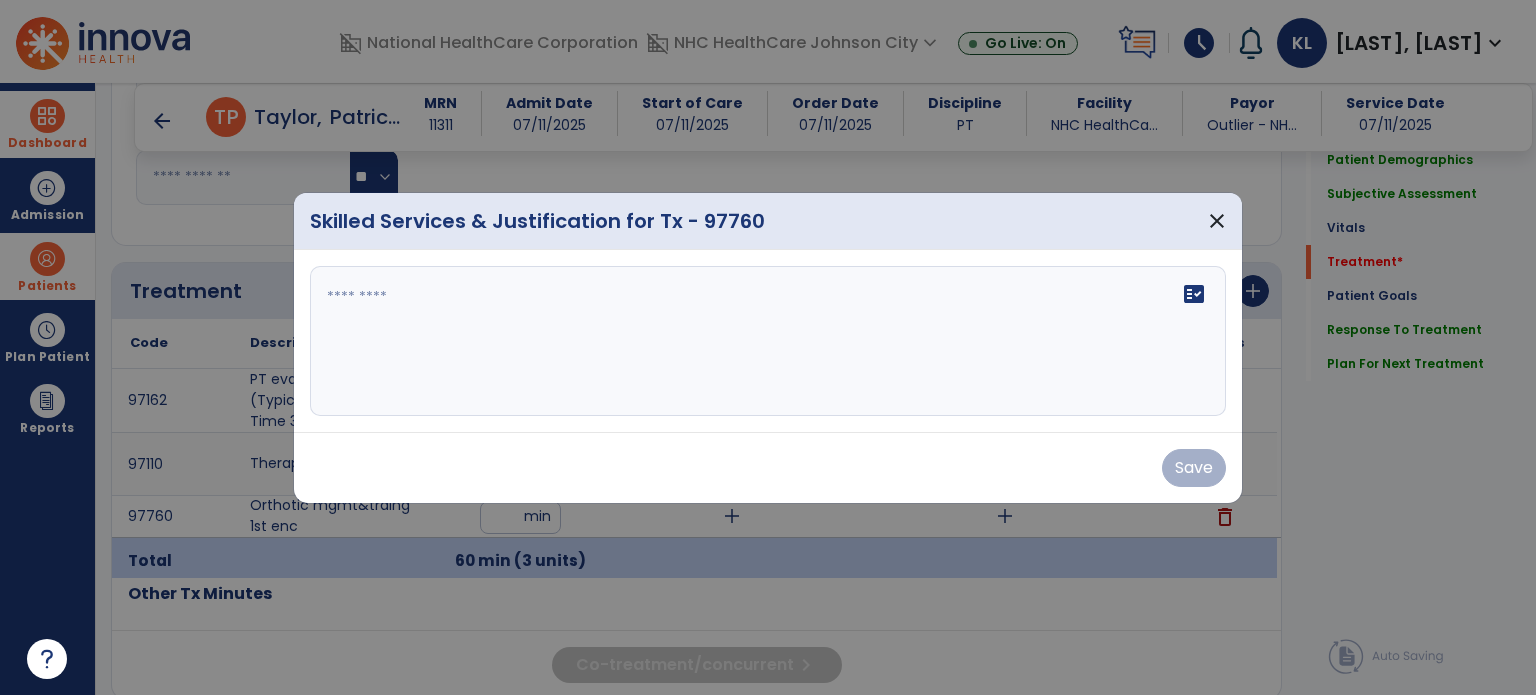 click on "fact_check" at bounding box center [768, 341] 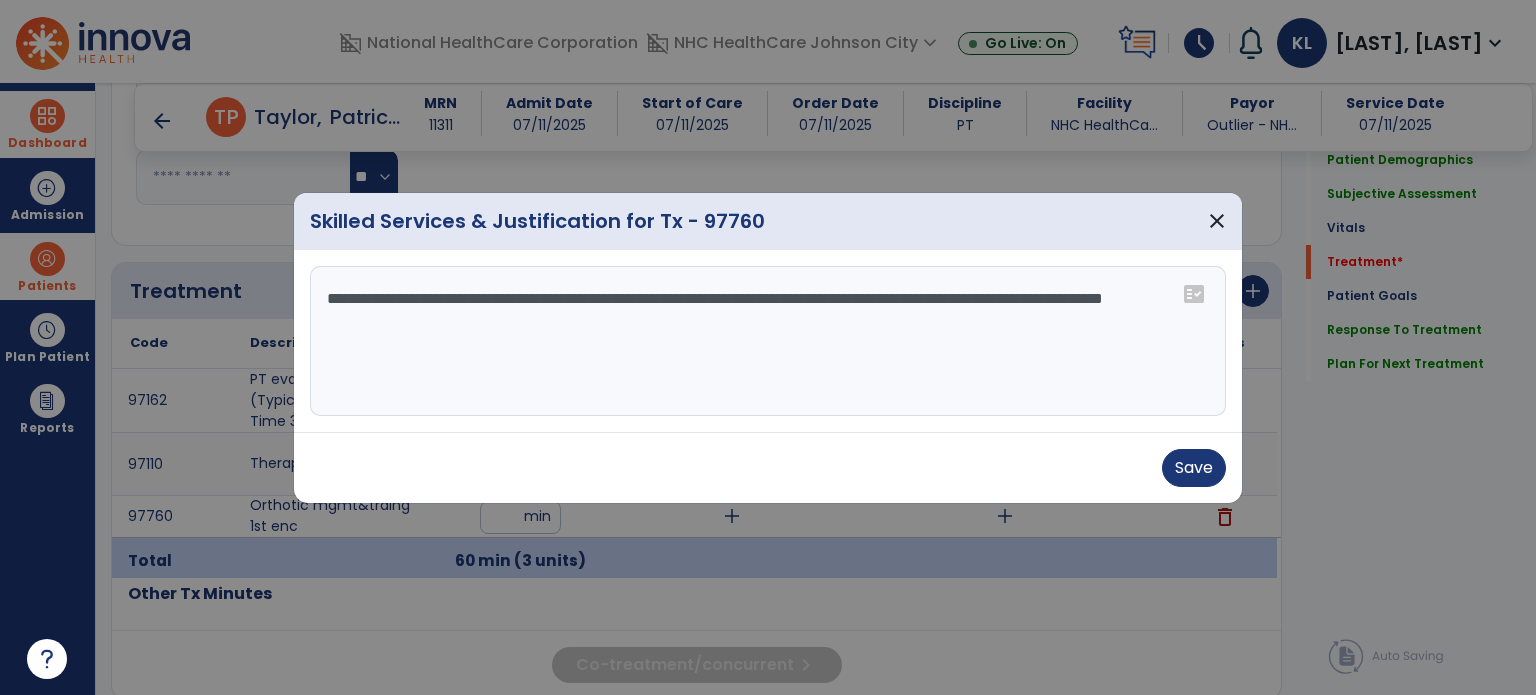 drag, startPoint x: 535, startPoint y: 302, endPoint x: 468, endPoint y: 304, distance: 67.02985 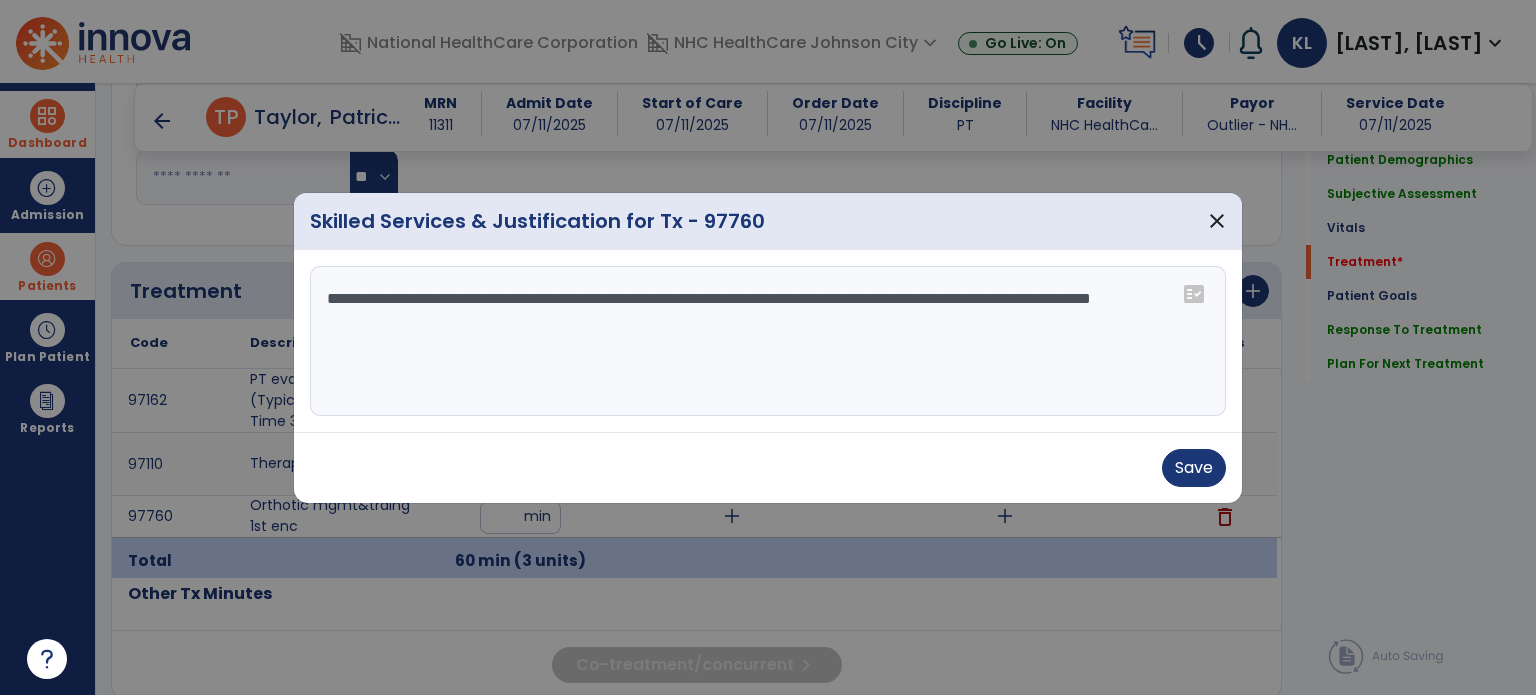 drag, startPoint x: 682, startPoint y: 294, endPoint x: 645, endPoint y: 294, distance: 37 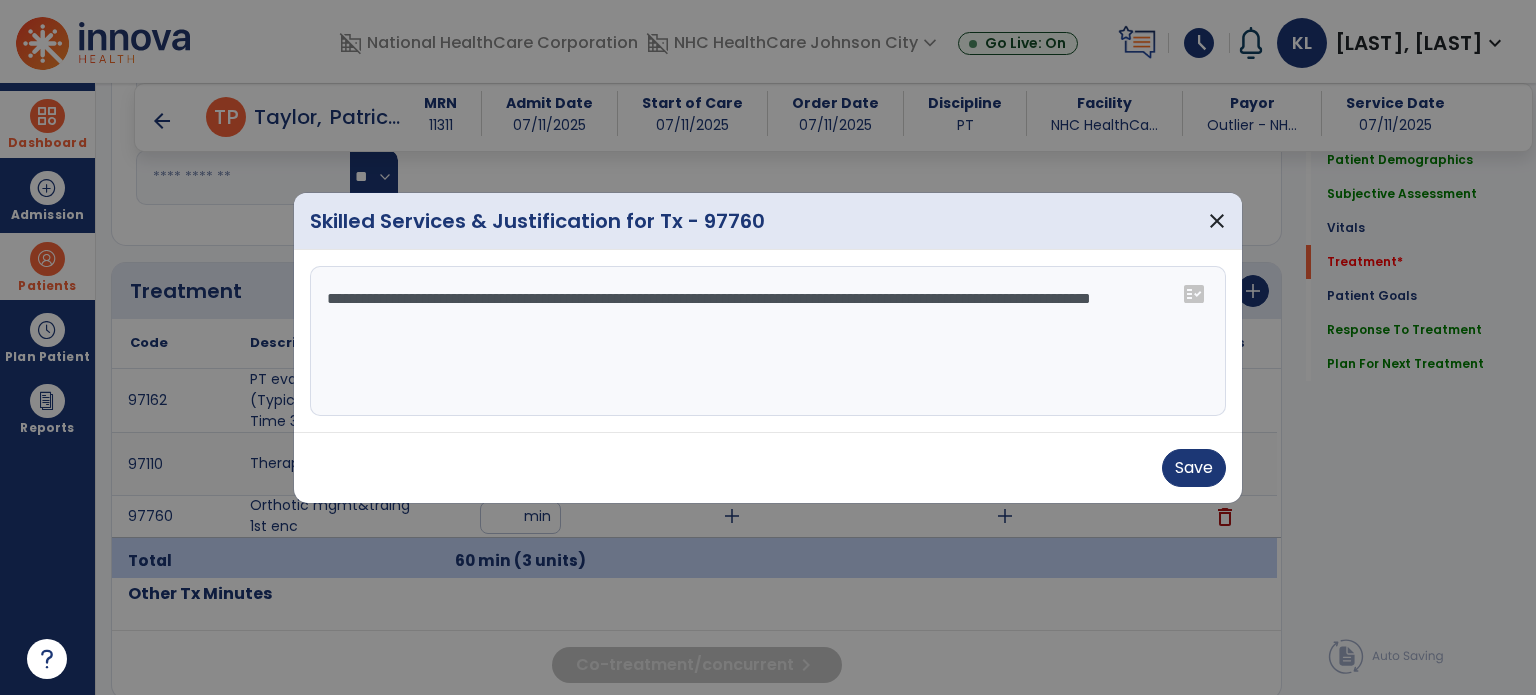drag, startPoint x: 787, startPoint y: 298, endPoint x: 710, endPoint y: 303, distance: 77.16217 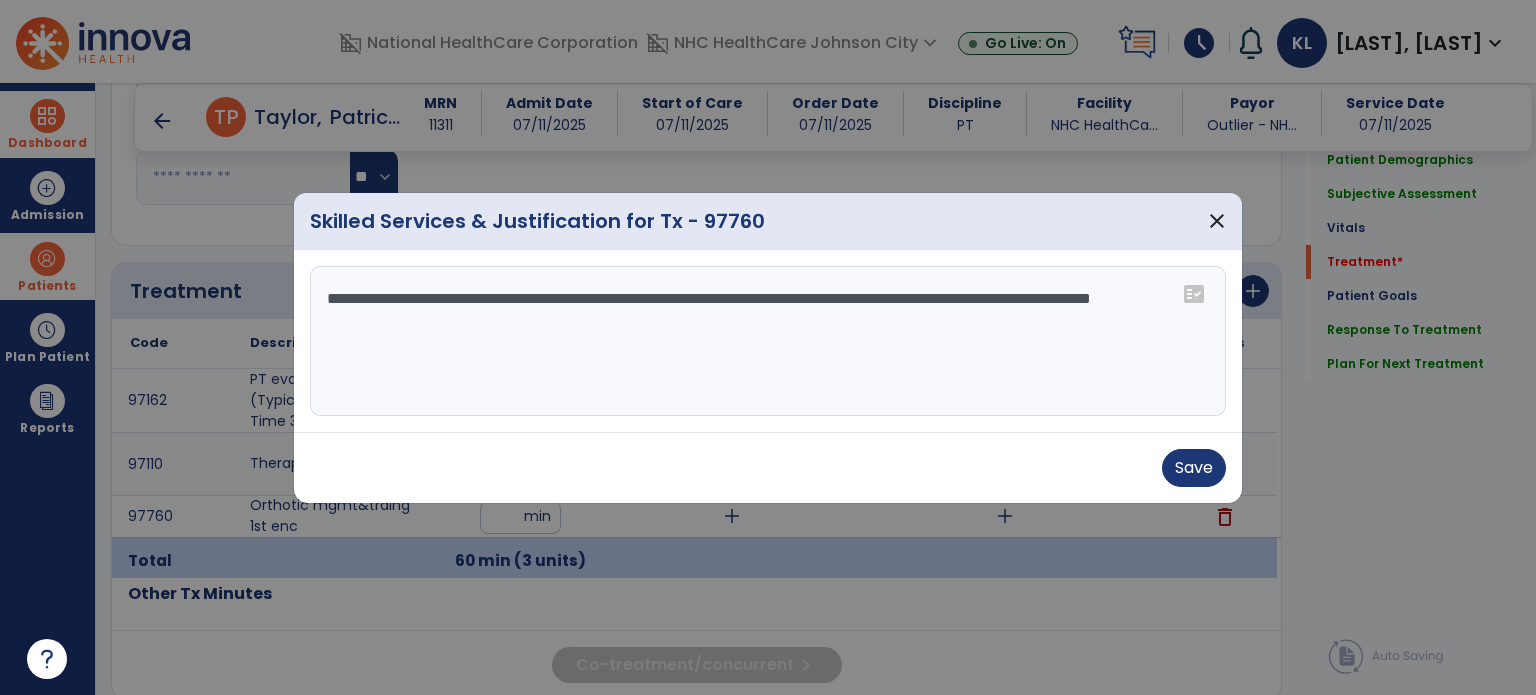 click on "**********" at bounding box center (768, 341) 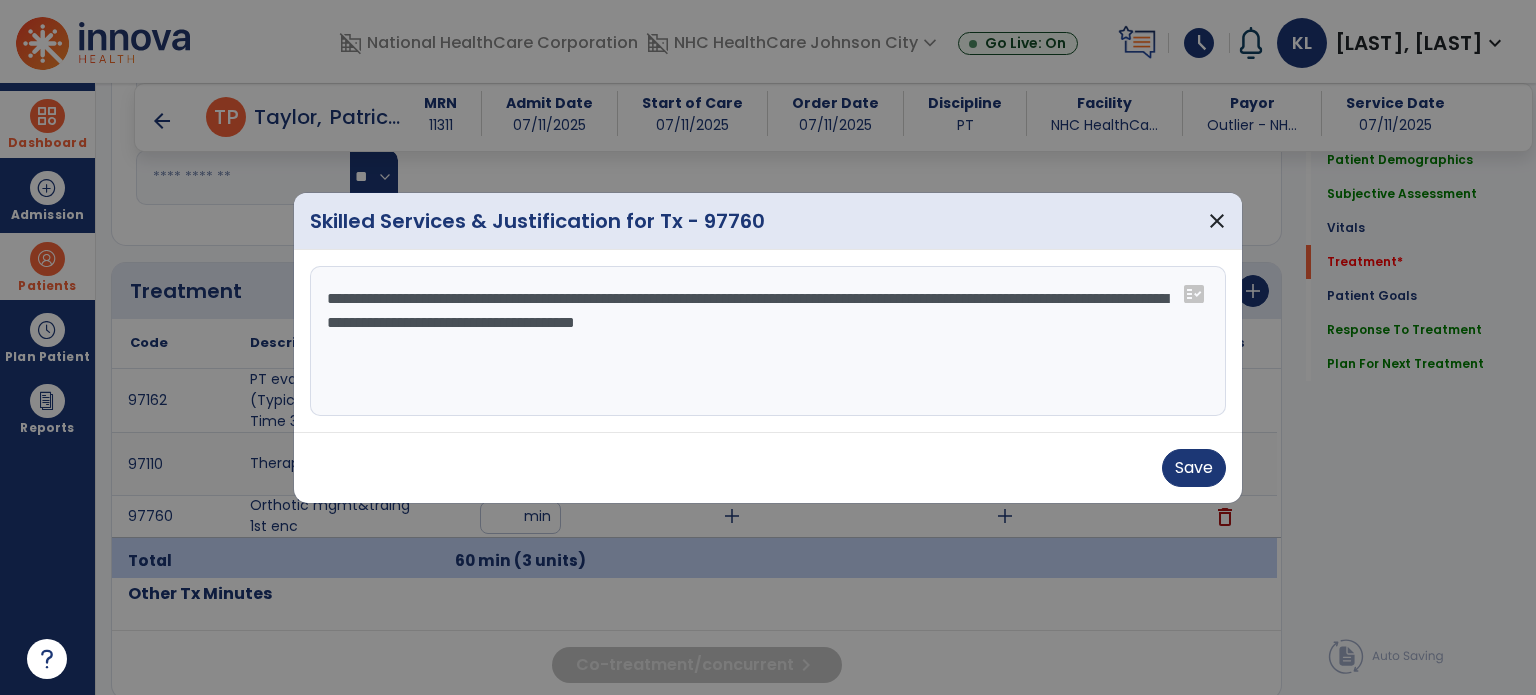 click on "**********" at bounding box center (768, 341) 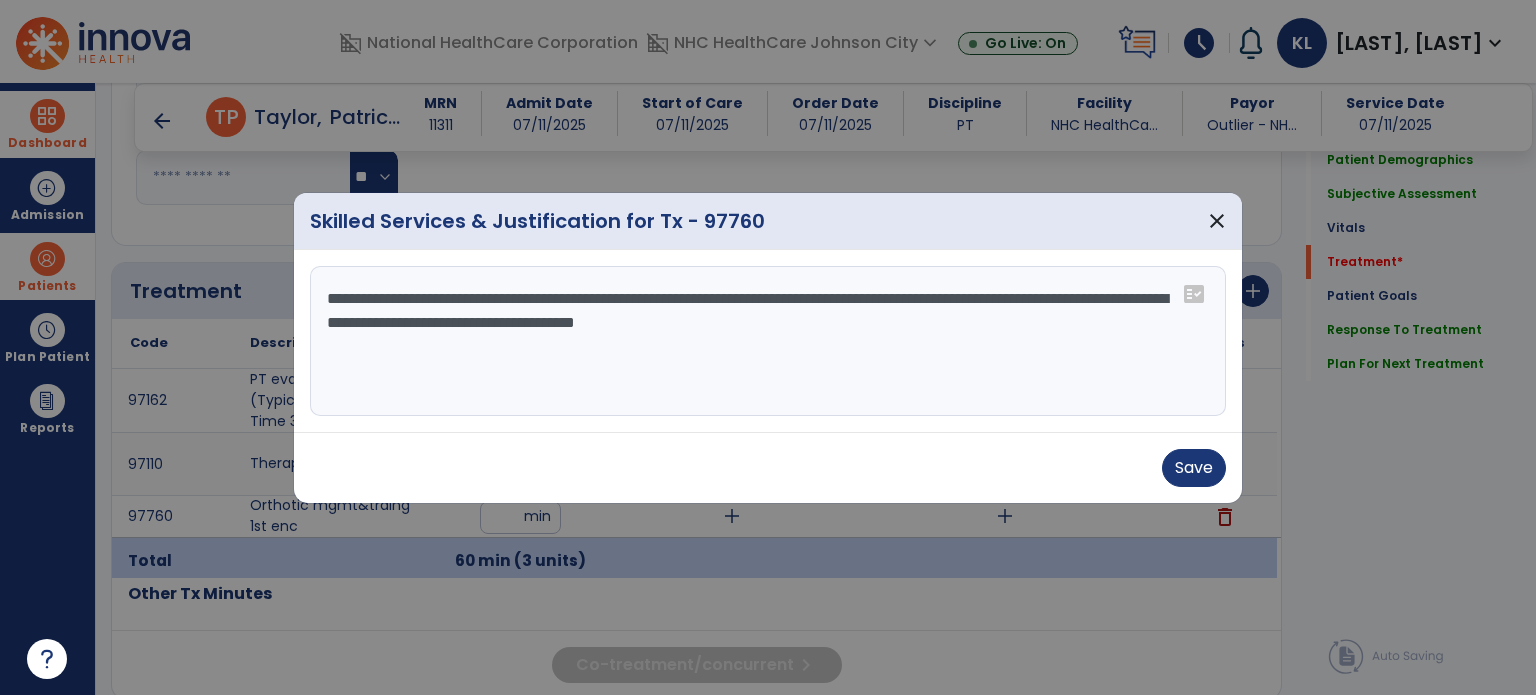 drag, startPoint x: 984, startPoint y: 325, endPoint x: 797, endPoint y: 326, distance: 187.00267 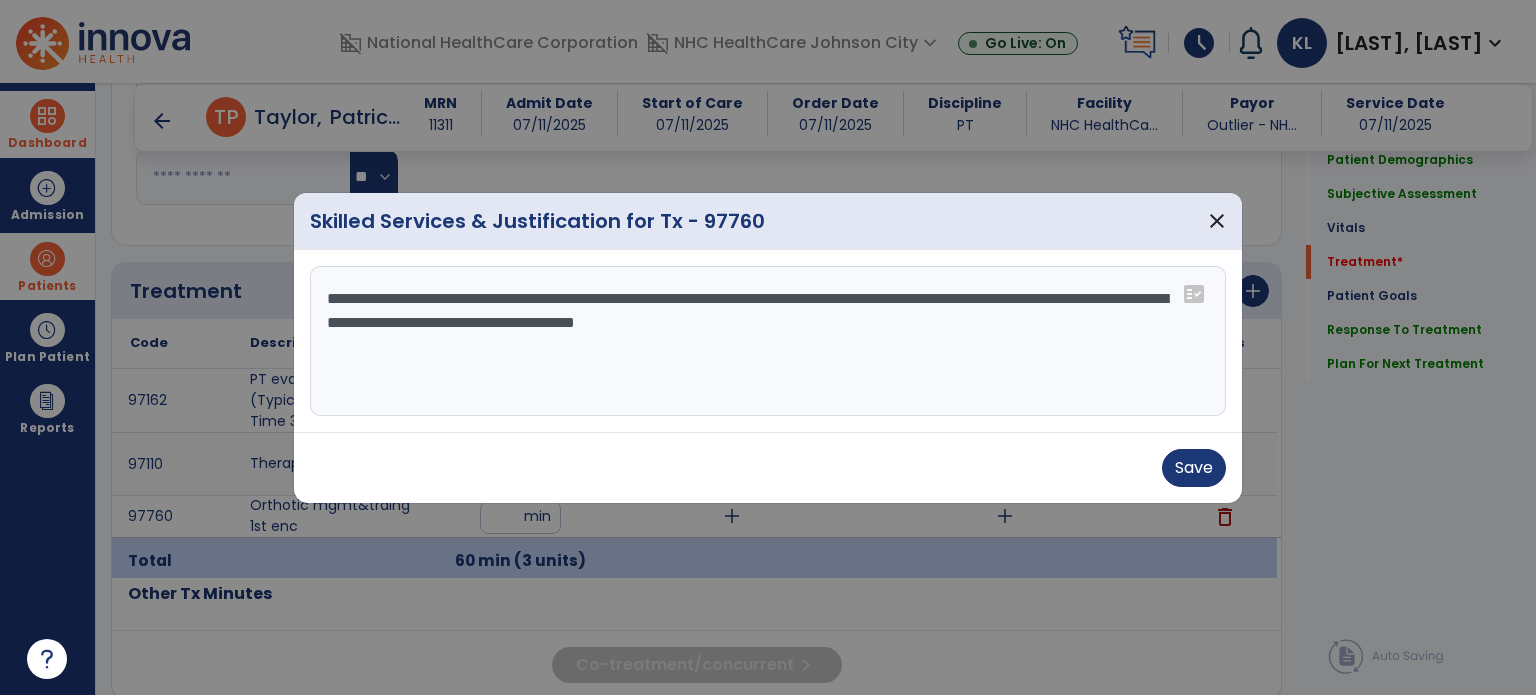 click on "**********" at bounding box center [768, 341] 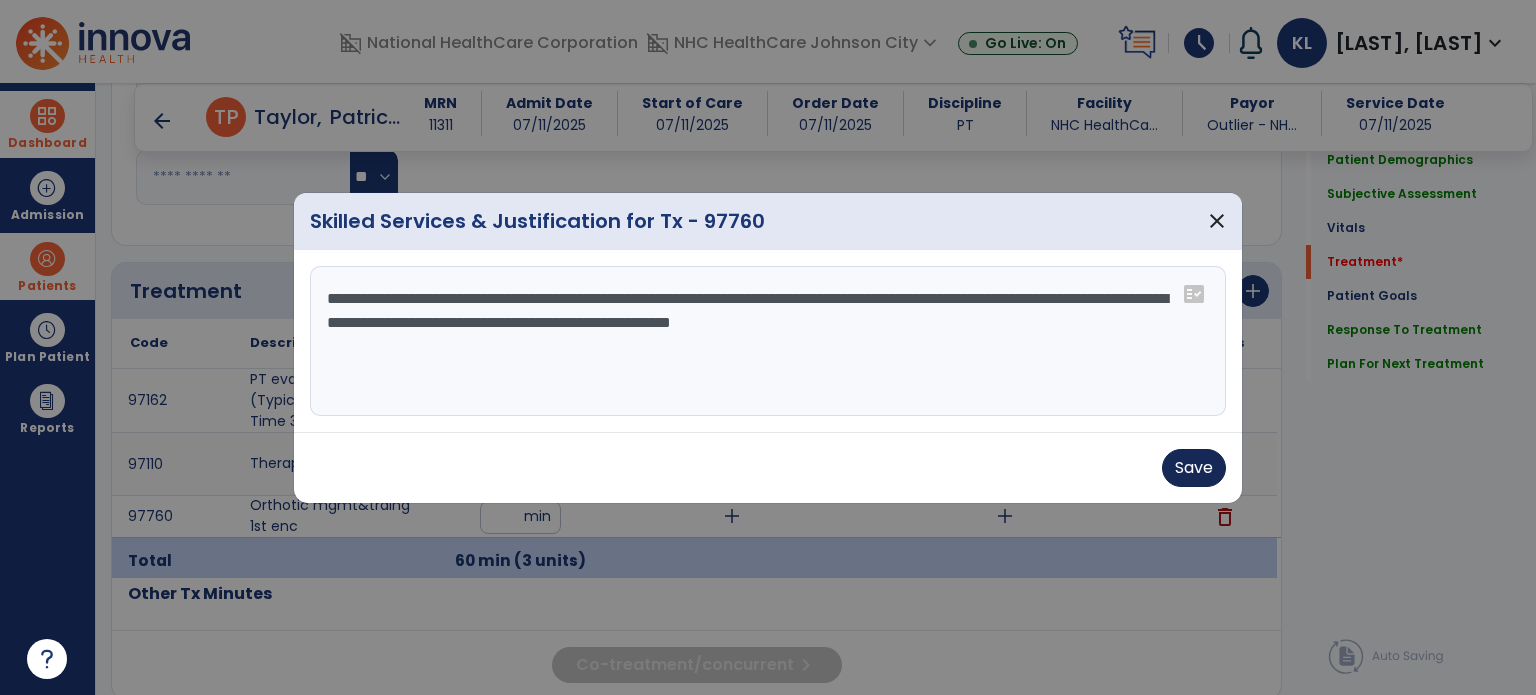 type on "**********" 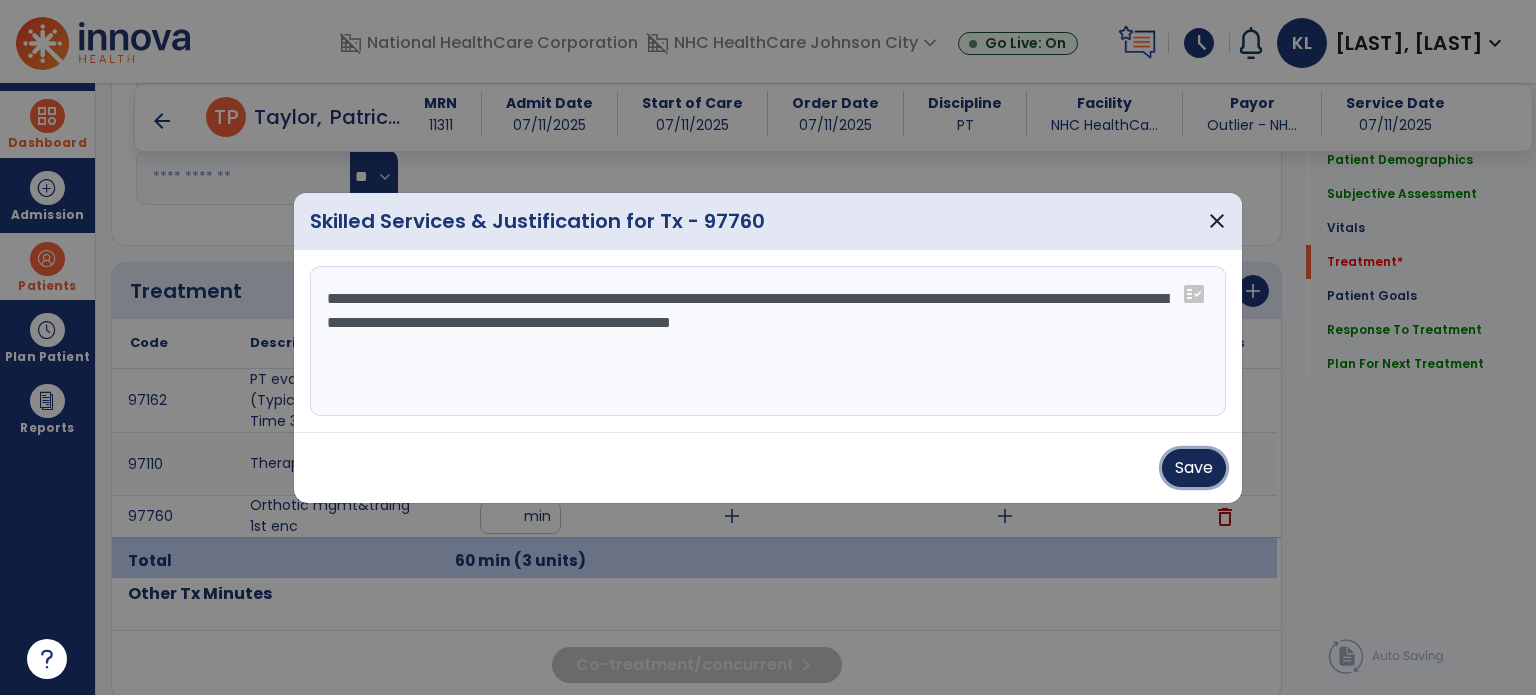 click on "Save" at bounding box center (1194, 468) 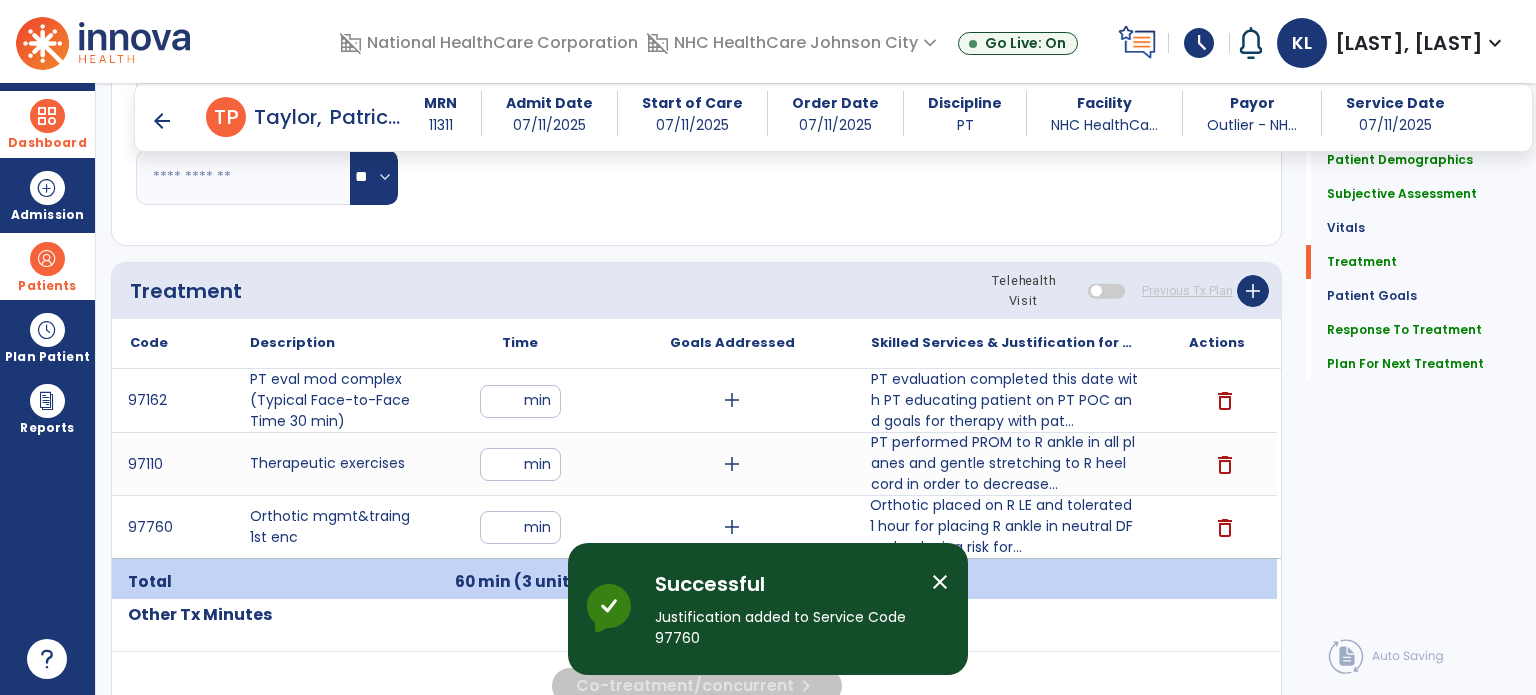 click on "Quick Links  Patient Demographics   Patient Demographics   Subjective Assessment   Subjective Assessment   Vitals   Vitals   Treatment   Treatment   Patient Goals   Patient Goals   Response To Treatment   Response To Treatment   Plan For Next Treatment   Plan For Next Treatment" 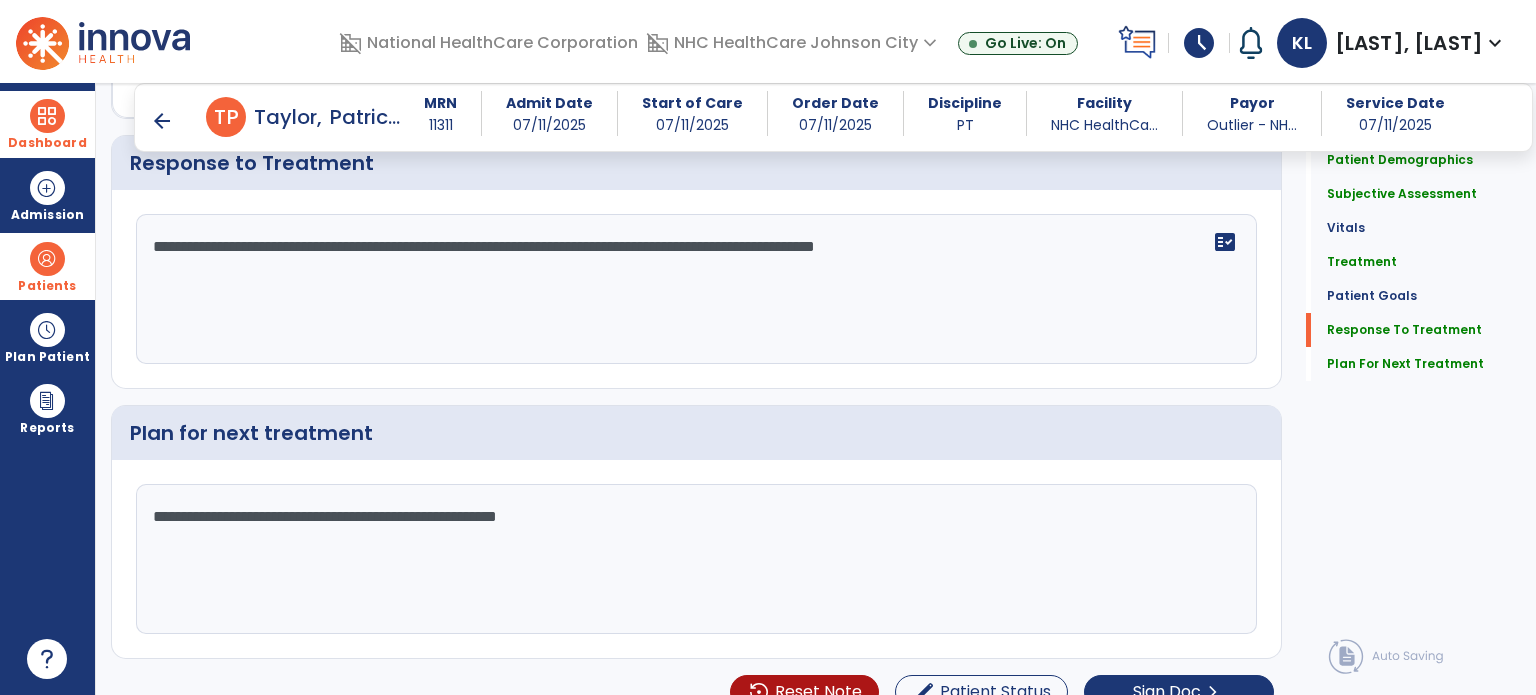 scroll, scrollTop: 1988, scrollLeft: 0, axis: vertical 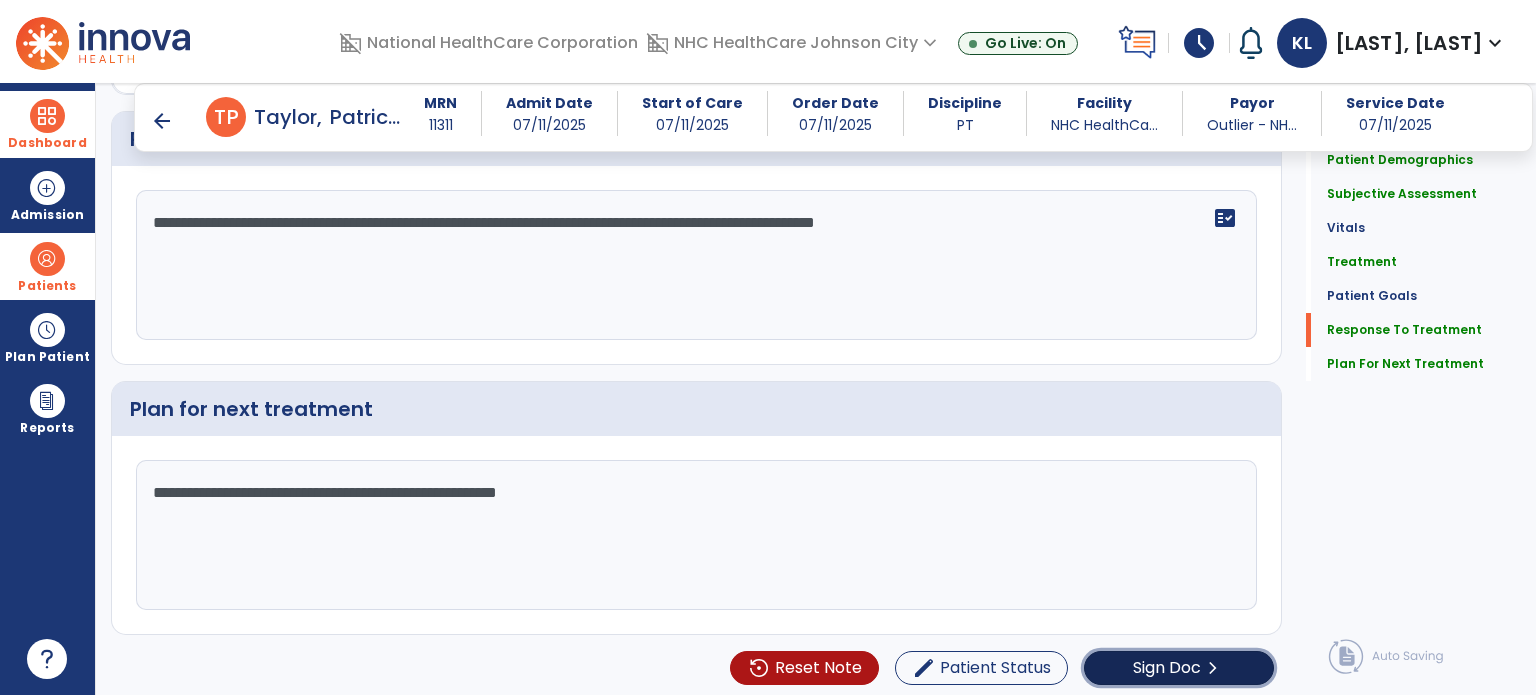 click on "Sign Doc" 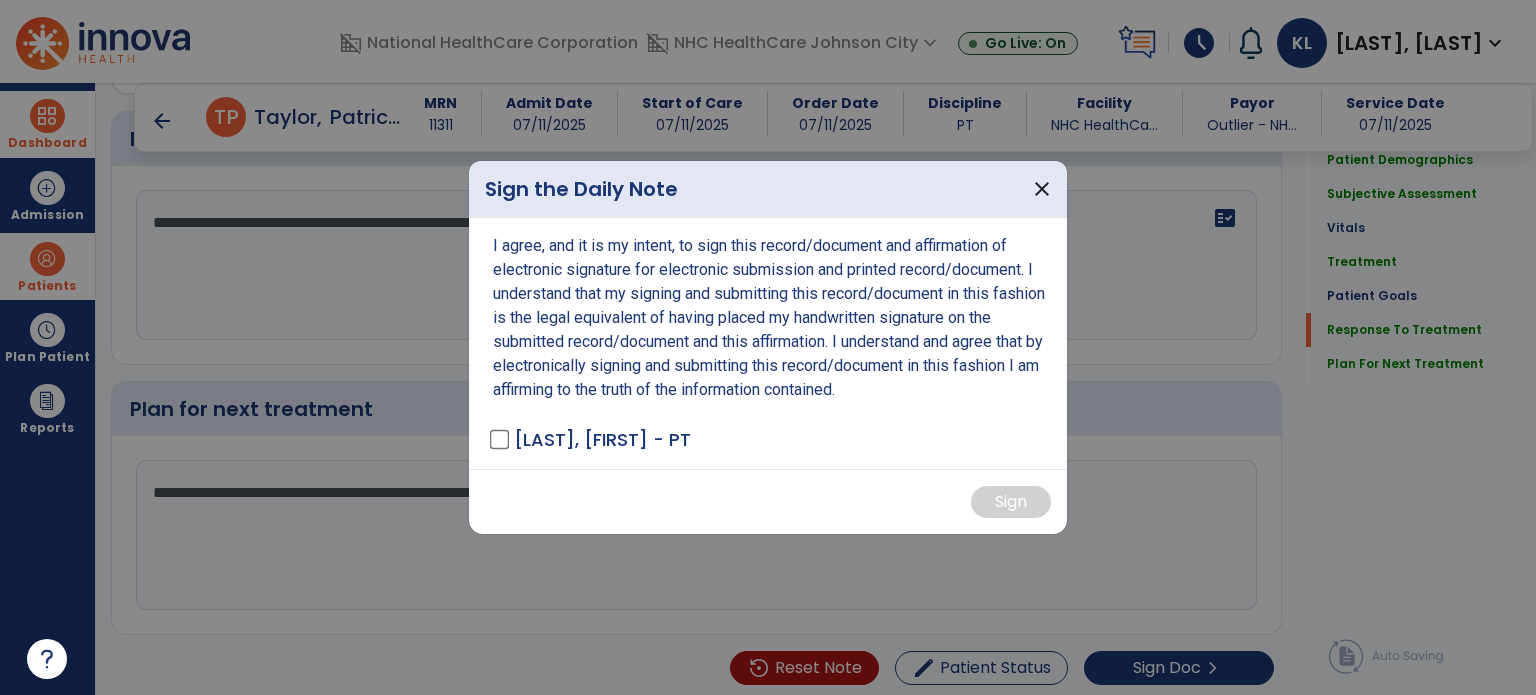 click on "[LAST], [FIRST] - PT" at bounding box center (592, 439) 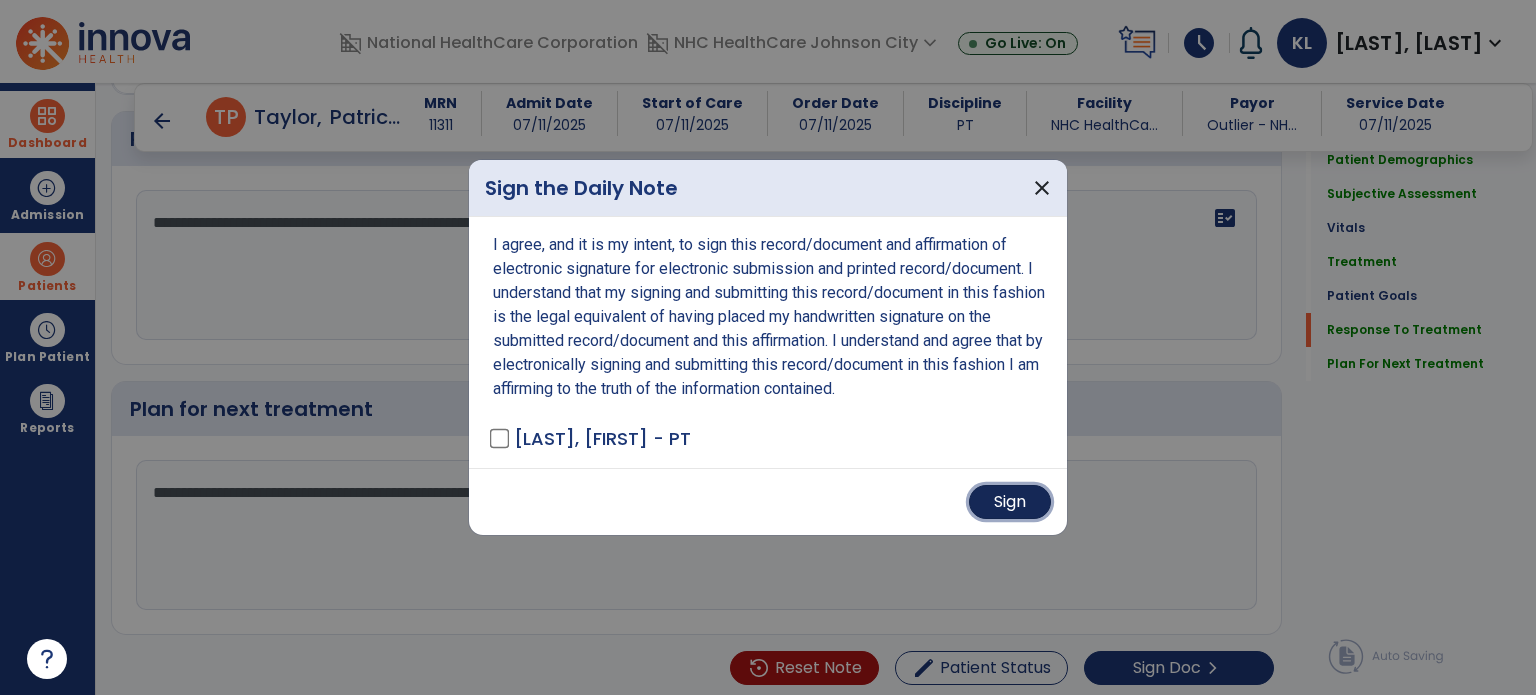 click on "Sign" at bounding box center [1010, 502] 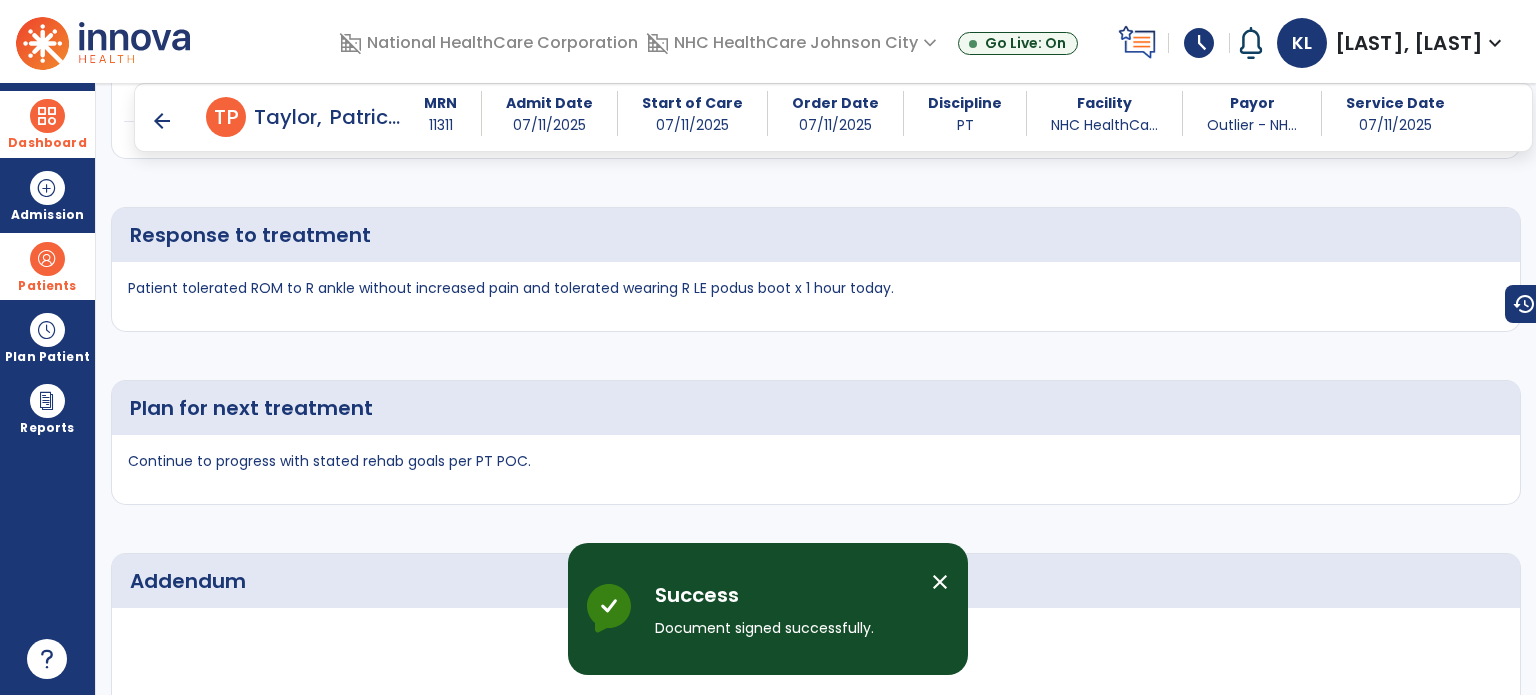 scroll, scrollTop: 2086, scrollLeft: 0, axis: vertical 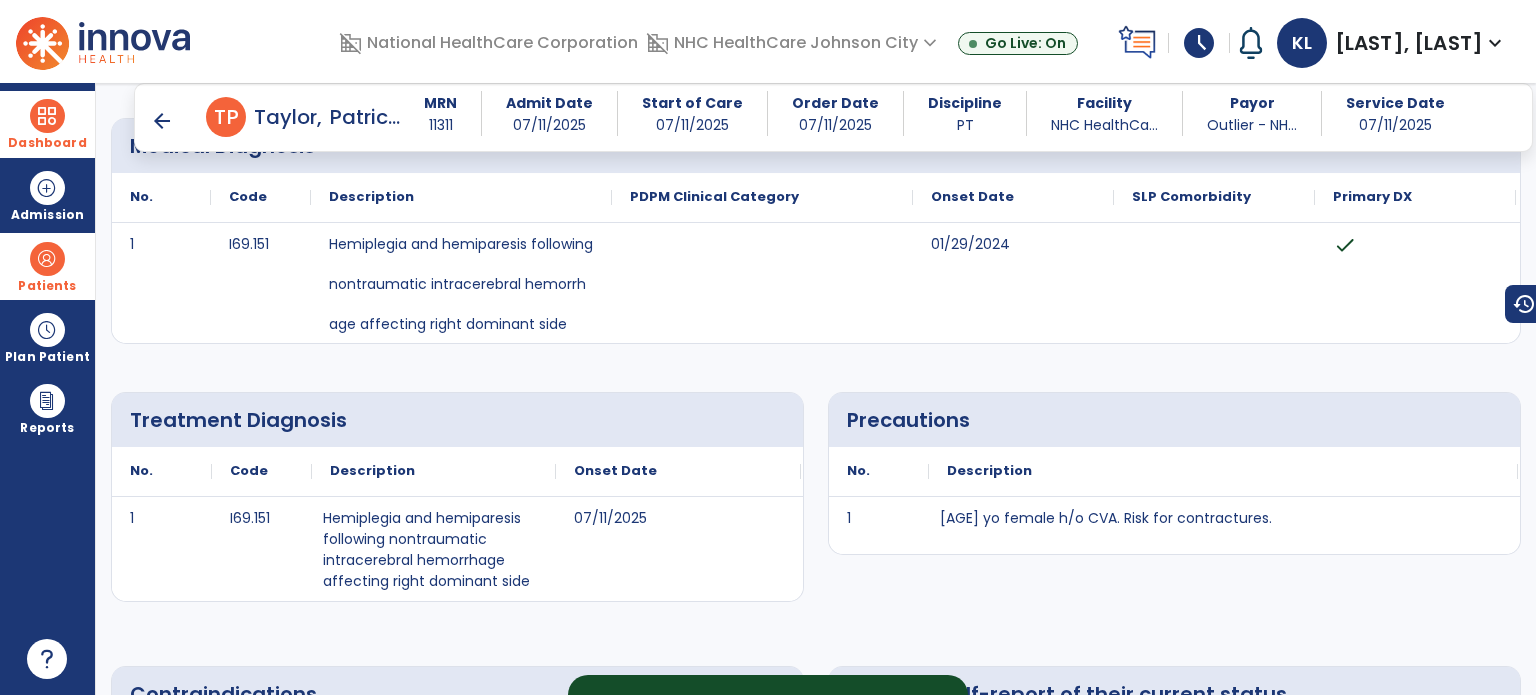 click at bounding box center (47, 116) 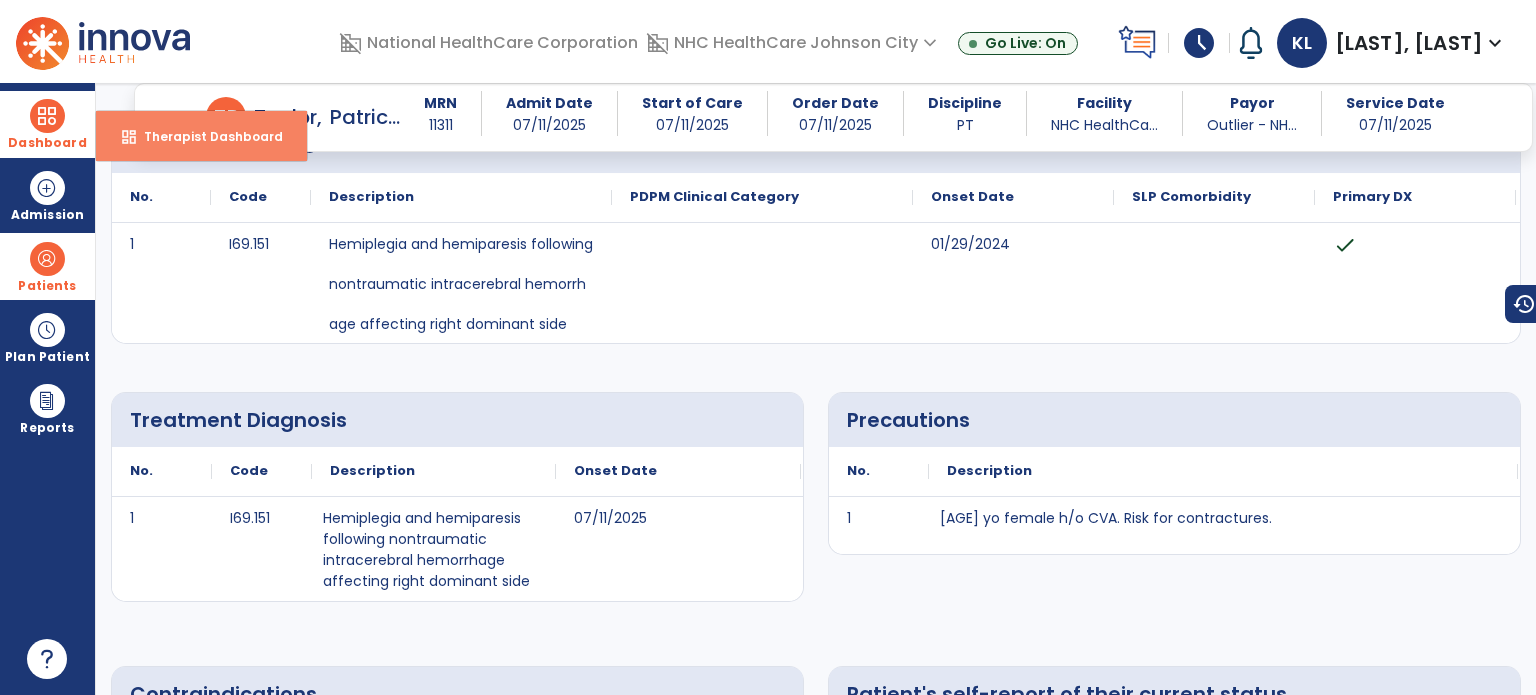 click on "dashboard  Therapist Dashboard" at bounding box center (201, 136) 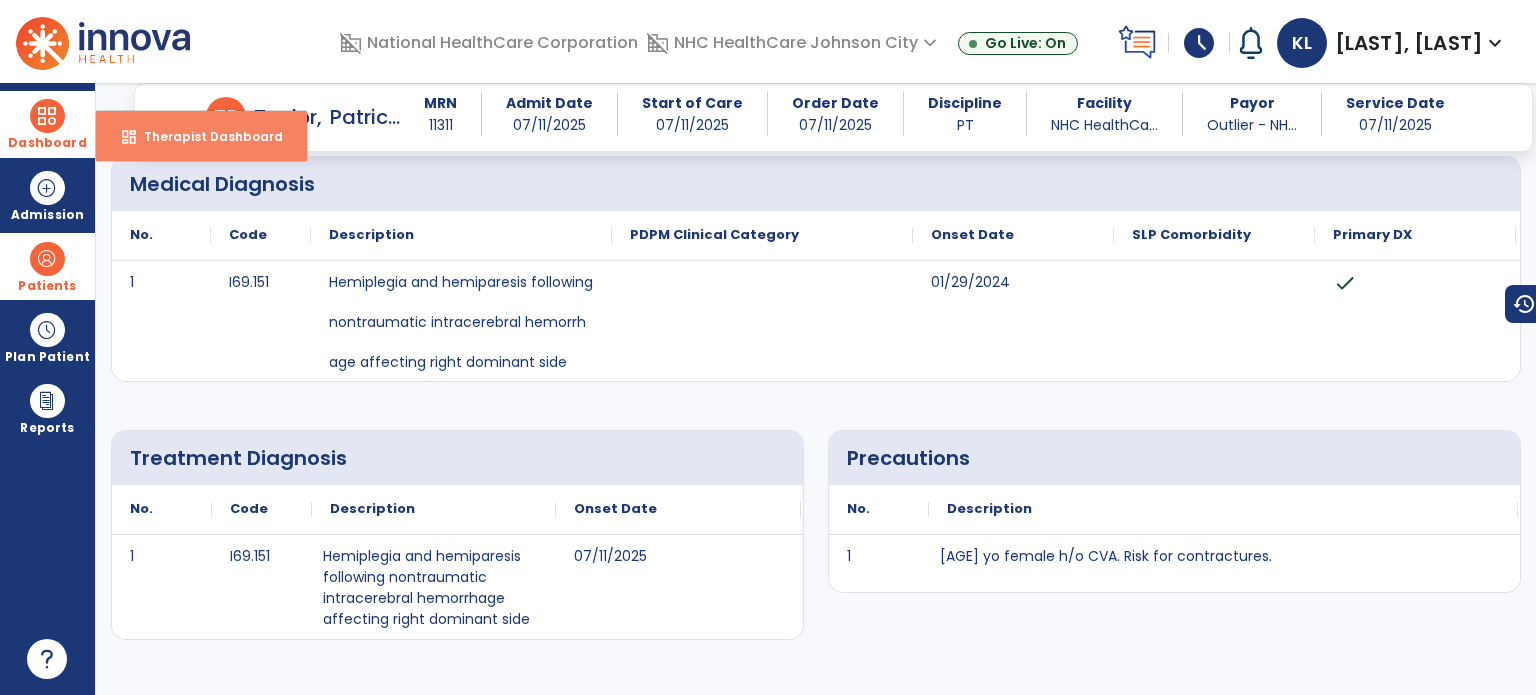 select on "****" 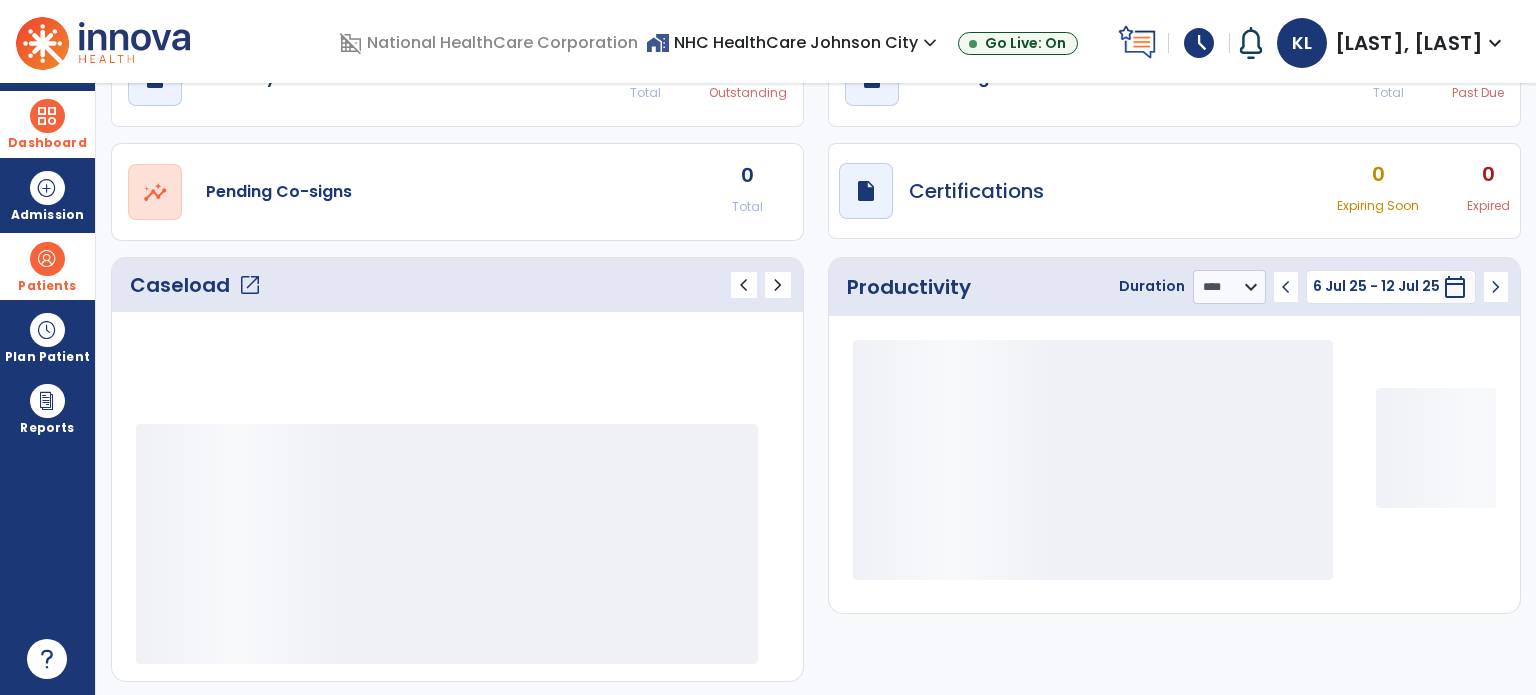 scroll, scrollTop: 52, scrollLeft: 0, axis: vertical 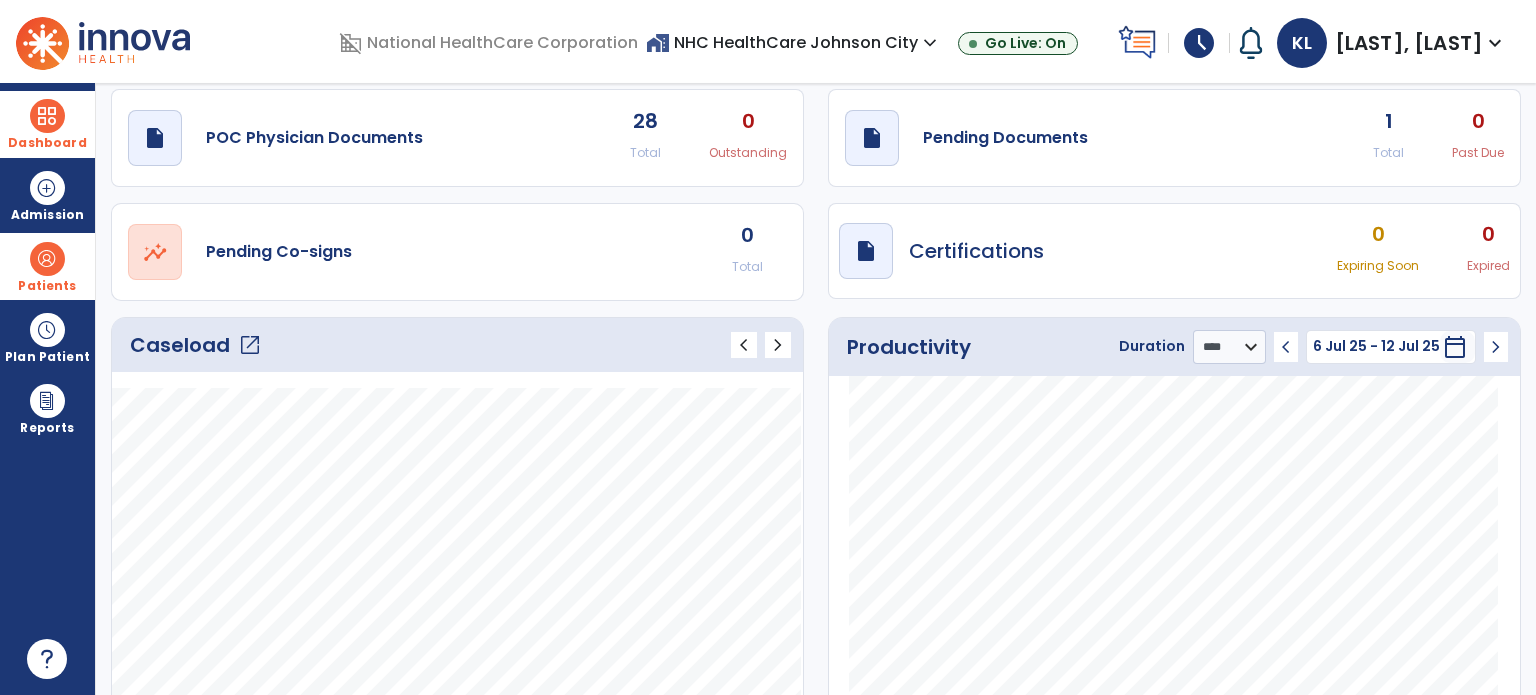 click on "1" 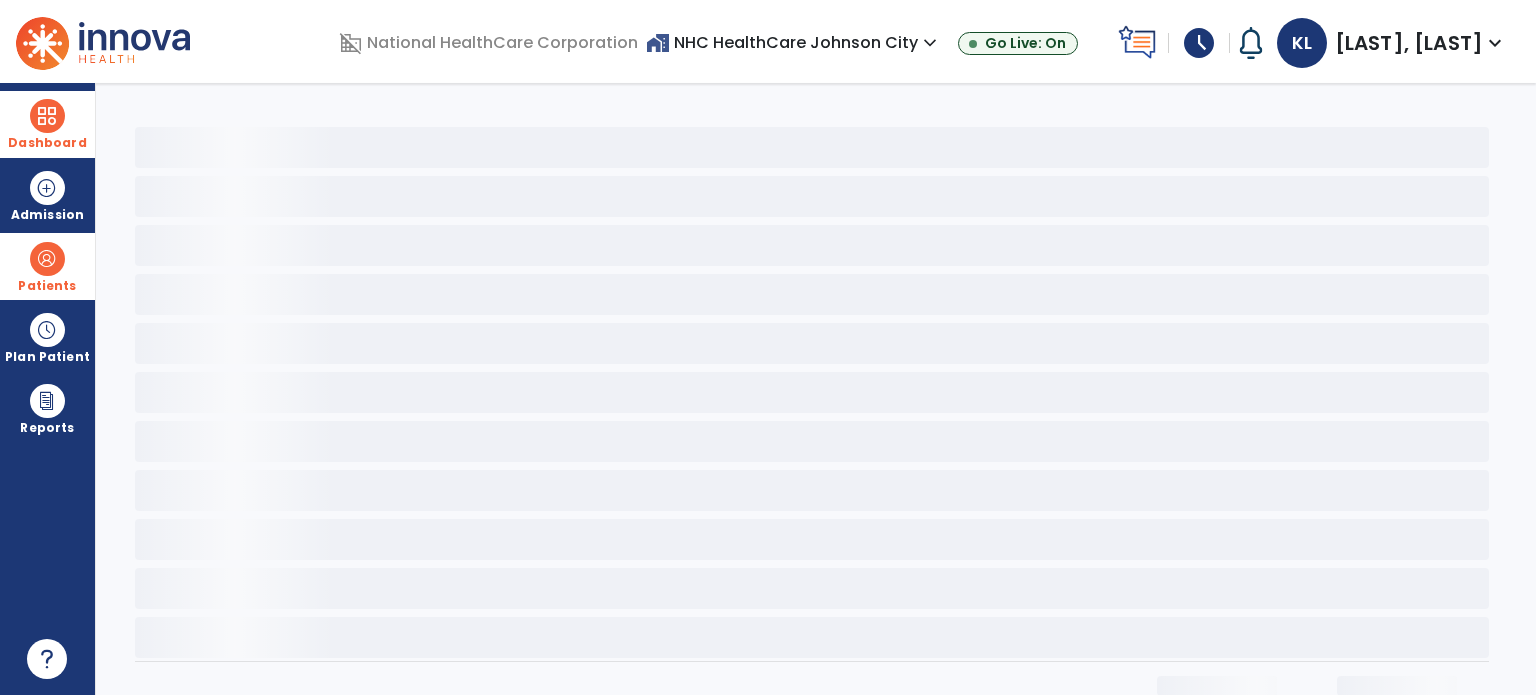 scroll, scrollTop: 0, scrollLeft: 0, axis: both 